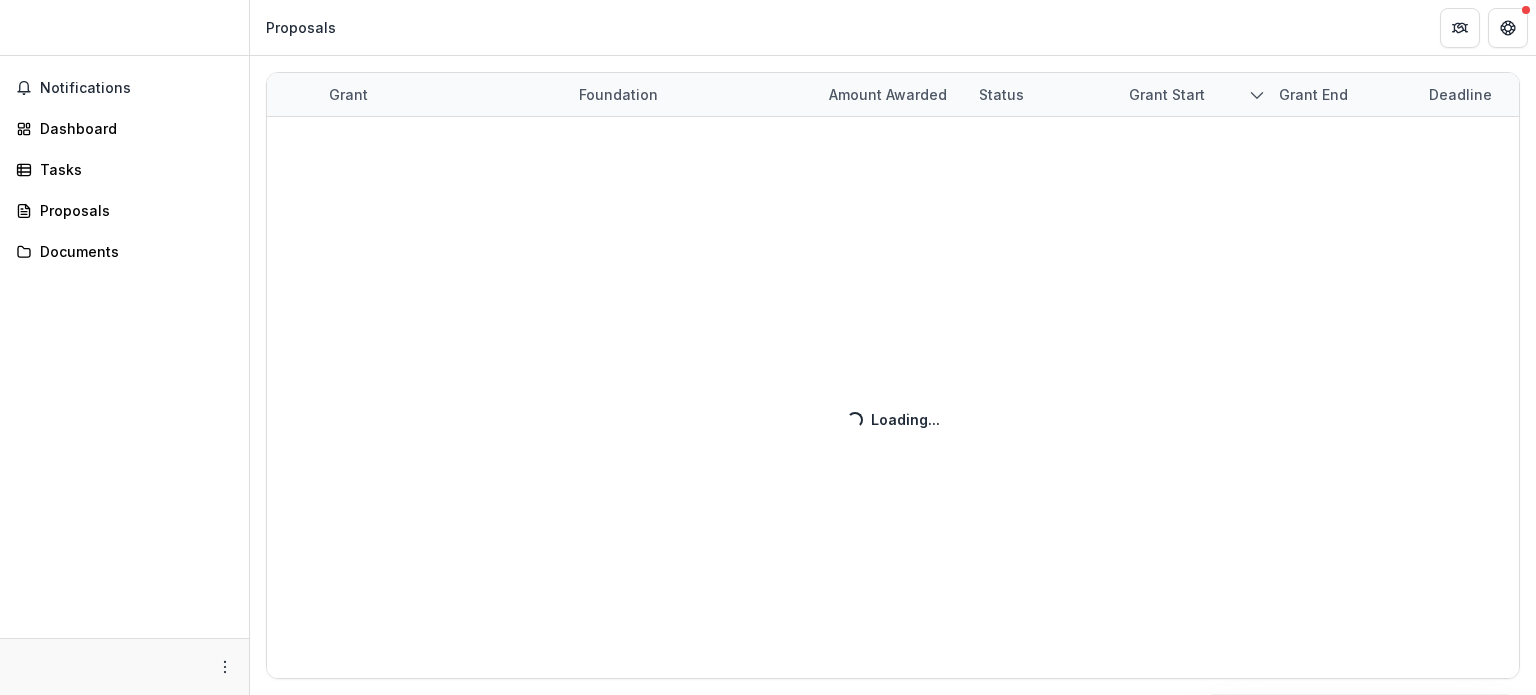 scroll, scrollTop: 0, scrollLeft: 0, axis: both 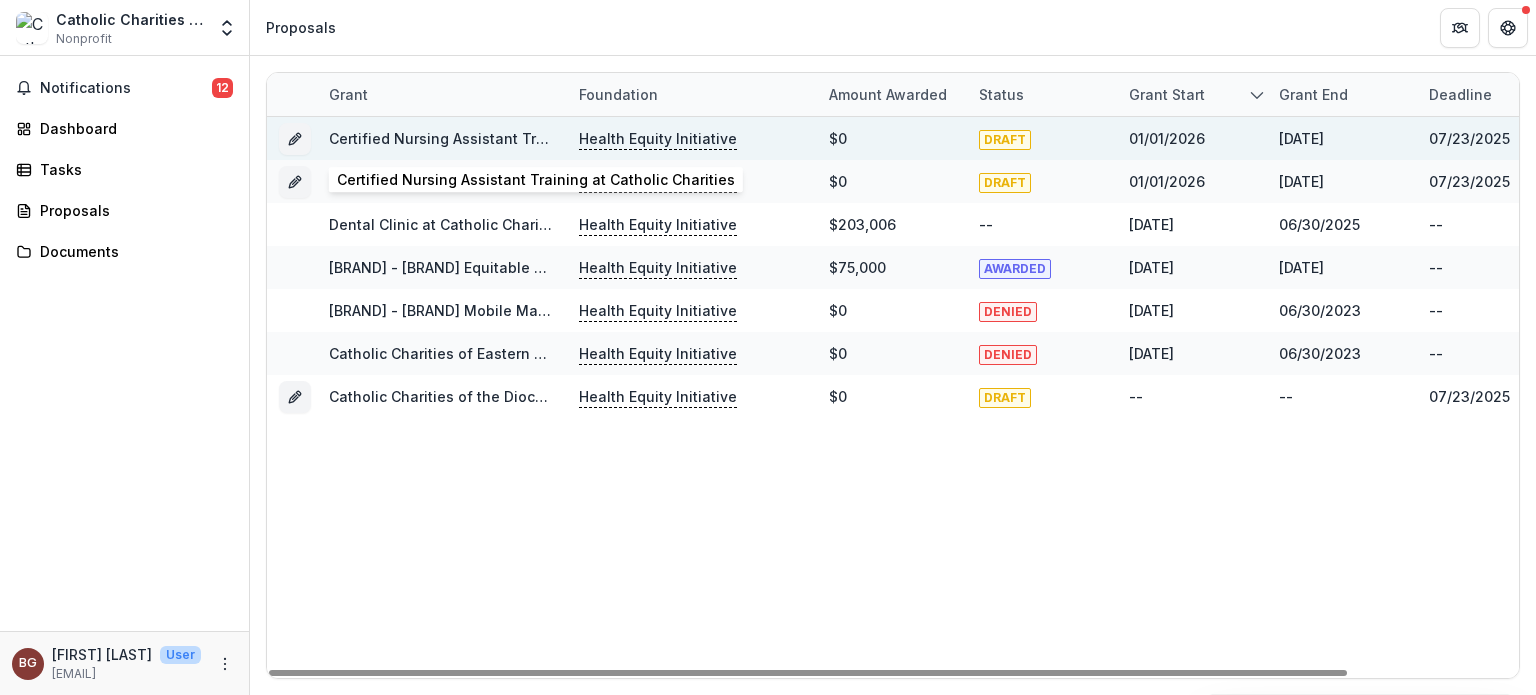 click on "Certified Nursing Assistant Training at Catholic Charities" at bounding box center [528, 138] 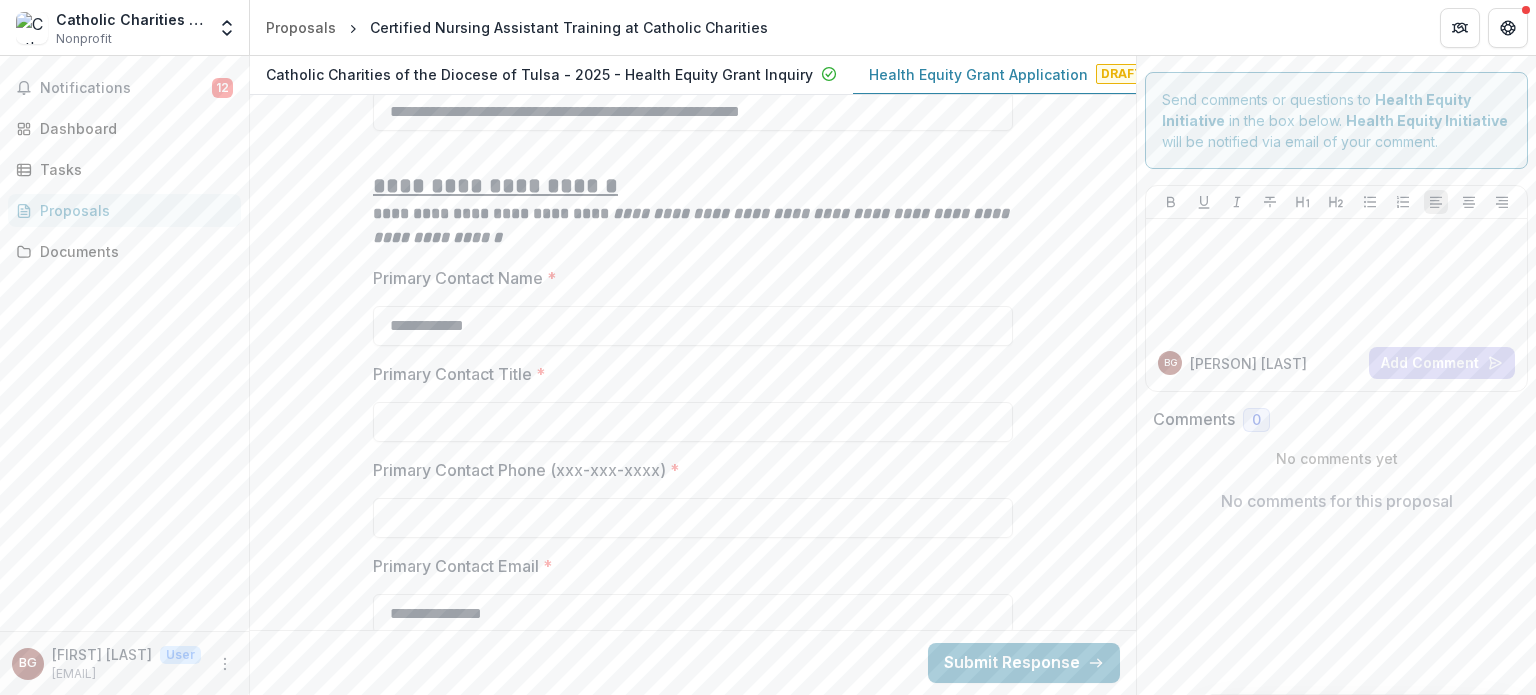 scroll, scrollTop: 1375, scrollLeft: 0, axis: vertical 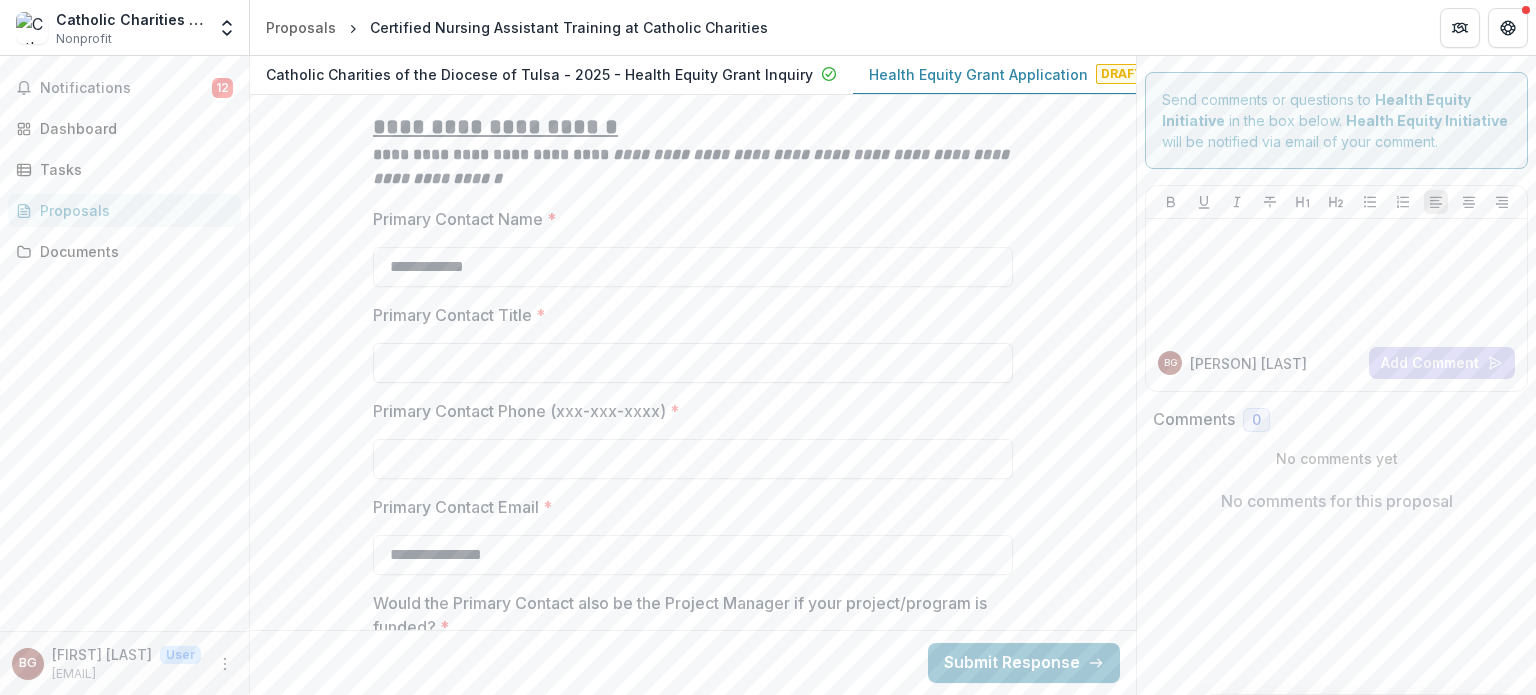 click on "Primary Contact Title *" at bounding box center [693, 363] 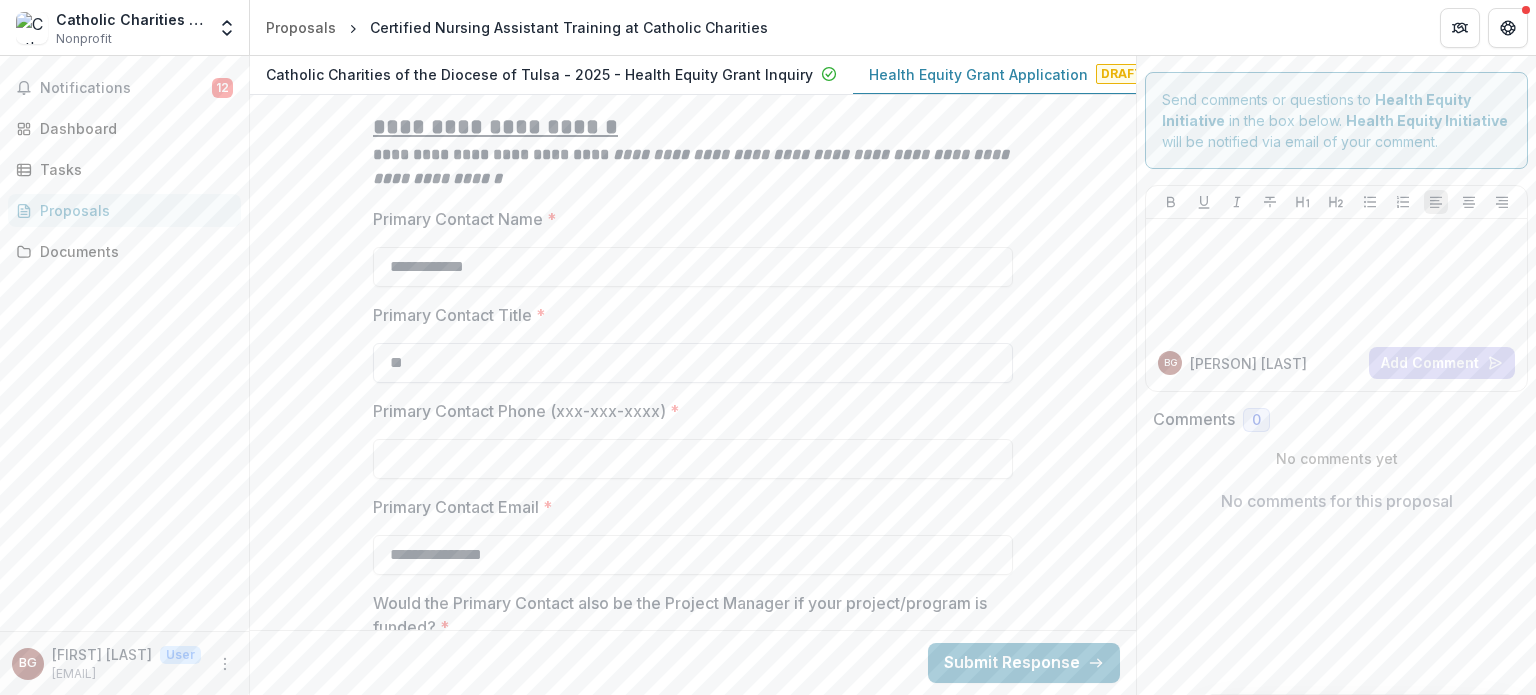 type on "*" 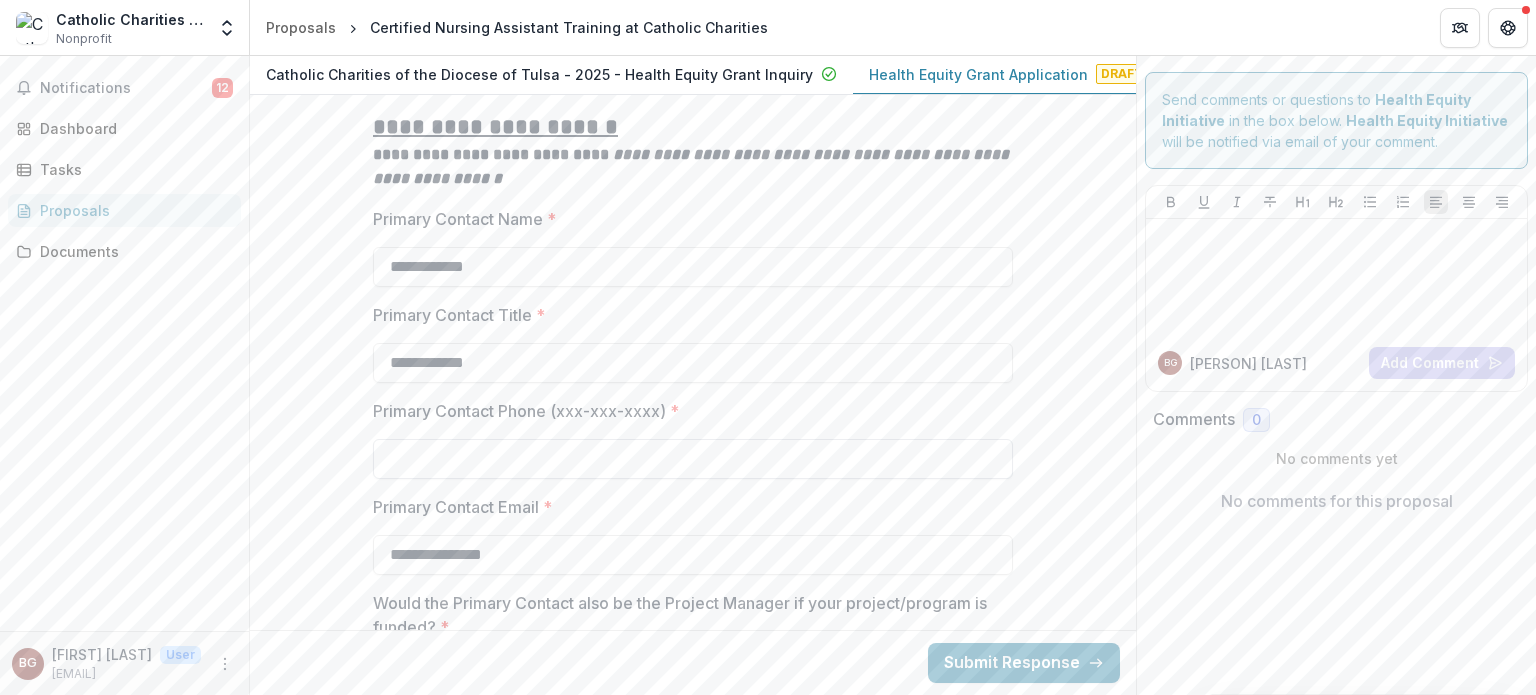 type on "**********" 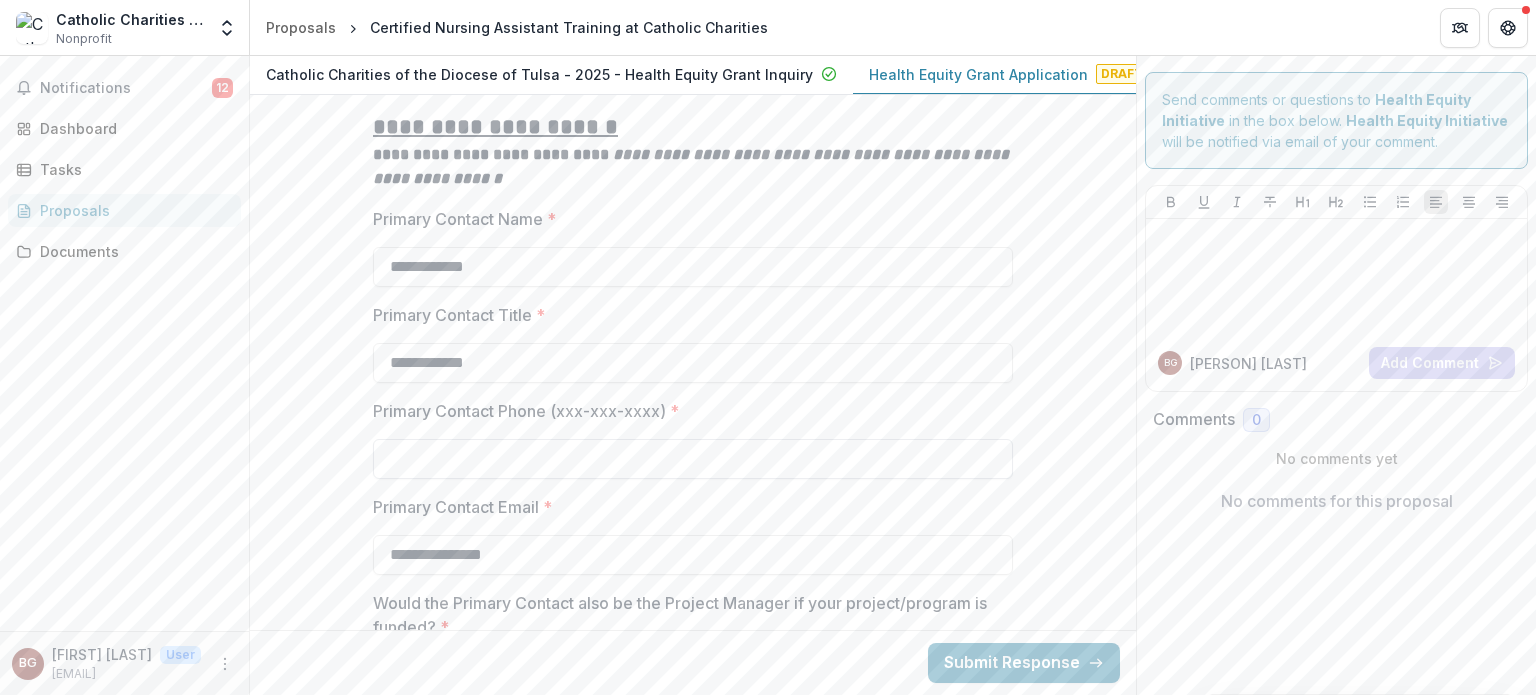 type on "**********" 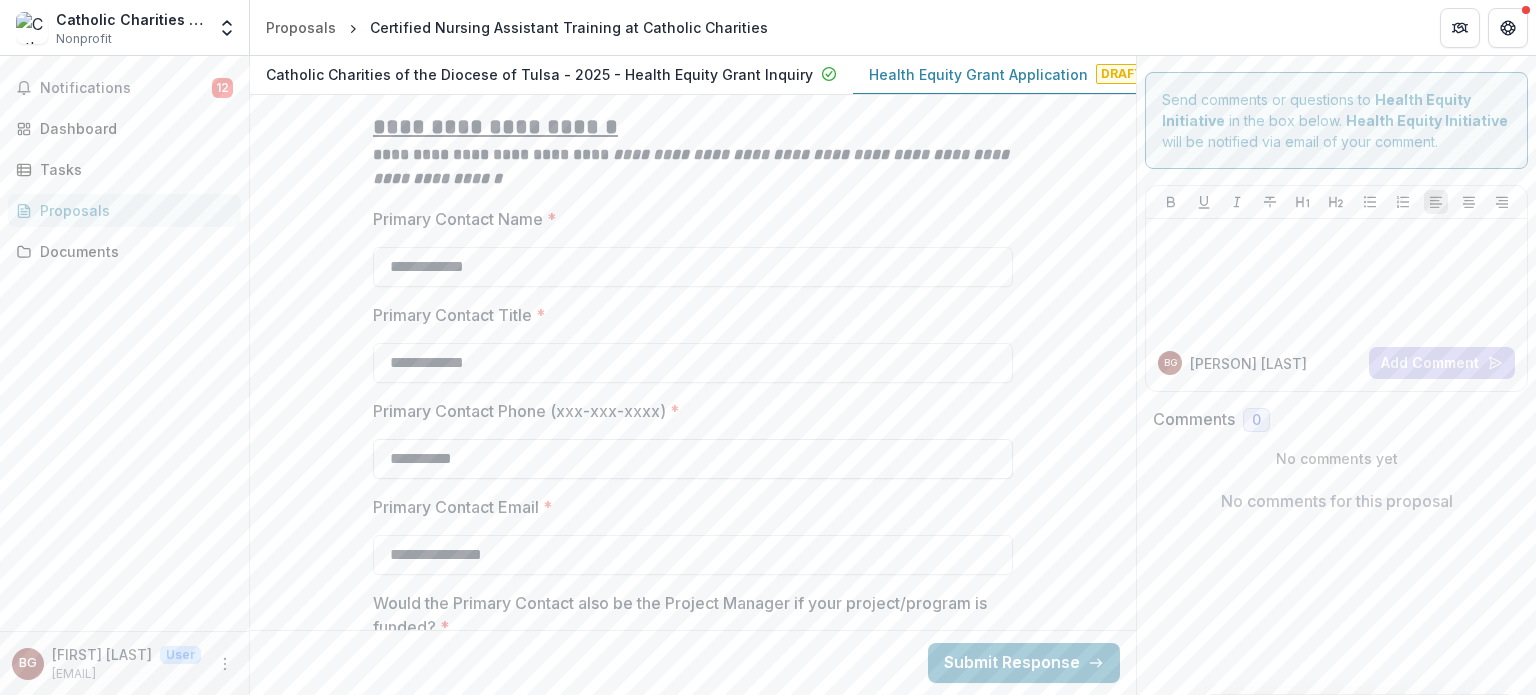 type on "**********" 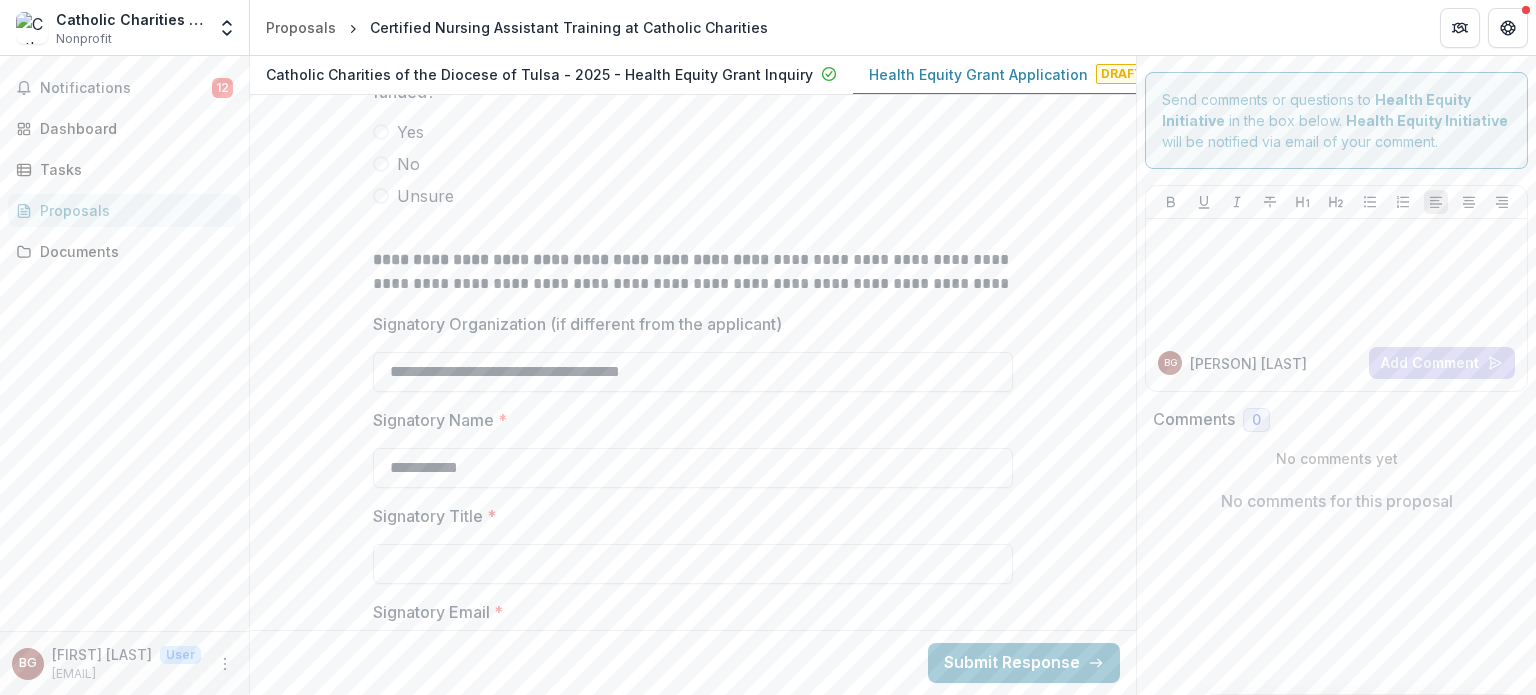 scroll, scrollTop: 1742, scrollLeft: 0, axis: vertical 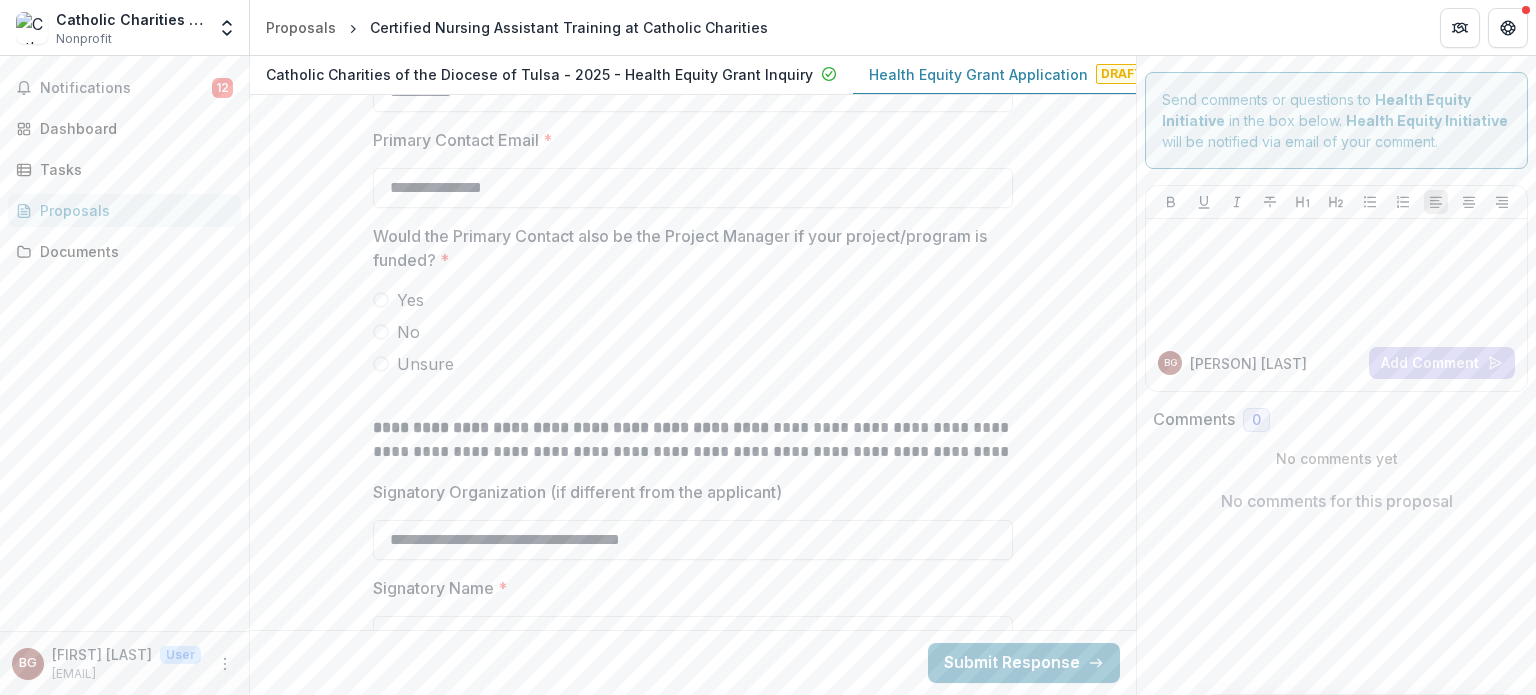 click on "No" at bounding box center (408, 332) 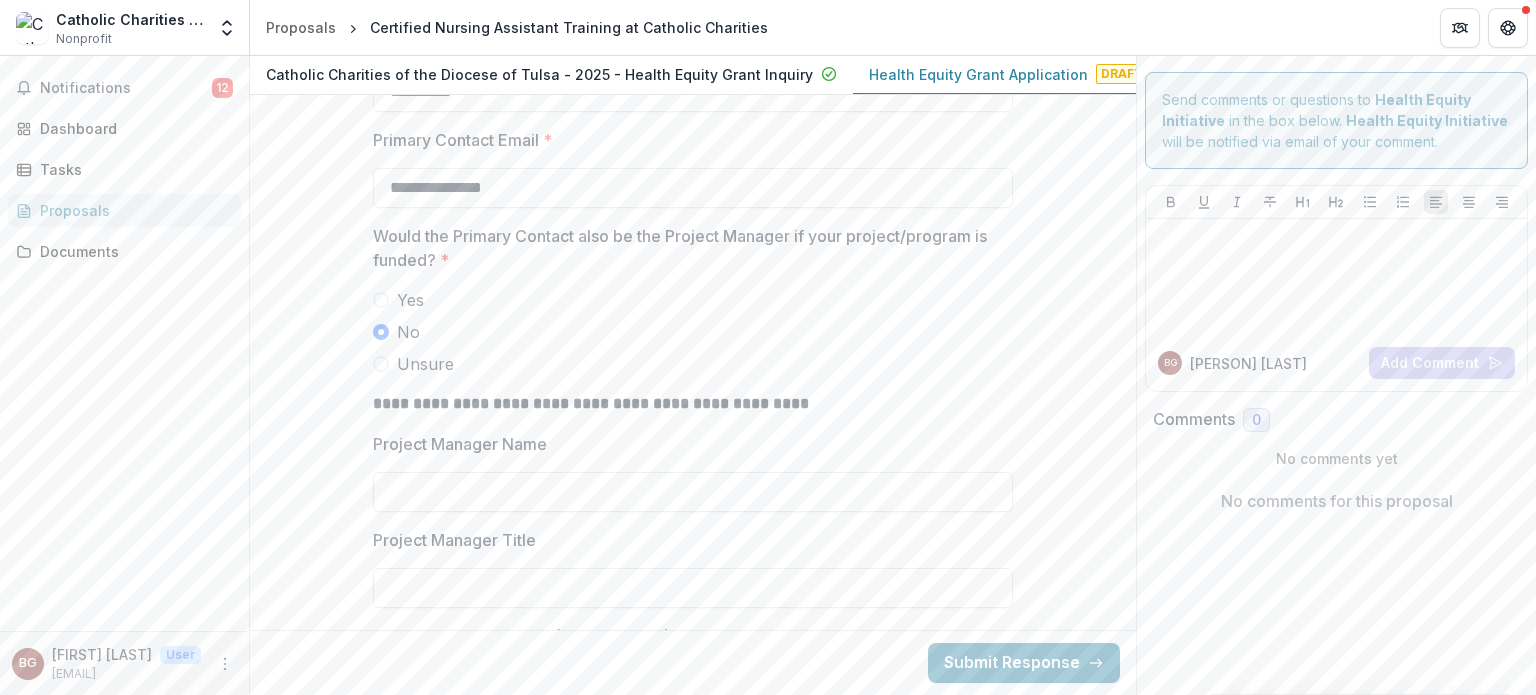 scroll, scrollTop: 1825, scrollLeft: 0, axis: vertical 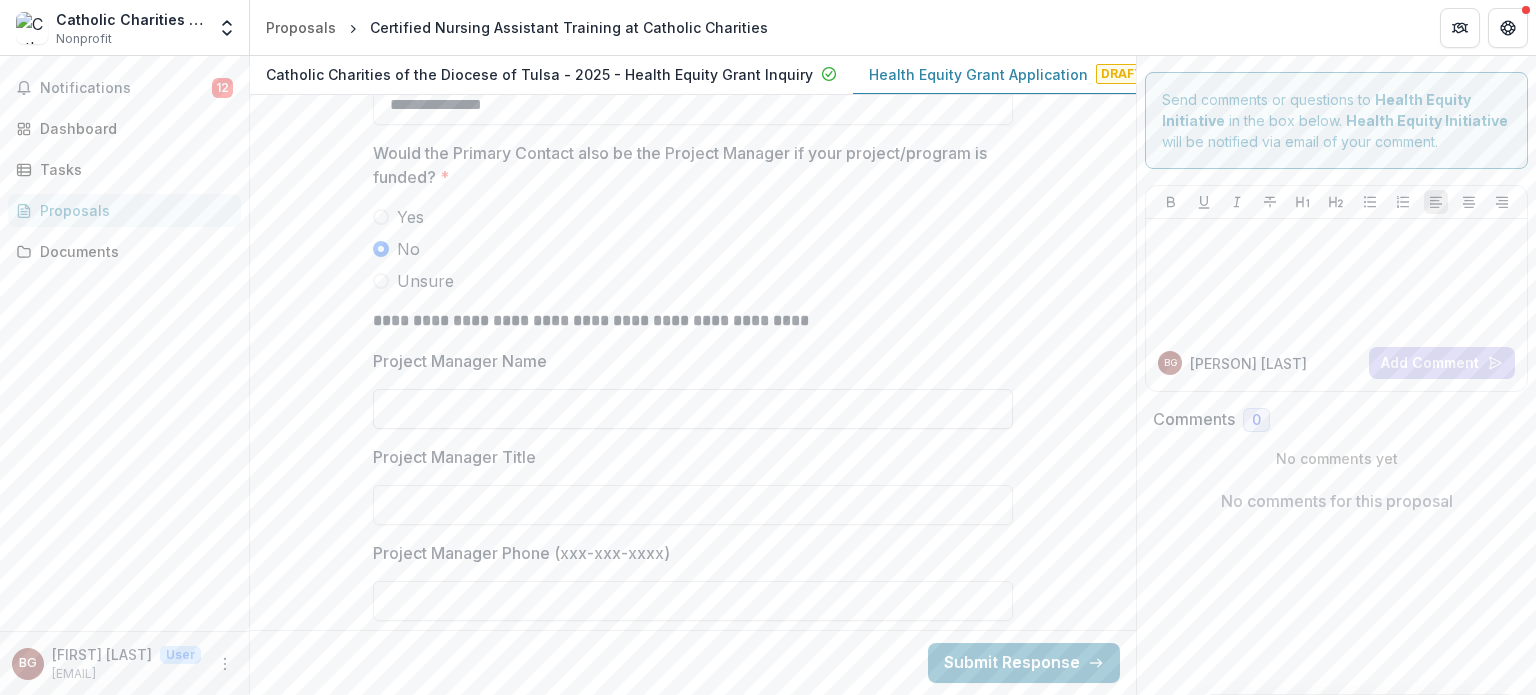 click on "Project Manager Name" at bounding box center (693, 409) 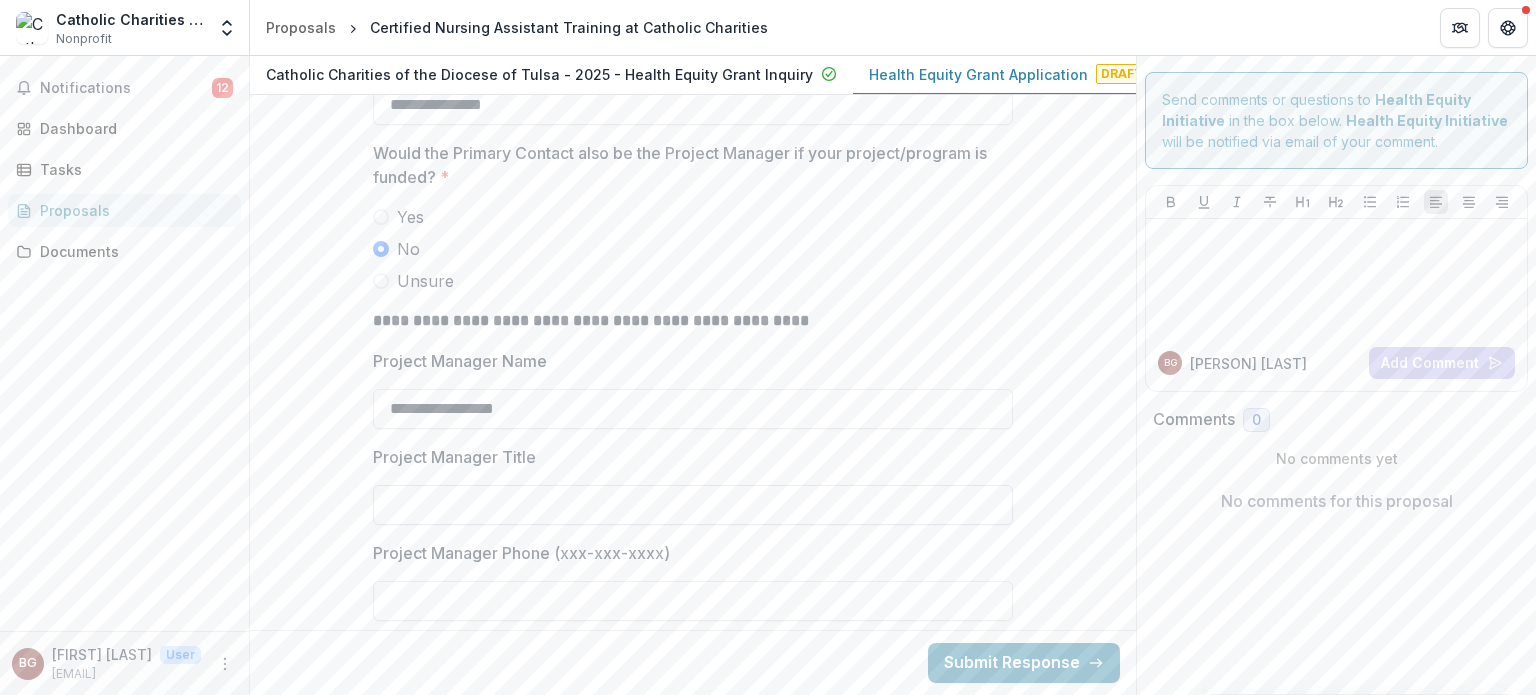 type on "**********" 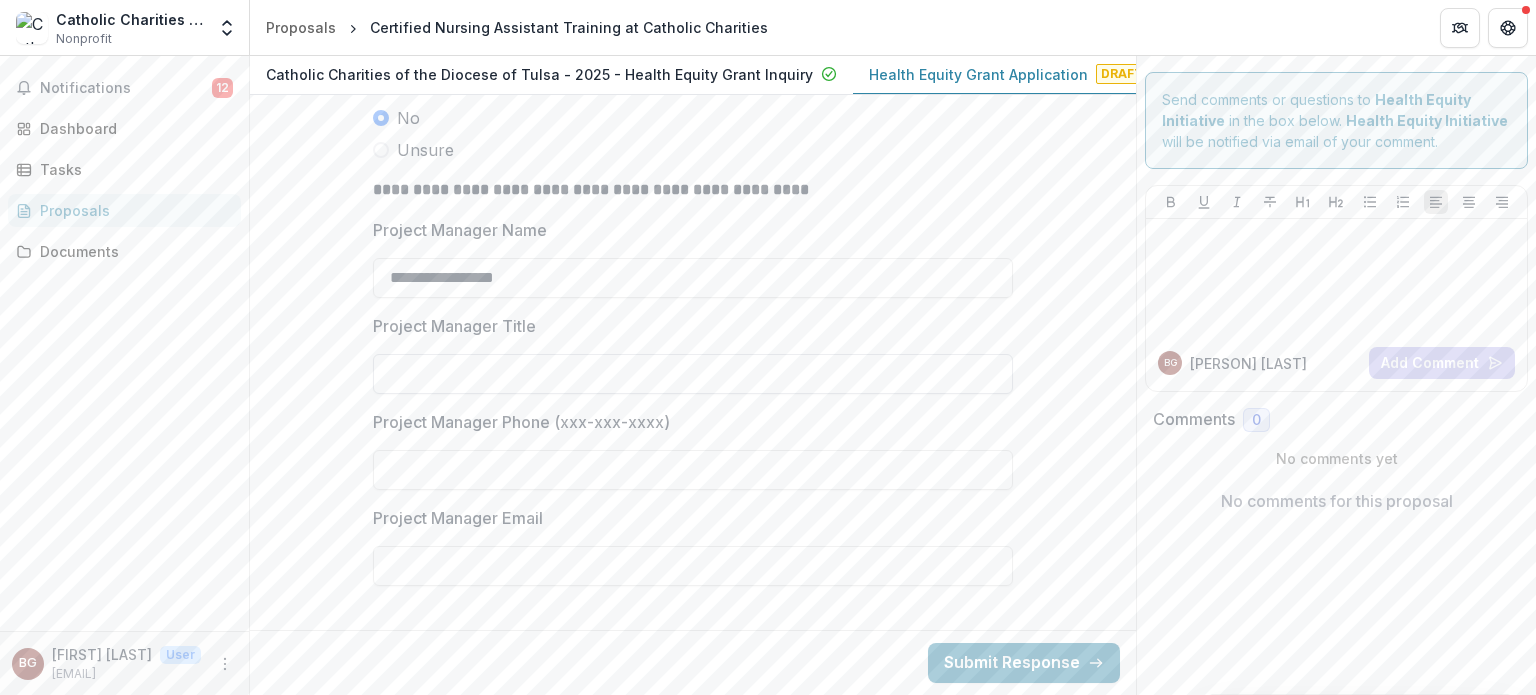 scroll, scrollTop: 1957, scrollLeft: 0, axis: vertical 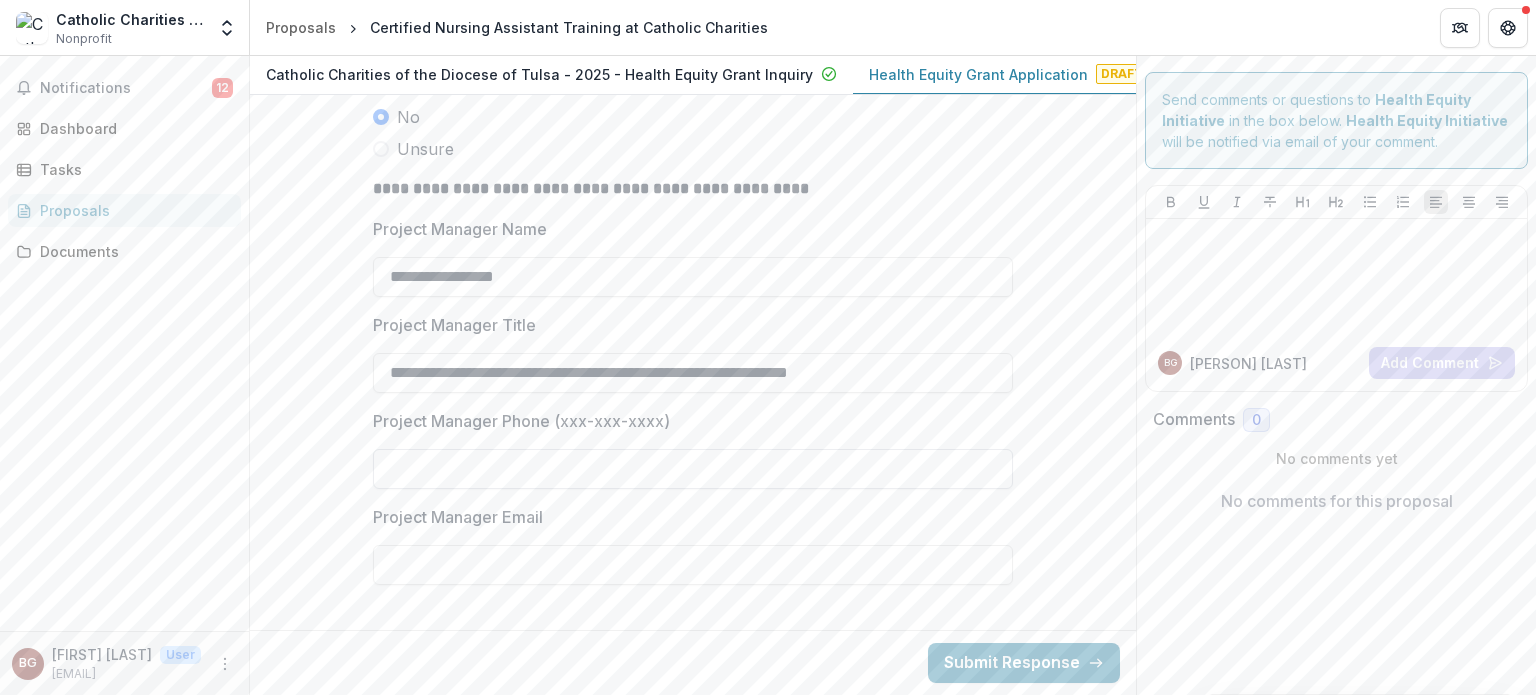 click on "Project Manager Phone (xxx-xxx-xxxx)" at bounding box center [693, 469] 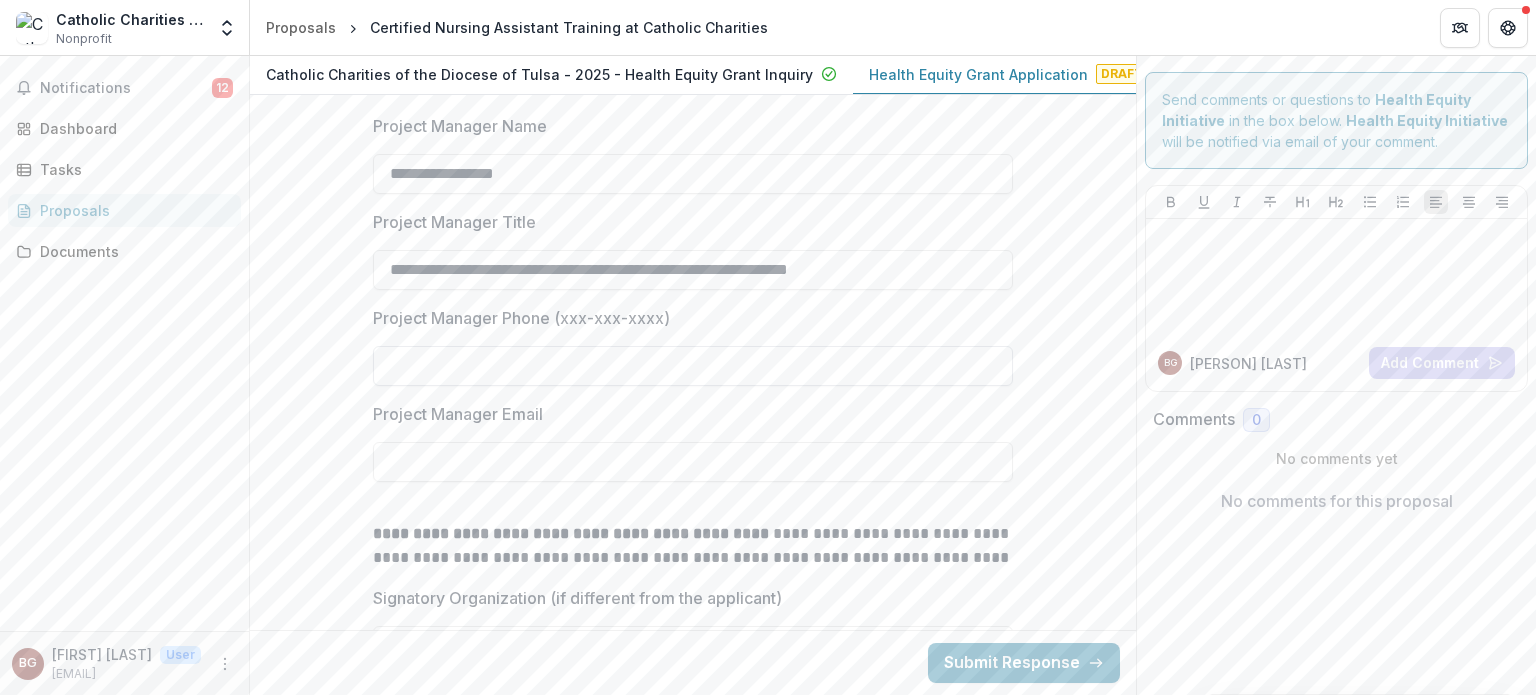 scroll, scrollTop: 2065, scrollLeft: 0, axis: vertical 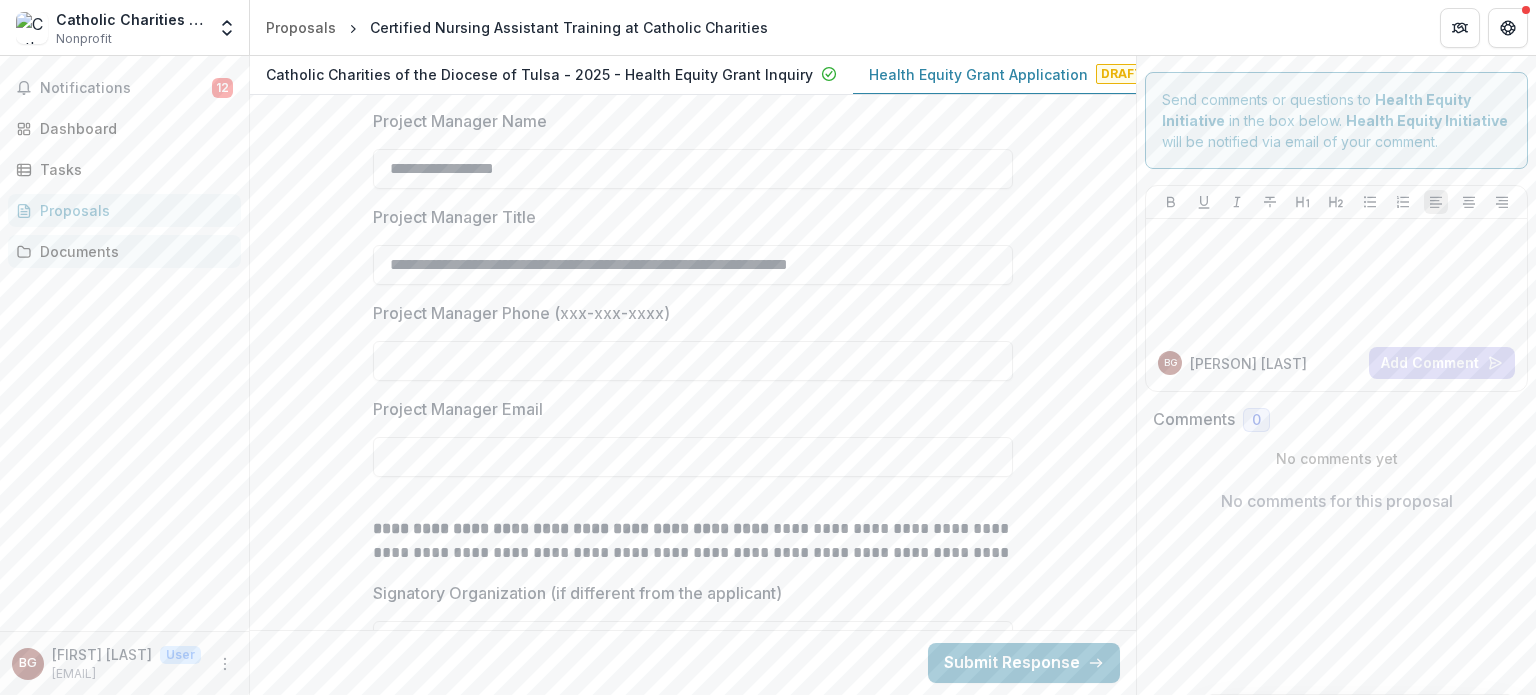 drag, startPoint x: 934, startPoint y: 268, endPoint x: 218, endPoint y: 263, distance: 716.01746 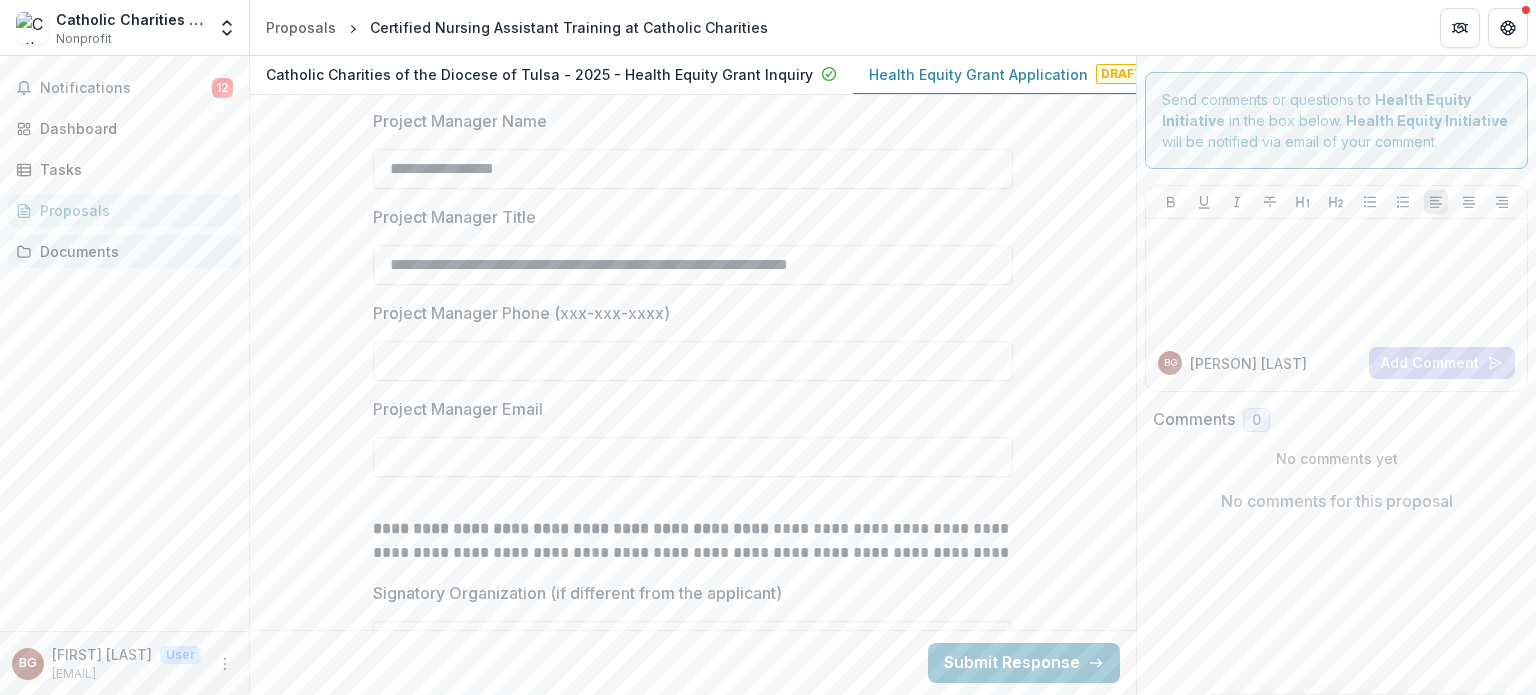 click on "**********" at bounding box center (768, 375) 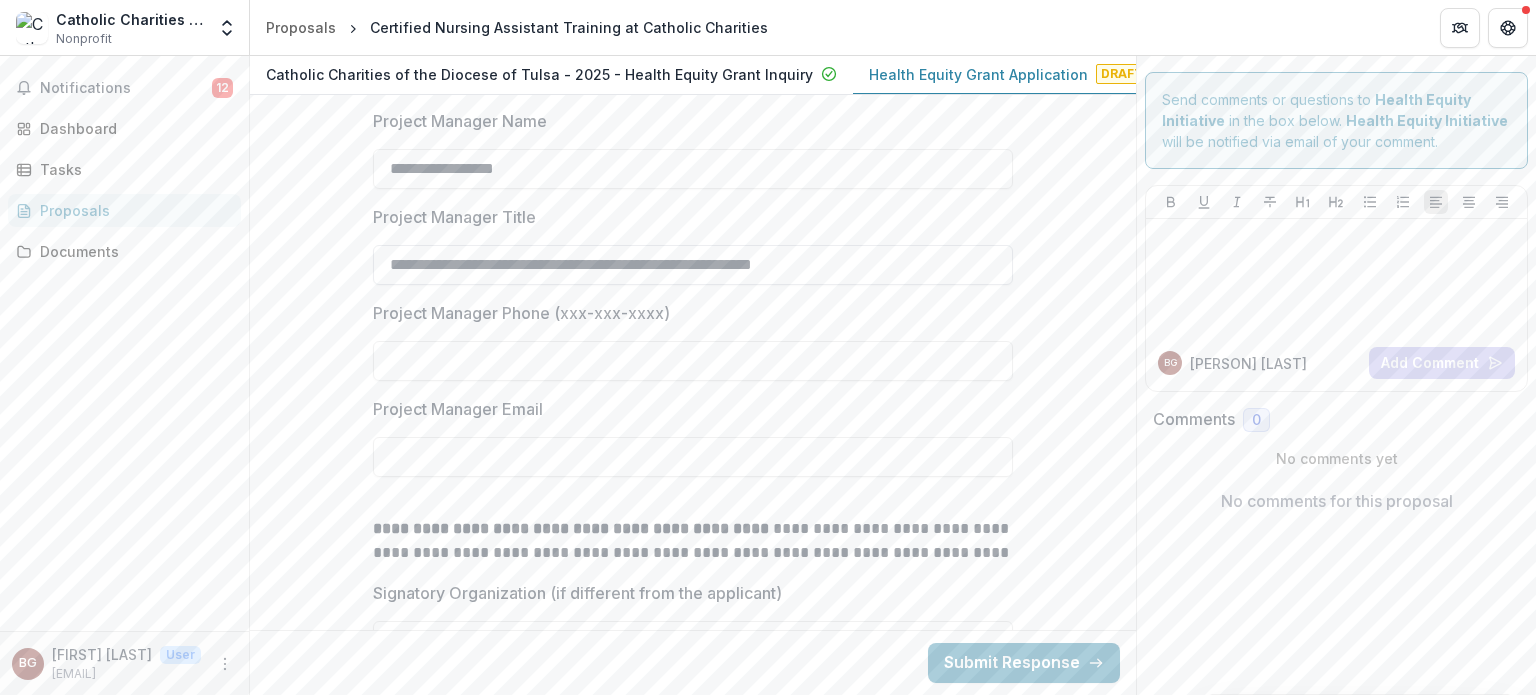click on "**********" at bounding box center [693, 265] 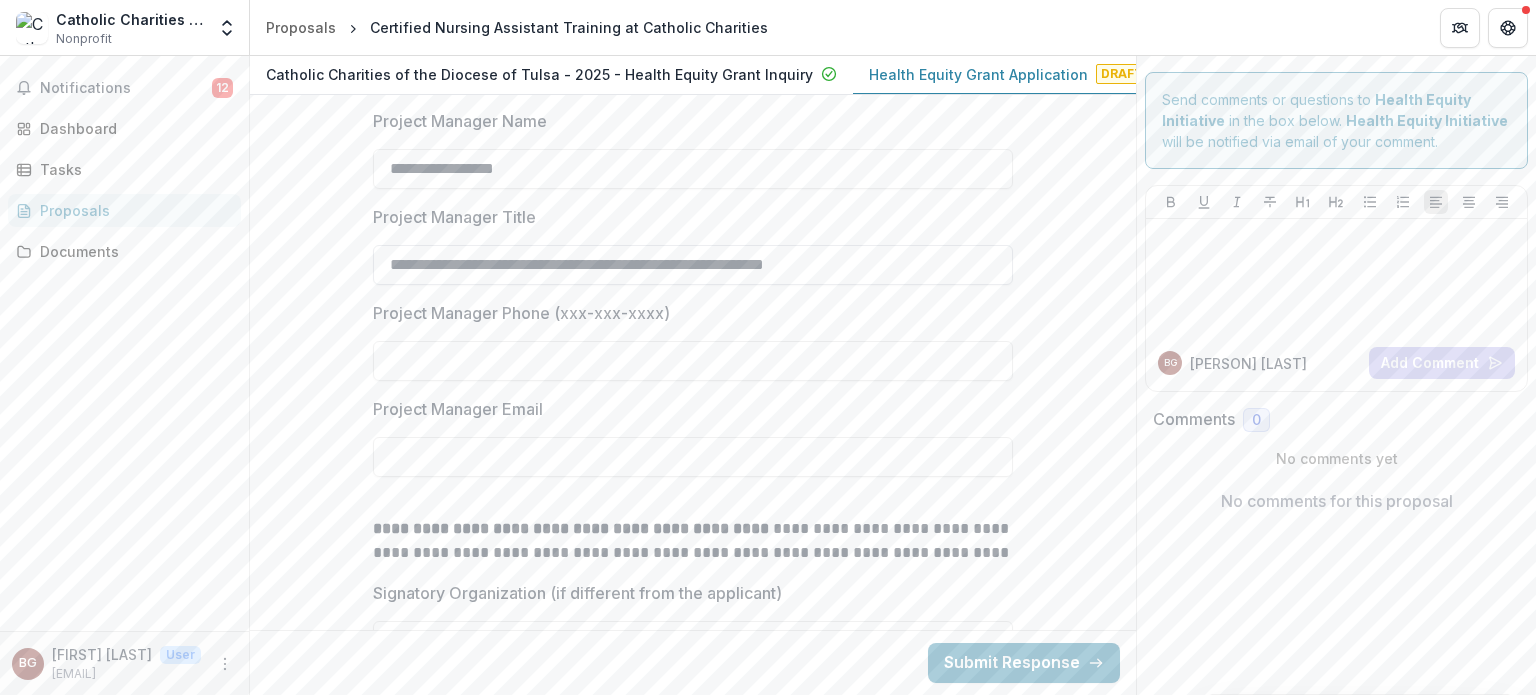 click on "**********" at bounding box center (693, 265) 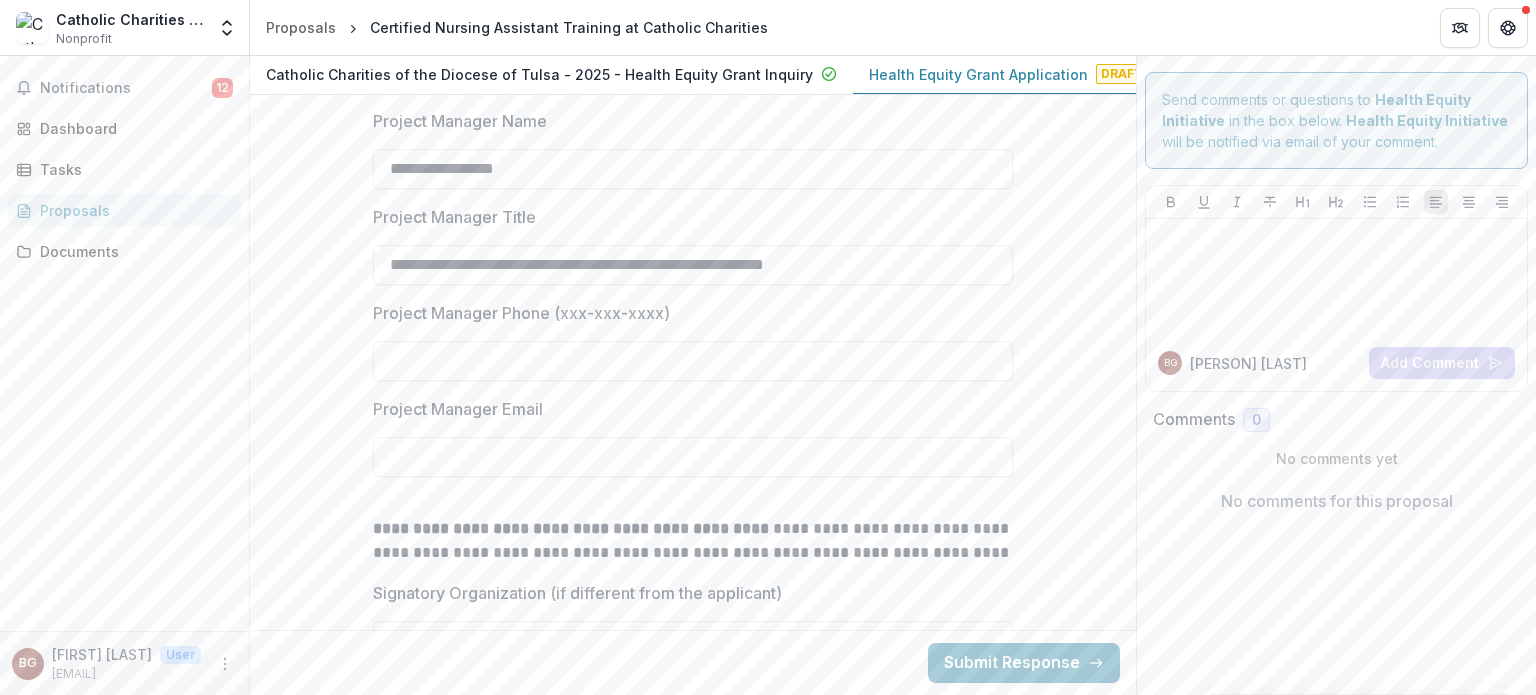 type on "**********" 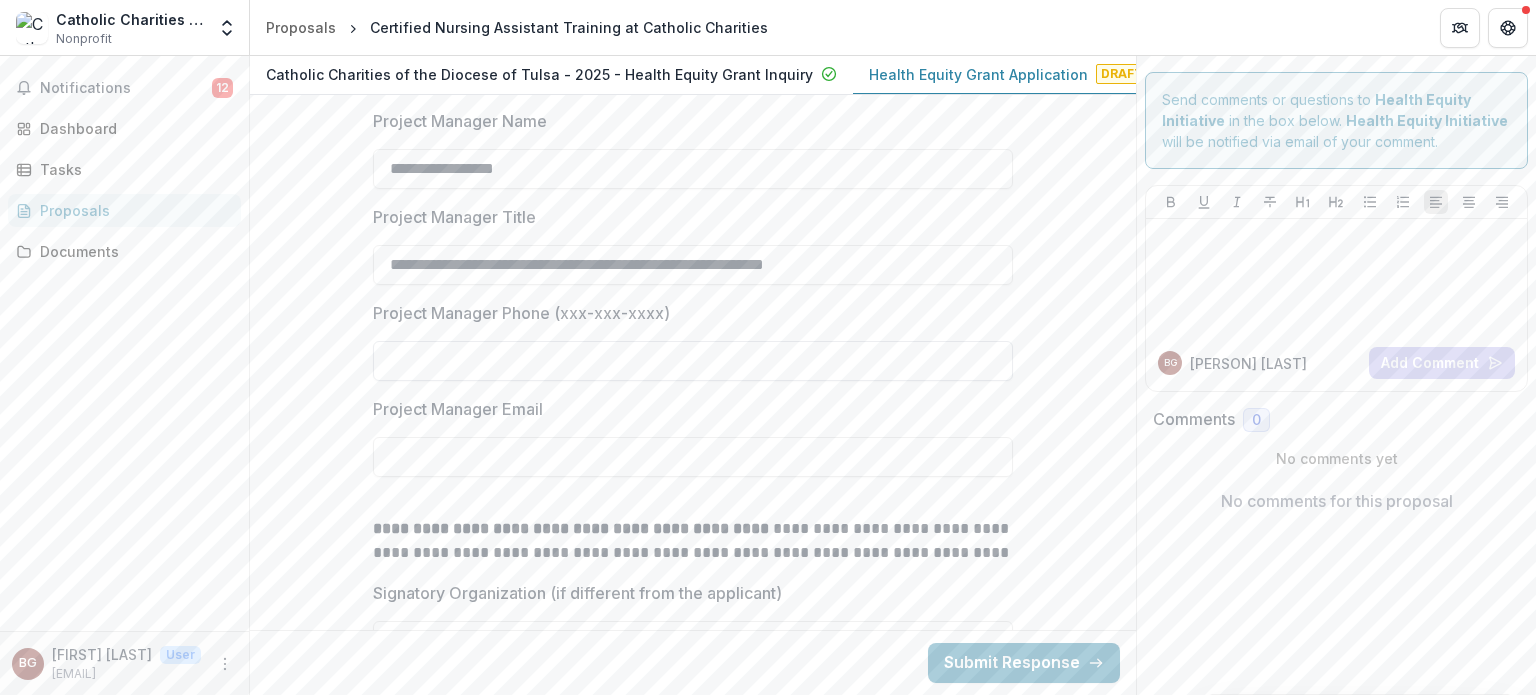 click on "Project Manager Phone (xxx-xxx-xxxx)" at bounding box center (693, 361) 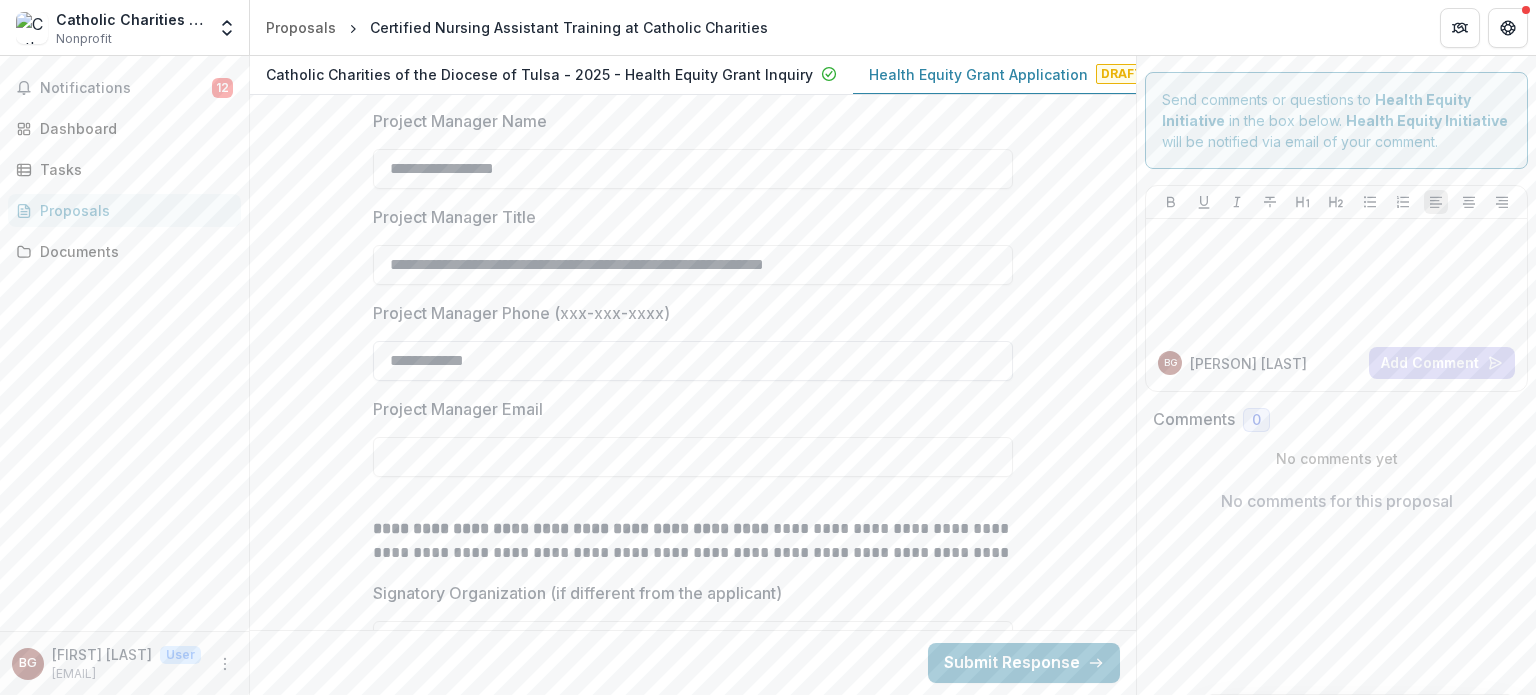 click on "**********" at bounding box center (693, 361) 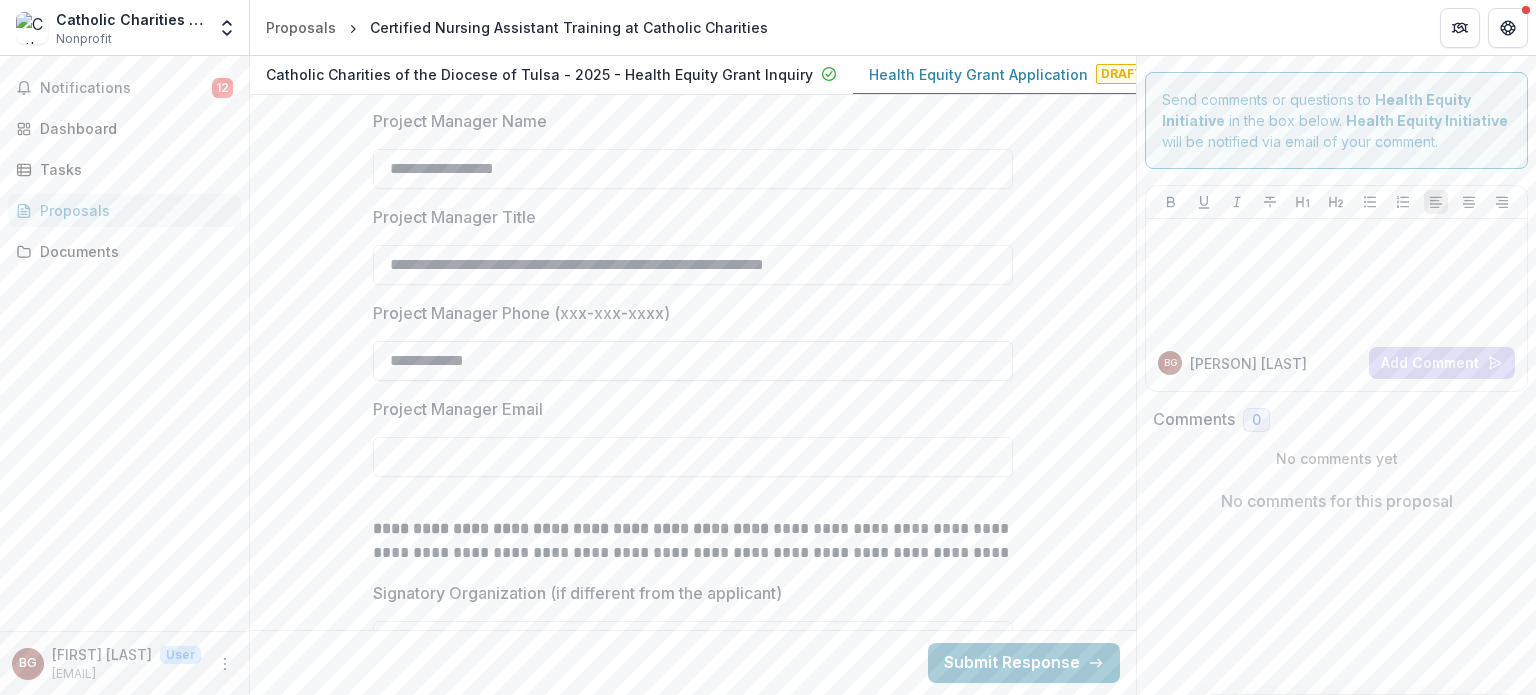 click on "**********" at bounding box center (693, 361) 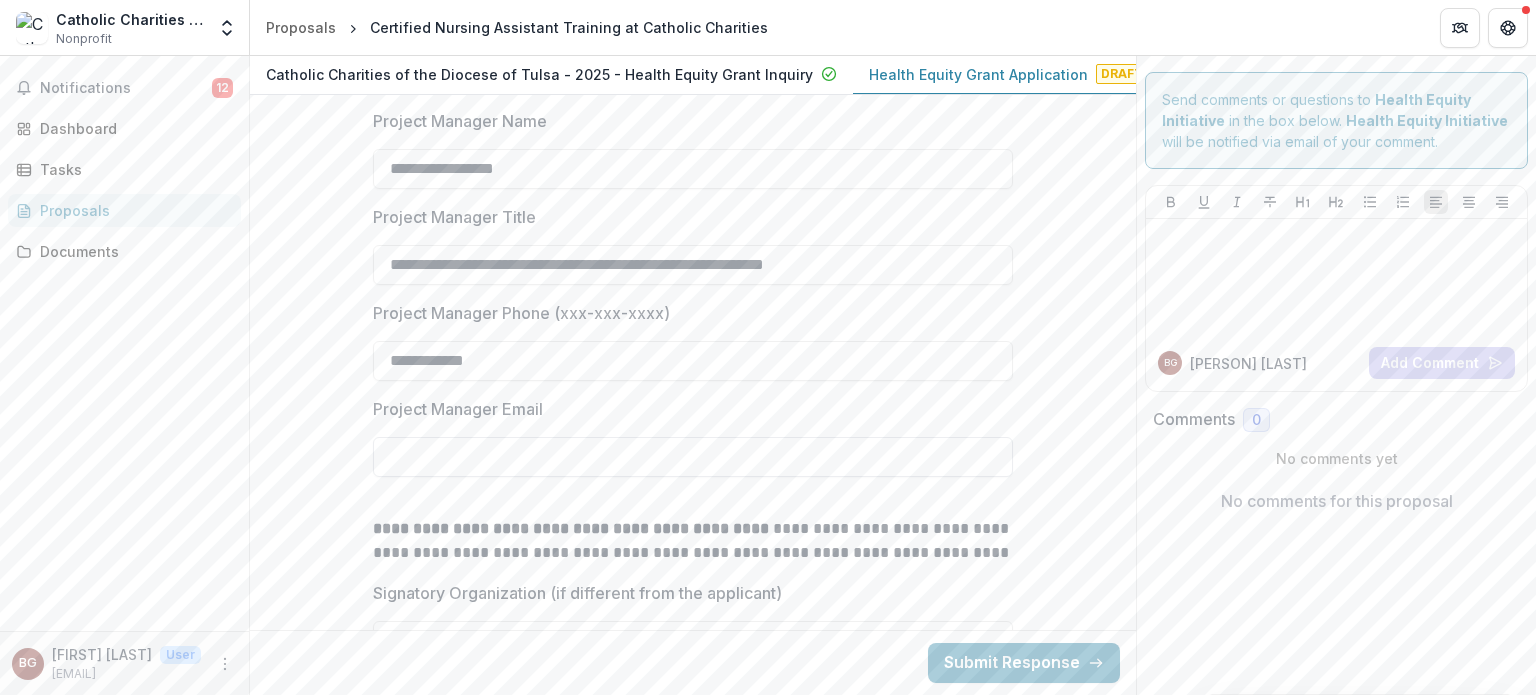 type on "**********" 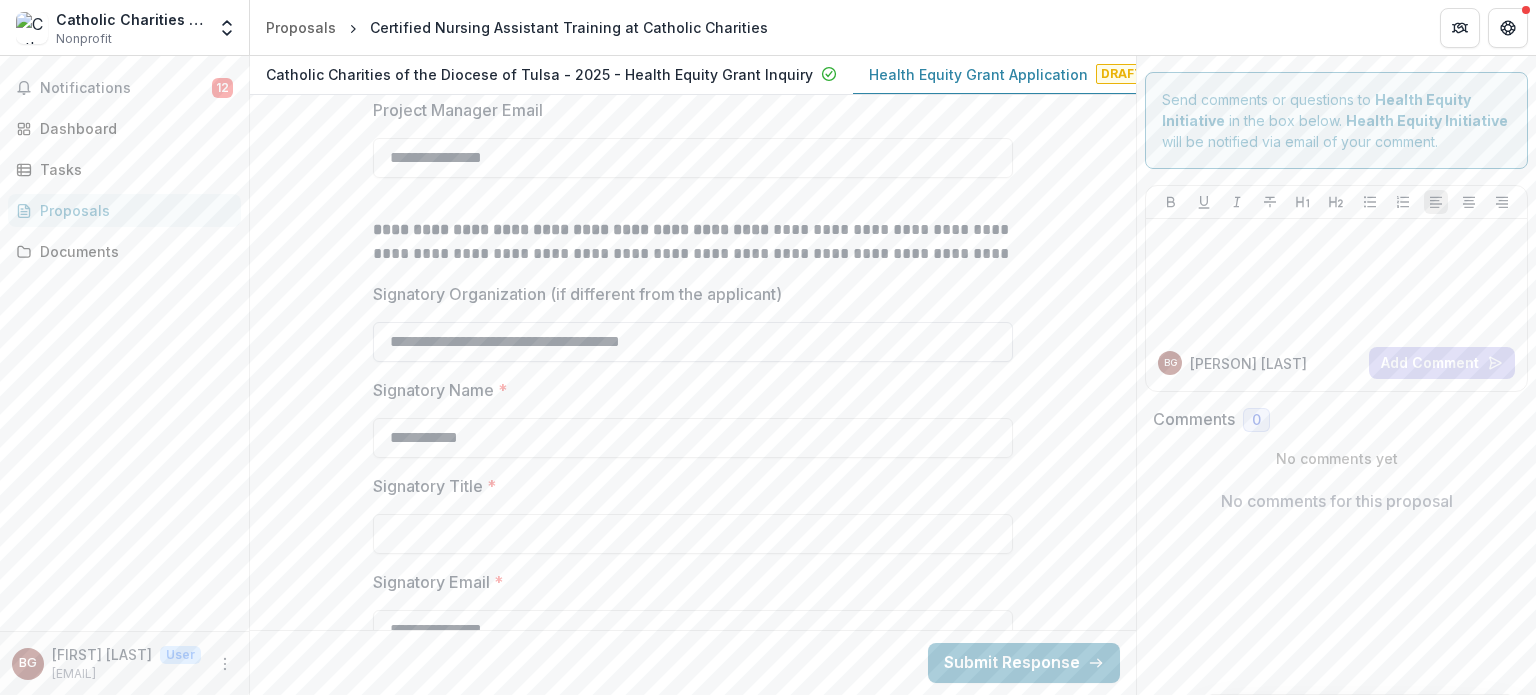 scroll, scrollTop: 2364, scrollLeft: 0, axis: vertical 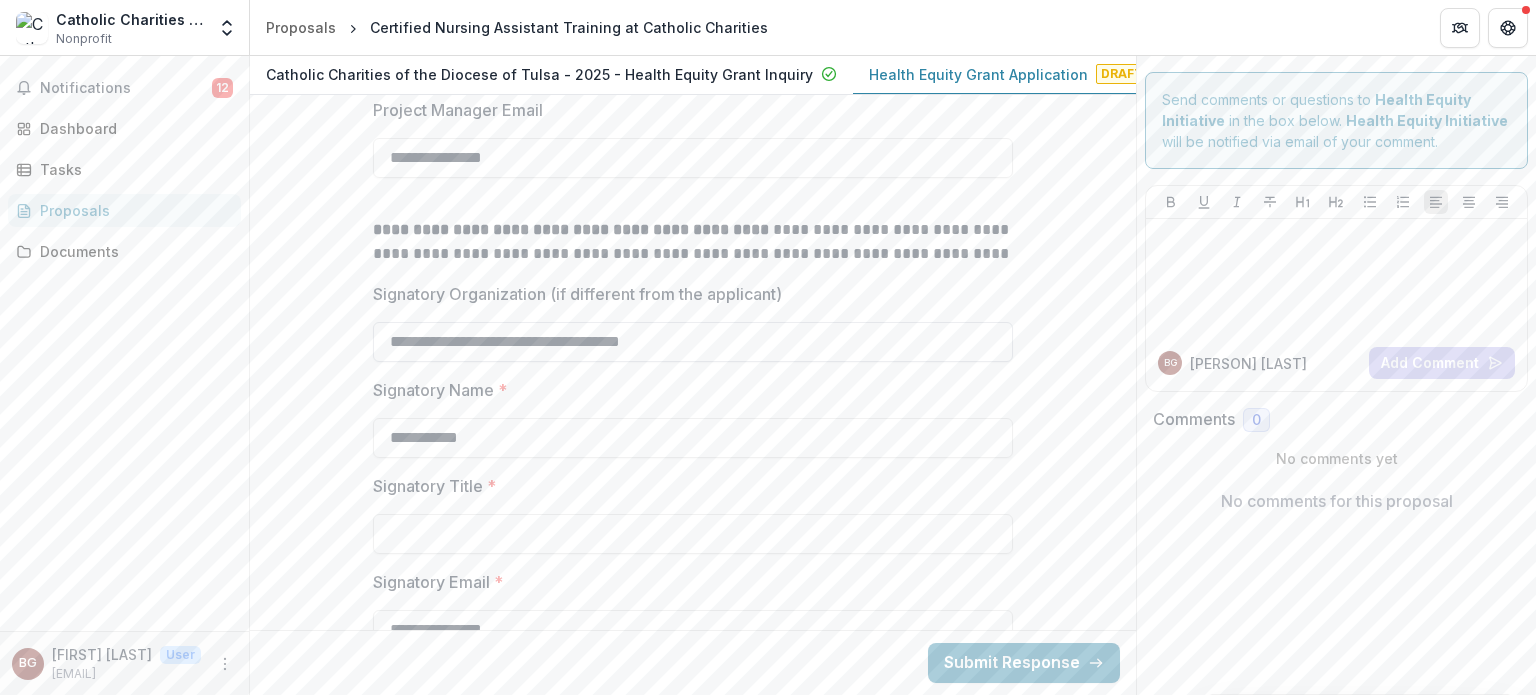 type on "**********" 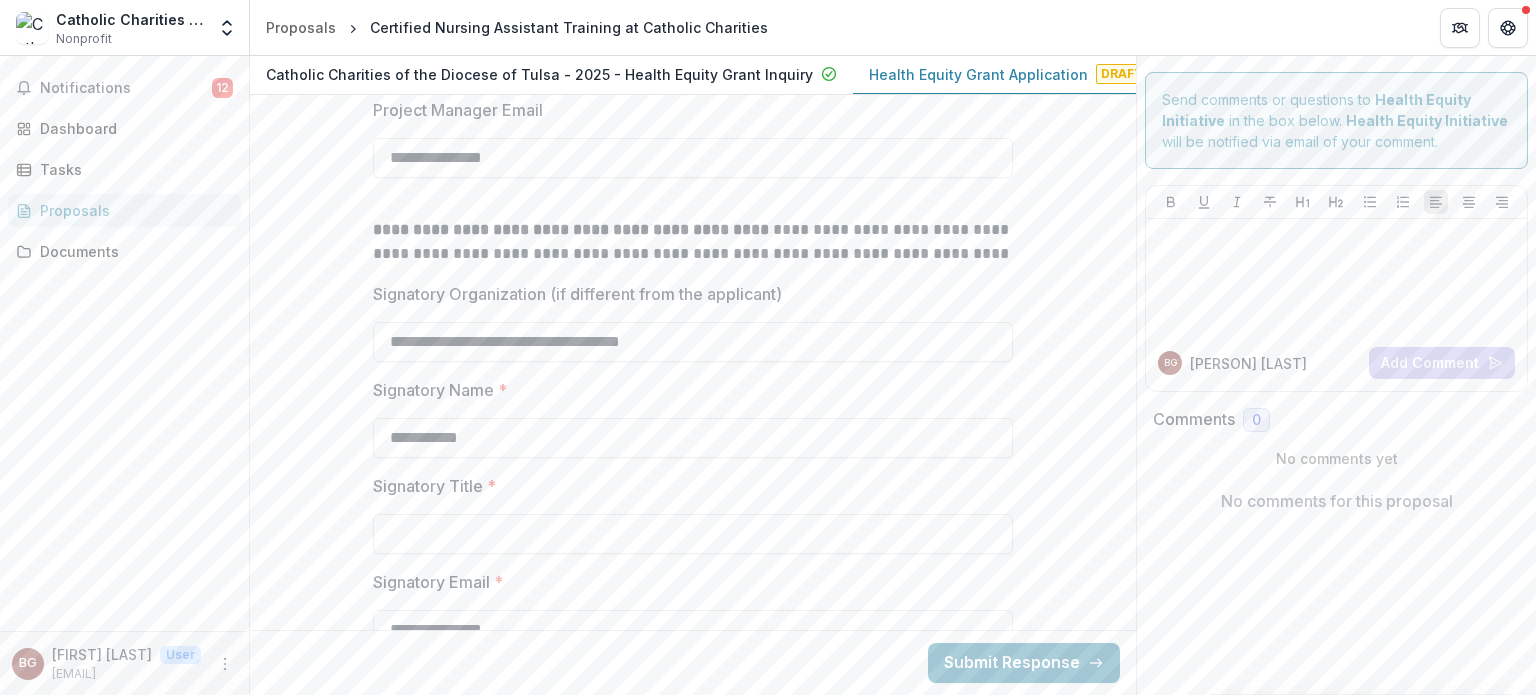 drag, startPoint x: 715, startPoint y: 336, endPoint x: 113, endPoint y: 204, distance: 616.3019 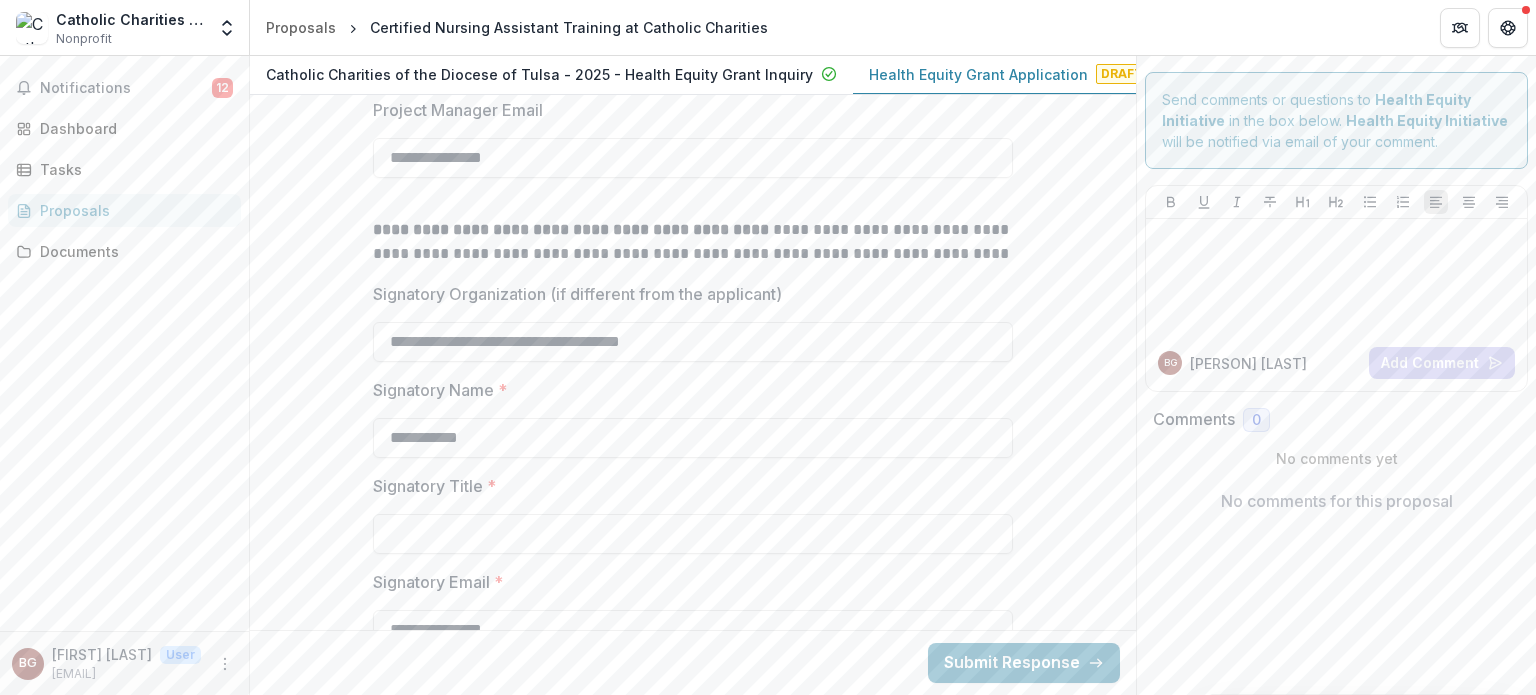 click on "**********" at bounding box center [768, 375] 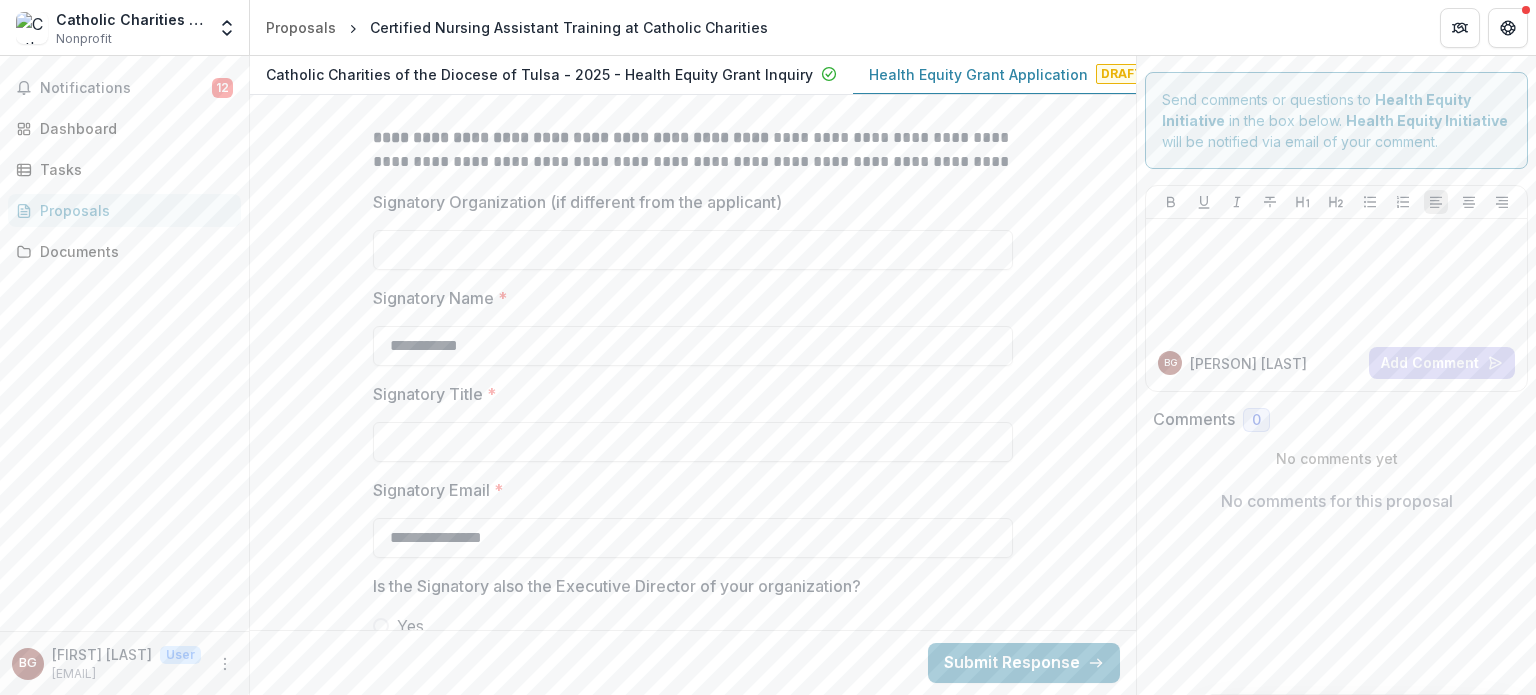 scroll, scrollTop: 2456, scrollLeft: 0, axis: vertical 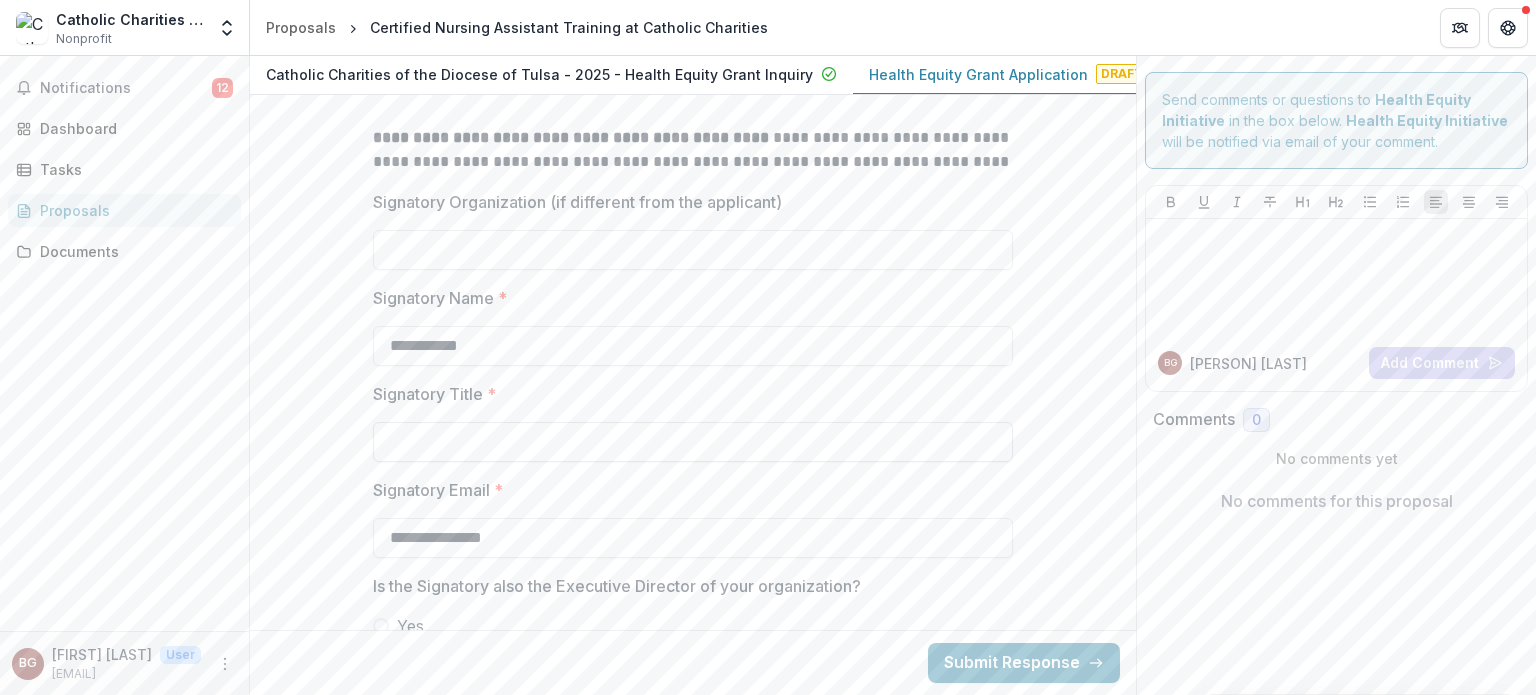 type 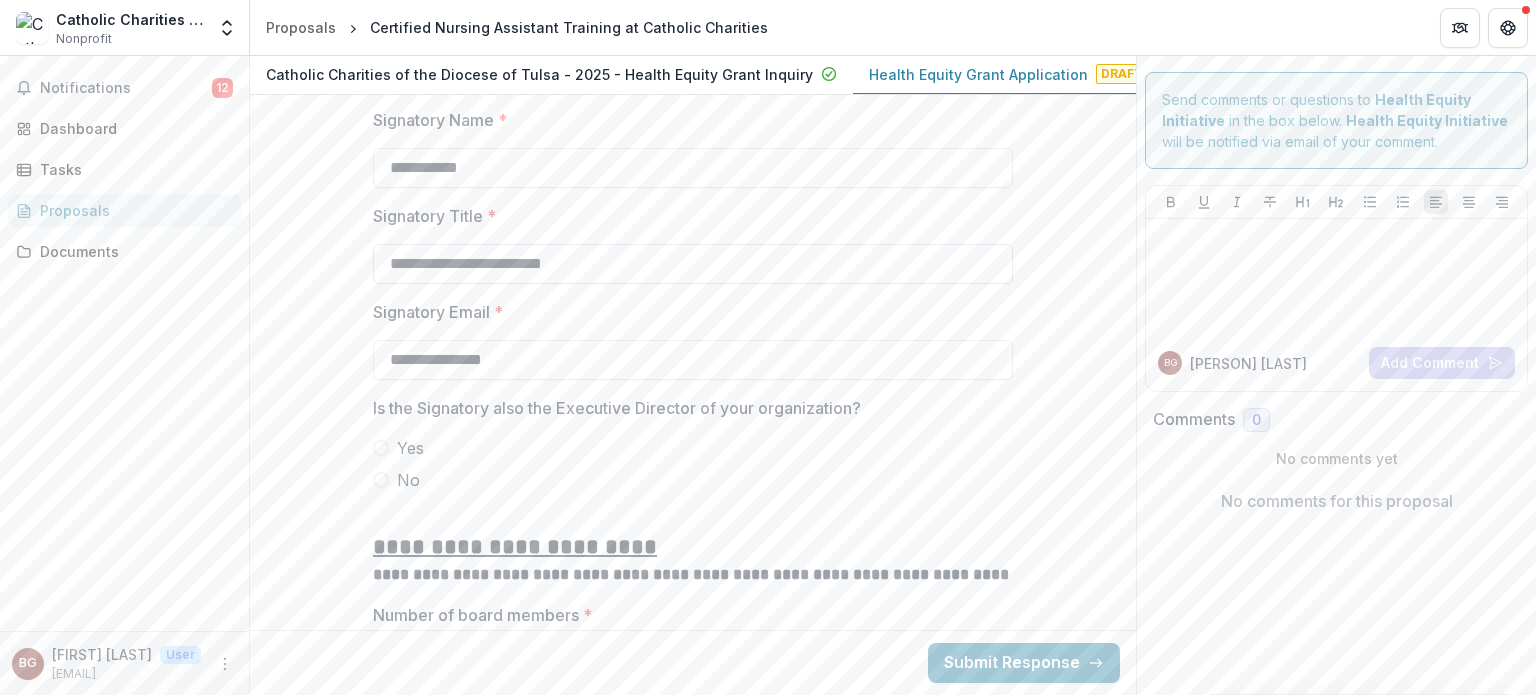 scroll, scrollTop: 2636, scrollLeft: 0, axis: vertical 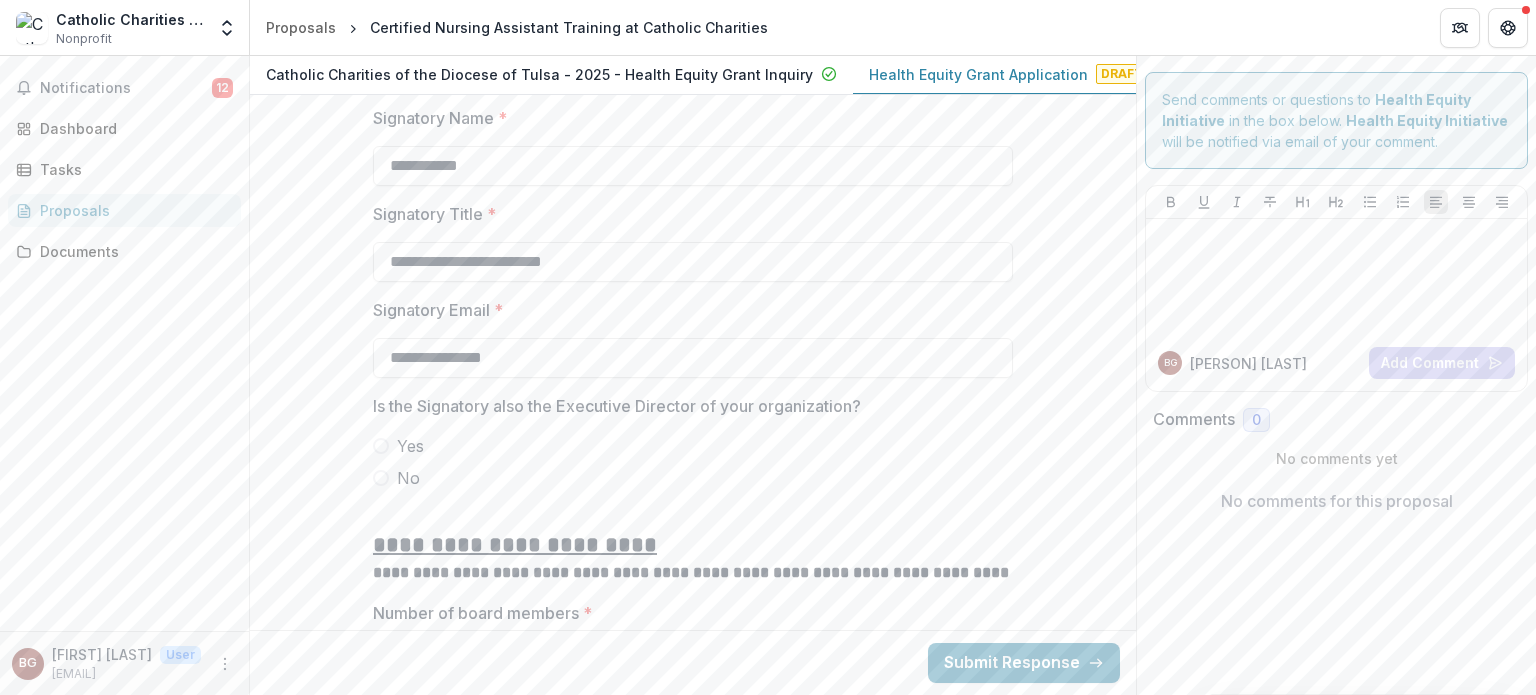 type on "**********" 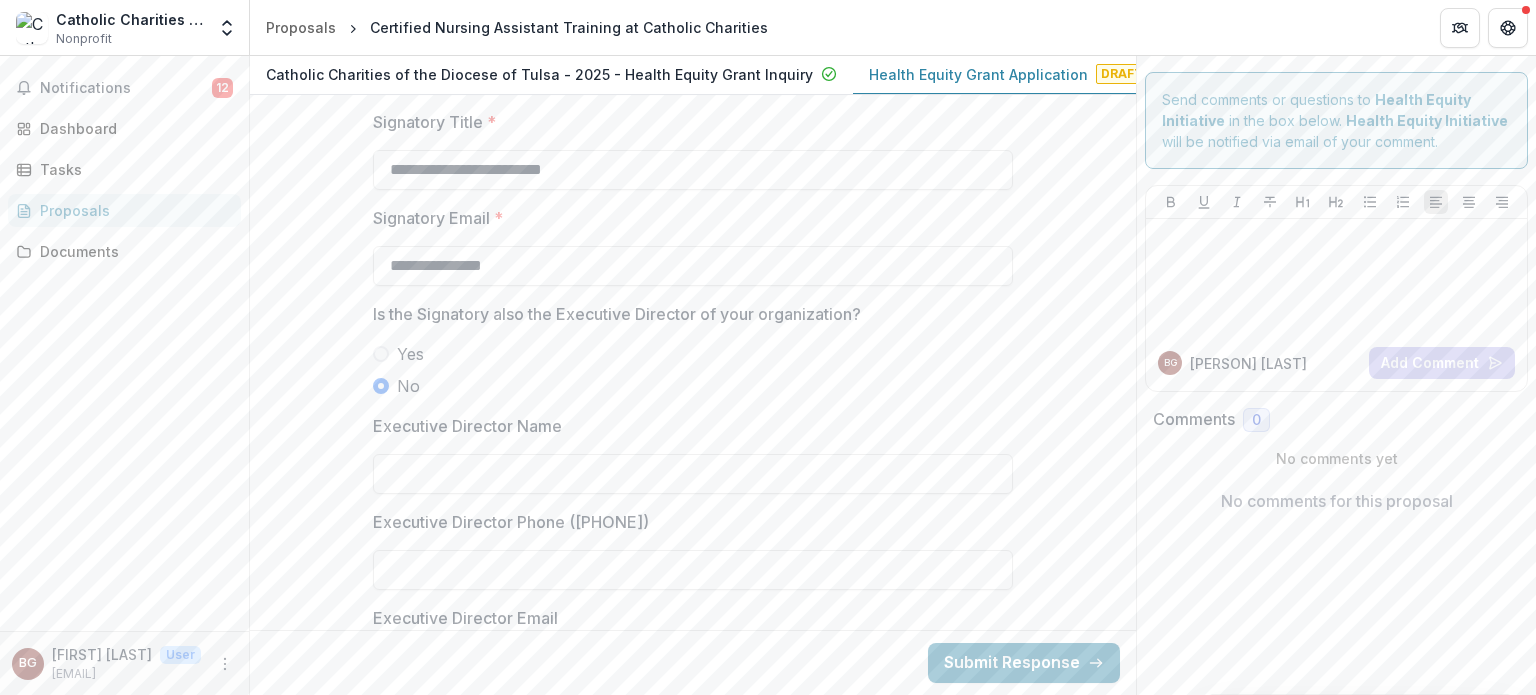 scroll, scrollTop: 2728, scrollLeft: 0, axis: vertical 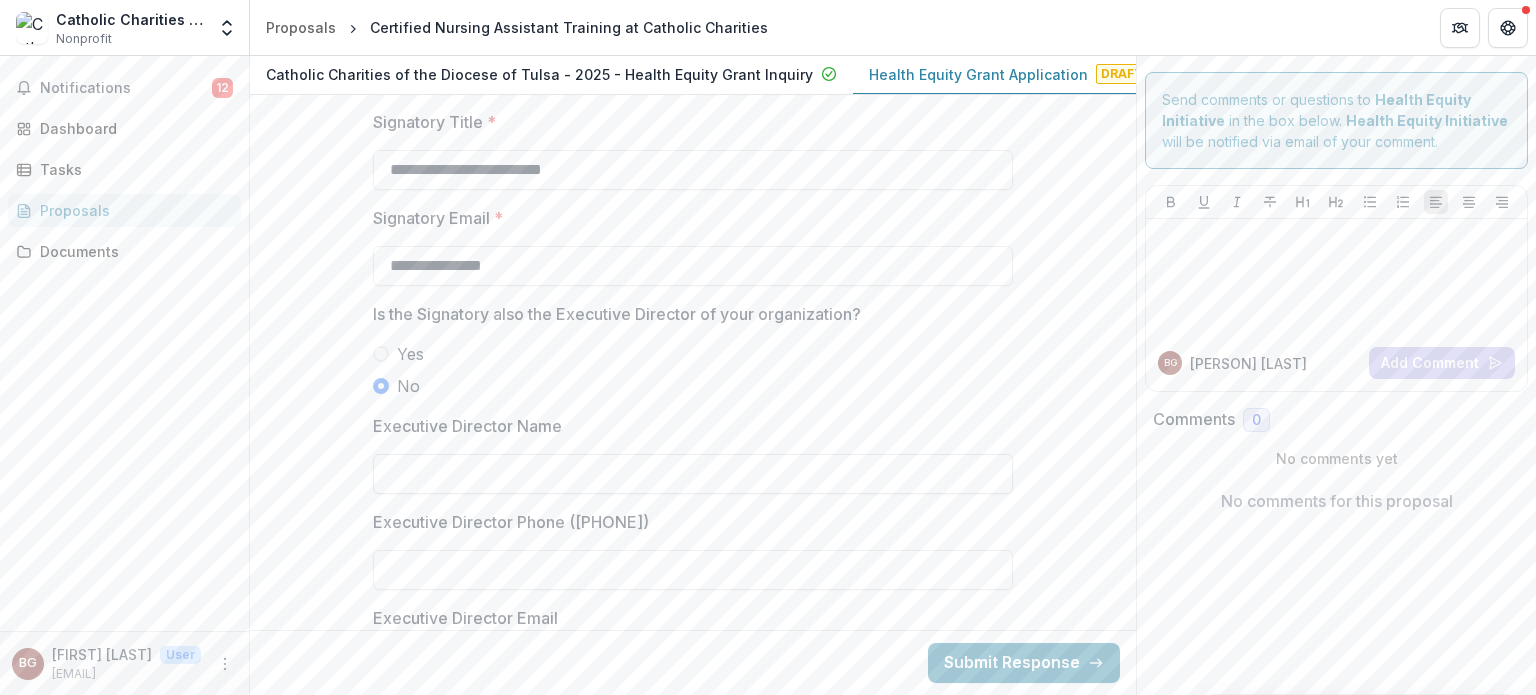 click on "Executive Director Name" at bounding box center [693, 474] 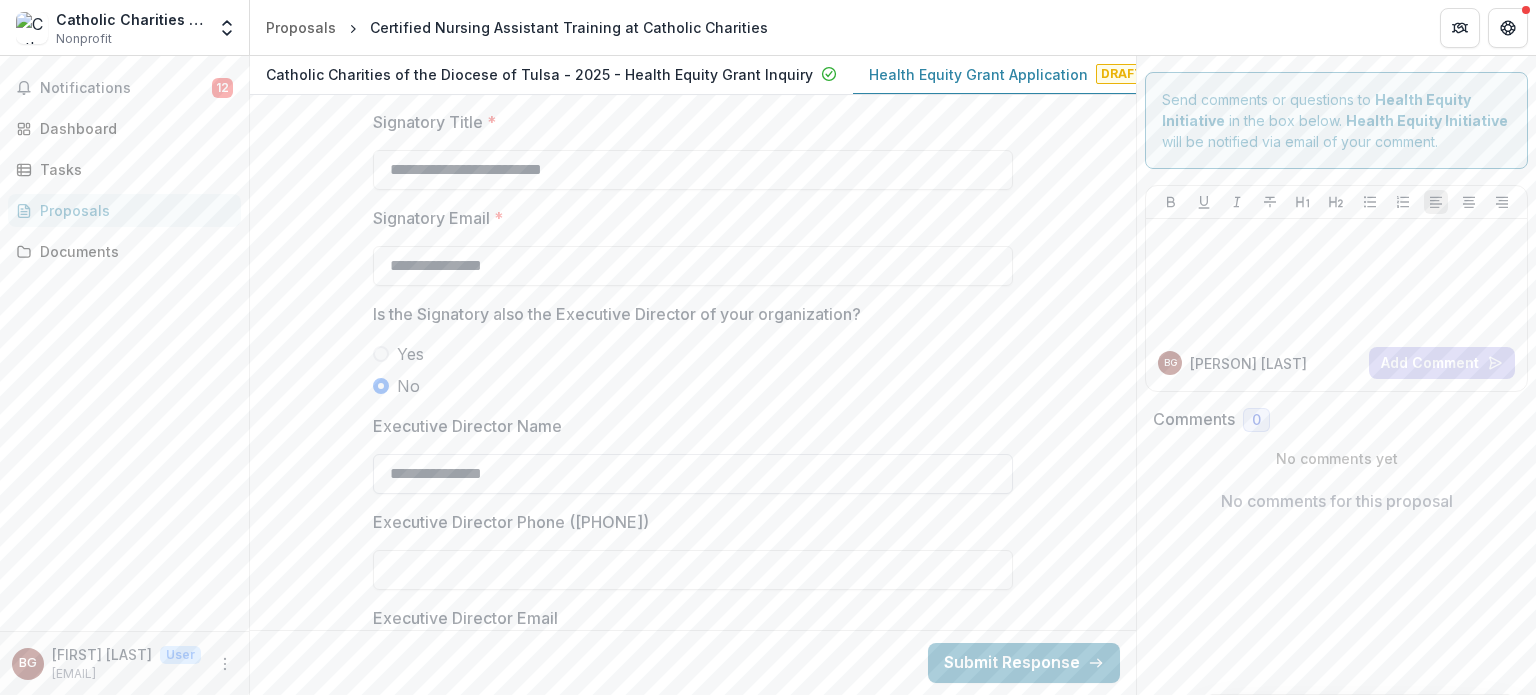 click on "**********" at bounding box center (693, 474) 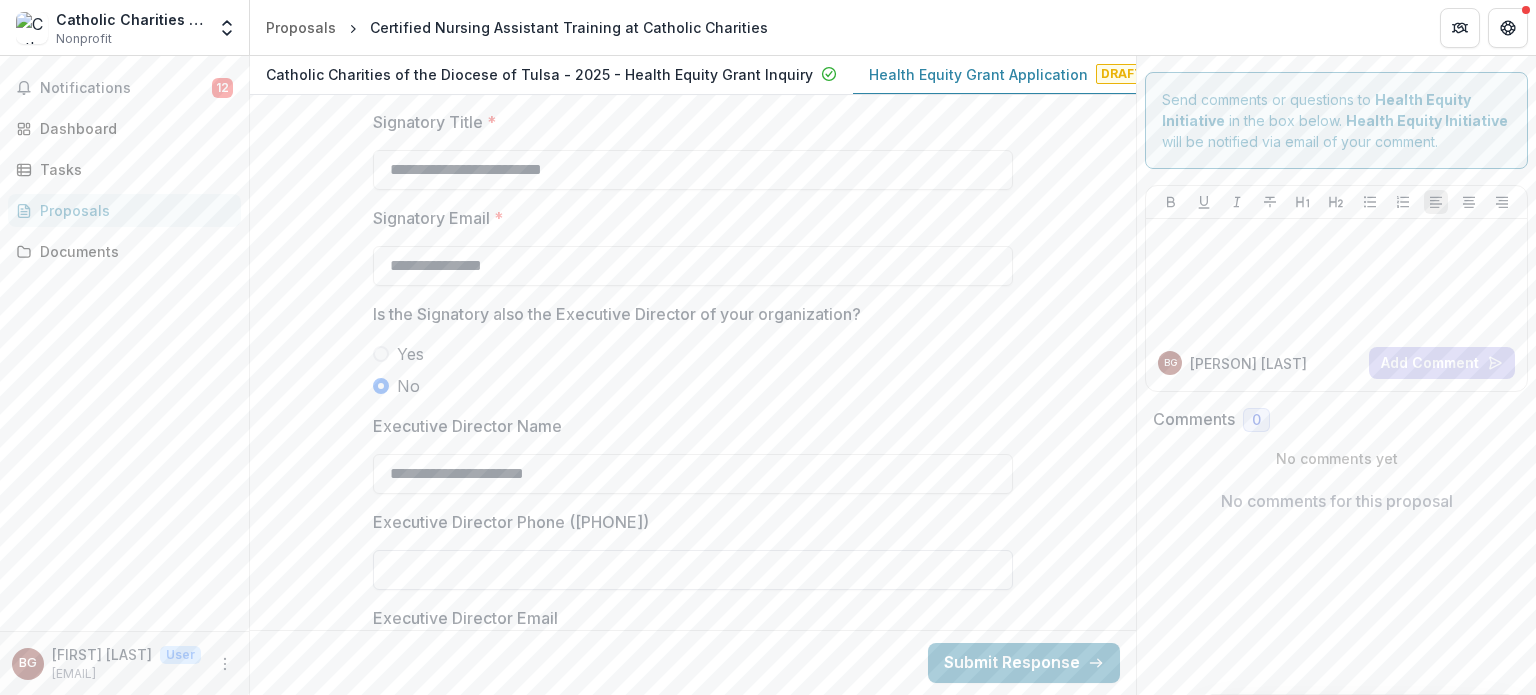 type on "**********" 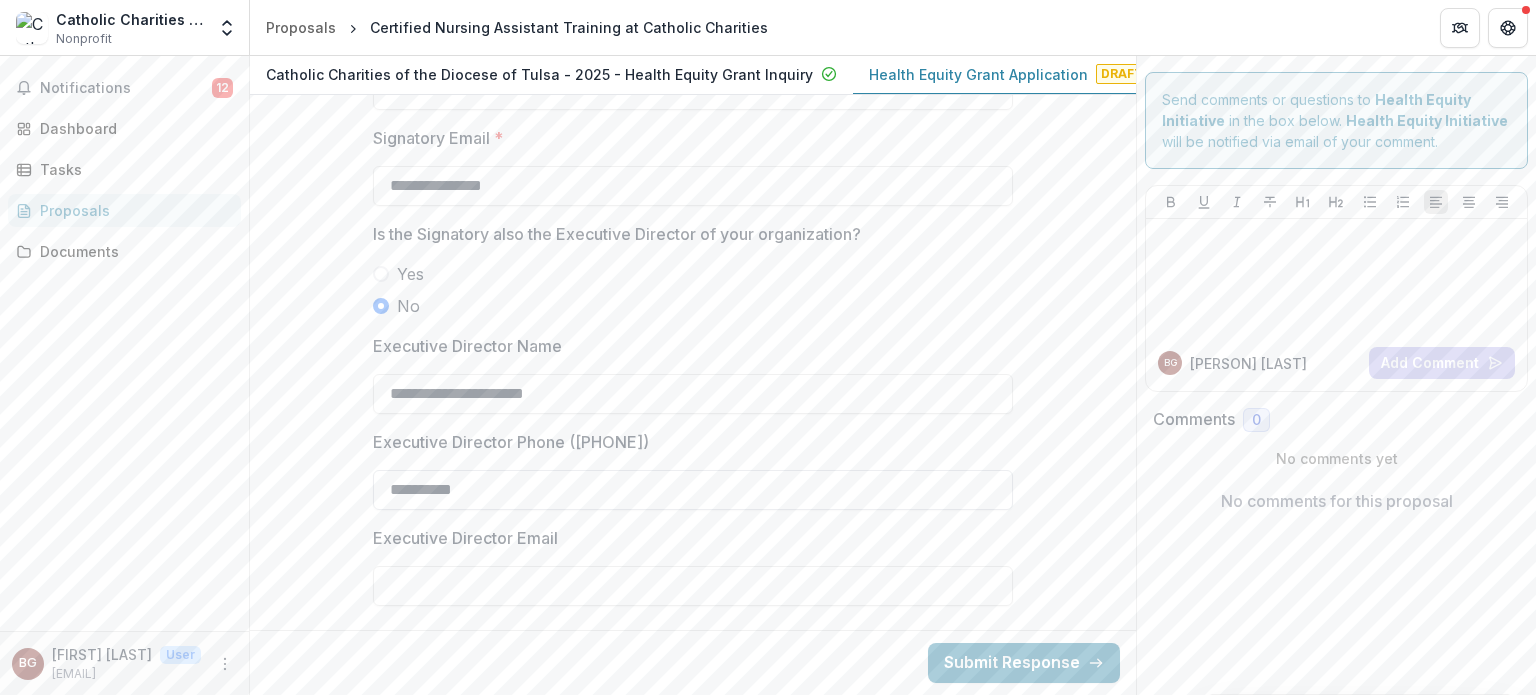 scroll, scrollTop: 2852, scrollLeft: 0, axis: vertical 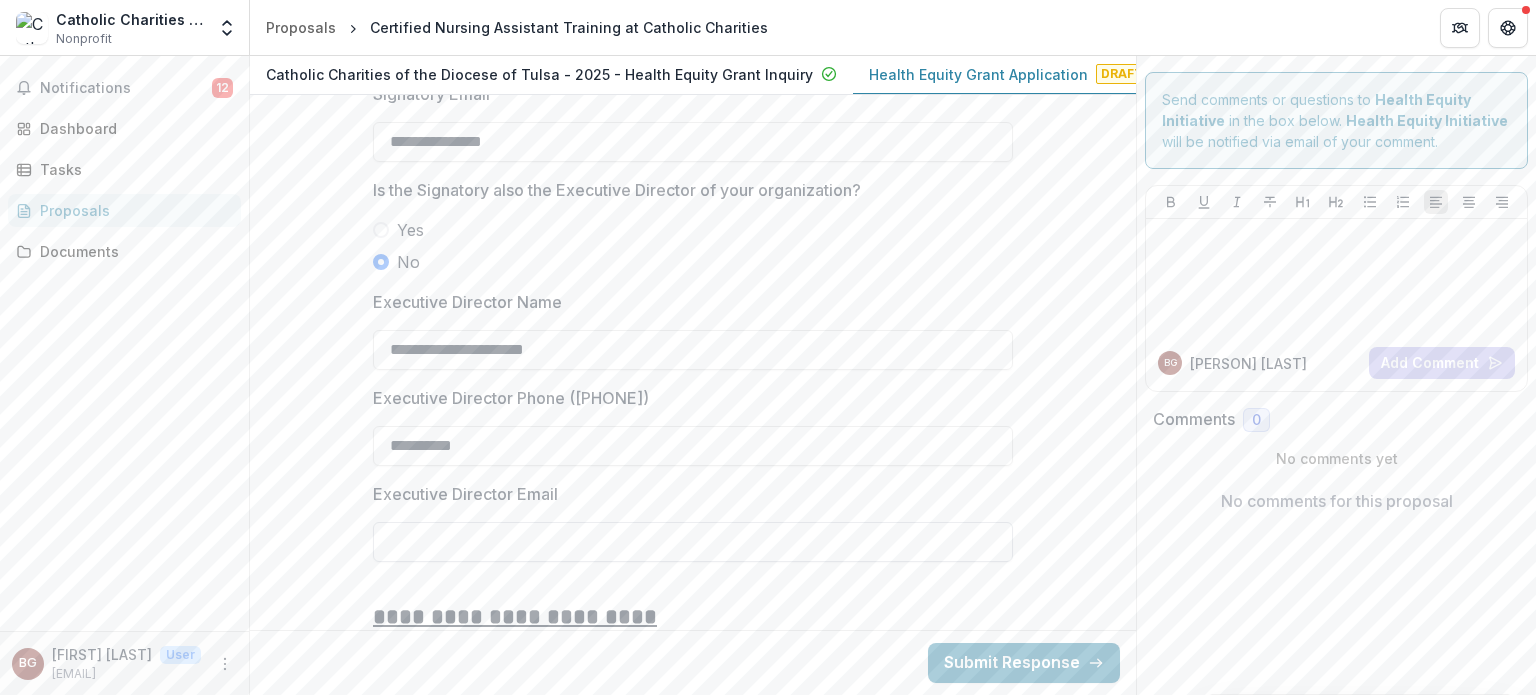type on "**********" 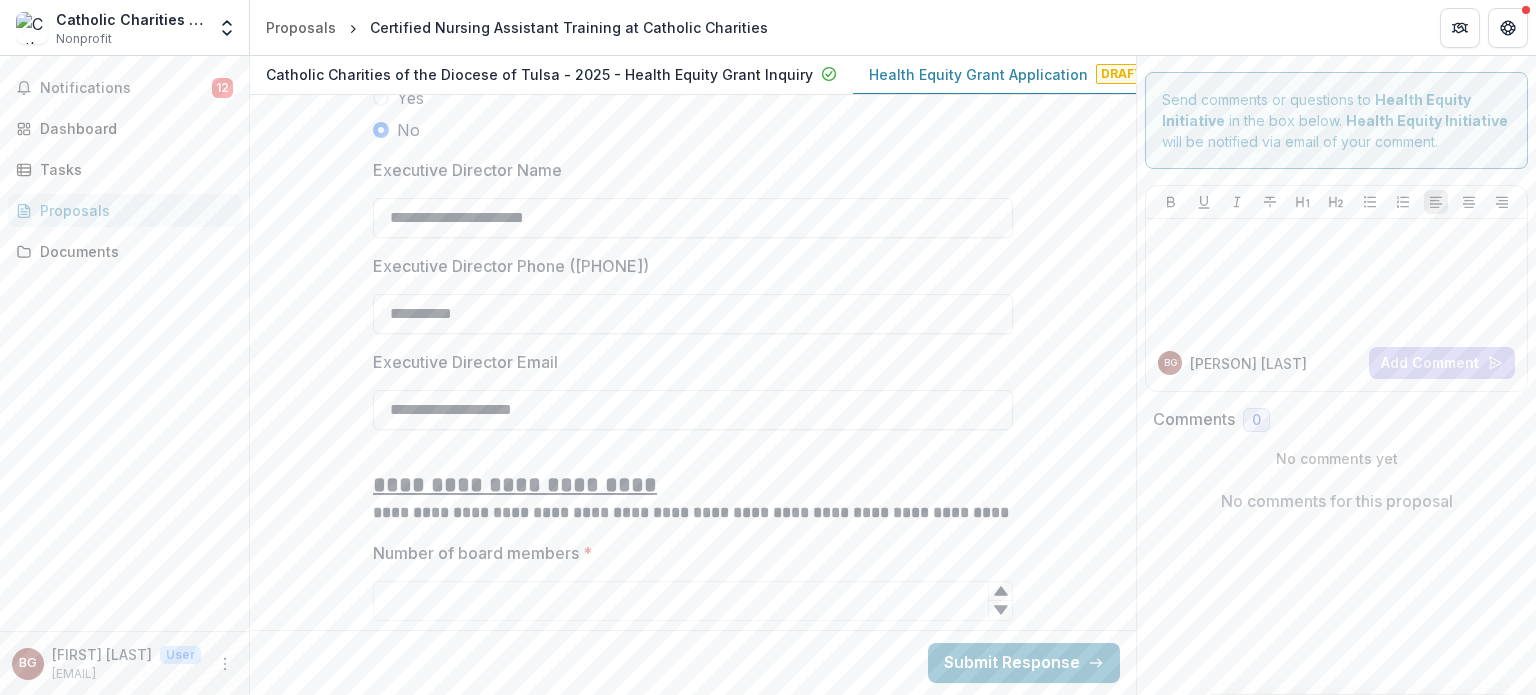 scroll, scrollTop: 2984, scrollLeft: 0, axis: vertical 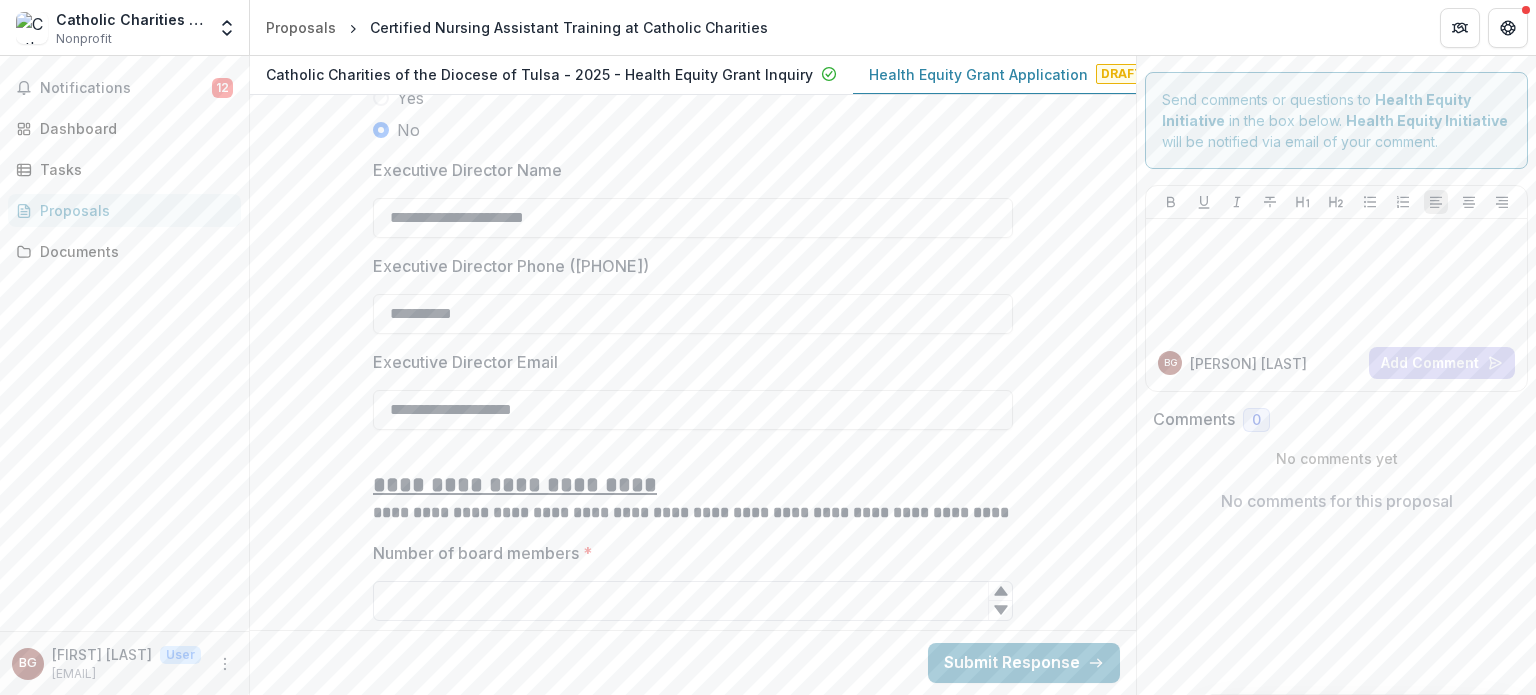 type on "**********" 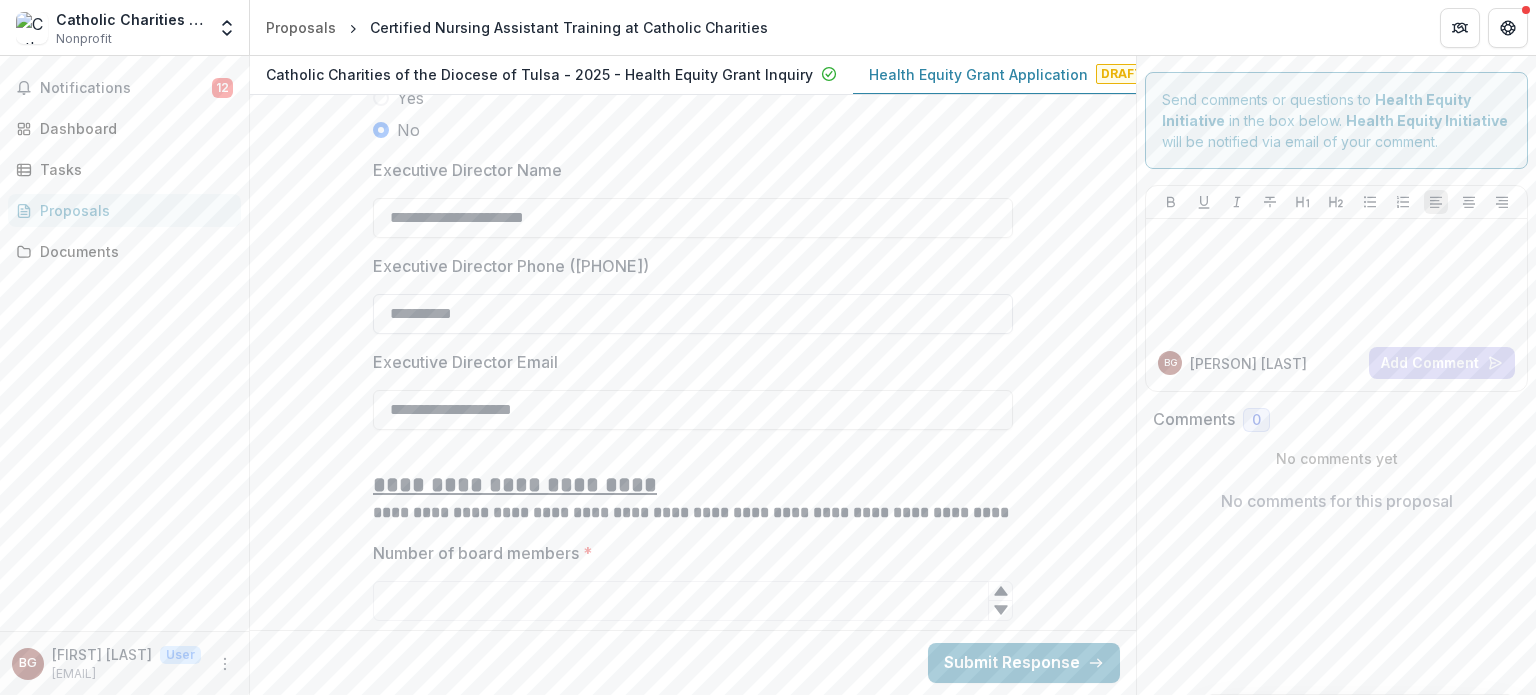 click on "**********" at bounding box center (693, 314) 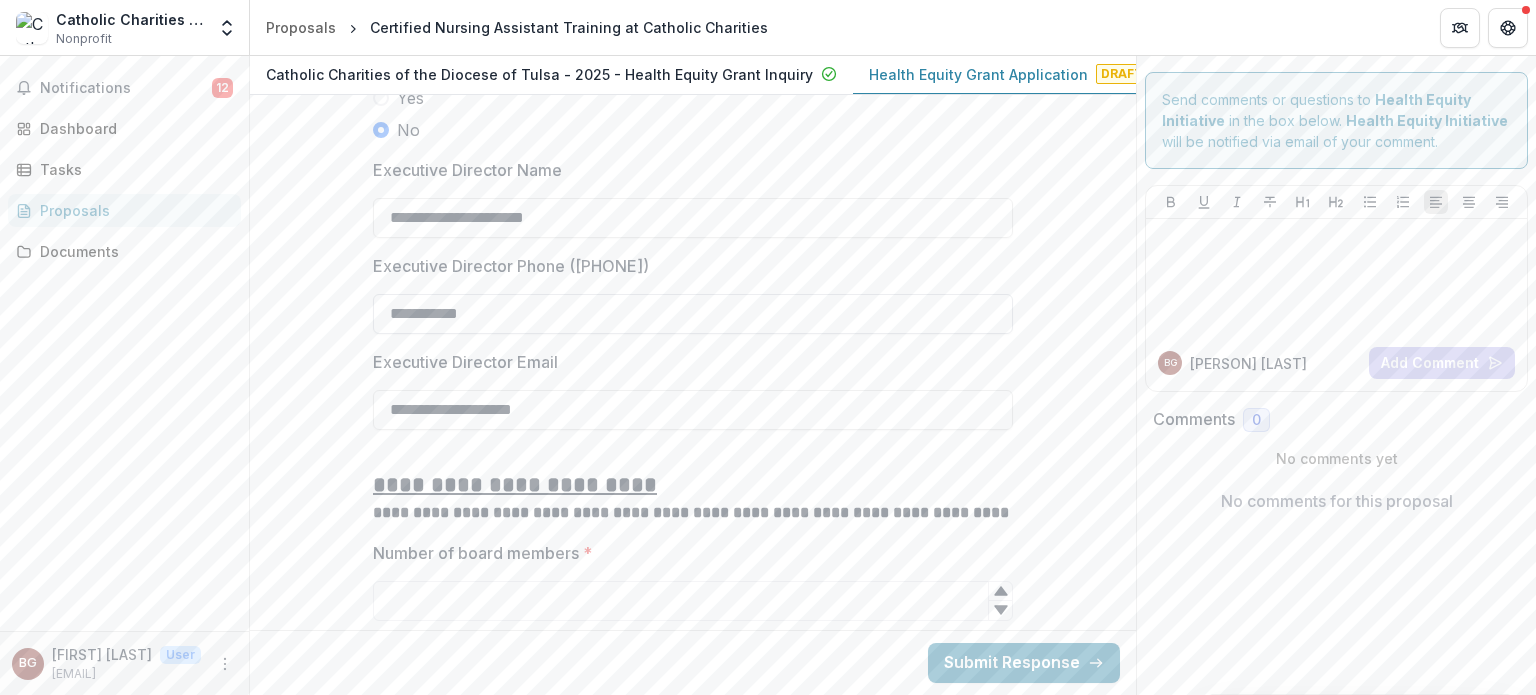 click on "**********" at bounding box center [693, 314] 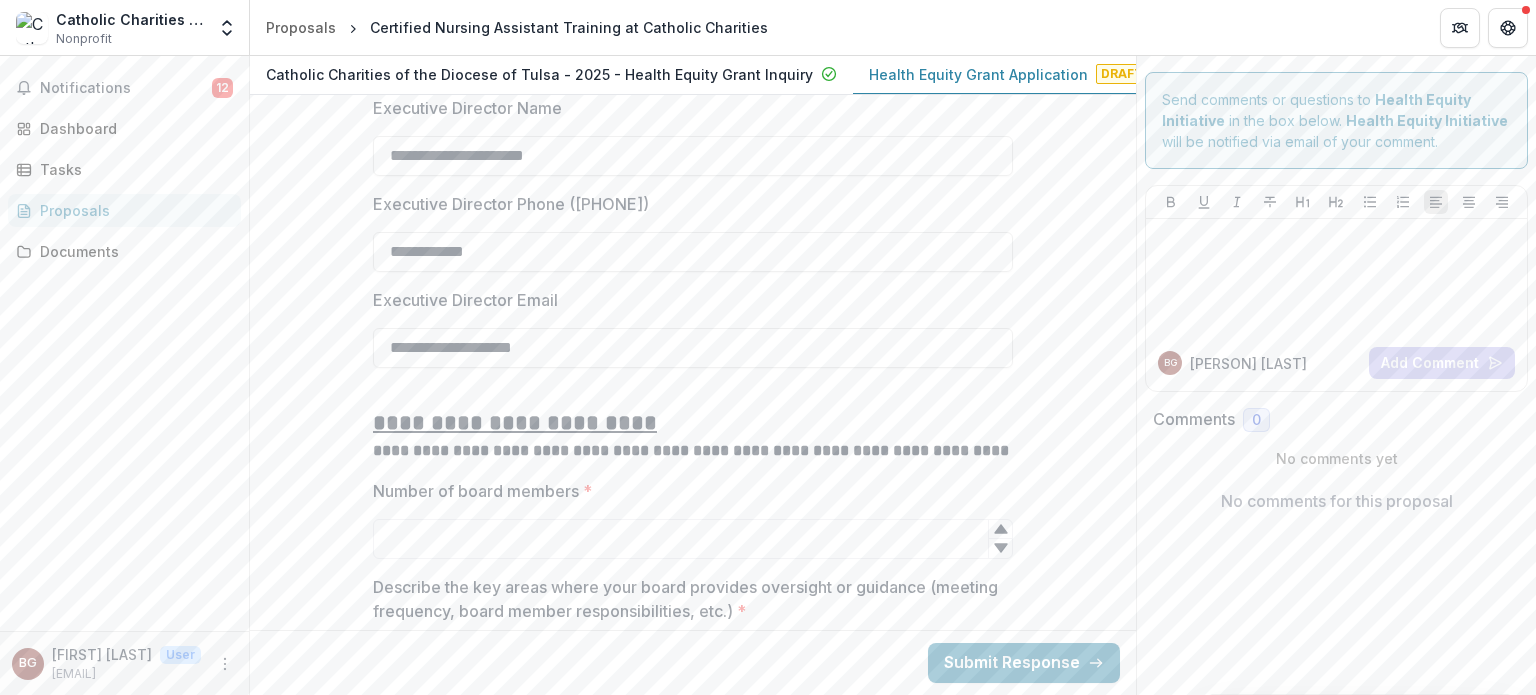 scroll, scrollTop: 3045, scrollLeft: 0, axis: vertical 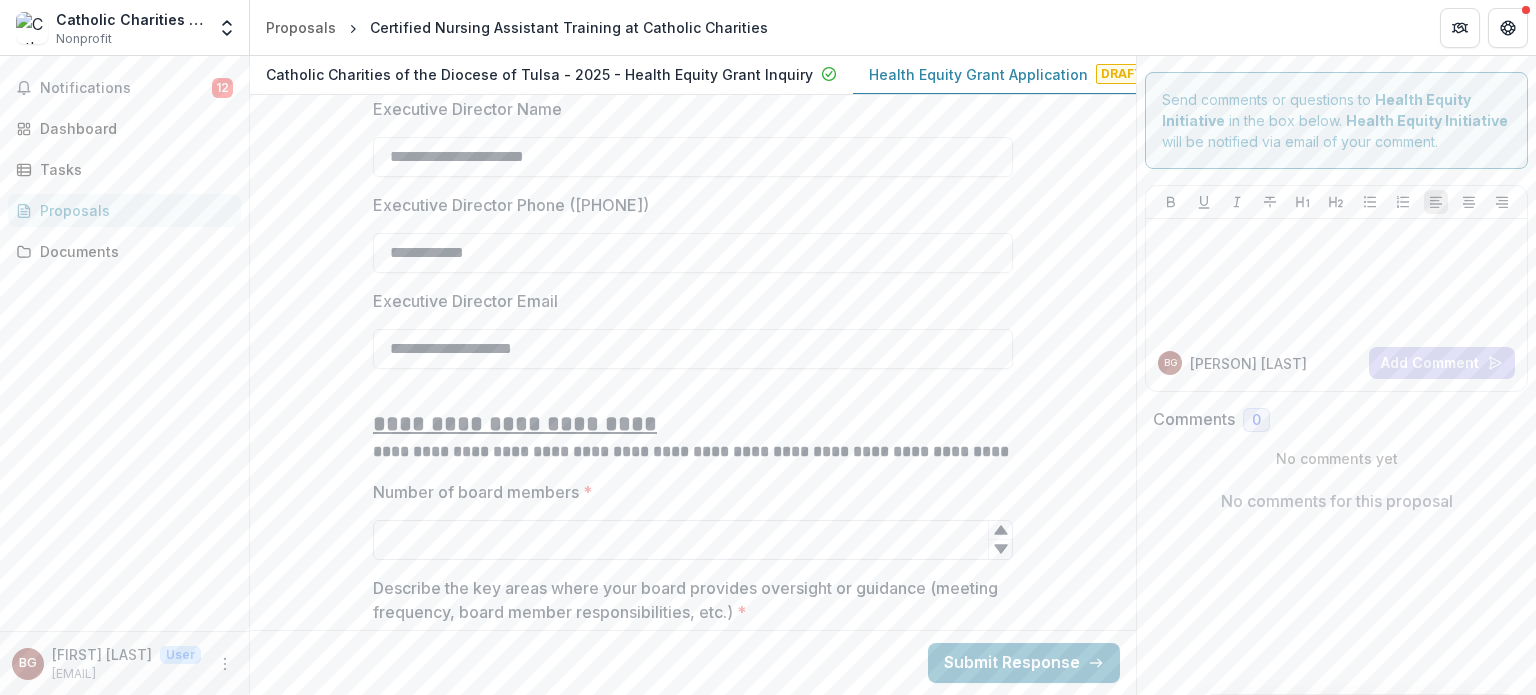 type on "**********" 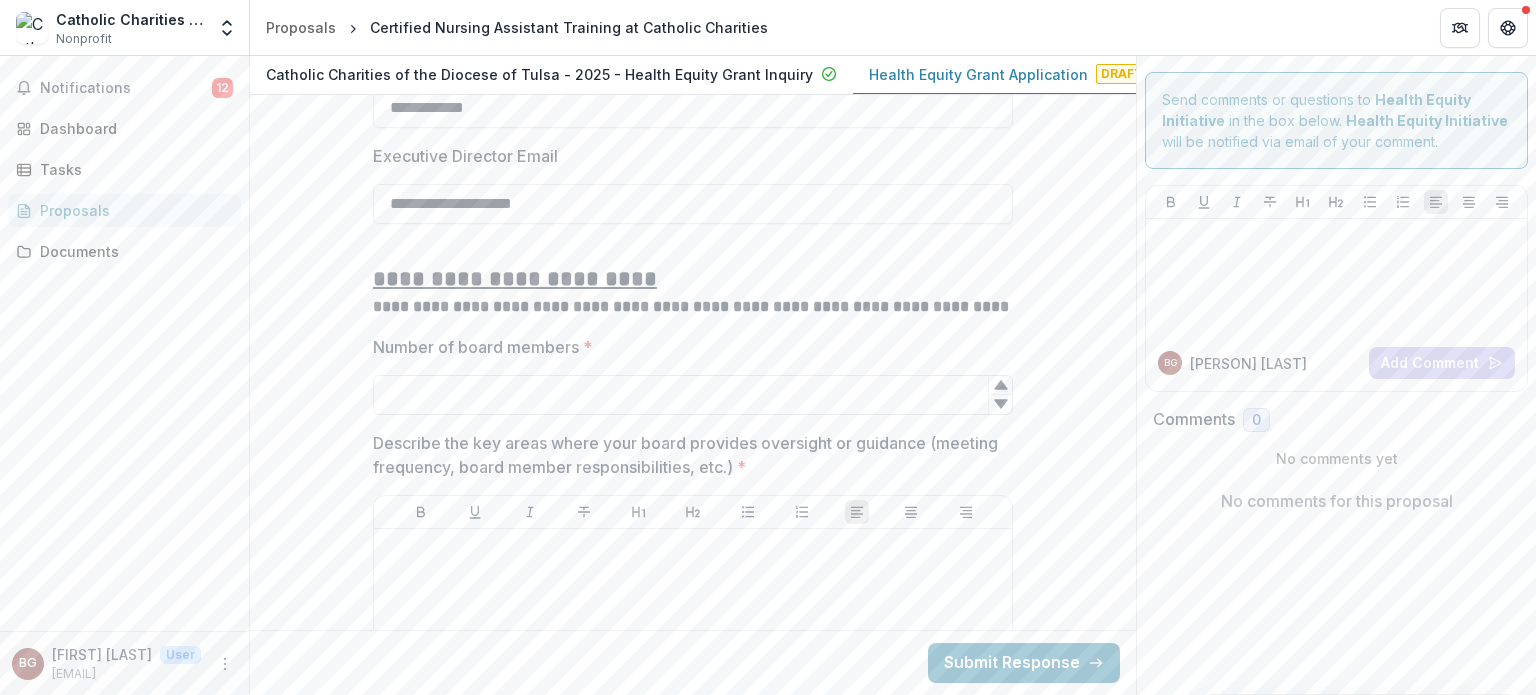 scroll, scrollTop: 3189, scrollLeft: 0, axis: vertical 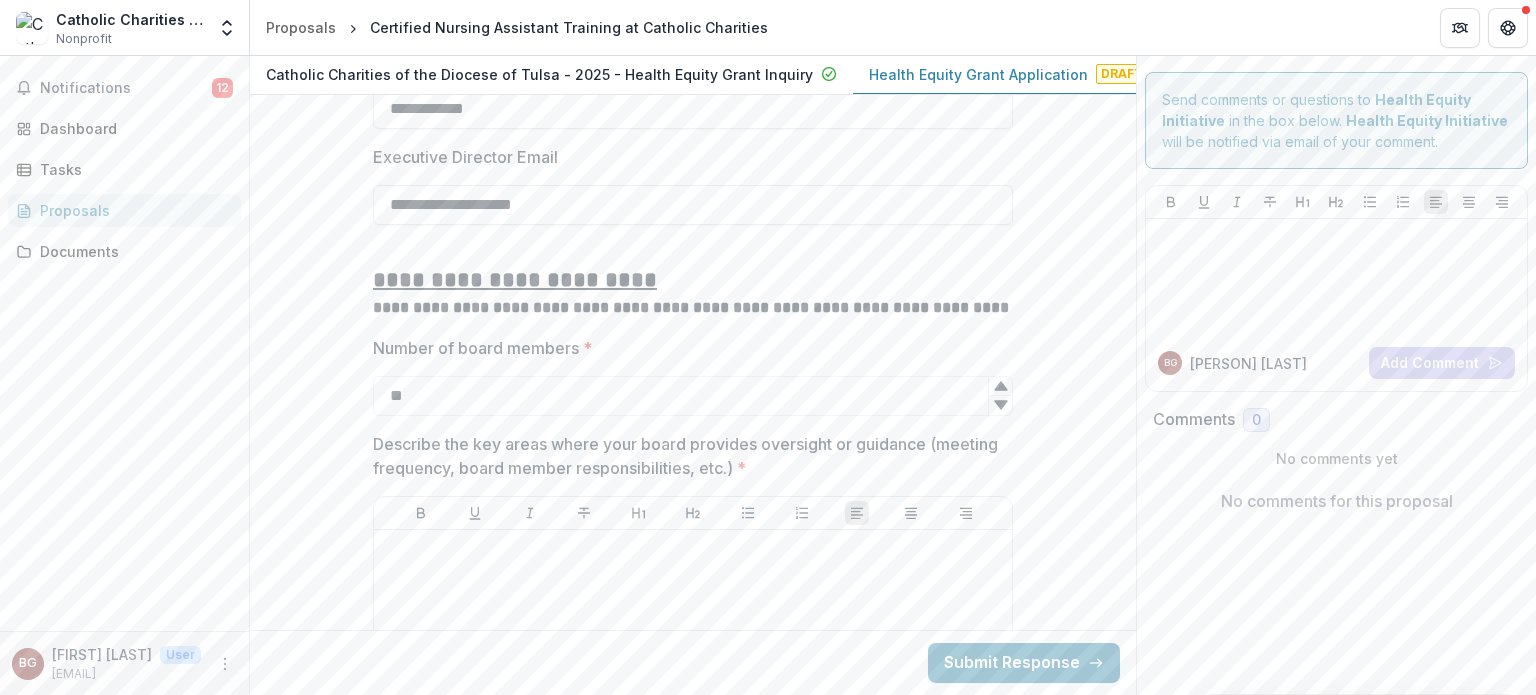 type on "**" 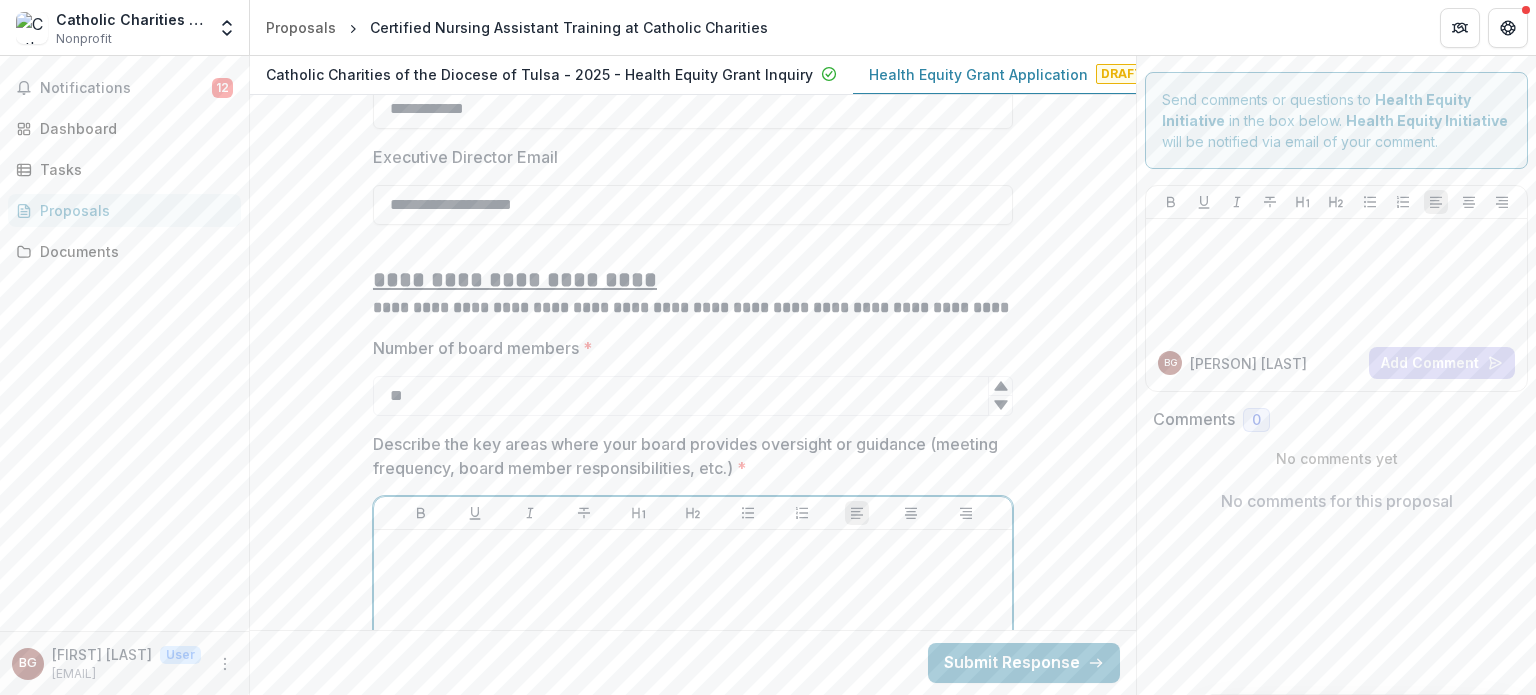 click at bounding box center (693, 549) 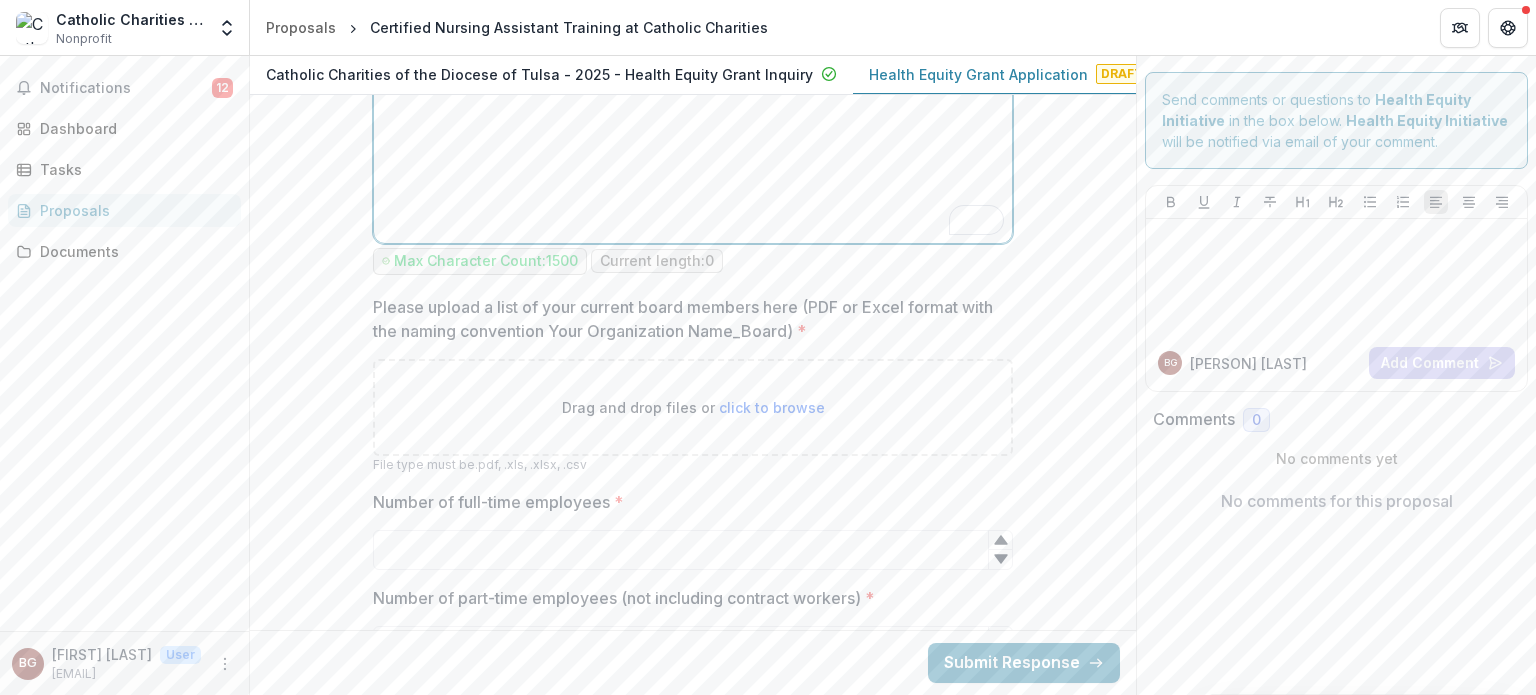 scroll, scrollTop: 3792, scrollLeft: 0, axis: vertical 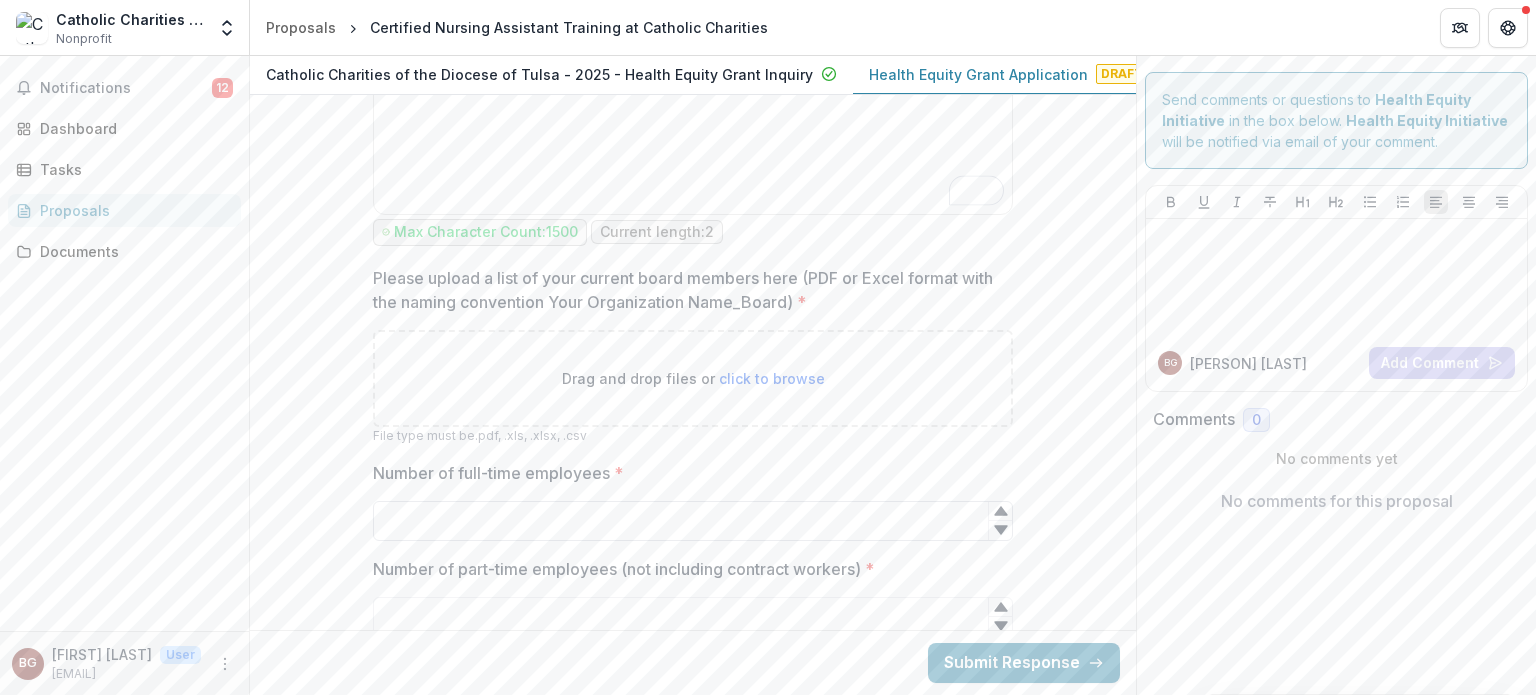 click on "Number of full-time employees *" at bounding box center [693, 521] 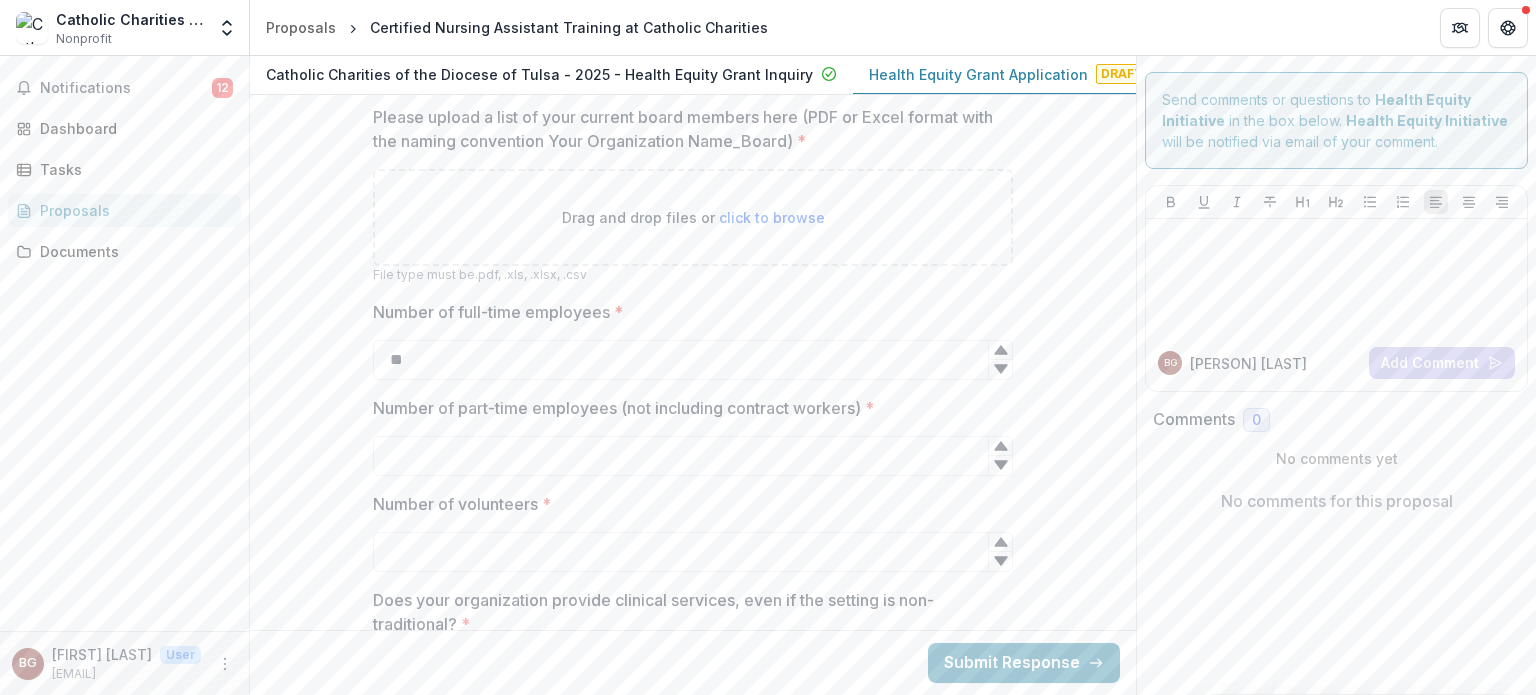 scroll, scrollTop: 3989, scrollLeft: 0, axis: vertical 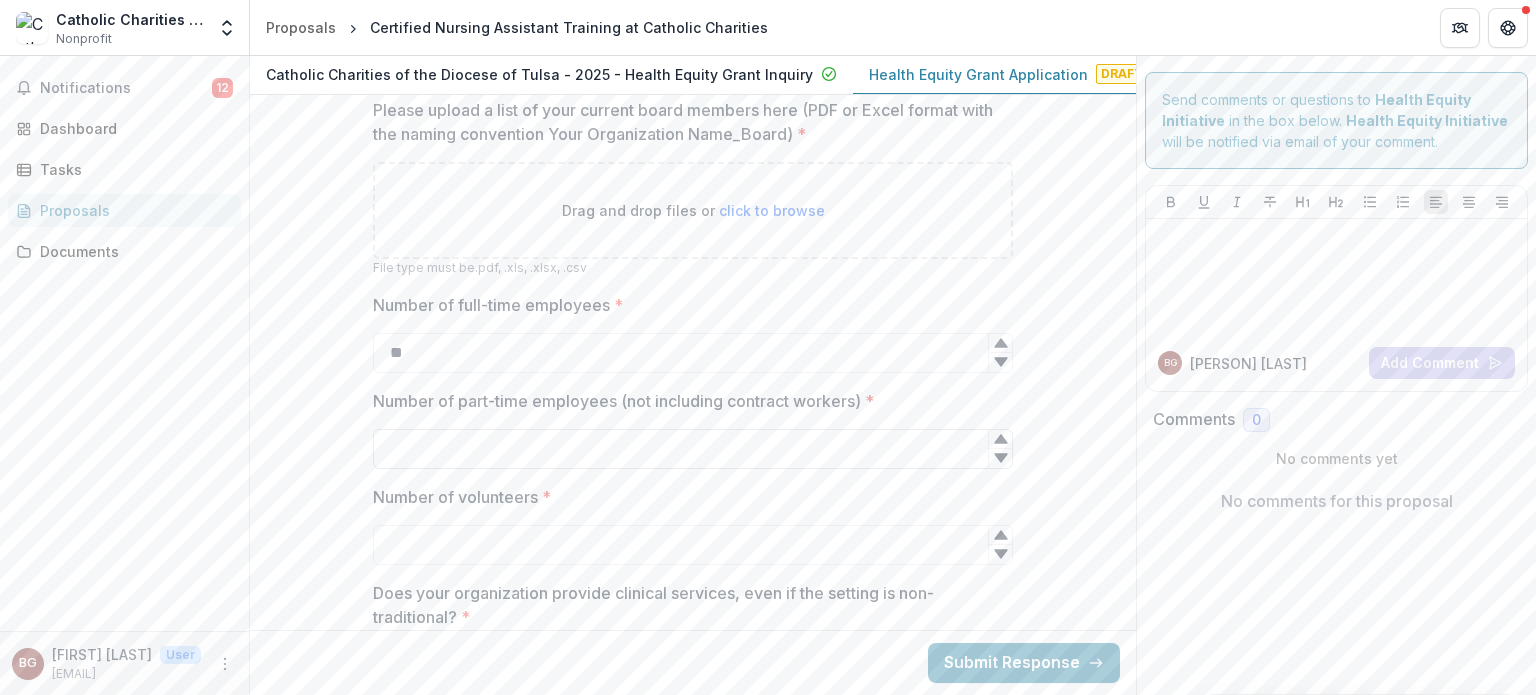 type on "**" 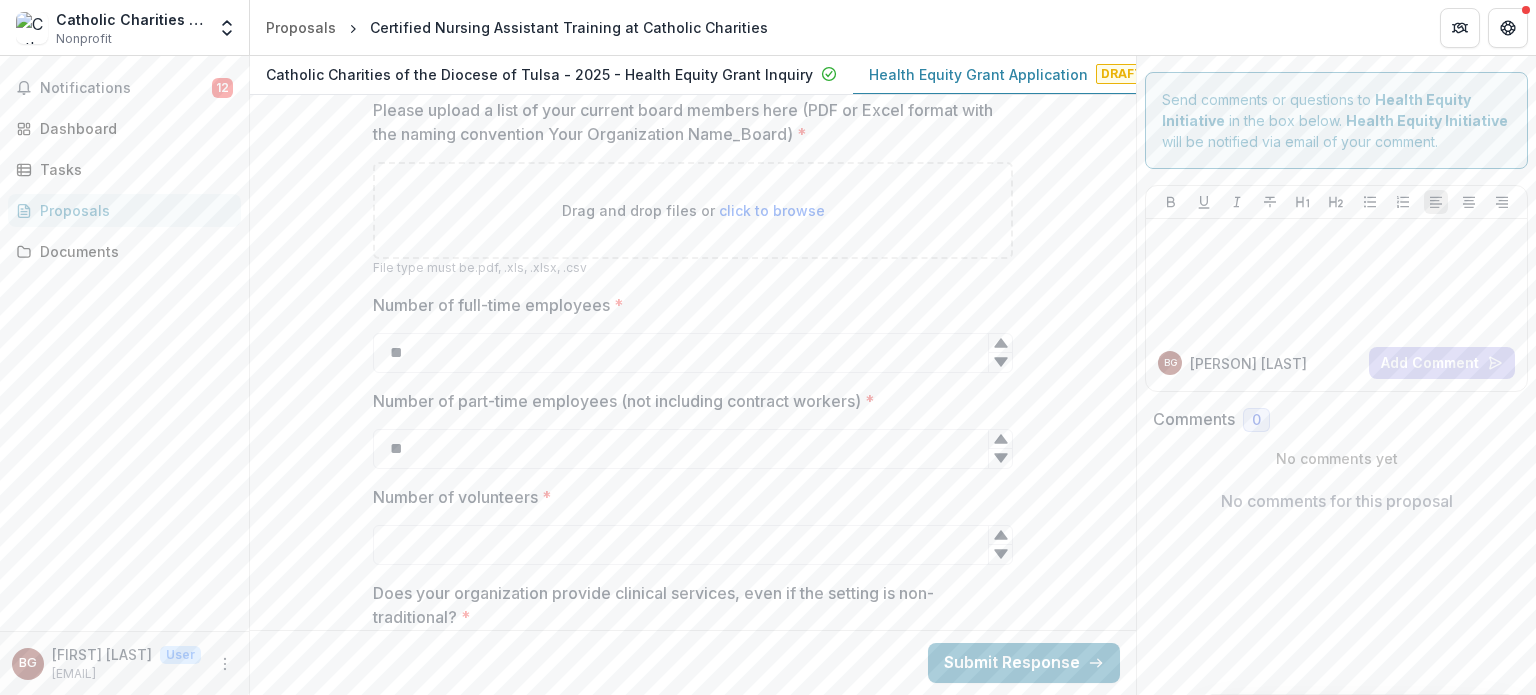 type on "**" 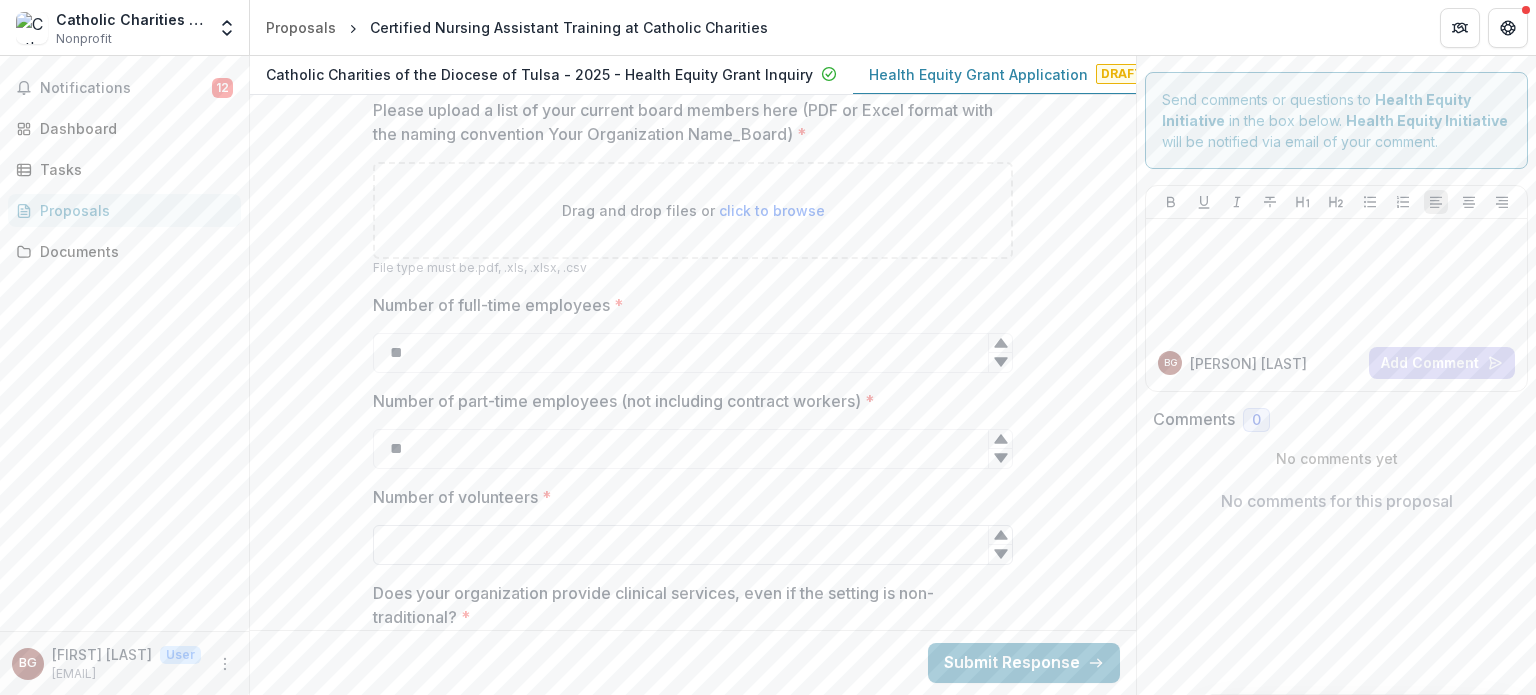click on "Number of volunteers *" at bounding box center (693, 545) 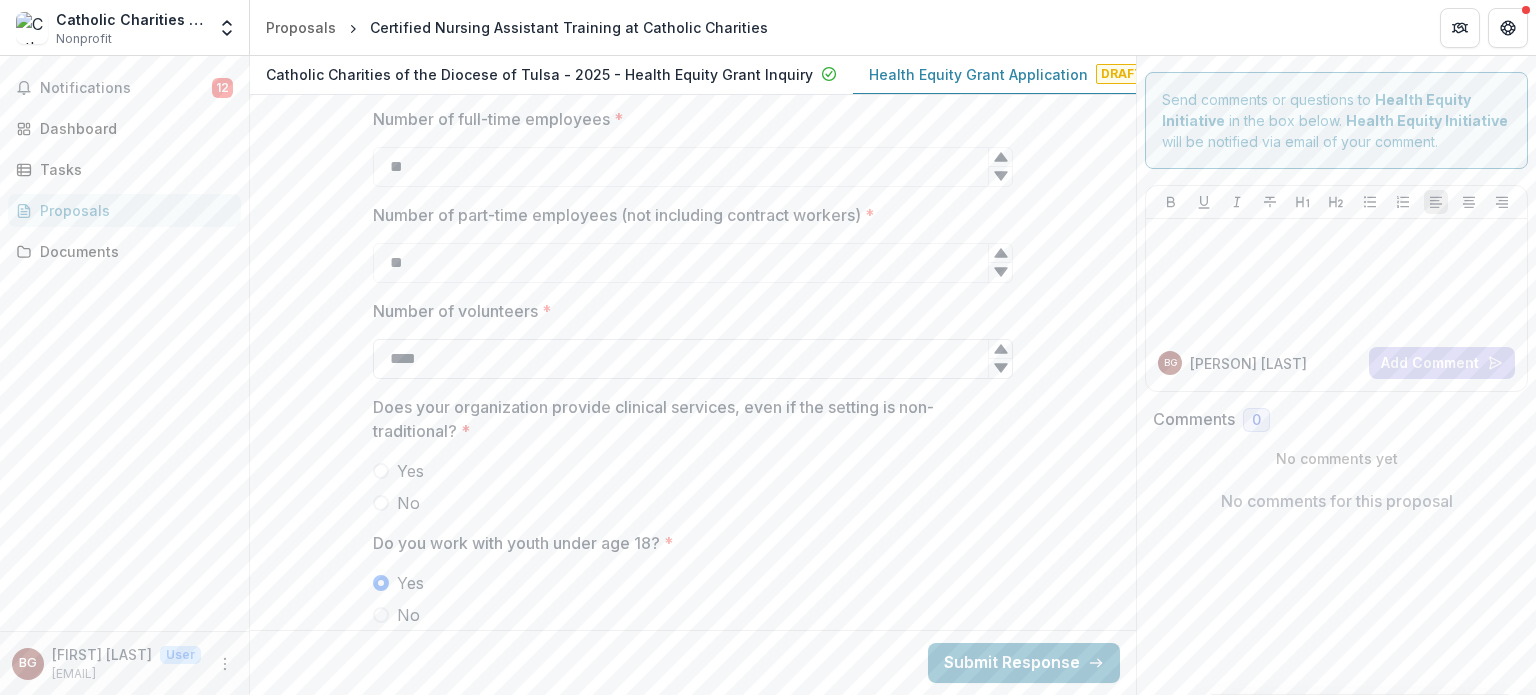 scroll, scrollTop: 4232, scrollLeft: 0, axis: vertical 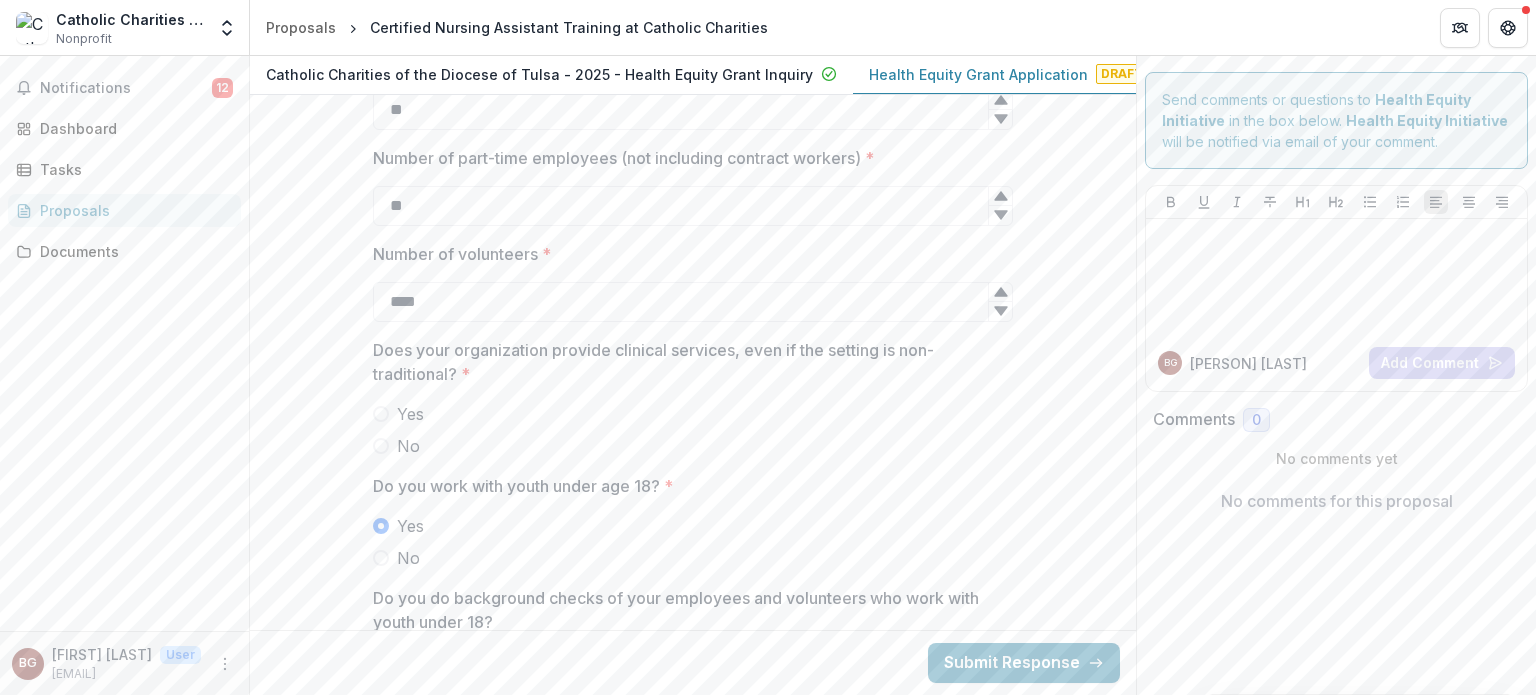 type on "****" 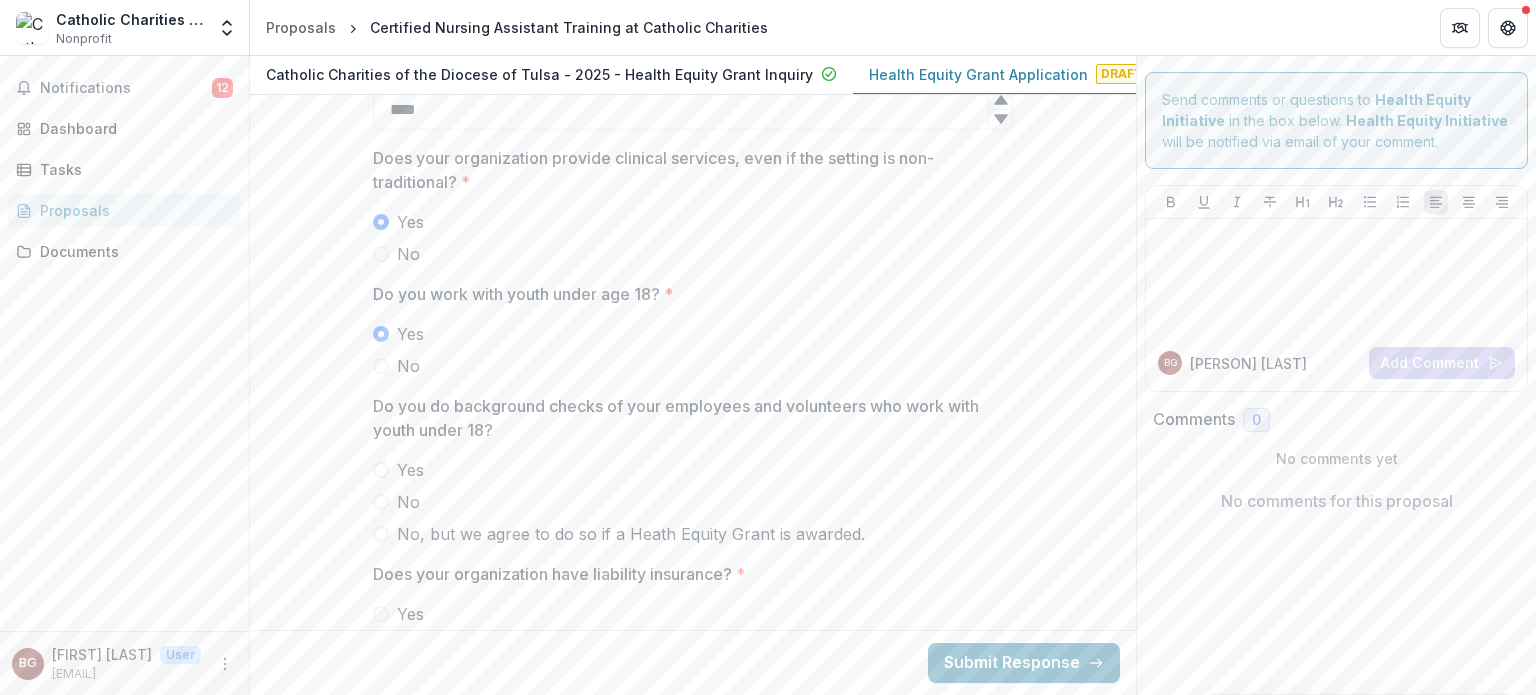 scroll, scrollTop: 4423, scrollLeft: 0, axis: vertical 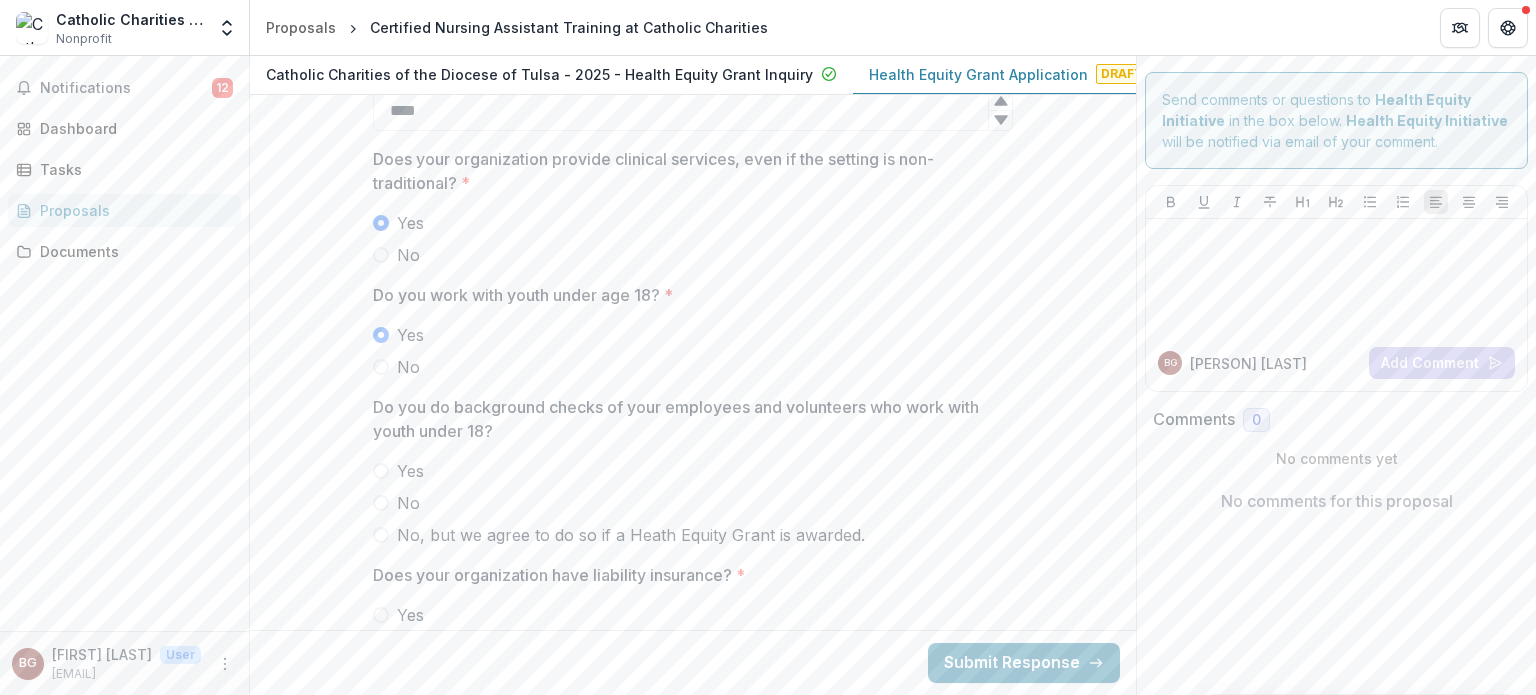 click on "Yes" at bounding box center [410, 471] 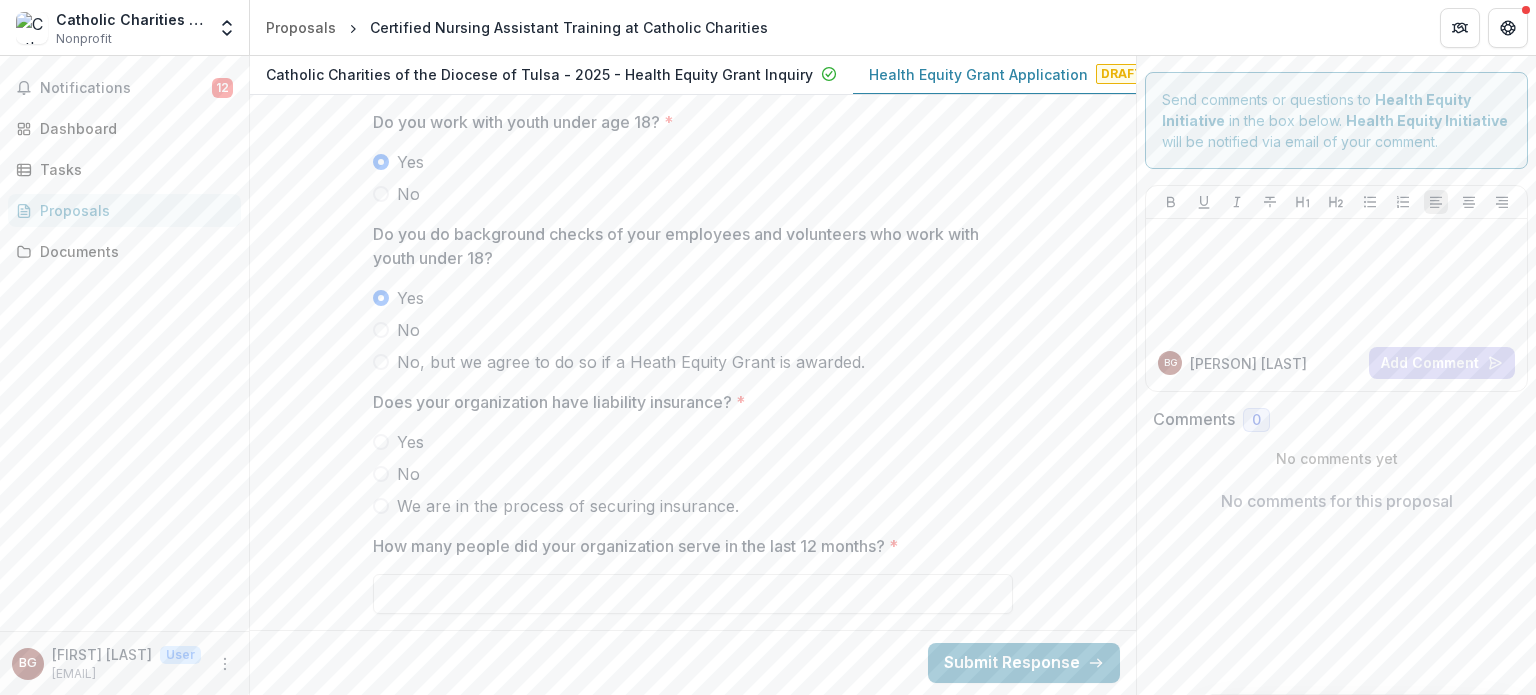 scroll, scrollTop: 4640, scrollLeft: 0, axis: vertical 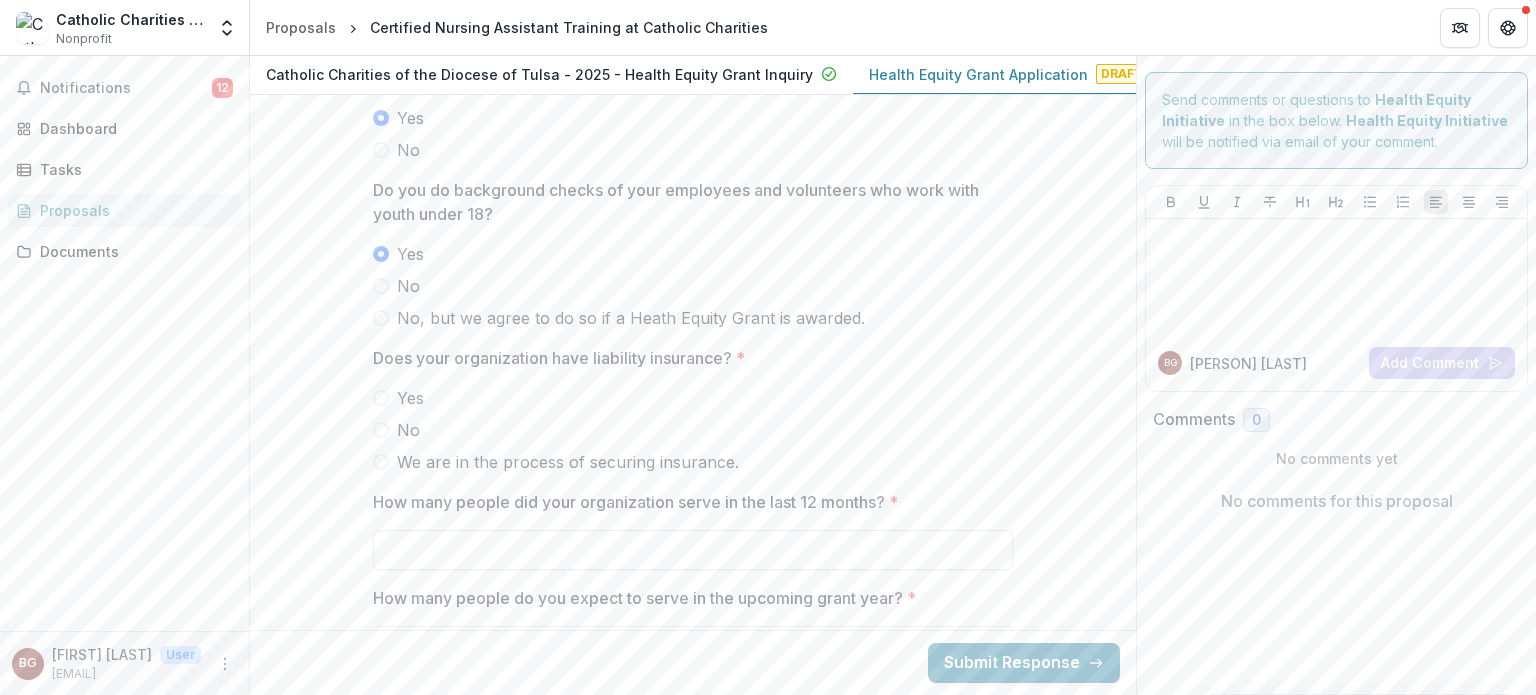 click on "Yes" at bounding box center (693, 398) 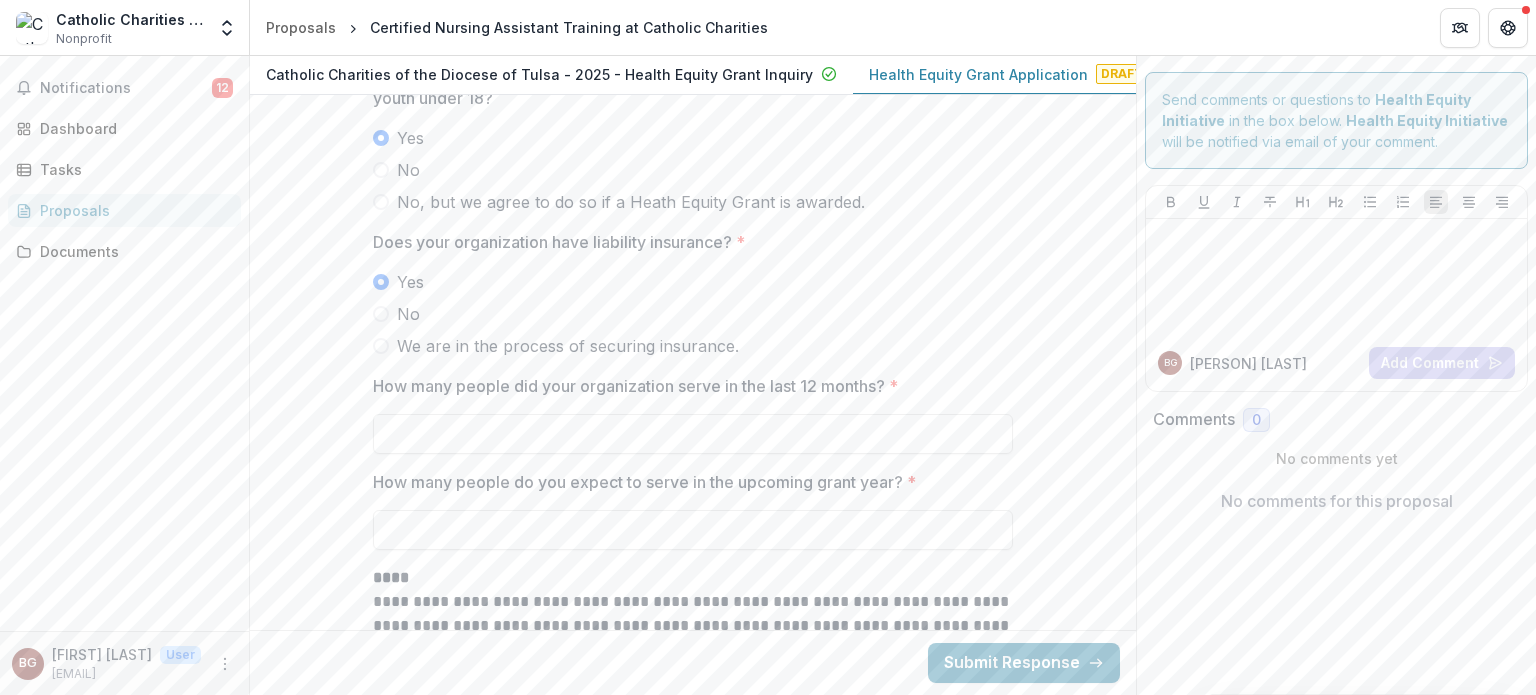 scroll, scrollTop: 4757, scrollLeft: 0, axis: vertical 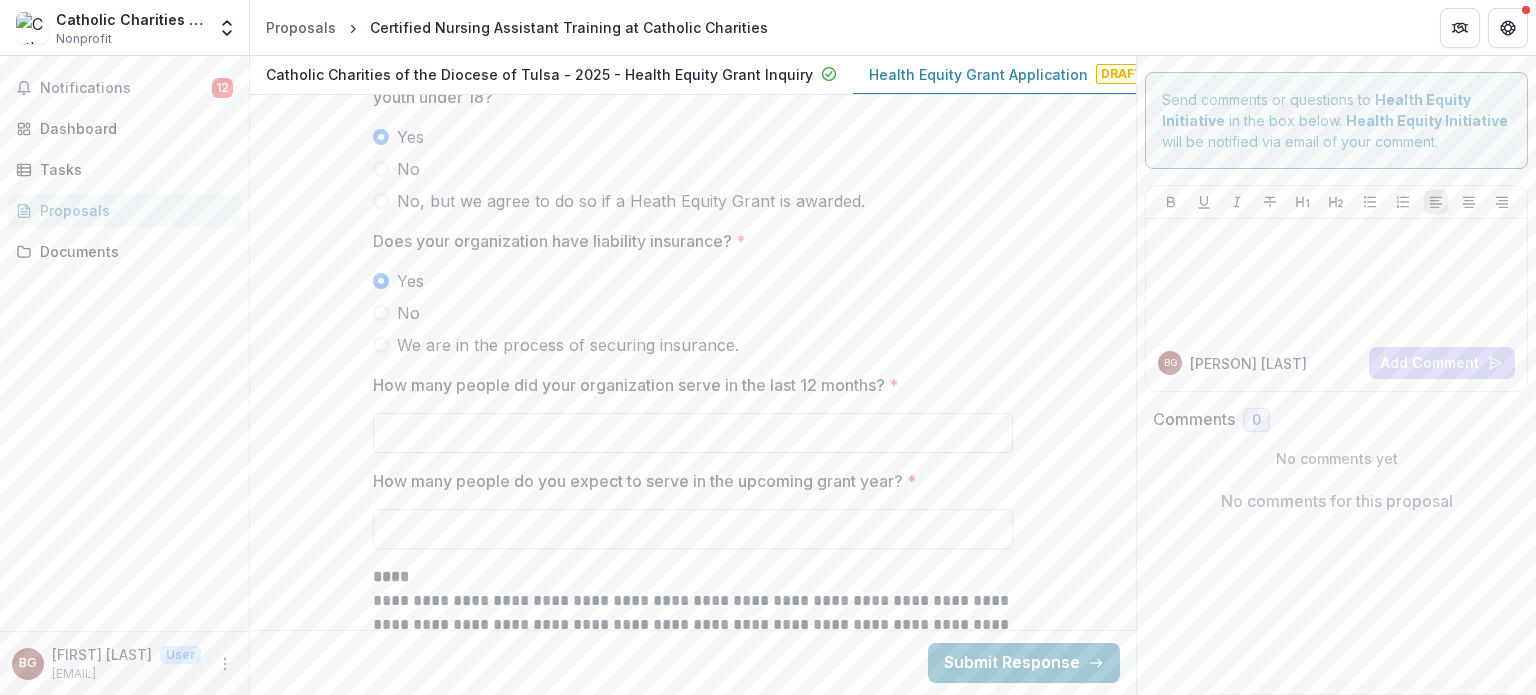 click on "How many people did your organization serve in the last 12 months?  *" at bounding box center (693, 433) 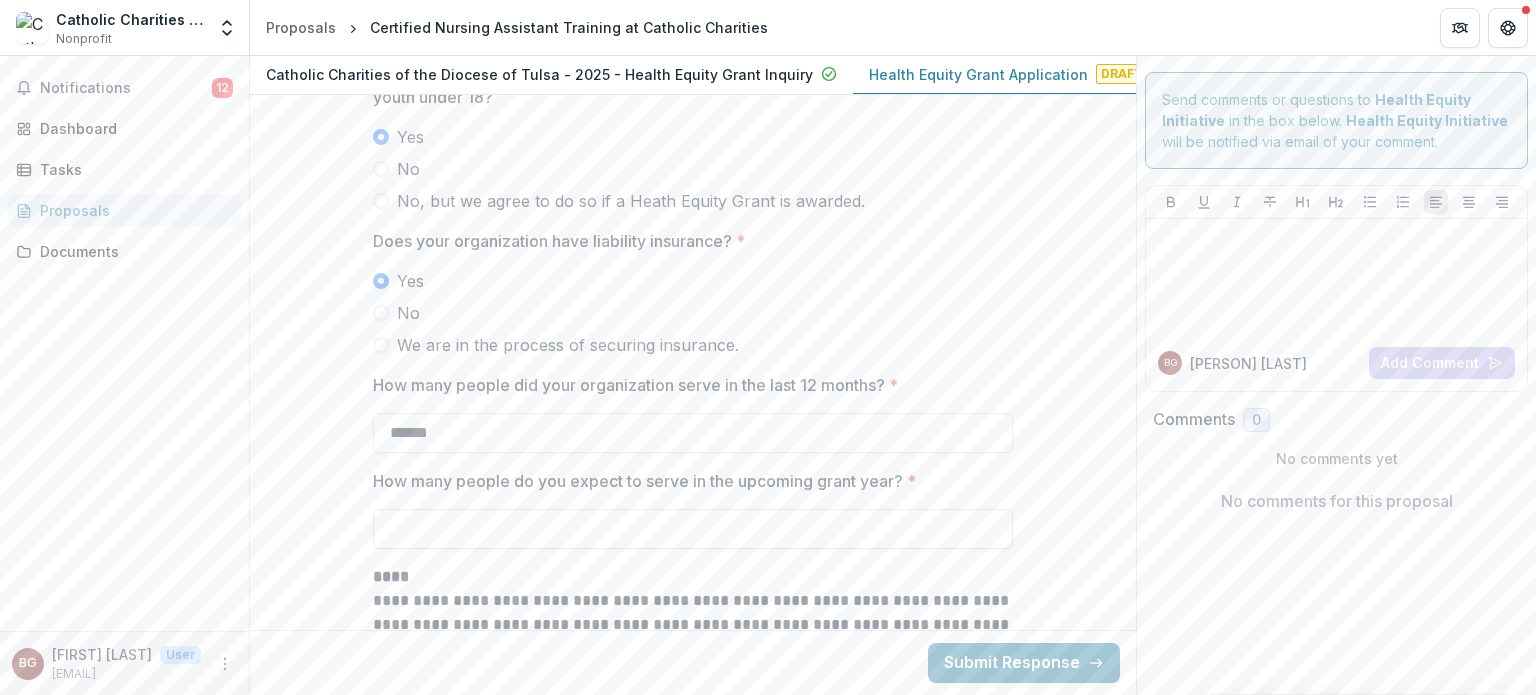 type on "******" 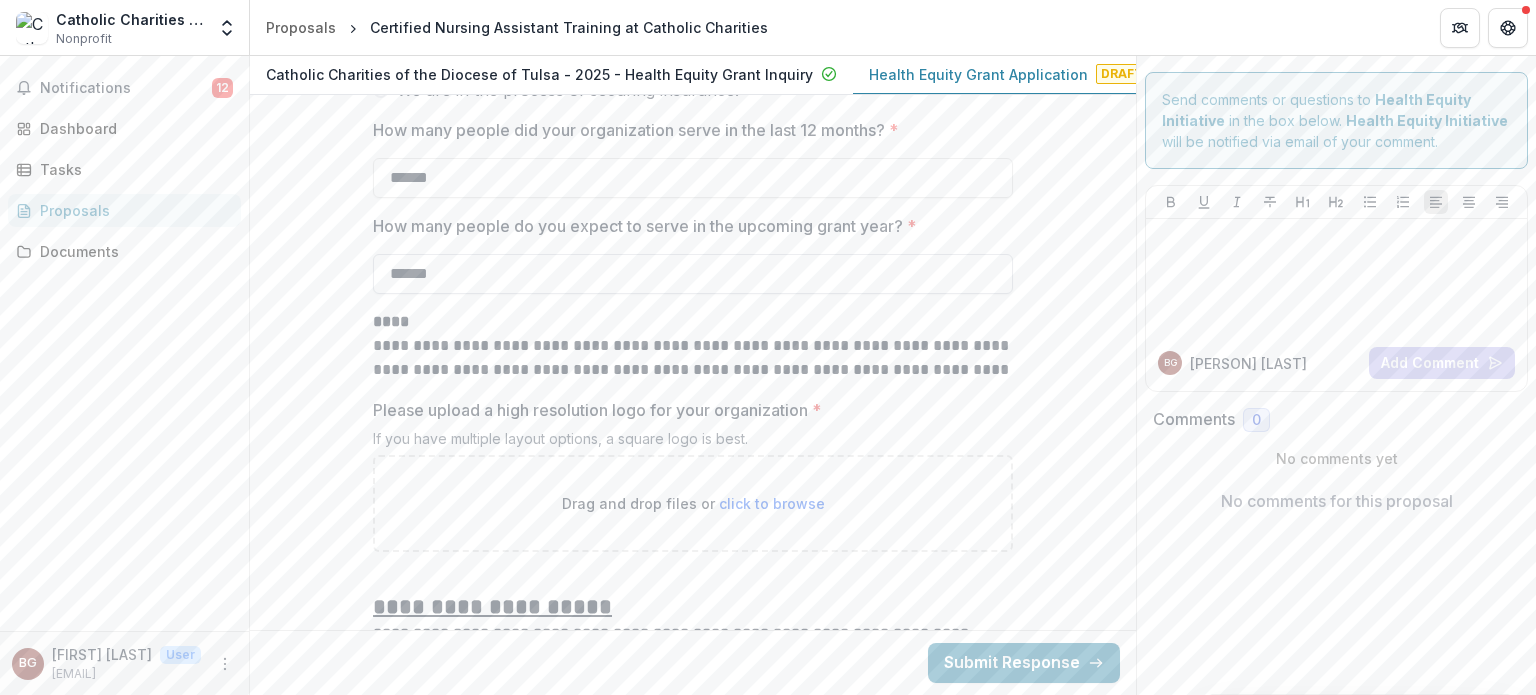 scroll, scrollTop: 5010, scrollLeft: 0, axis: vertical 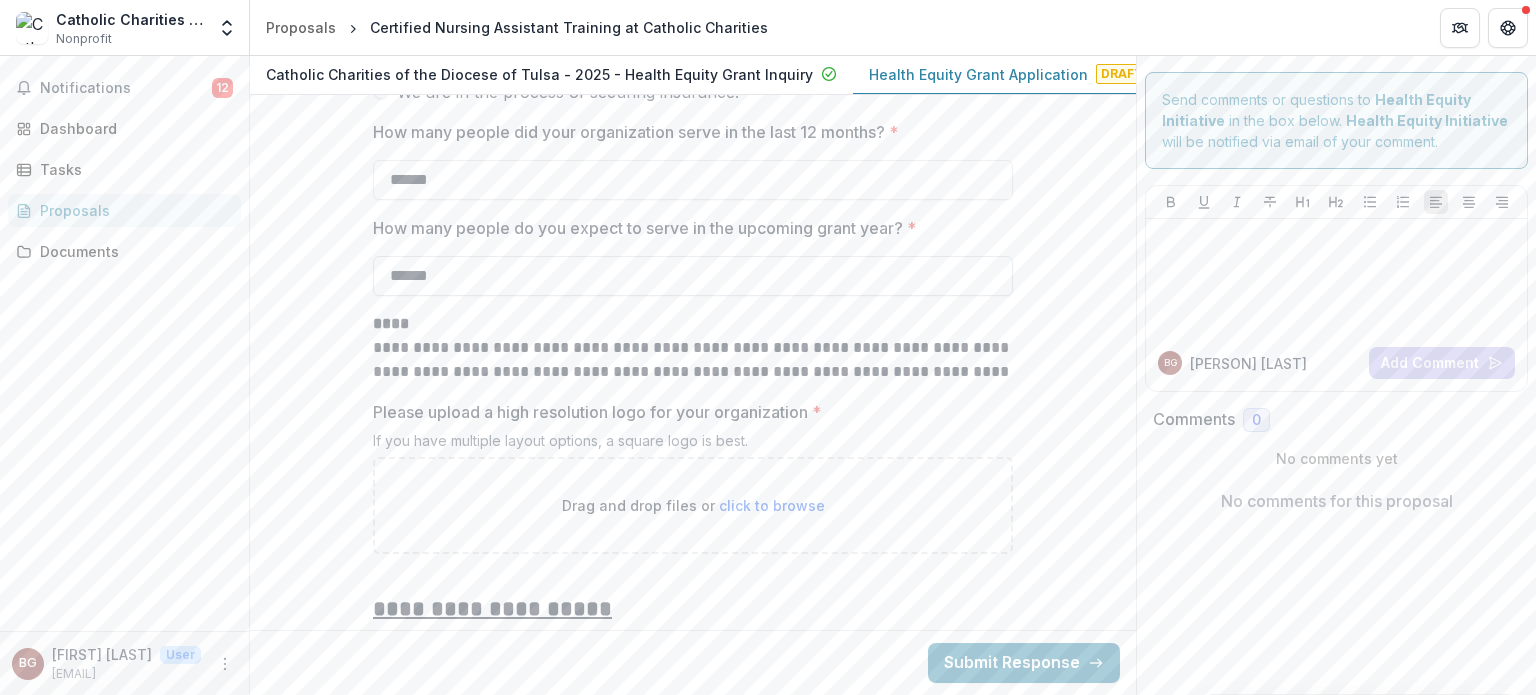 type on "******" 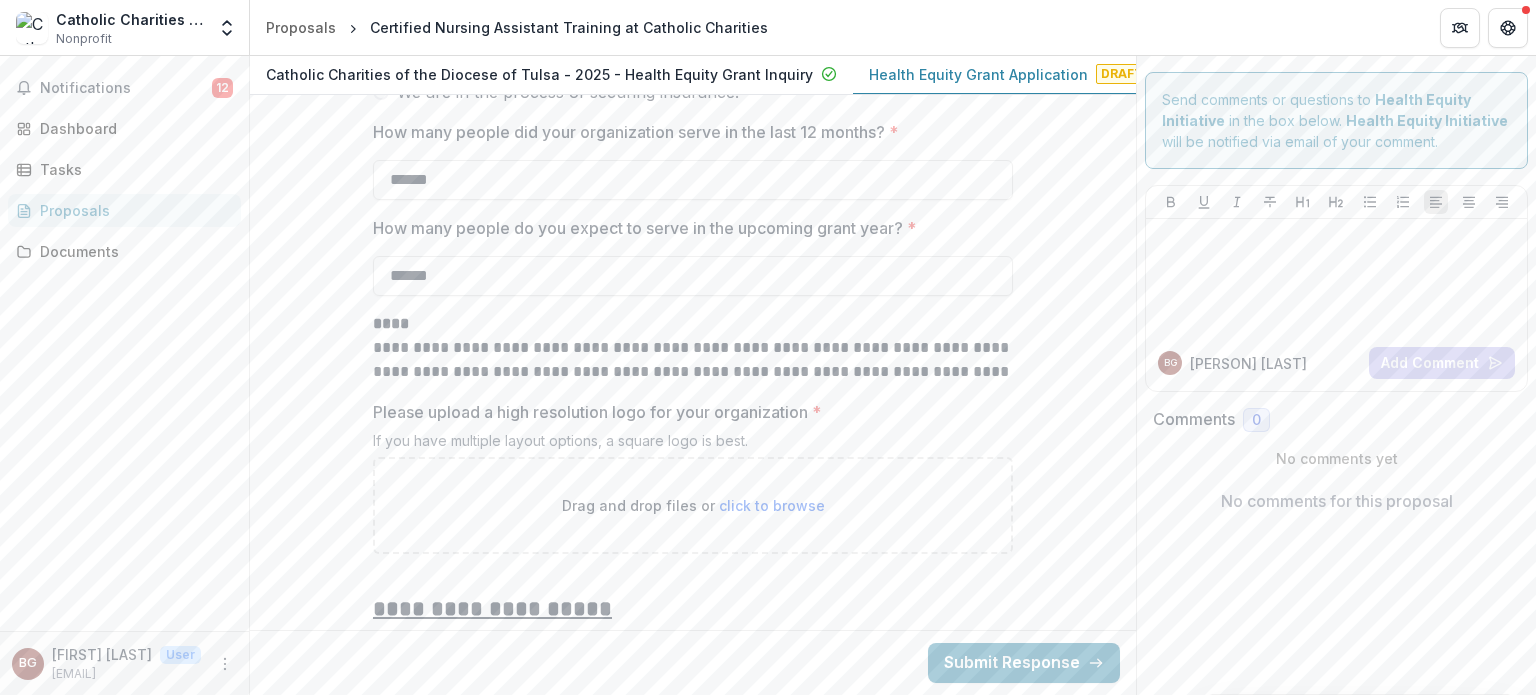 click on "Drag and drop files or   click to browse" at bounding box center (693, 505) 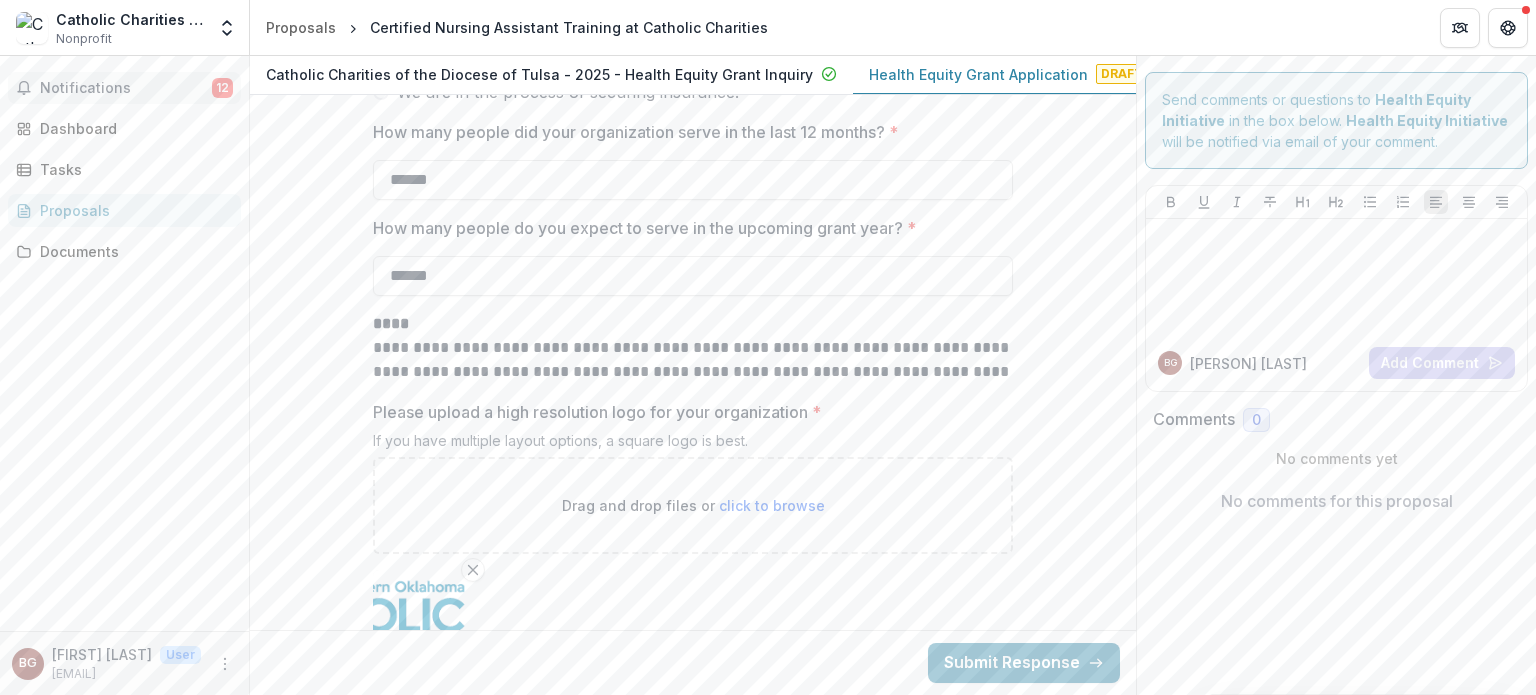 click on "Notifications 12" at bounding box center (124, 88) 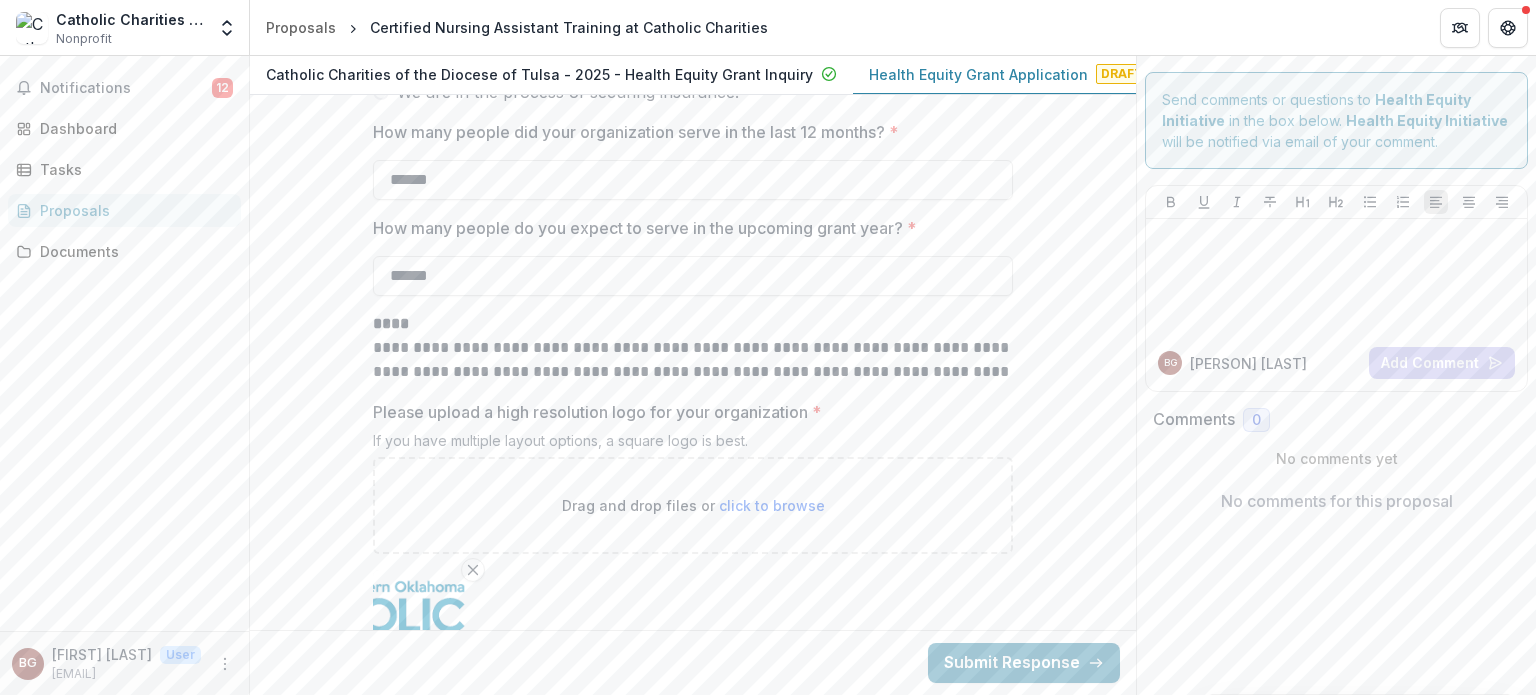 click on "**********" at bounding box center (693, 2810) 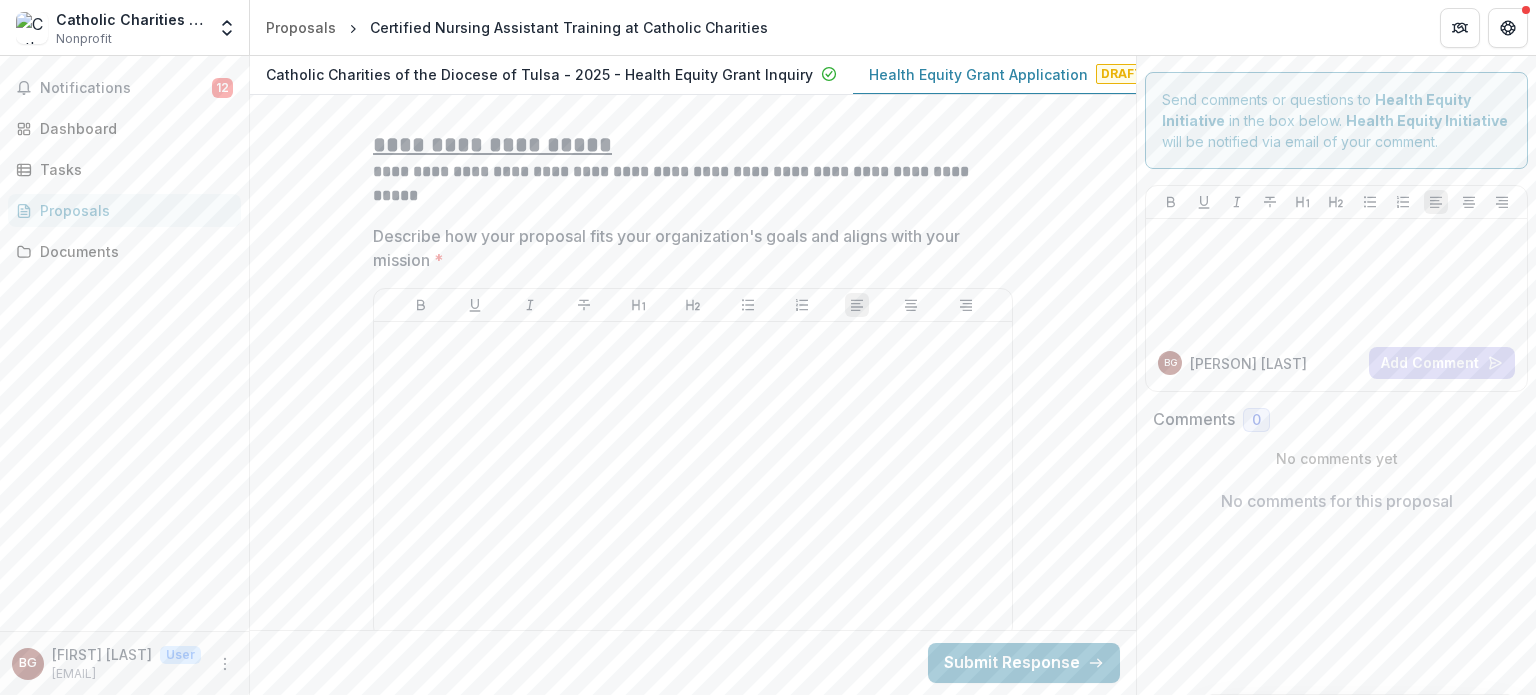 scroll, scrollTop: 5636, scrollLeft: 0, axis: vertical 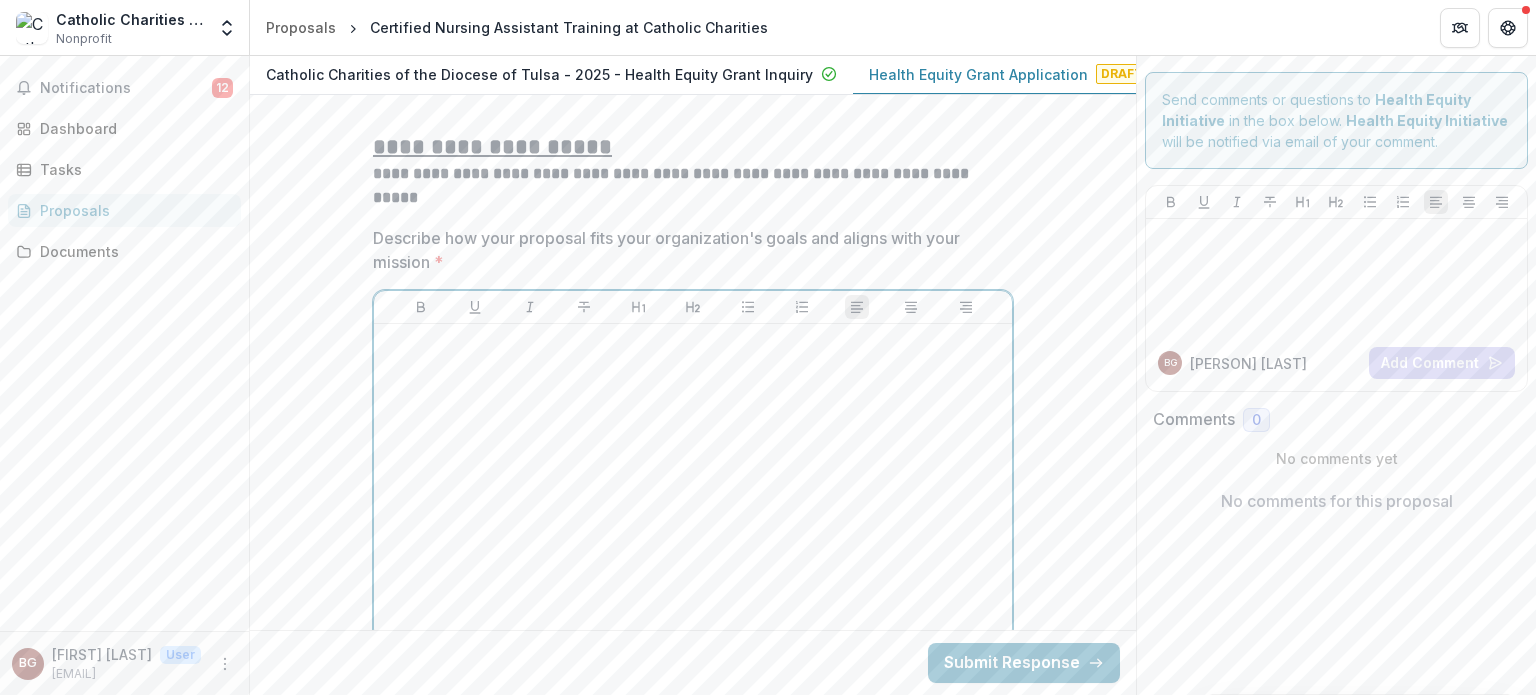 click at bounding box center [693, 482] 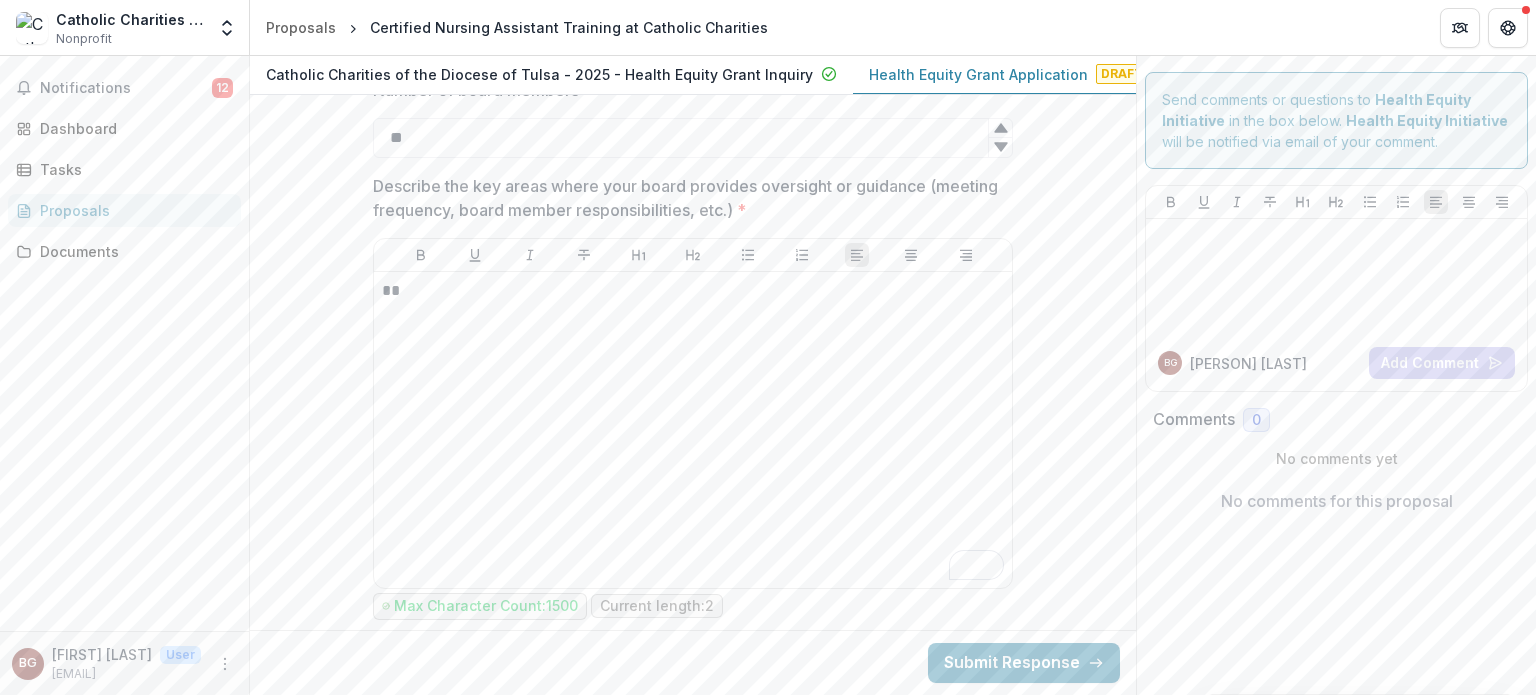 scroll, scrollTop: 3447, scrollLeft: 0, axis: vertical 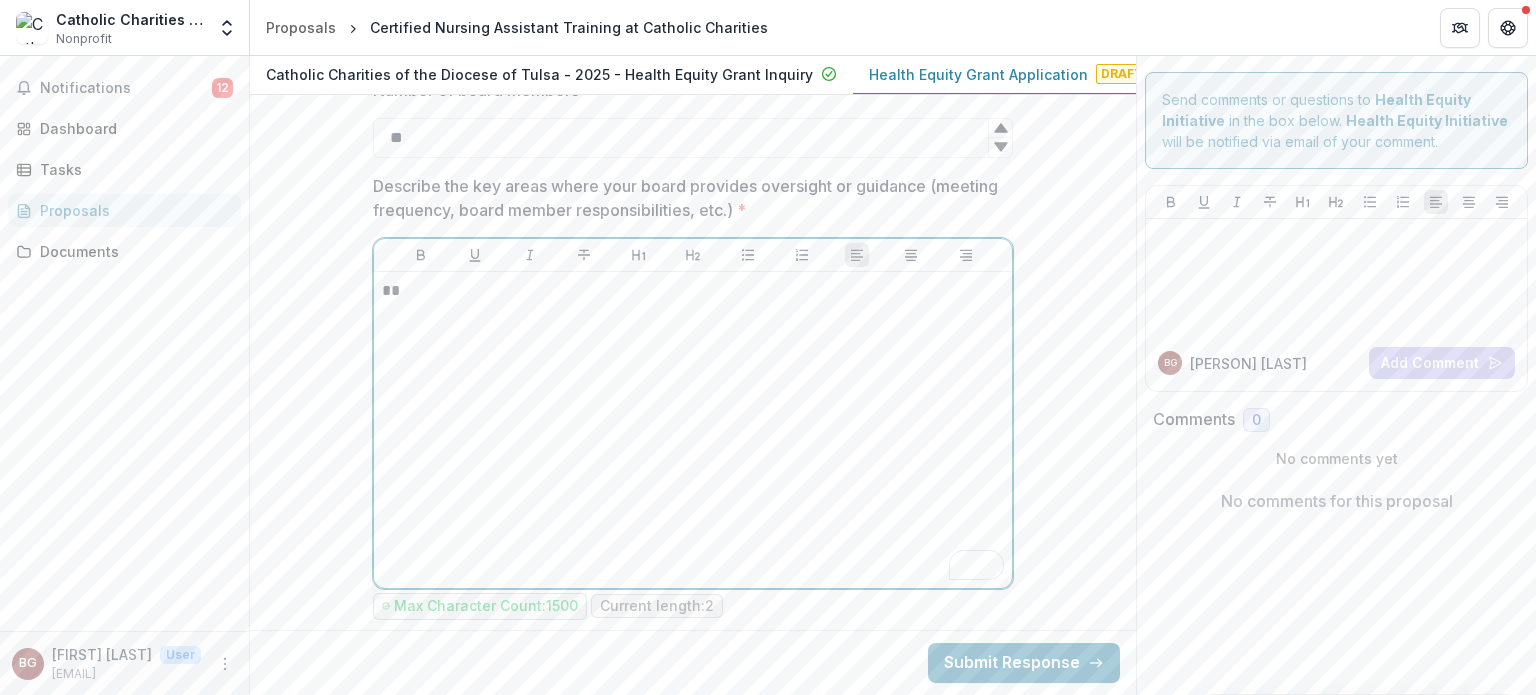 click on "**" at bounding box center (693, 430) 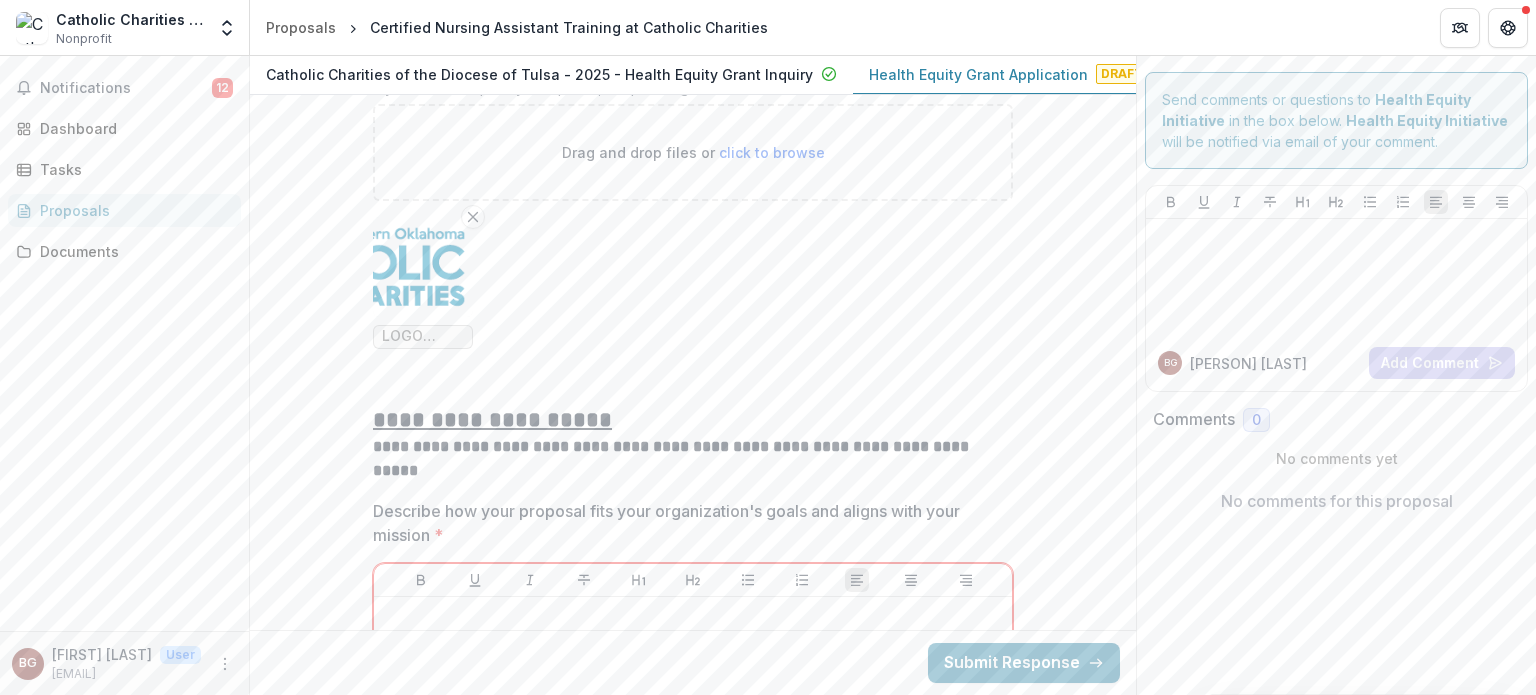 scroll, scrollTop: 5968, scrollLeft: 0, axis: vertical 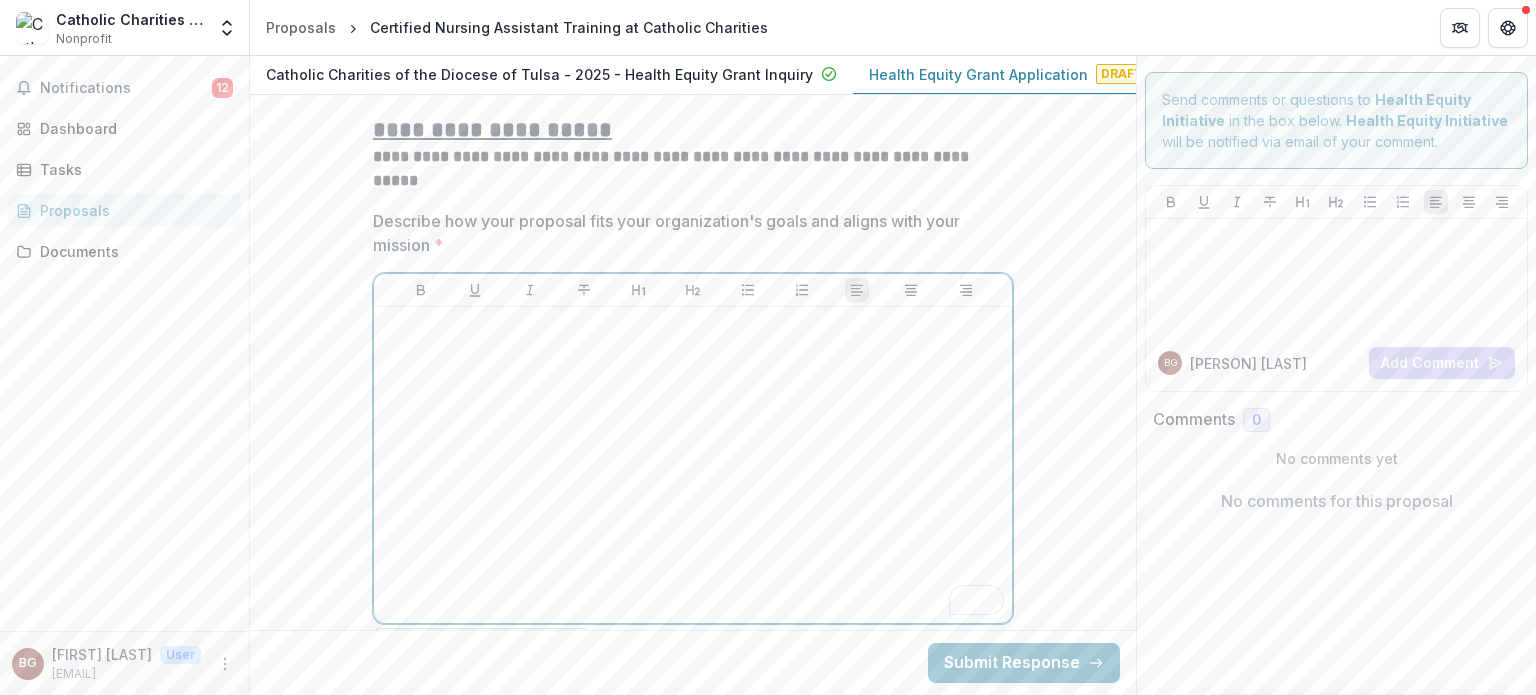 click at bounding box center [693, 465] 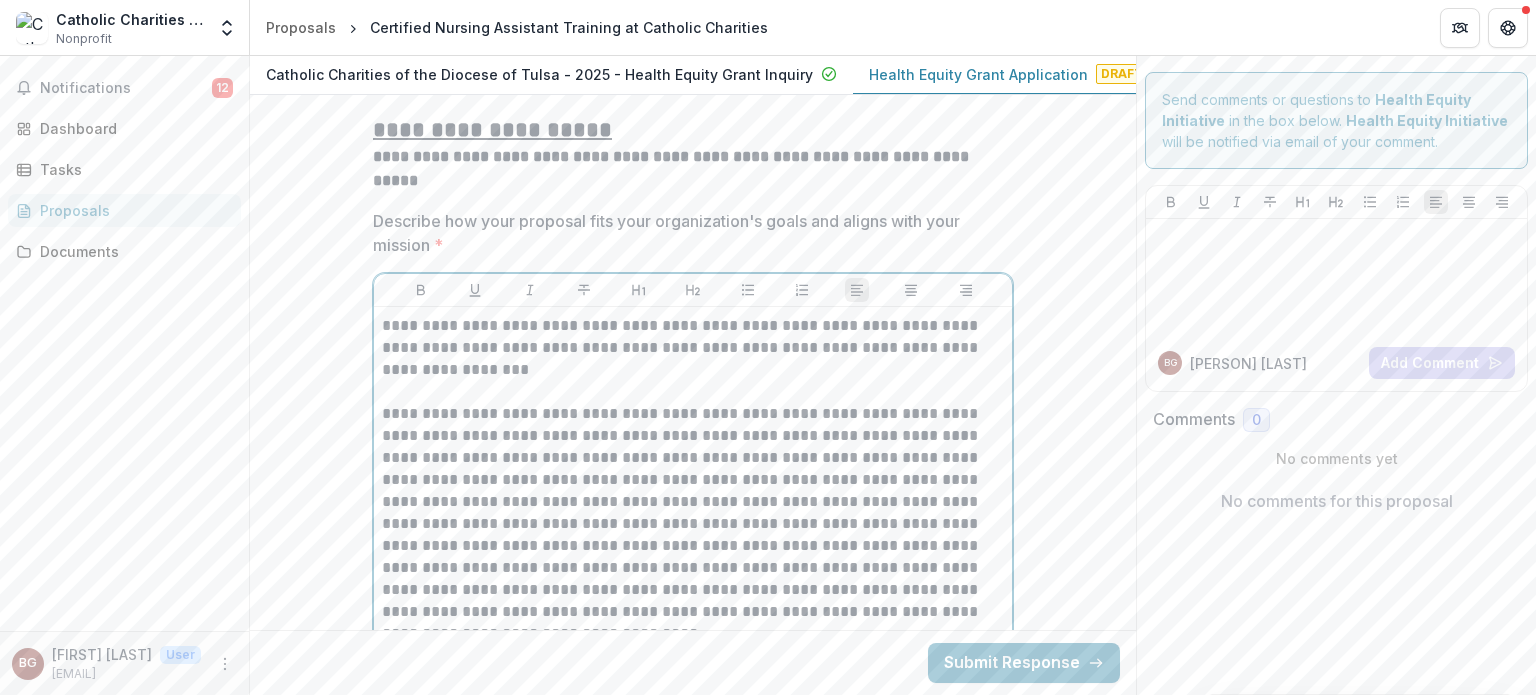 scroll, scrollTop: 6509, scrollLeft: 0, axis: vertical 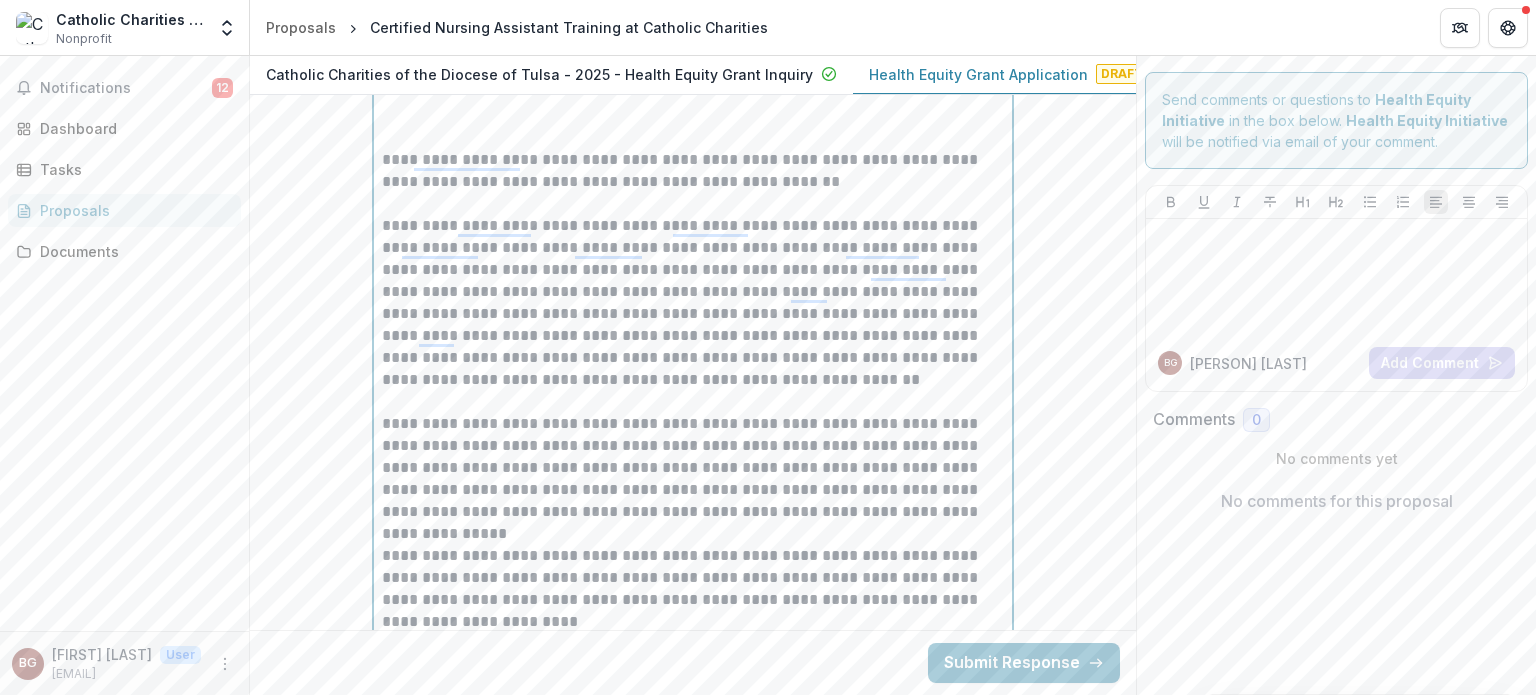 type 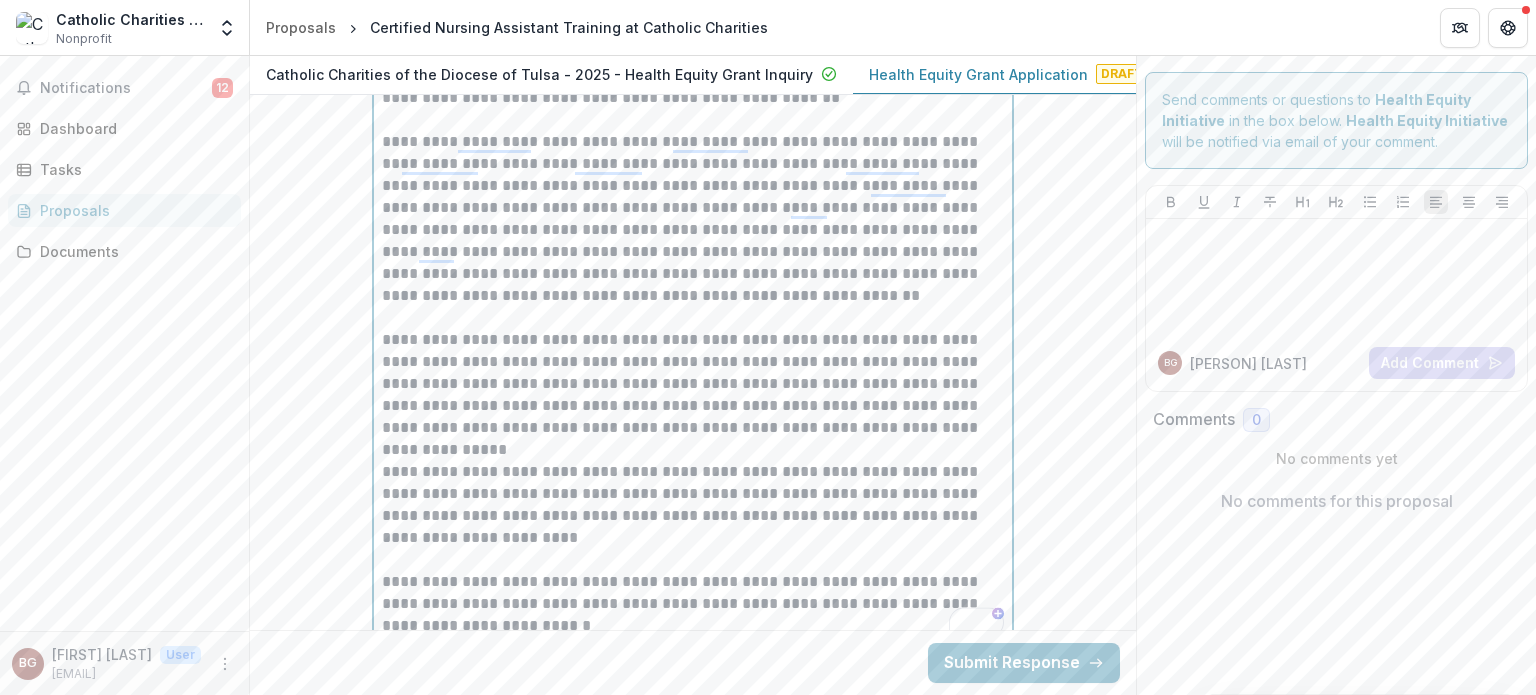 scroll, scrollTop: 6609, scrollLeft: 0, axis: vertical 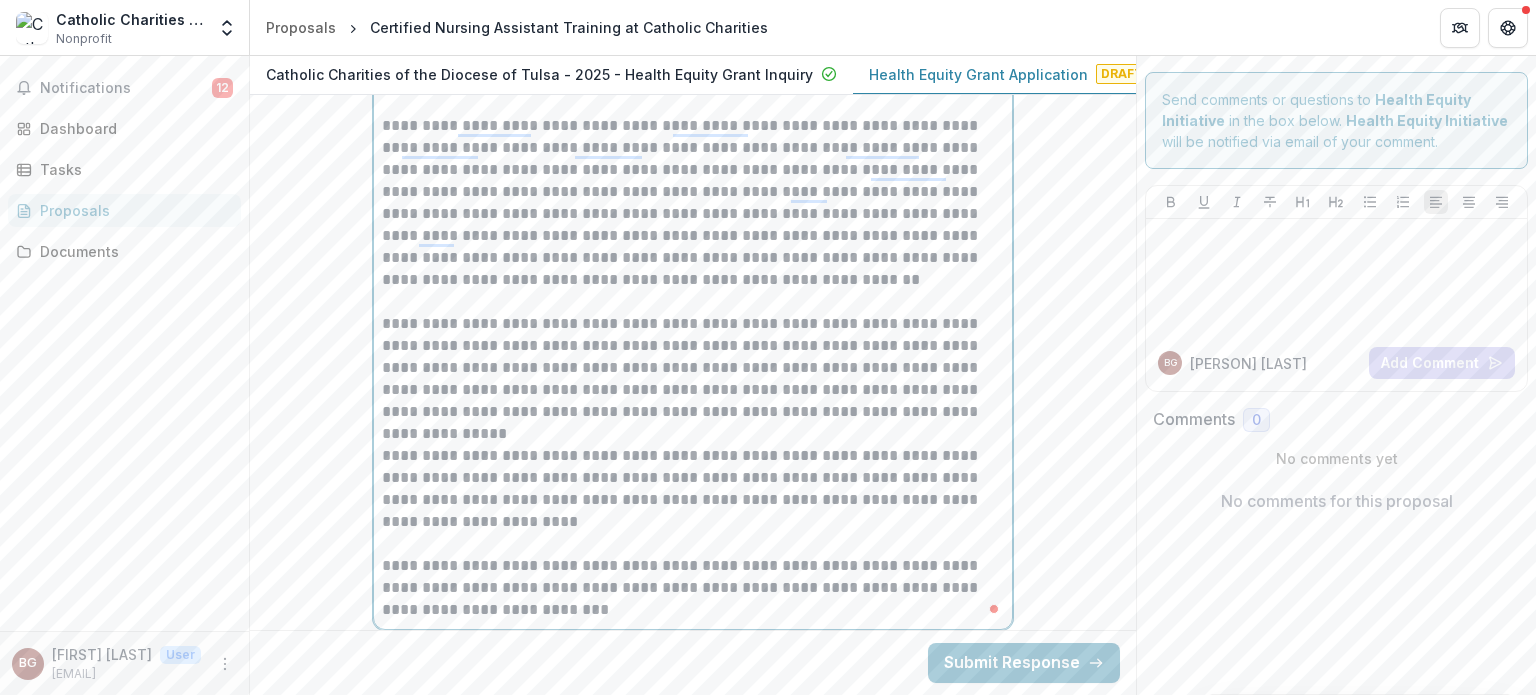 click on "**********" at bounding box center [693, 489] 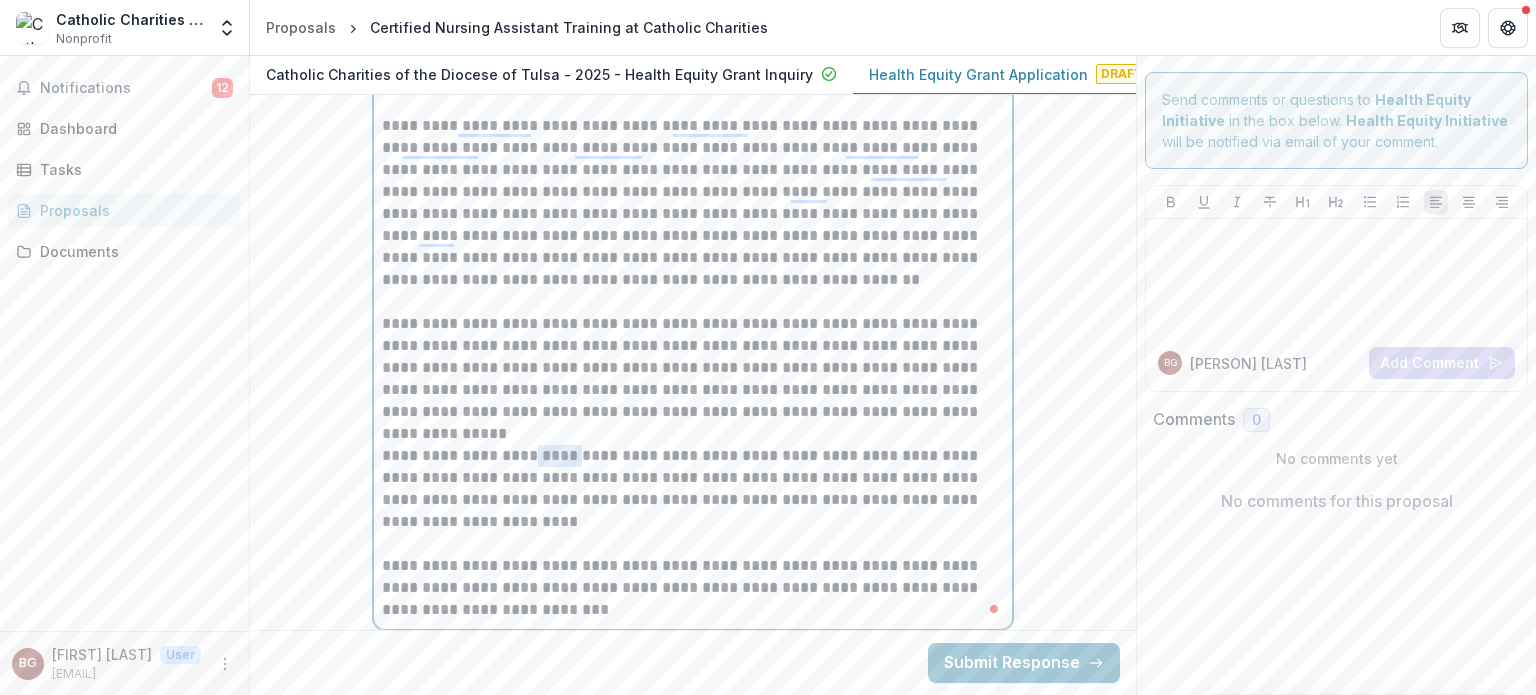 click on "**********" at bounding box center (693, 489) 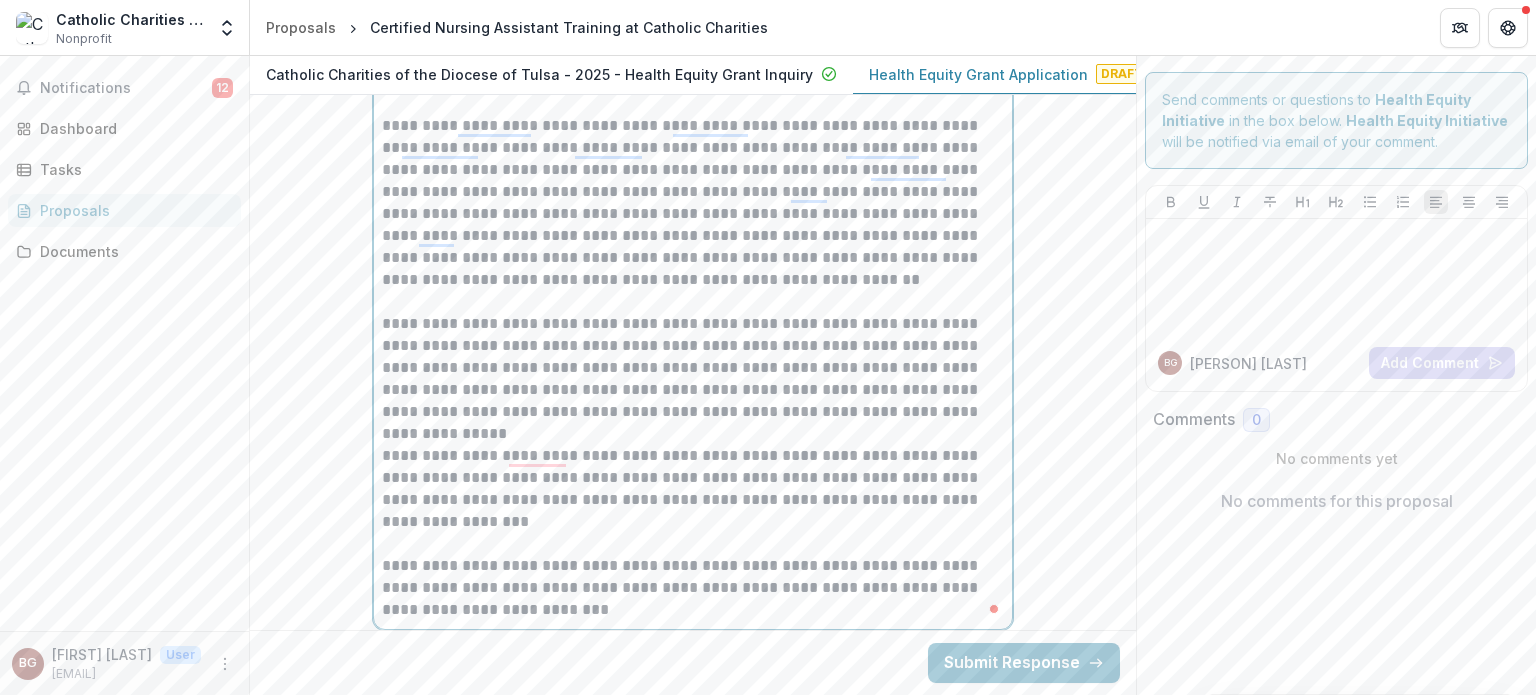 click on "**********" at bounding box center (693, 489) 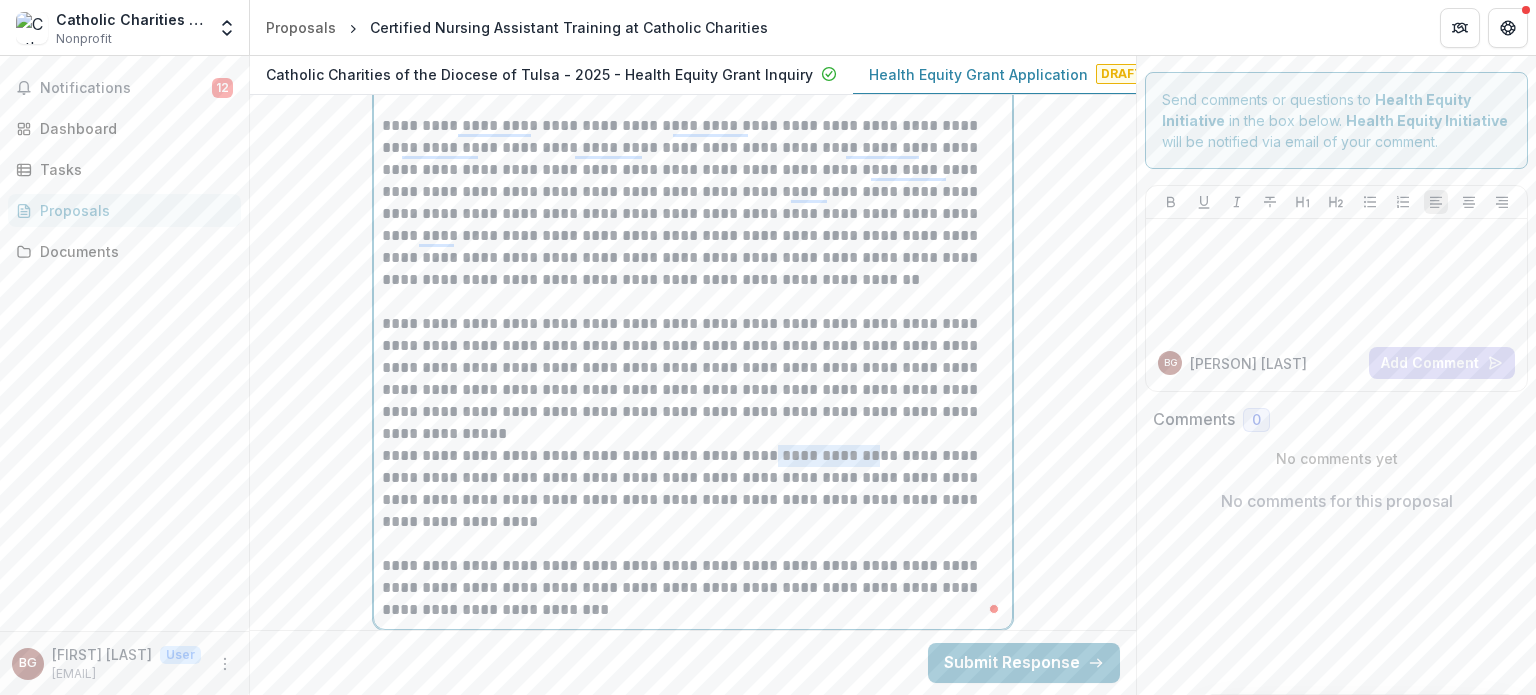 drag, startPoint x: 836, startPoint y: 429, endPoint x: 730, endPoint y: 423, distance: 106.16968 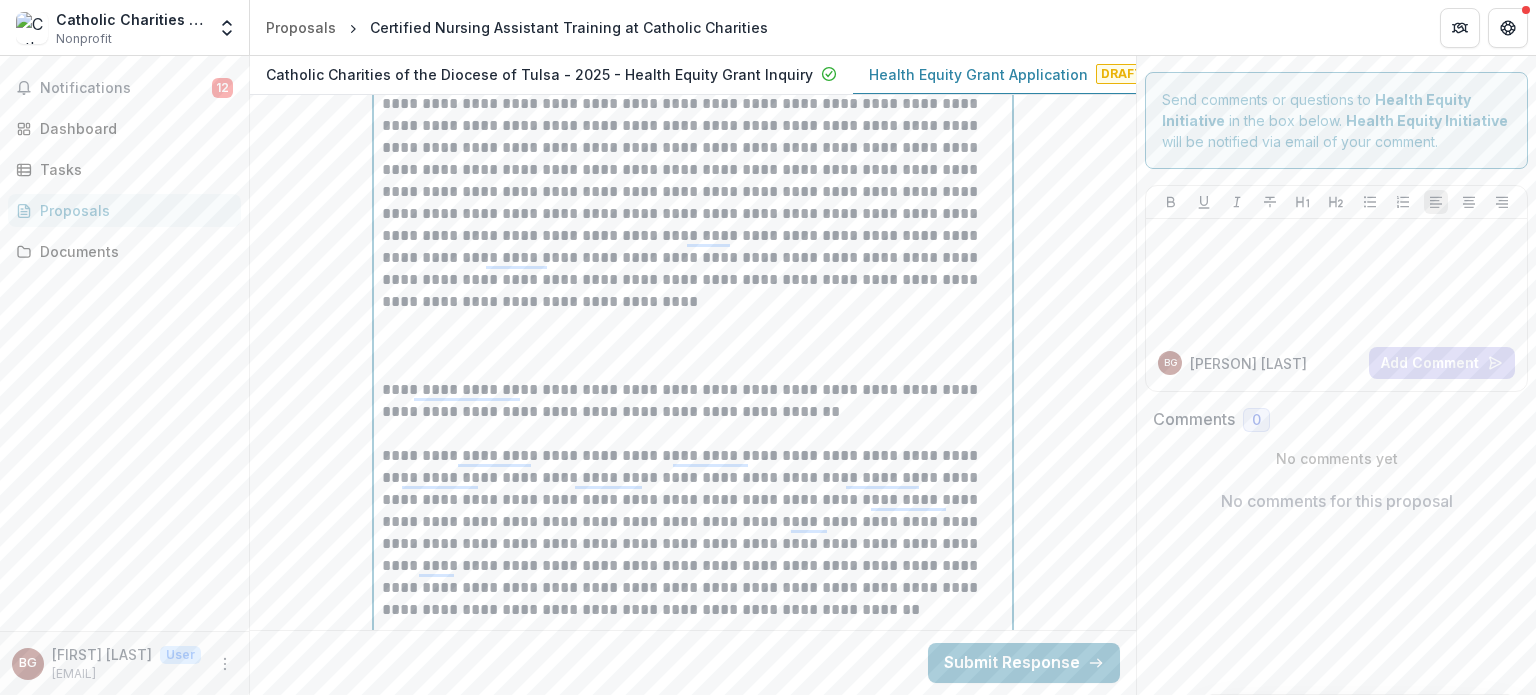 scroll, scrollTop: 6277, scrollLeft: 0, axis: vertical 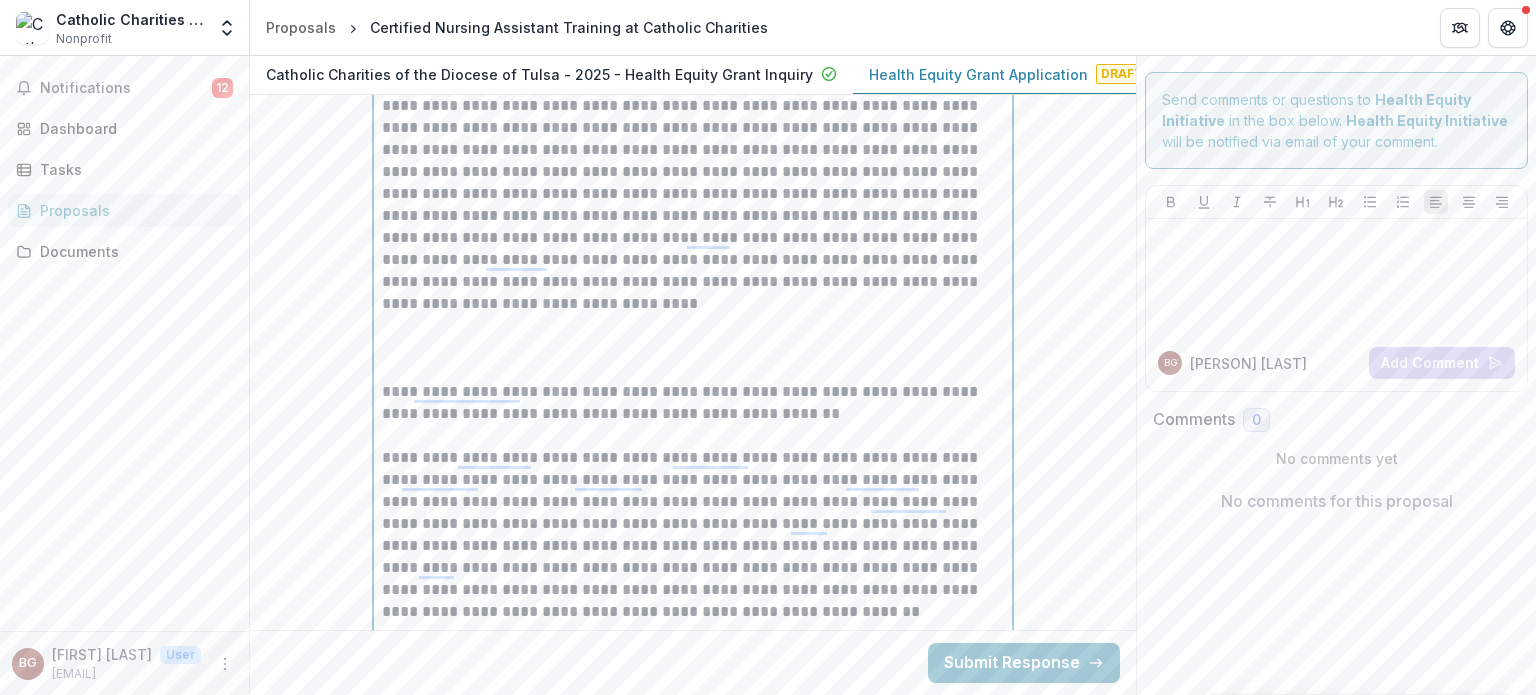 click at bounding box center [693, 370] 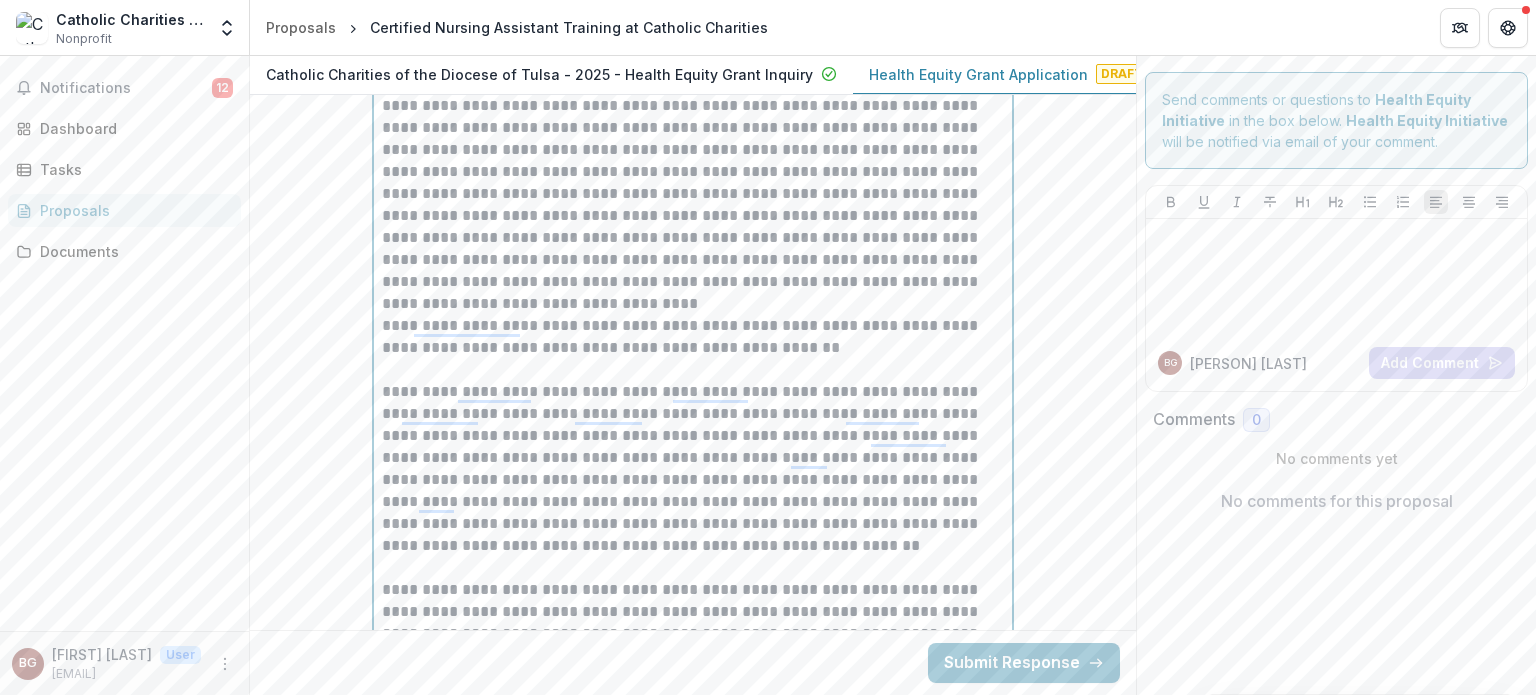 click at bounding box center (693, 370) 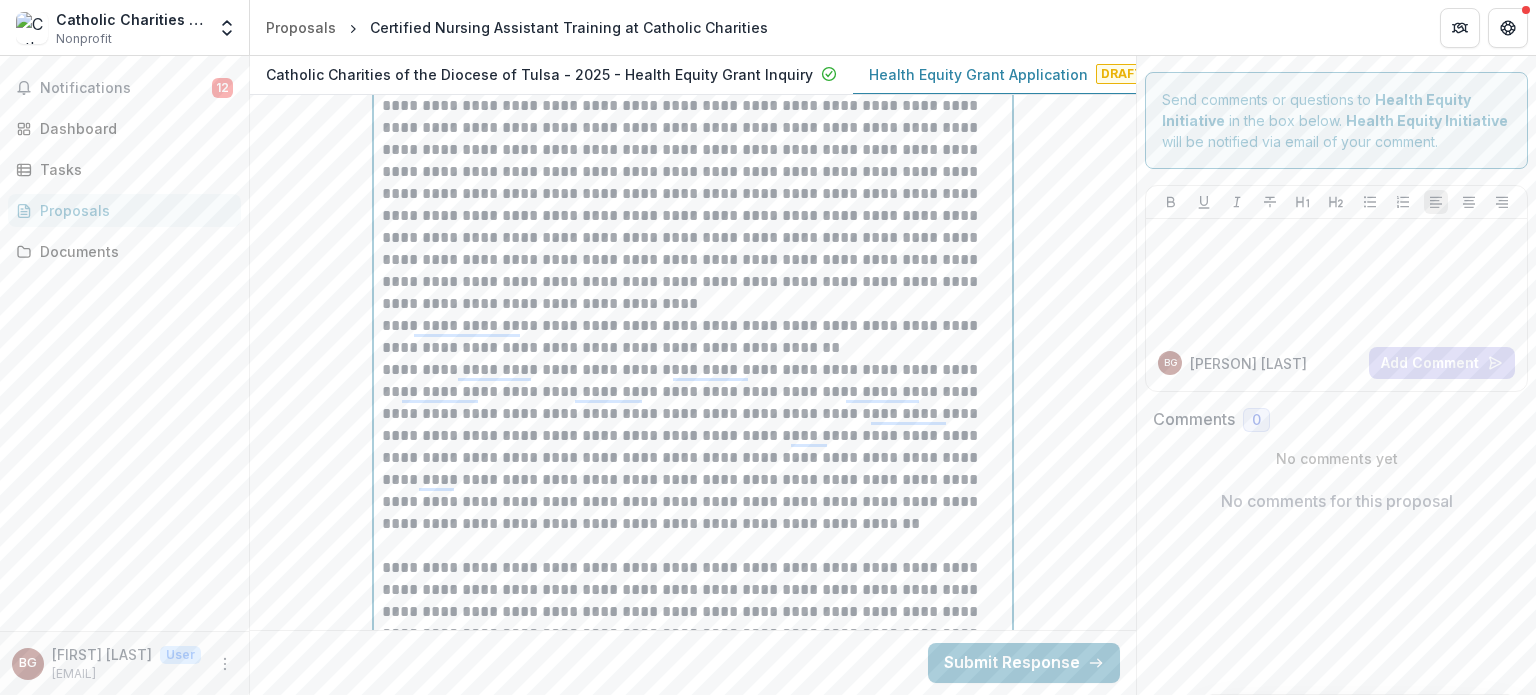 click at bounding box center (693, 546) 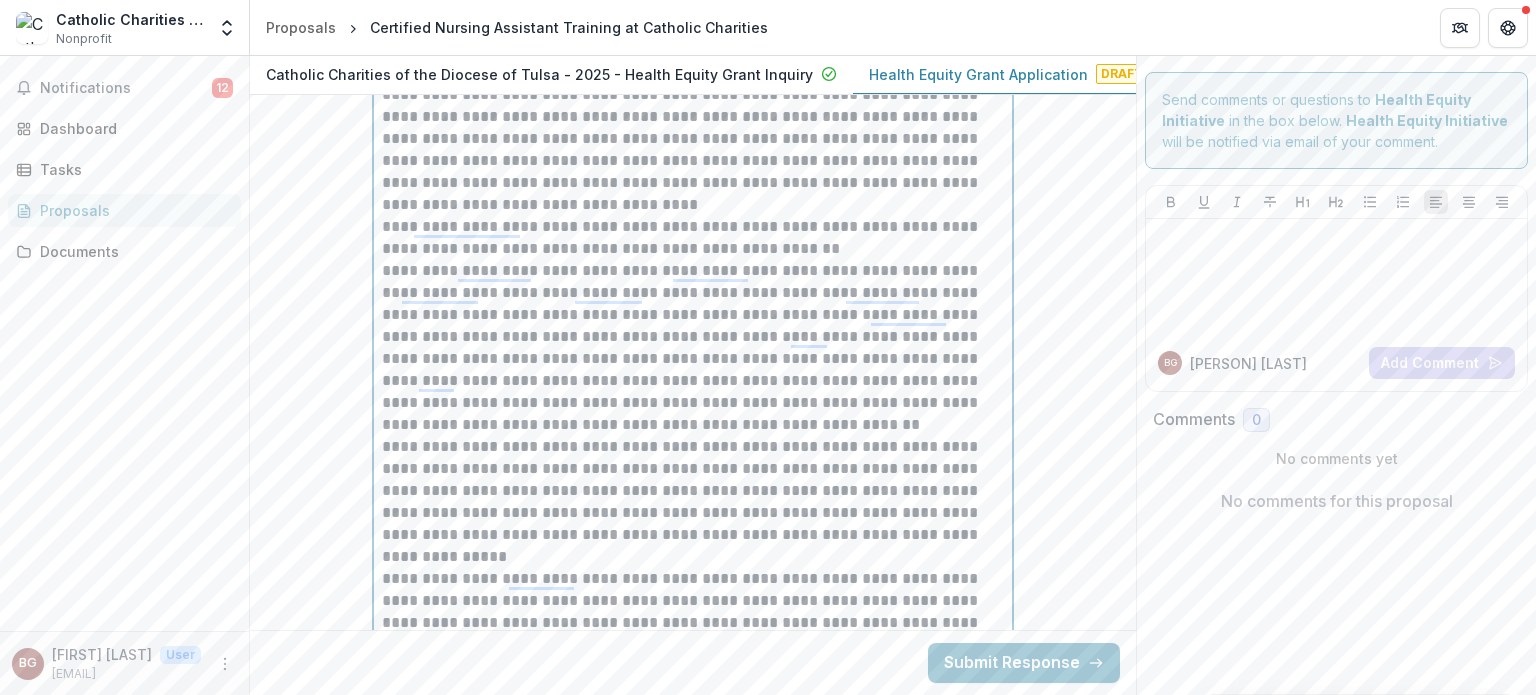 scroll, scrollTop: 6376, scrollLeft: 0, axis: vertical 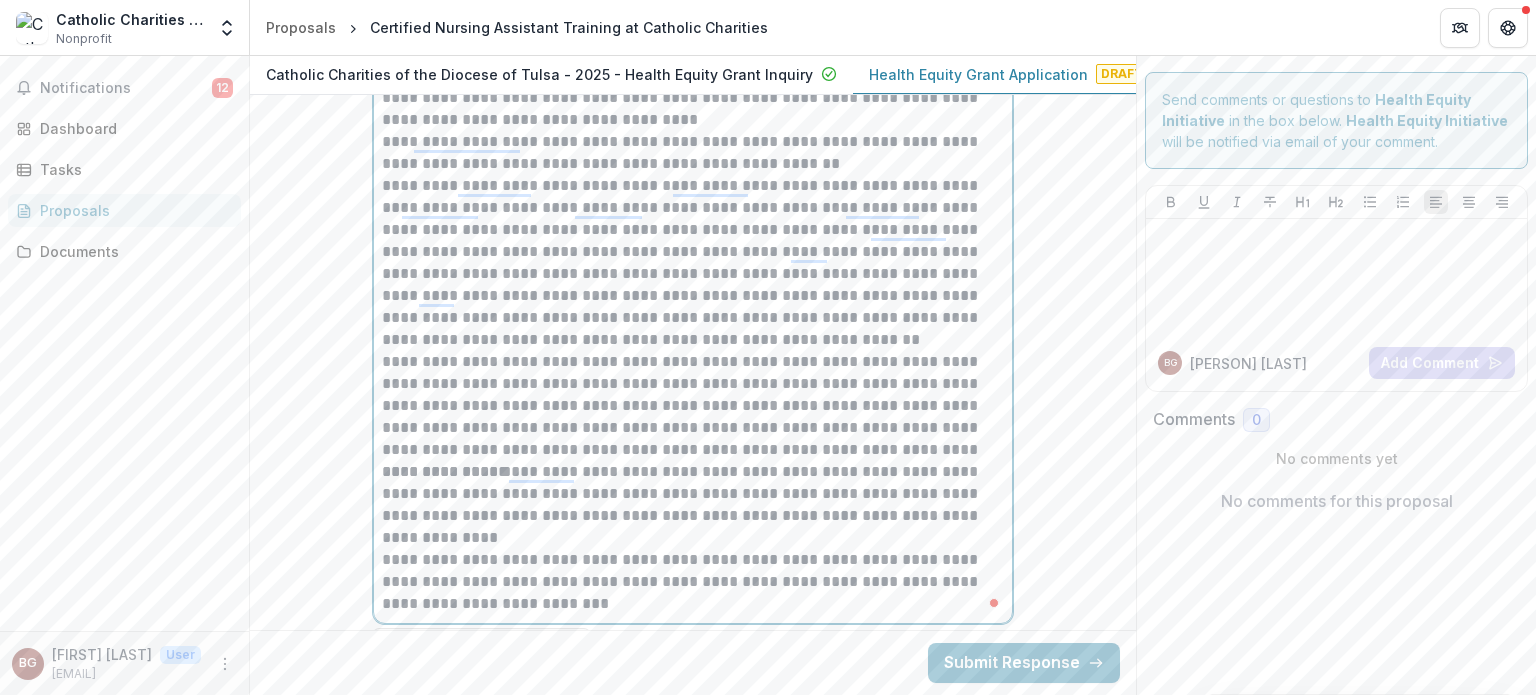 click on "**********" at bounding box center [693, 582] 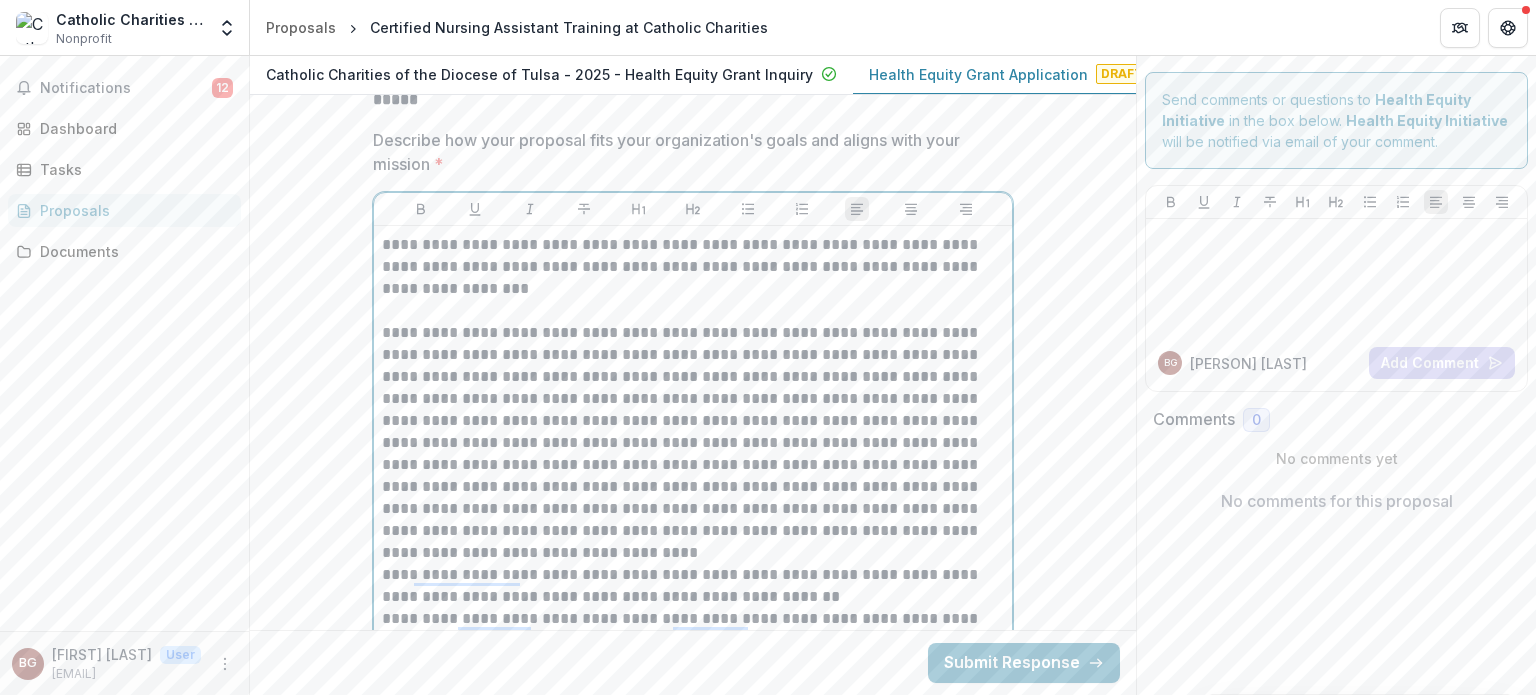 scroll, scrollTop: 6019, scrollLeft: 0, axis: vertical 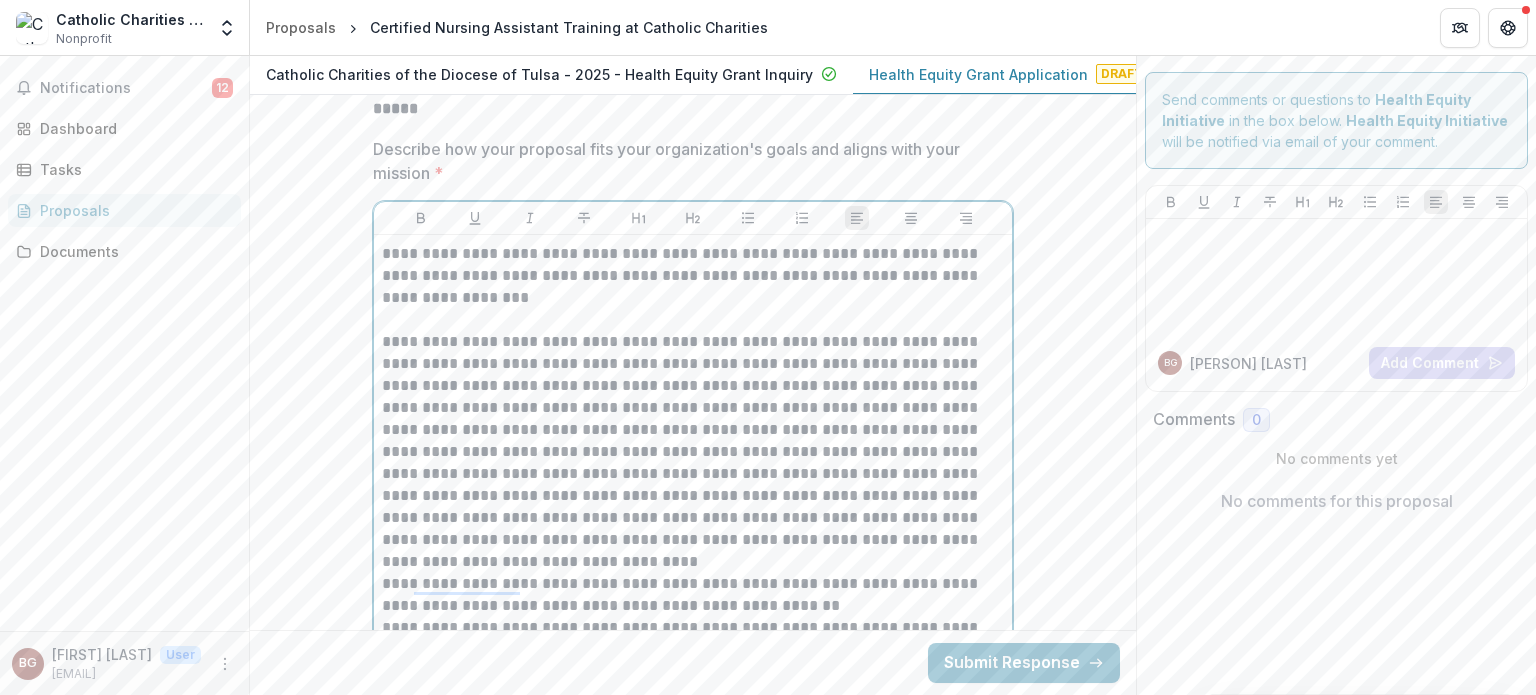 click on "**********" at bounding box center [693, 452] 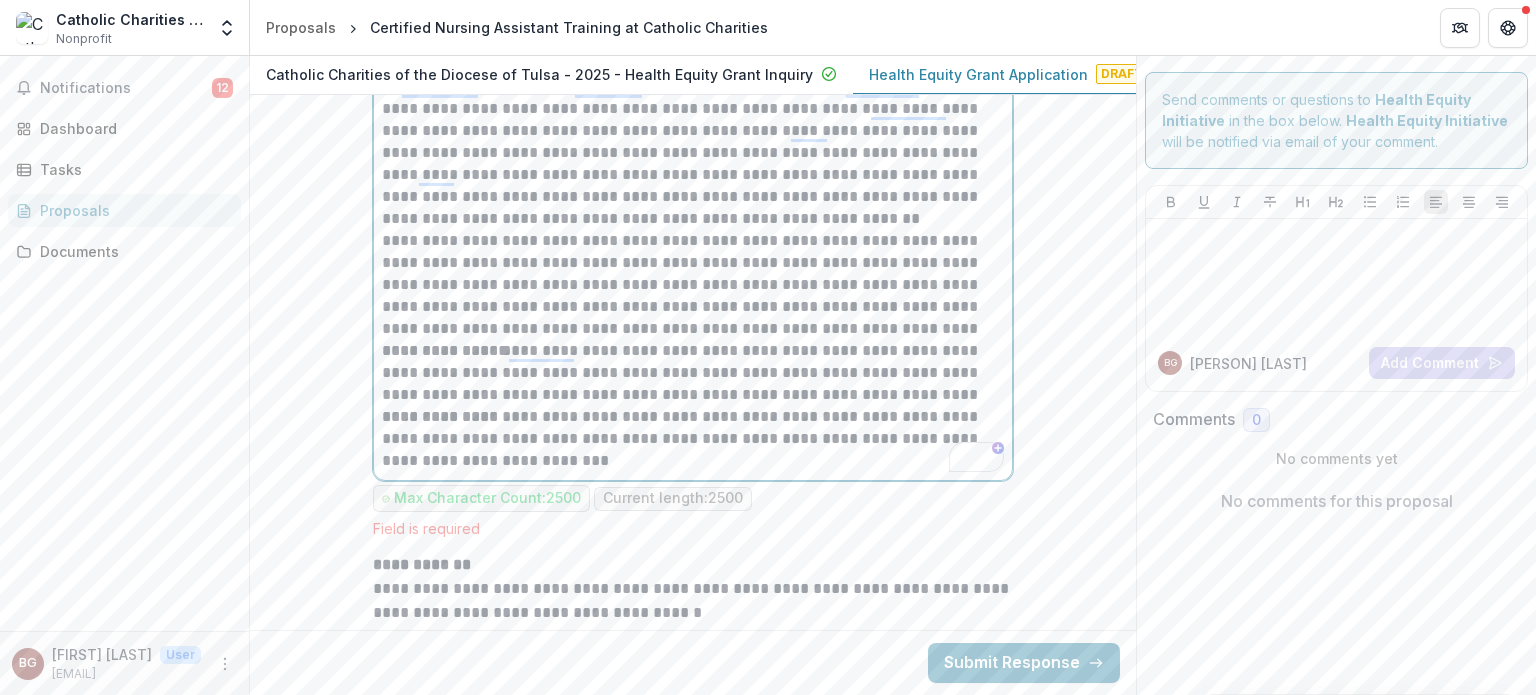 scroll, scrollTop: 6559, scrollLeft: 0, axis: vertical 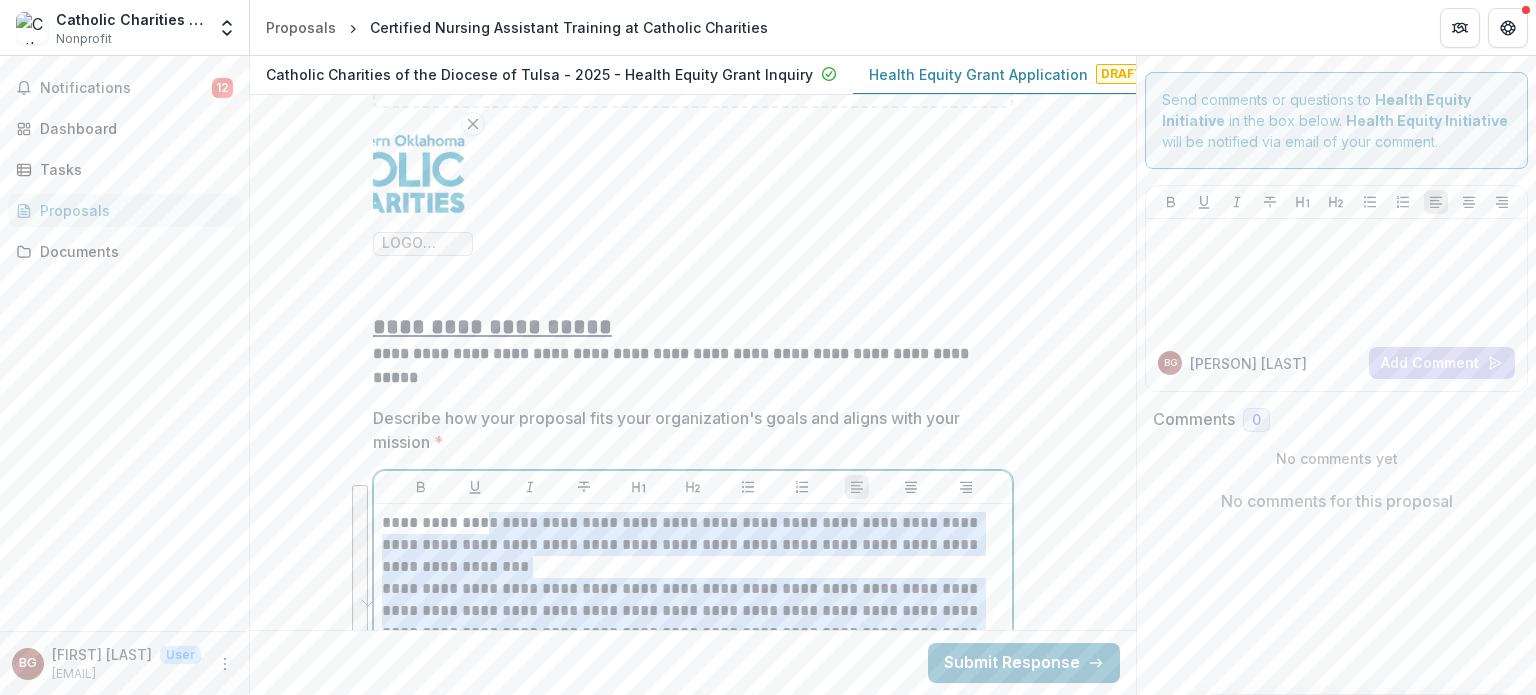 drag, startPoint x: 576, startPoint y: 427, endPoint x: 480, endPoint y: 272, distance: 182.32115 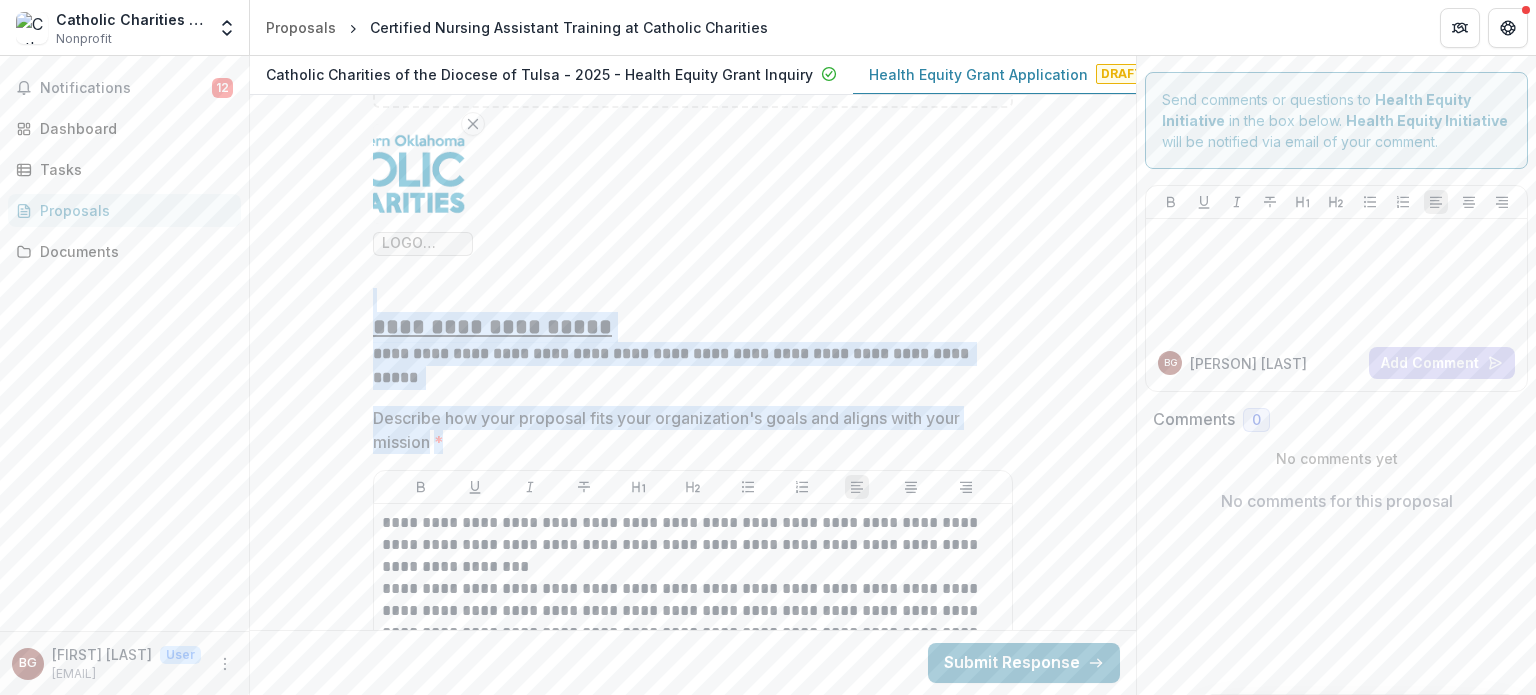 drag, startPoint x: 480, startPoint y: 272, endPoint x: 376, endPoint y: 506, distance: 256.0703 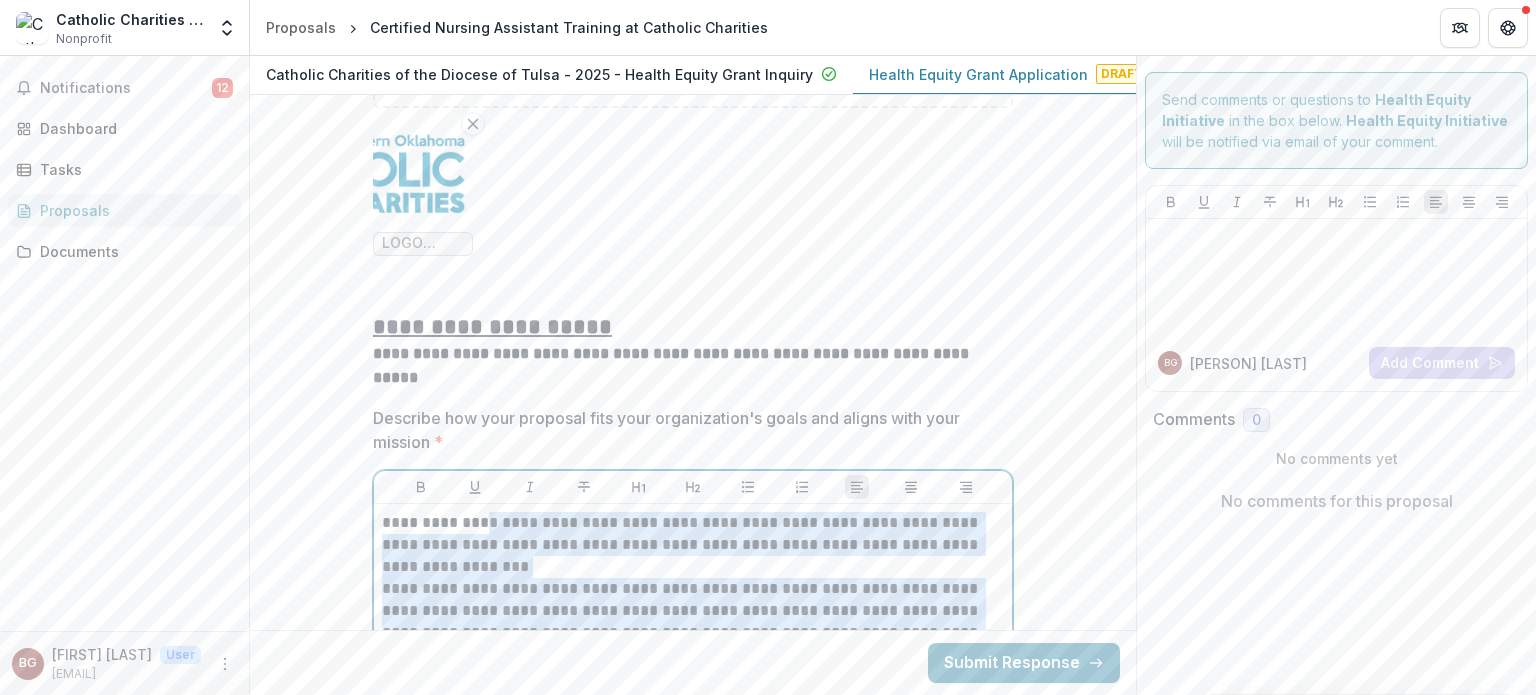 click on "**********" at bounding box center (693, 545) 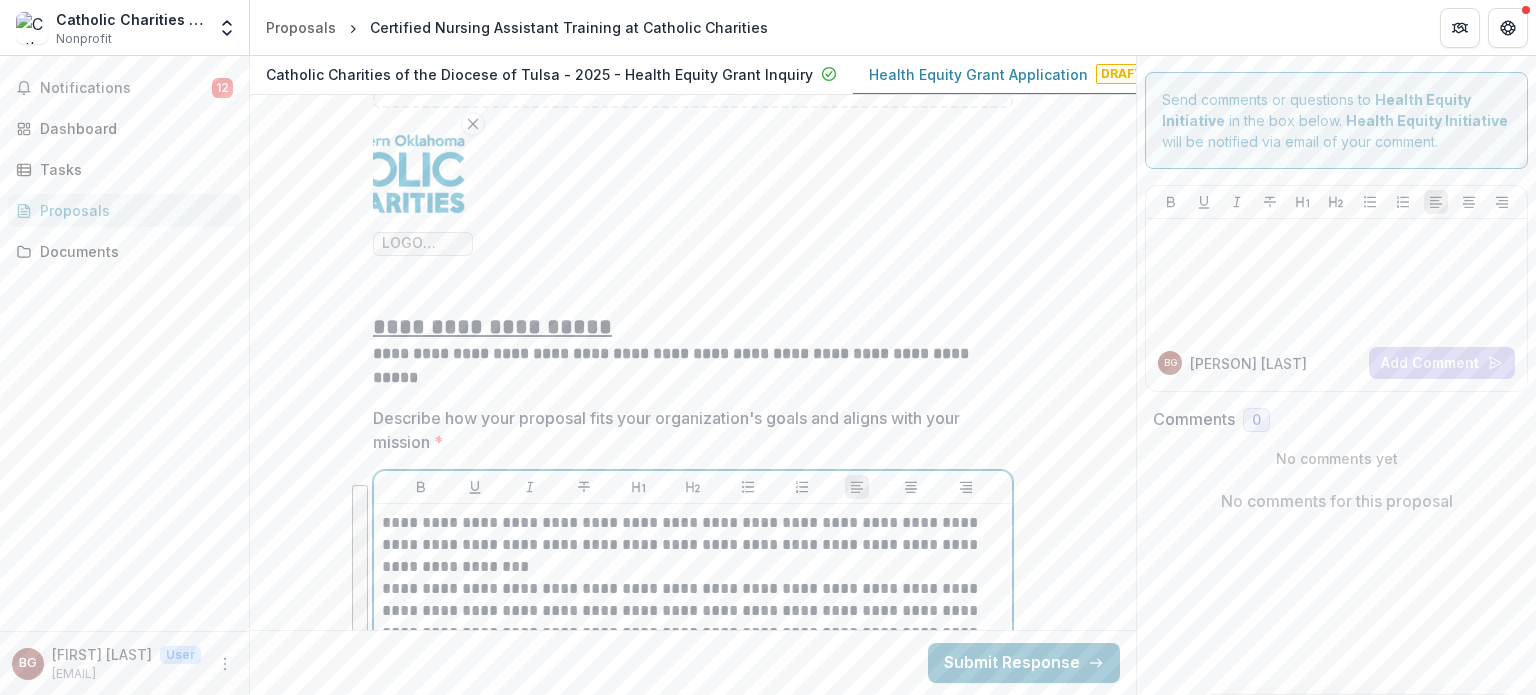 click on "**********" at bounding box center (693, 545) 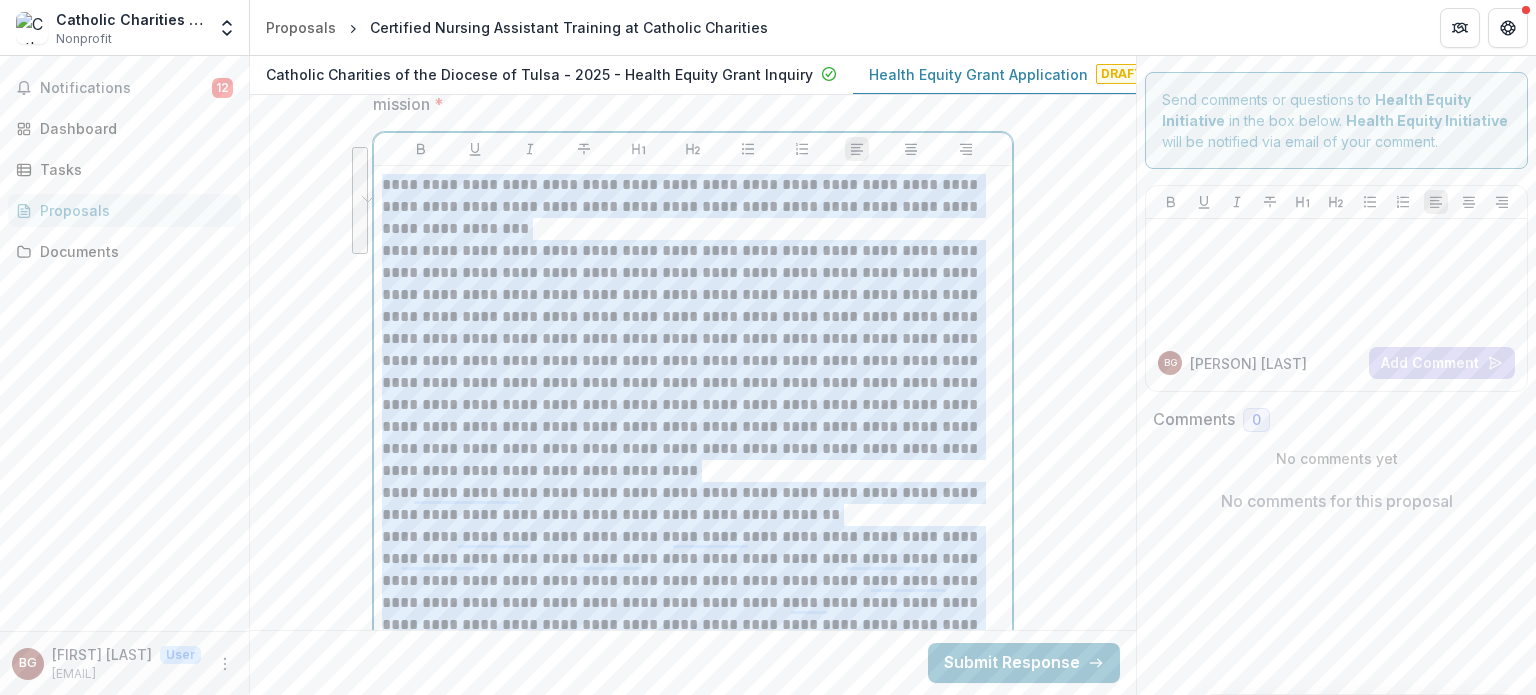 scroll, scrollTop: 6491, scrollLeft: 0, axis: vertical 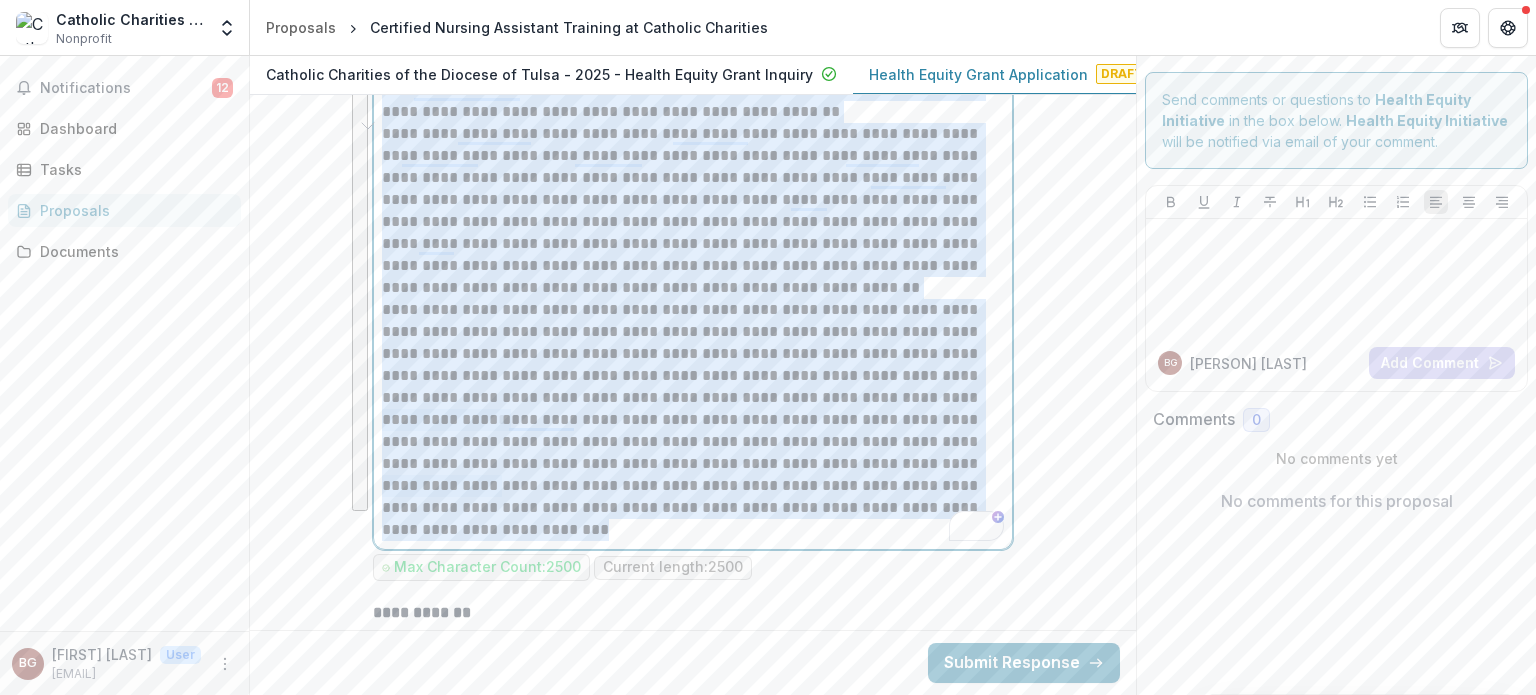 drag, startPoint x: 380, startPoint y: 490, endPoint x: 652, endPoint y: 519, distance: 273.5416 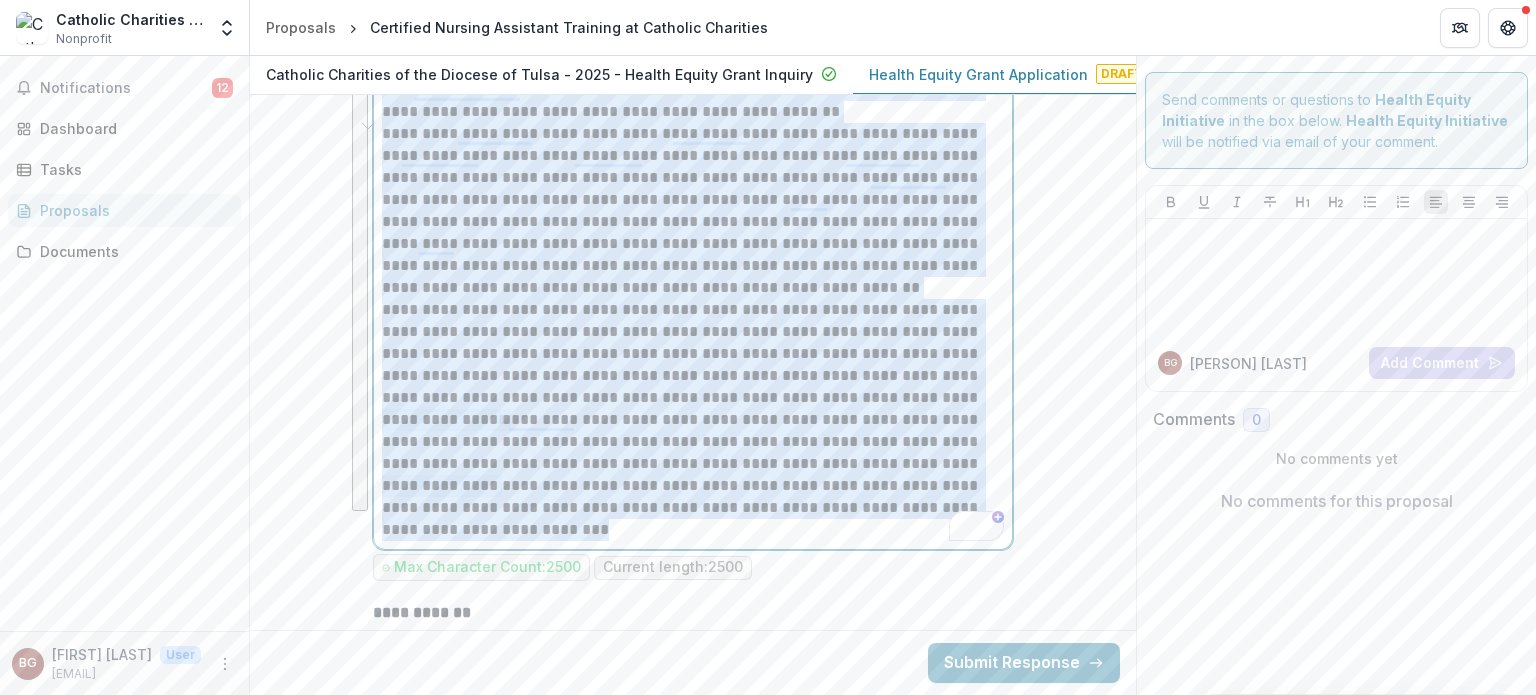 click on "**********" at bounding box center (693, 156) 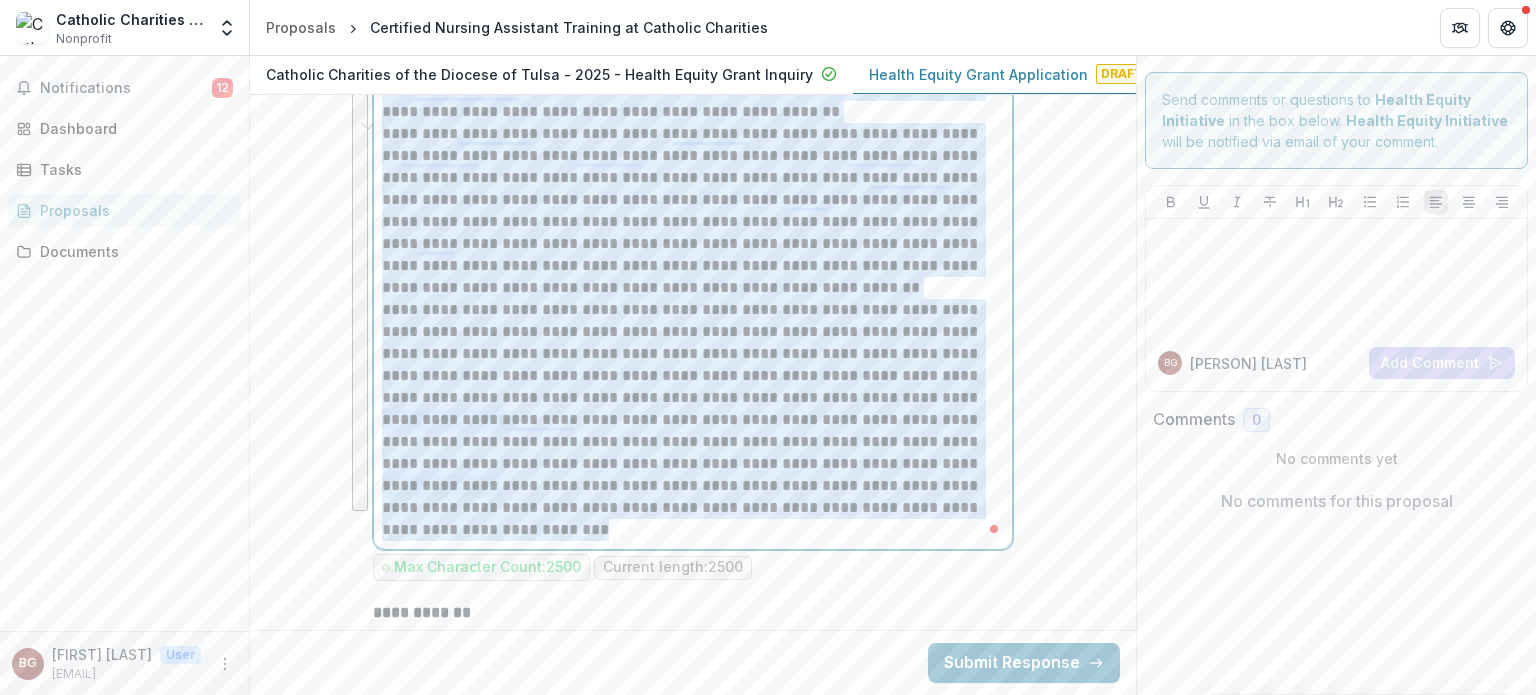 copy on "**********" 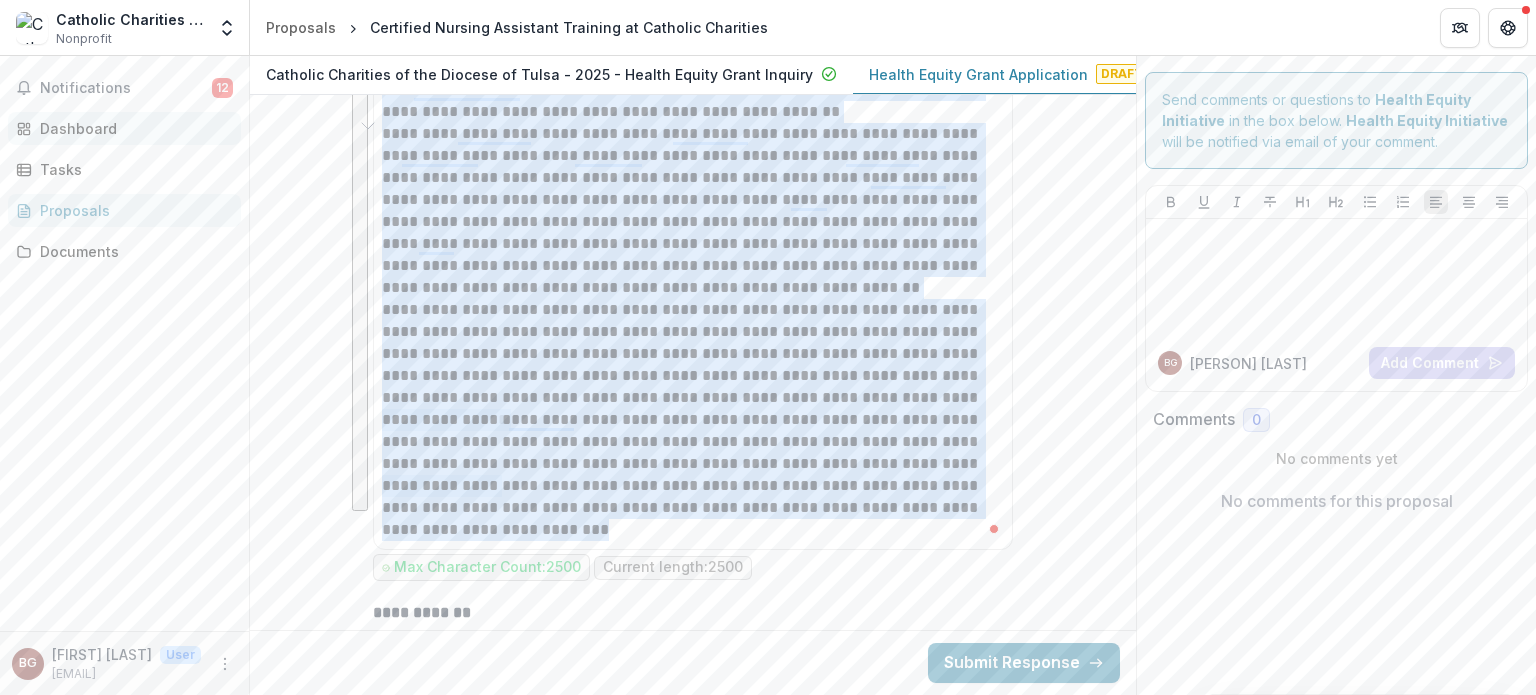 click on "Dashboard" at bounding box center [132, 128] 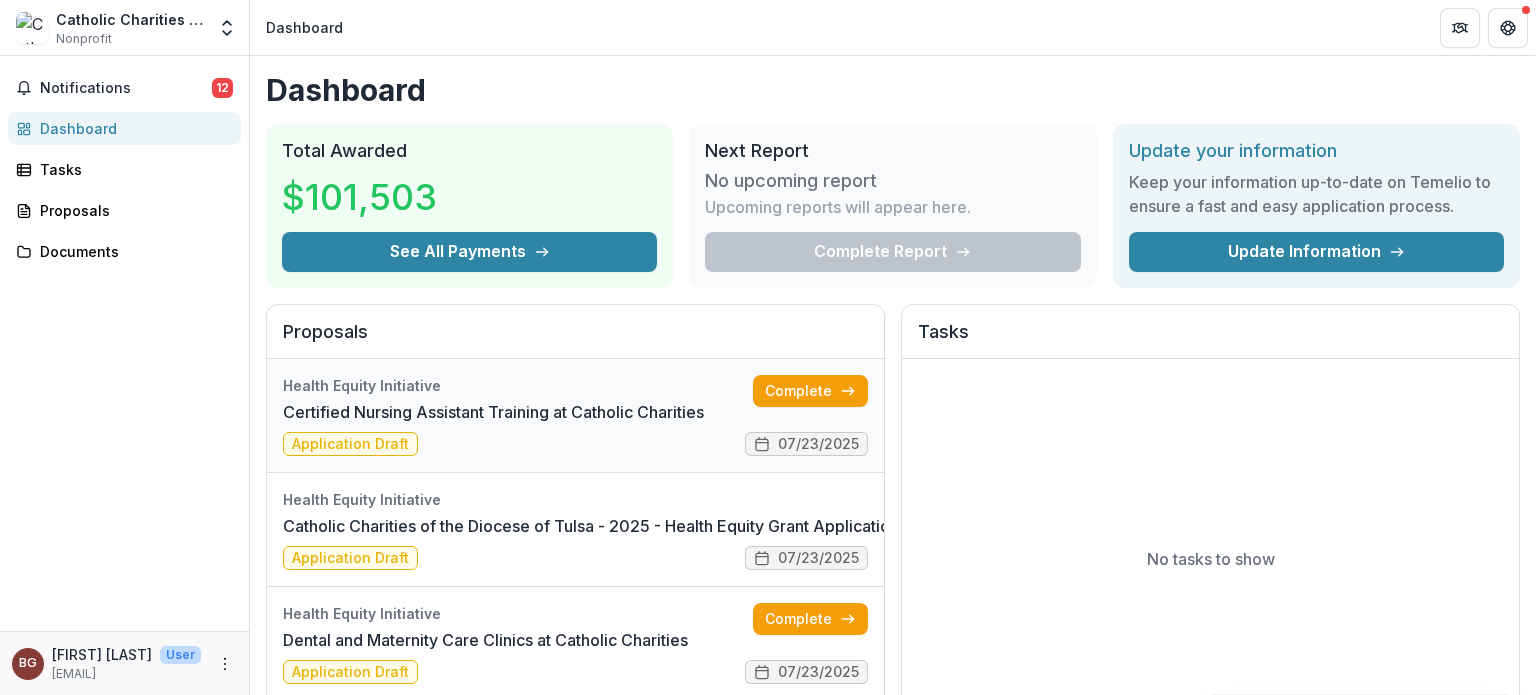 click on "Certified Nursing Assistant Training at Catholic Charities" at bounding box center [493, 412] 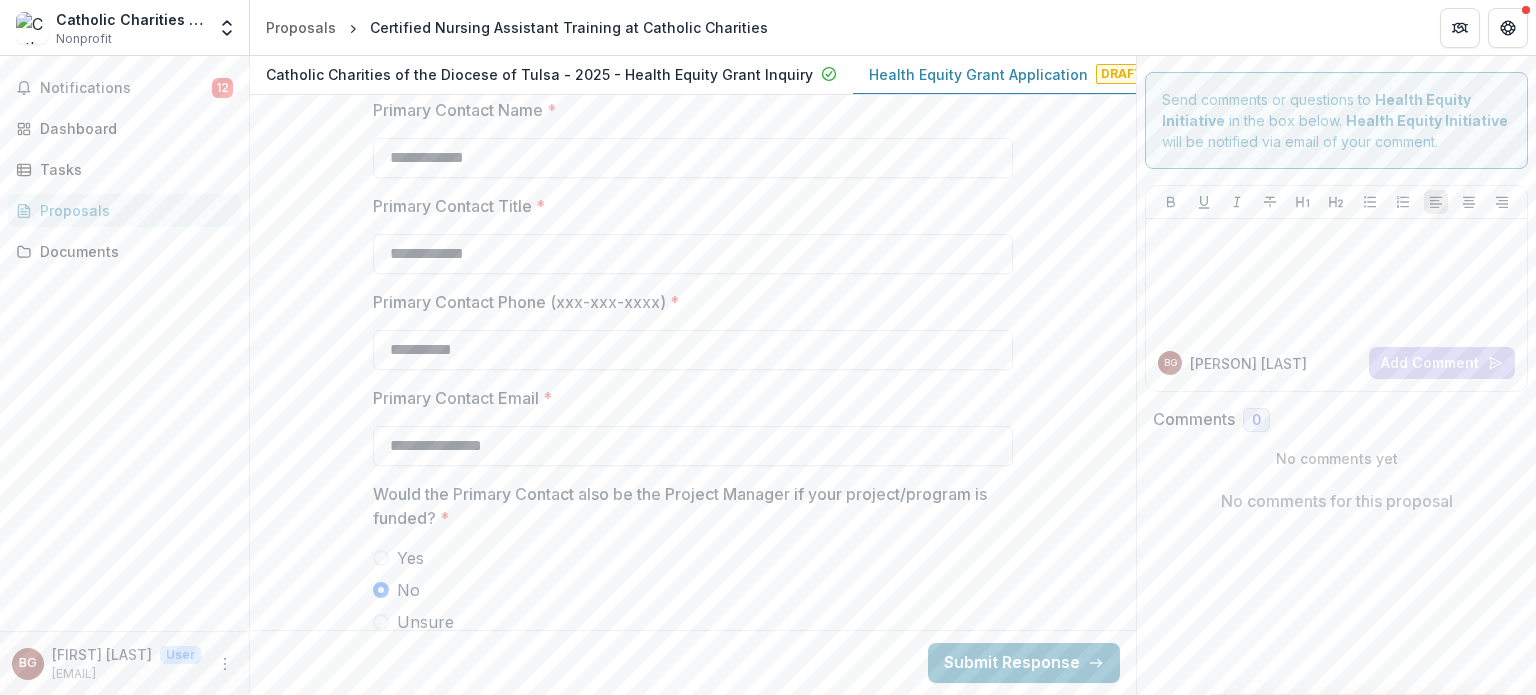 scroll, scrollTop: 1047, scrollLeft: 0, axis: vertical 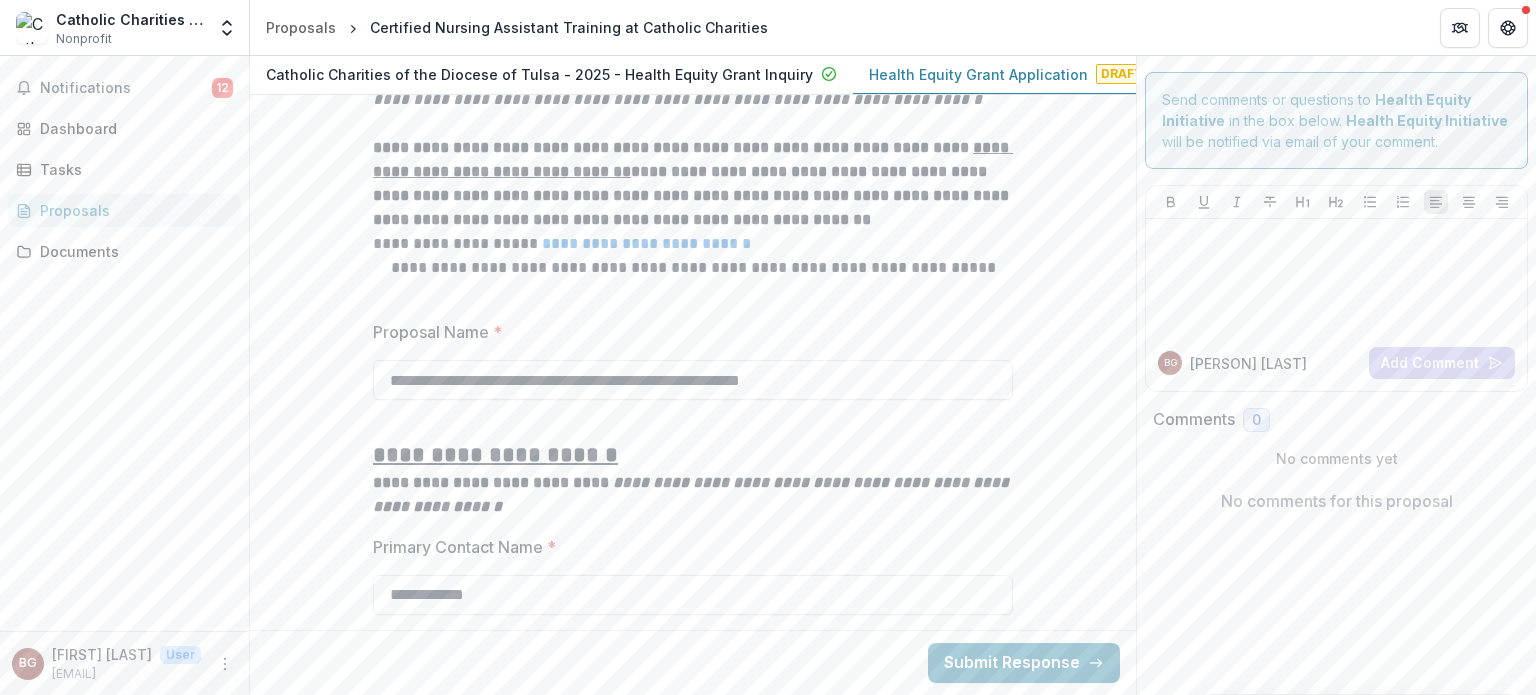 click on "Proposals" at bounding box center (132, 210) 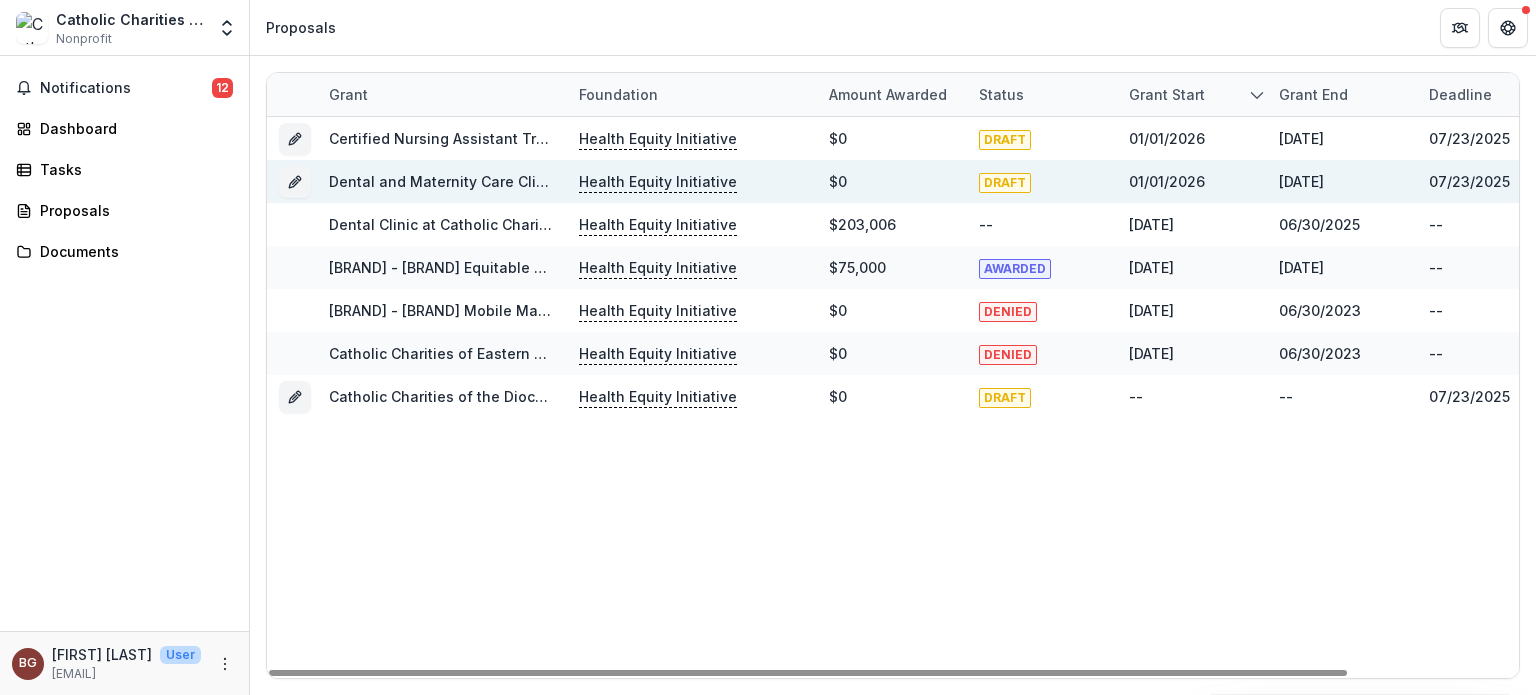 click on "Dental and Maternity Care Clinics at Catholic Charities" at bounding box center (520, 181) 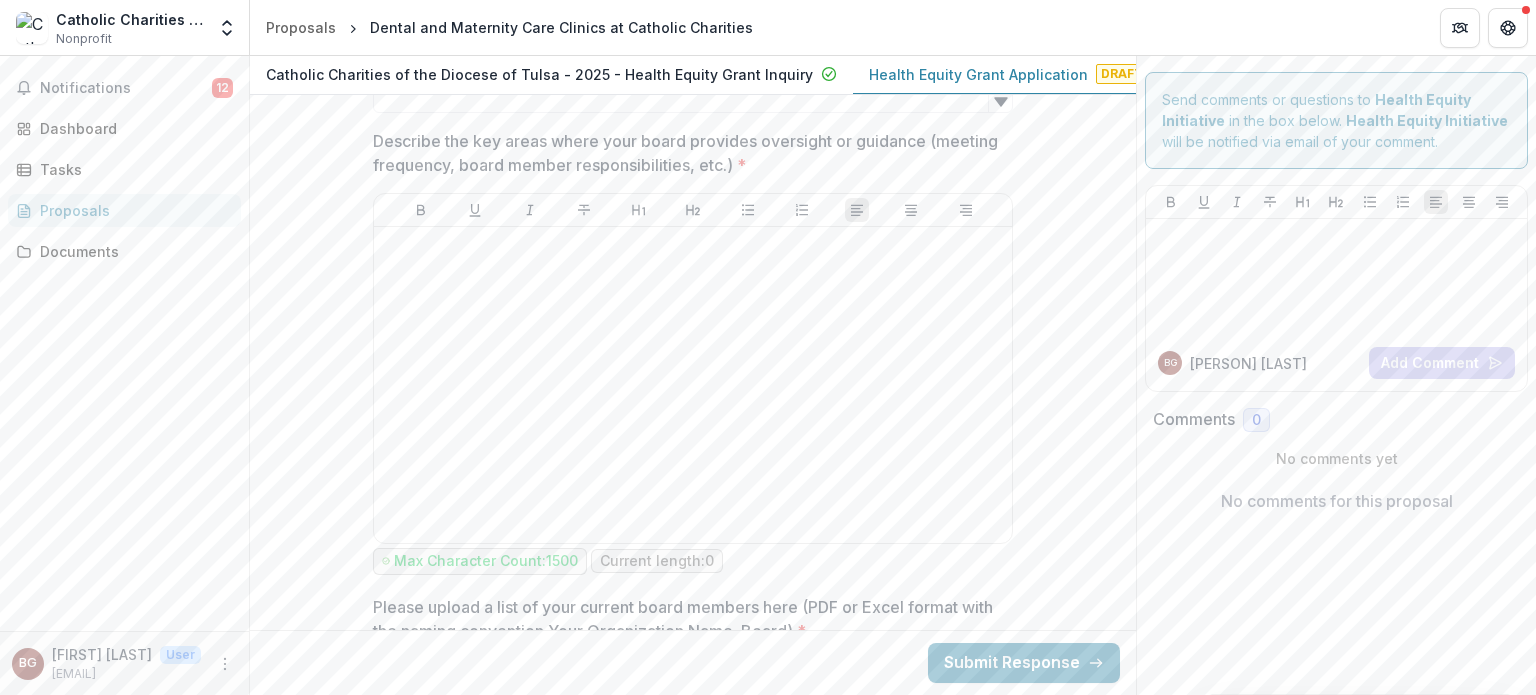 scroll, scrollTop: 2780, scrollLeft: 0, axis: vertical 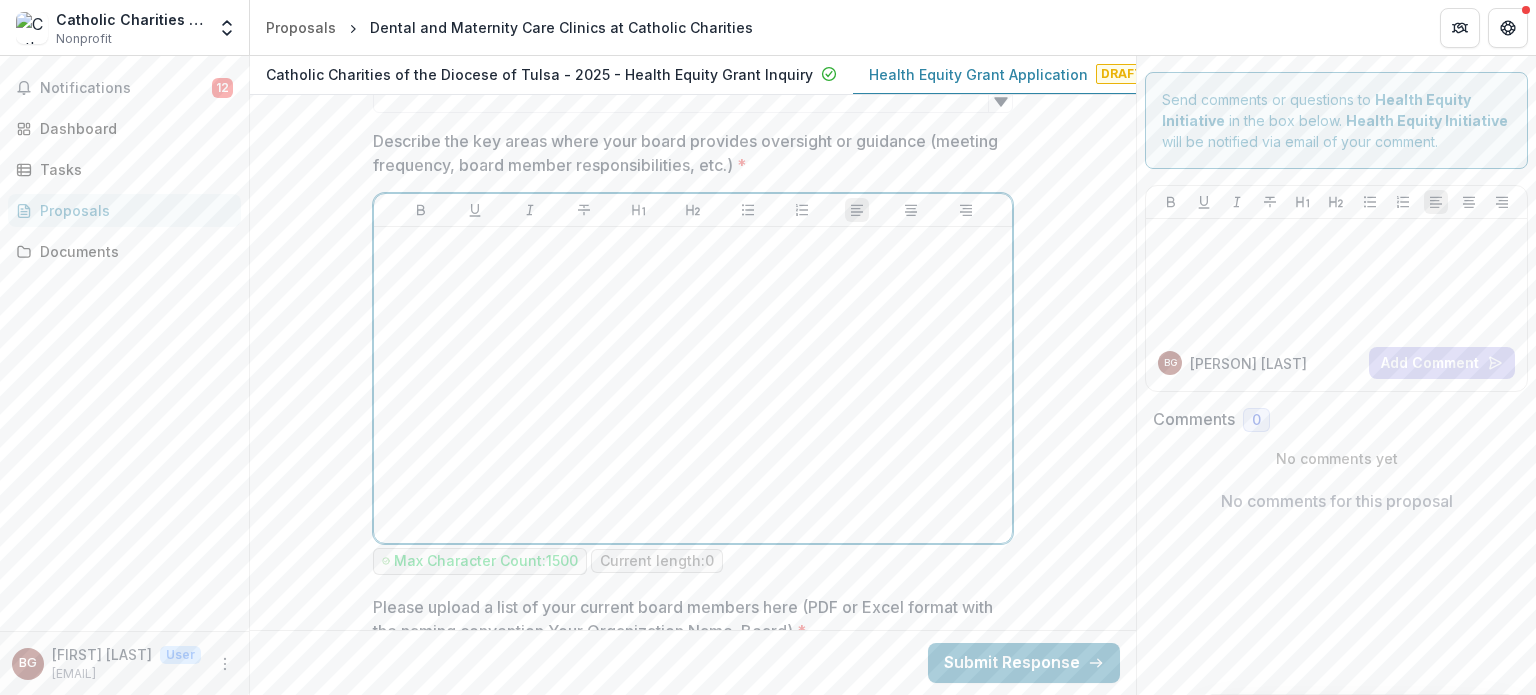 click at bounding box center (693, 385) 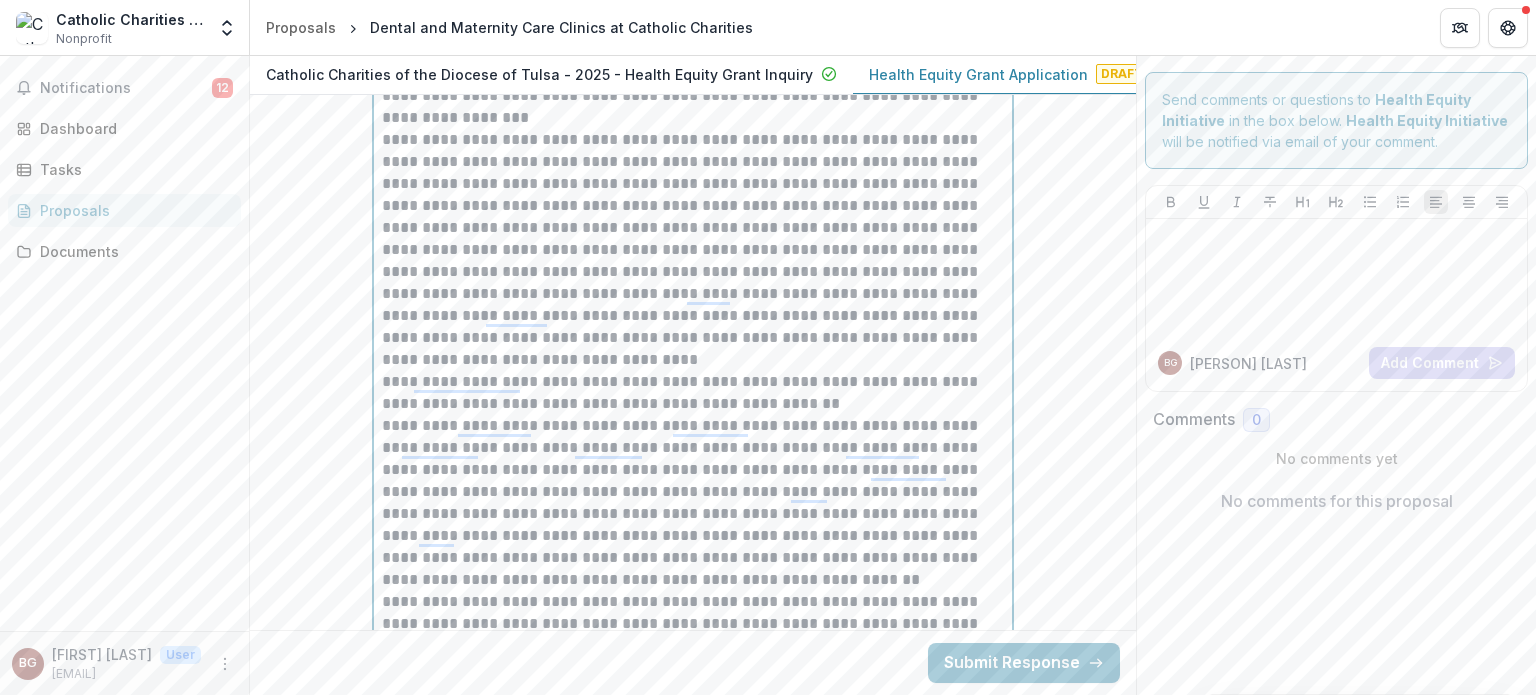 scroll, scrollTop: 2857, scrollLeft: 0, axis: vertical 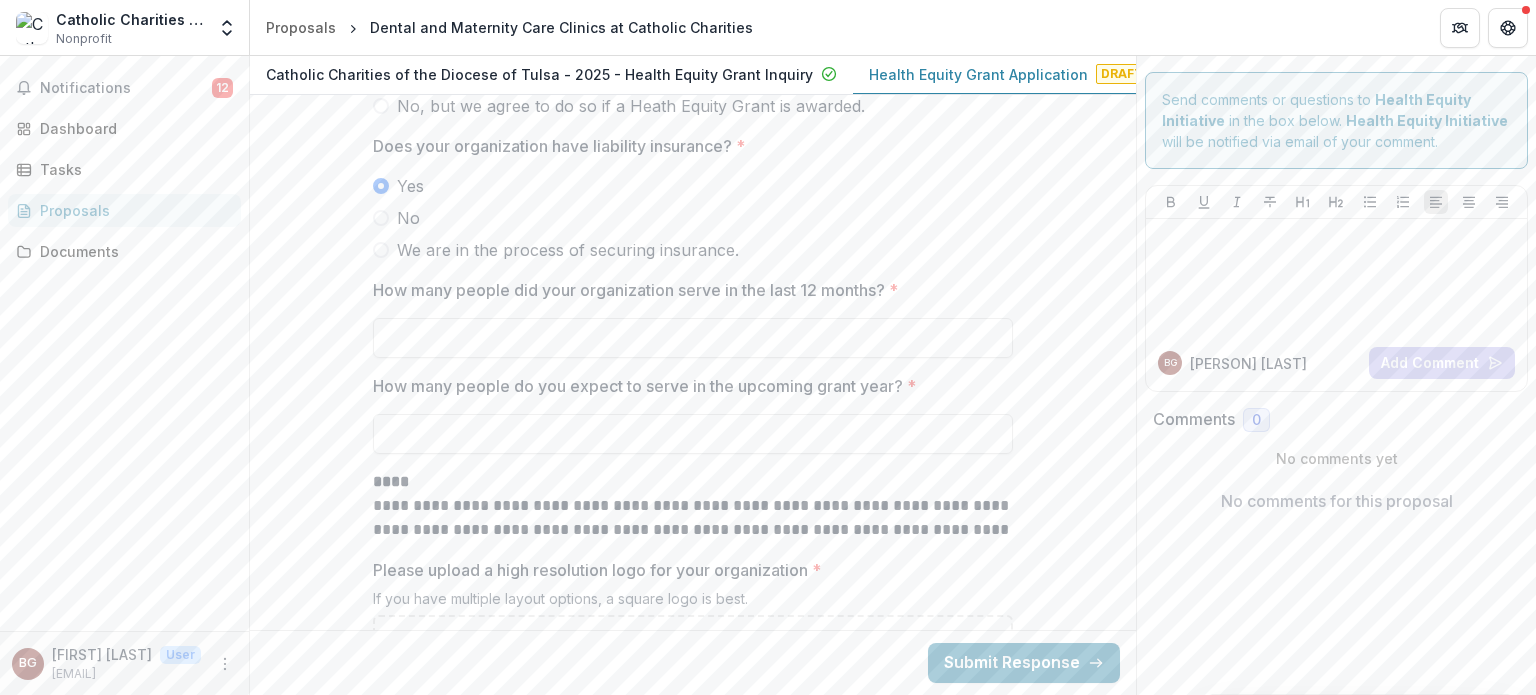 drag, startPoint x: 379, startPoint y: 162, endPoint x: 727, endPoint y: 742, distance: 676.39044 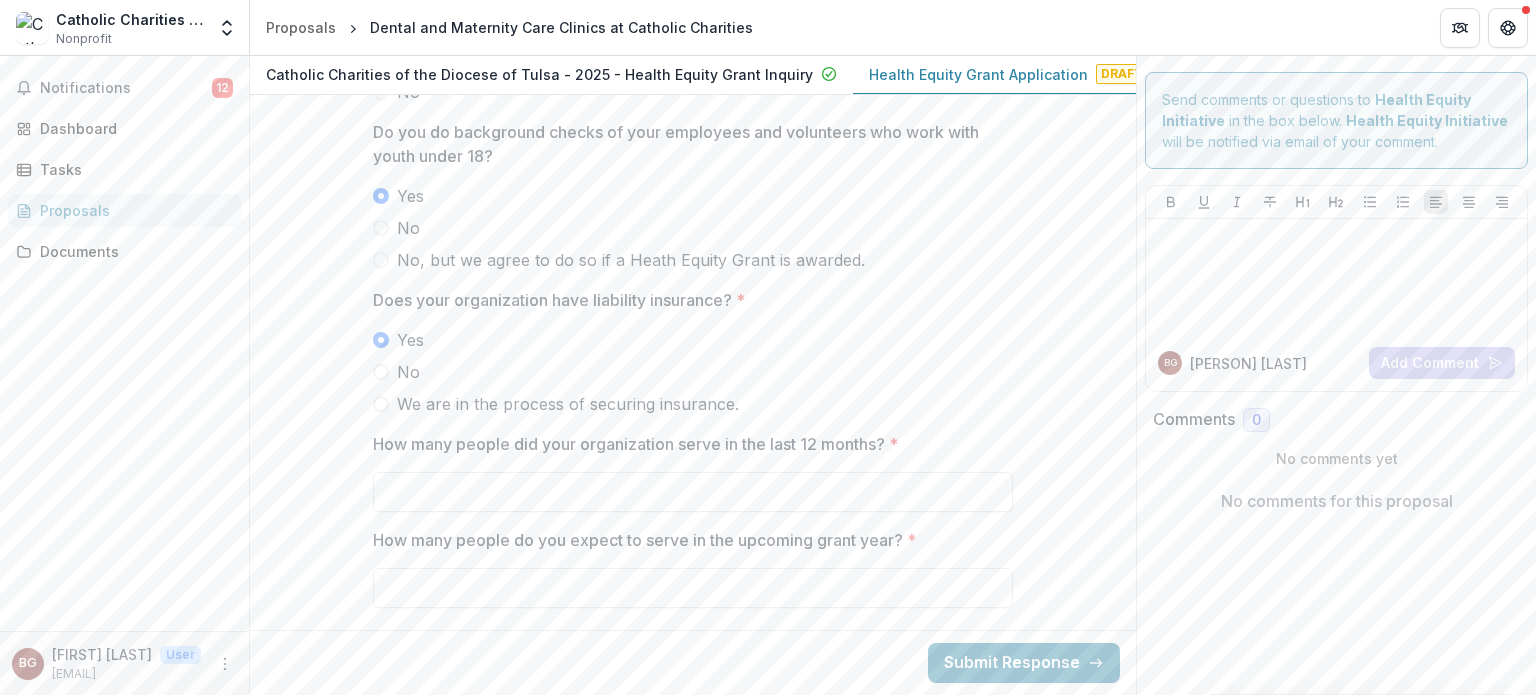 click on "How many people did your organization serve in the last 12 months?  *" at bounding box center (693, 492) 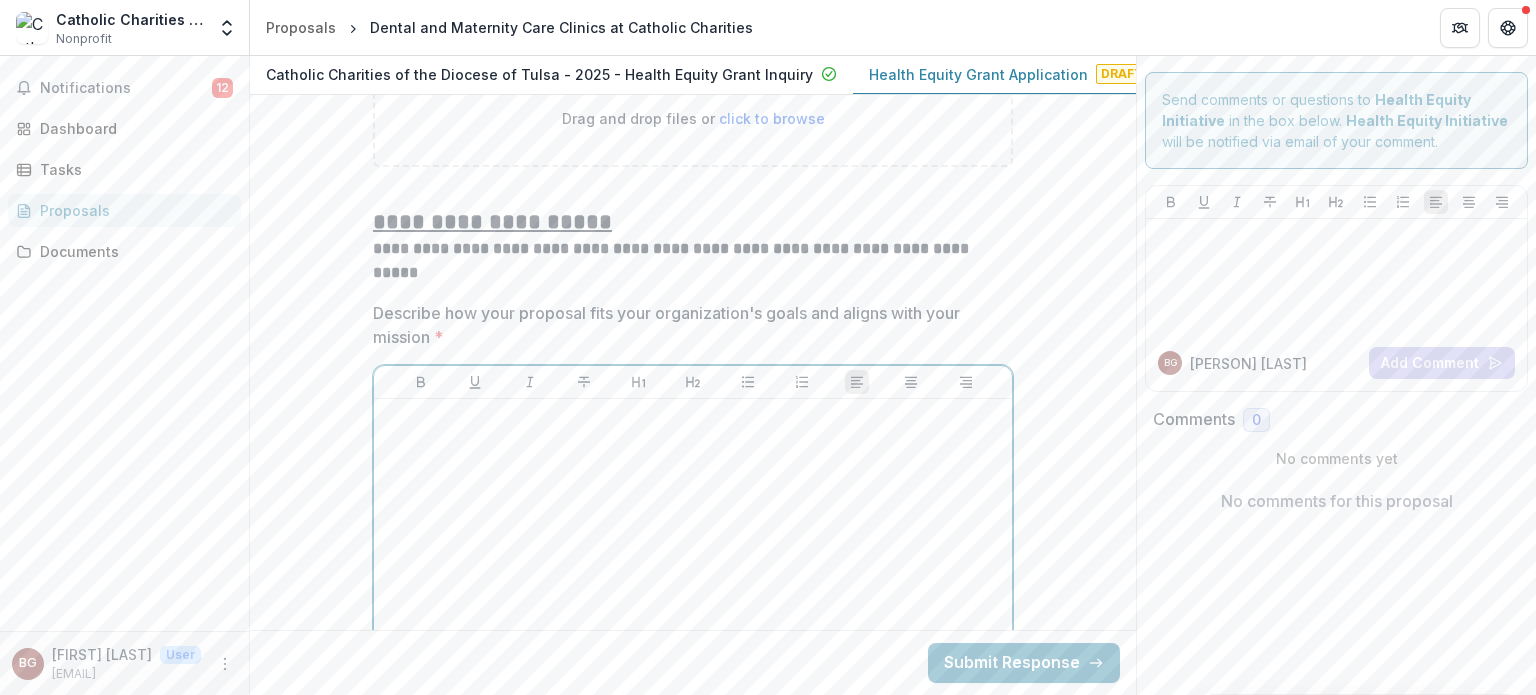 click at bounding box center [693, 557] 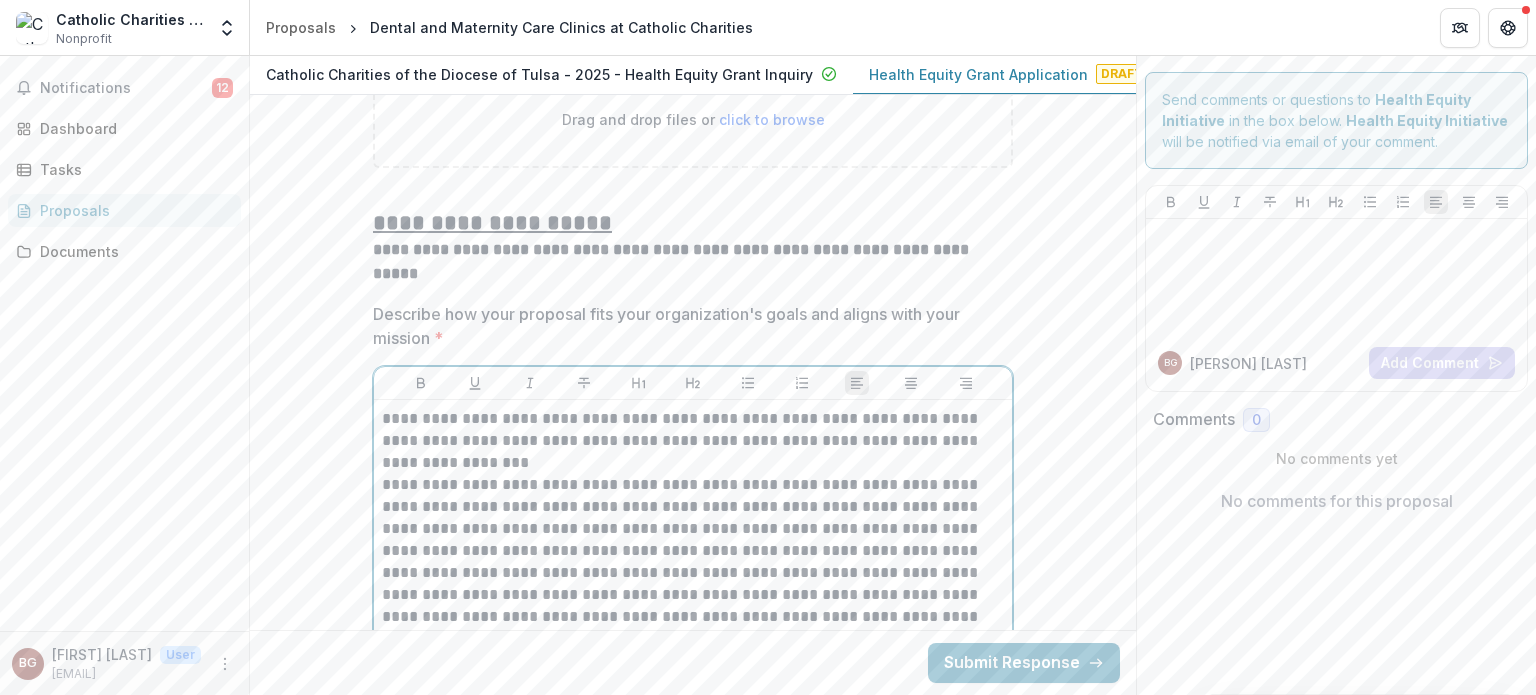 scroll, scrollTop: 5162, scrollLeft: 0, axis: vertical 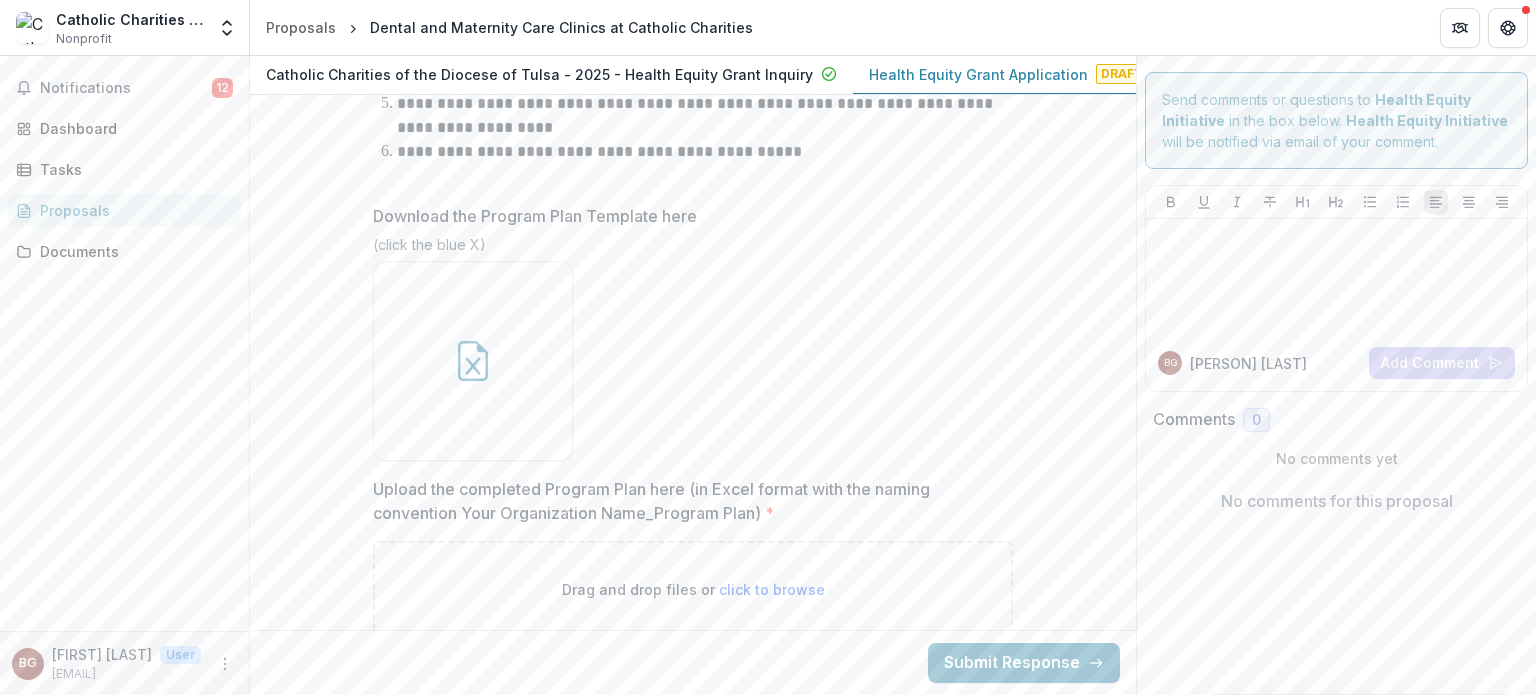 click on "Drag and drop files or   click to browse" at bounding box center (693, 589) 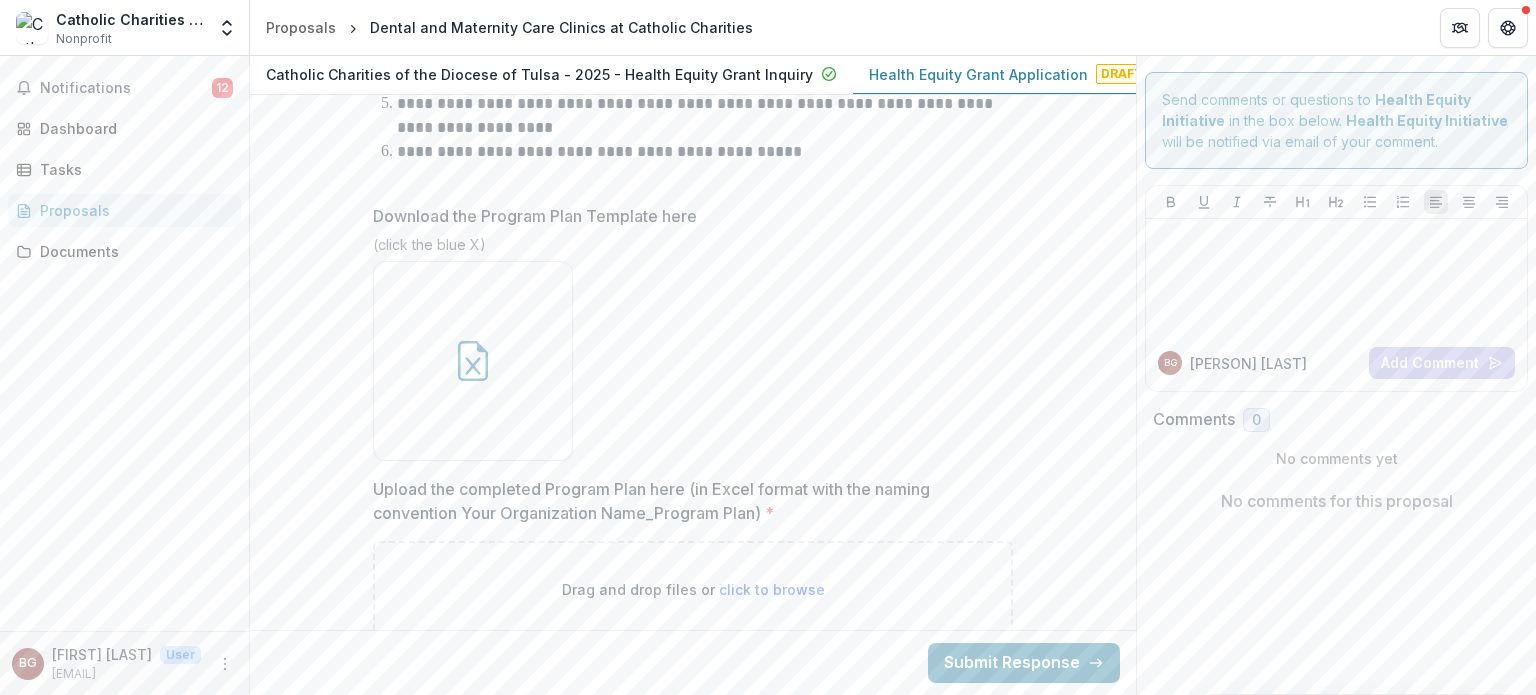 type on "**********" 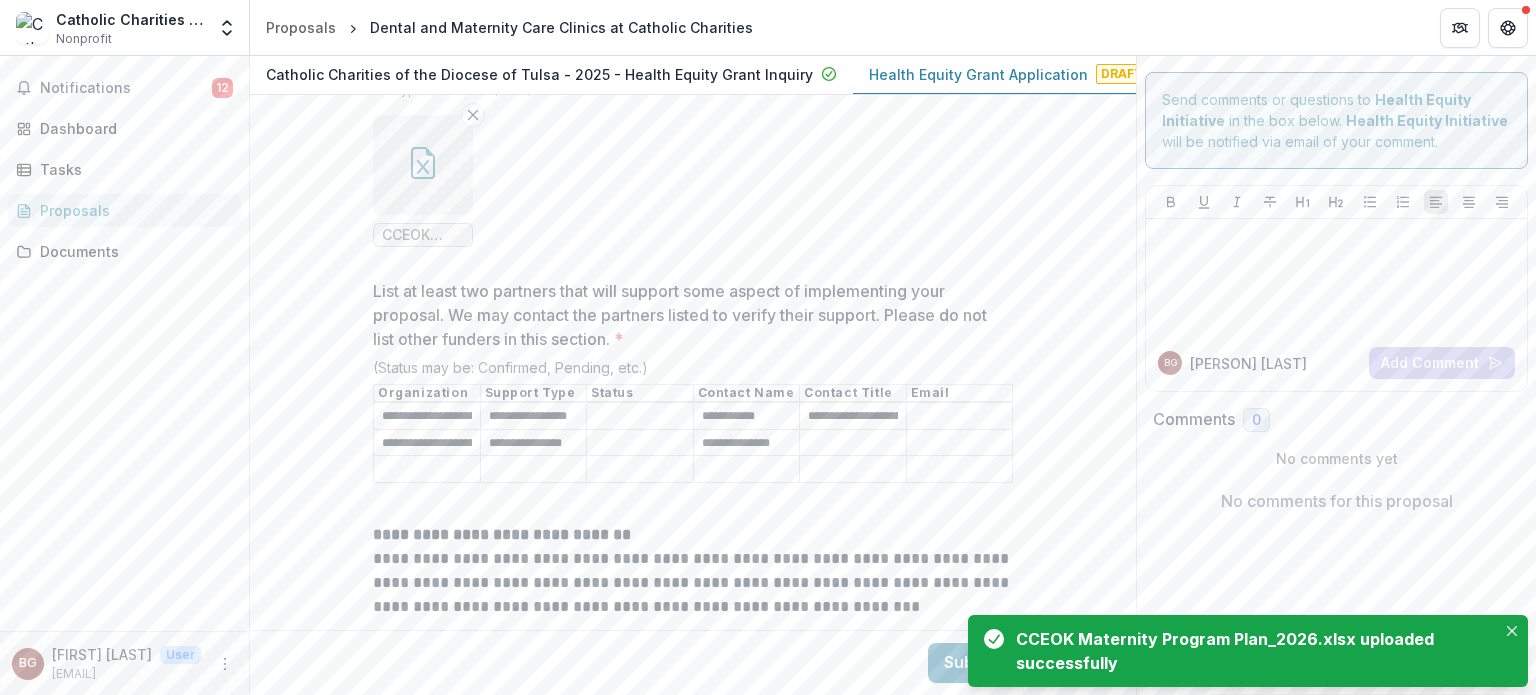 scroll, scrollTop: 6672, scrollLeft: 0, axis: vertical 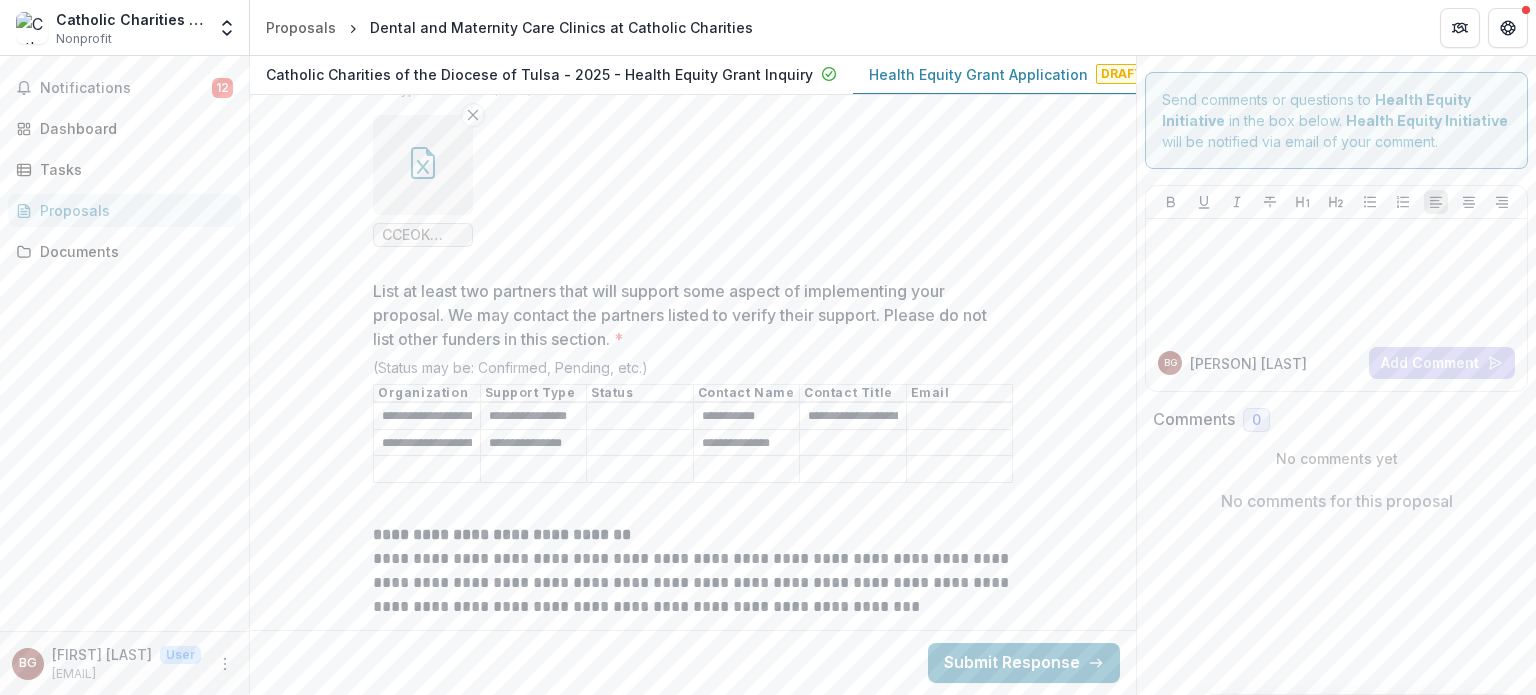 click on "List at least two partners that will support some aspect of implementing your proposal. We may contact the partners listed to verify their support. Please do not list other funders in this section. *" at bounding box center [853, 443] 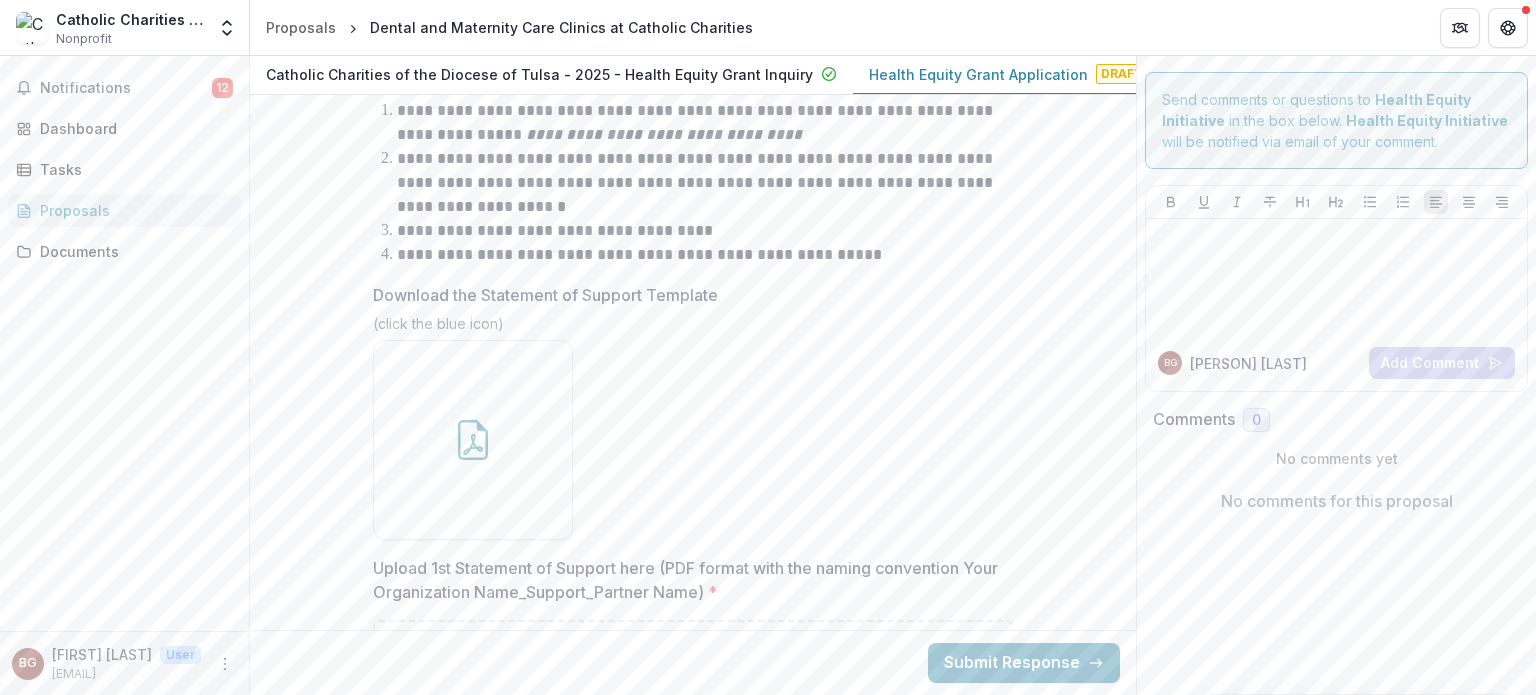 scroll, scrollTop: 7374, scrollLeft: 0, axis: vertical 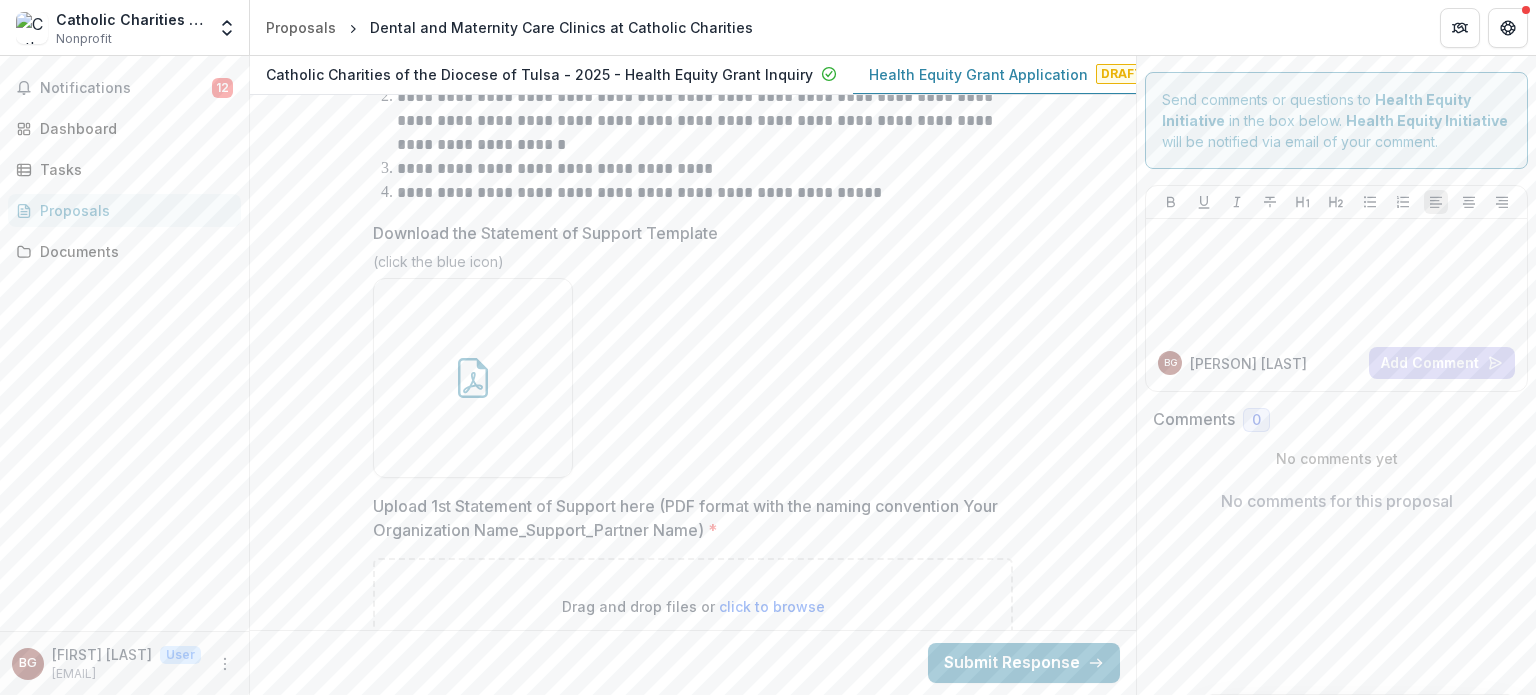 click on "Drag and drop files or   click to browse" at bounding box center (693, 606) 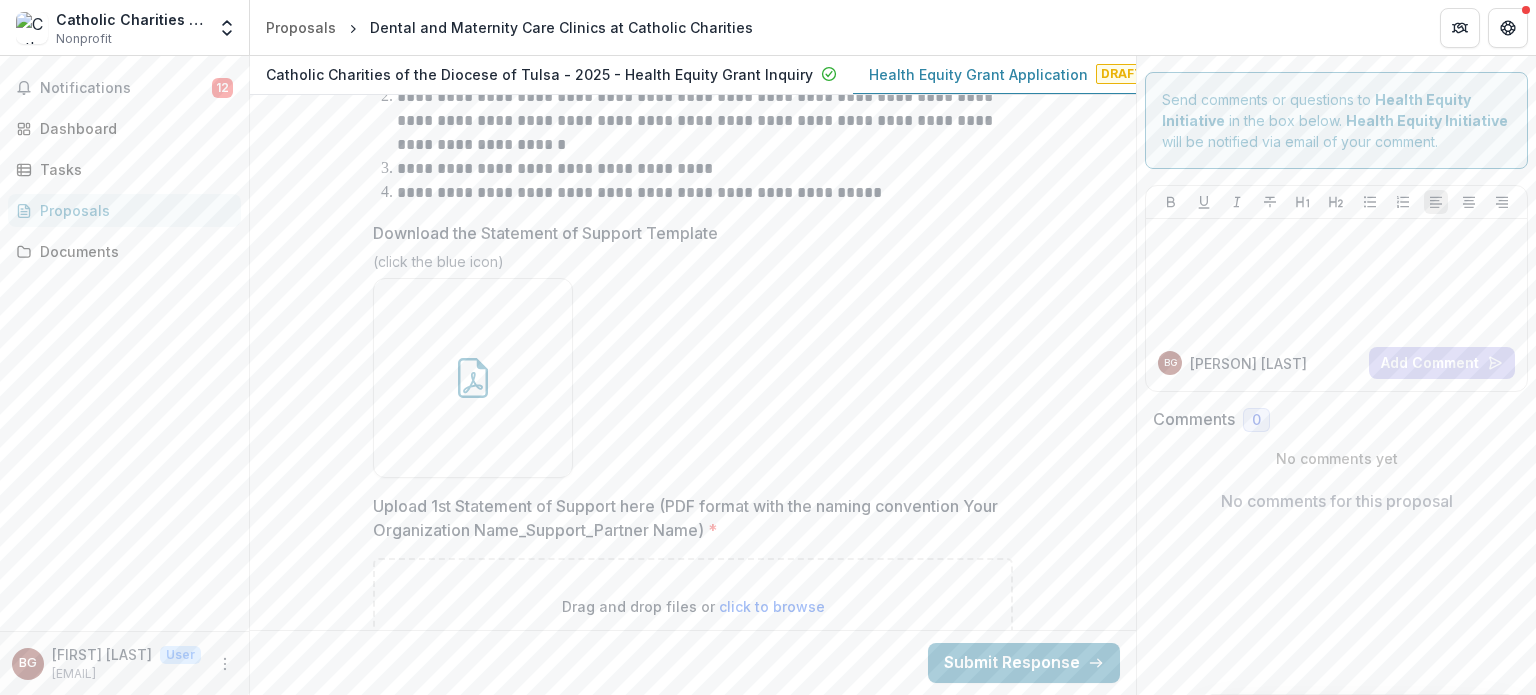 type on "**********" 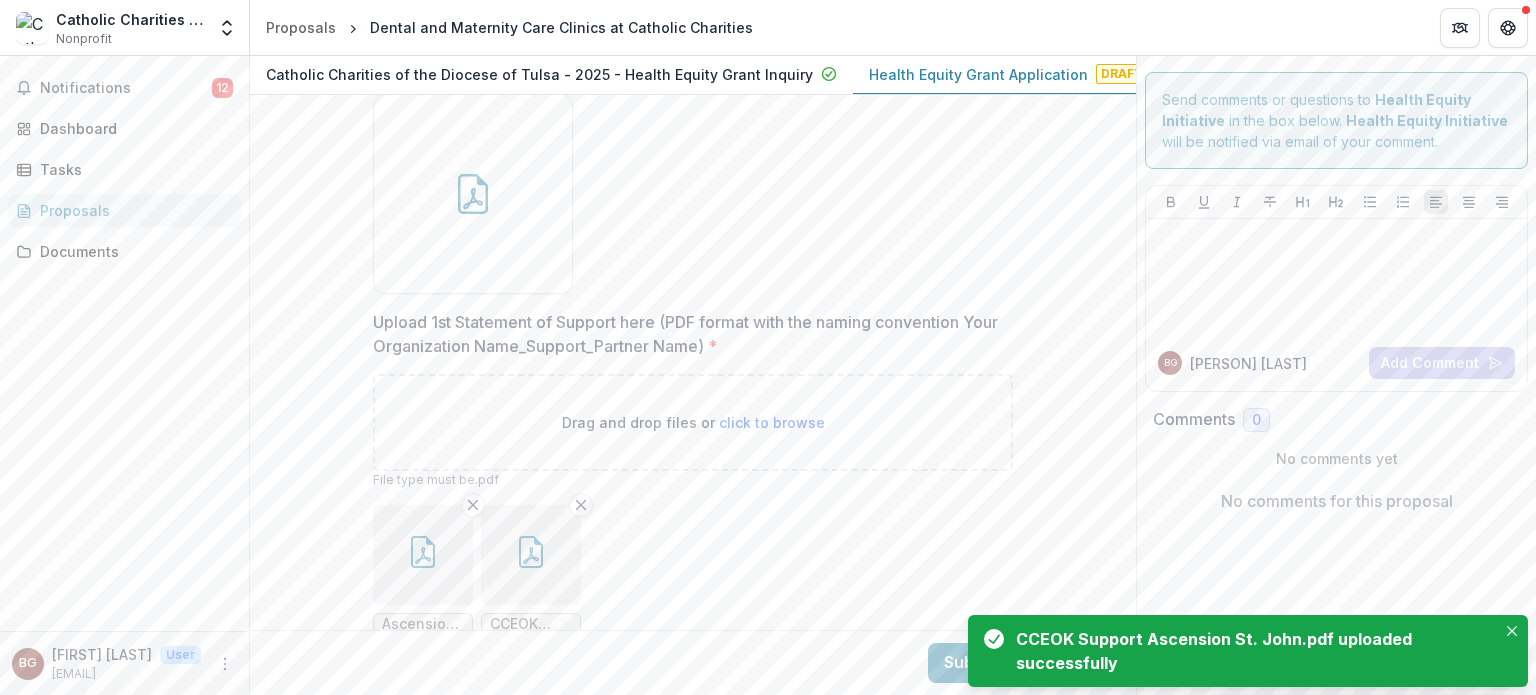 scroll, scrollTop: 7566, scrollLeft: 0, axis: vertical 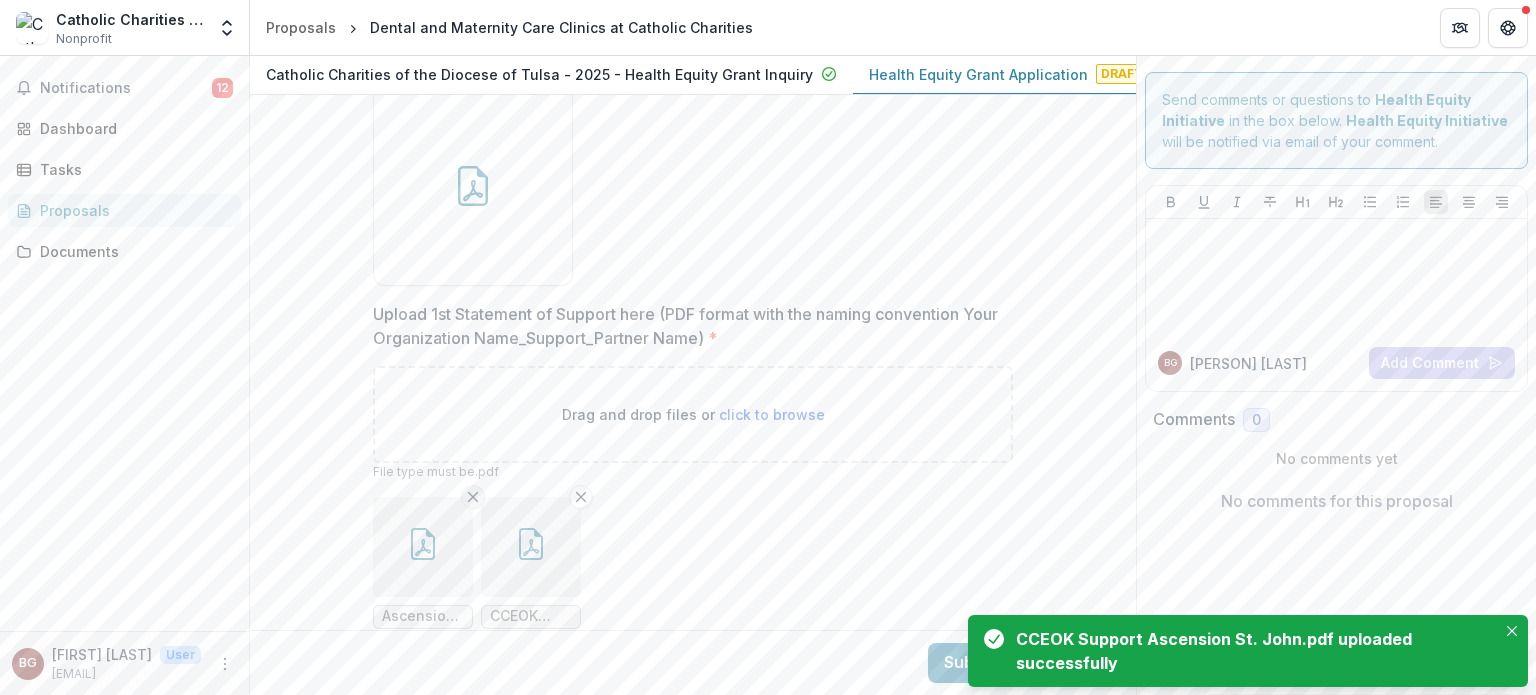 click 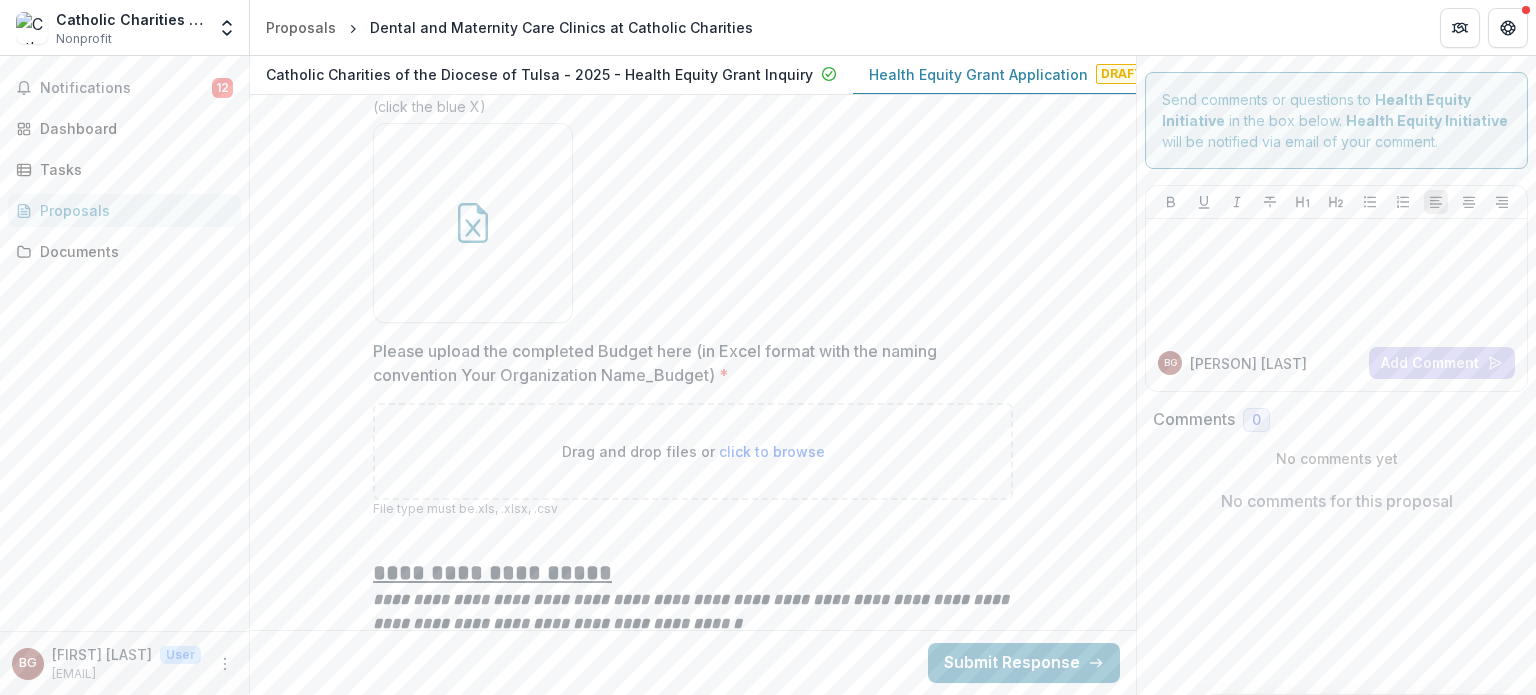 scroll, scrollTop: 8892, scrollLeft: 0, axis: vertical 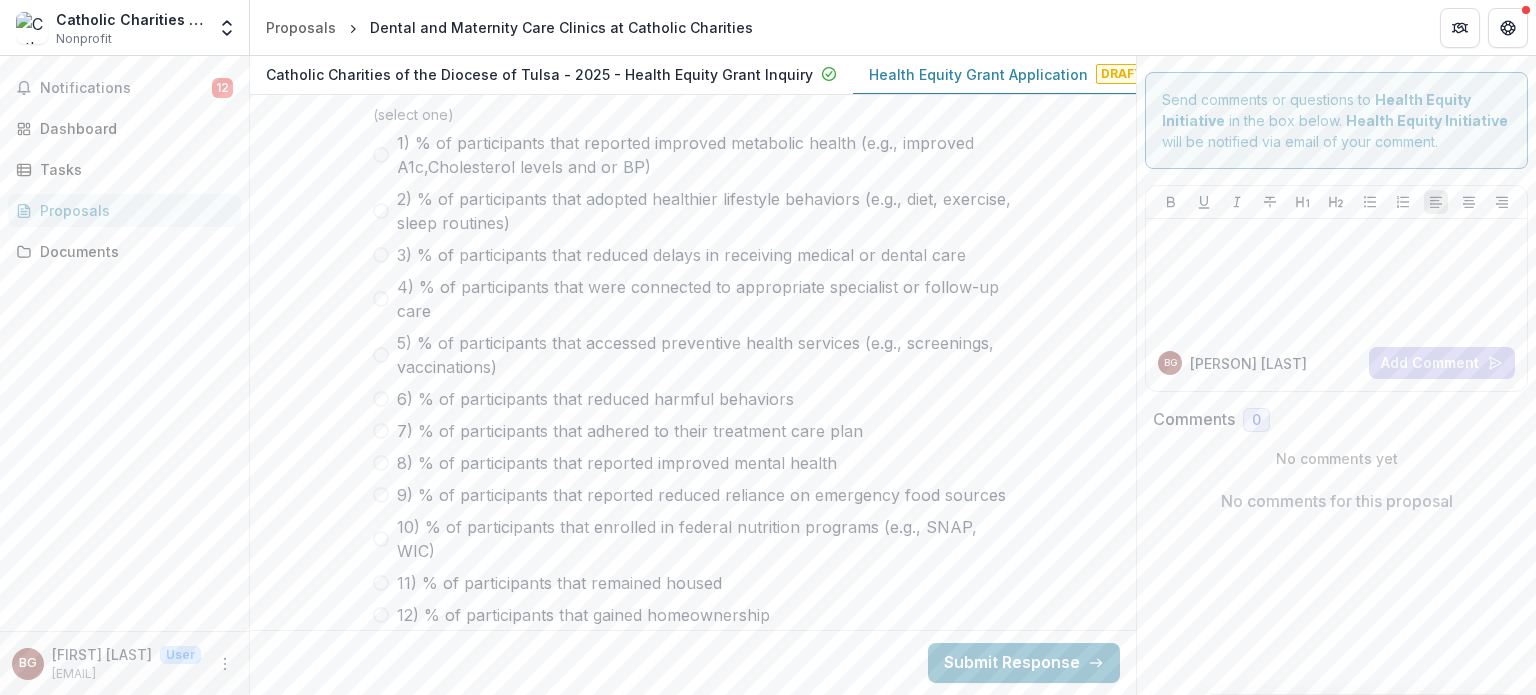 click on "3)  % of participants that reduced delays in receiving medical or dental care" at bounding box center [681, 255] 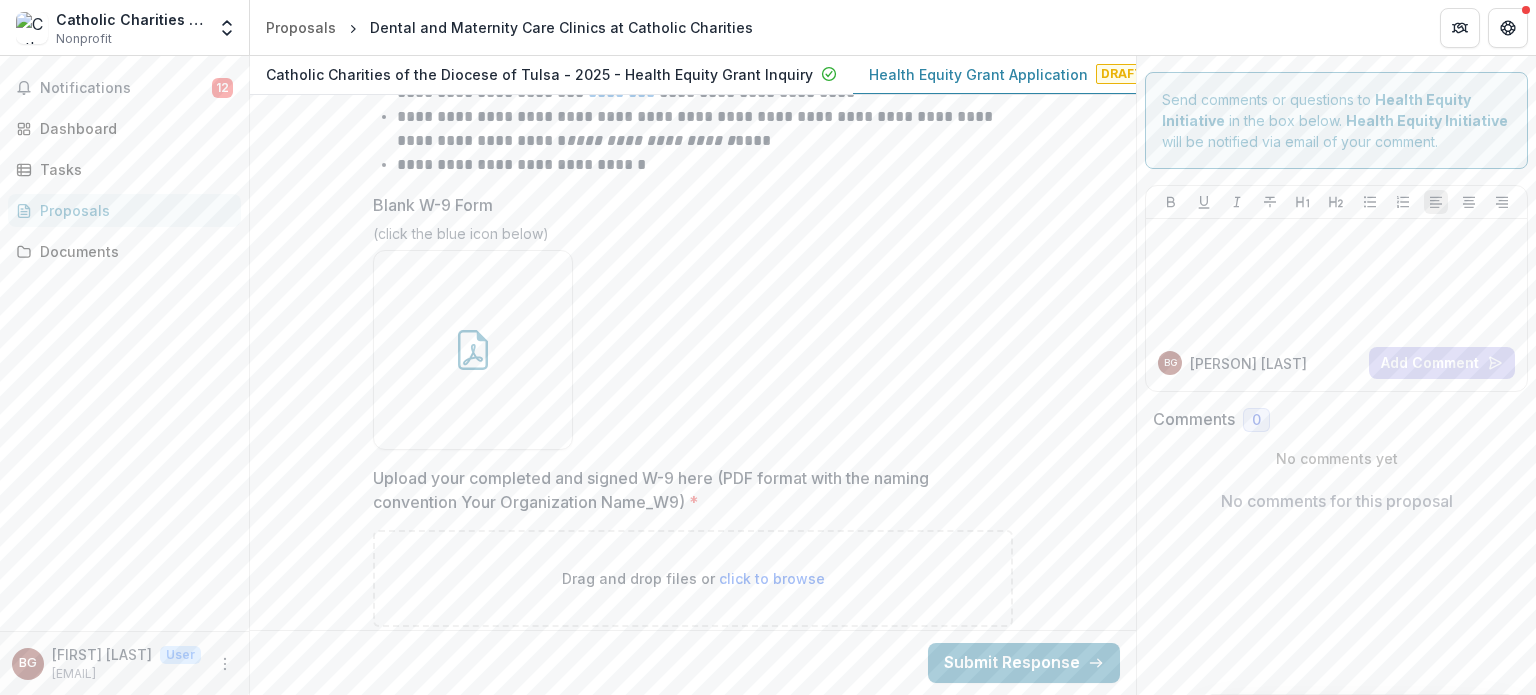 scroll, scrollTop: 13288, scrollLeft: 0, axis: vertical 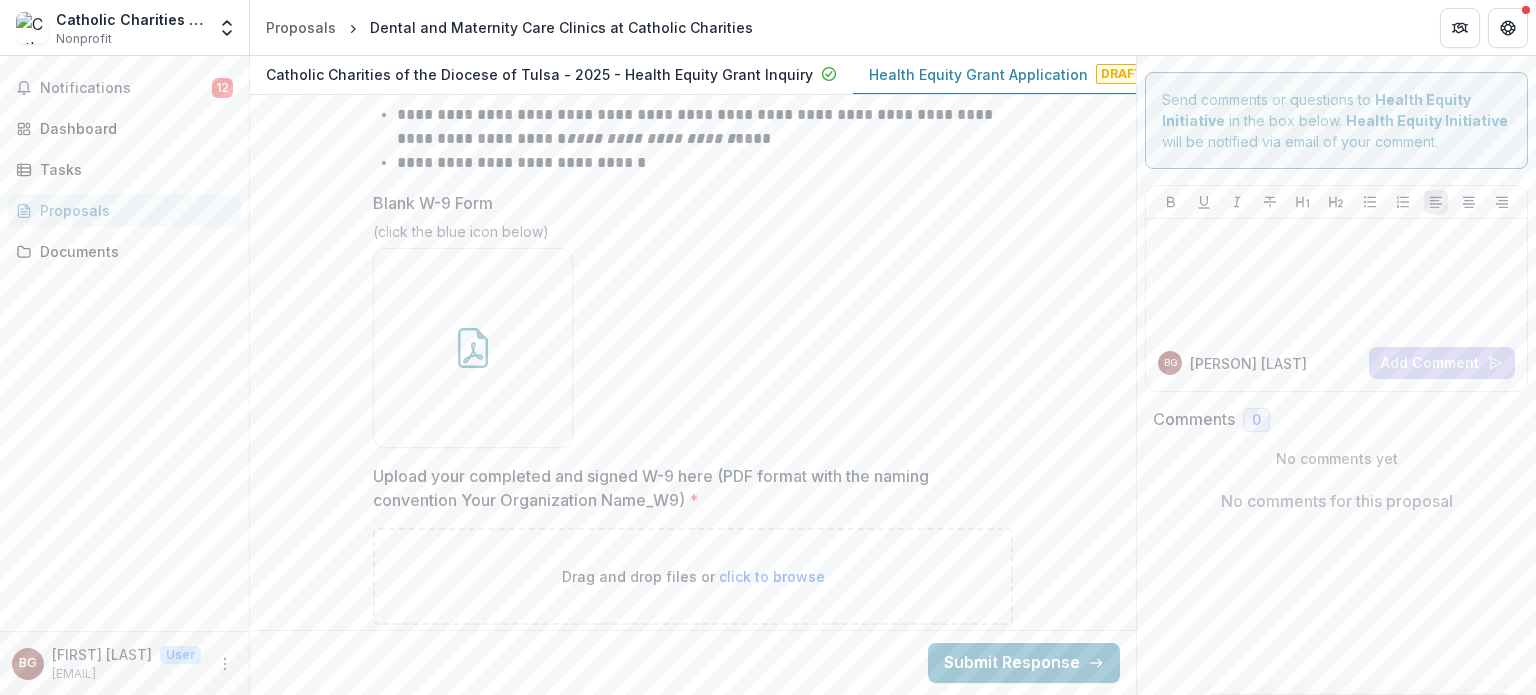 click on "Drag and drop files or   click to browse" at bounding box center (693, 576) 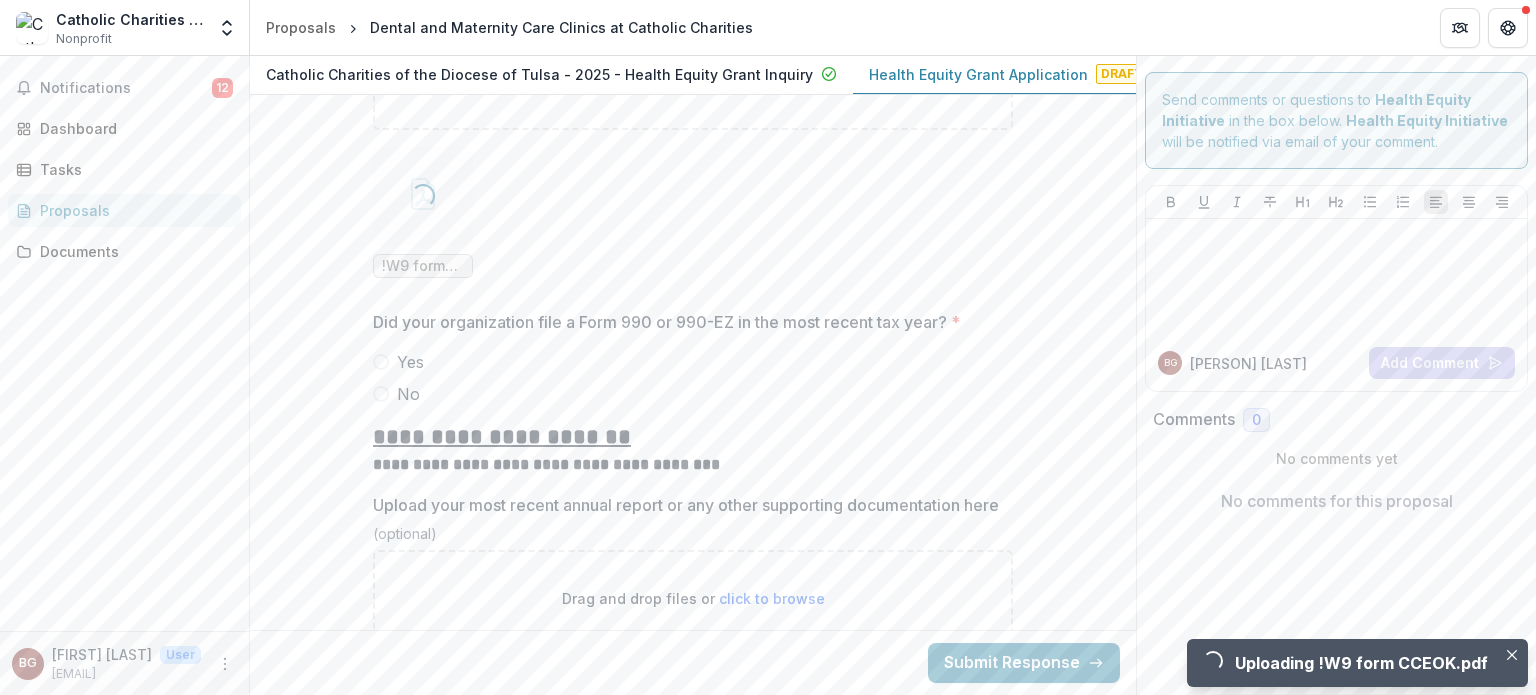 scroll, scrollTop: 13780, scrollLeft: 0, axis: vertical 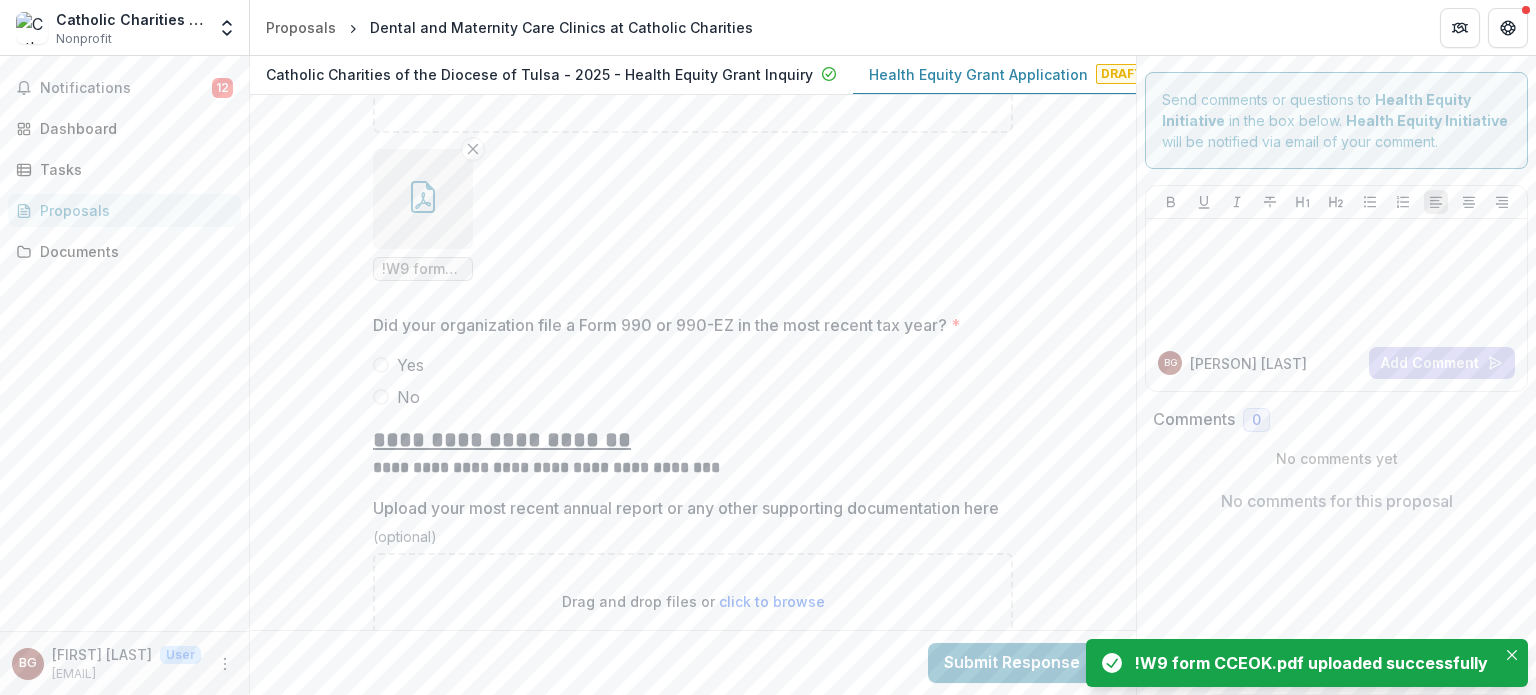 click on "No" at bounding box center [408, 397] 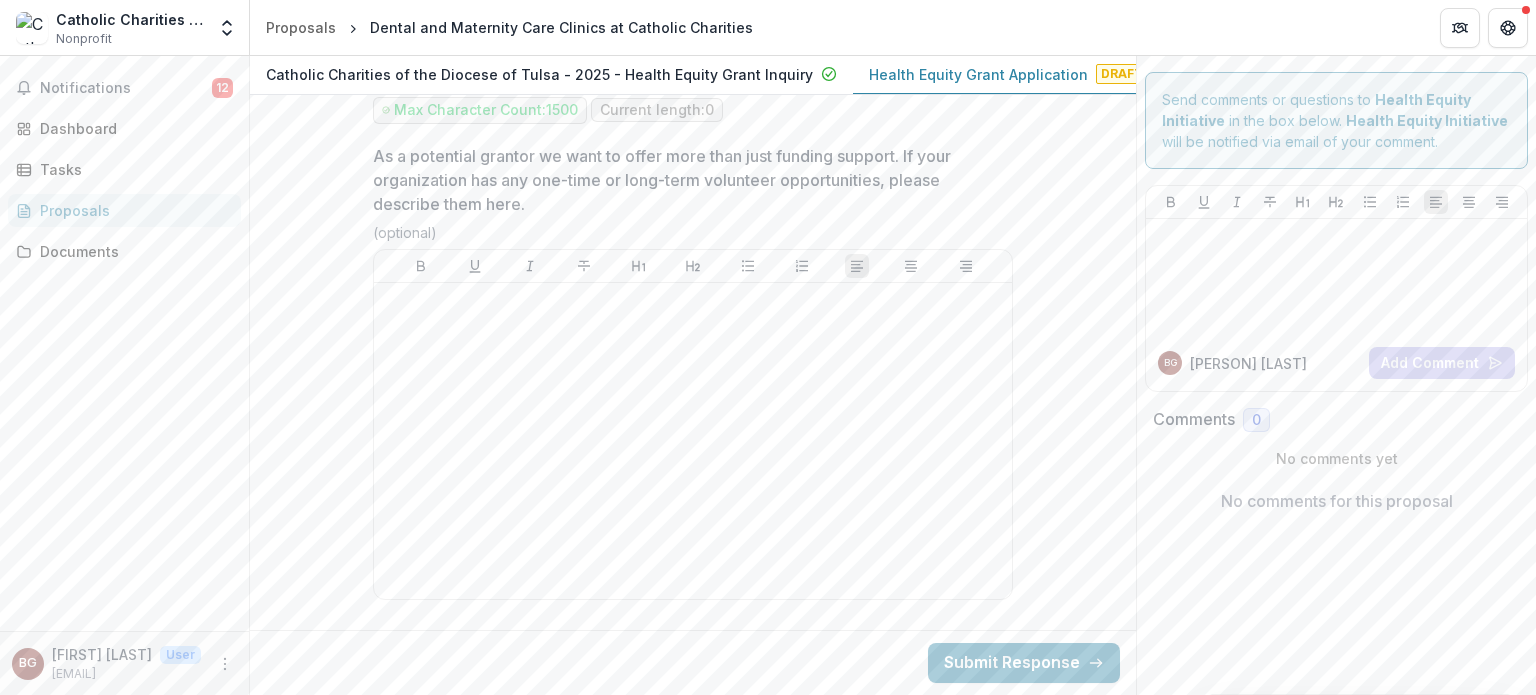 scroll, scrollTop: 14507, scrollLeft: 0, axis: vertical 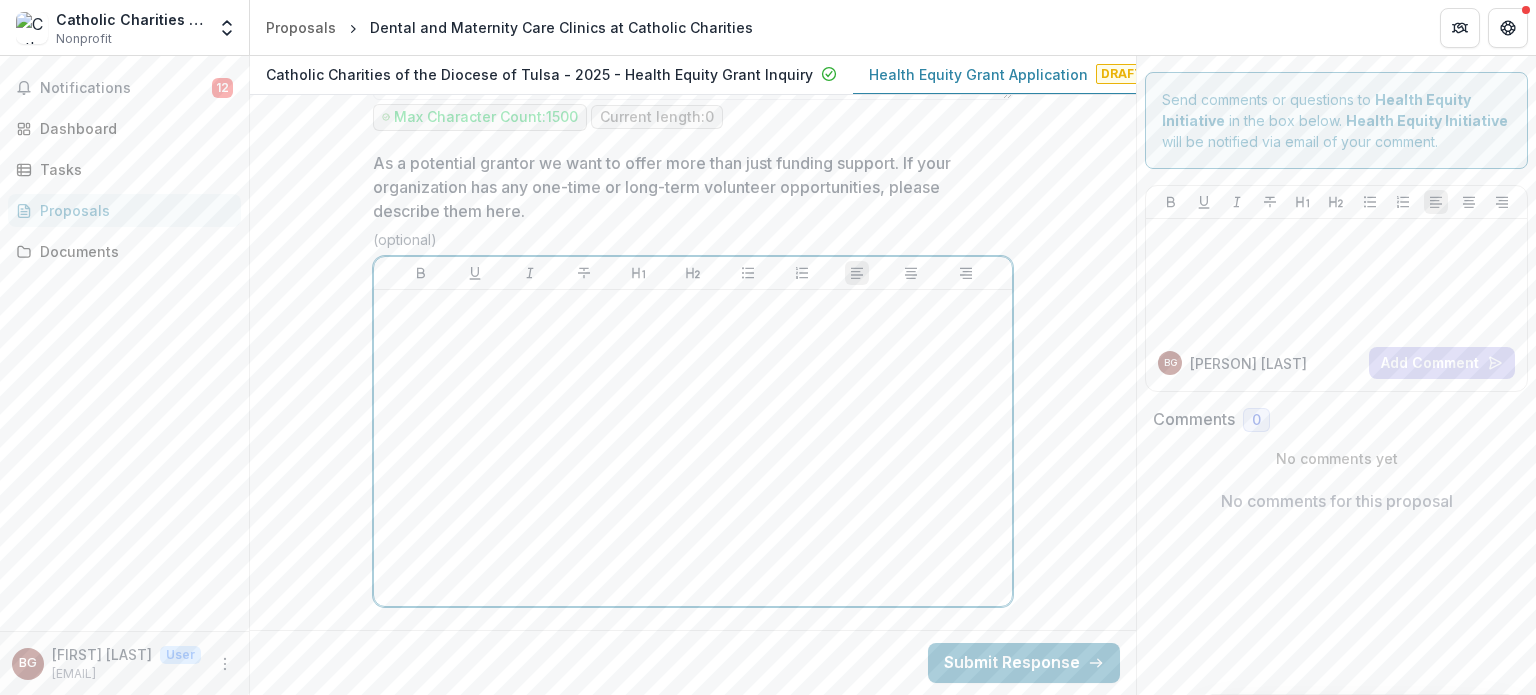 click at bounding box center [693, 448] 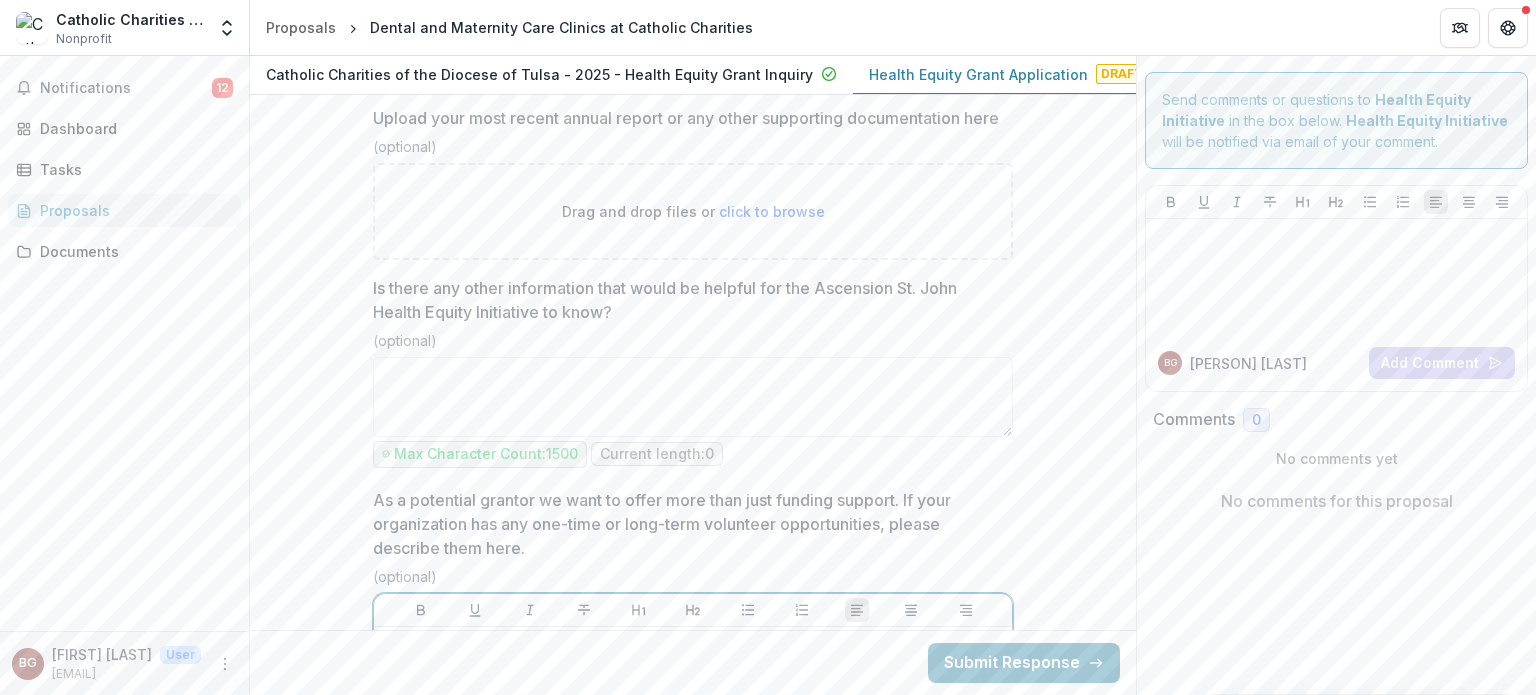 scroll, scrollTop: 14164, scrollLeft: 0, axis: vertical 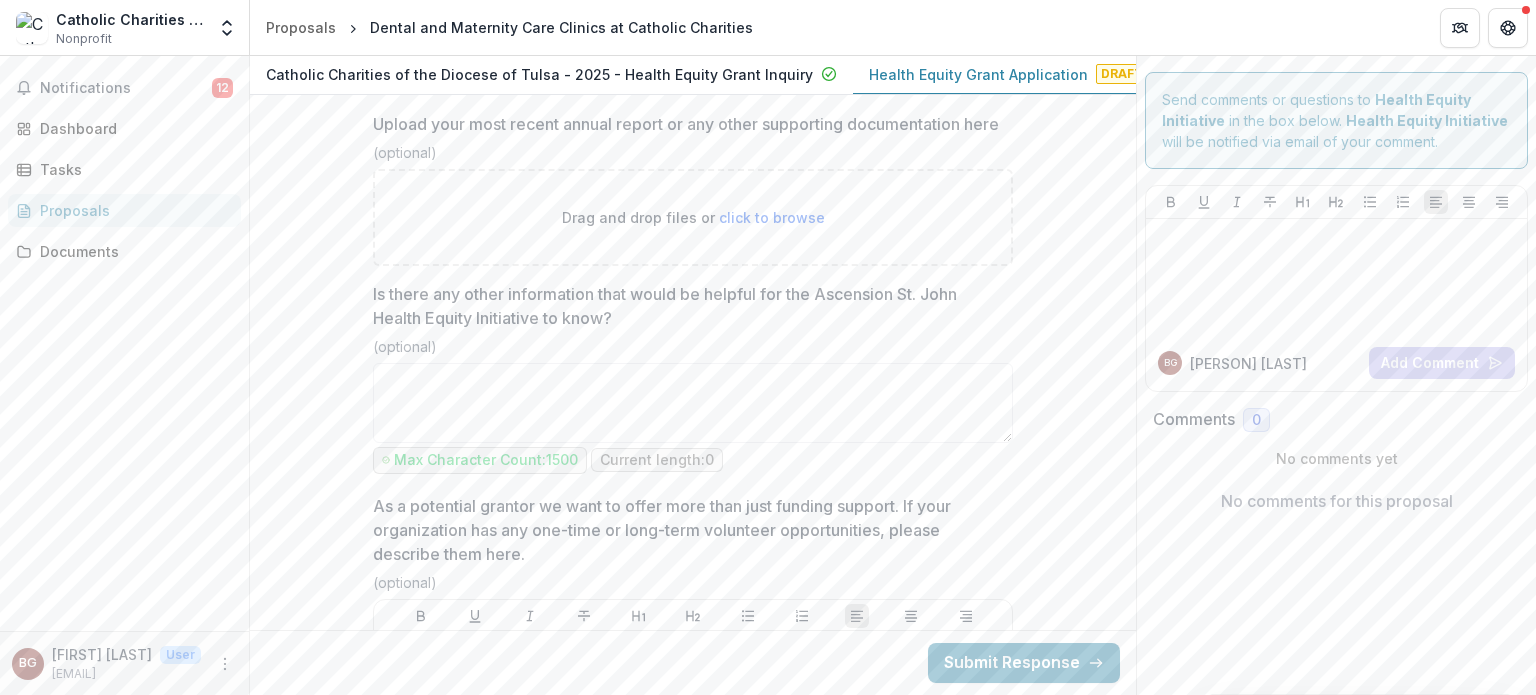 click on "Is there any other information that would be helpful for the Ascension St. John Health Equity Initiative to know?" at bounding box center (693, 403) 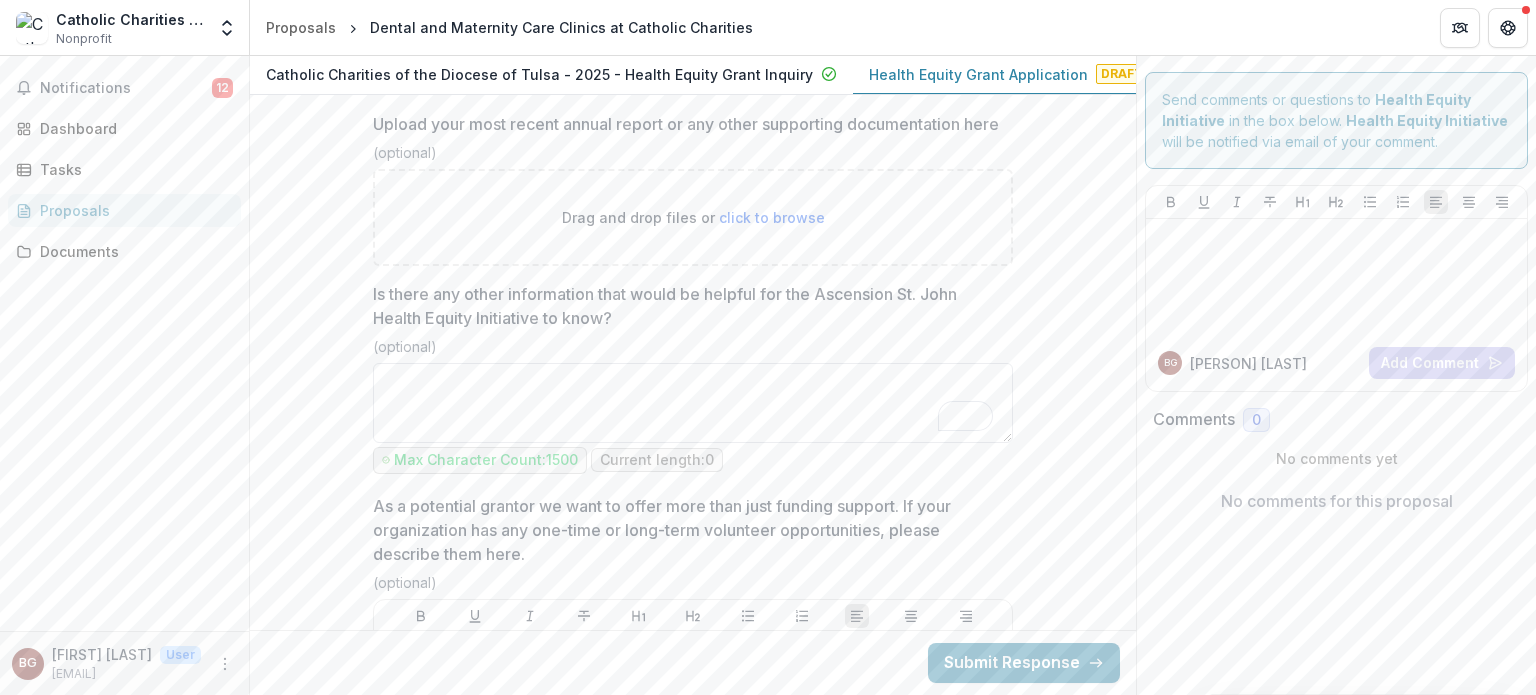 paste on "**********" 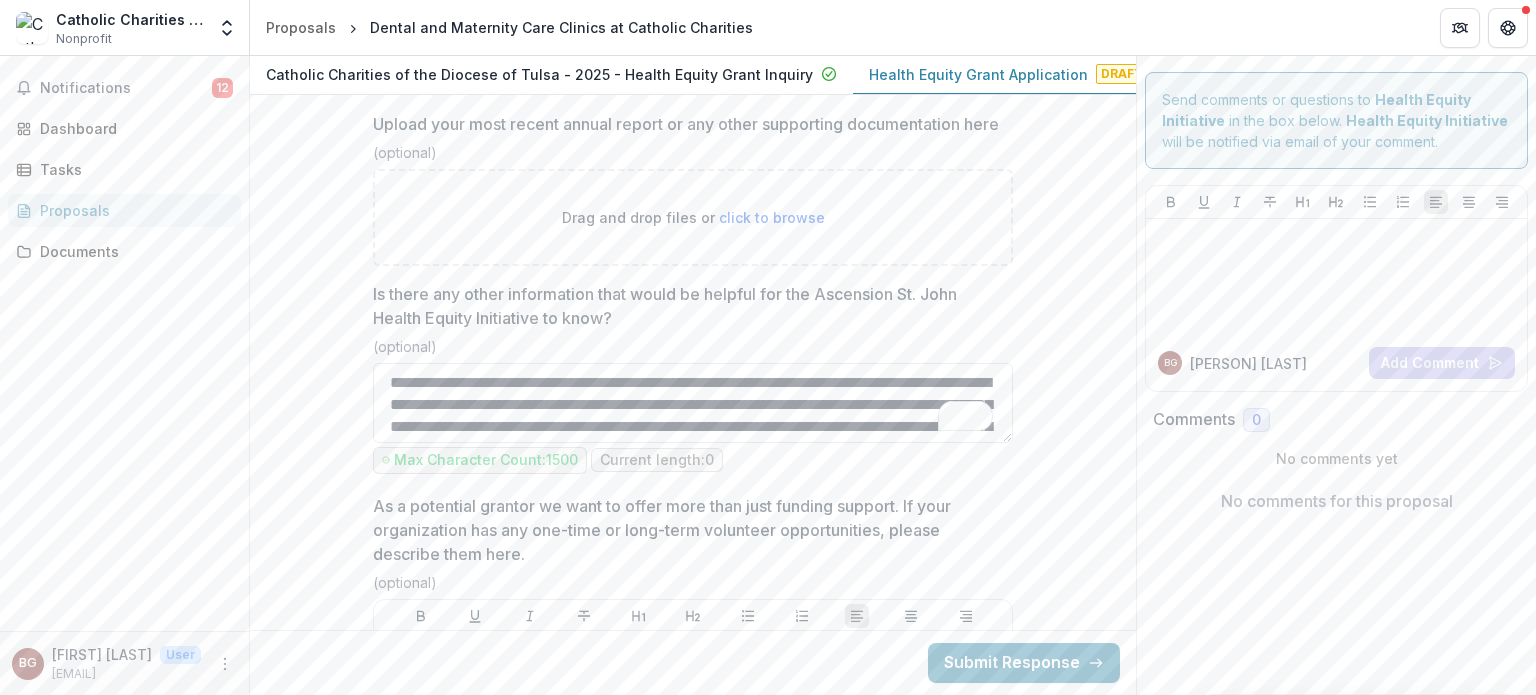 scroll, scrollTop: 456, scrollLeft: 0, axis: vertical 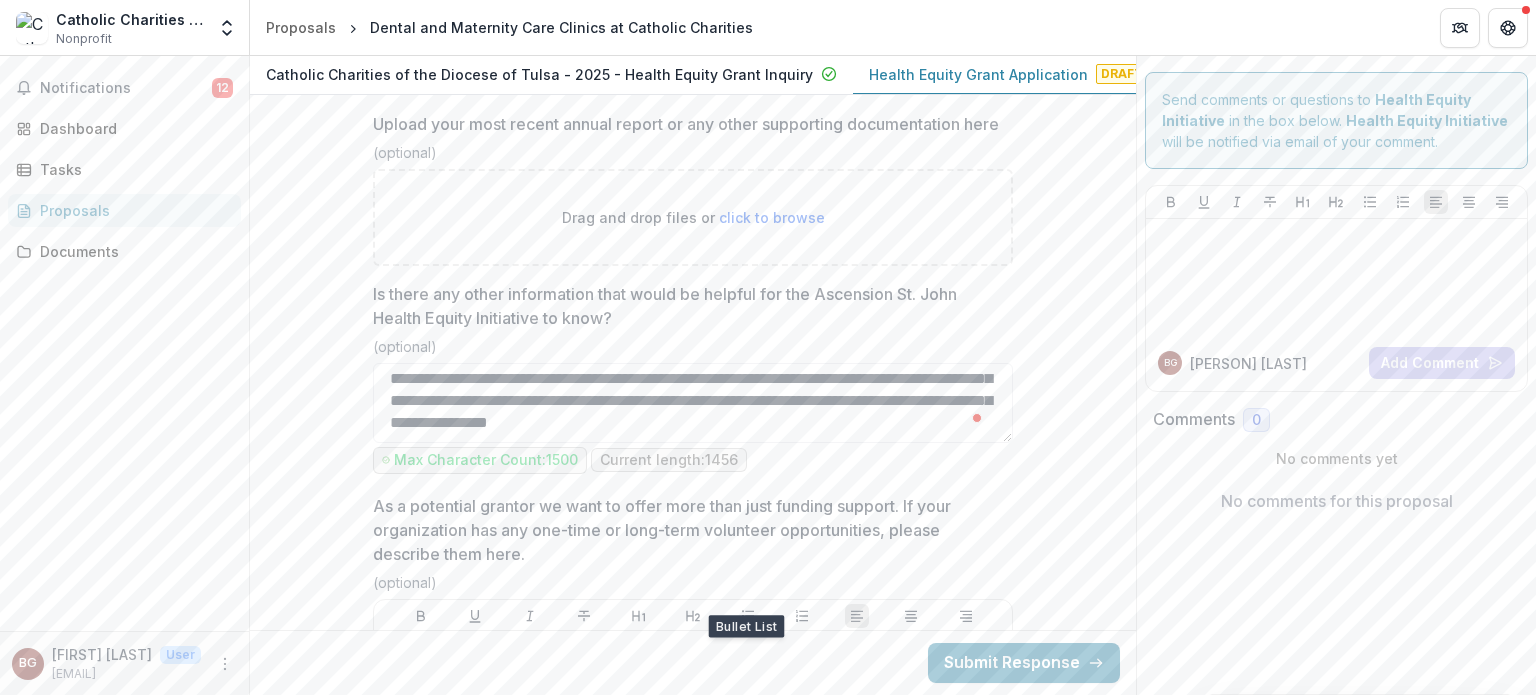 type on "**********" 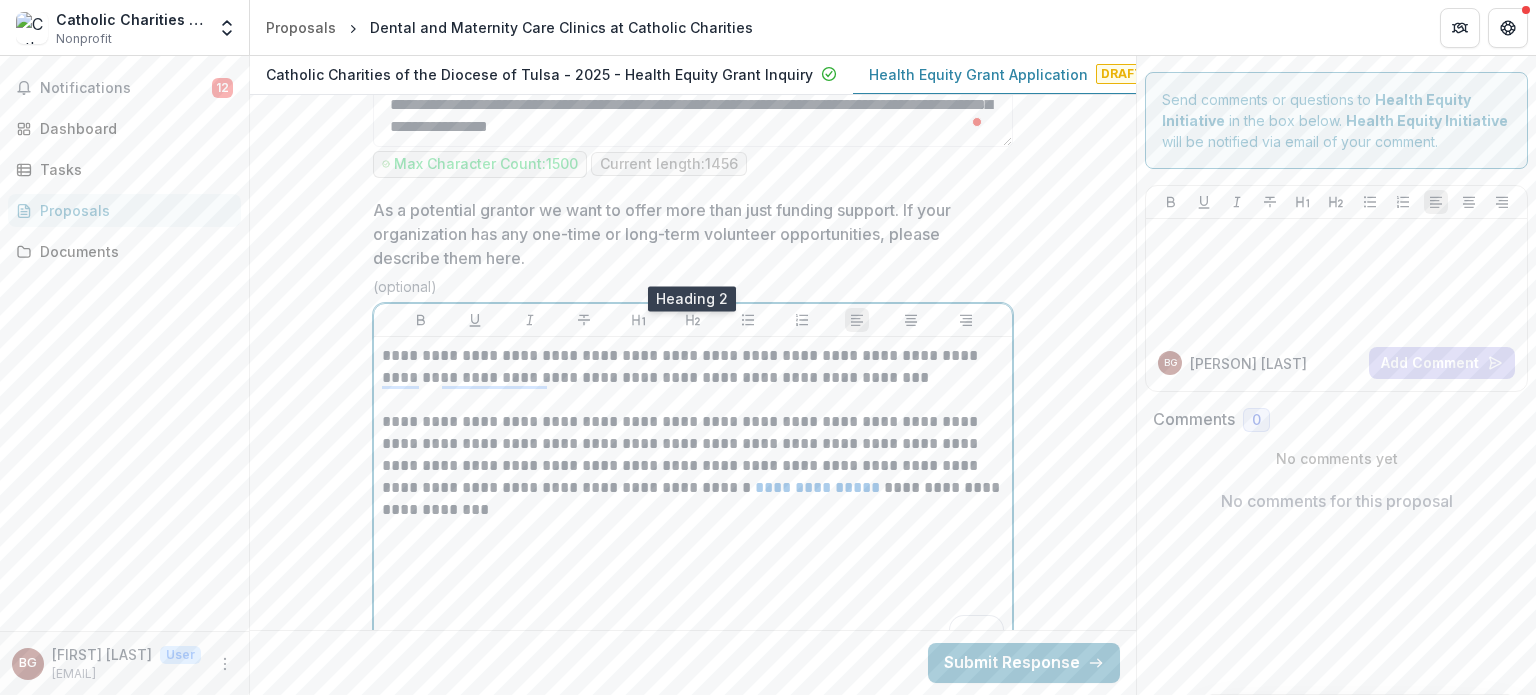 scroll, scrollTop: 14496, scrollLeft: 0, axis: vertical 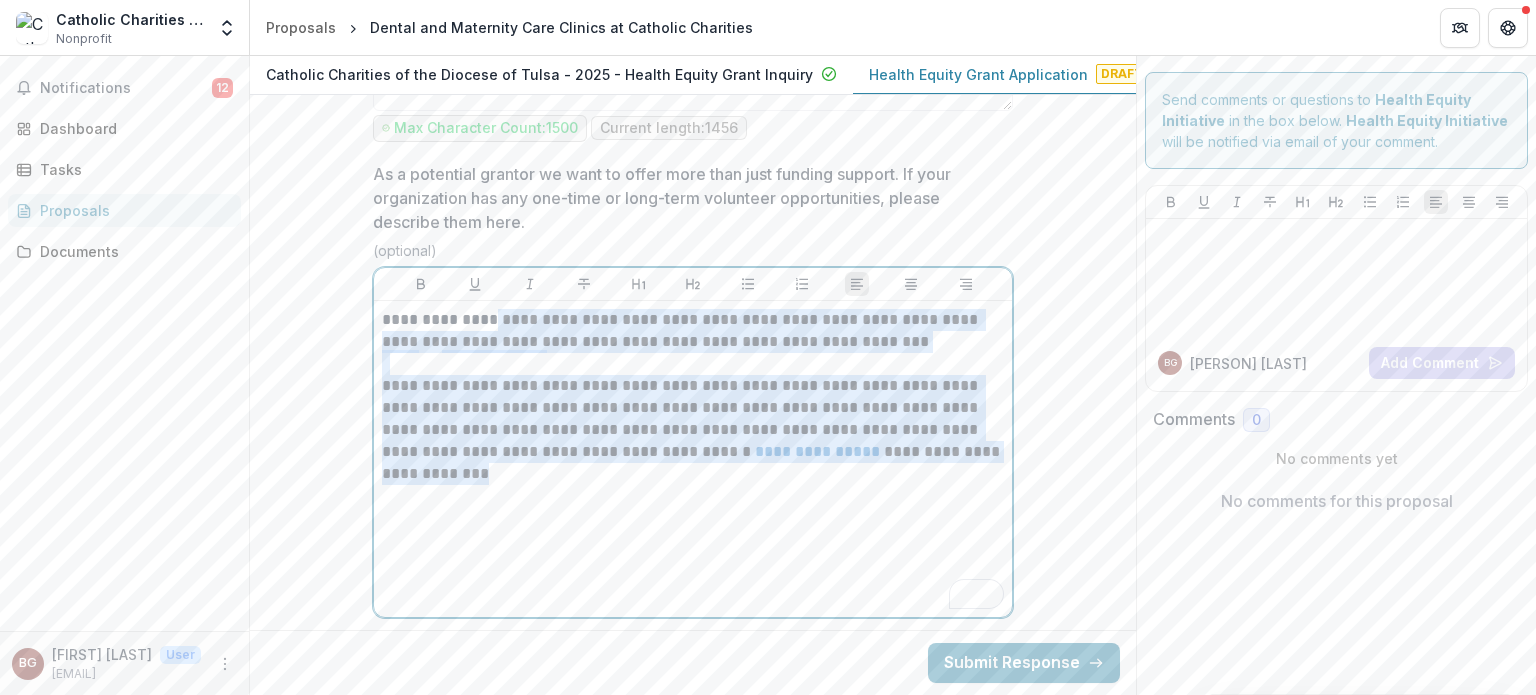 drag, startPoint x: 984, startPoint y: 447, endPoint x: 476, endPoint y: 294, distance: 530.5403 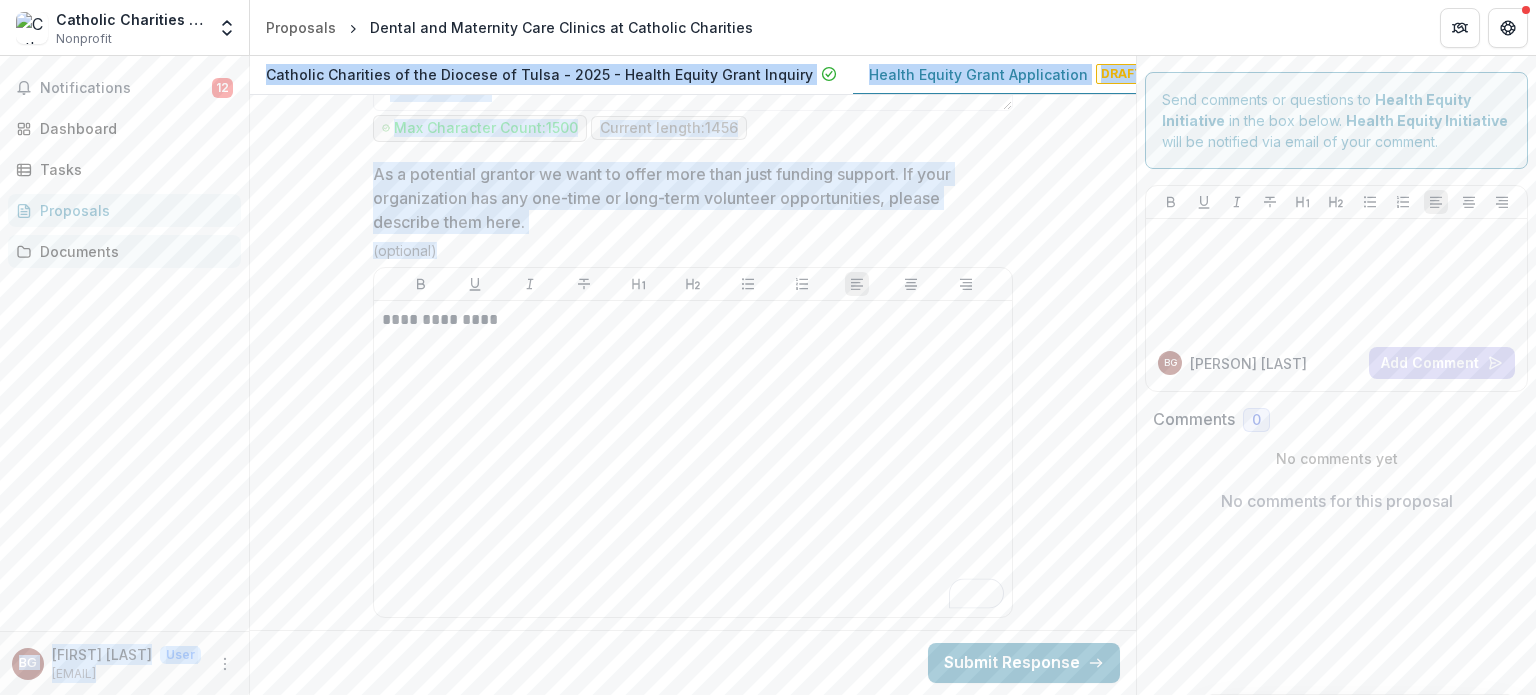 drag, startPoint x: 494, startPoint y: 275, endPoint x: 187, endPoint y: 238, distance: 309.2216 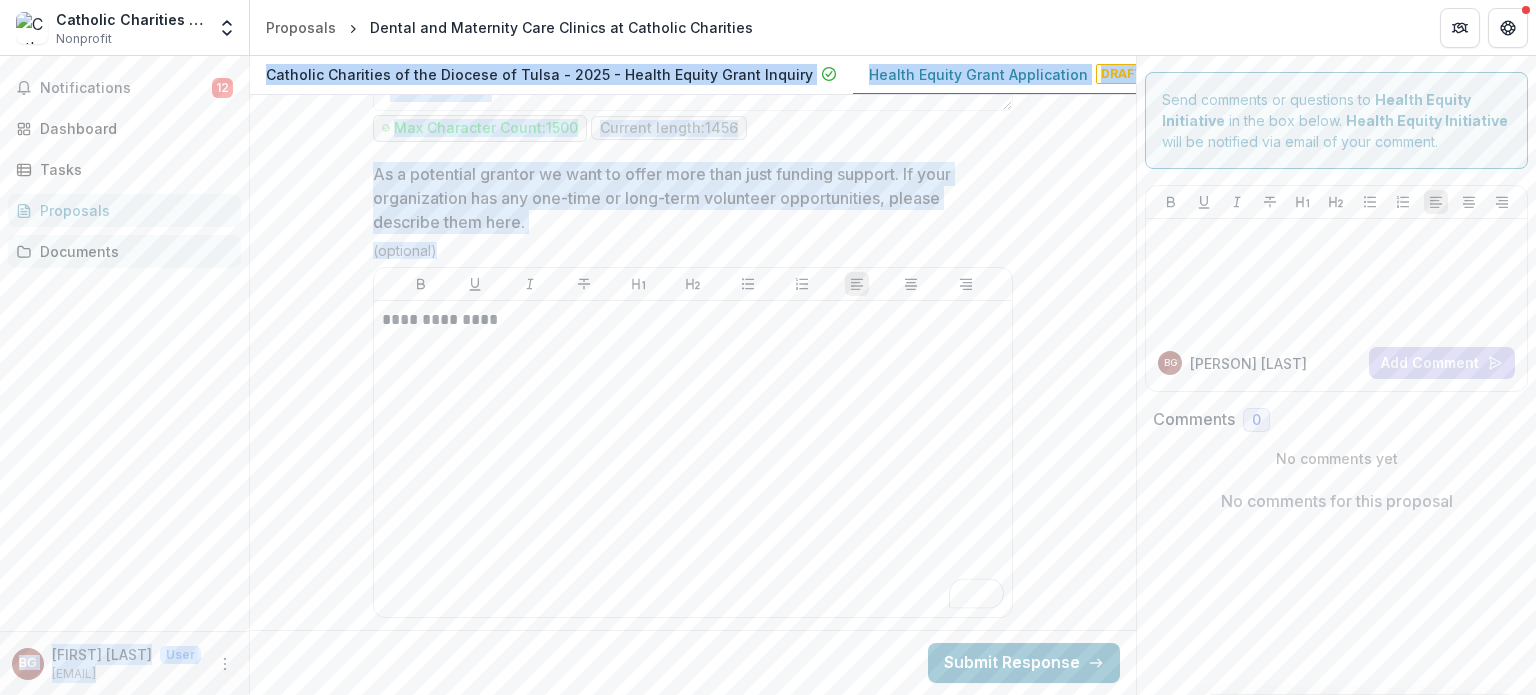click on "**********" at bounding box center (768, 375) 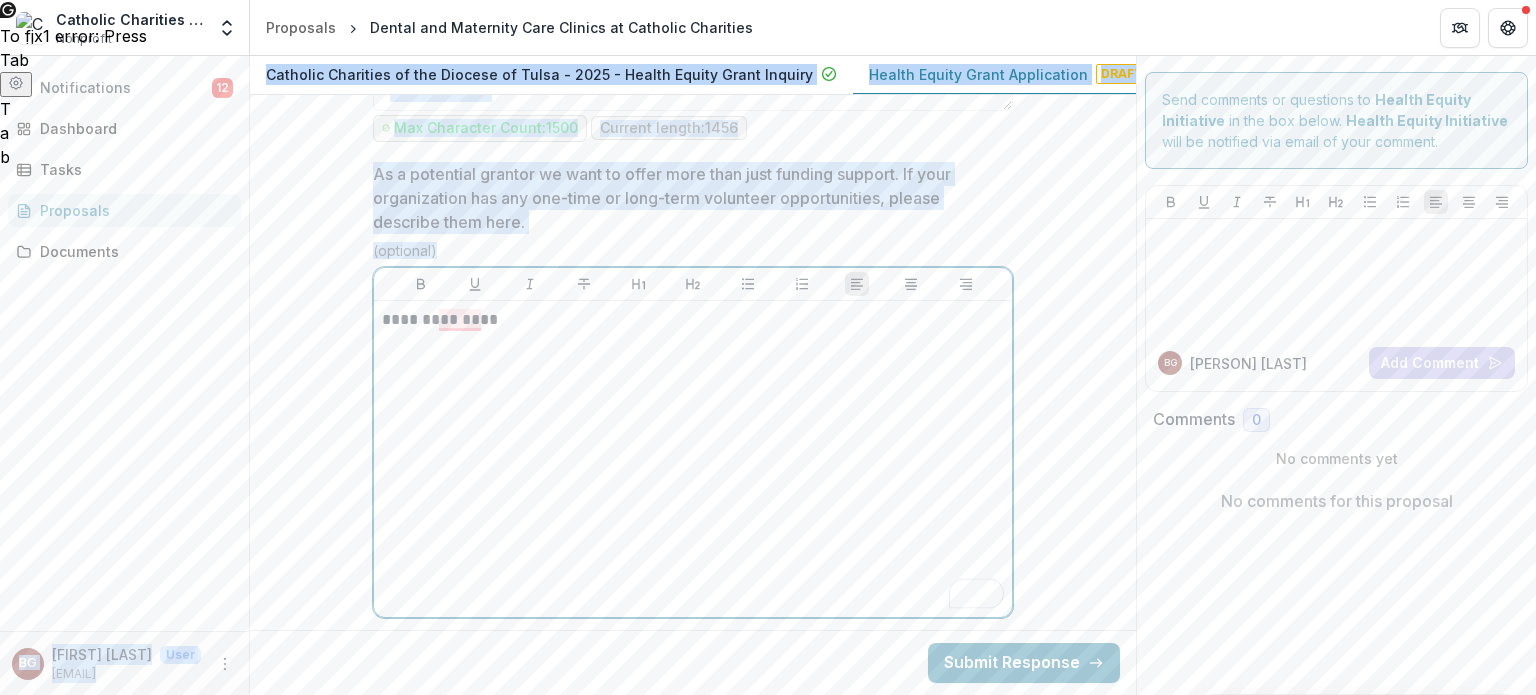 click on "**********" at bounding box center [693, 459] 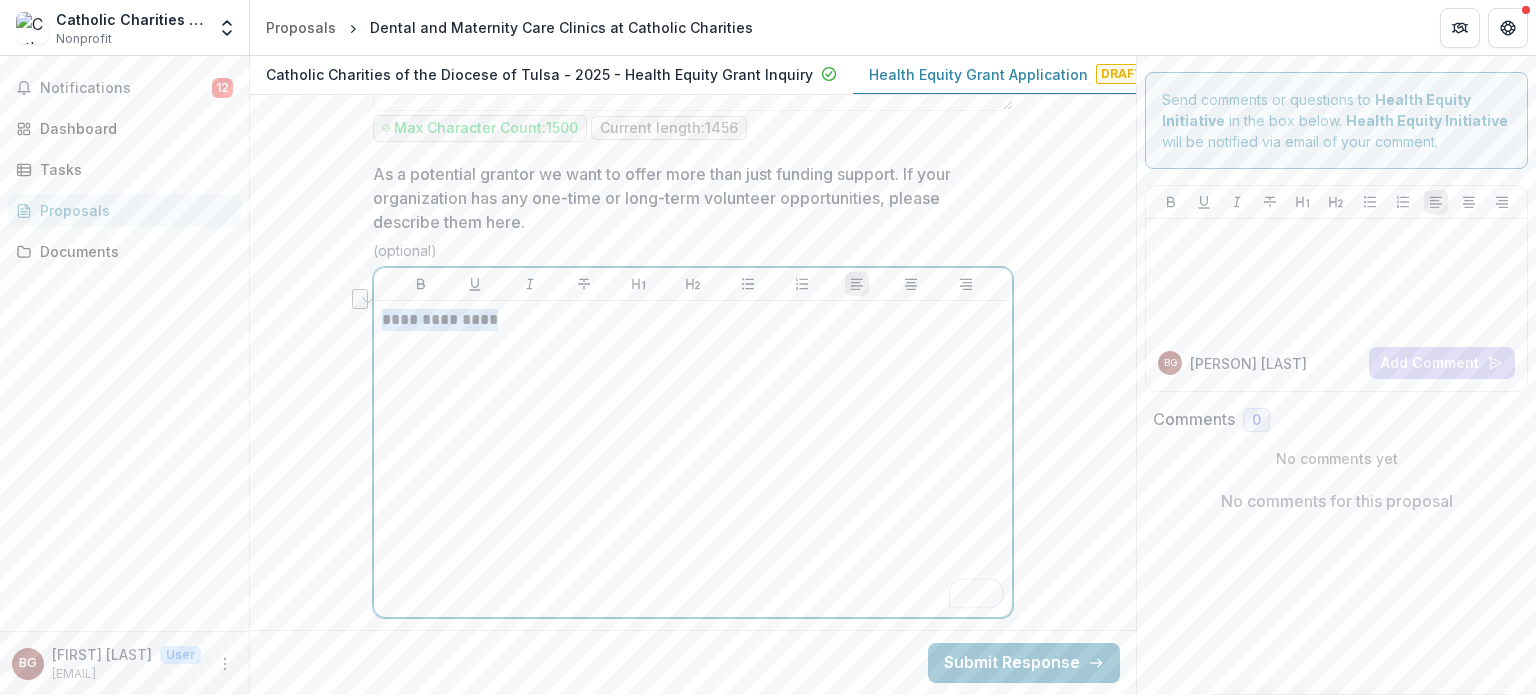 drag, startPoint x: 514, startPoint y: 307, endPoint x: 332, endPoint y: 284, distance: 183.44754 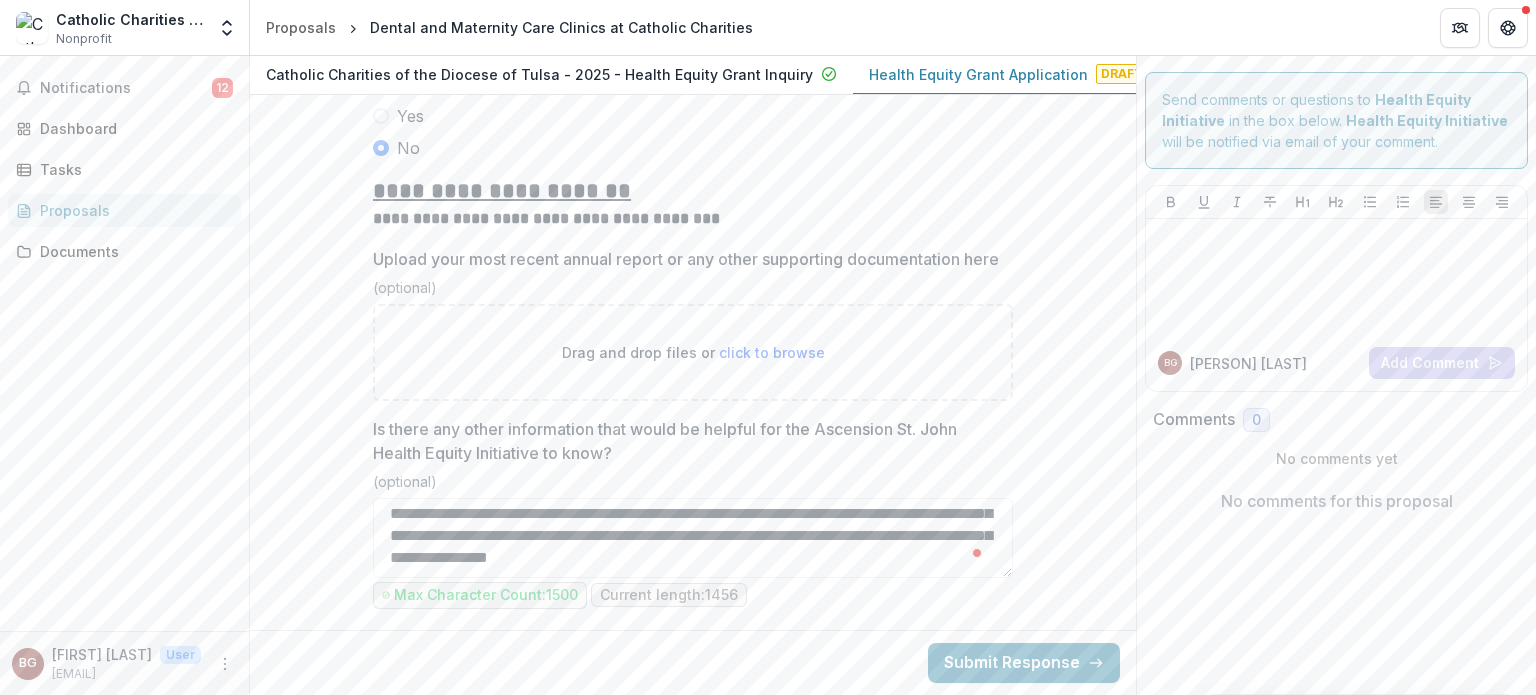 scroll, scrollTop: 14025, scrollLeft: 0, axis: vertical 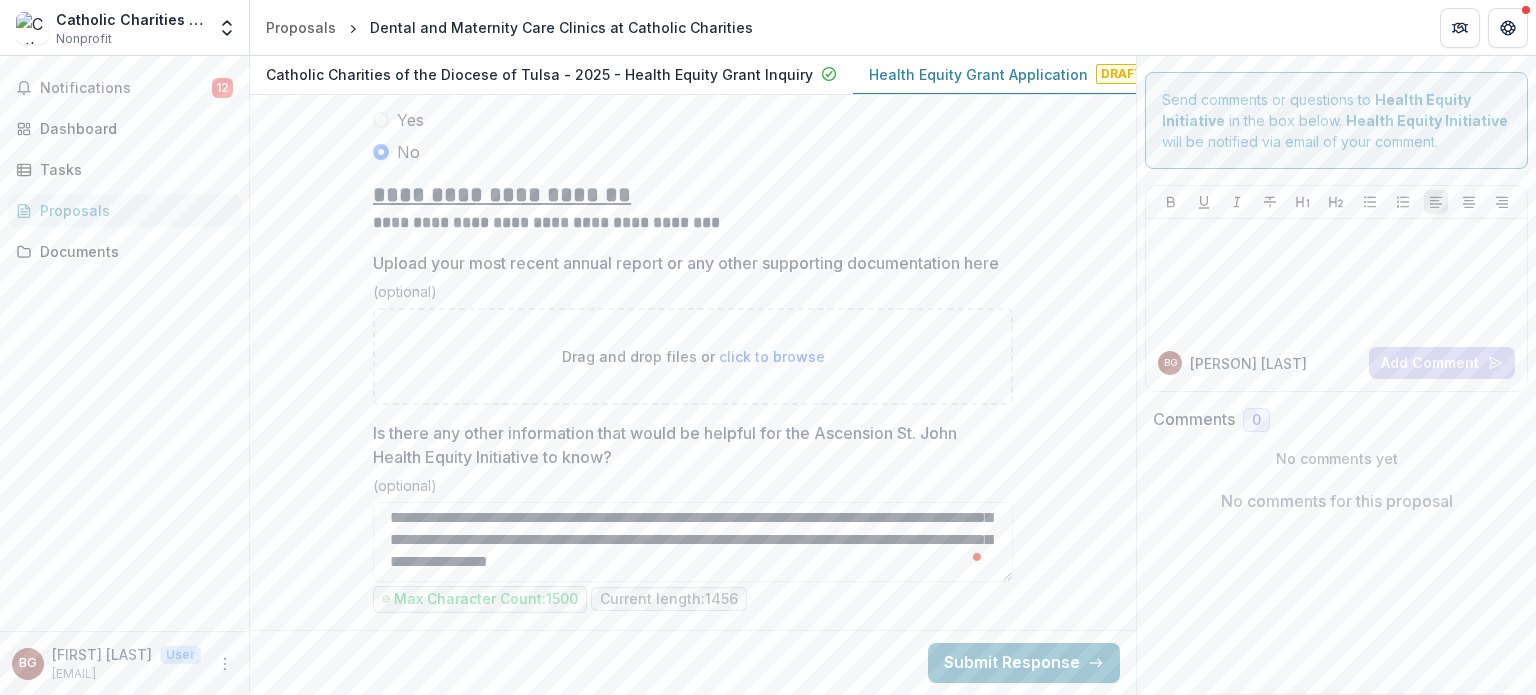 click on "Drag and drop files or   click to browse" at bounding box center (693, 356) 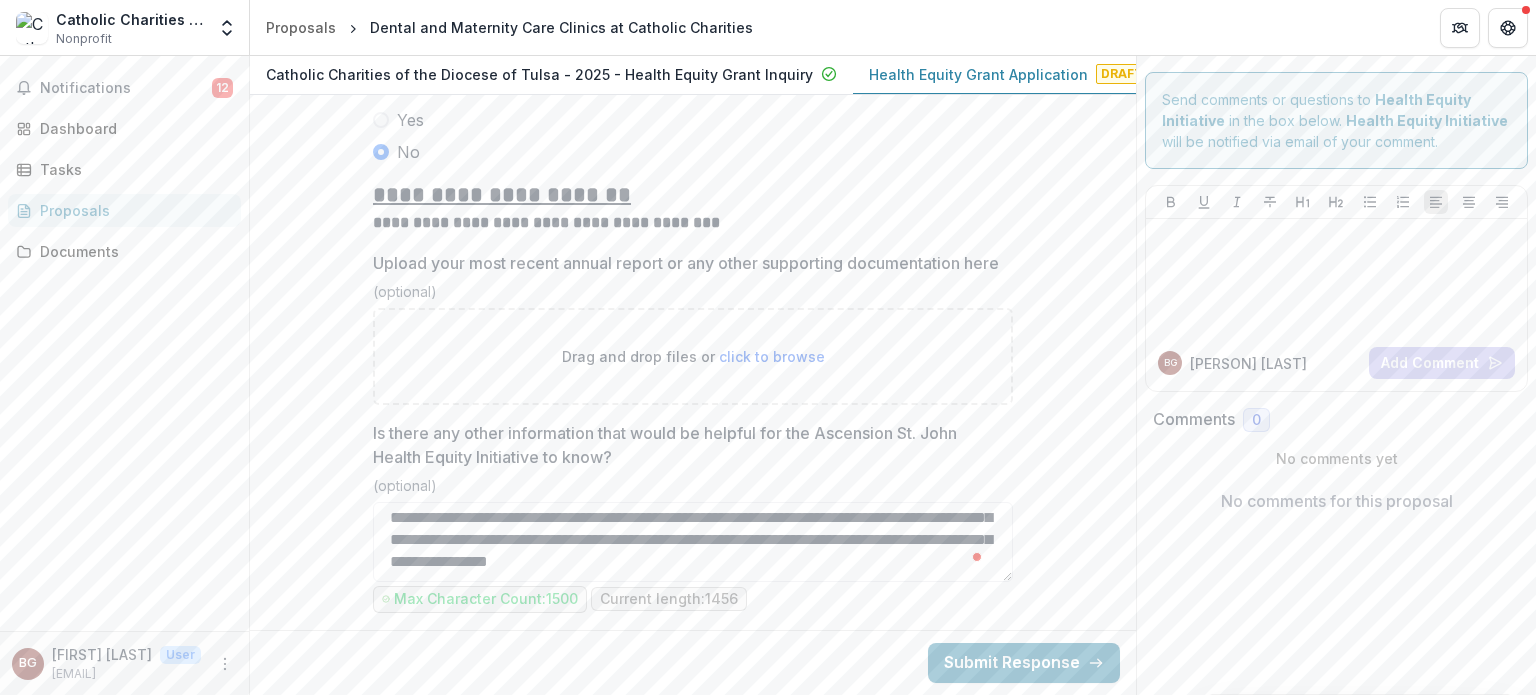 type on "**********" 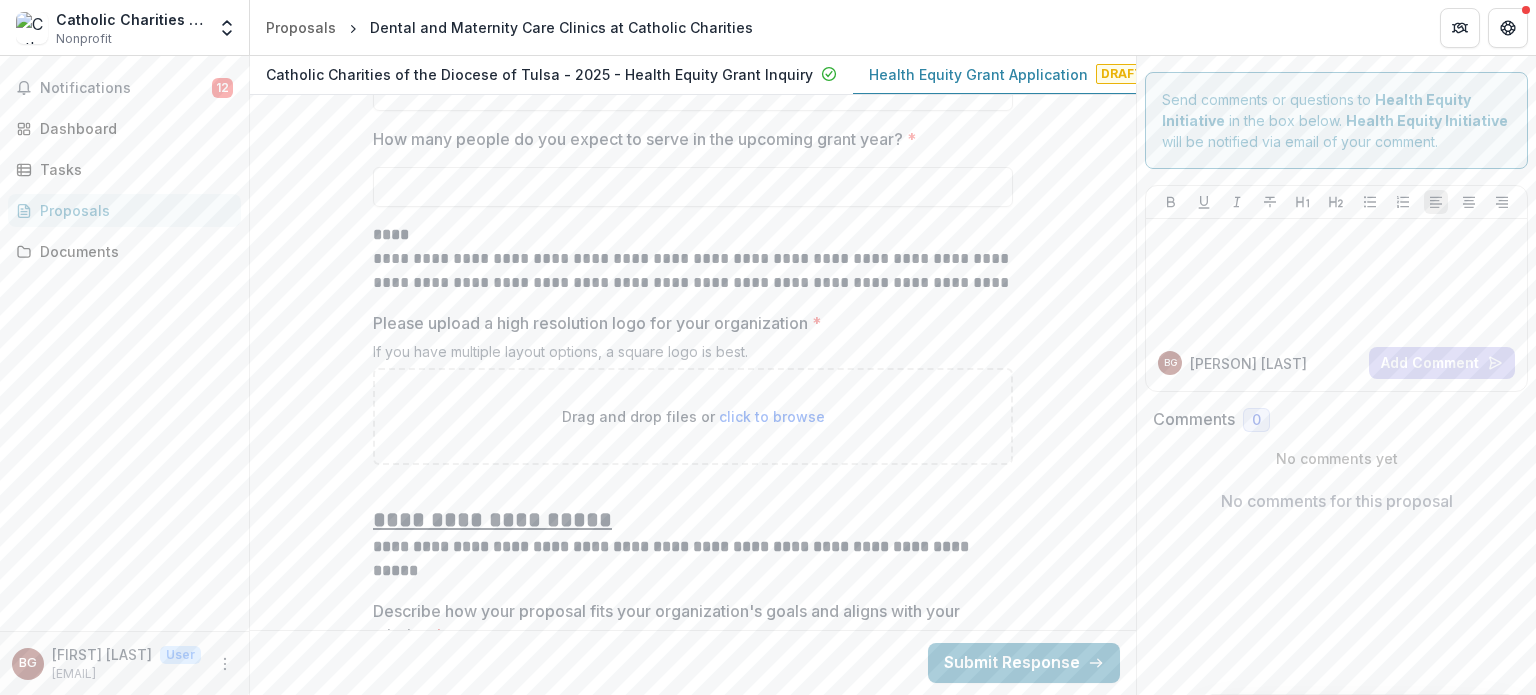 scroll, scrollTop: 4264, scrollLeft: 0, axis: vertical 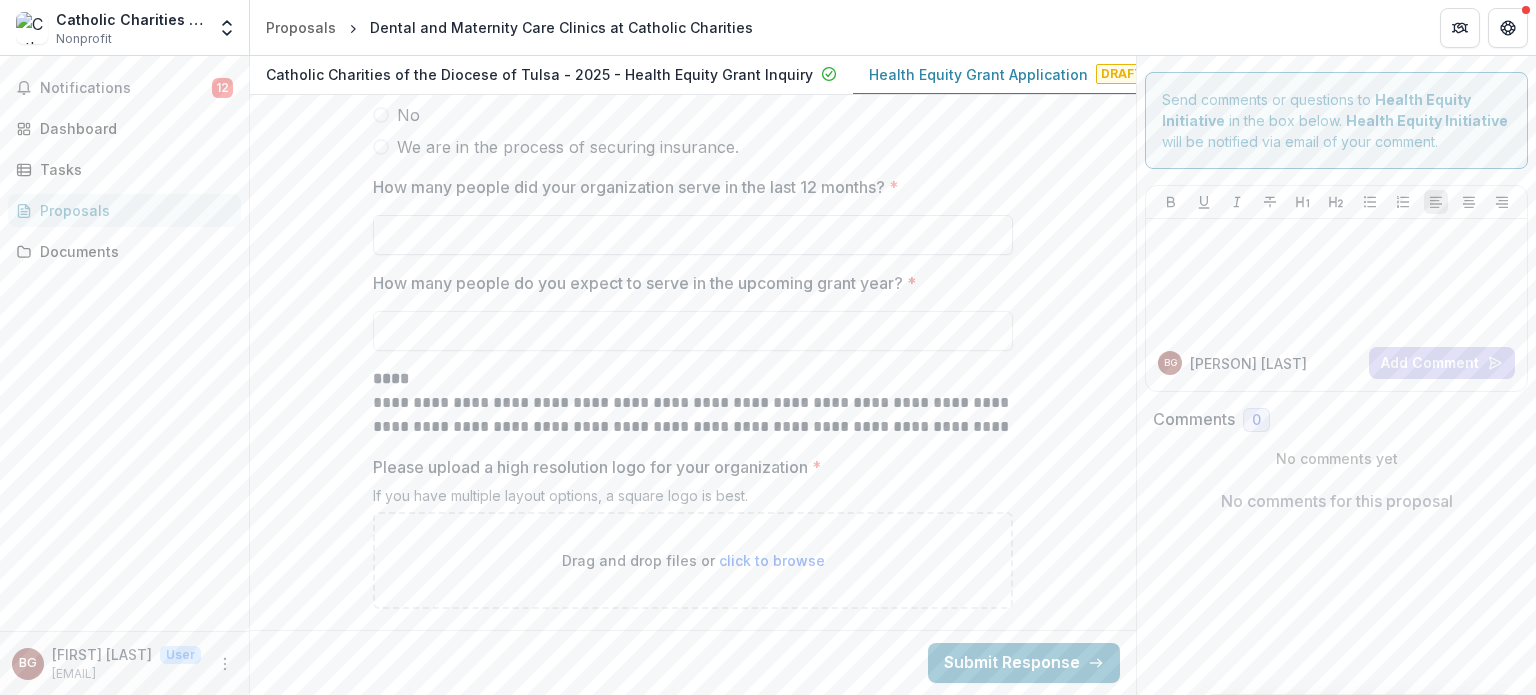 click on "How many people did your organization serve in the last 12 months?  *" at bounding box center (693, 235) 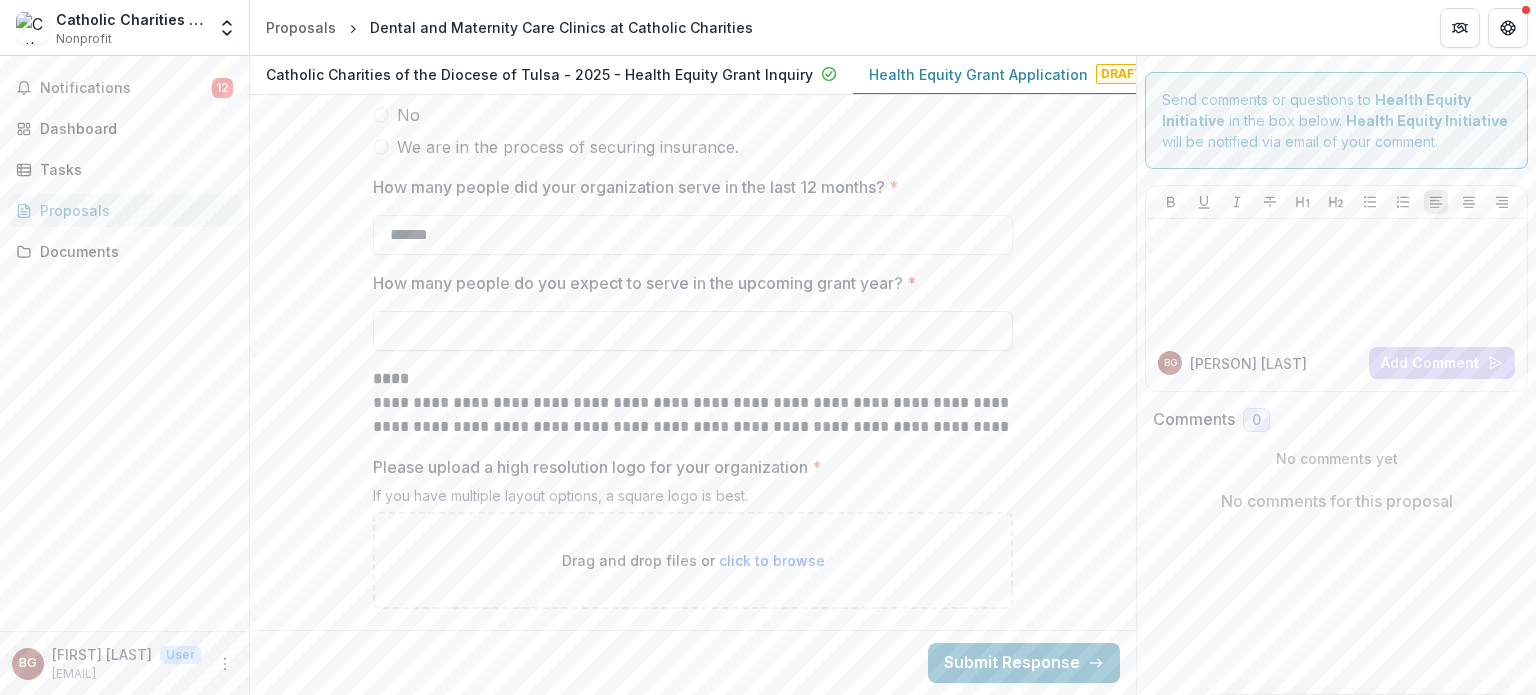 type on "******" 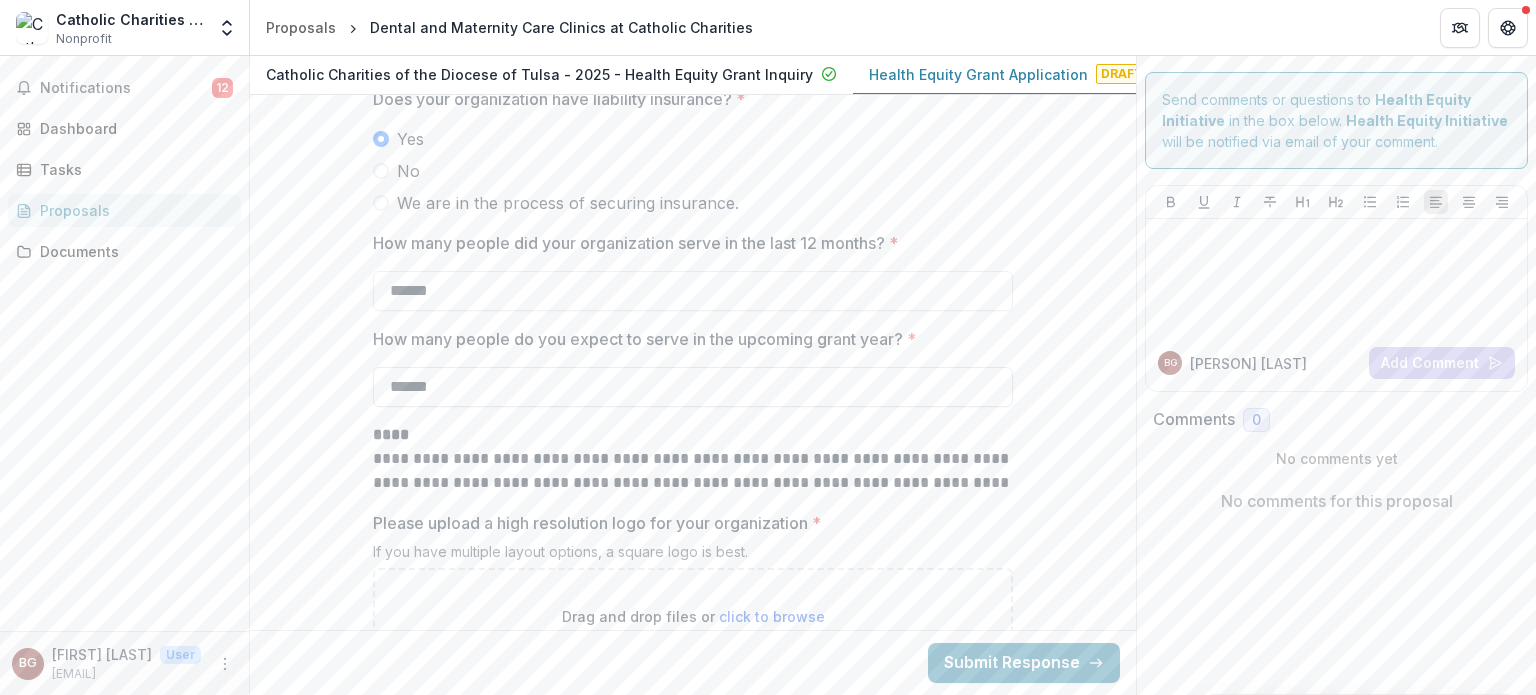 scroll, scrollTop: 4348, scrollLeft: 0, axis: vertical 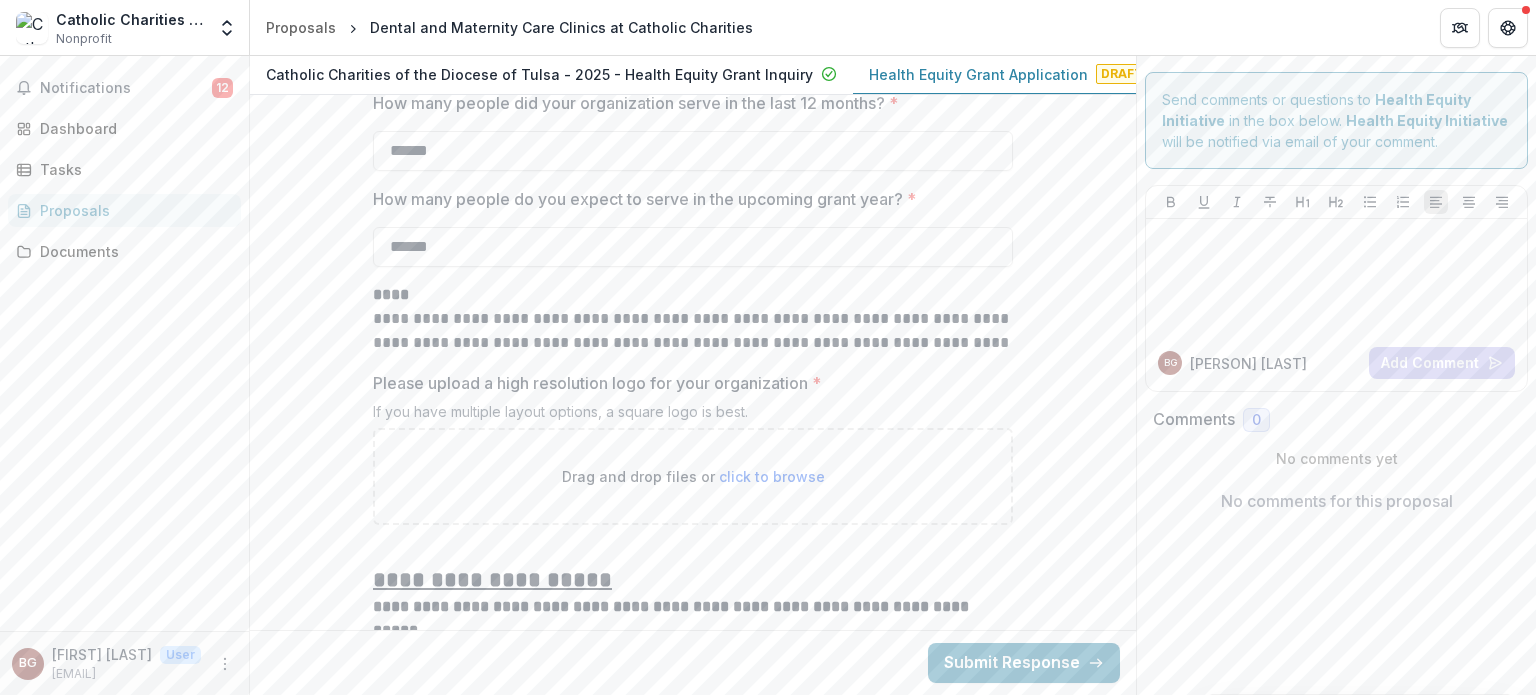 type on "******" 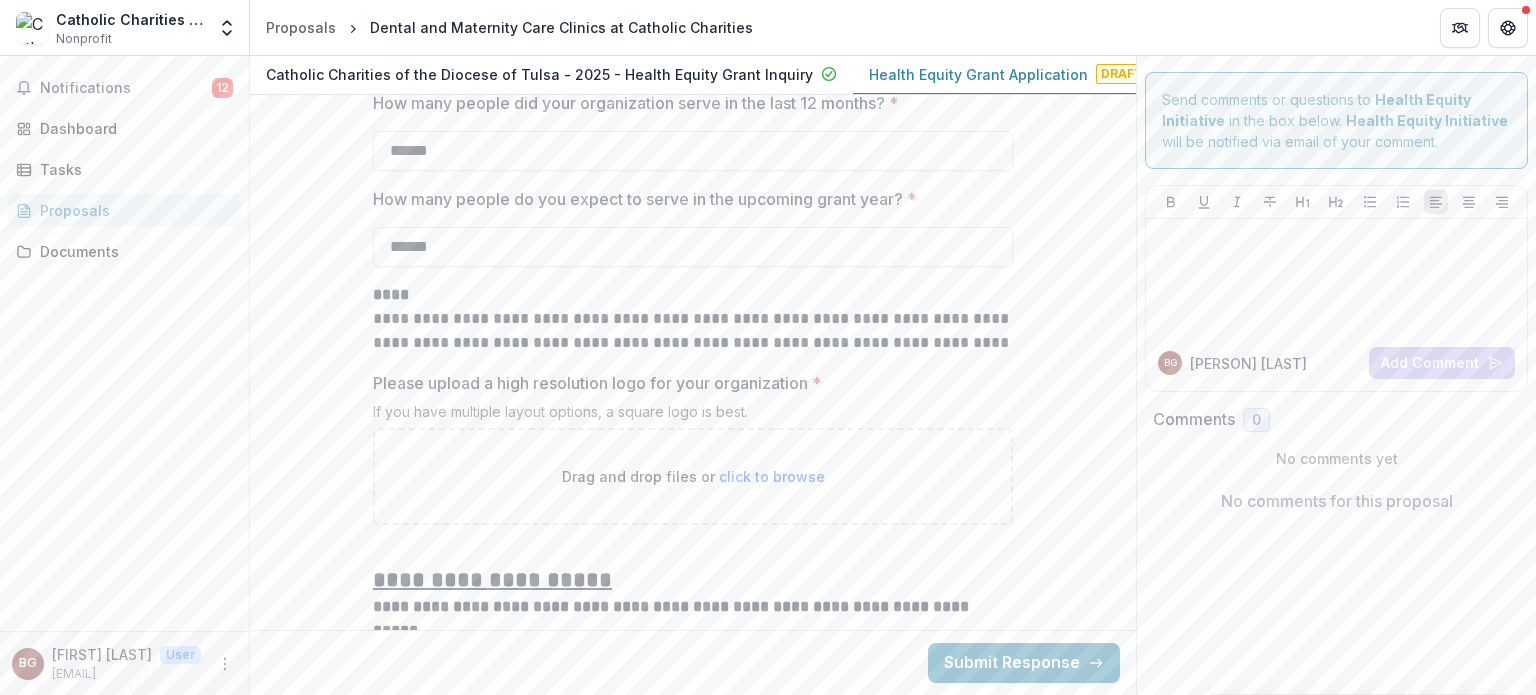 click on "Drag and drop files or   click to browse" at bounding box center [693, 476] 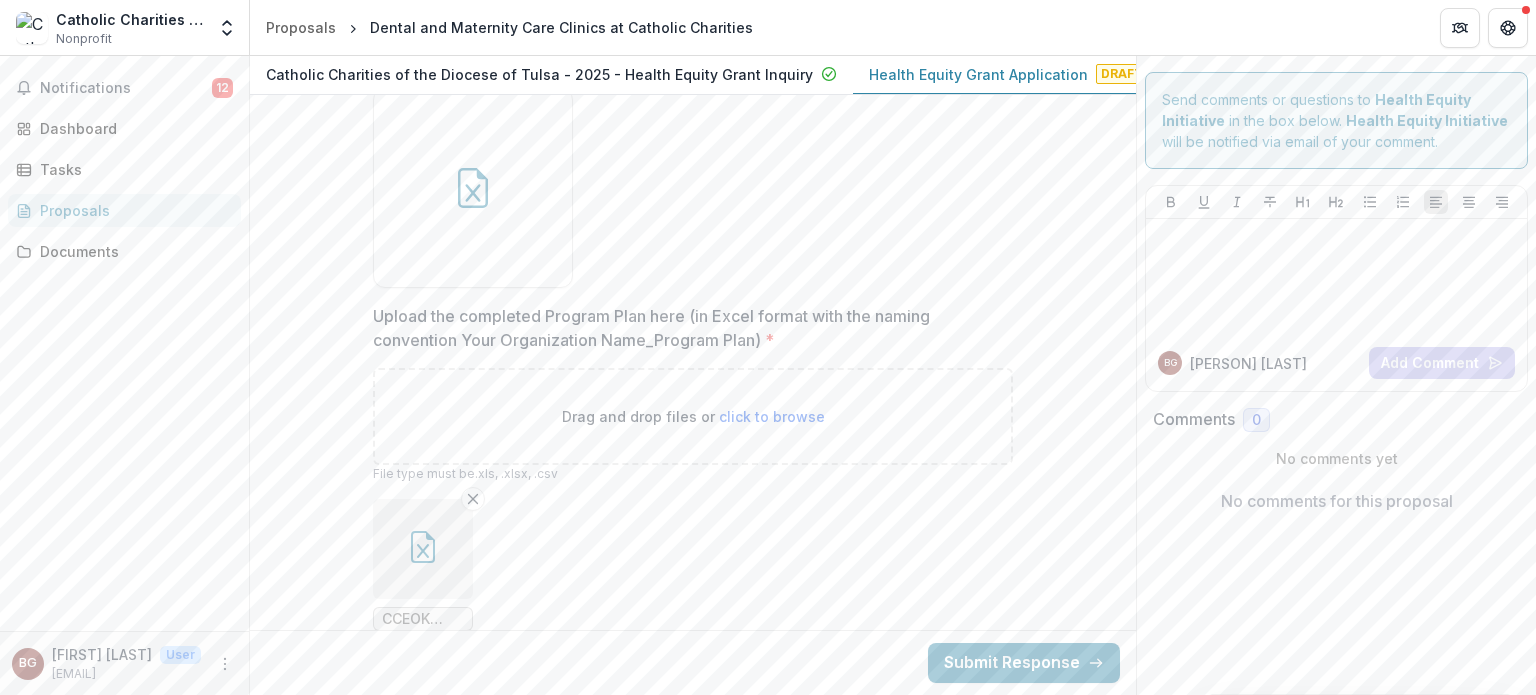 scroll, scrollTop: 6452, scrollLeft: 0, axis: vertical 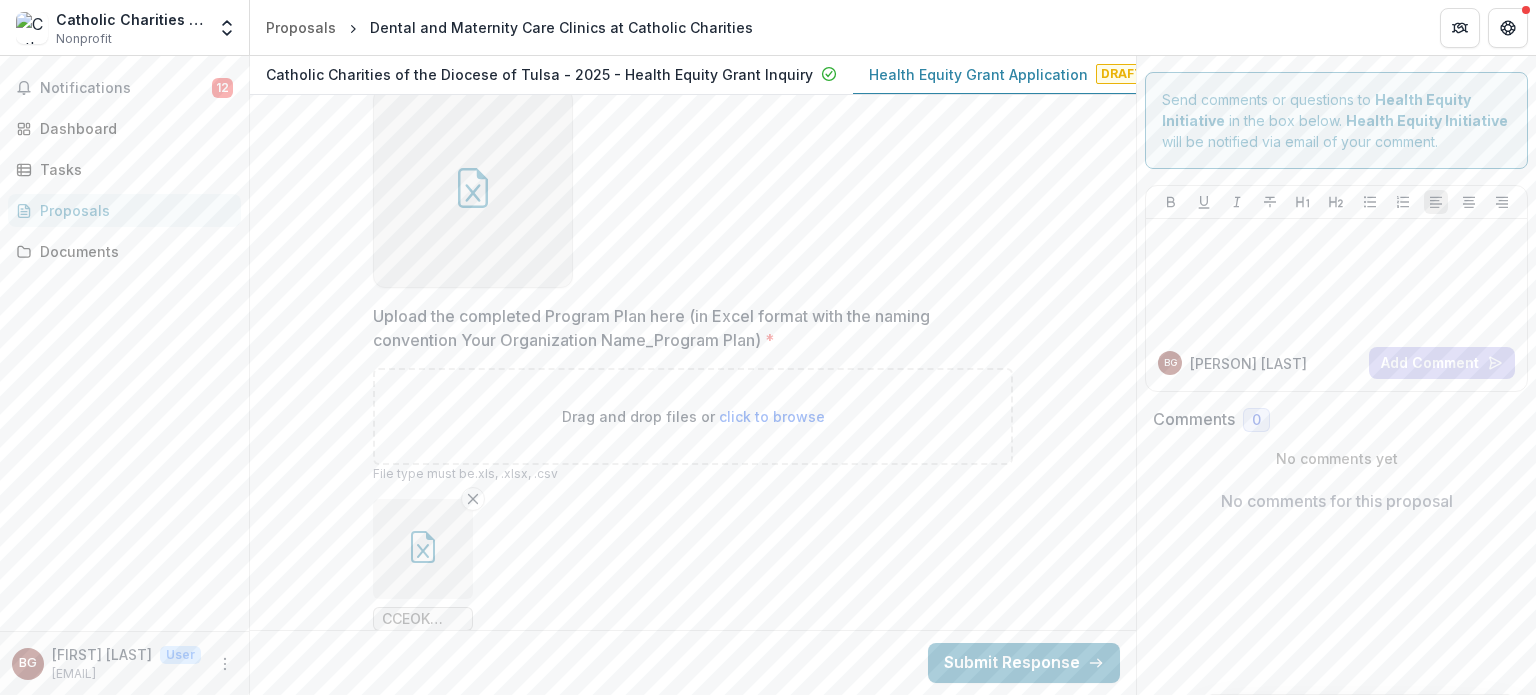 click at bounding box center [473, 188] 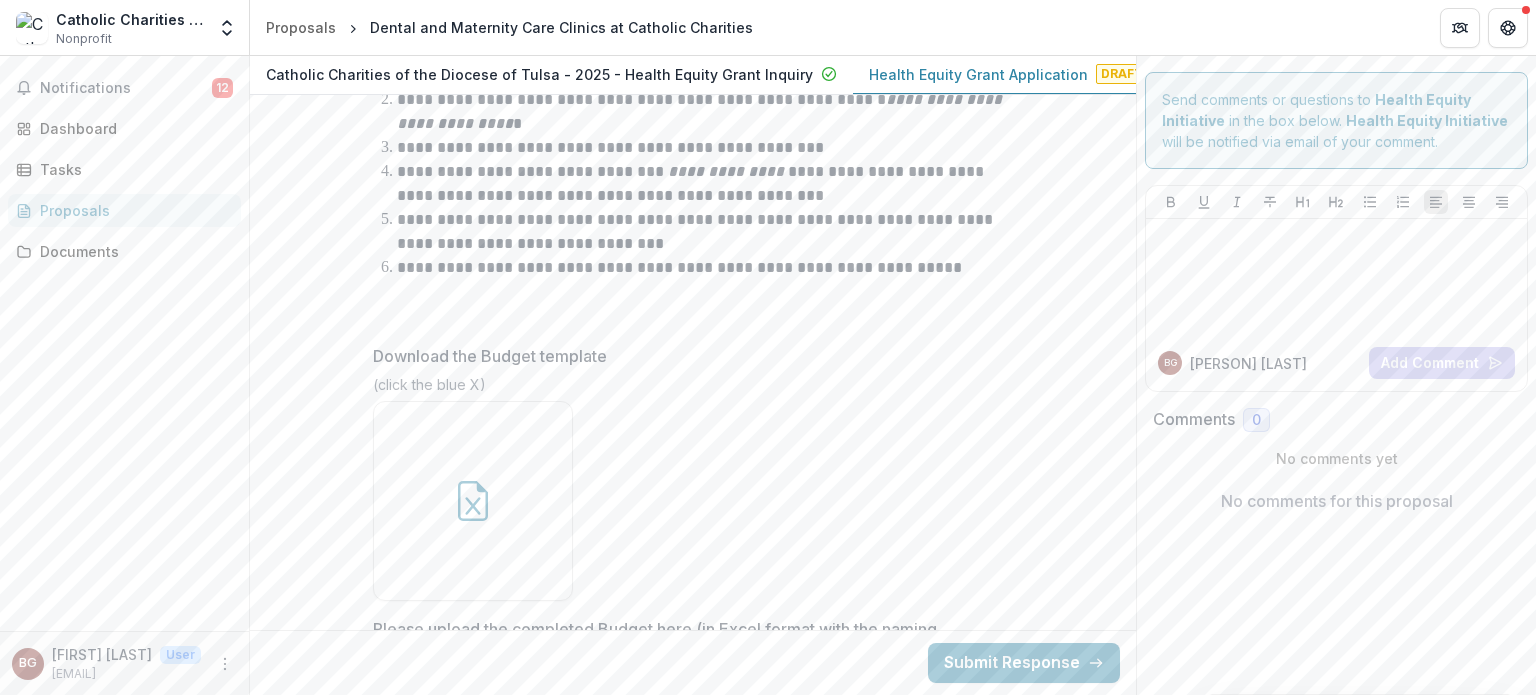 scroll, scrollTop: 8781, scrollLeft: 0, axis: vertical 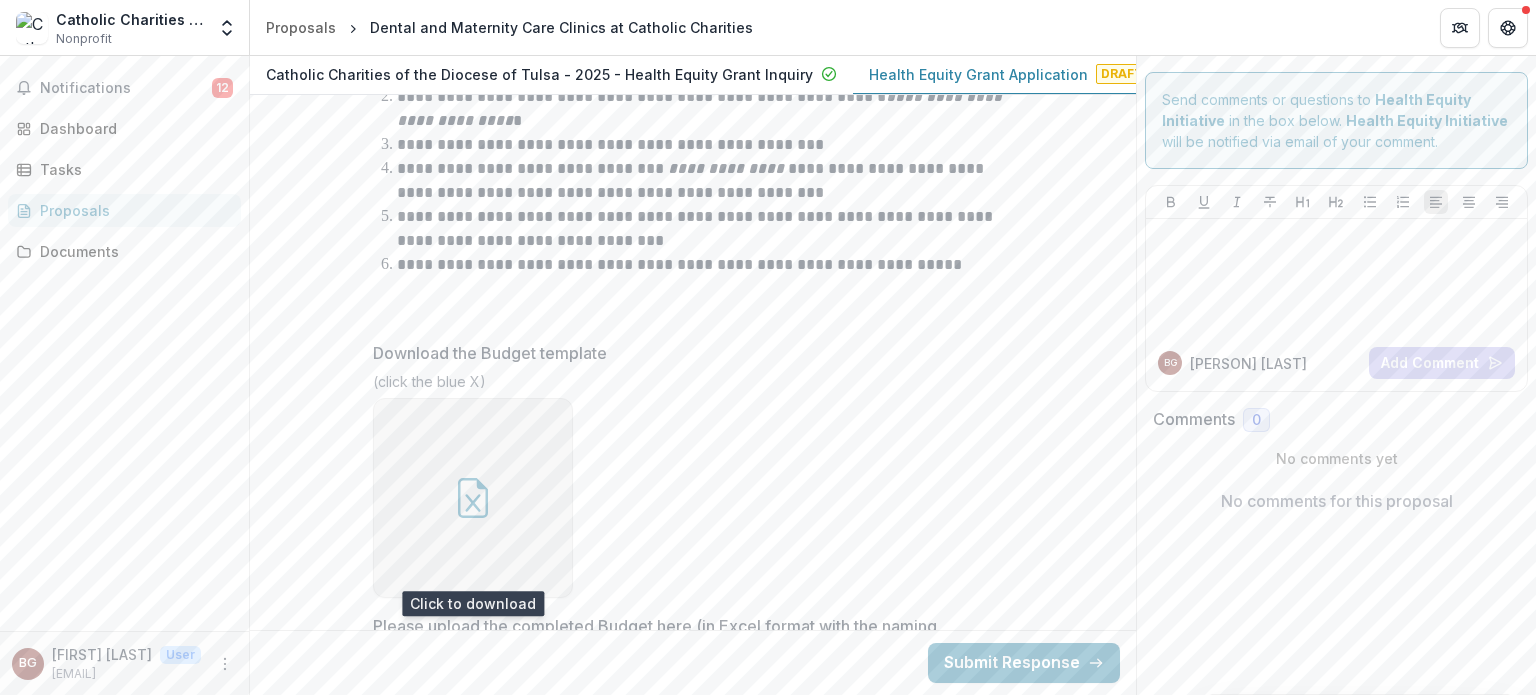 click at bounding box center (473, 498) 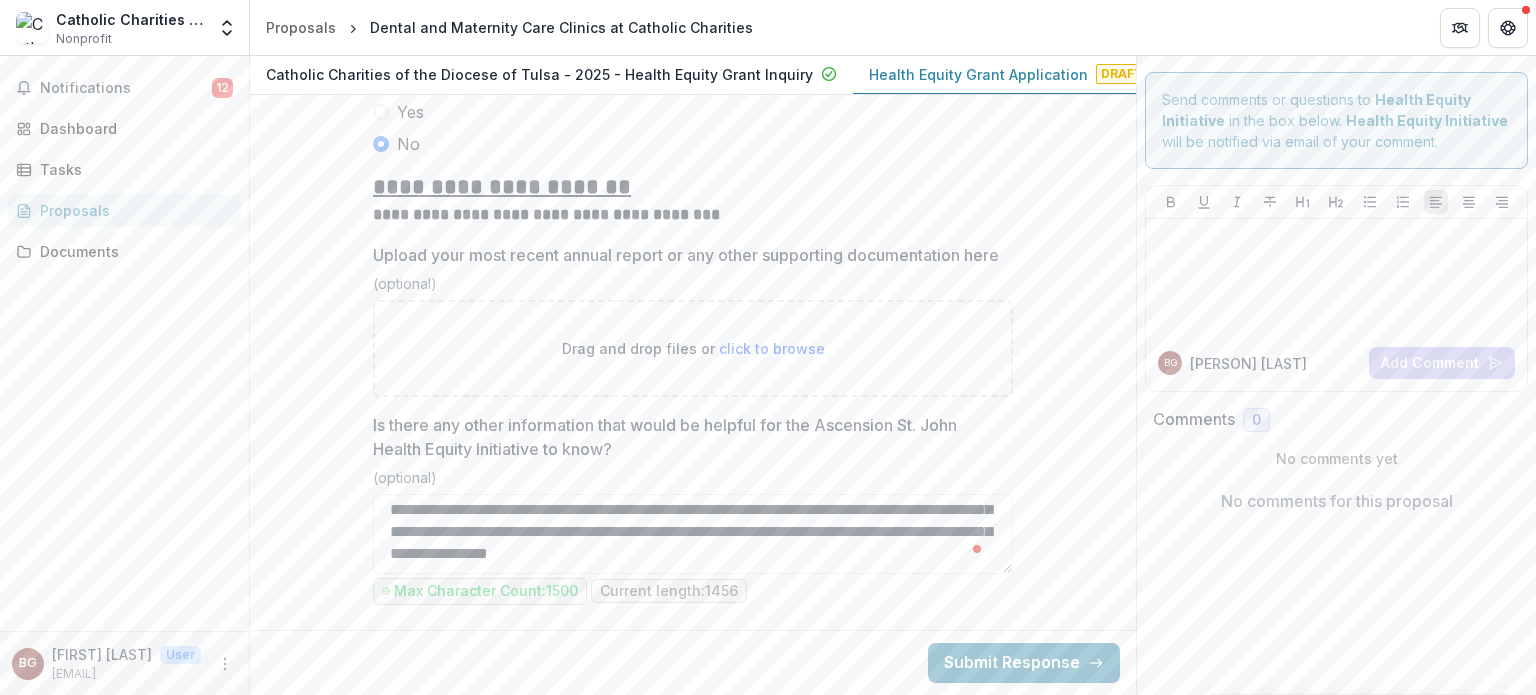 scroll, scrollTop: 14228, scrollLeft: 0, axis: vertical 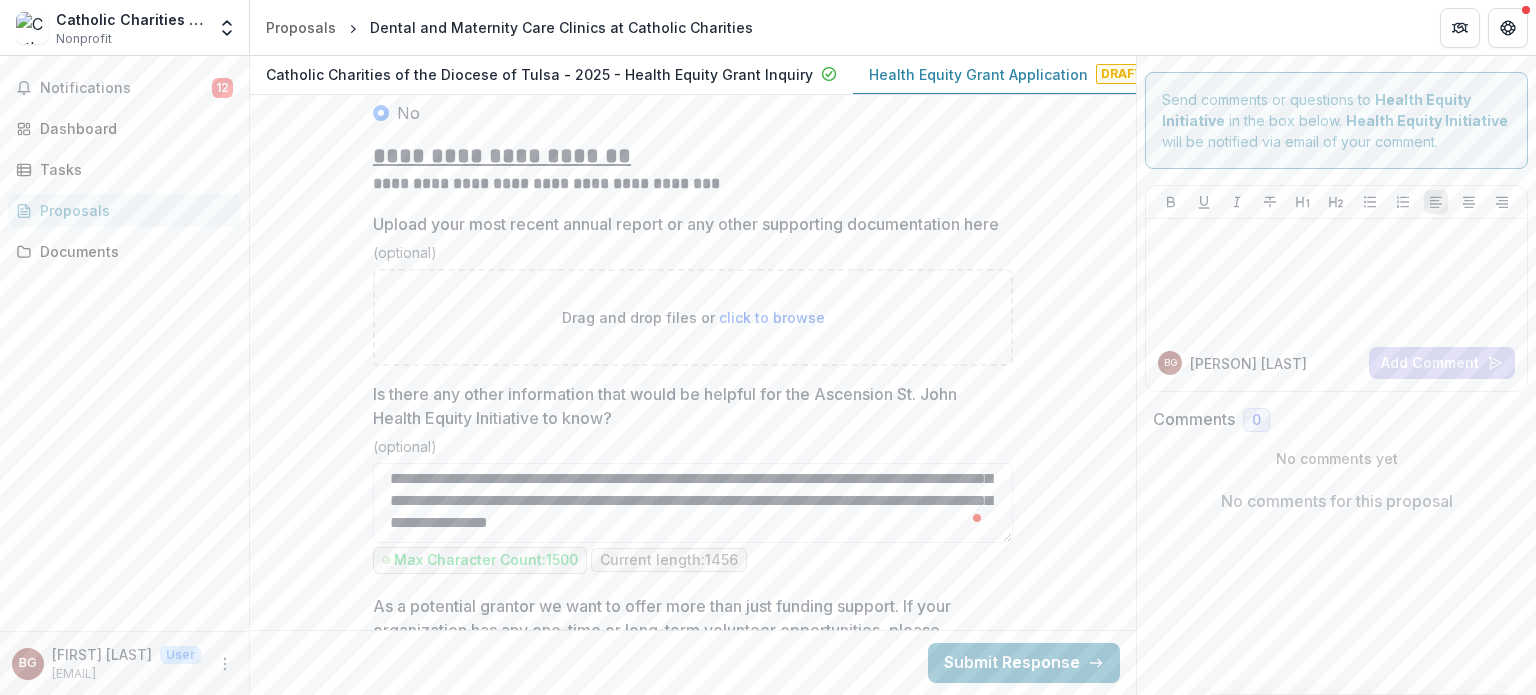 click on "**********" at bounding box center (693, -6191) 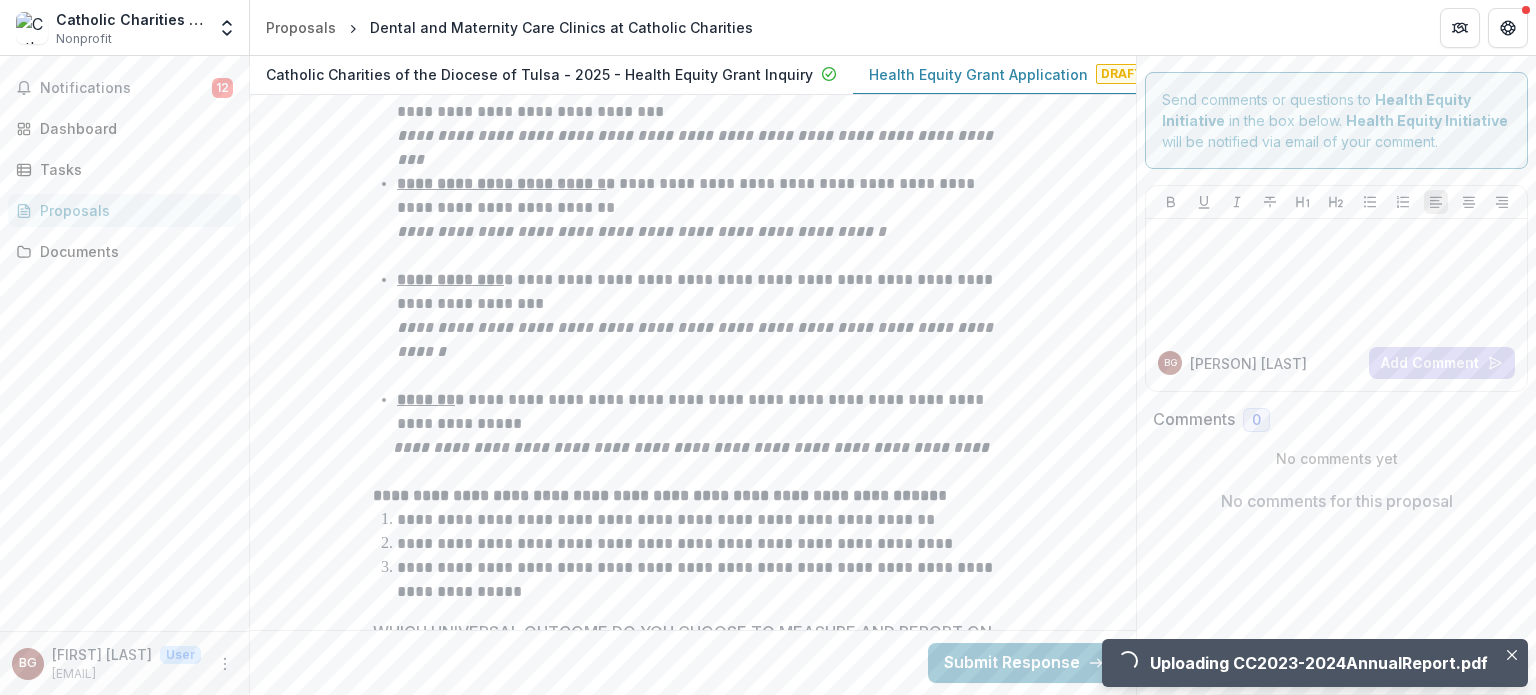scroll, scrollTop: 10774, scrollLeft: 0, axis: vertical 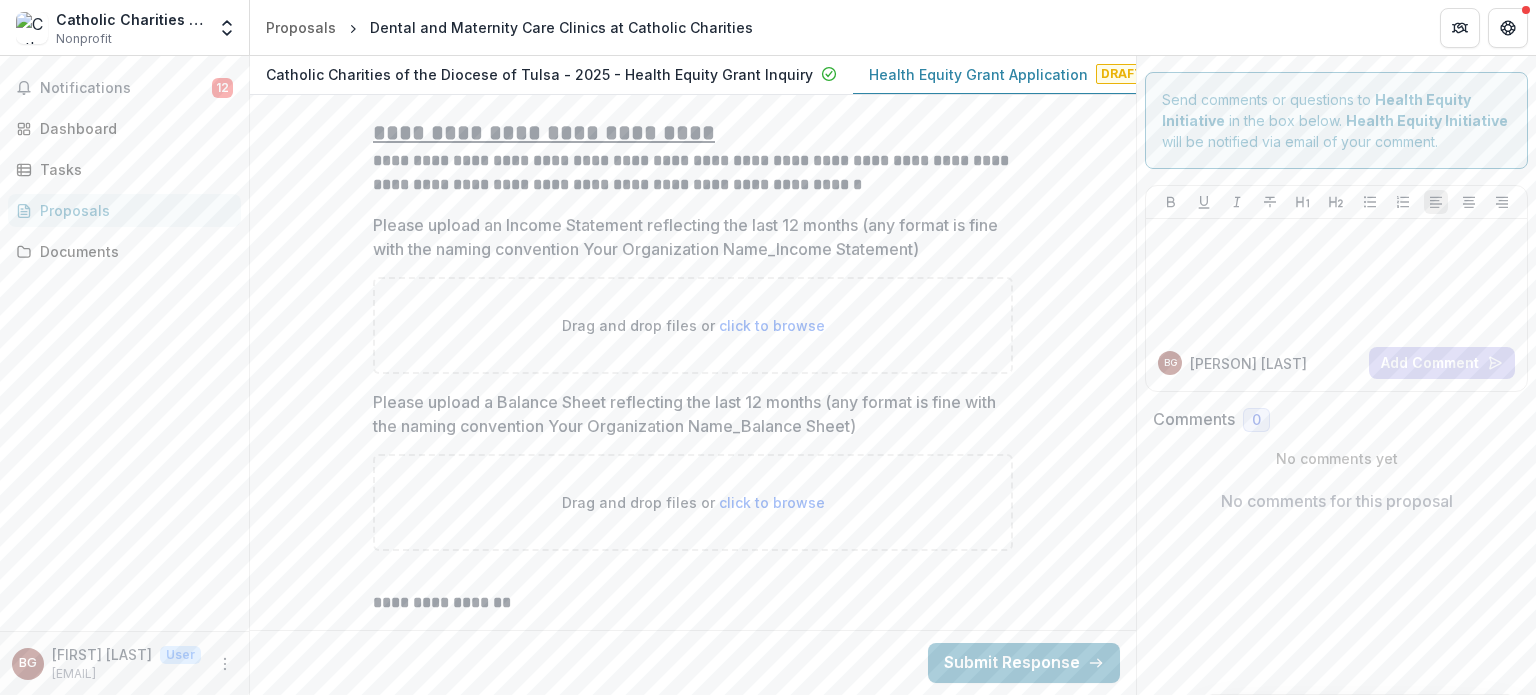 click on "Drag and drop files or   click to browse" at bounding box center [693, 325] 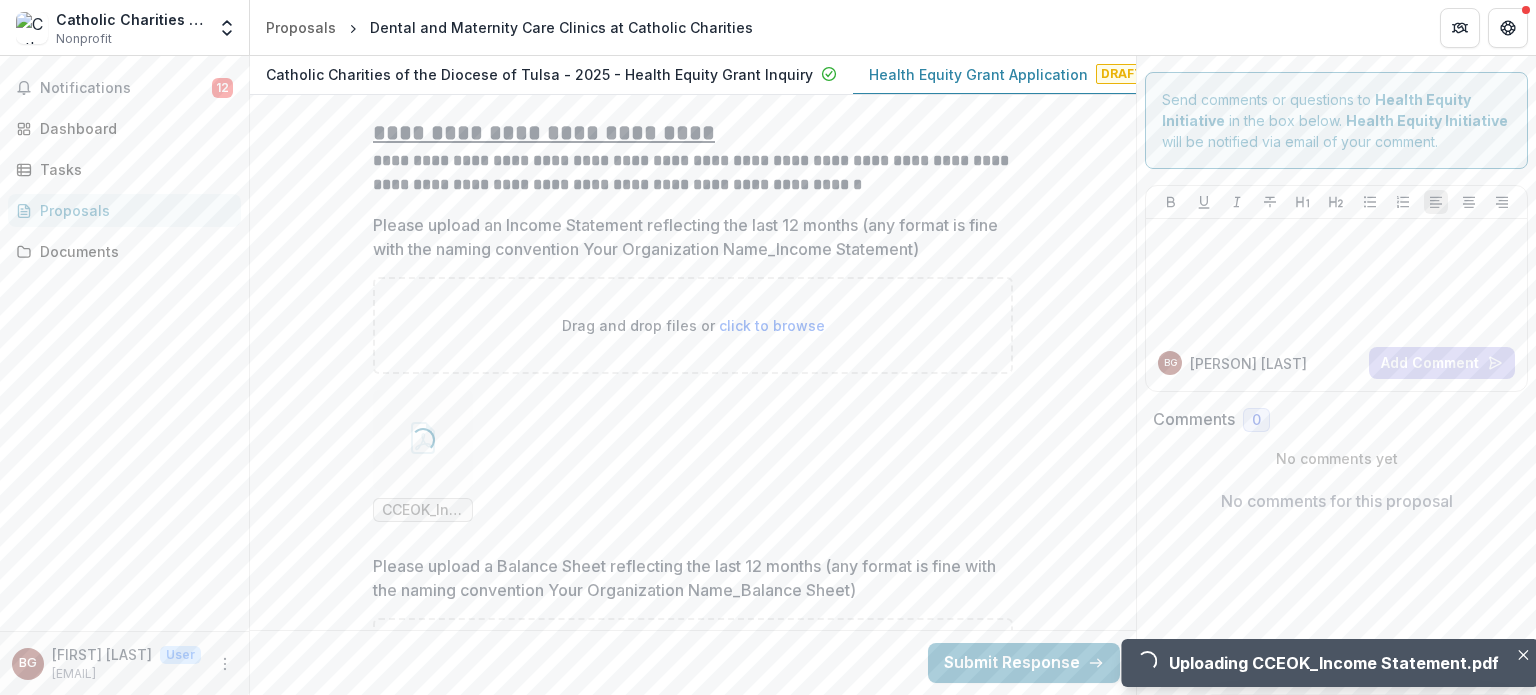 click on "Loading... CCEOK_Income Statement.pdf" at bounding box center (693, 456) 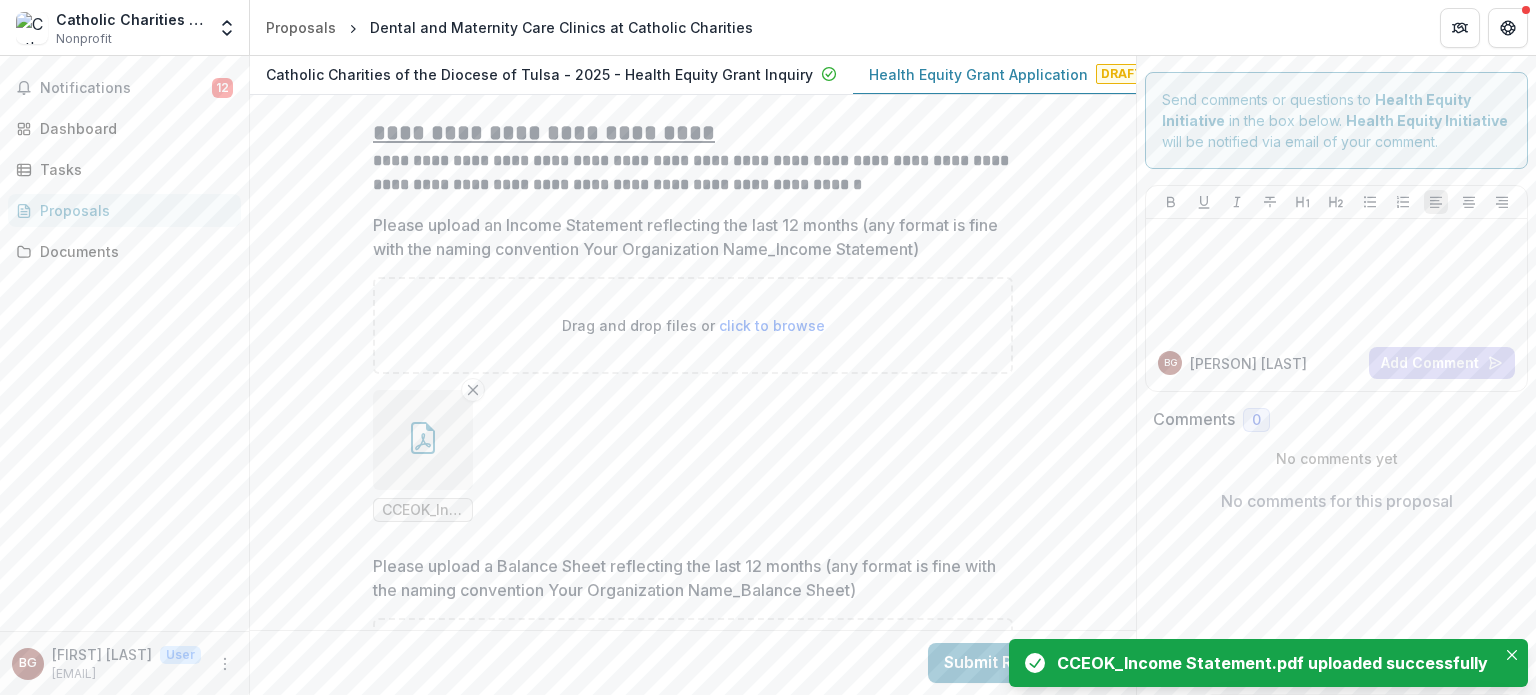 scroll, scrollTop: 12888, scrollLeft: 0, axis: vertical 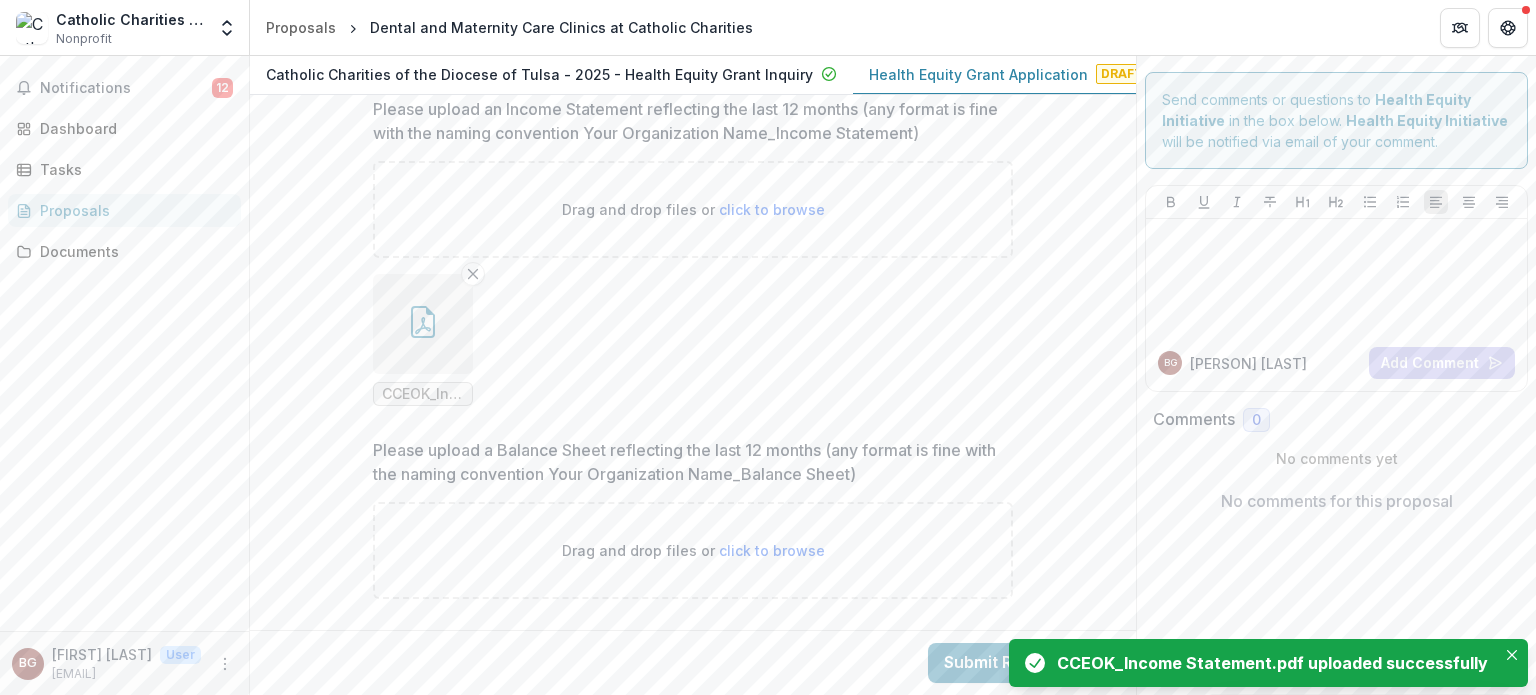 click on "Drag and drop files or   click to browse" at bounding box center (693, 550) 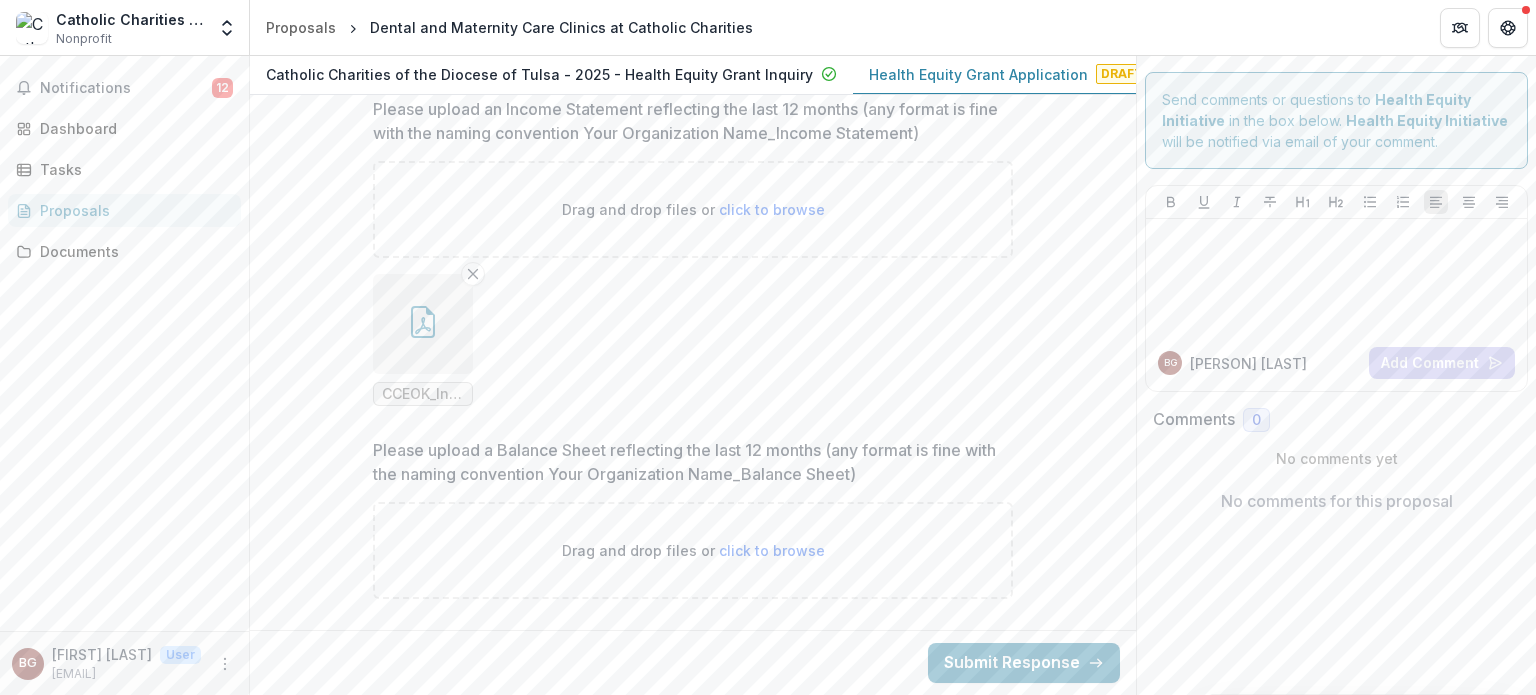 click on "Drag and drop files or   click to browse" at bounding box center [693, 550] 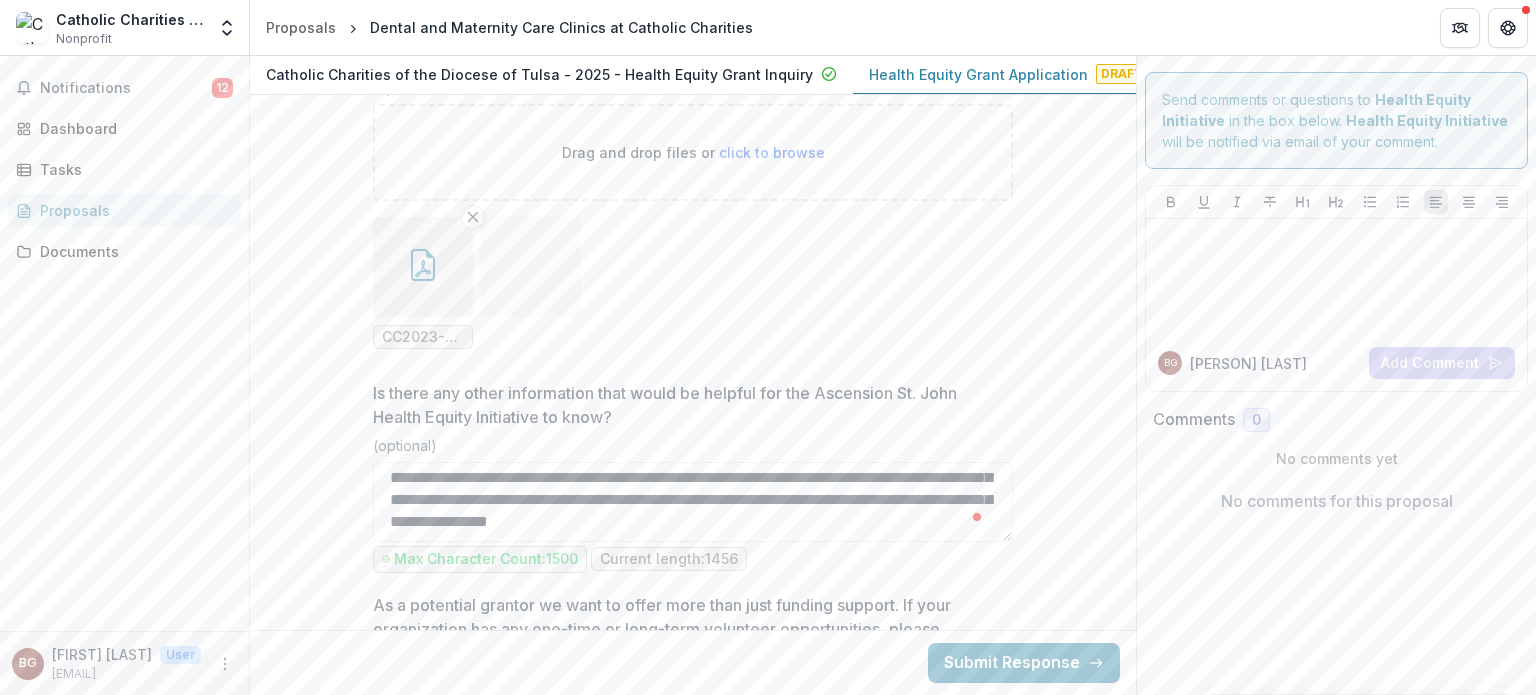 scroll, scrollTop: 14720, scrollLeft: 0, axis: vertical 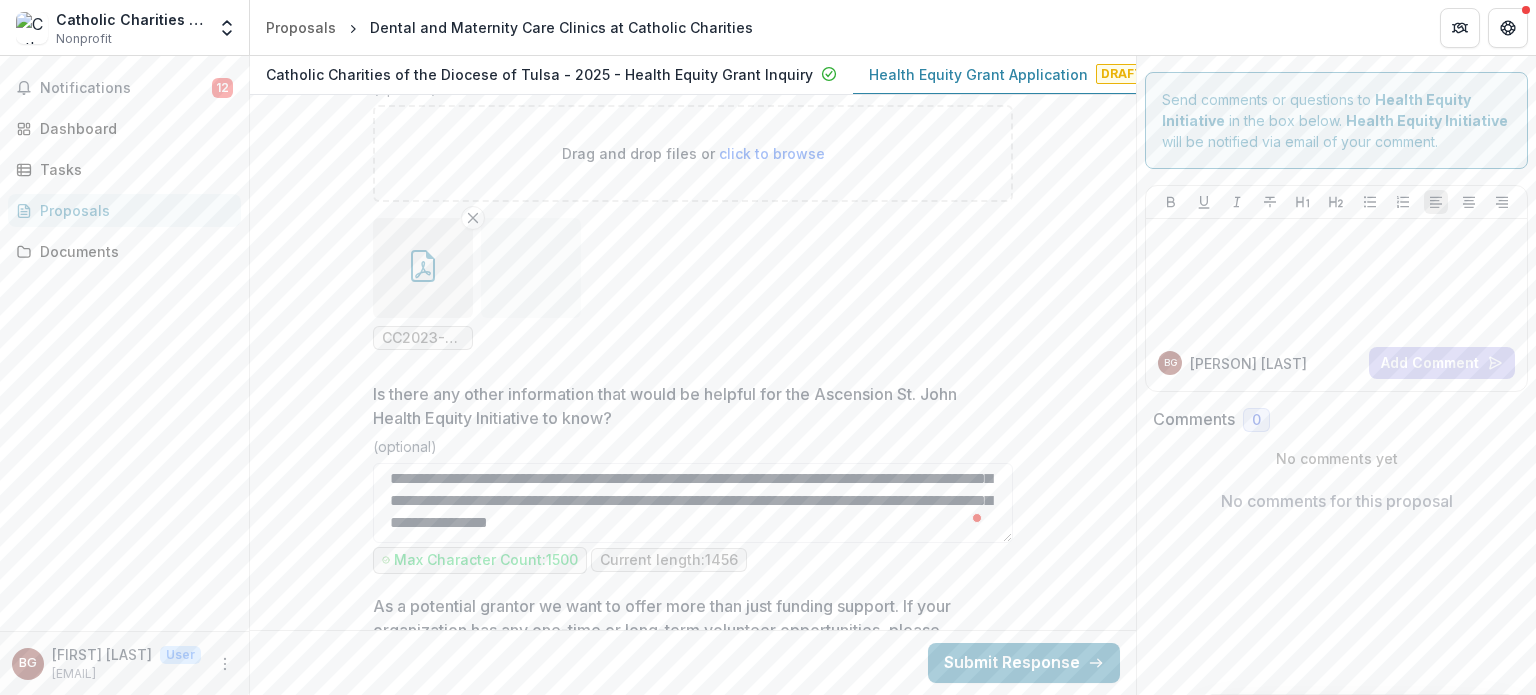 click on "CC2023-2024AnnualReport.pdf CC2023-2024AnnualReport.pdf.crdownload" at bounding box center (693, 284) 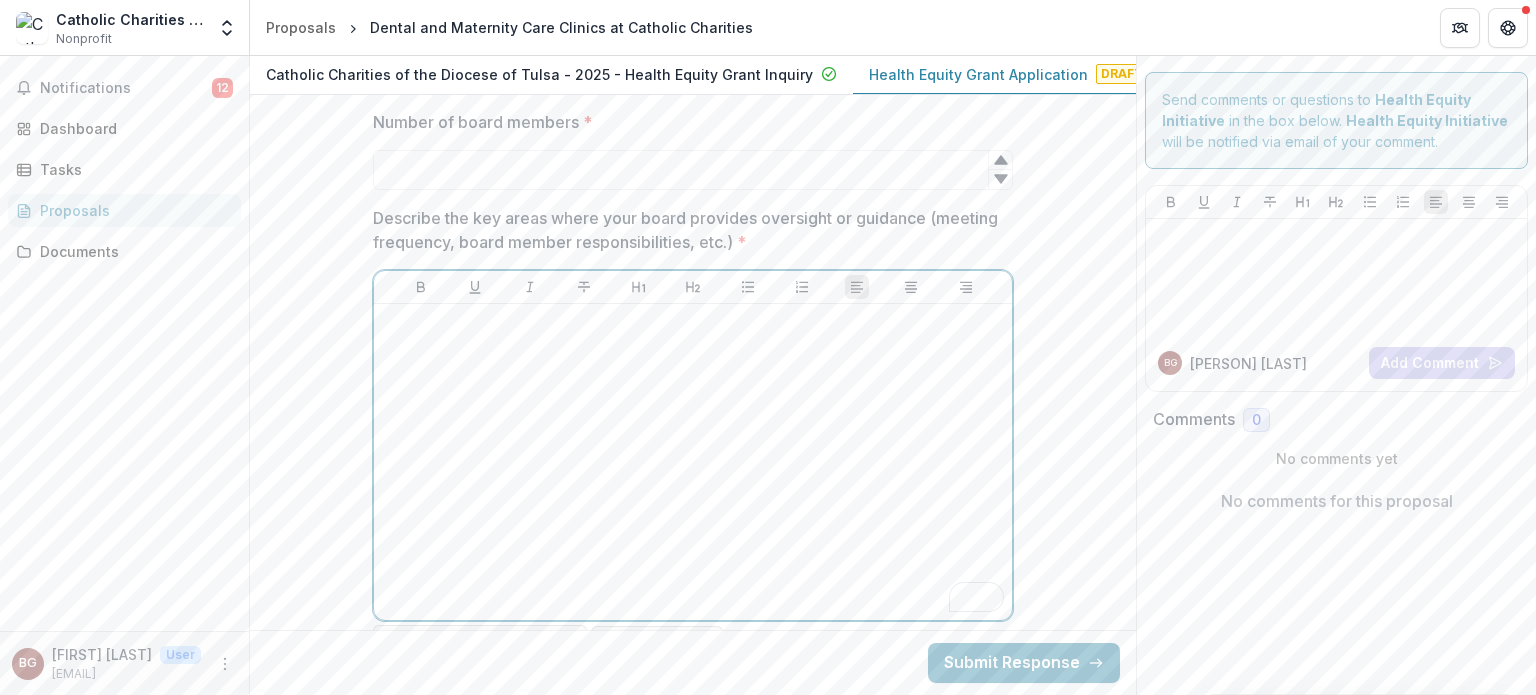 click at bounding box center [693, 462] 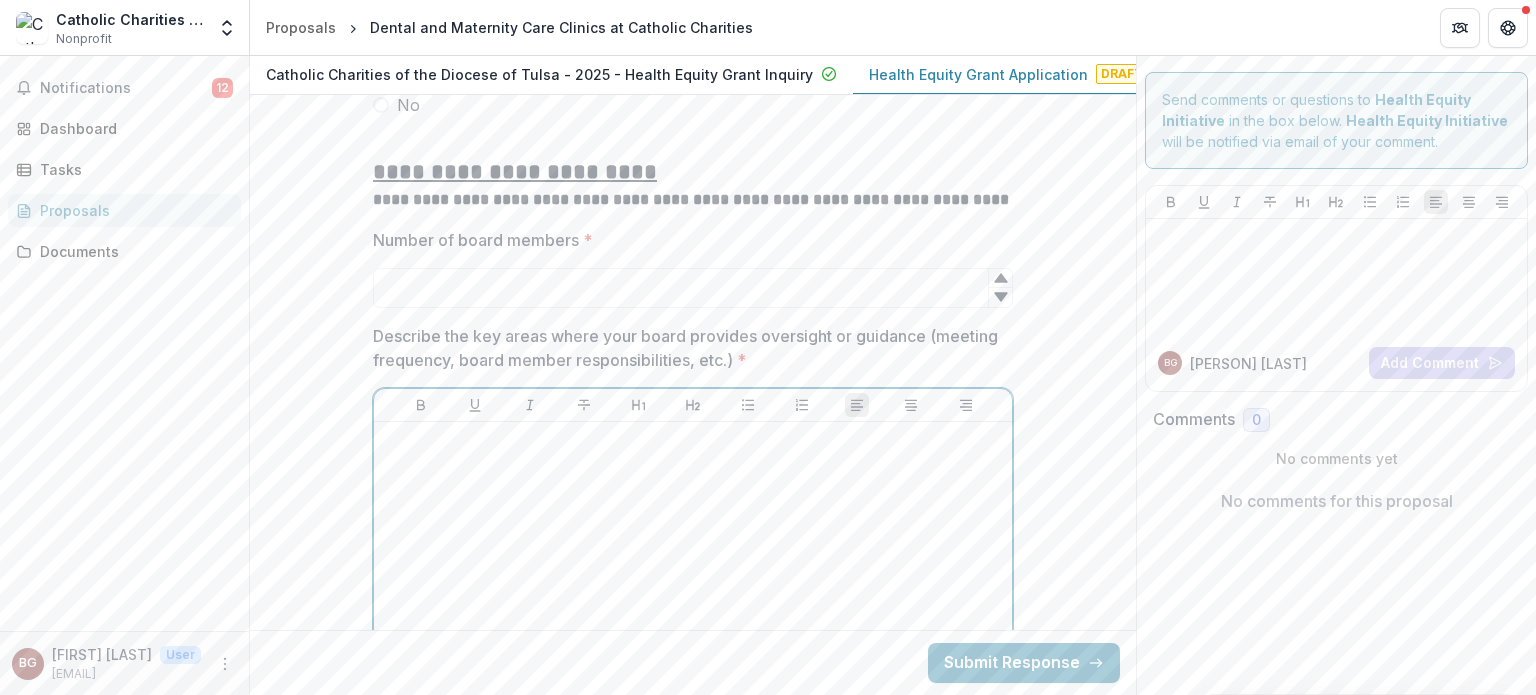 scroll, scrollTop: 2623, scrollLeft: 0, axis: vertical 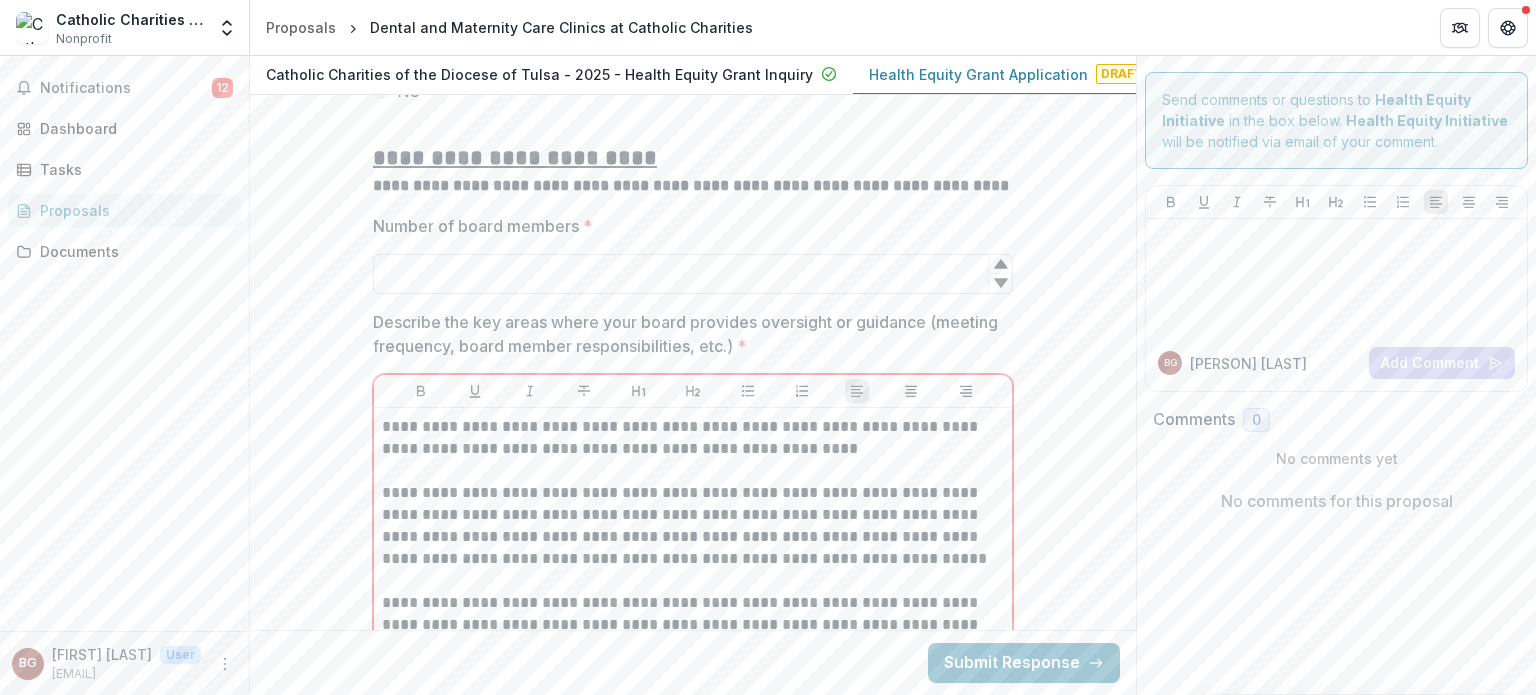 click on "Number of board members *" at bounding box center (693, 274) 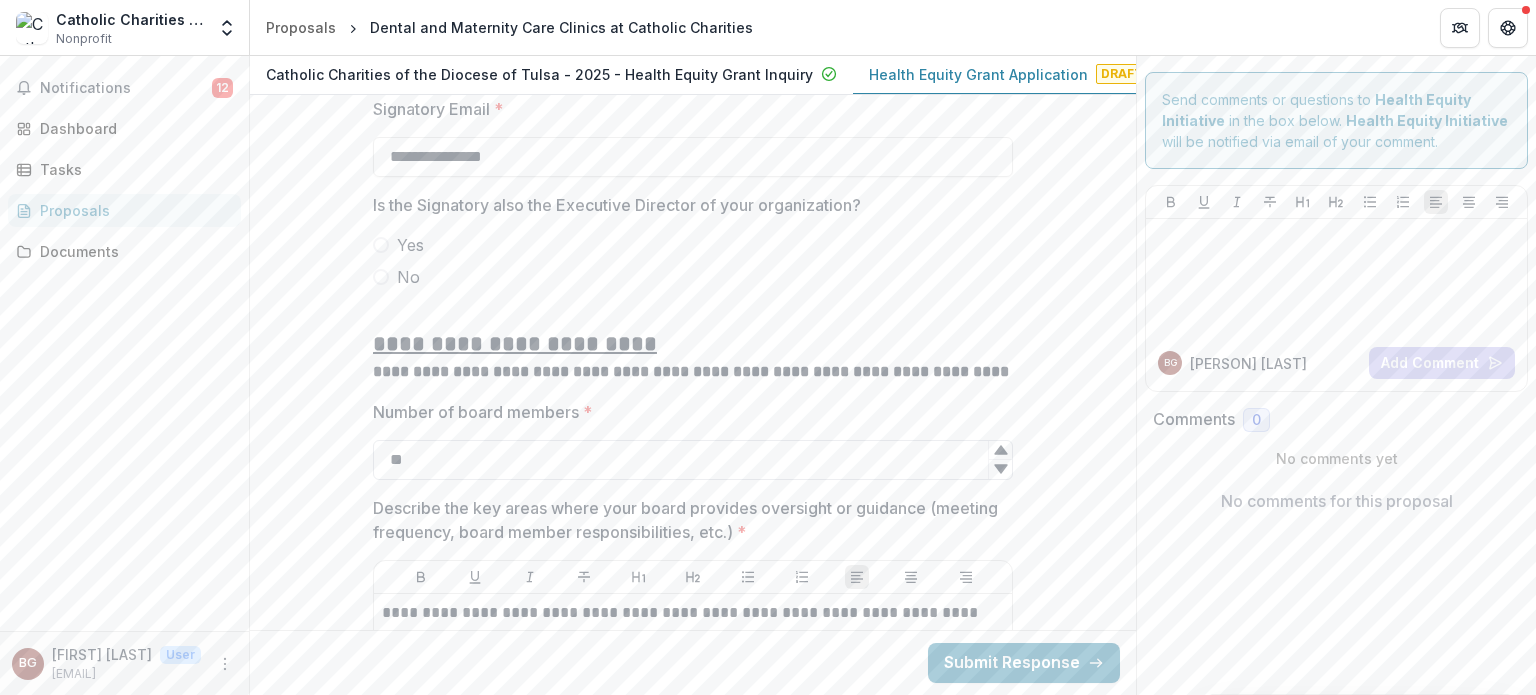 scroll, scrollTop: 2411, scrollLeft: 0, axis: vertical 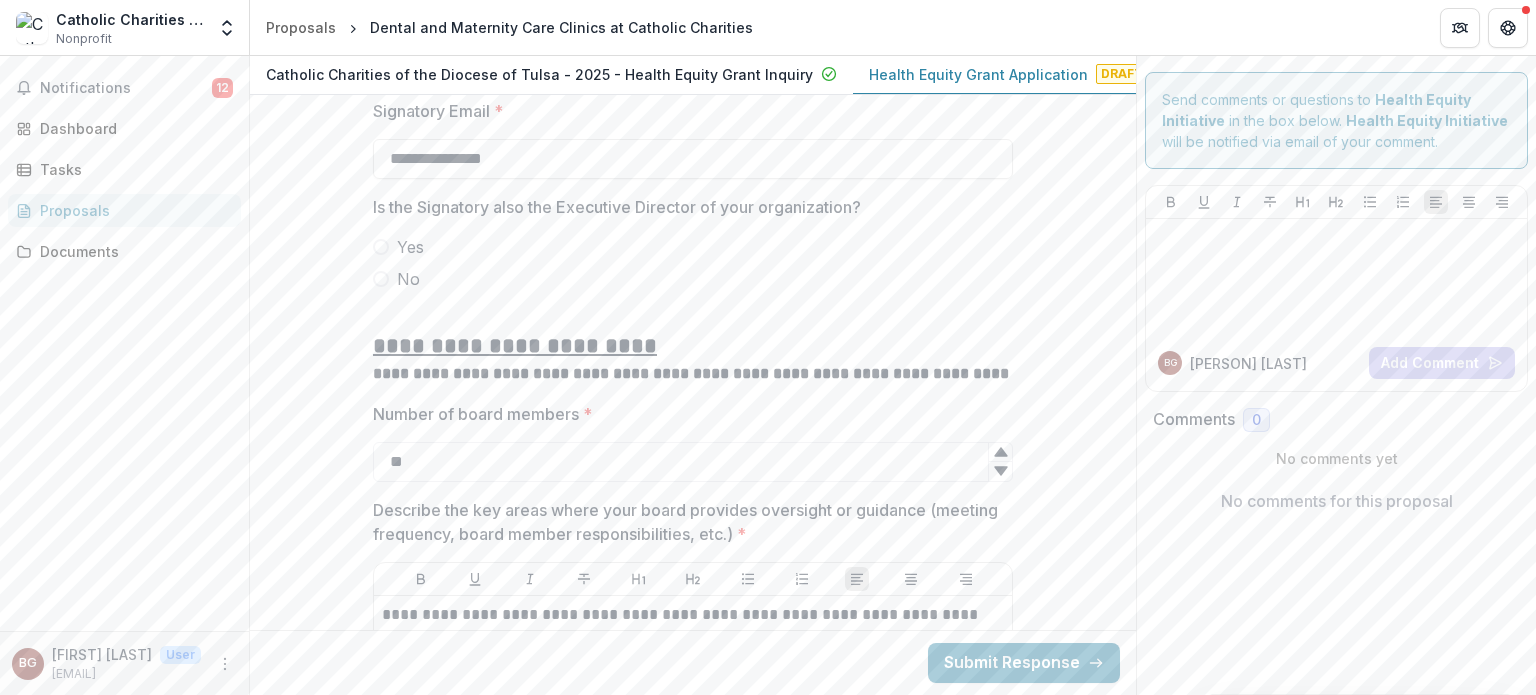 click on "No" at bounding box center (408, 279) 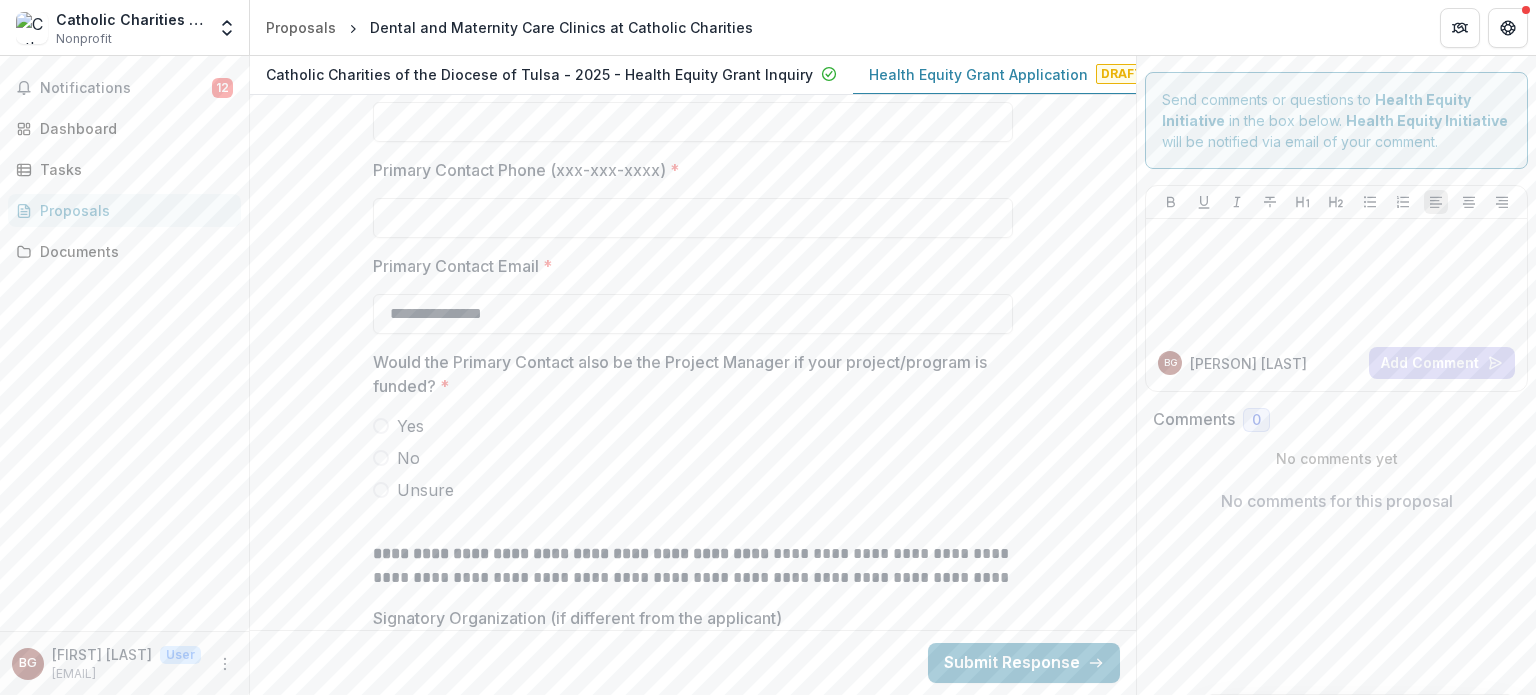 scroll, scrollTop: 1603, scrollLeft: 0, axis: vertical 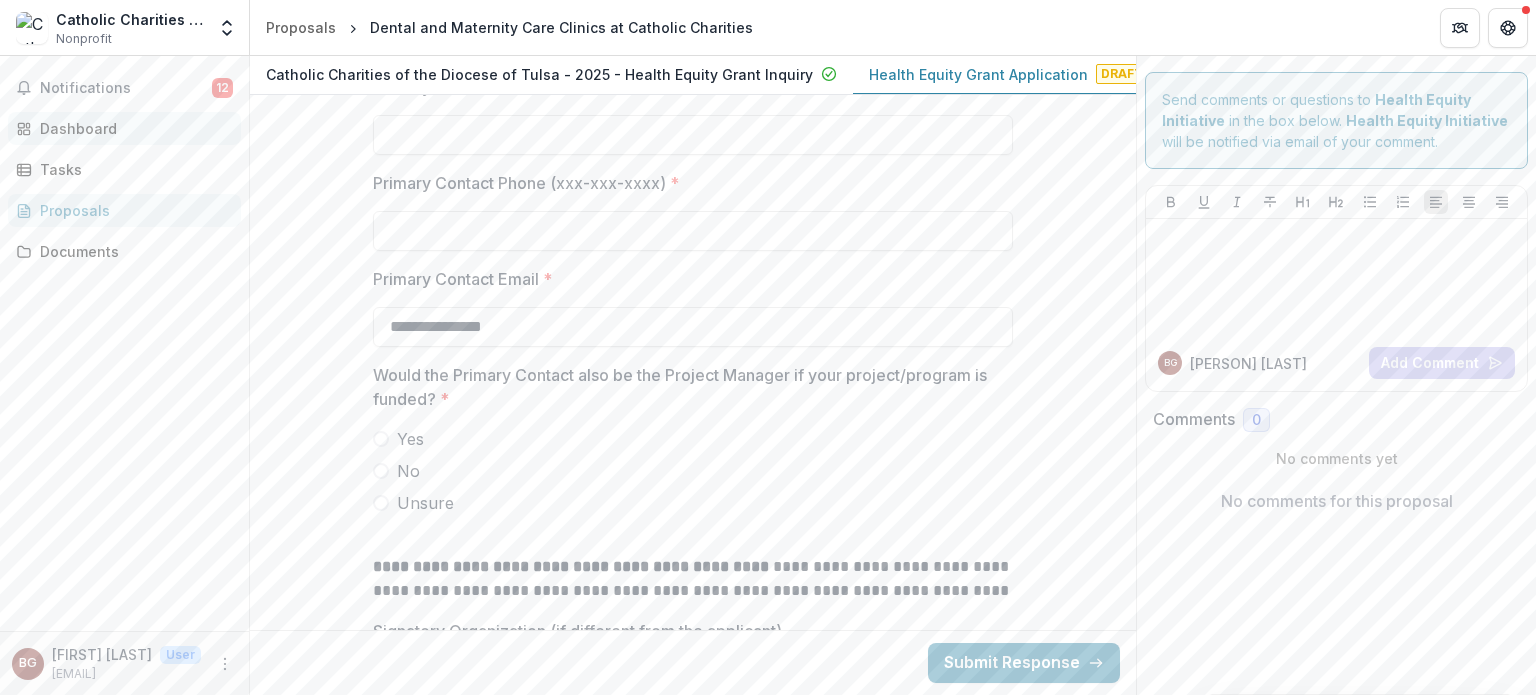 click on "Dashboard" at bounding box center [132, 128] 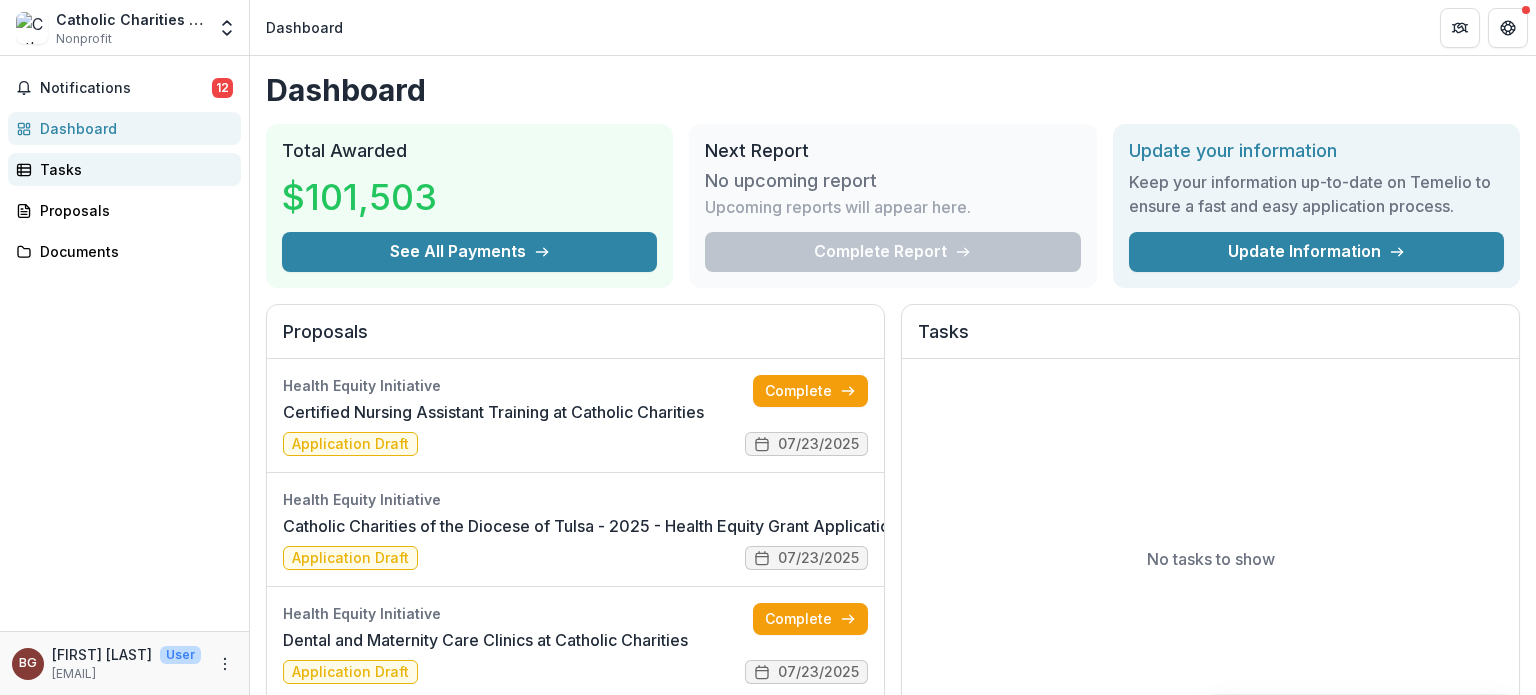 click on "Tasks" at bounding box center (132, 169) 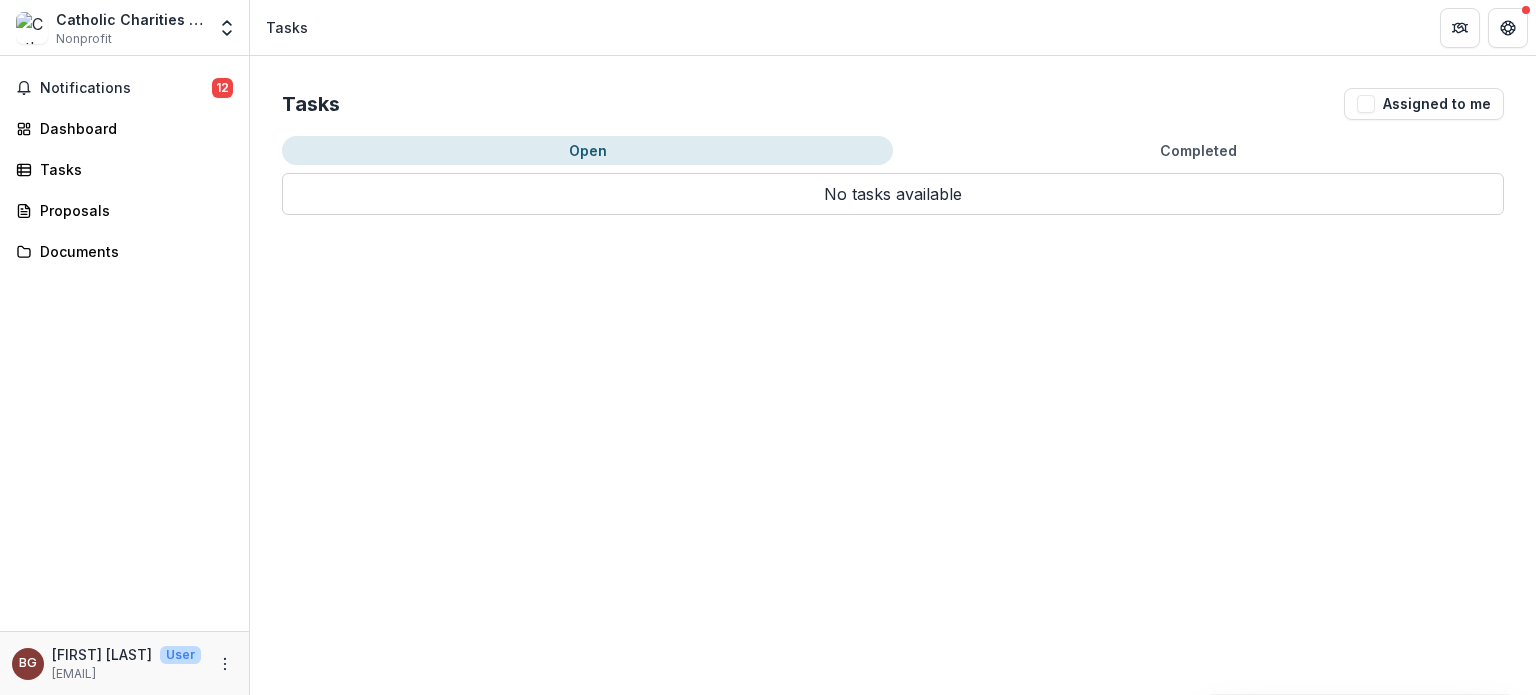 click on "Notifications 12 Dashboard Tasks Proposals Documents" at bounding box center [124, 343] 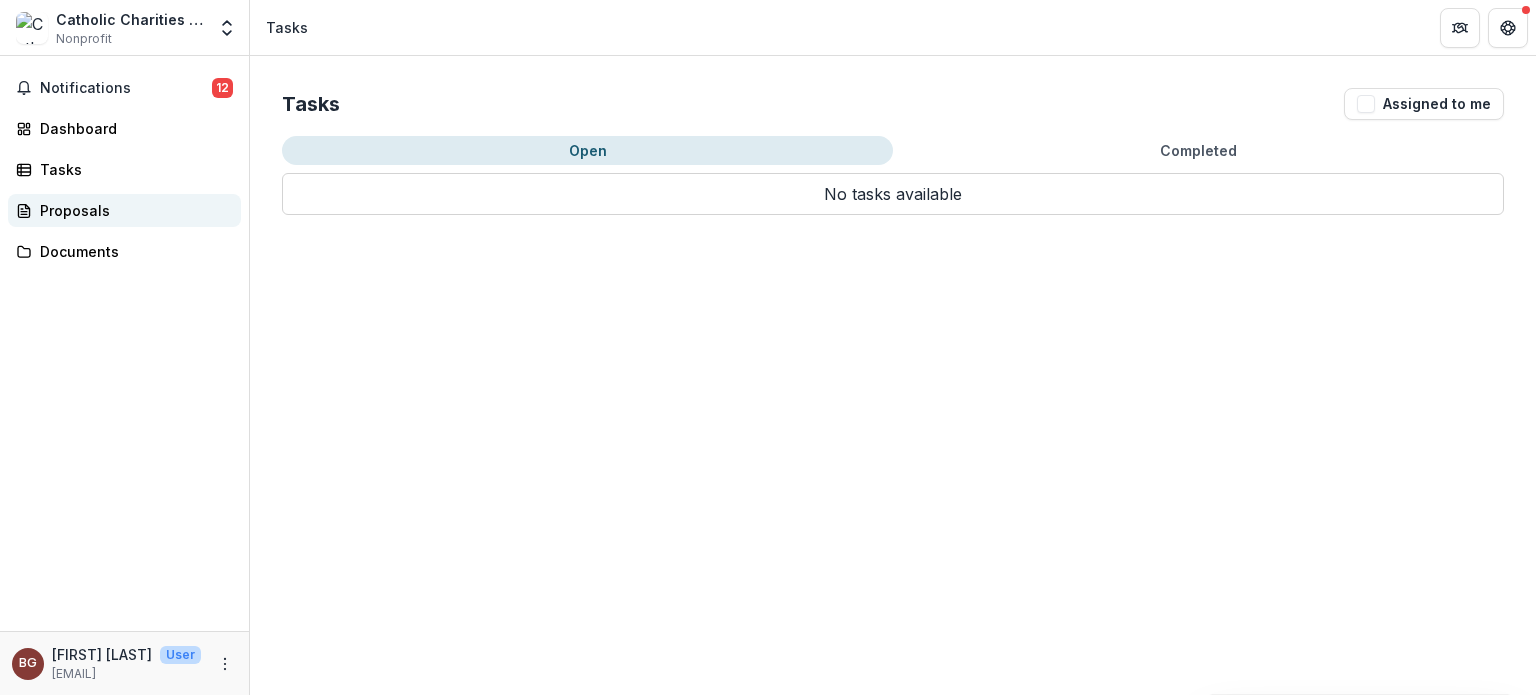 click on "Proposals" at bounding box center (124, 210) 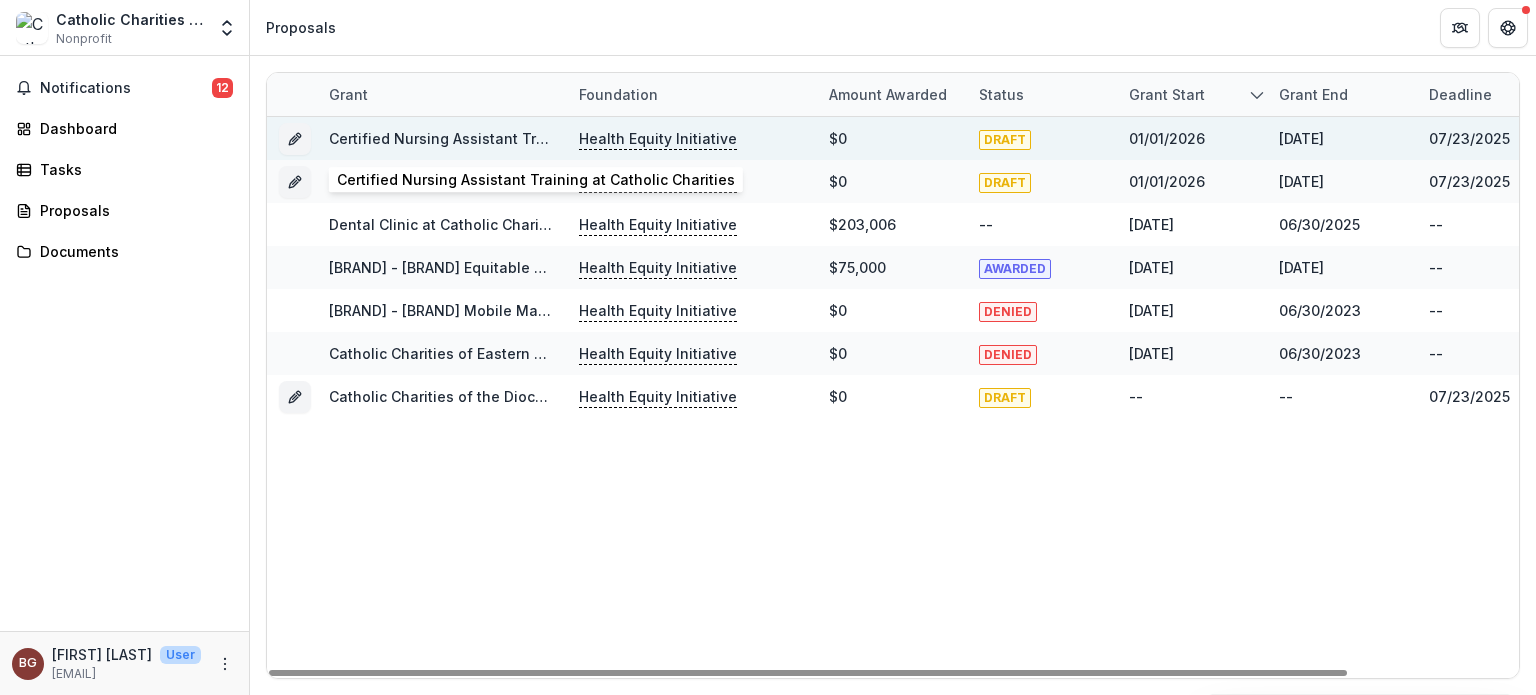 click on "Certified Nursing Assistant Training at Catholic Charities" at bounding box center [528, 138] 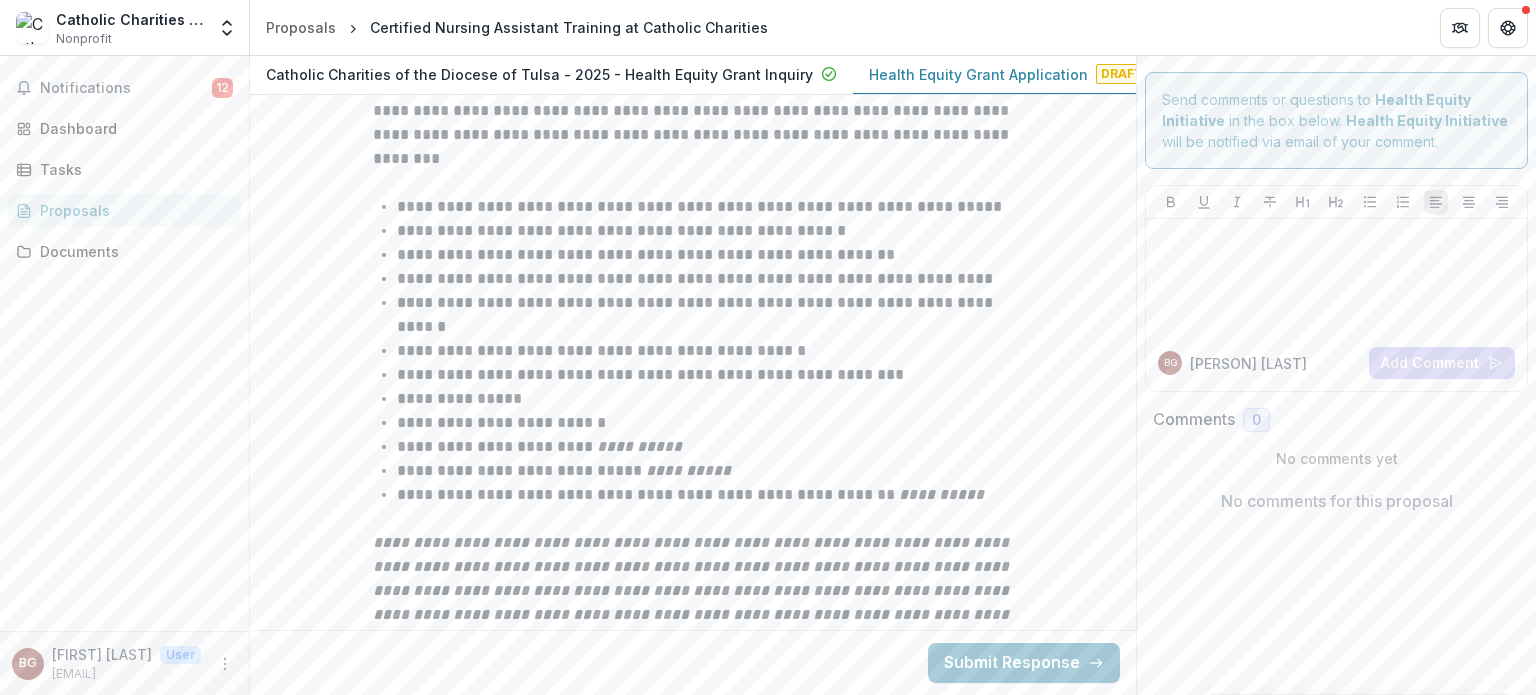 scroll, scrollTop: 408, scrollLeft: 0, axis: vertical 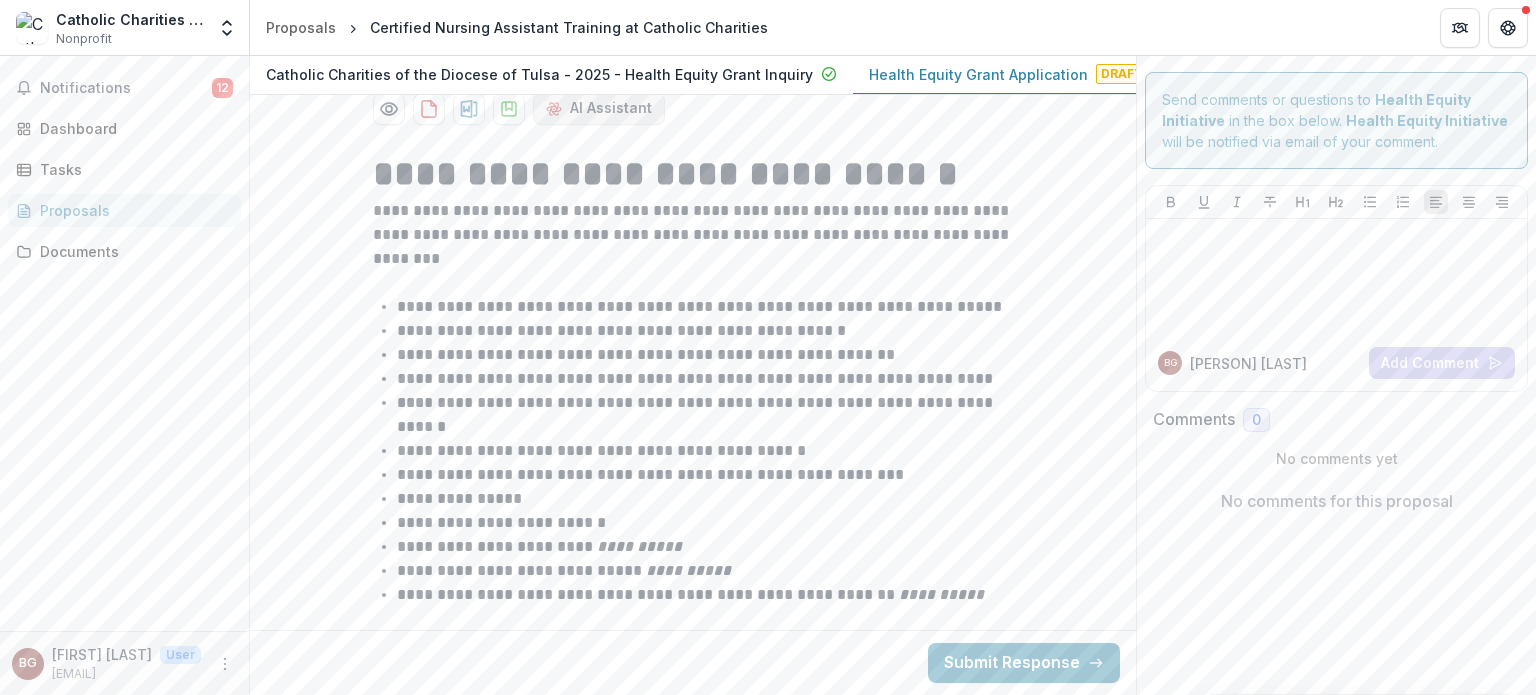 click on "AI Assistant" at bounding box center [599, 109] 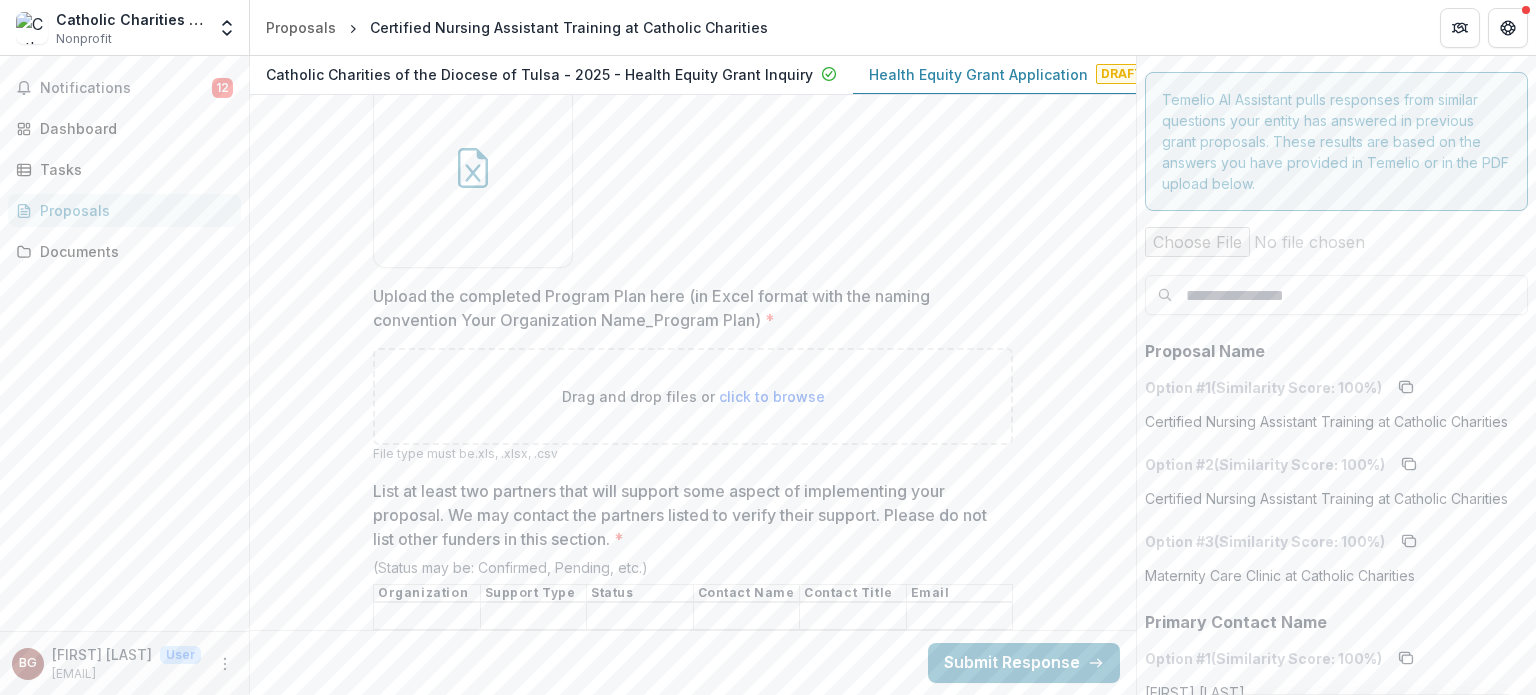 scroll, scrollTop: 7458, scrollLeft: 0, axis: vertical 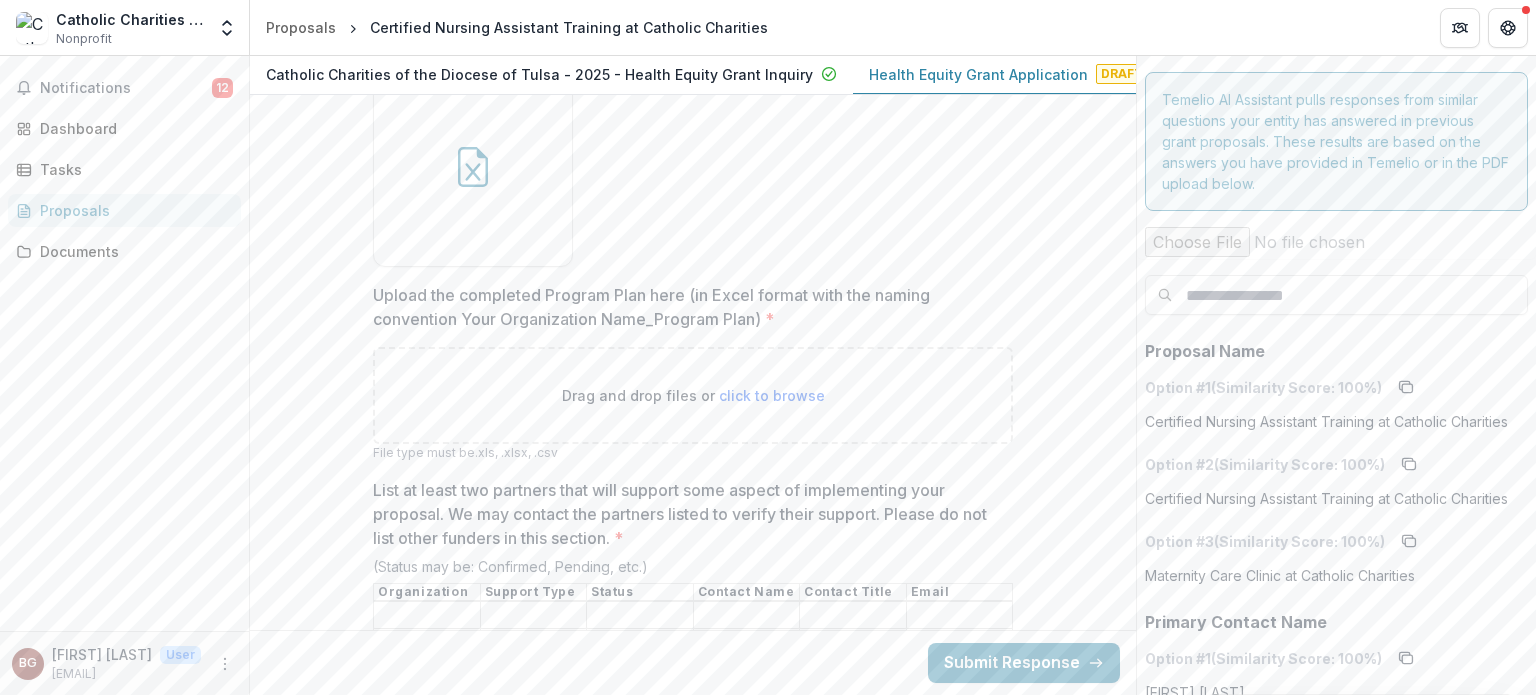 click on "Drag and drop files or   click to browse" at bounding box center (693, 395) 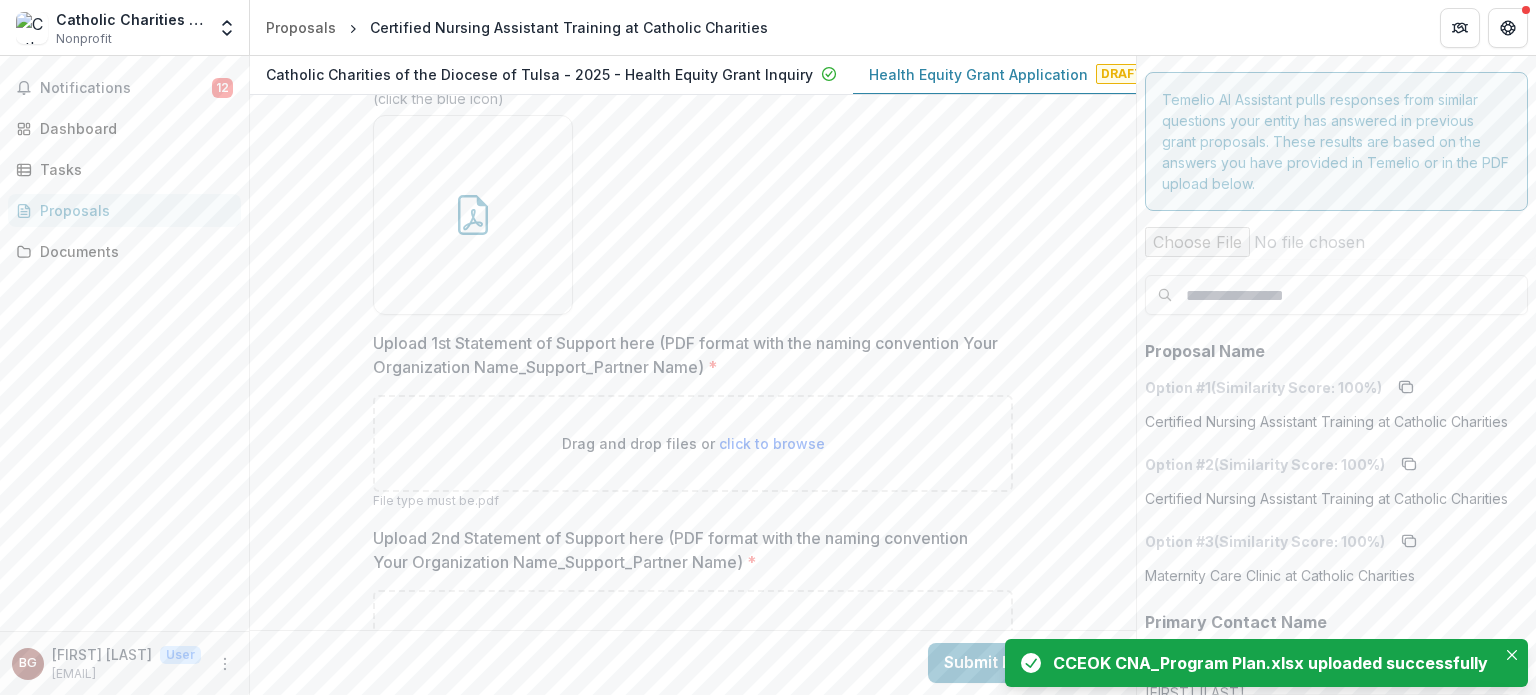 scroll, scrollTop: 8686, scrollLeft: 0, axis: vertical 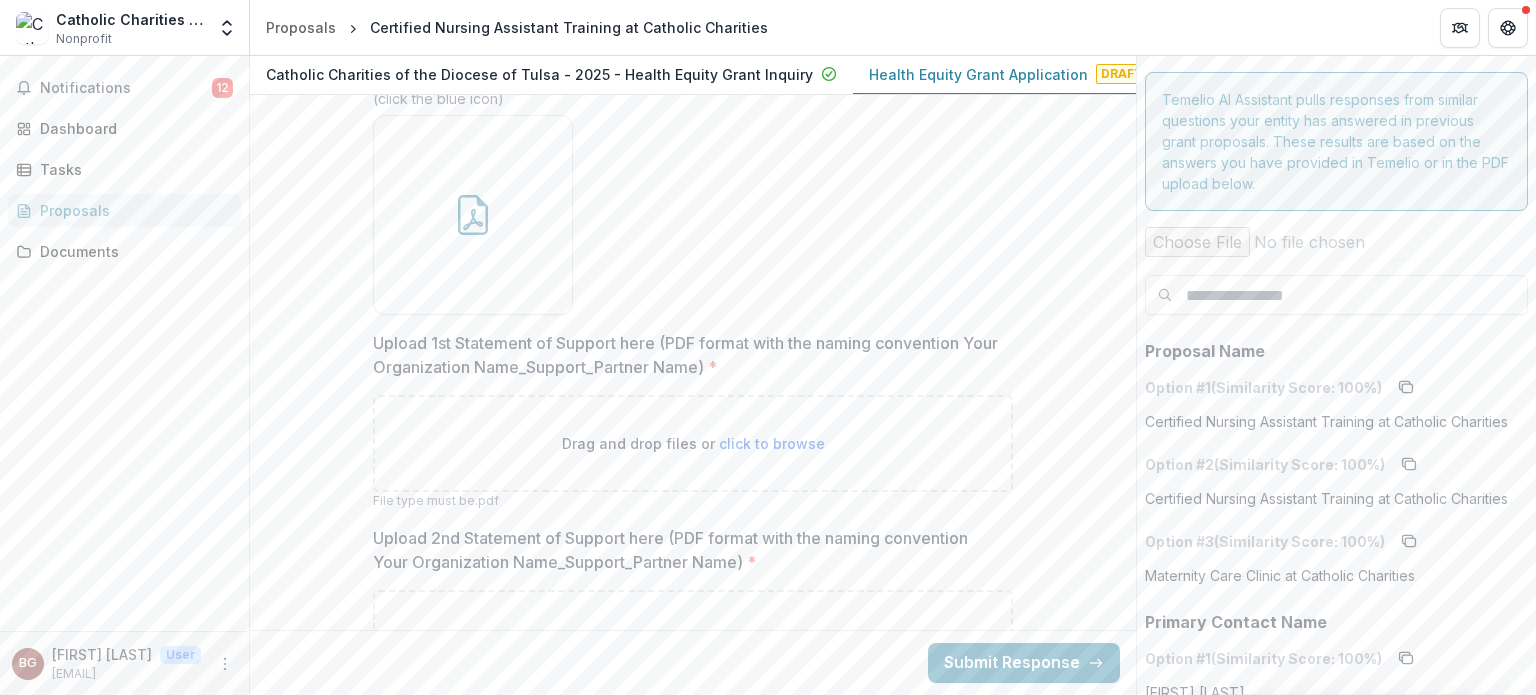 type on "**********" 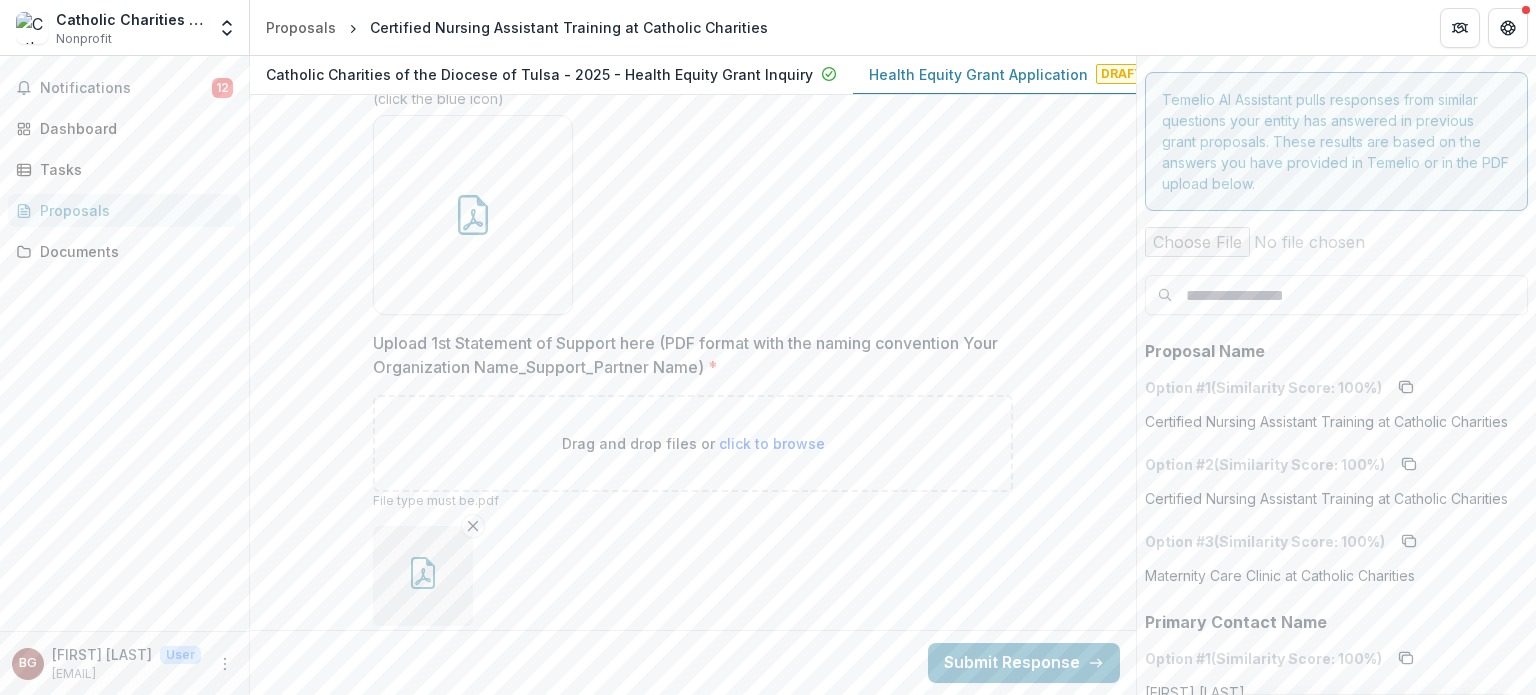 click on "**********" at bounding box center (693, -320) 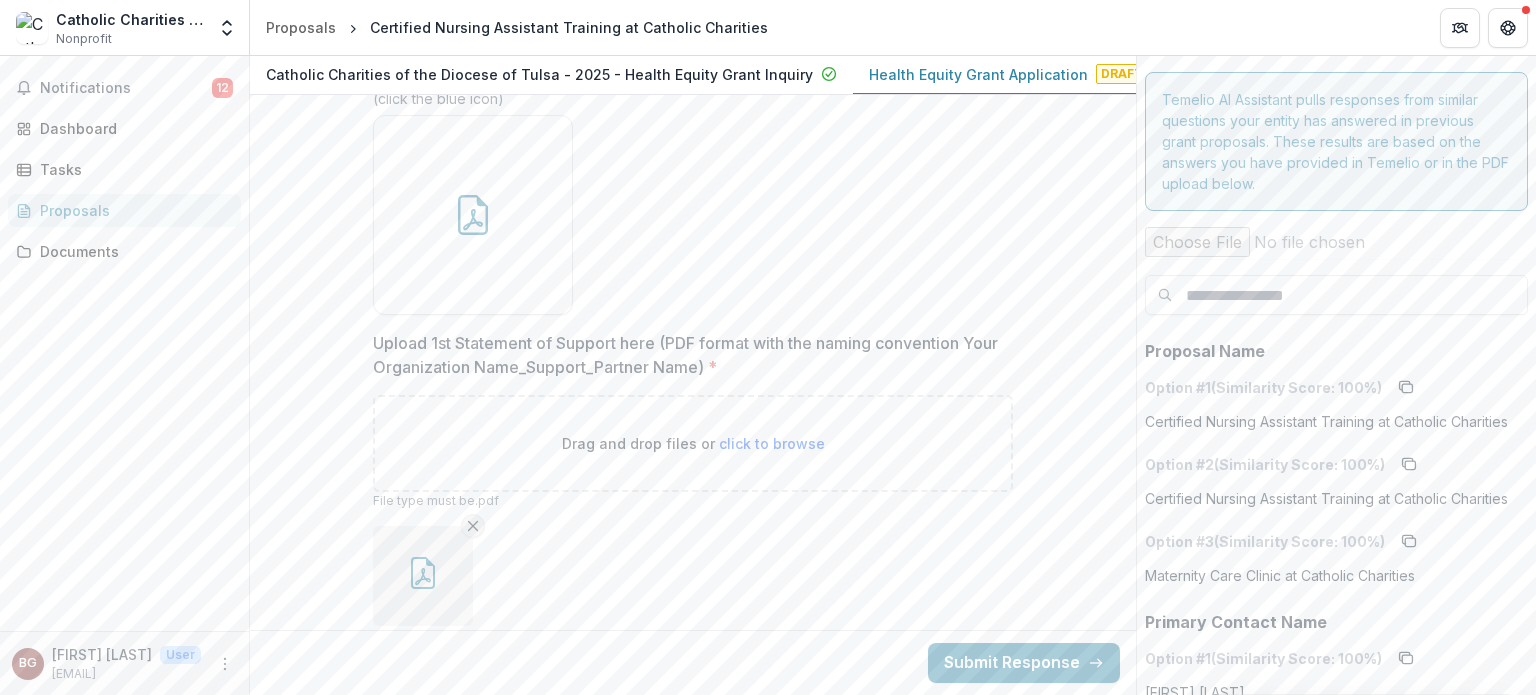 click 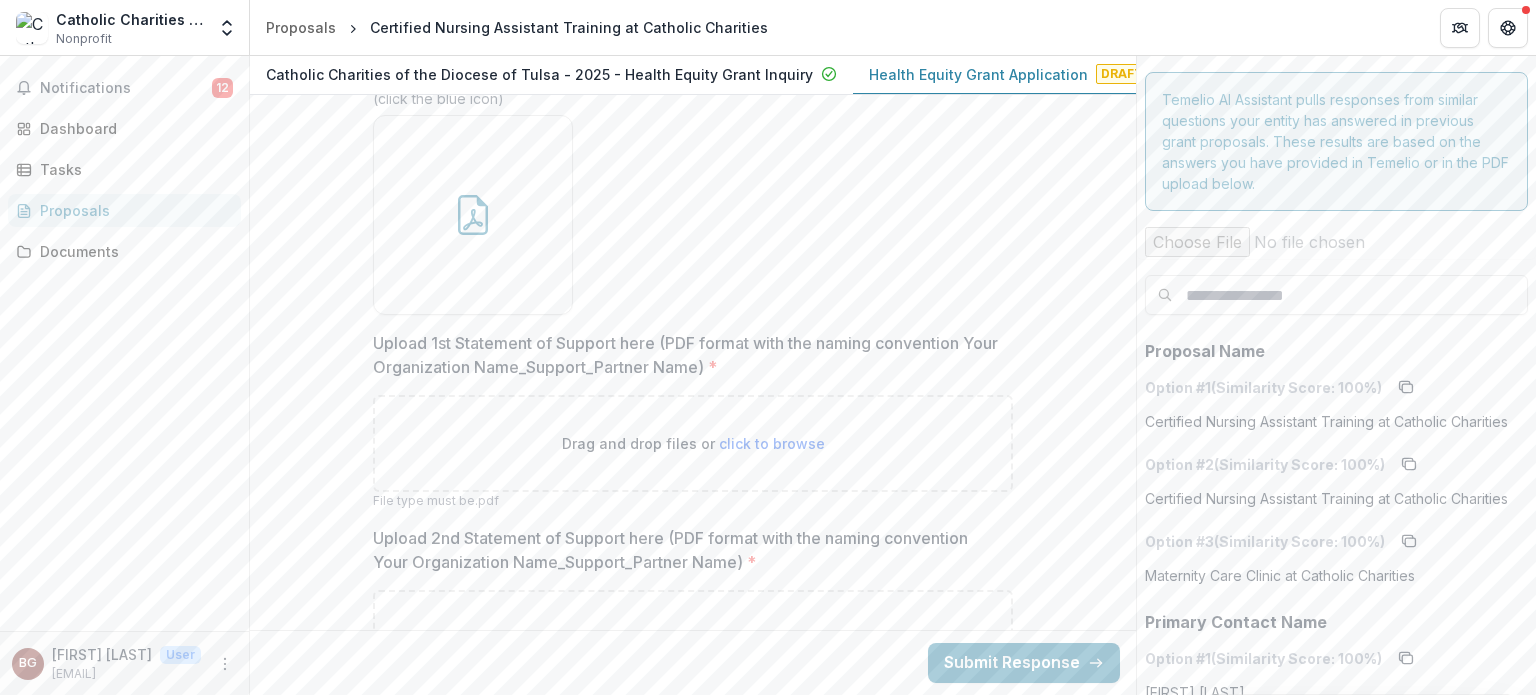 click on "Drag and drop files or   click to browse" at bounding box center (693, 443) 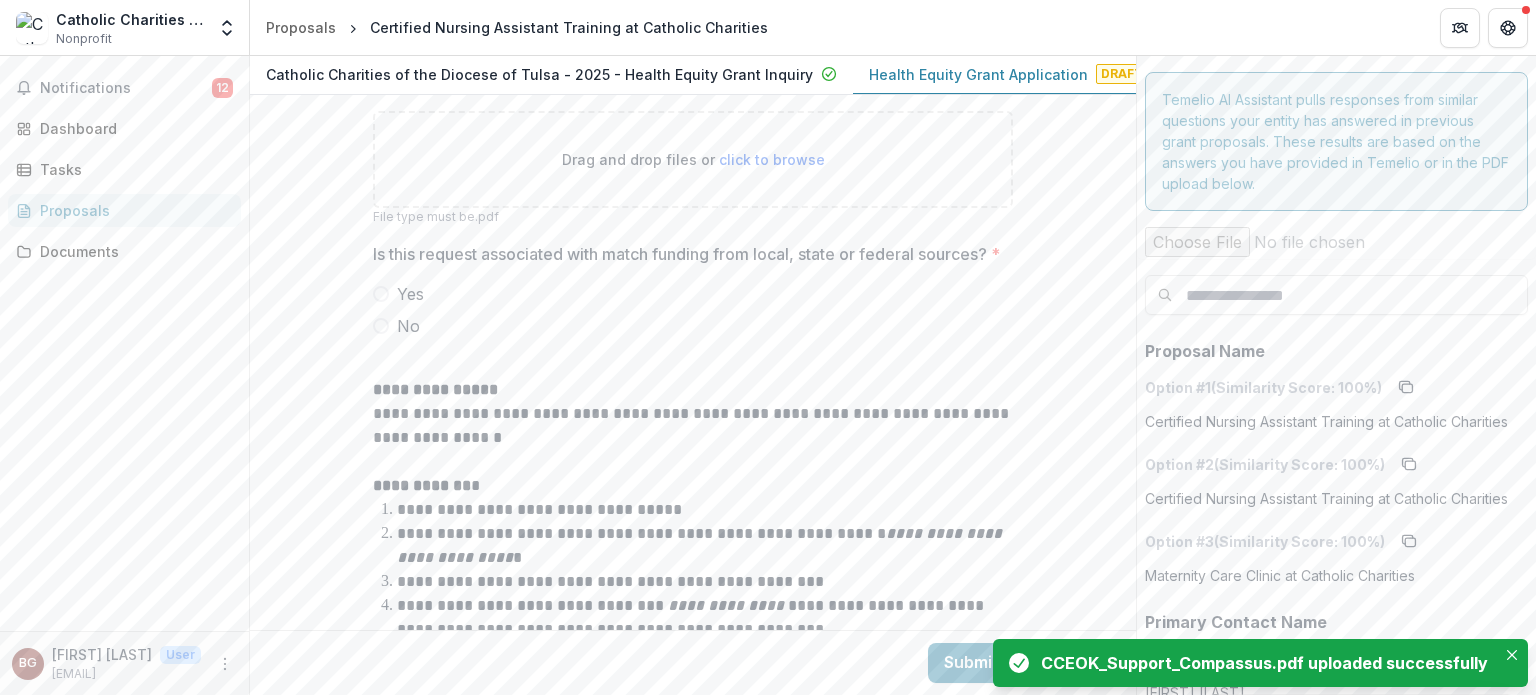scroll, scrollTop: 9330, scrollLeft: 0, axis: vertical 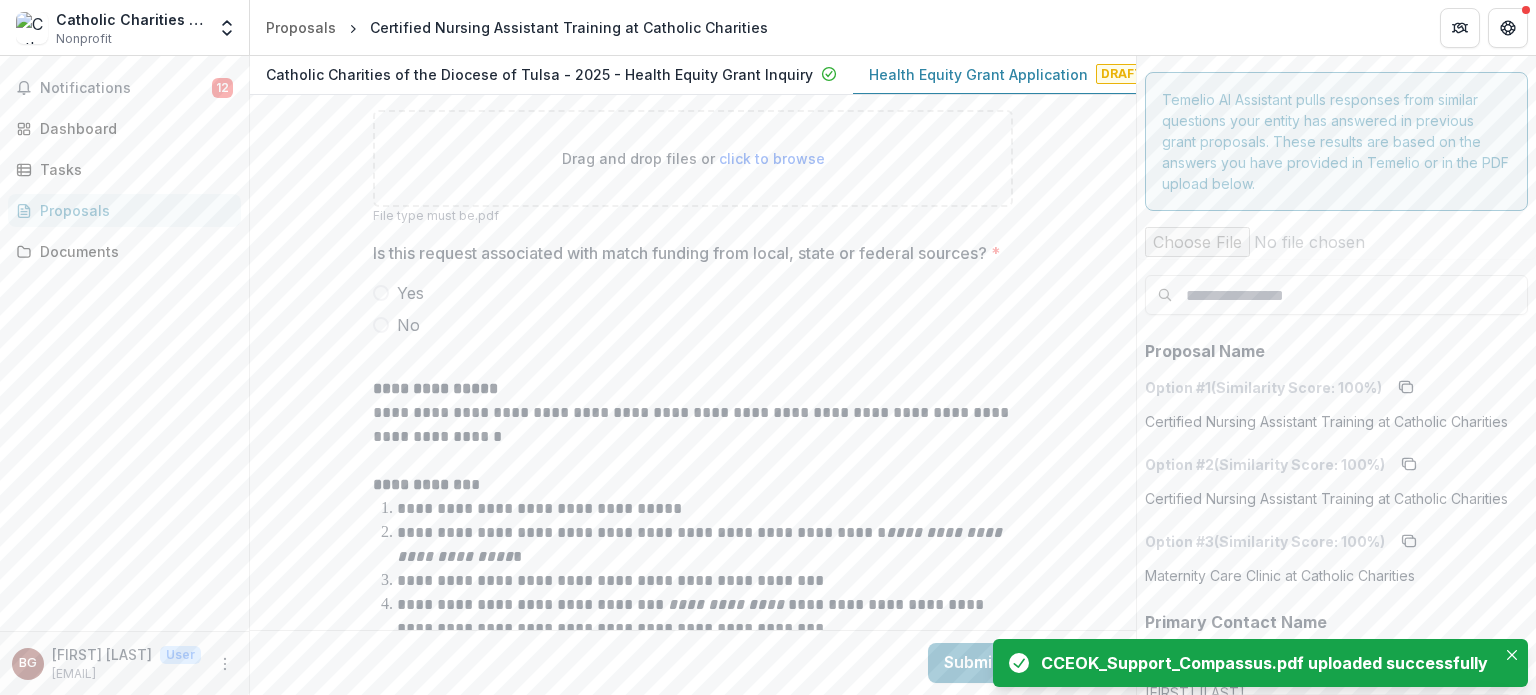 click on "No" at bounding box center (408, 325) 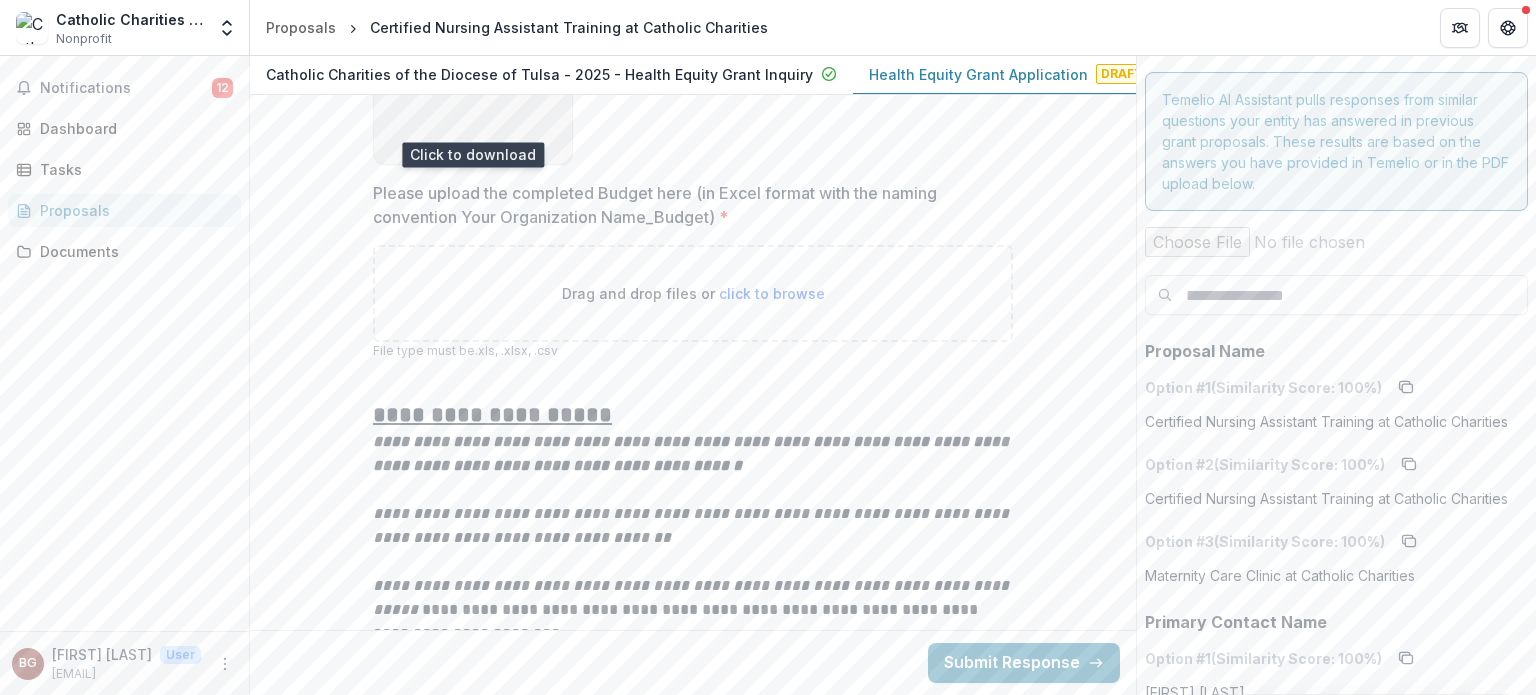 scroll, scrollTop: 10231, scrollLeft: 0, axis: vertical 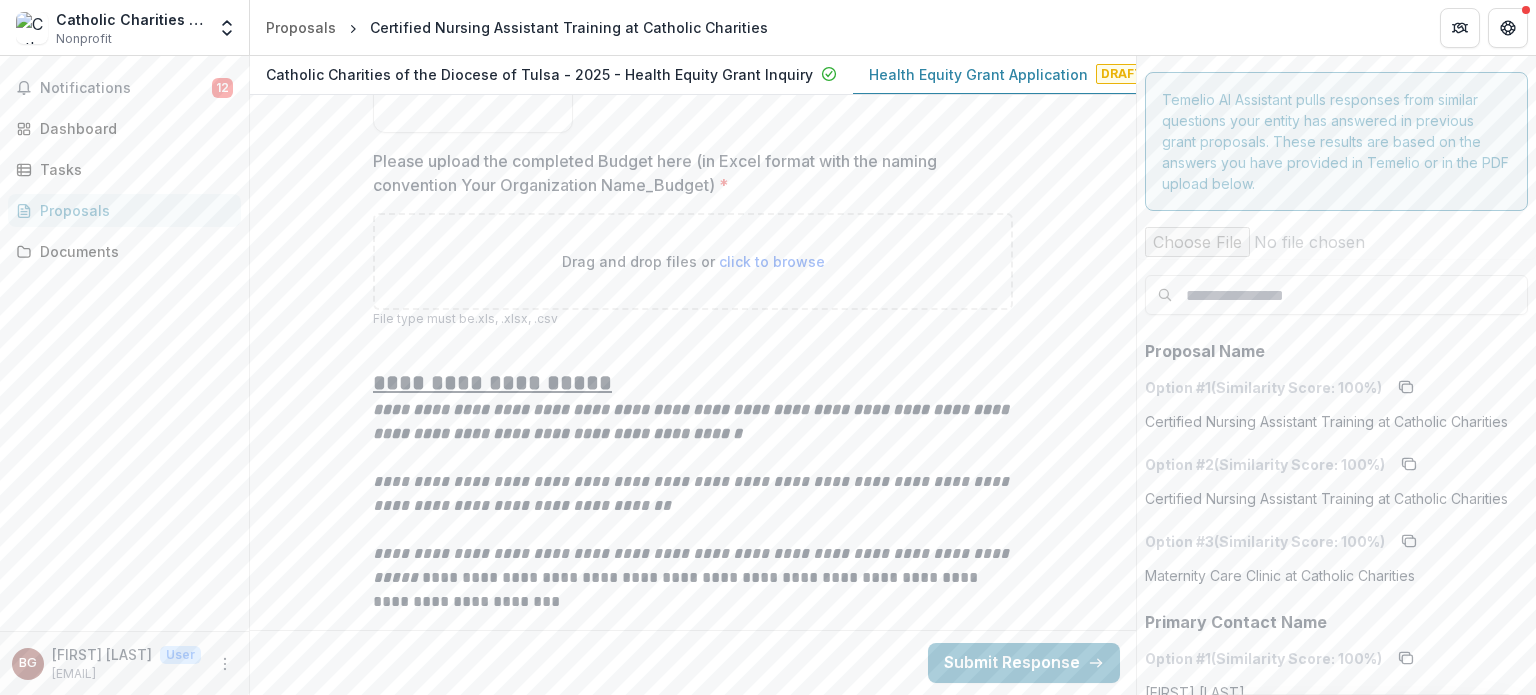 click on "Drag and drop files or   click to browse" at bounding box center [693, 261] 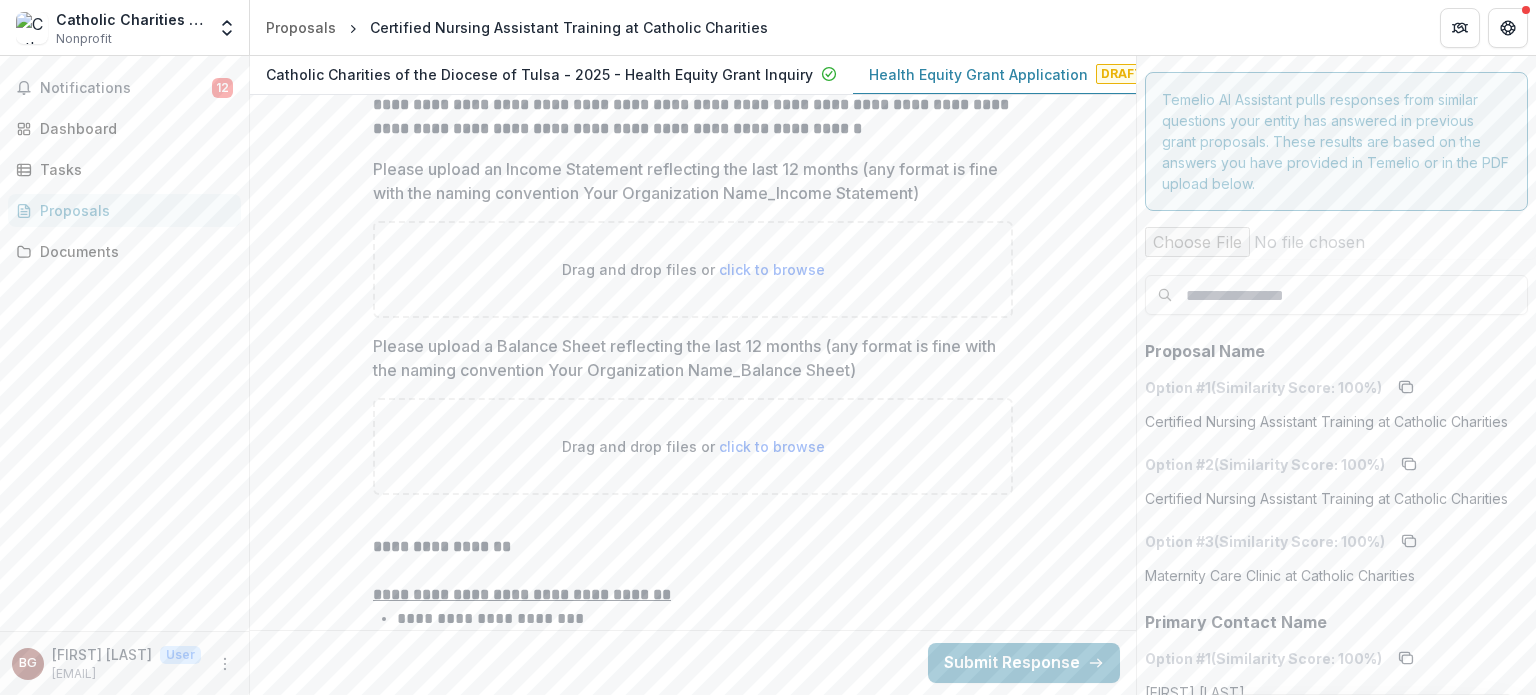 scroll, scrollTop: 13811, scrollLeft: 0, axis: vertical 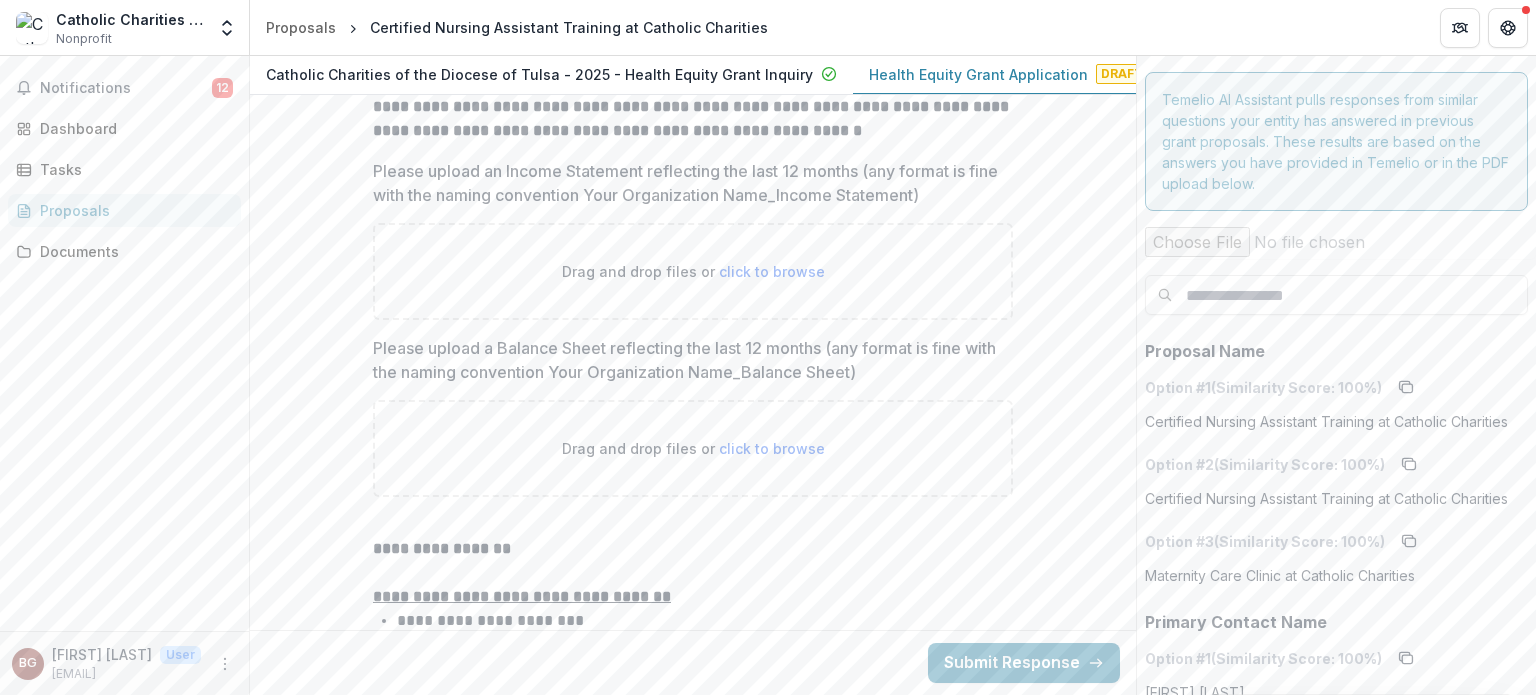click on "Drag and drop files or   click to browse" at bounding box center (693, 271) 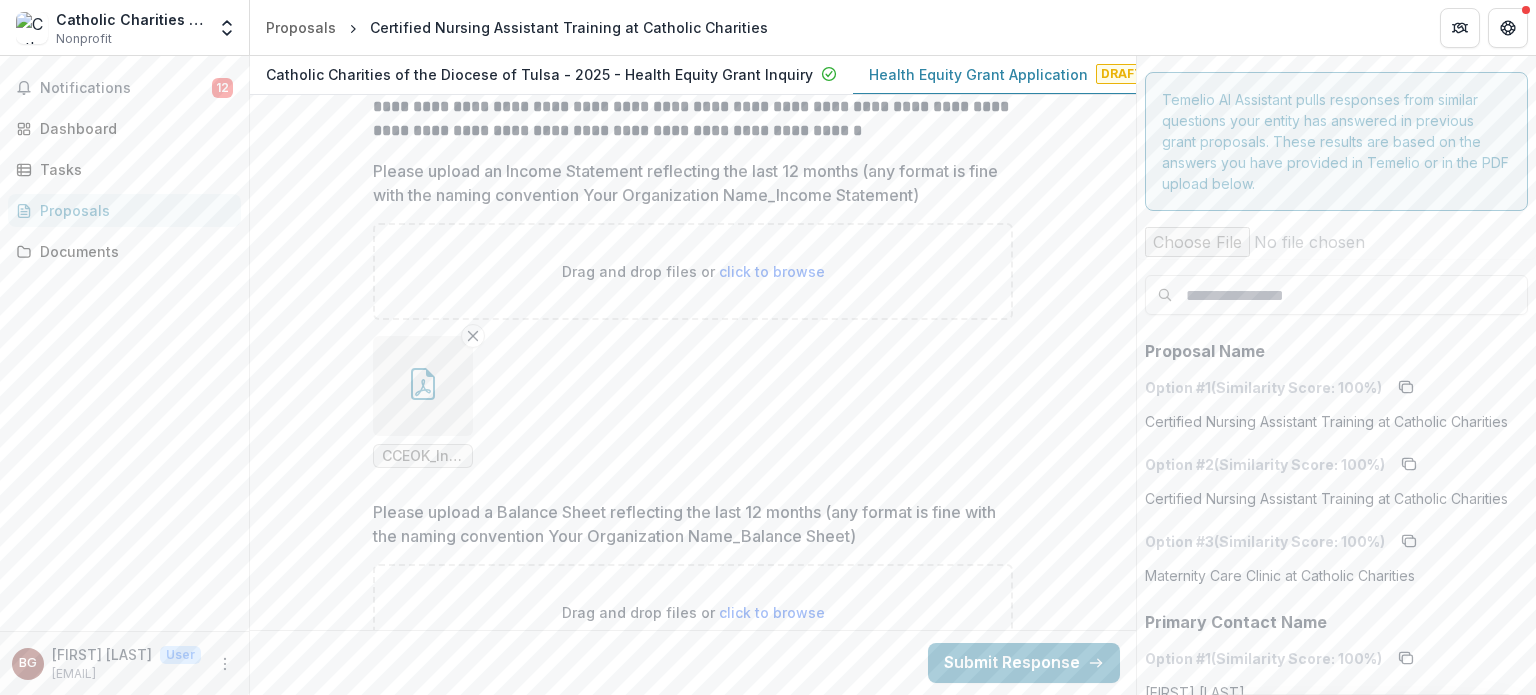 type on "**********" 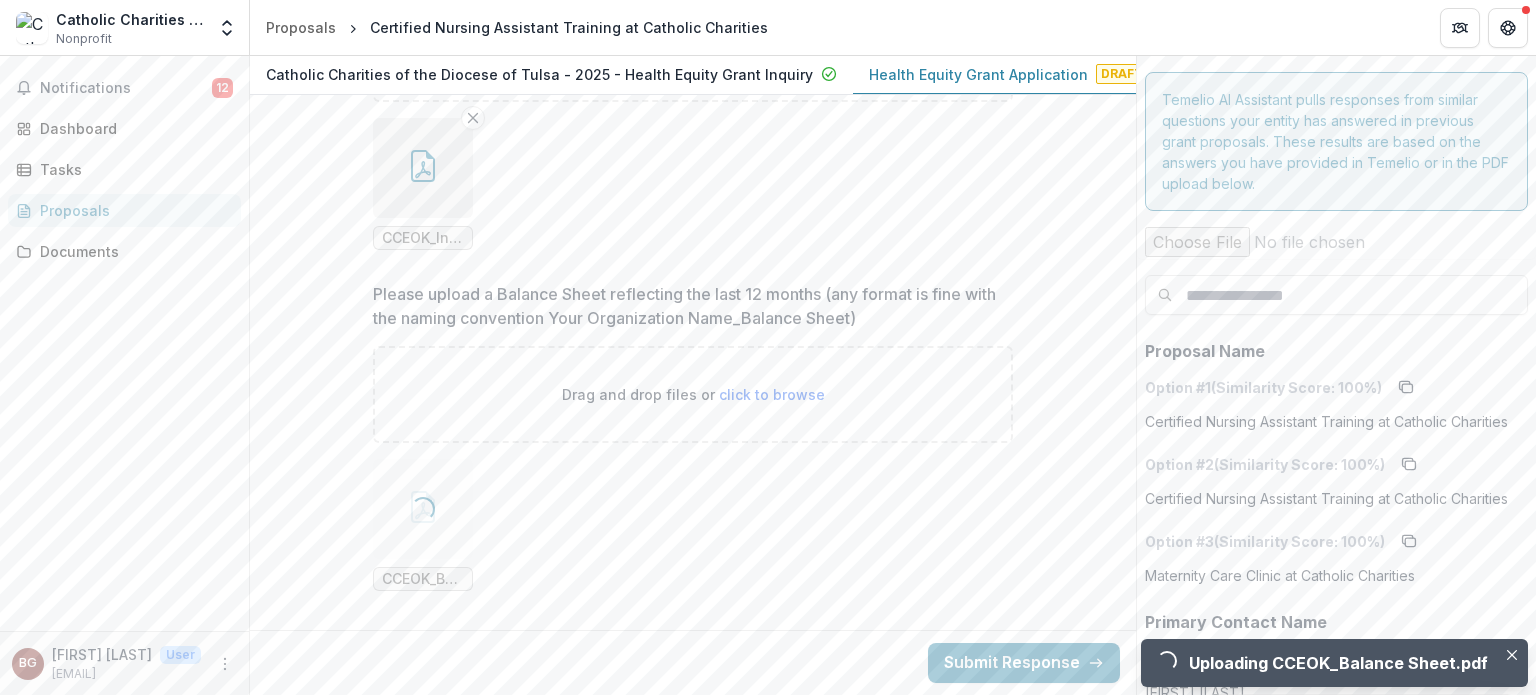 scroll, scrollTop: 14030, scrollLeft: 0, axis: vertical 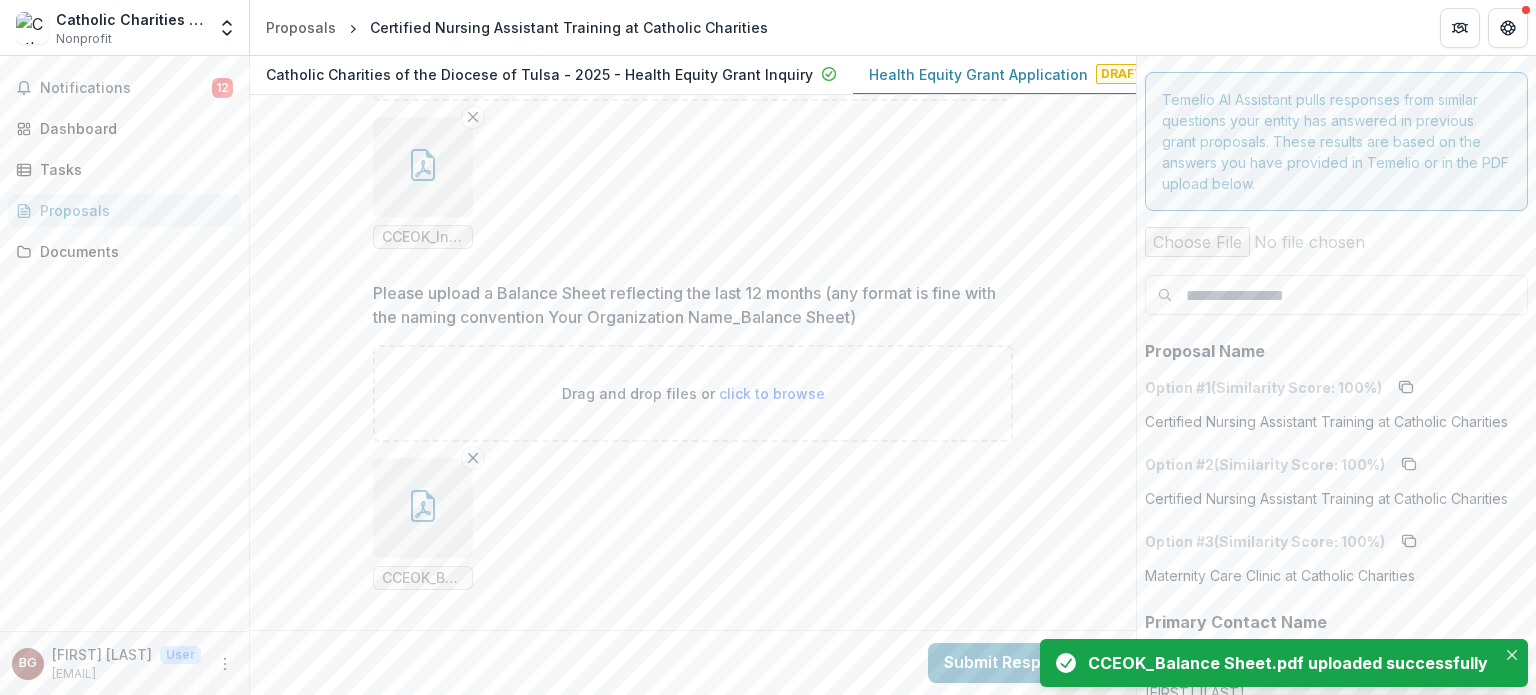 click 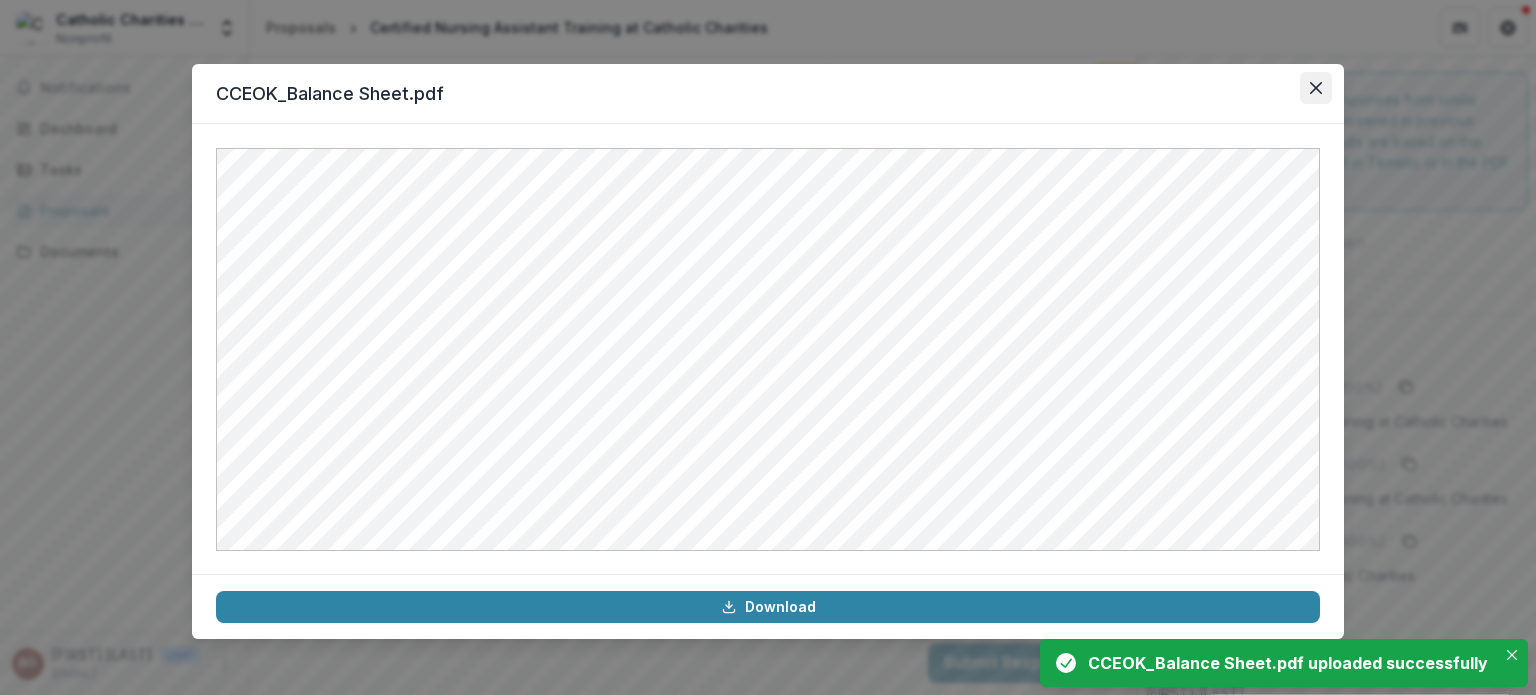 click at bounding box center (1316, 88) 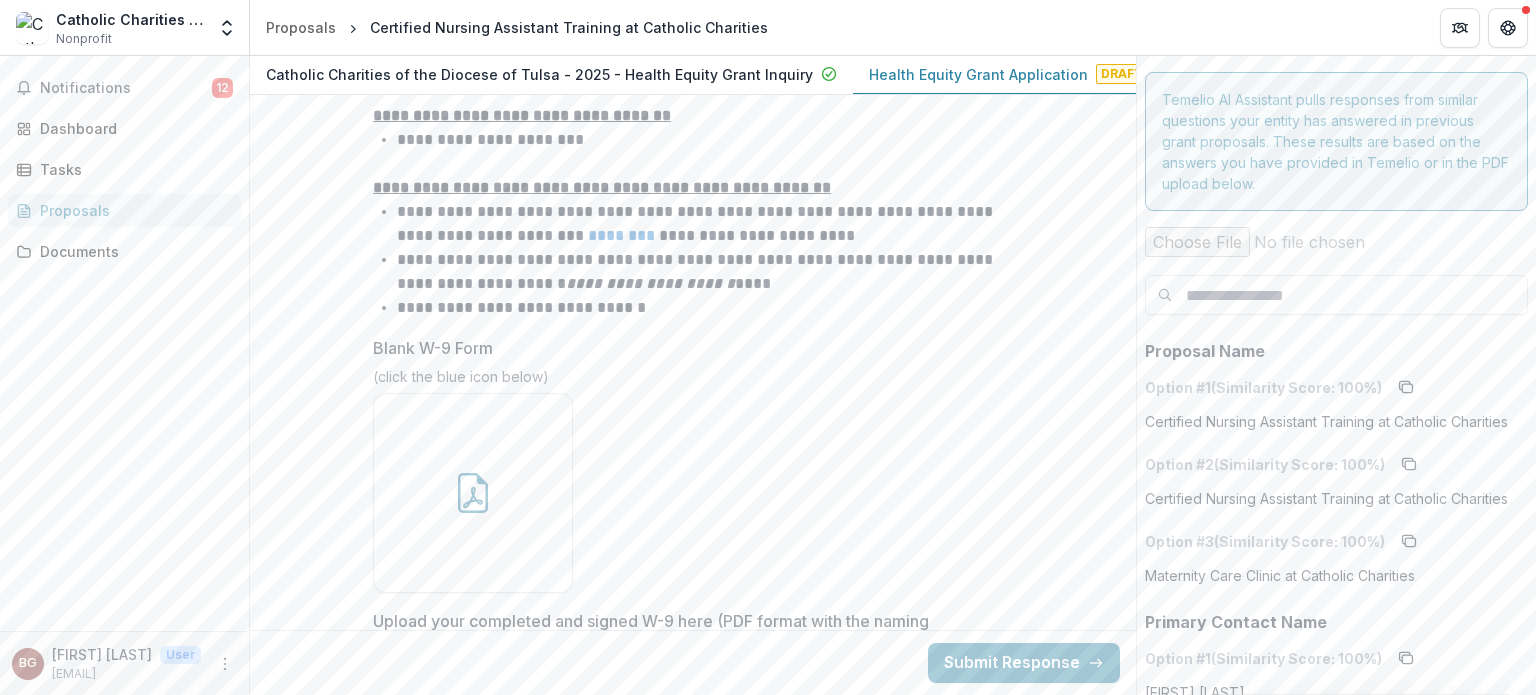 scroll, scrollTop: 14621, scrollLeft: 0, axis: vertical 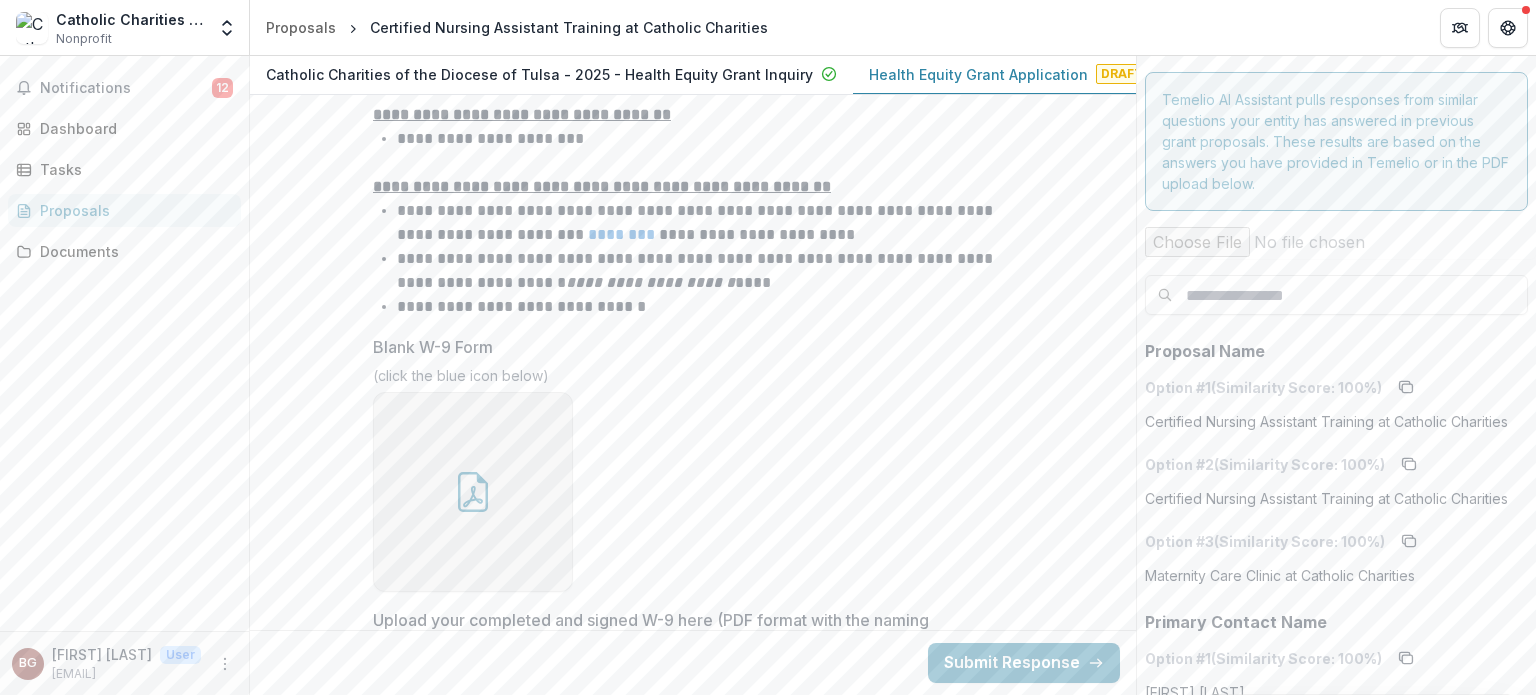 click 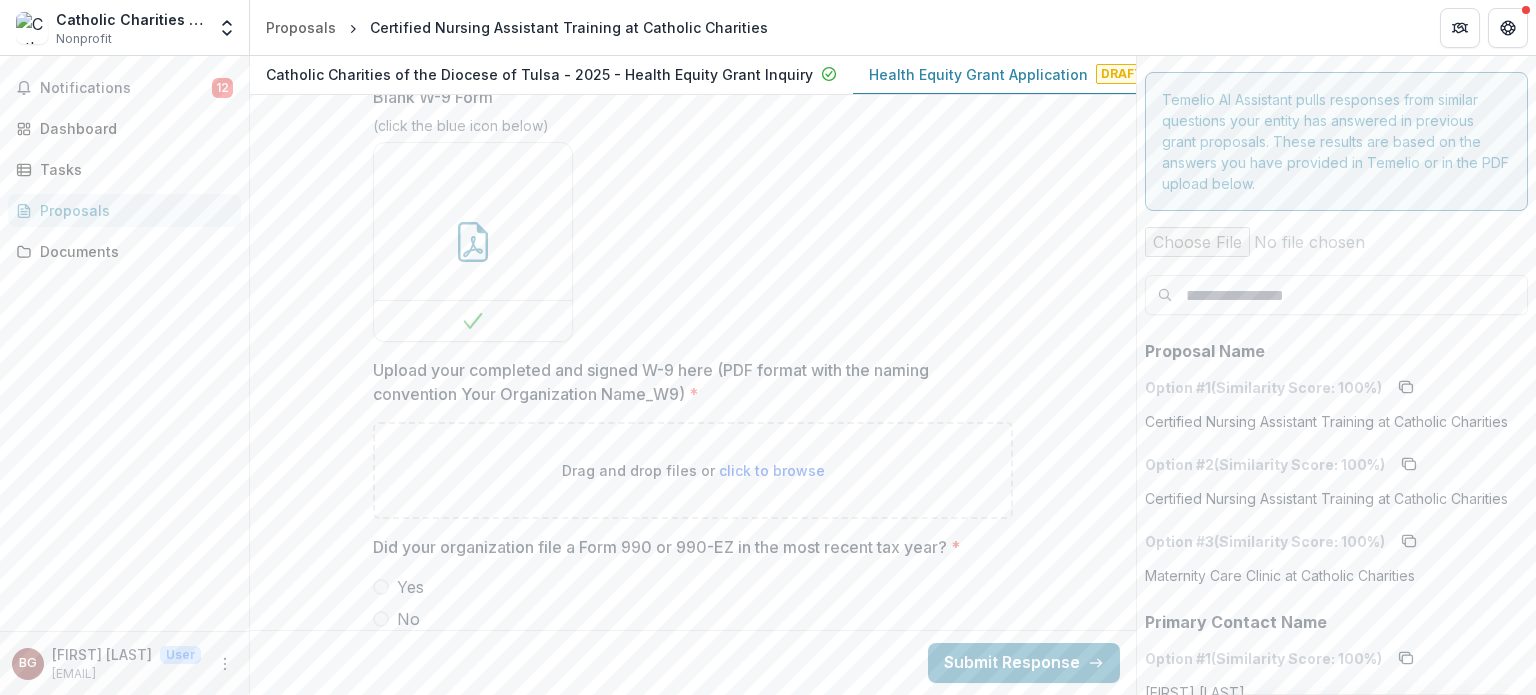 scroll, scrollTop: 14874, scrollLeft: 0, axis: vertical 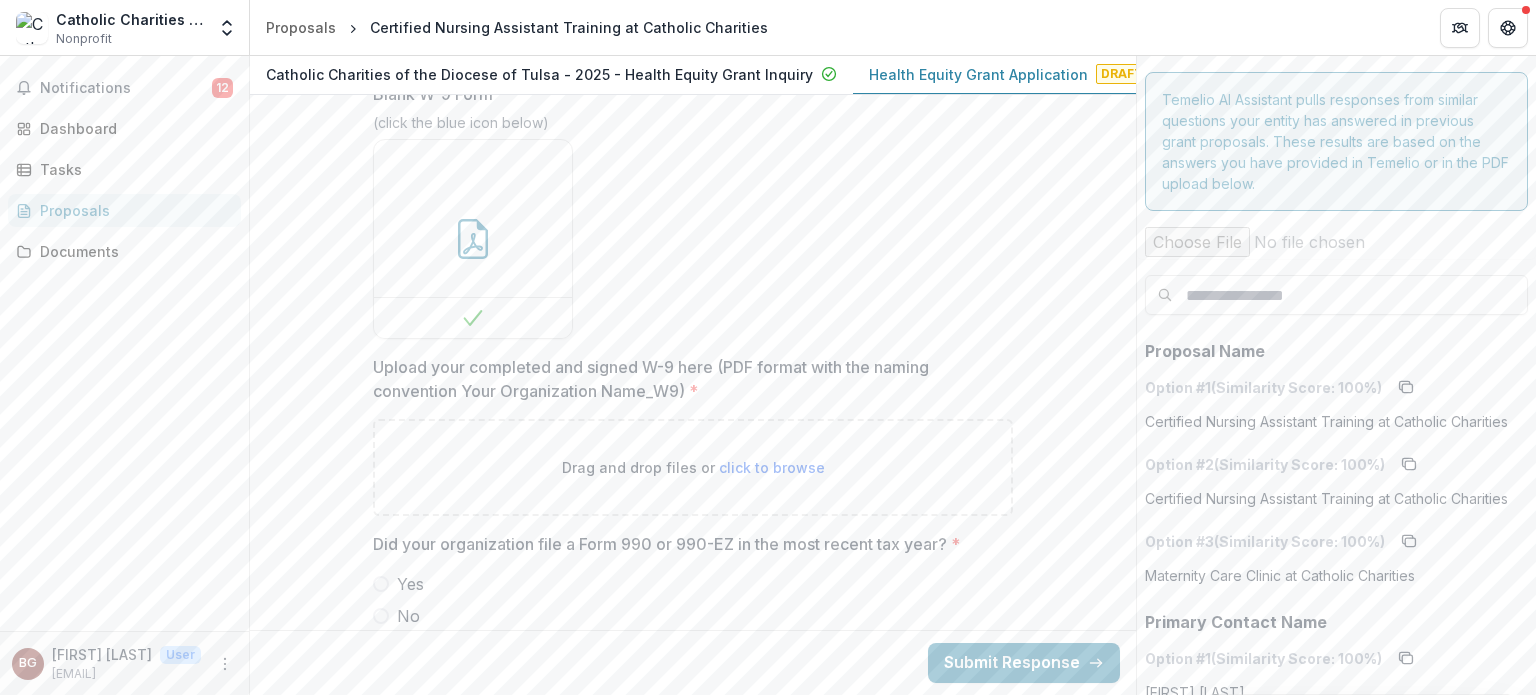click on "Drag and drop files or   click to browse" at bounding box center [693, 467] 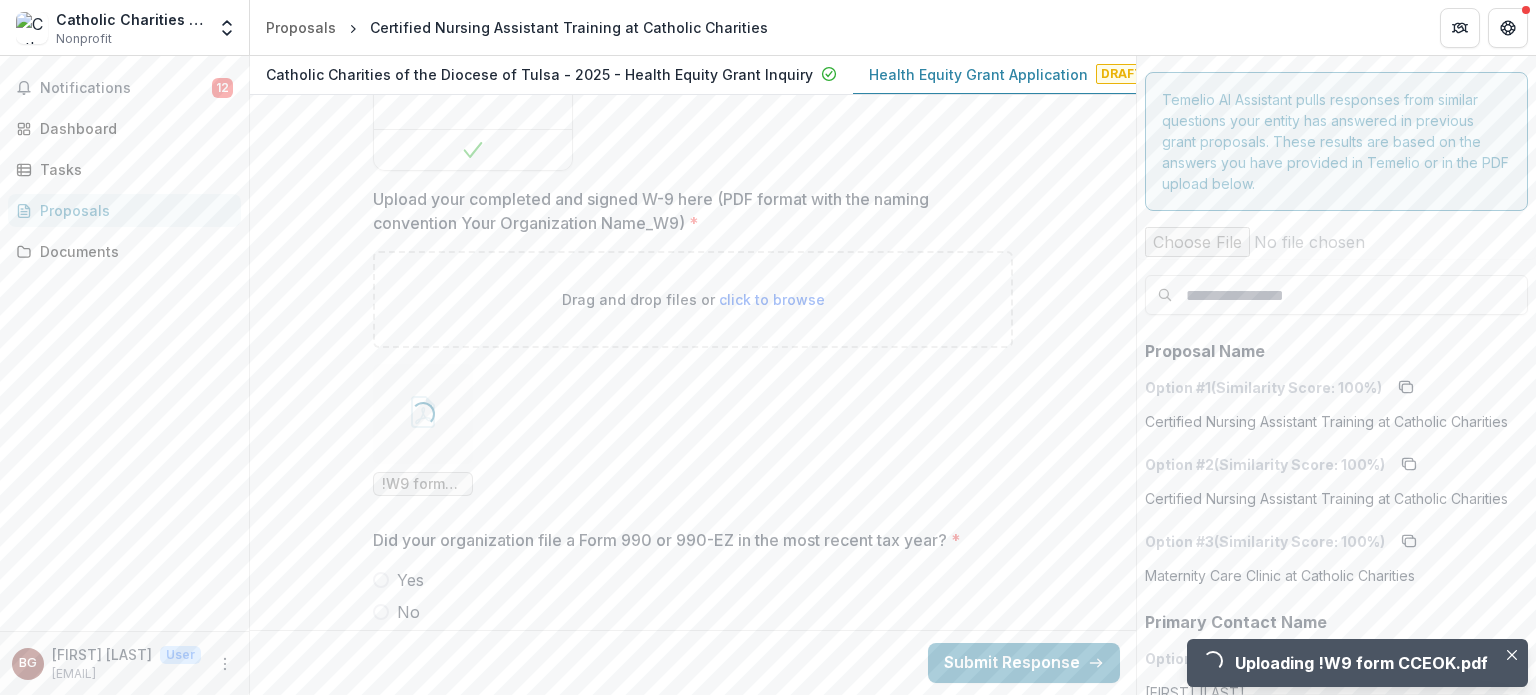 scroll, scrollTop: 15173, scrollLeft: 0, axis: vertical 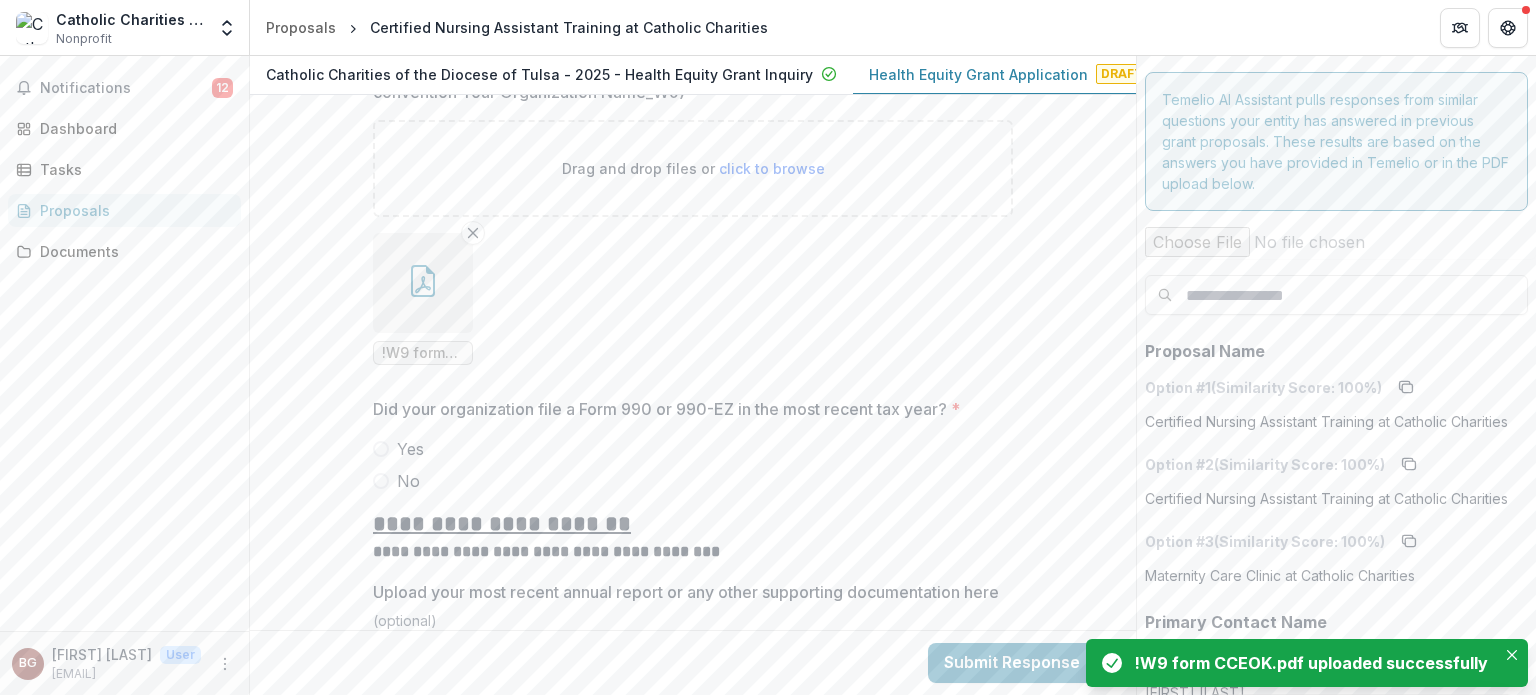 click on "No" at bounding box center (693, 481) 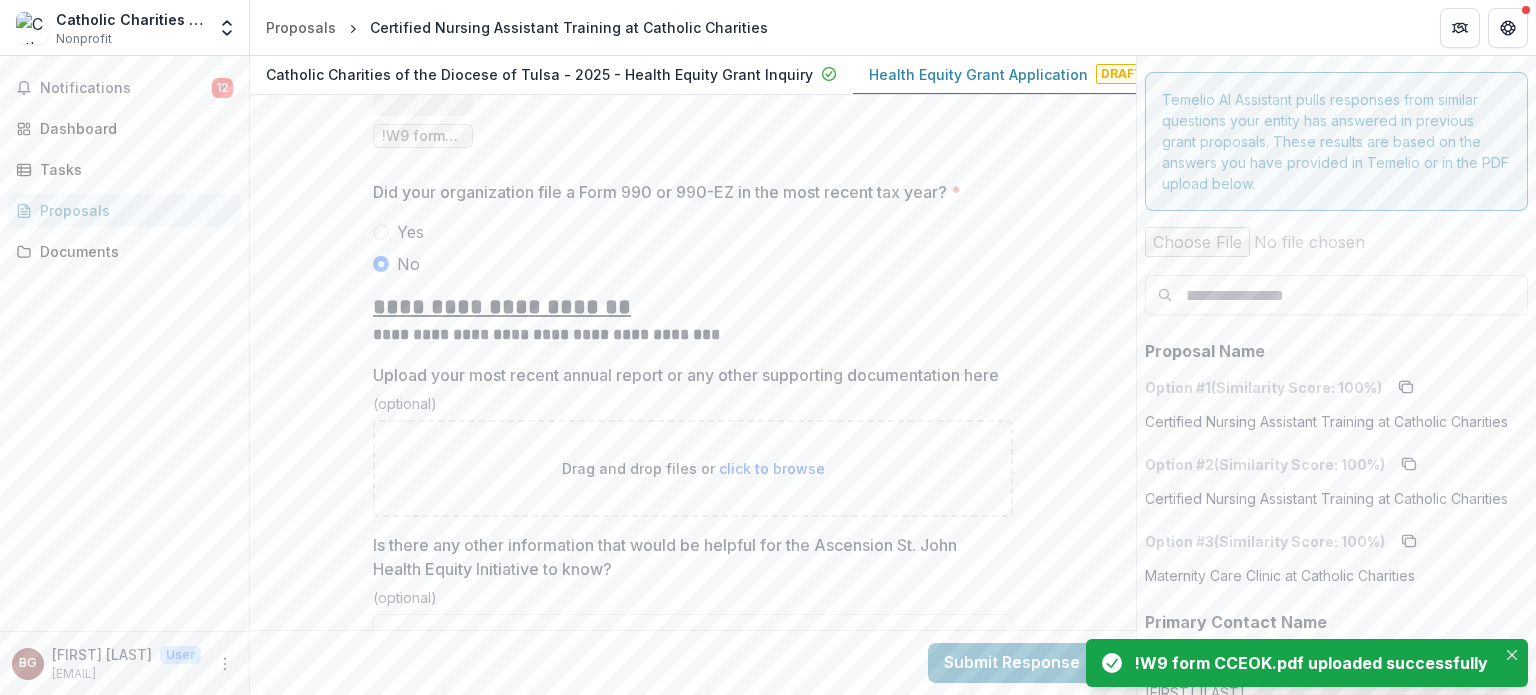 scroll, scrollTop: 15474, scrollLeft: 0, axis: vertical 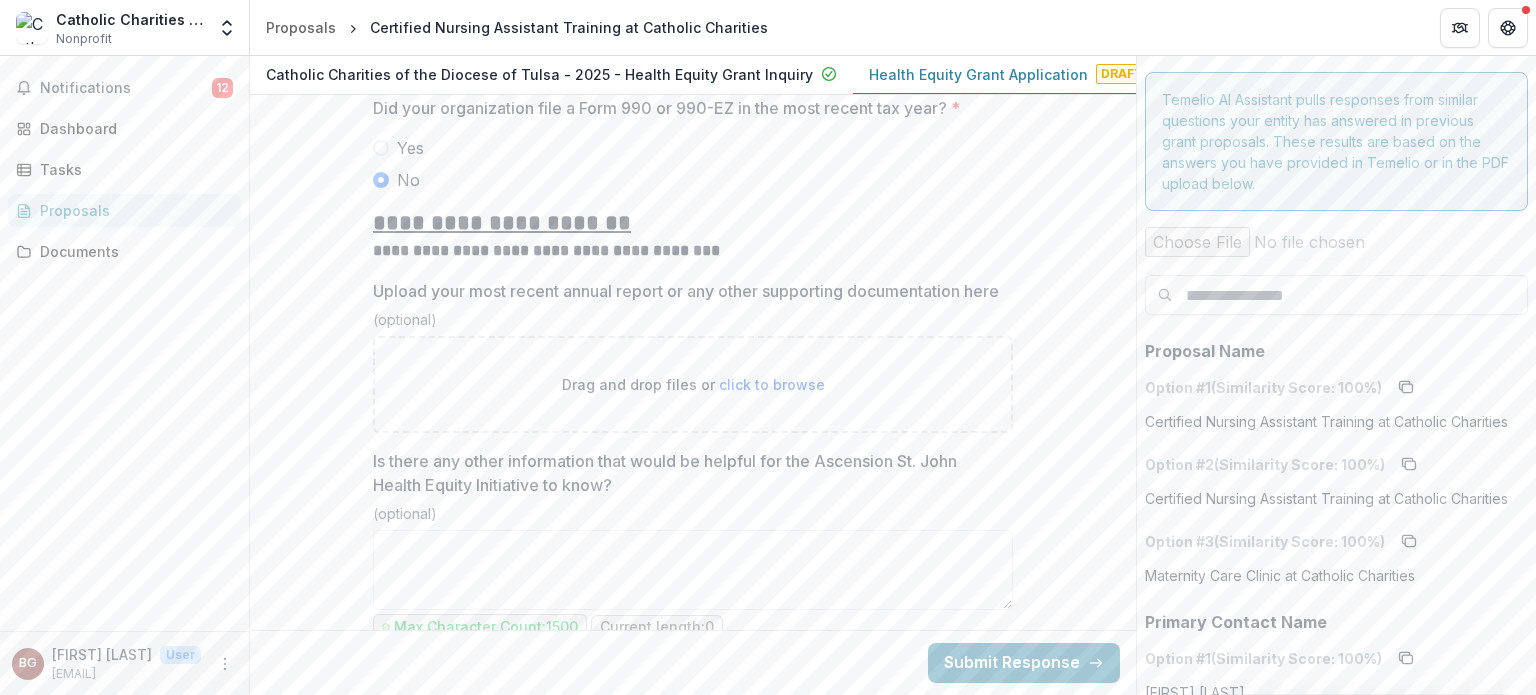 click on "Drag and drop files or   click to browse" at bounding box center (693, 384) 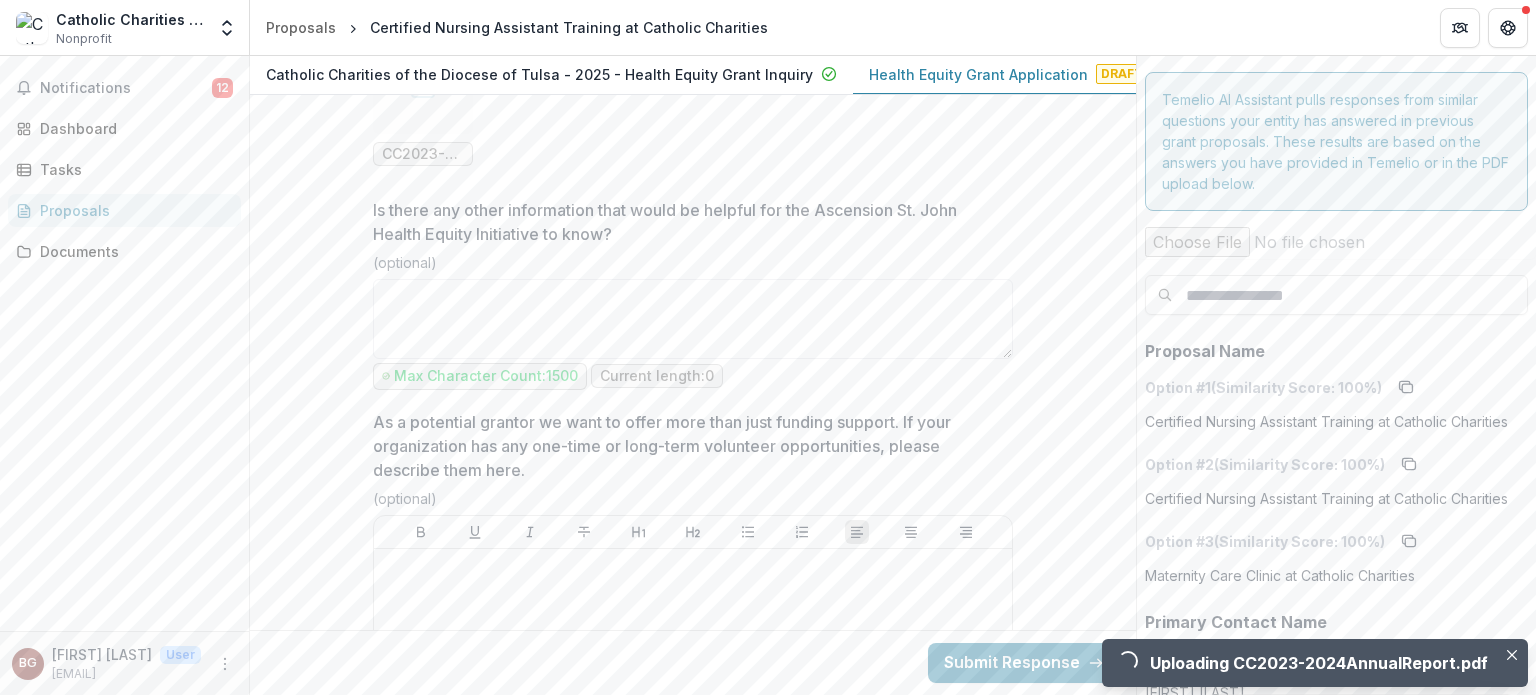 scroll, scrollTop: 15888, scrollLeft: 0, axis: vertical 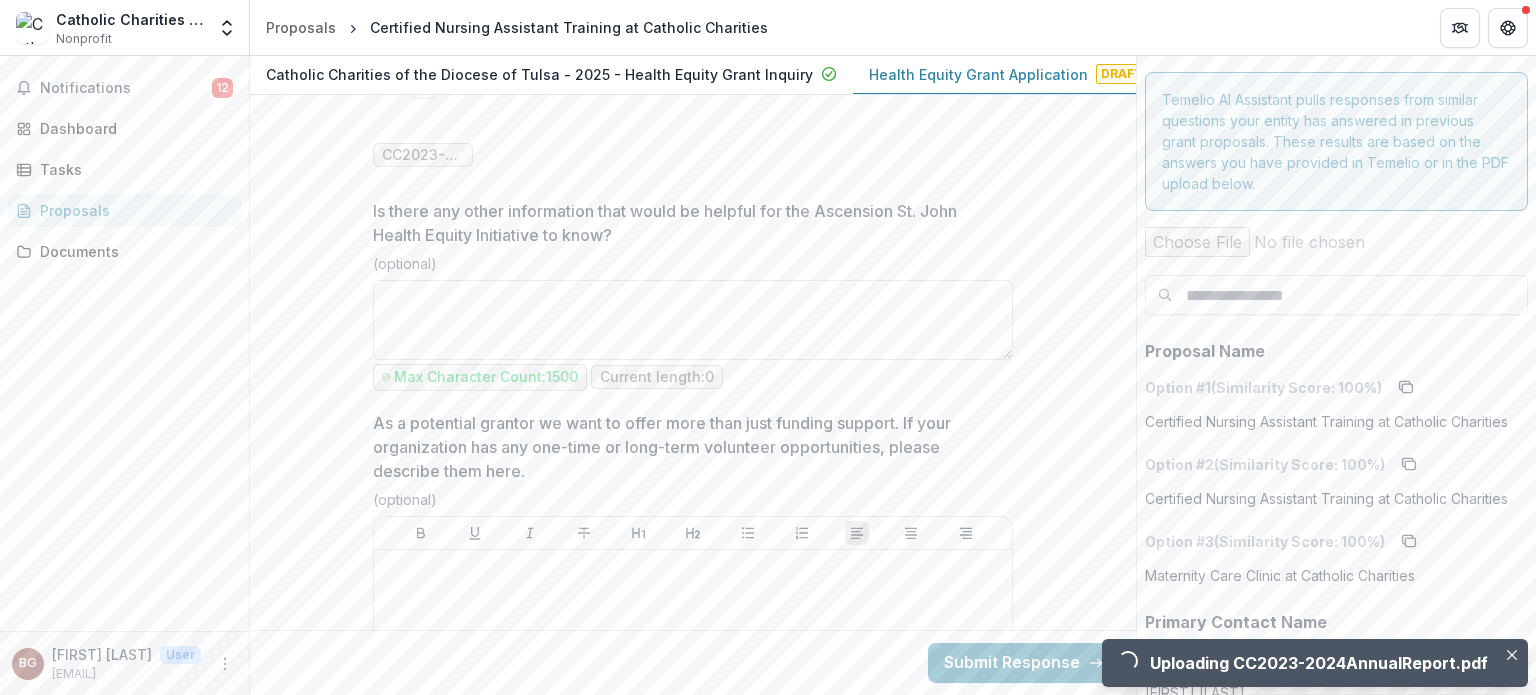 click on "Is there any other information that would be helpful for the Ascension St. John Health Equity Initiative to know?" at bounding box center (693, 320) 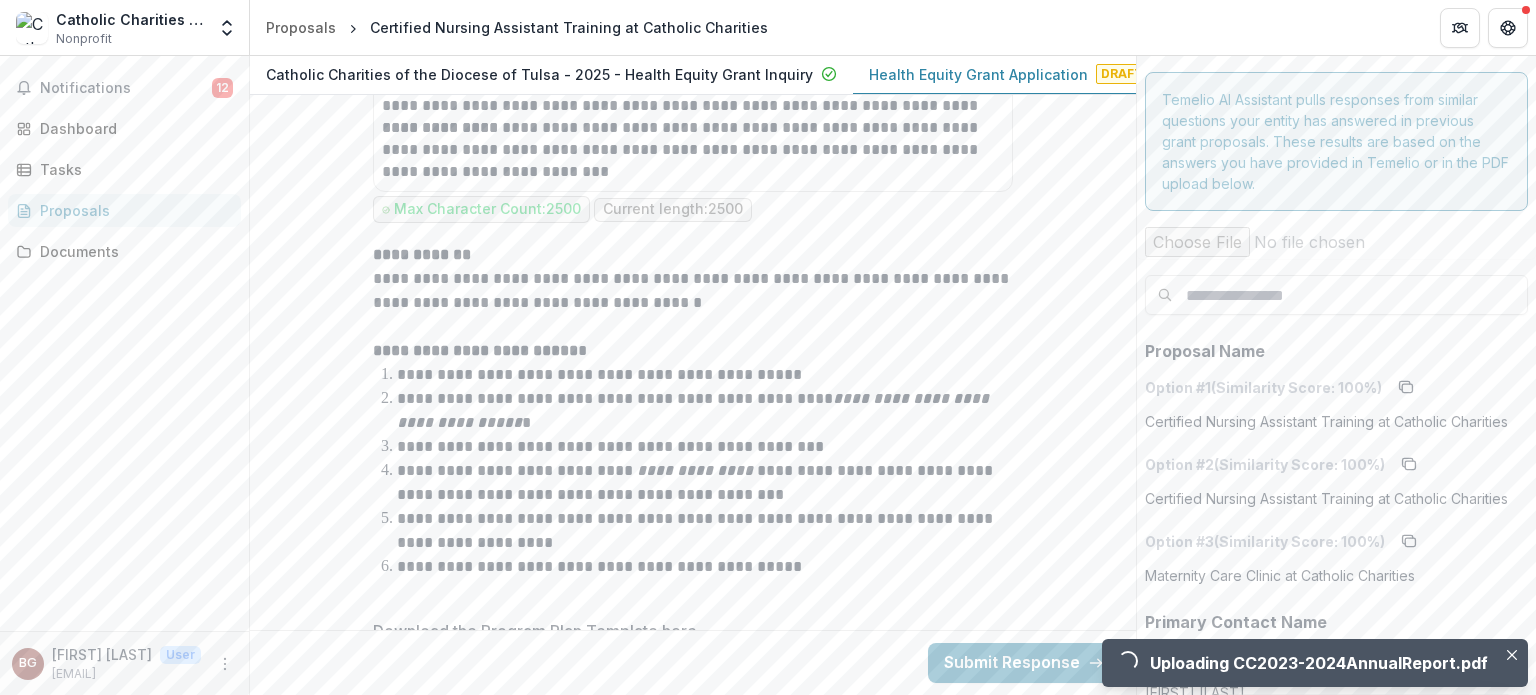 scroll, scrollTop: 6506, scrollLeft: 0, axis: vertical 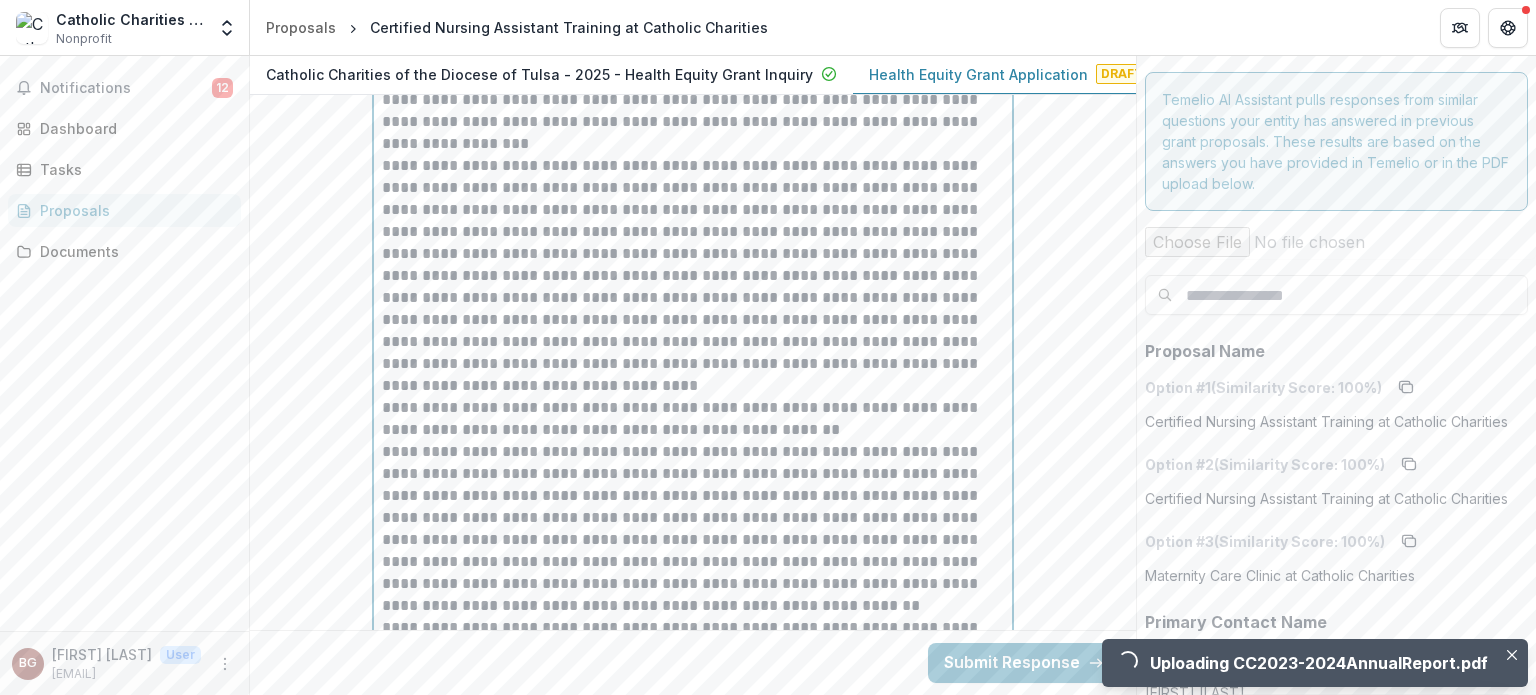 drag, startPoint x: 584, startPoint y: 496, endPoint x: 386, endPoint y: 319, distance: 265.5805 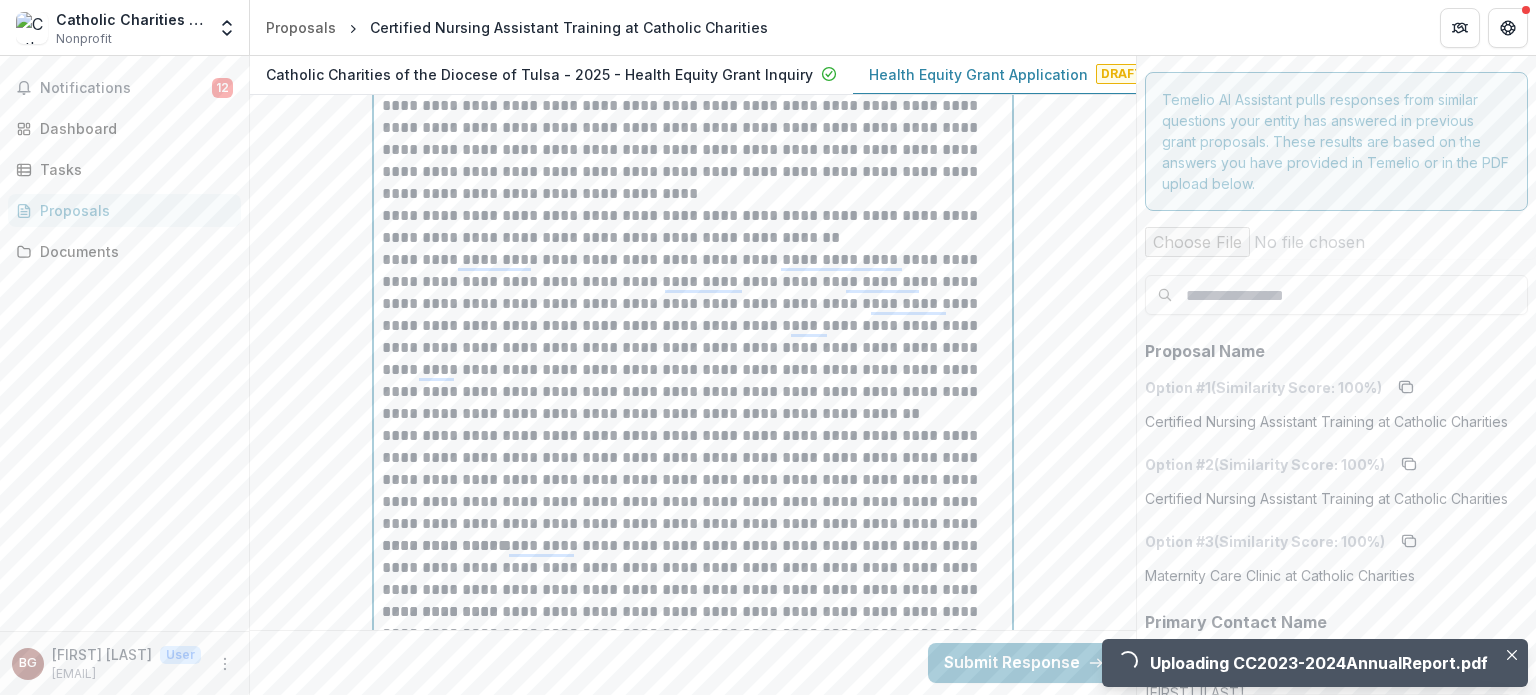click on "**********" at bounding box center [693, 337] 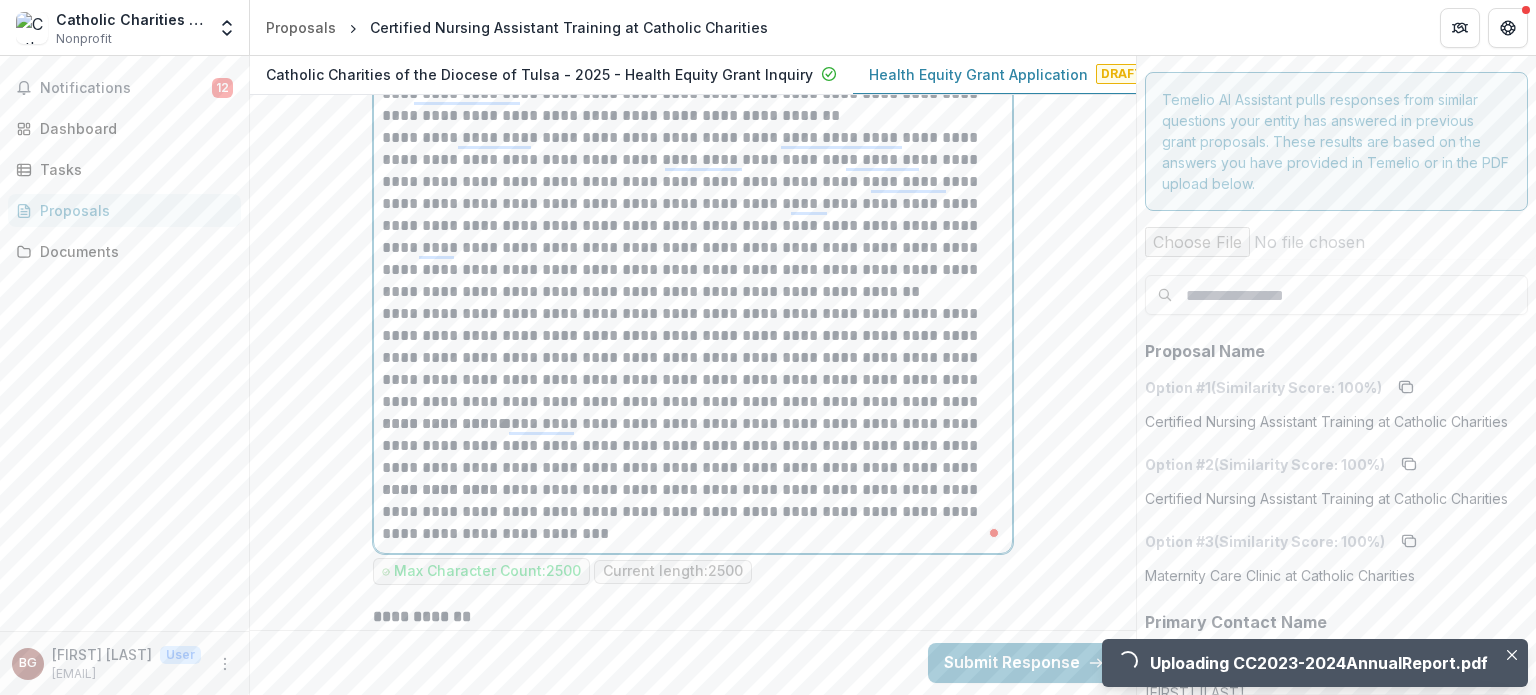 scroll, scrollTop: 6488, scrollLeft: 0, axis: vertical 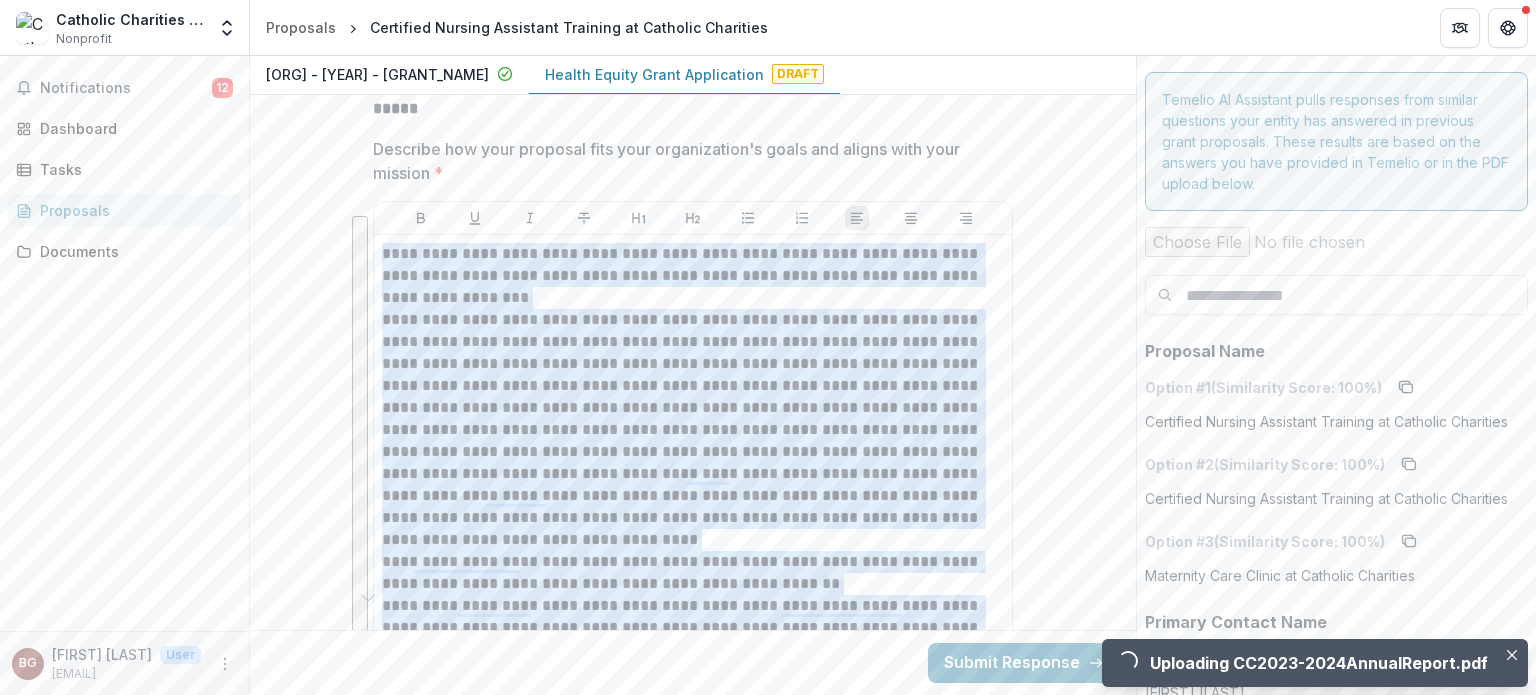 drag, startPoint x: 577, startPoint y: 506, endPoint x: 312, endPoint y: 183, distance: 417.7966 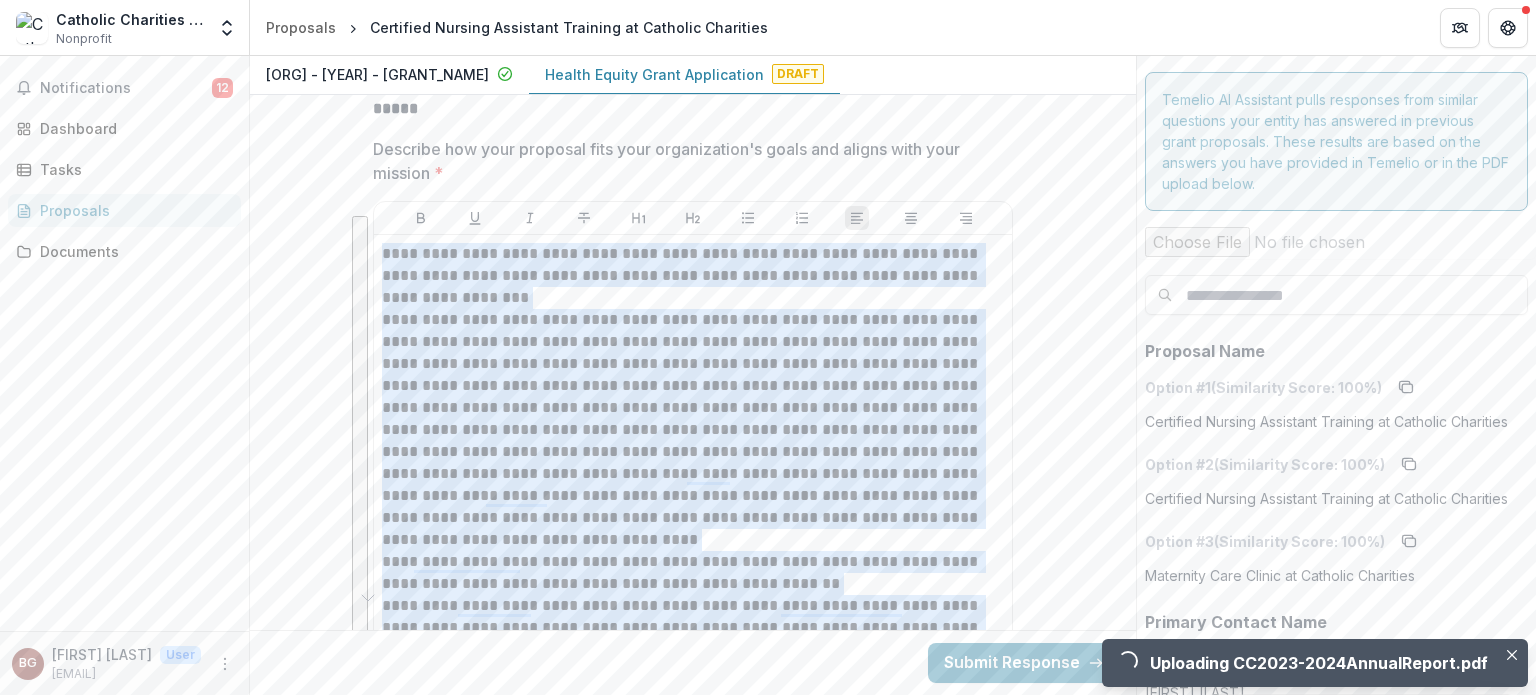 click on "**********" at bounding box center (693, 2757) 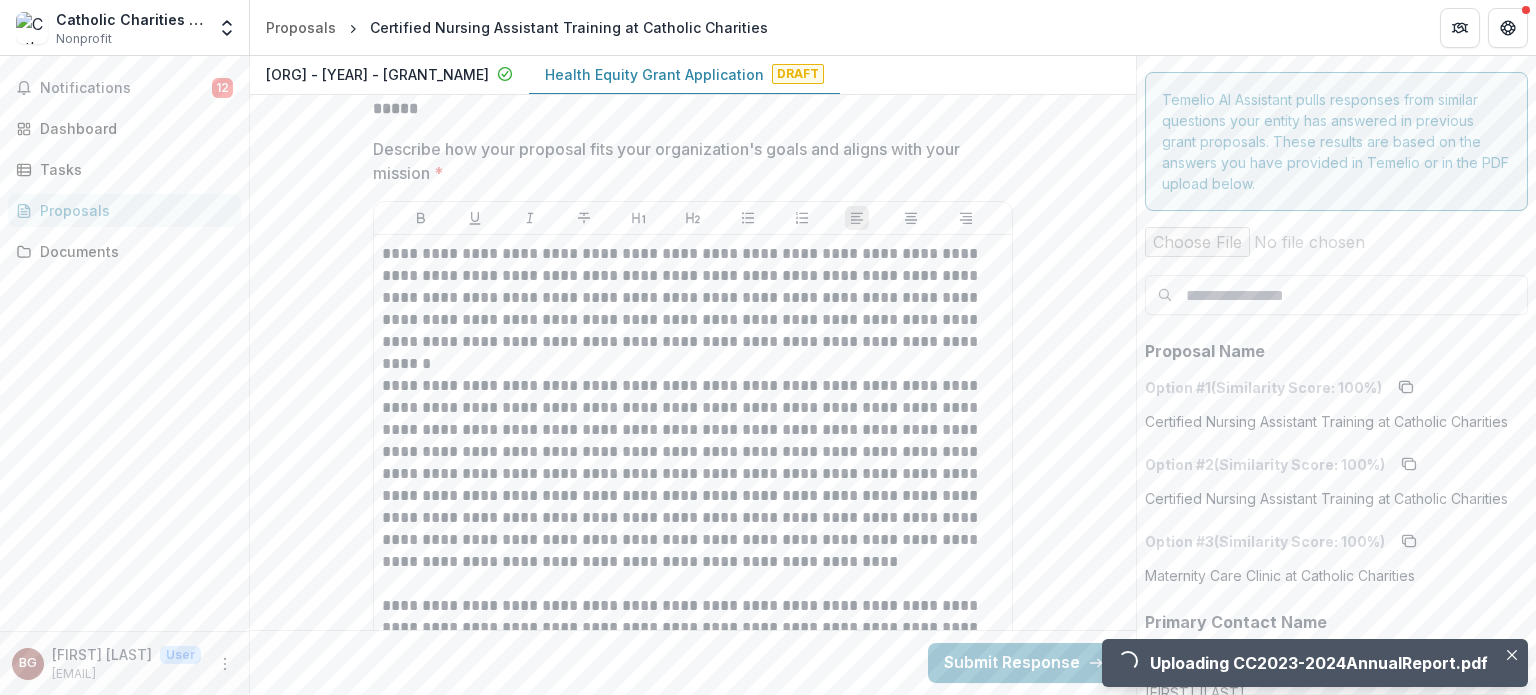 scroll, scrollTop: 6355, scrollLeft: 0, axis: vertical 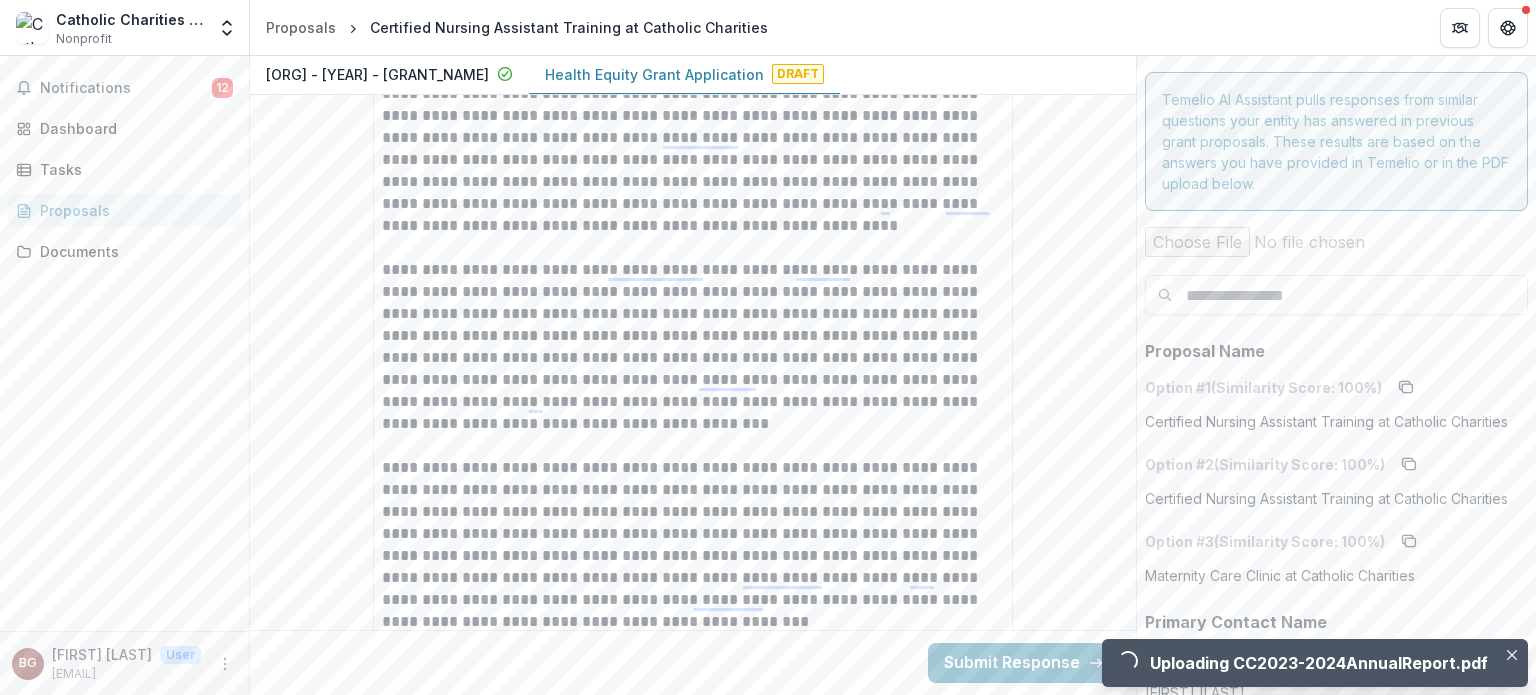 type 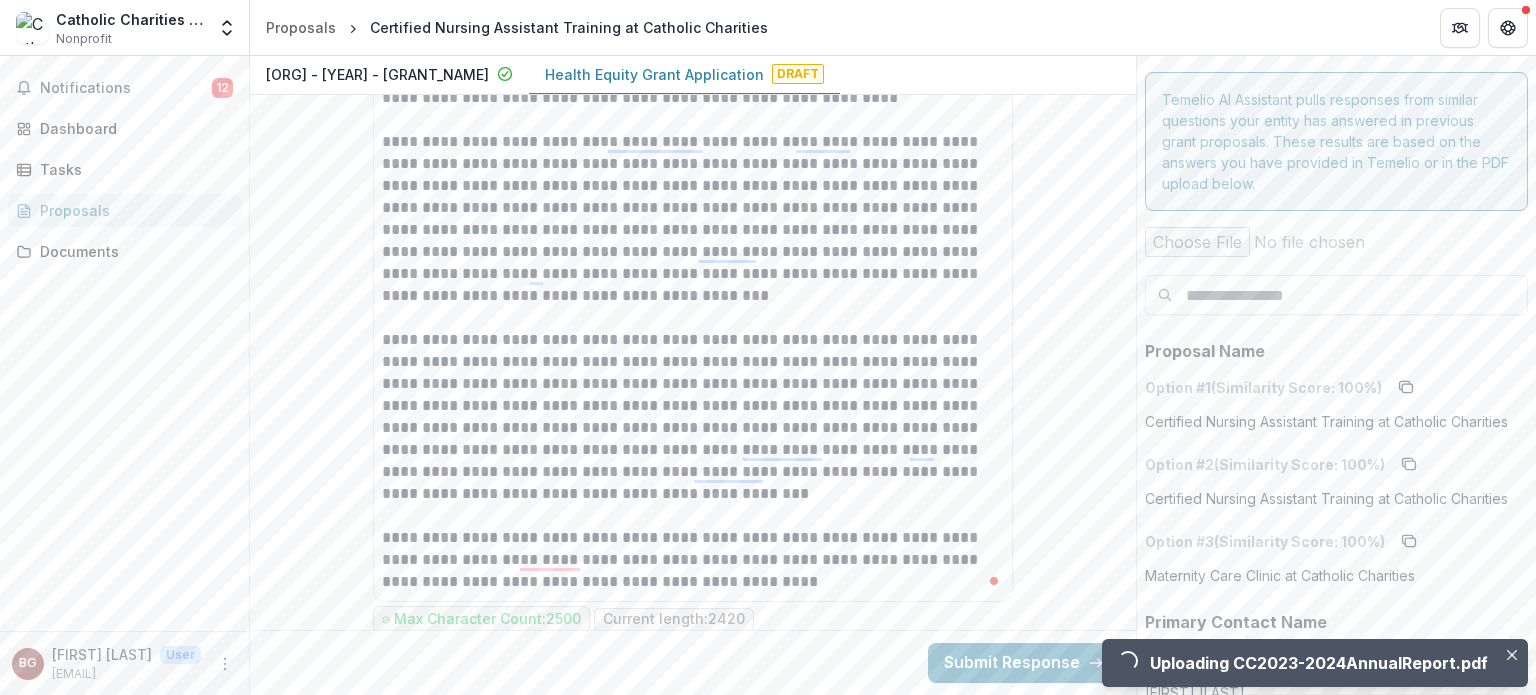 scroll, scrollTop: 6648, scrollLeft: 0, axis: vertical 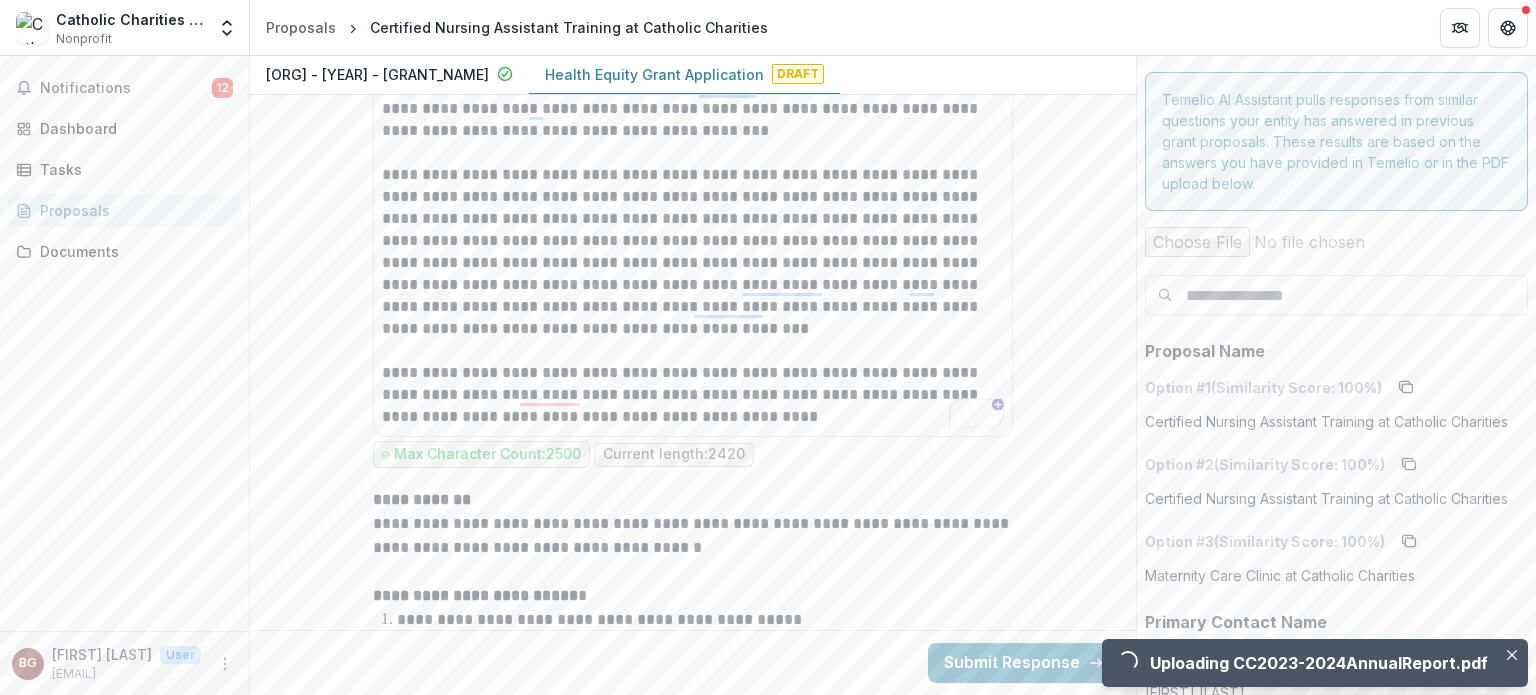 click on "**********" at bounding box center [693, 536] 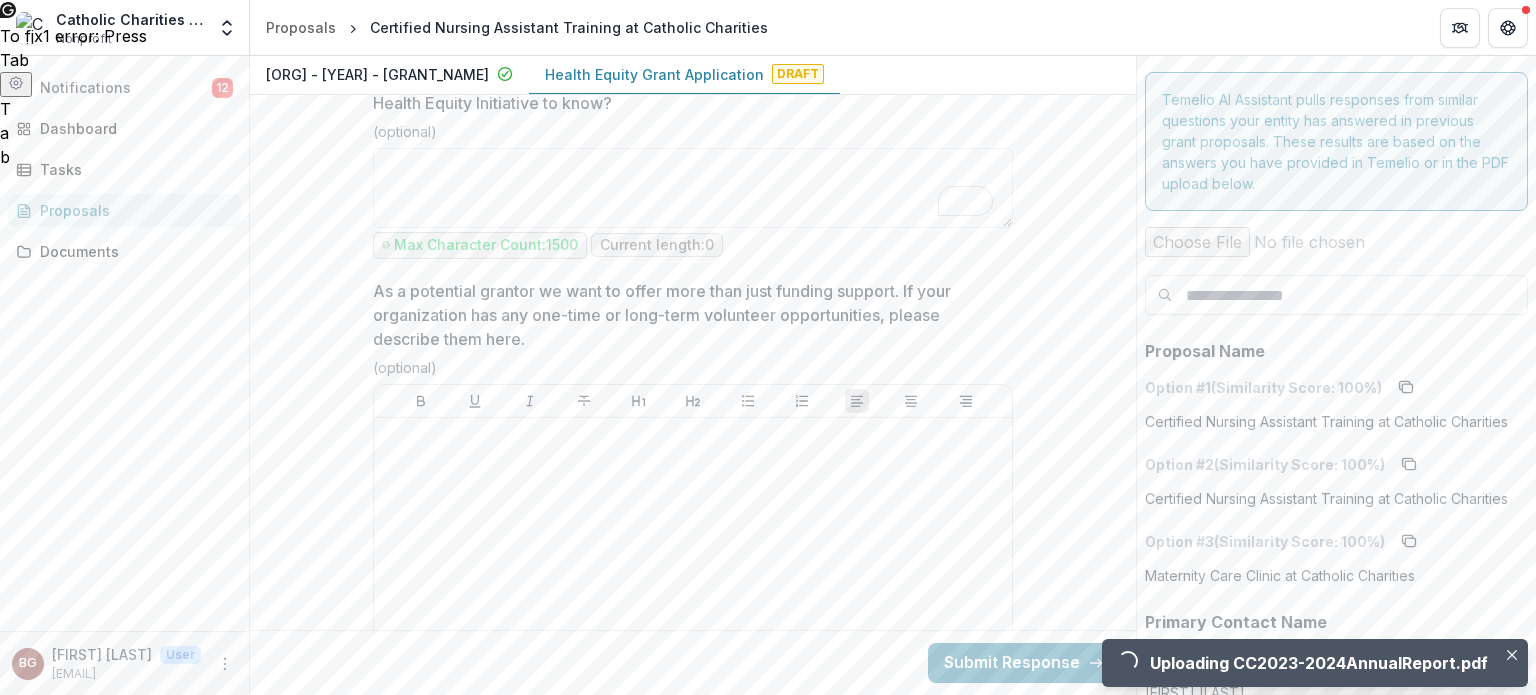scroll, scrollTop: 15972, scrollLeft: 0, axis: vertical 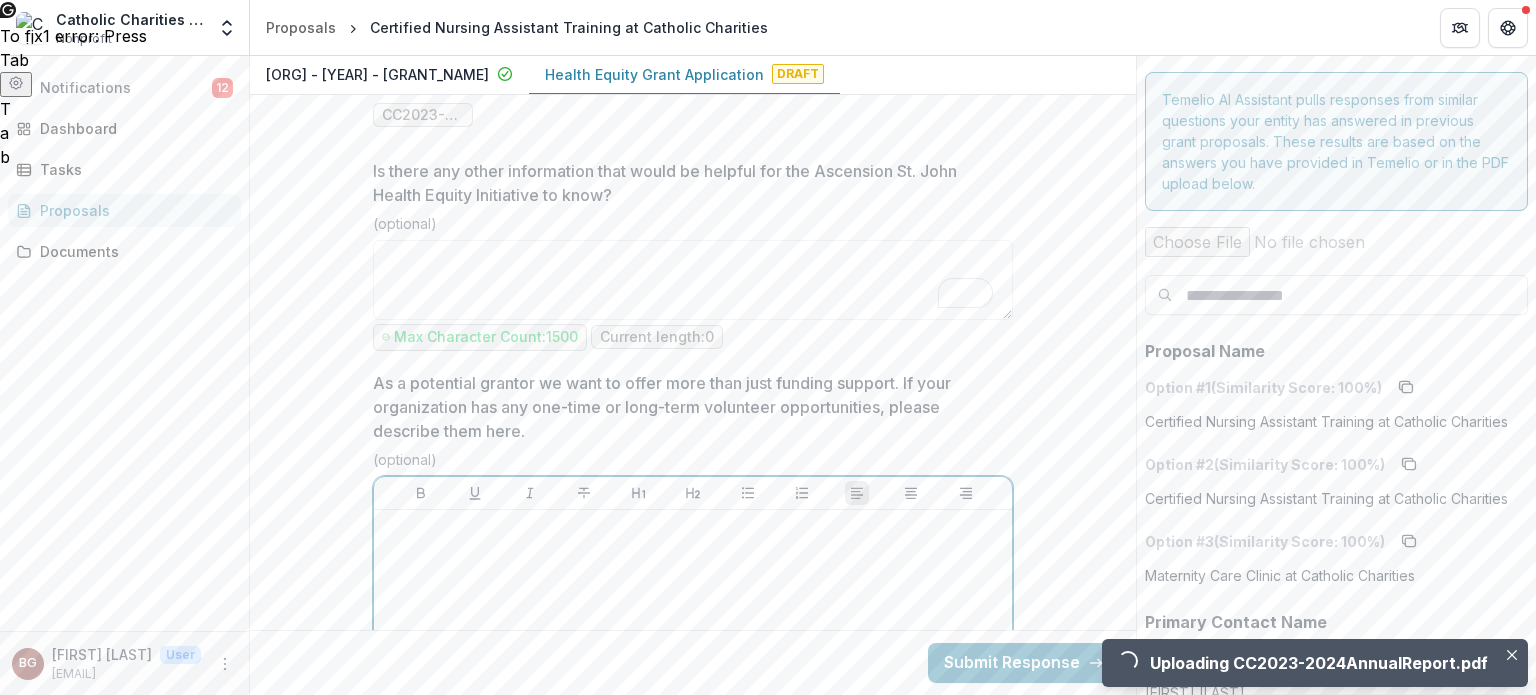 click at bounding box center (693, 668) 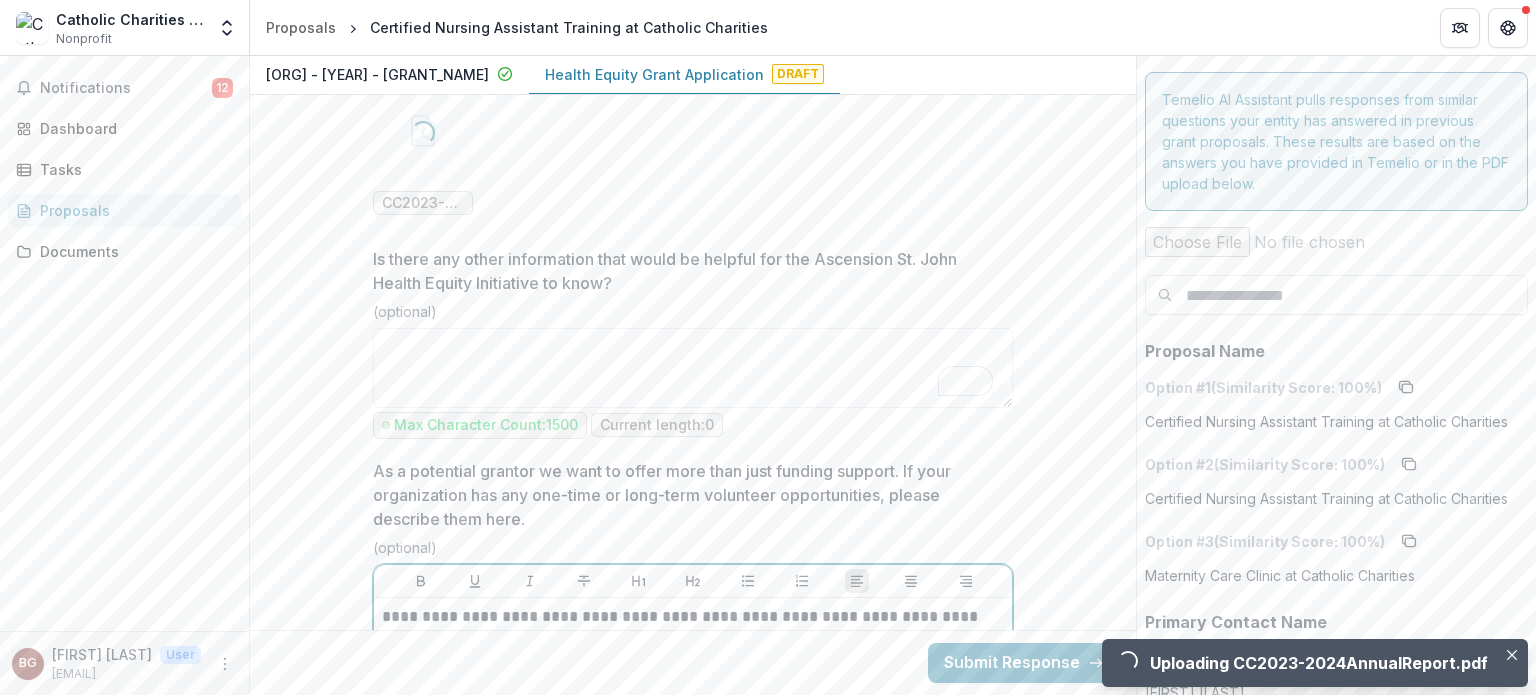 scroll, scrollTop: 15879, scrollLeft: 0, axis: vertical 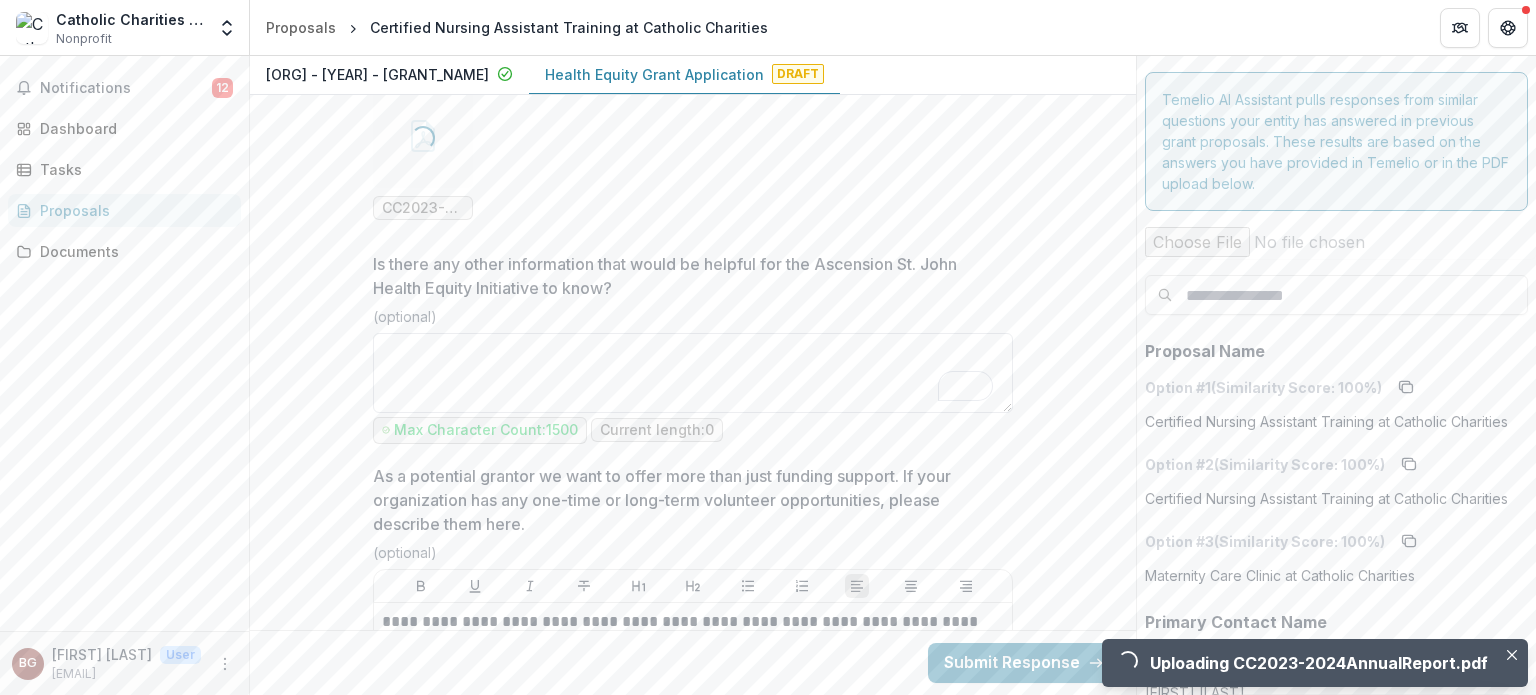 click on "Is there any other information that would be helpful for the Ascension St. John Health Equity Initiative to know?" at bounding box center [693, 373] 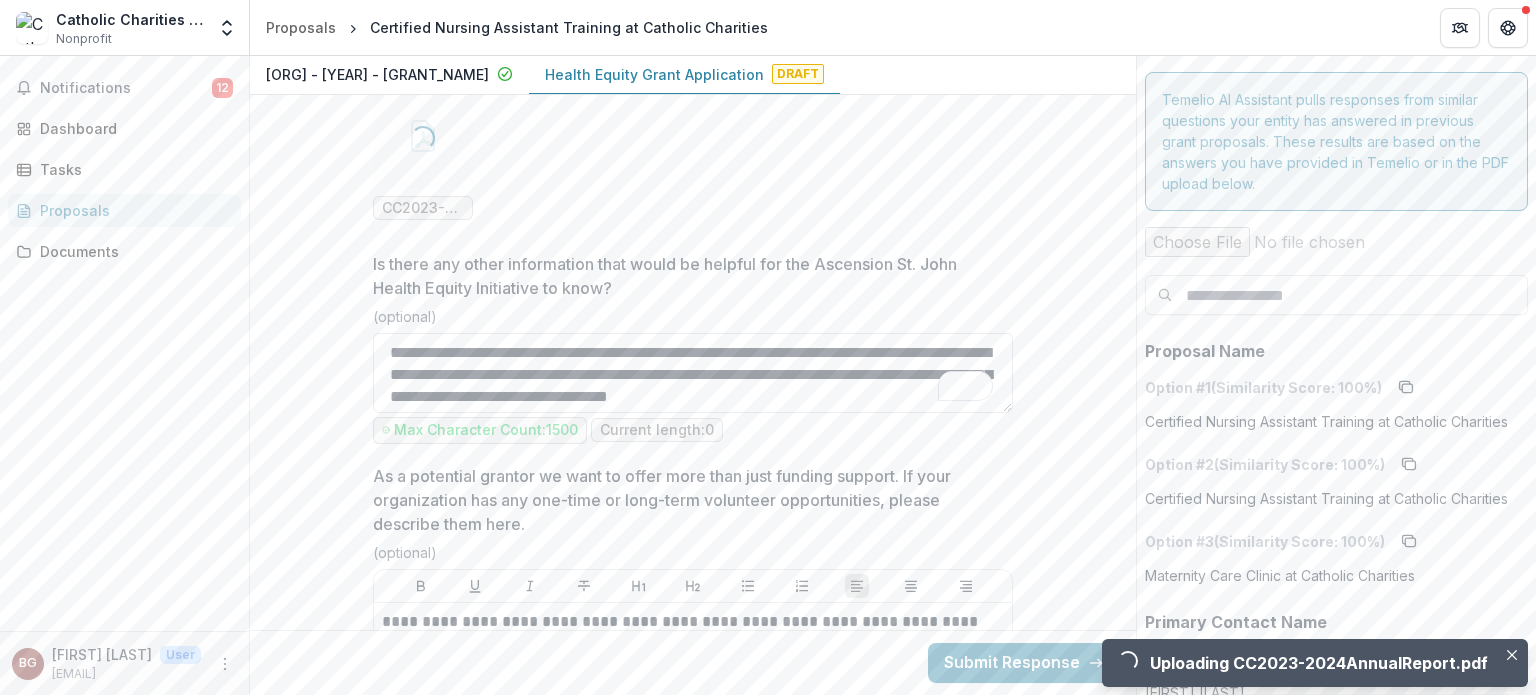 scroll, scrollTop: 280, scrollLeft: 0, axis: vertical 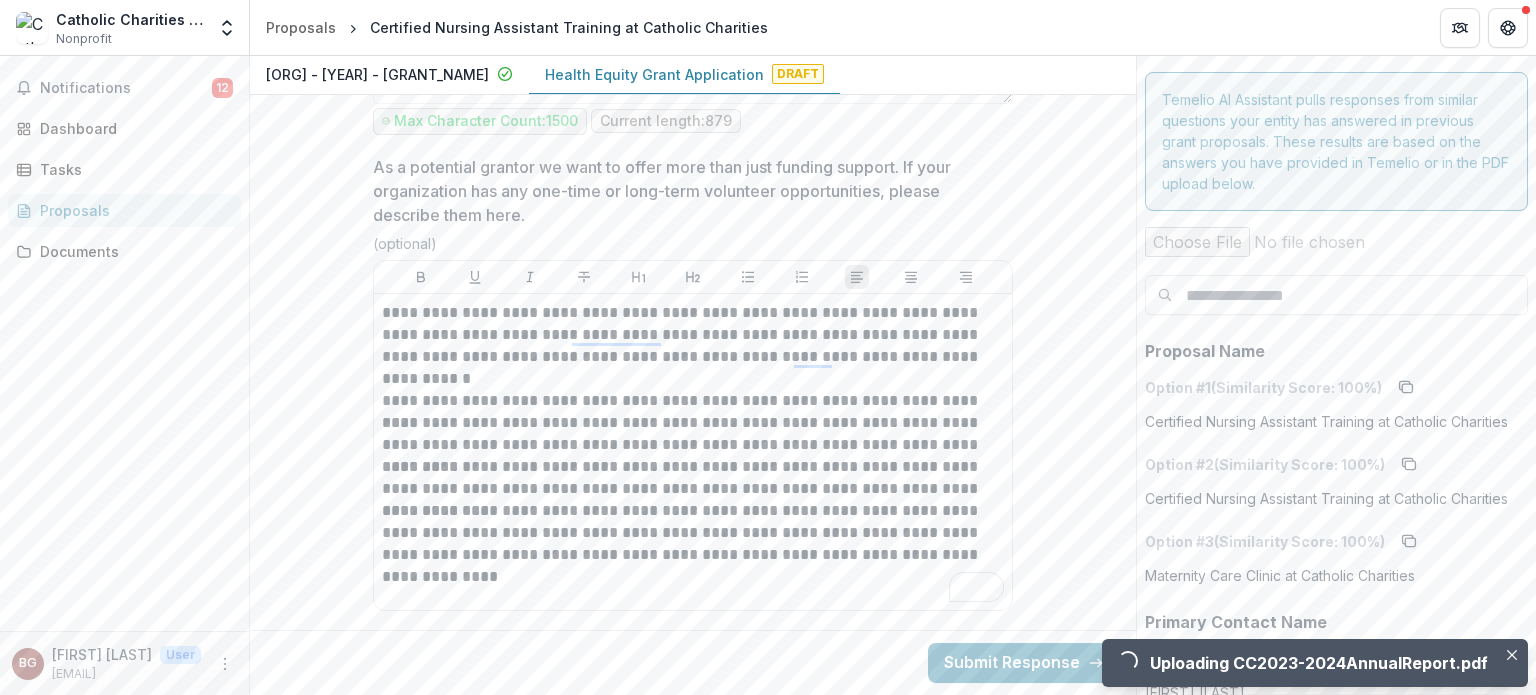 type on "**********" 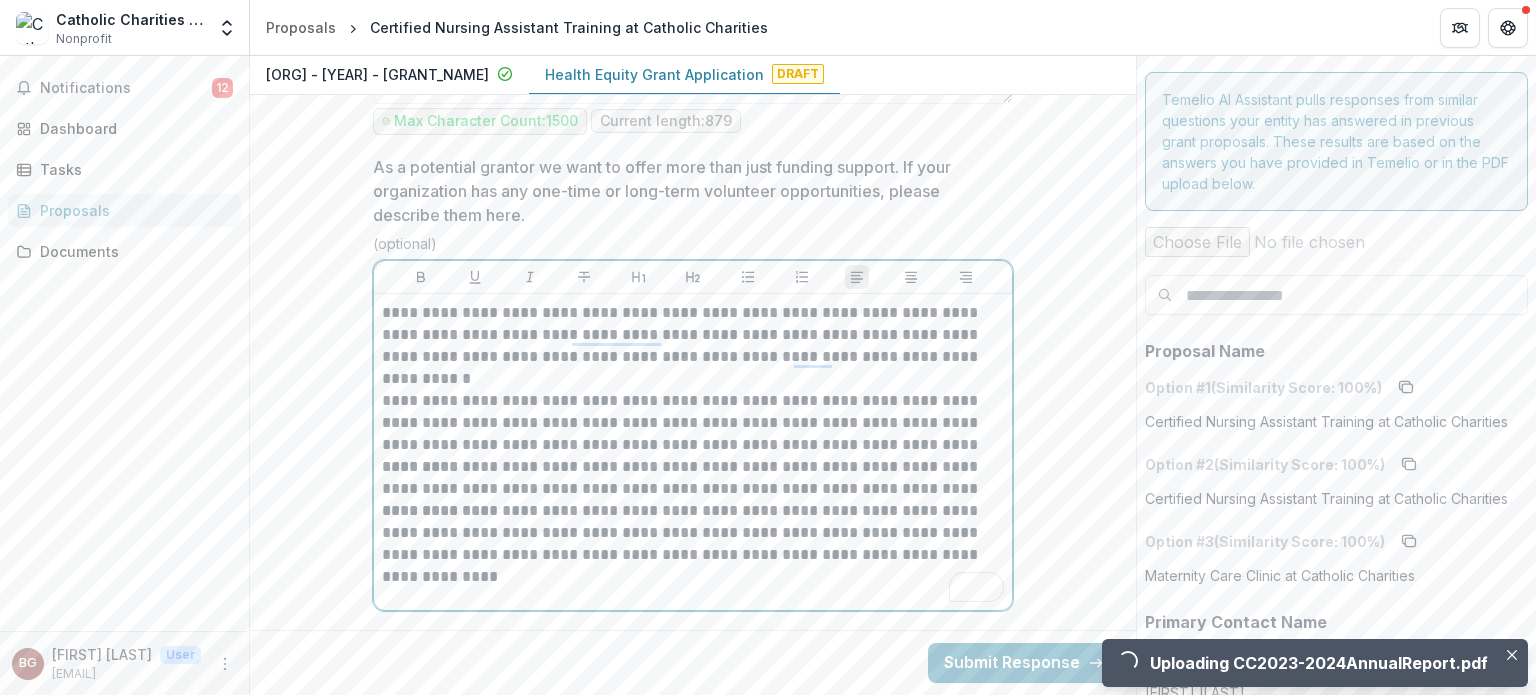 click on "**********" at bounding box center (693, 544) 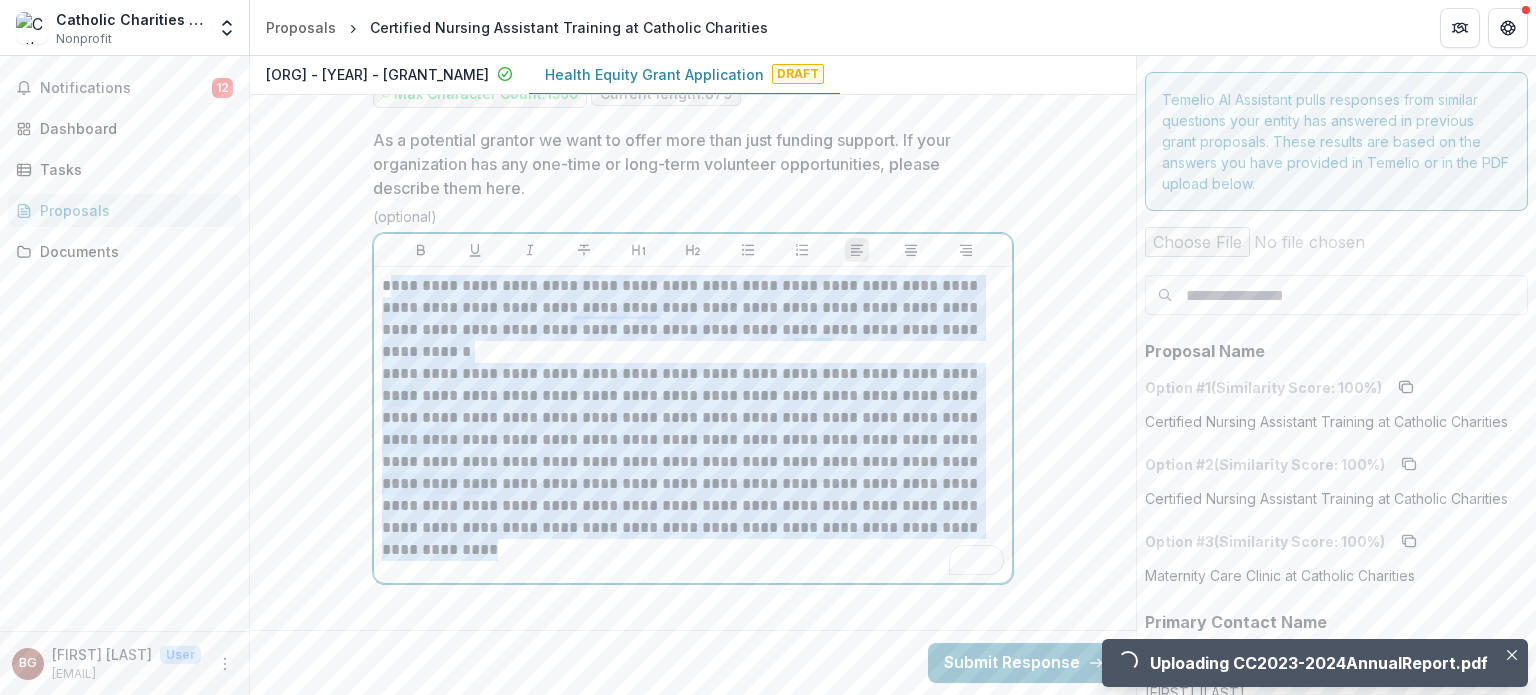 drag, startPoint x: 450, startPoint y: 539, endPoint x: 387, endPoint y: 182, distance: 362.5162 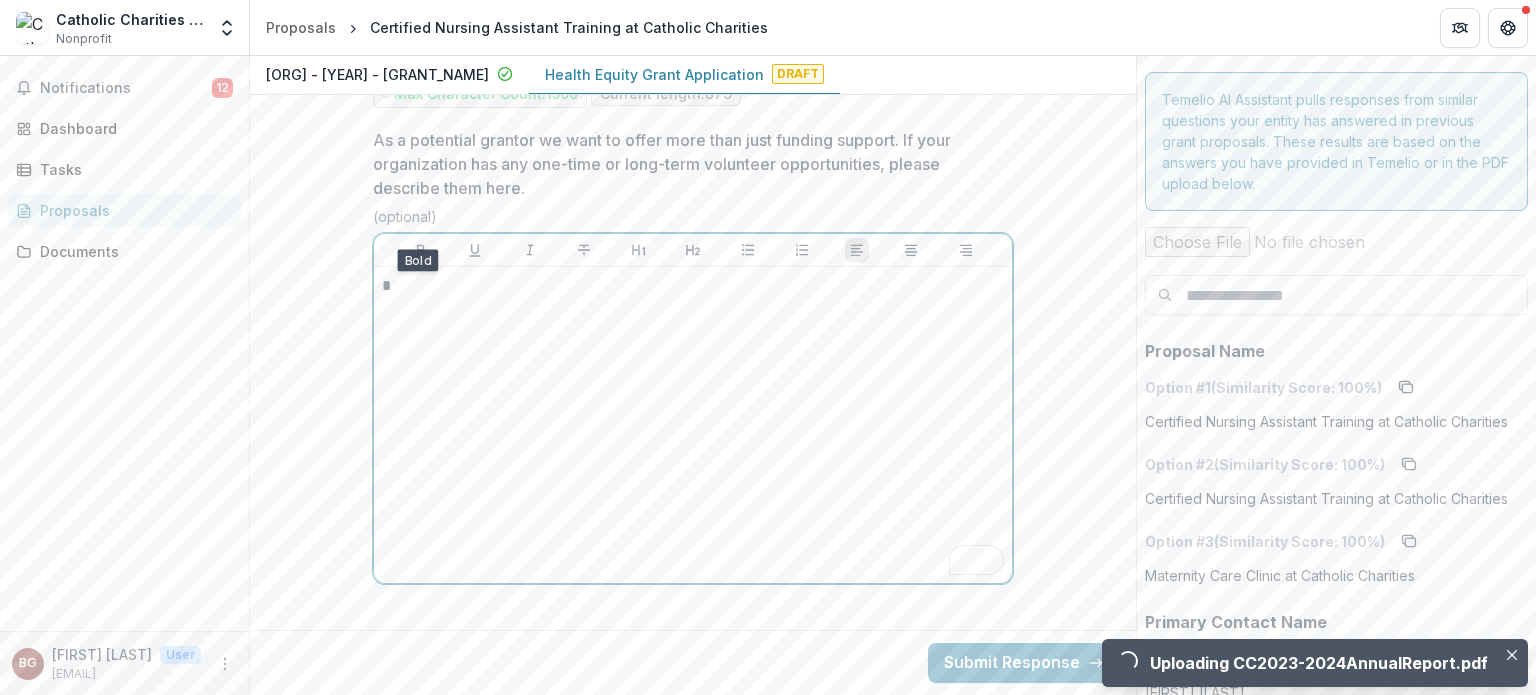 type 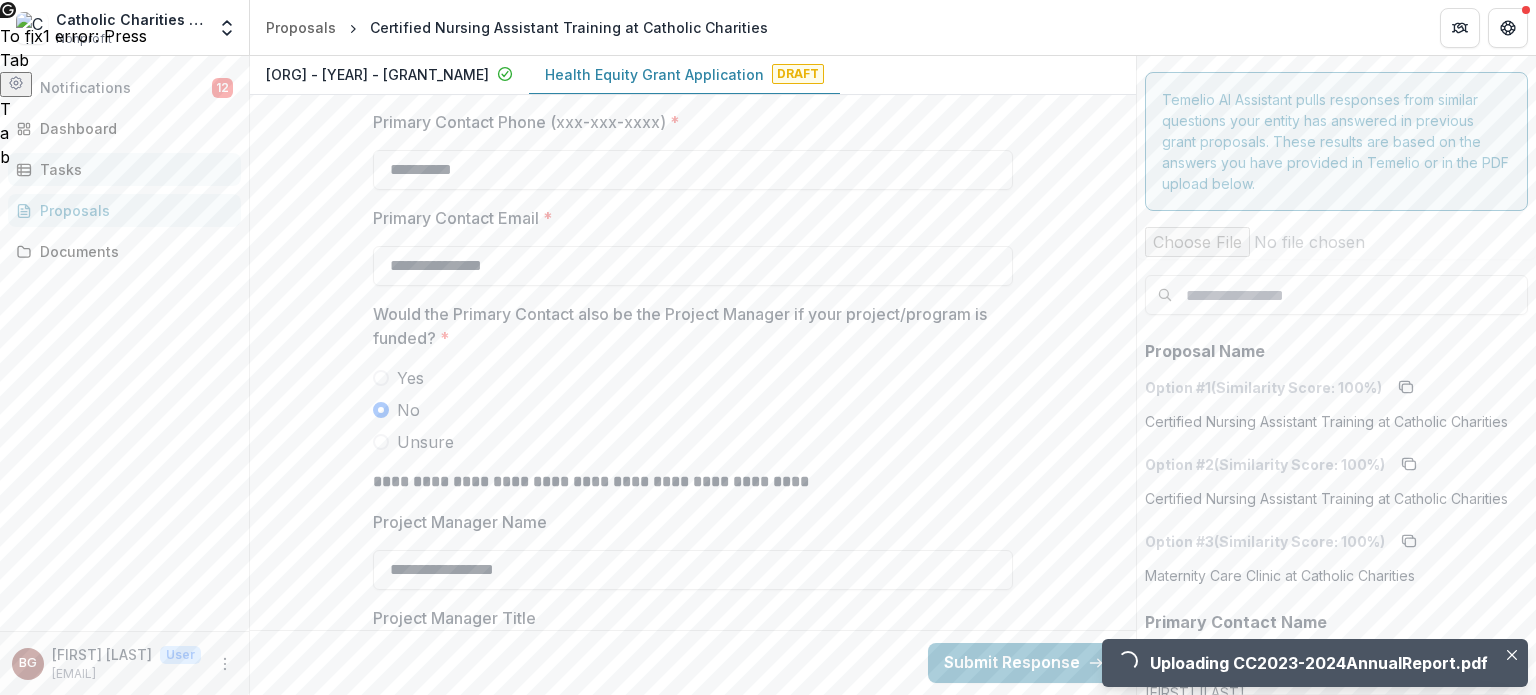 scroll, scrollTop: 1616, scrollLeft: 0, axis: vertical 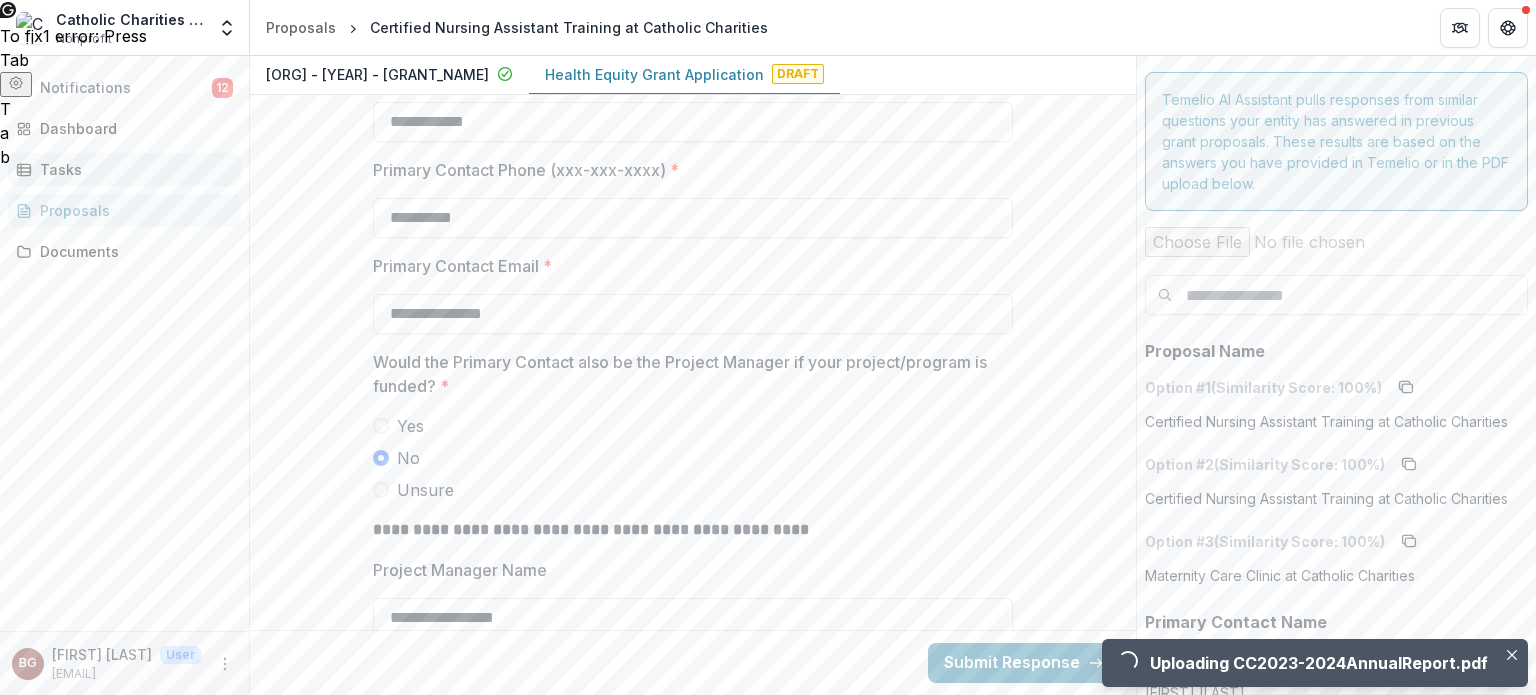 click on "Tasks" at bounding box center (132, 169) 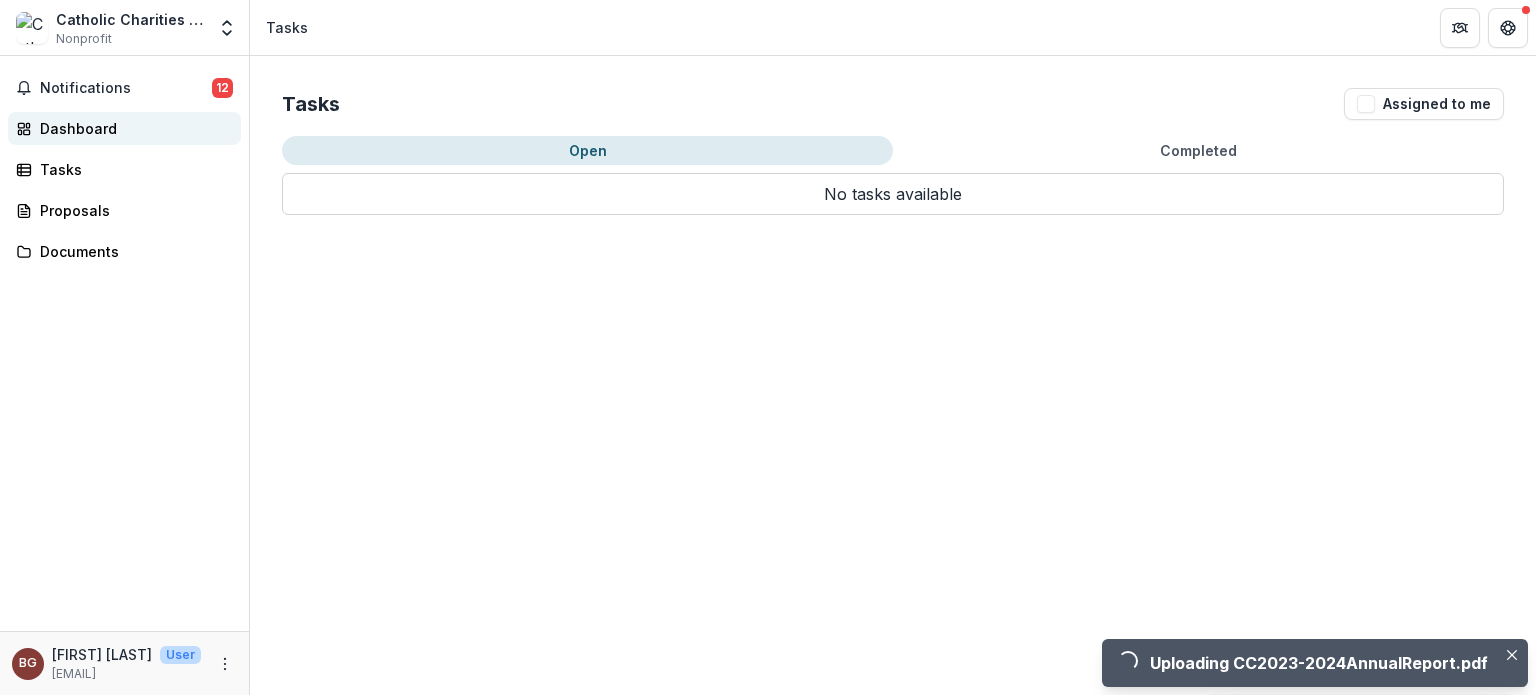 click on "Dashboard" at bounding box center [132, 128] 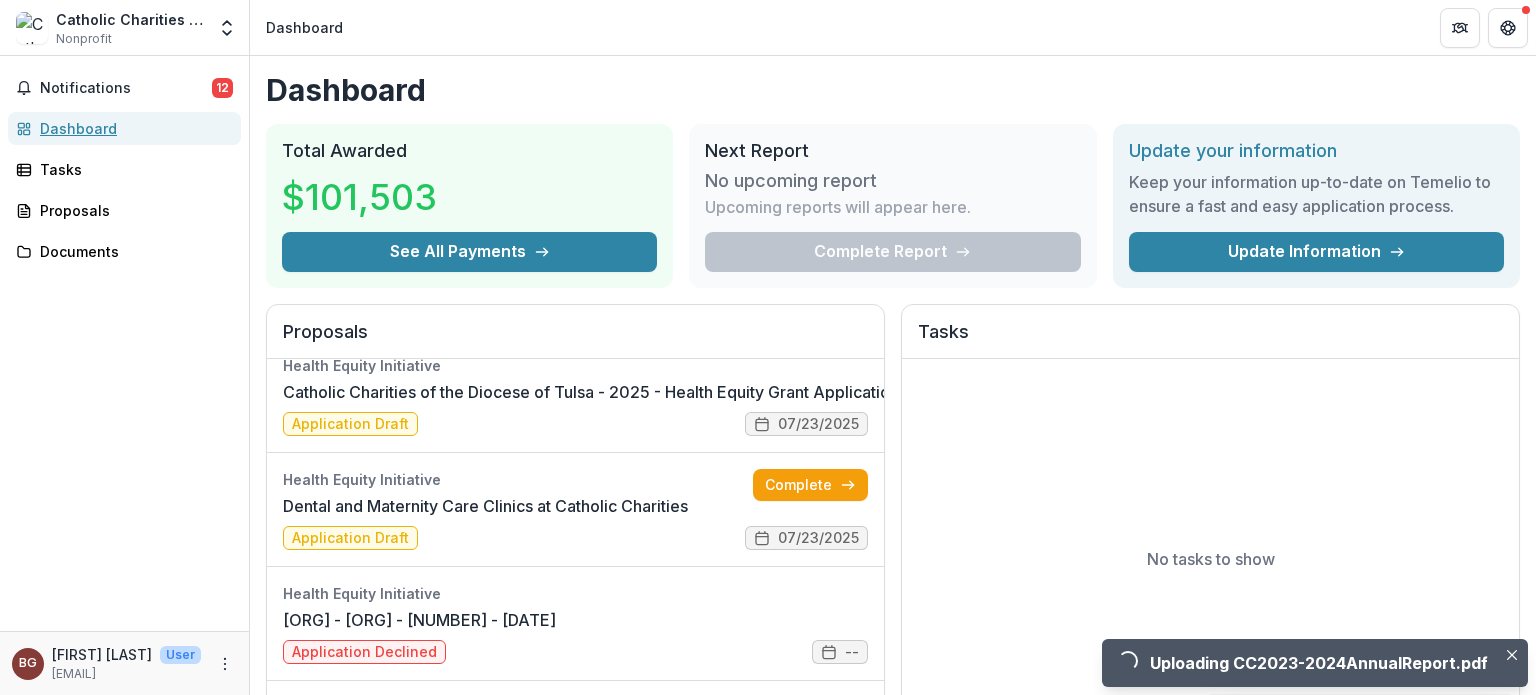scroll, scrollTop: 132, scrollLeft: 0, axis: vertical 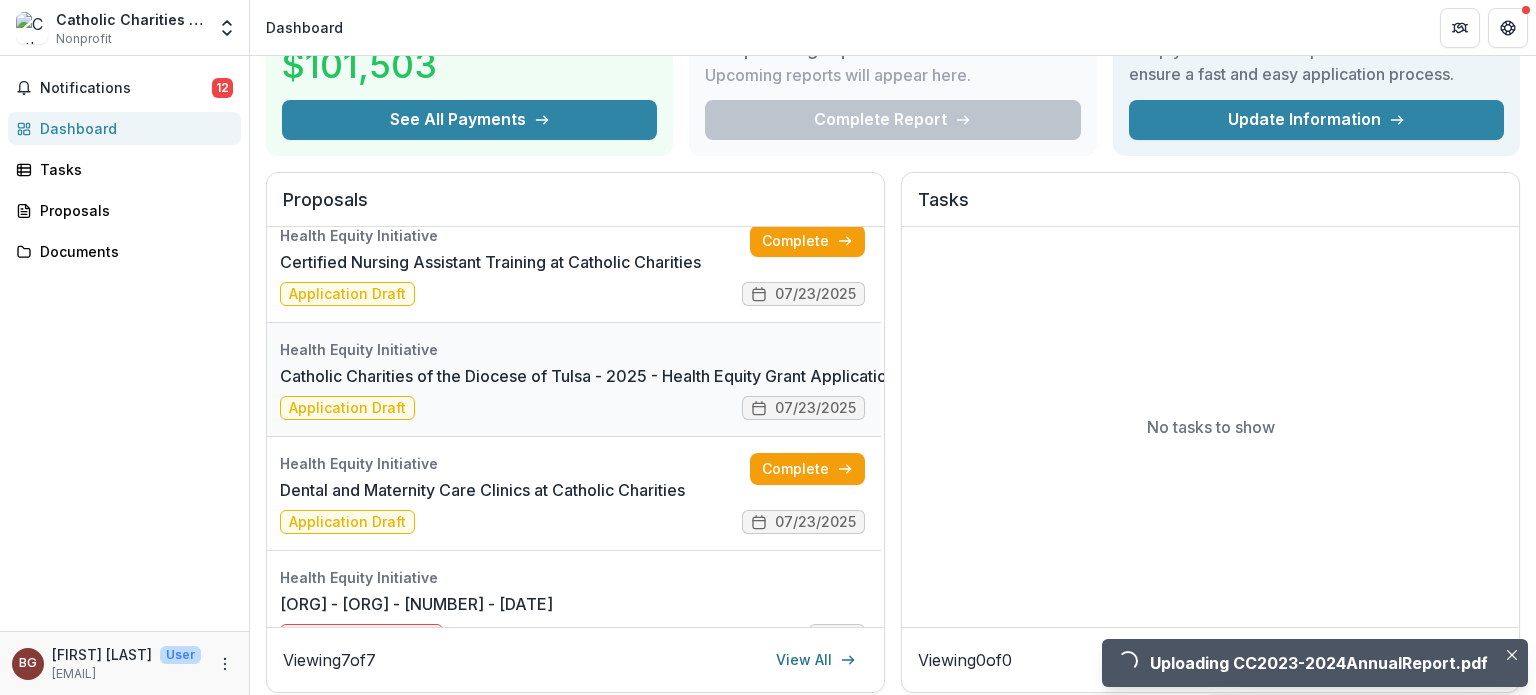 click on "Catholic Charities of the Diocese of Tulsa - 2025 - Health Equity Grant Application" at bounding box center [588, 376] 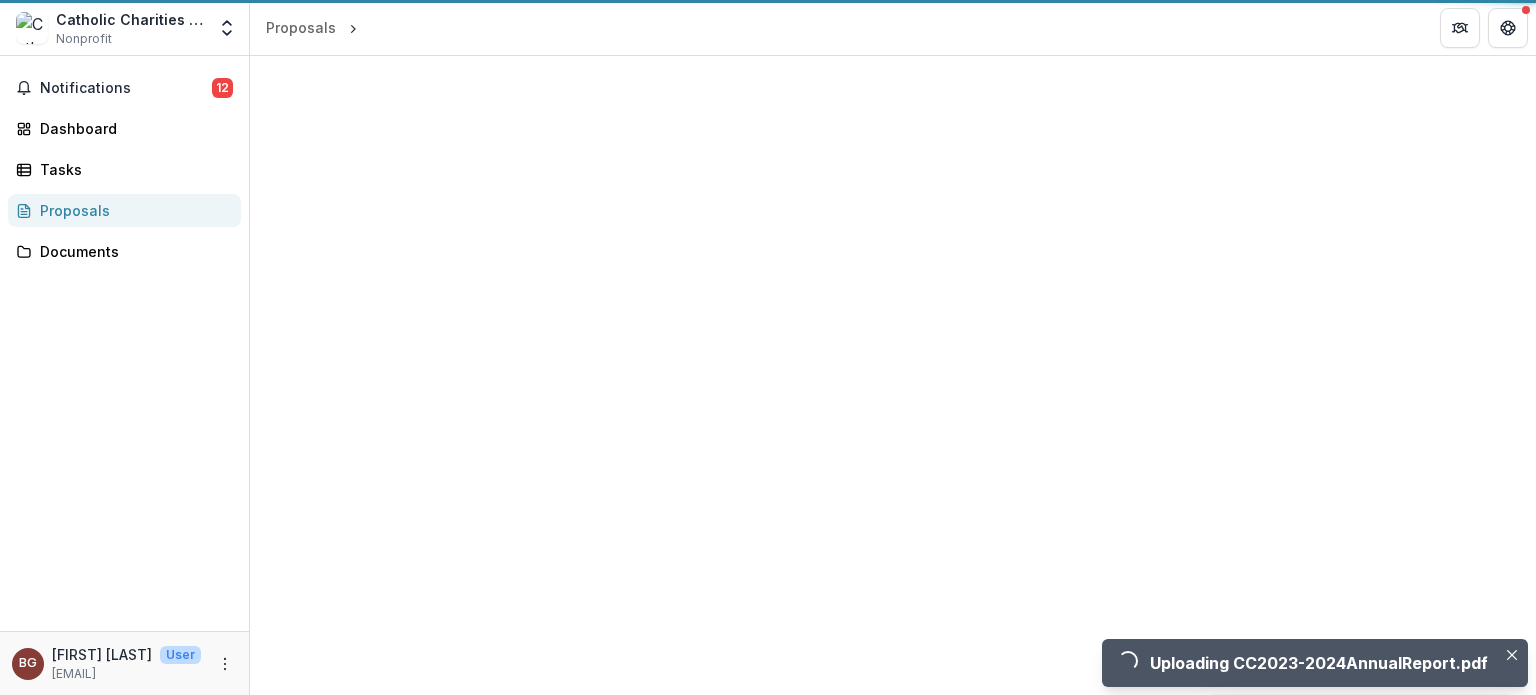 scroll, scrollTop: 0, scrollLeft: 0, axis: both 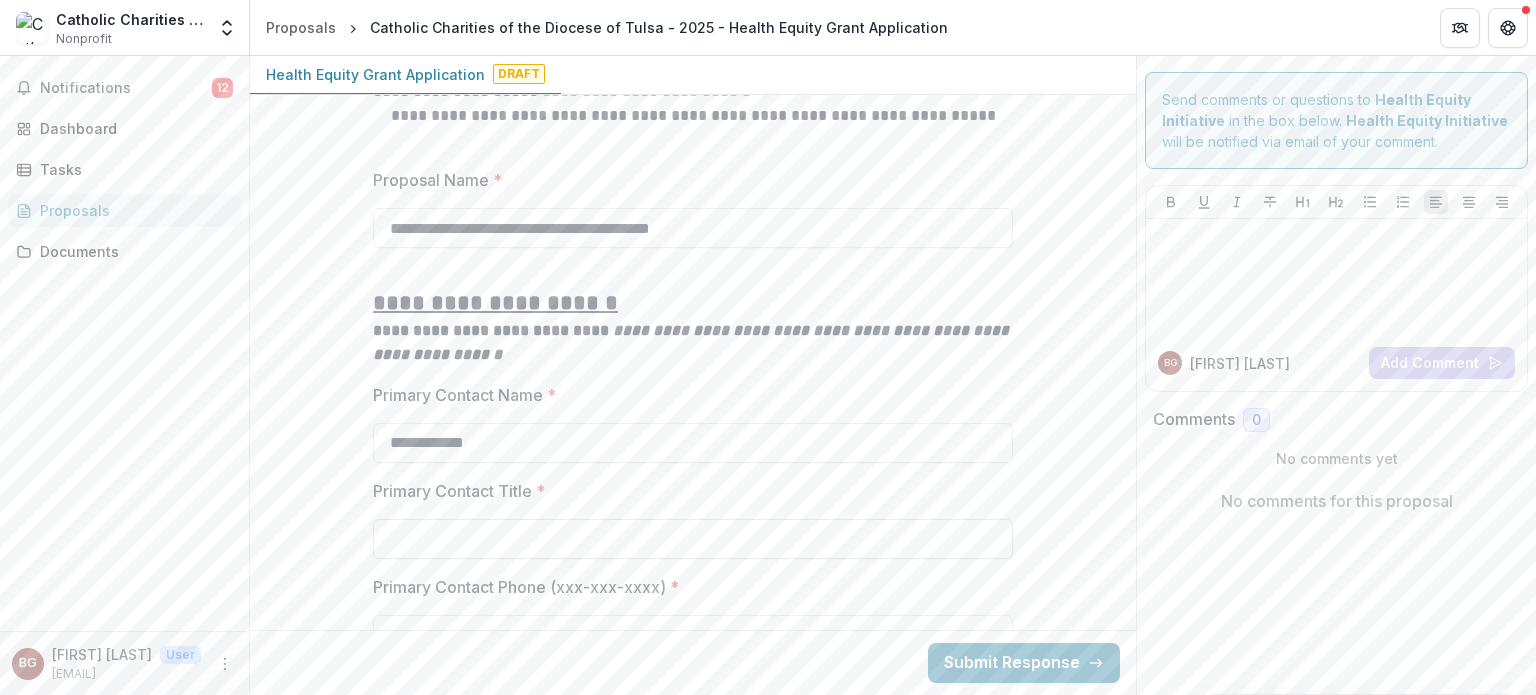 click on "Primary Contact Title *" at bounding box center (693, 539) 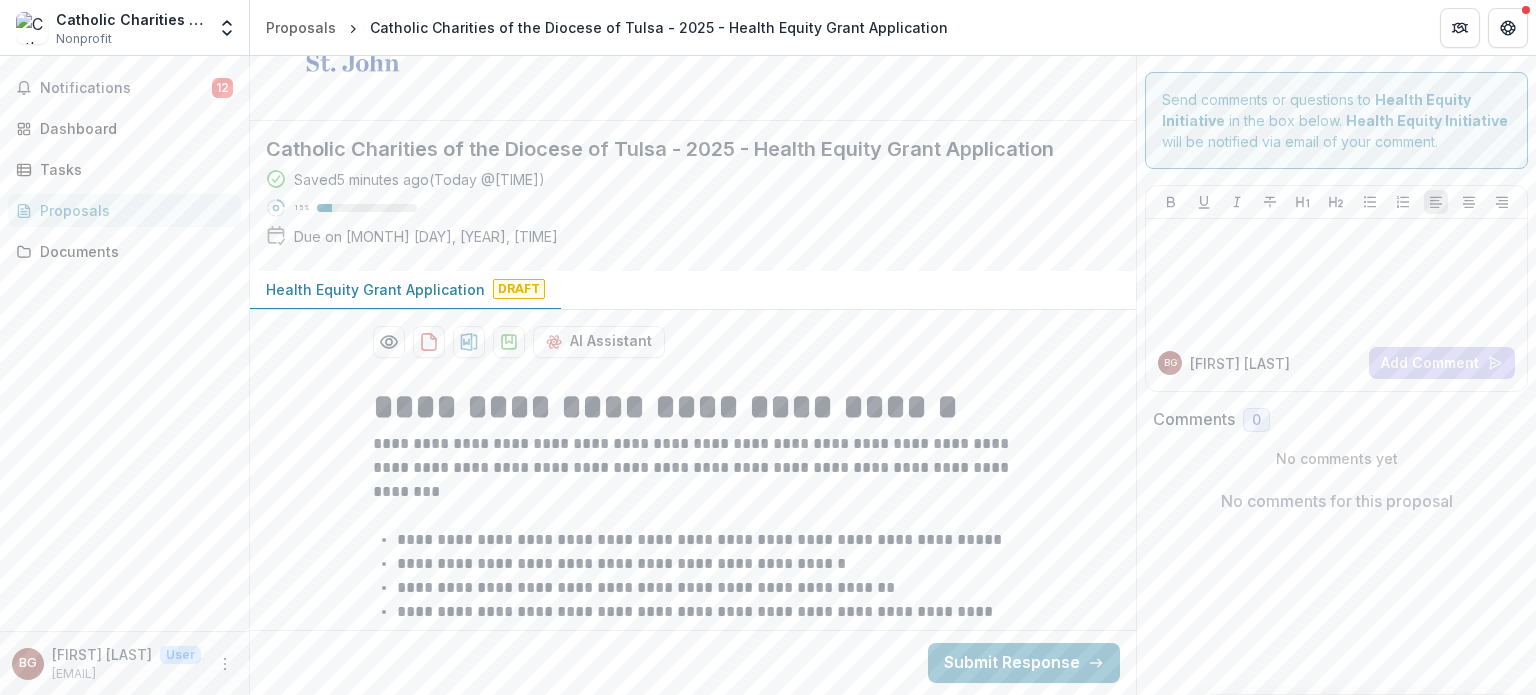 scroll, scrollTop: 89, scrollLeft: 0, axis: vertical 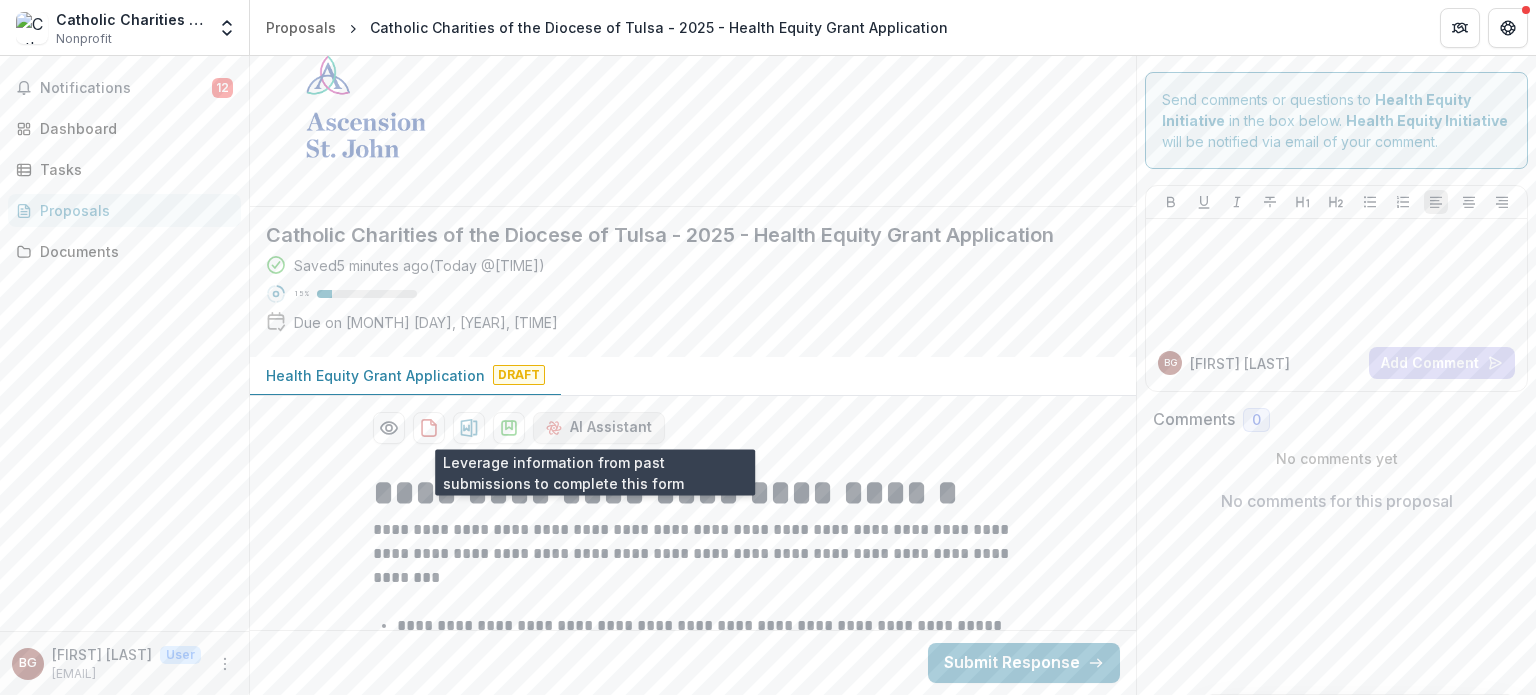 click on "AI Assistant" at bounding box center (599, 428) 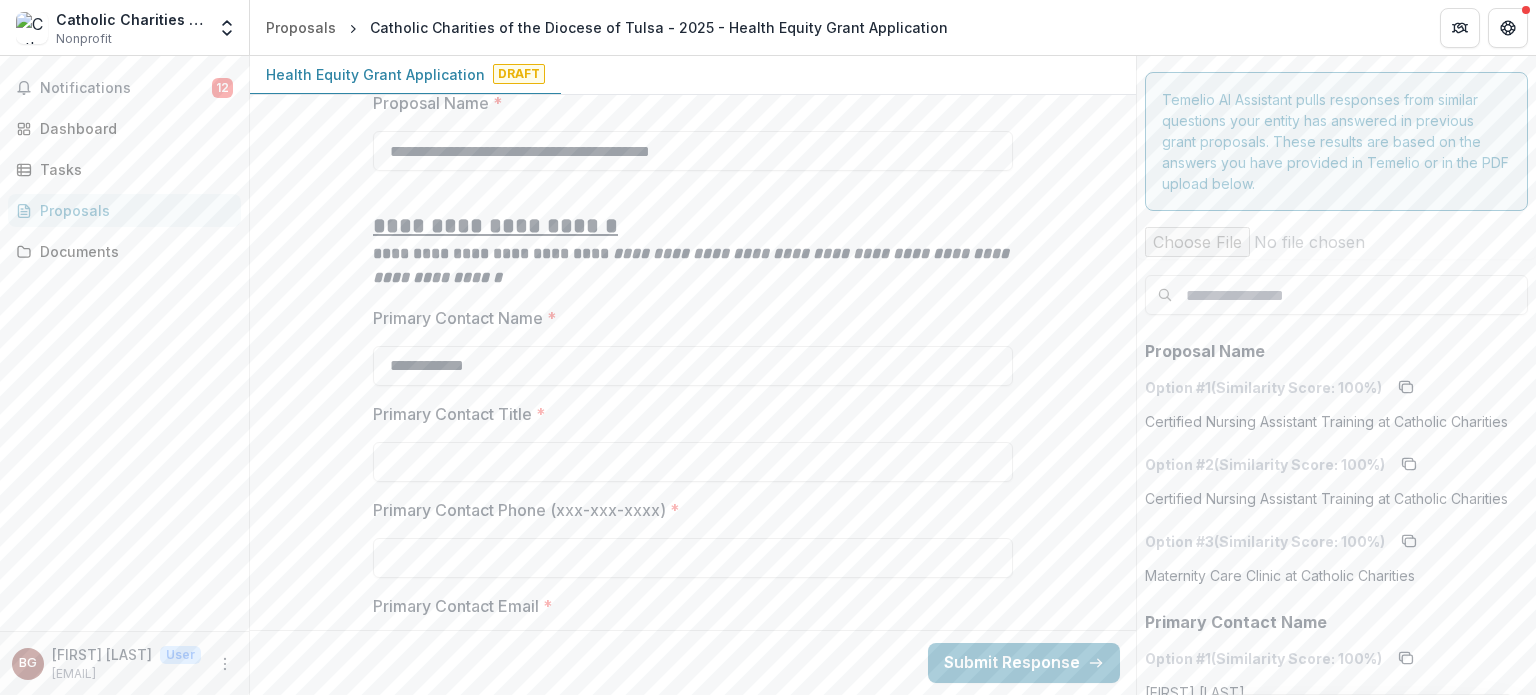 scroll, scrollTop: 1380, scrollLeft: 0, axis: vertical 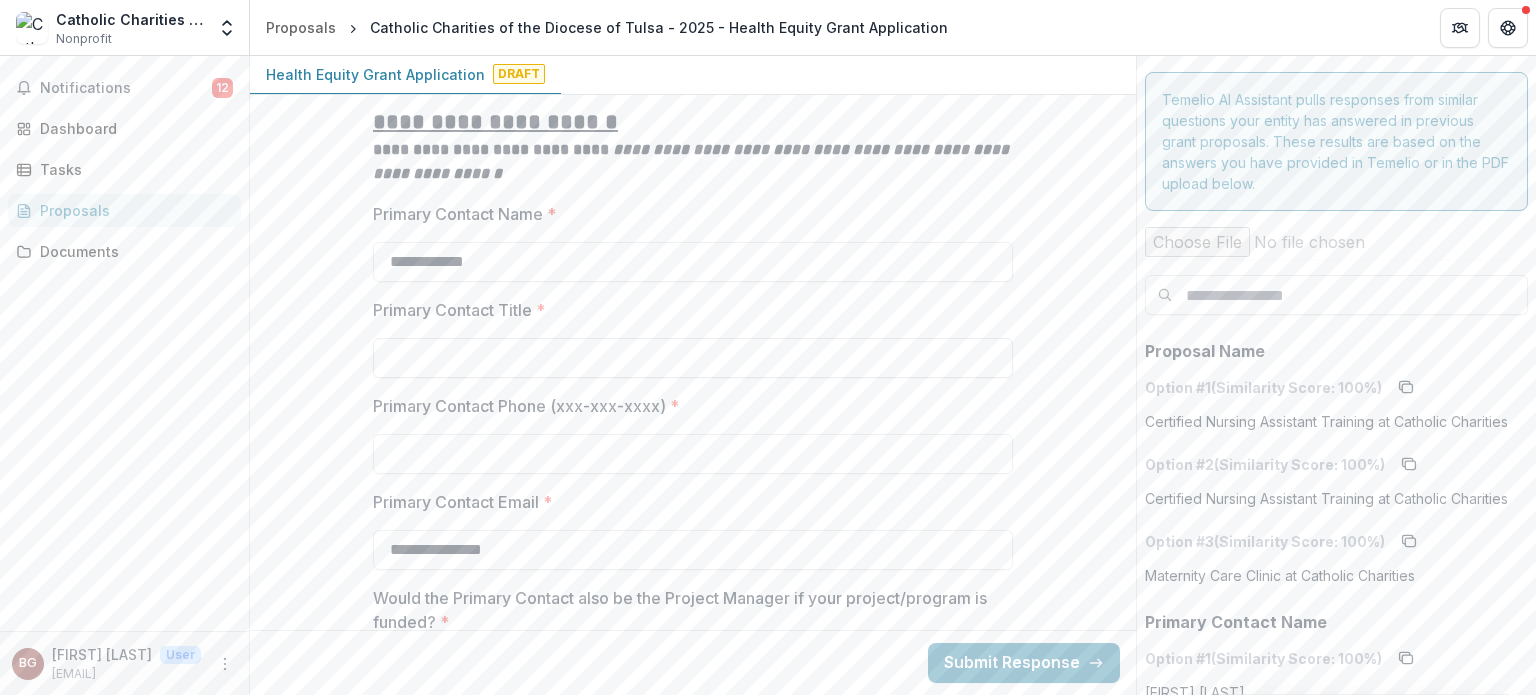 click on "Primary Contact Title *" at bounding box center [693, 358] 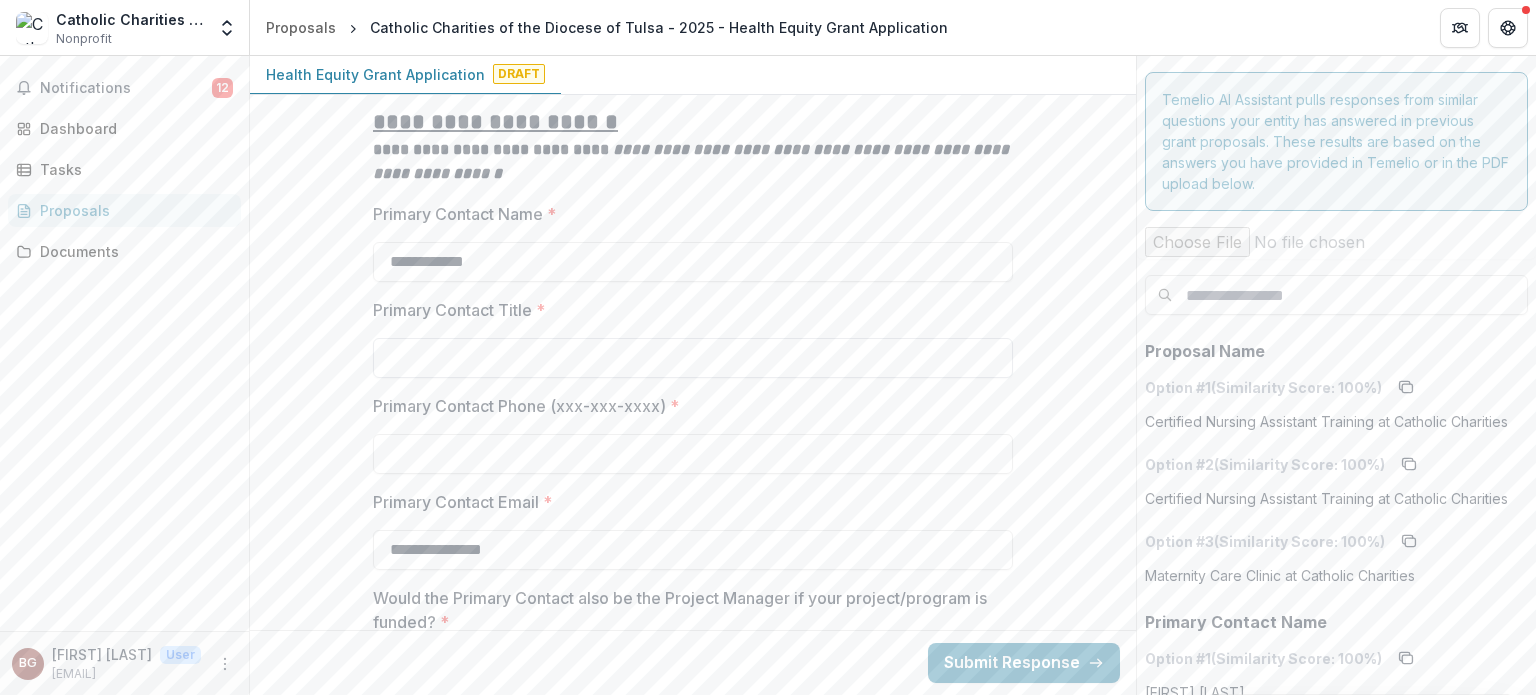 type on "**********" 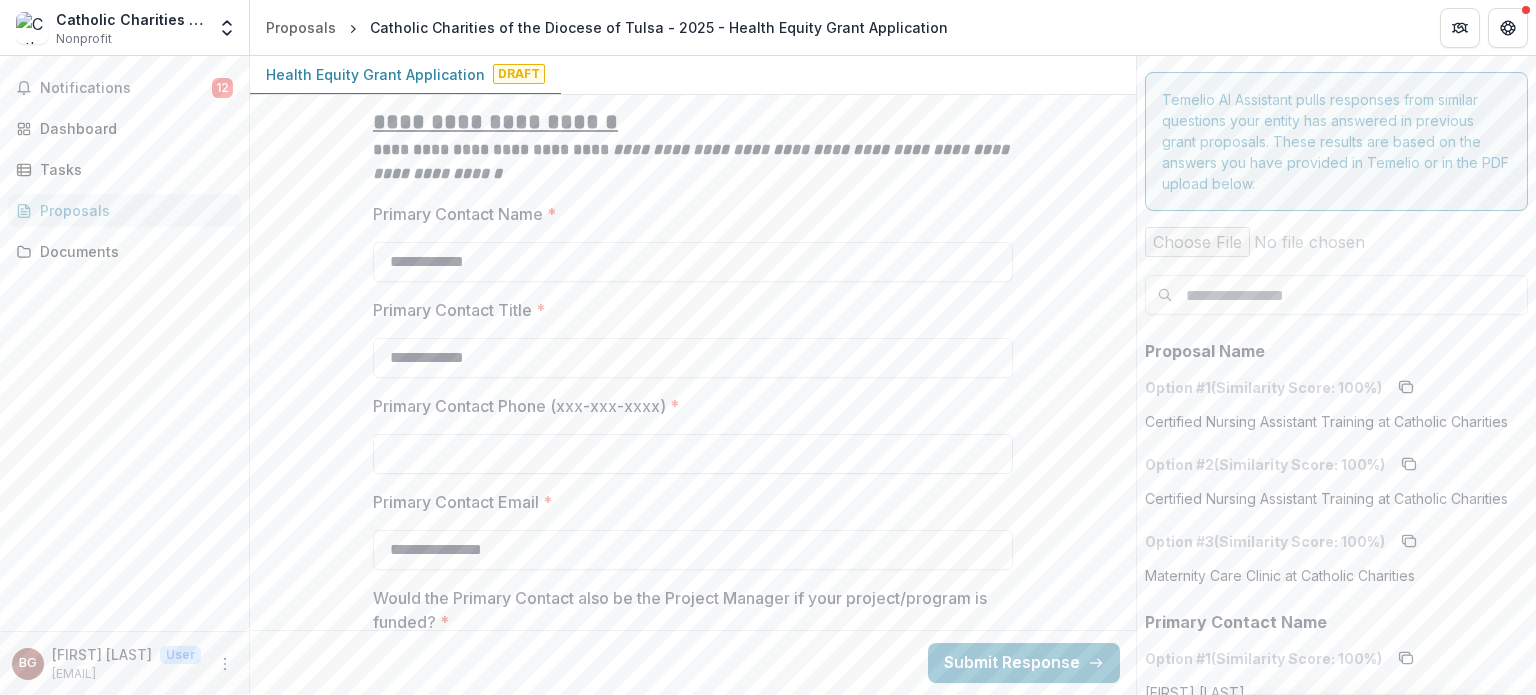 click on "Primary Contact Phone (xxx-xxx-xxxx) *" at bounding box center [693, 454] 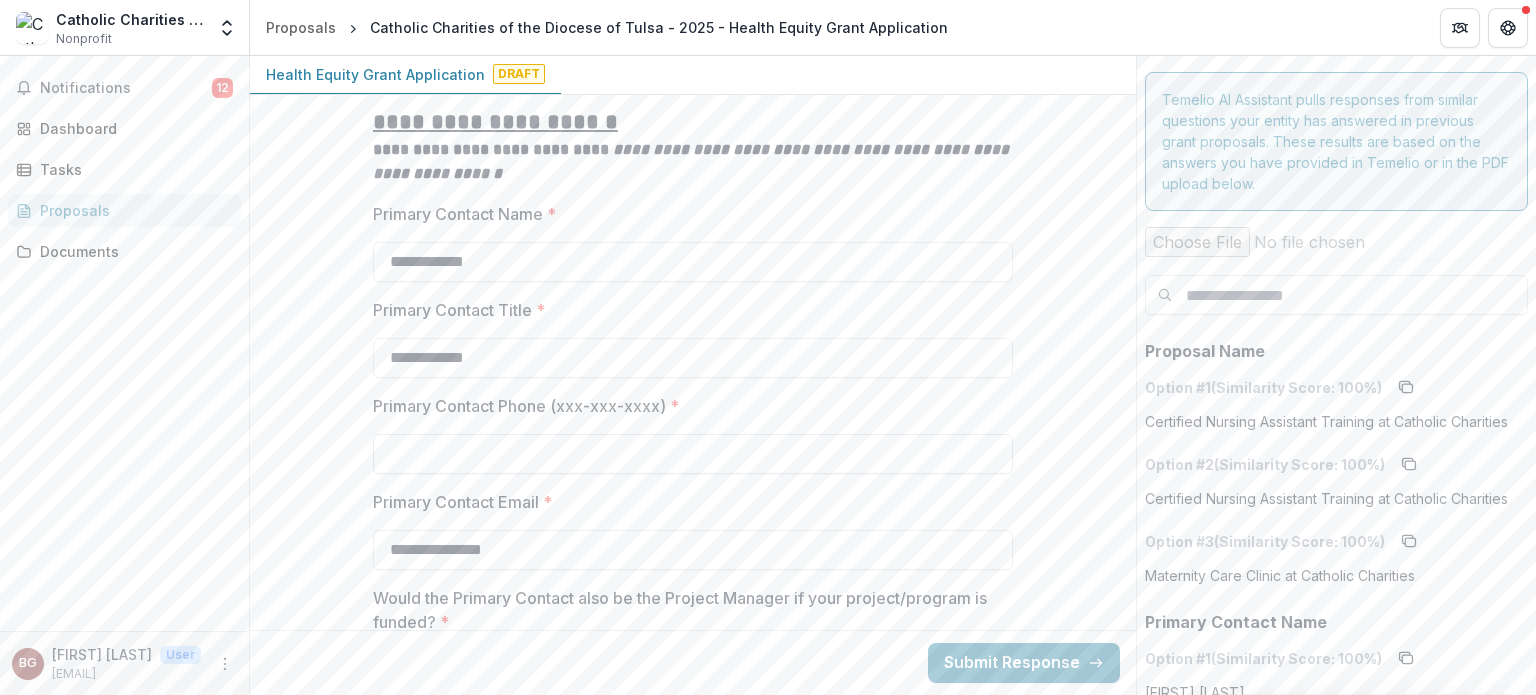 type on "**********" 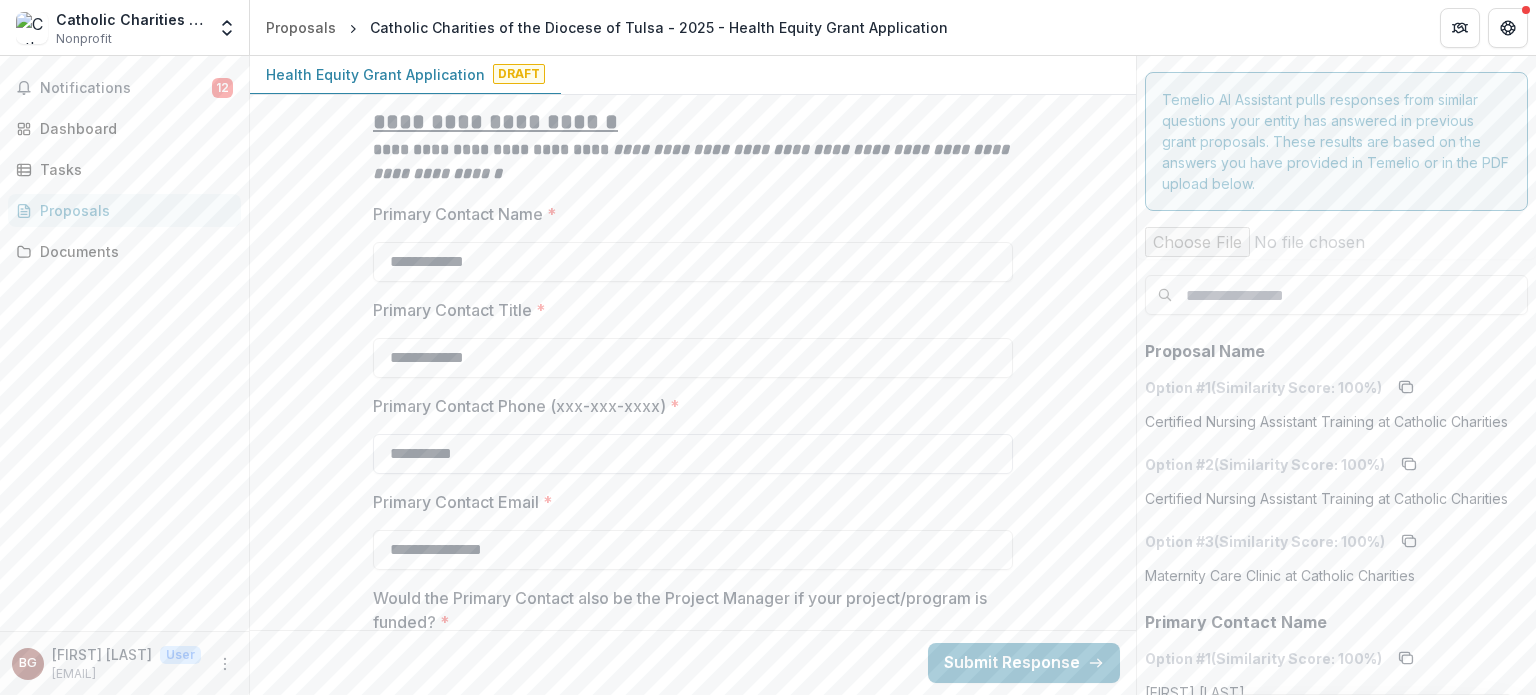 type on "**********" 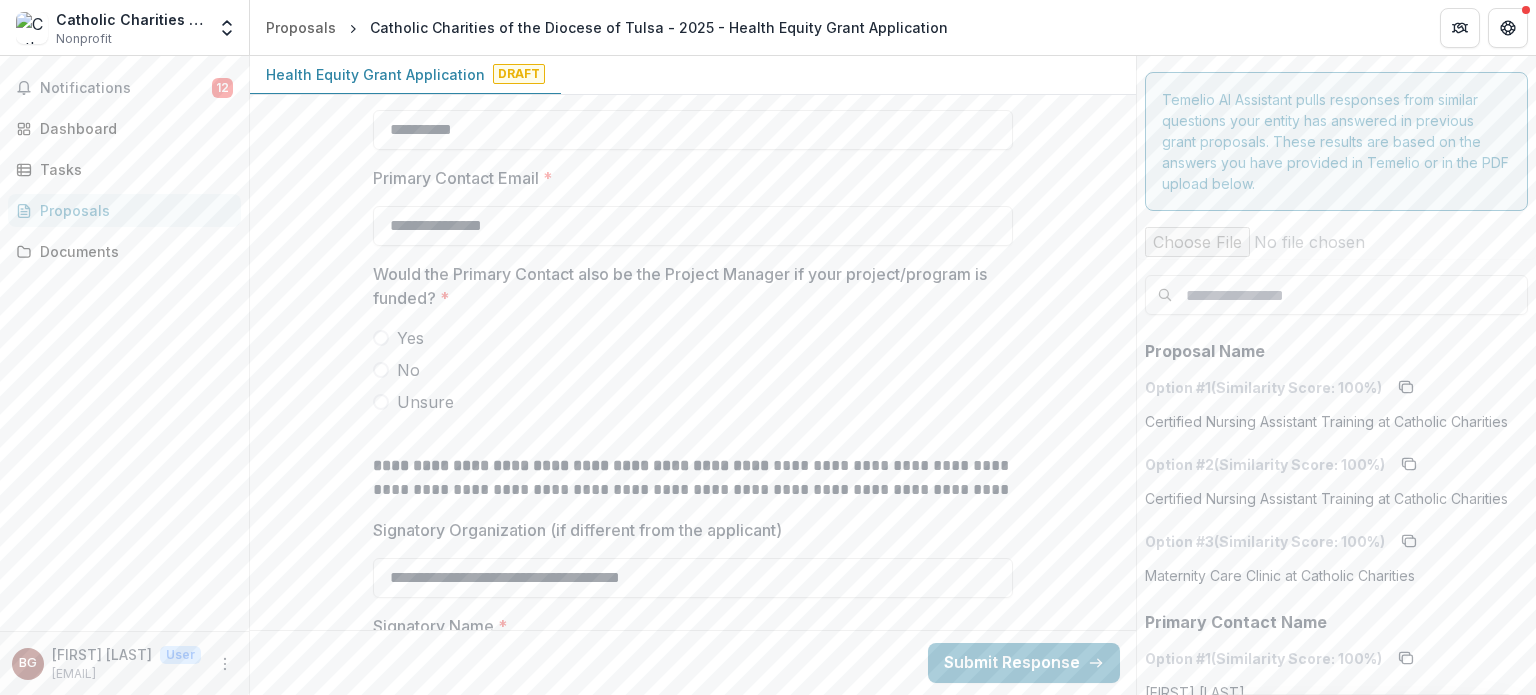 scroll, scrollTop: 1703, scrollLeft: 0, axis: vertical 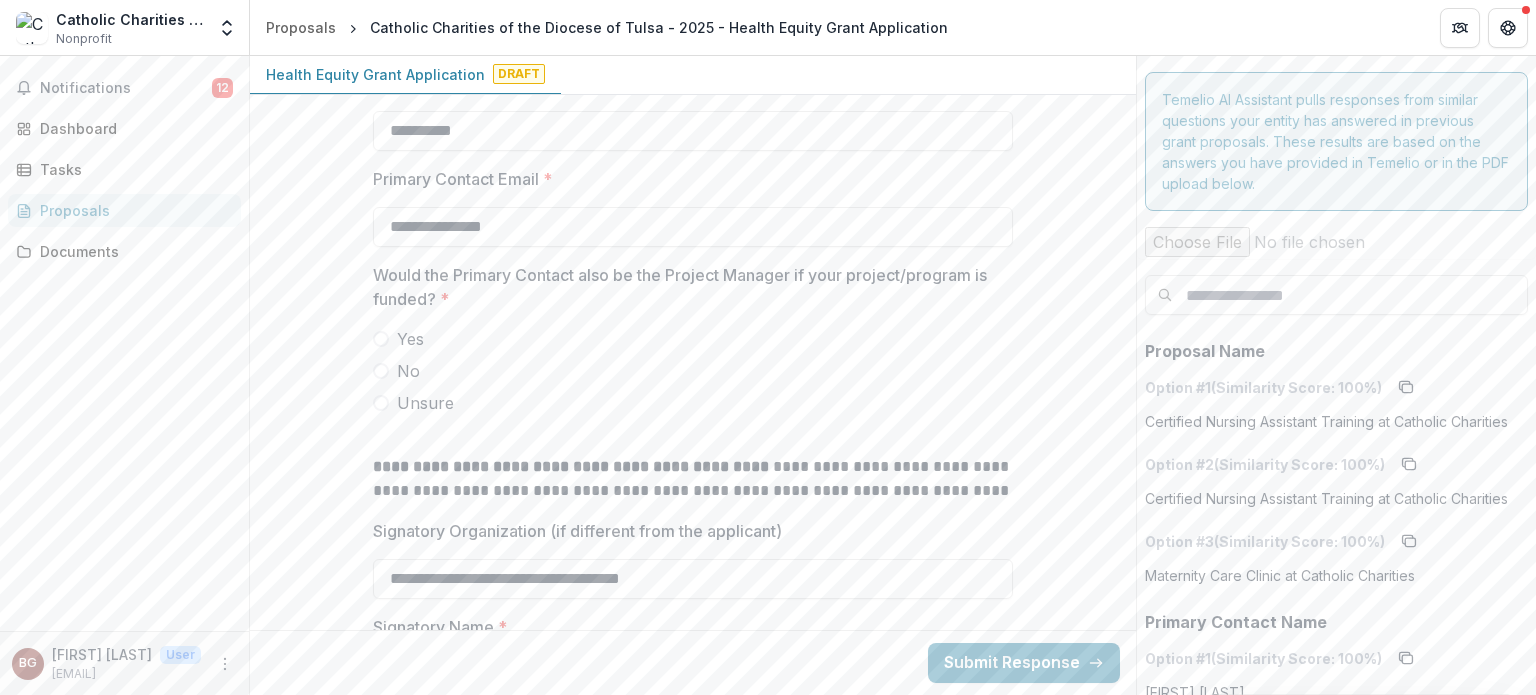 click at bounding box center (381, 371) 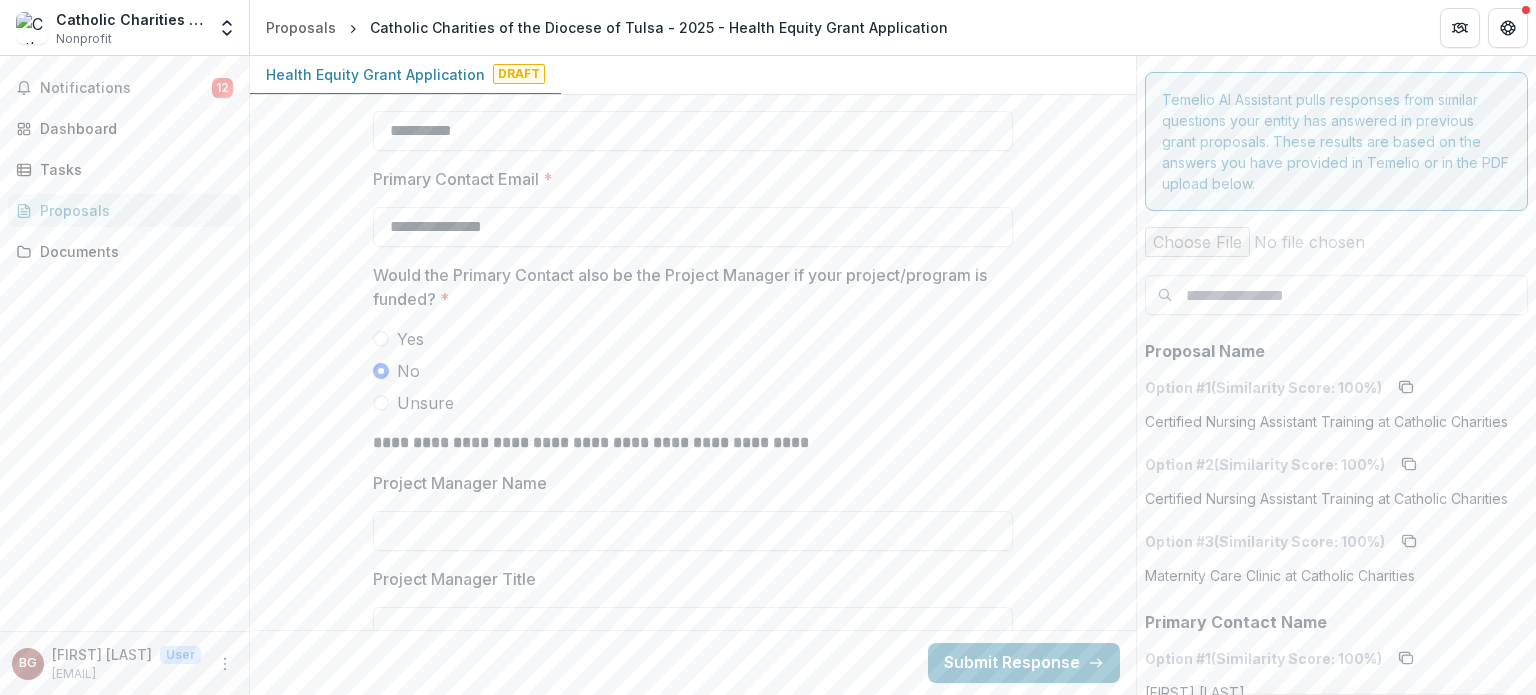 scroll, scrollTop: 1755, scrollLeft: 0, axis: vertical 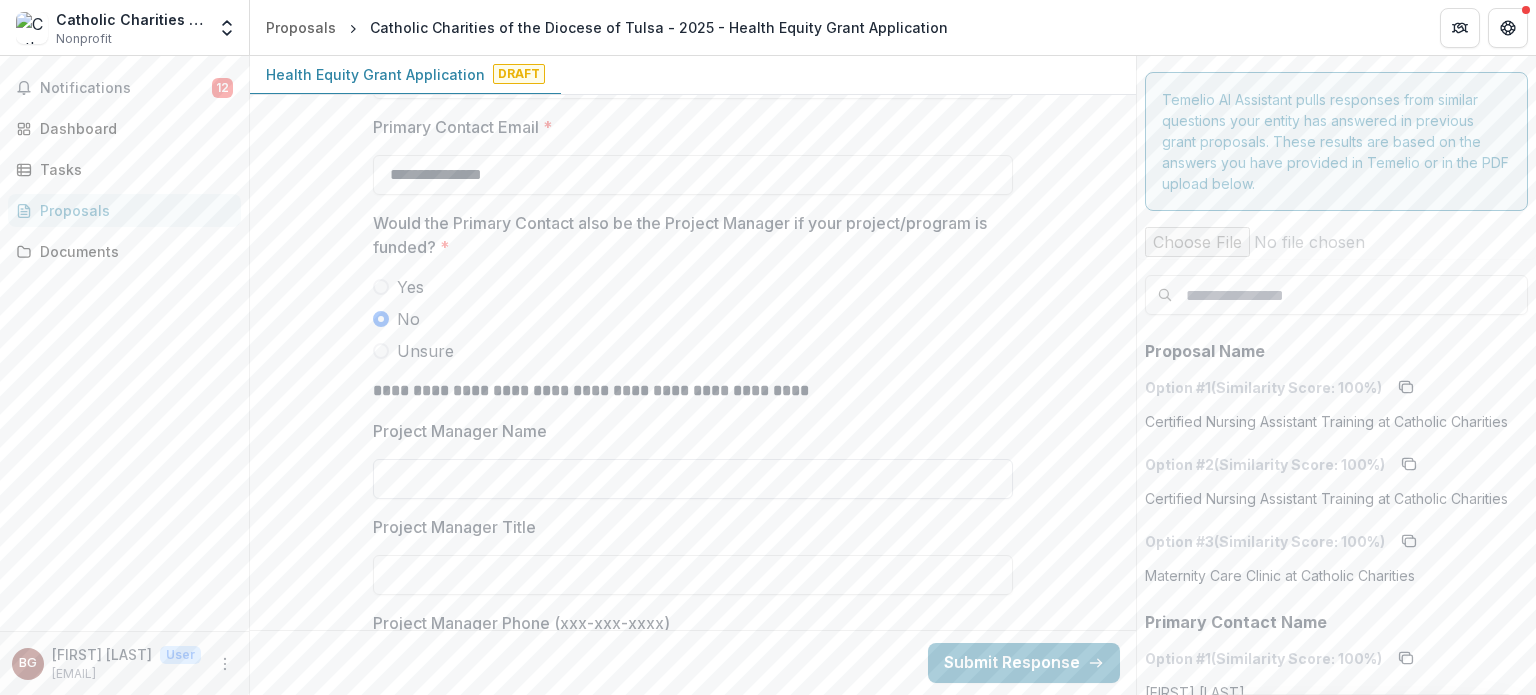 click on "Project Manager Name" at bounding box center [693, 479] 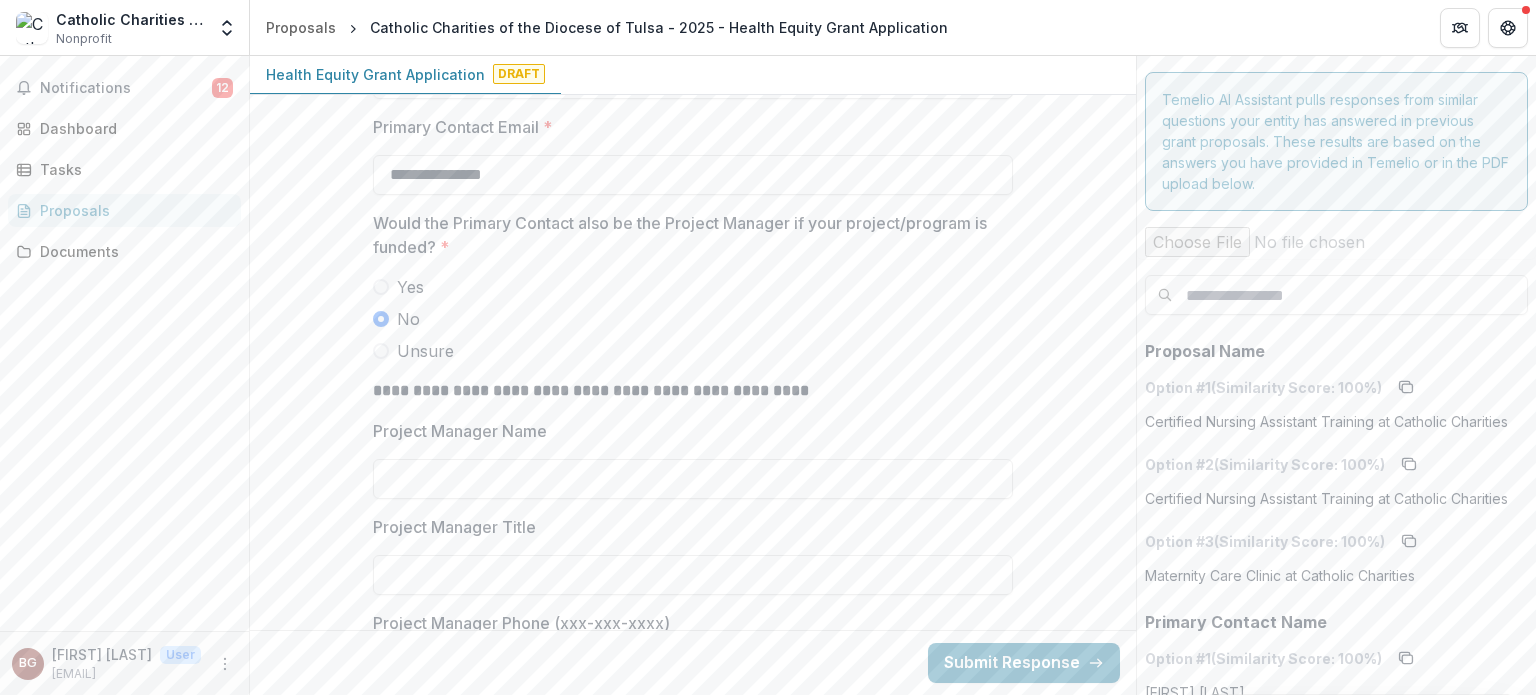 type on "**********" 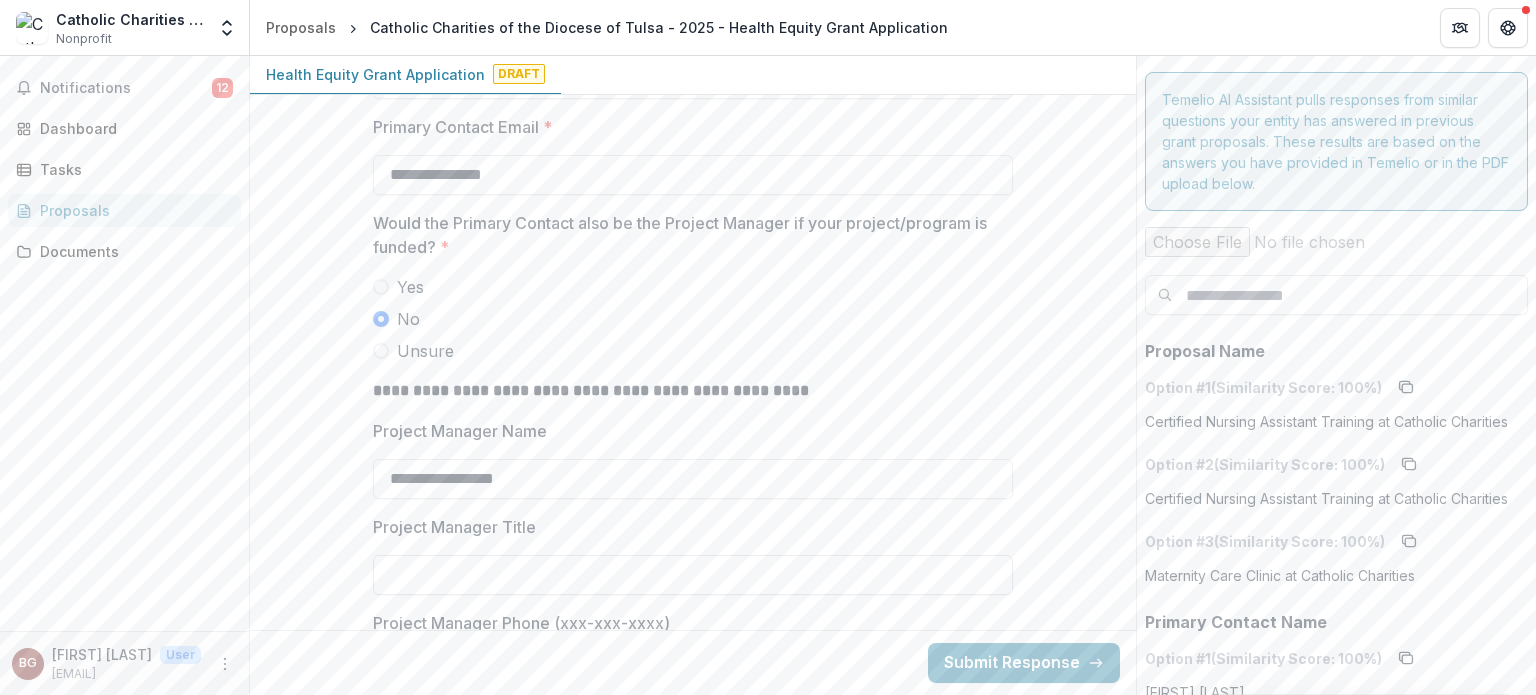 click on "Project Manager Title" at bounding box center [693, 575] 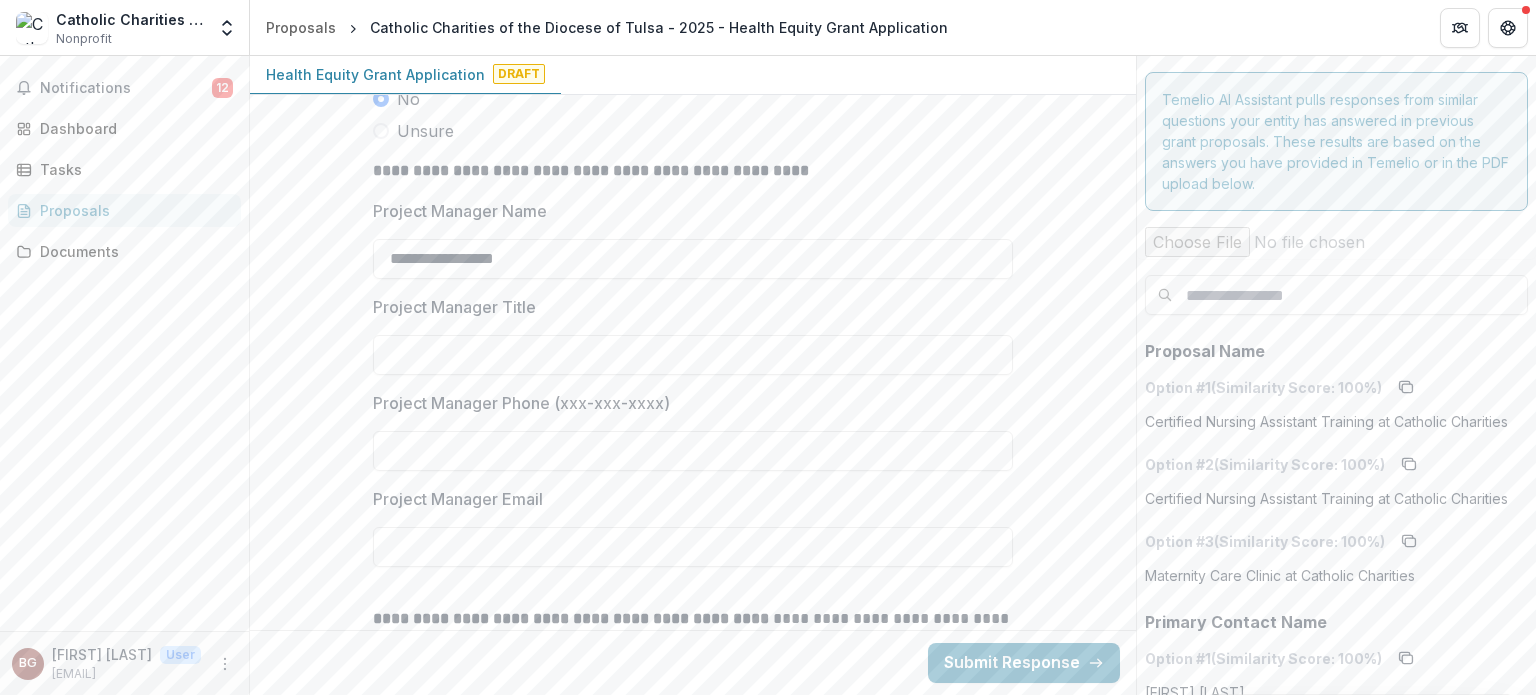 scroll, scrollTop: 1975, scrollLeft: 0, axis: vertical 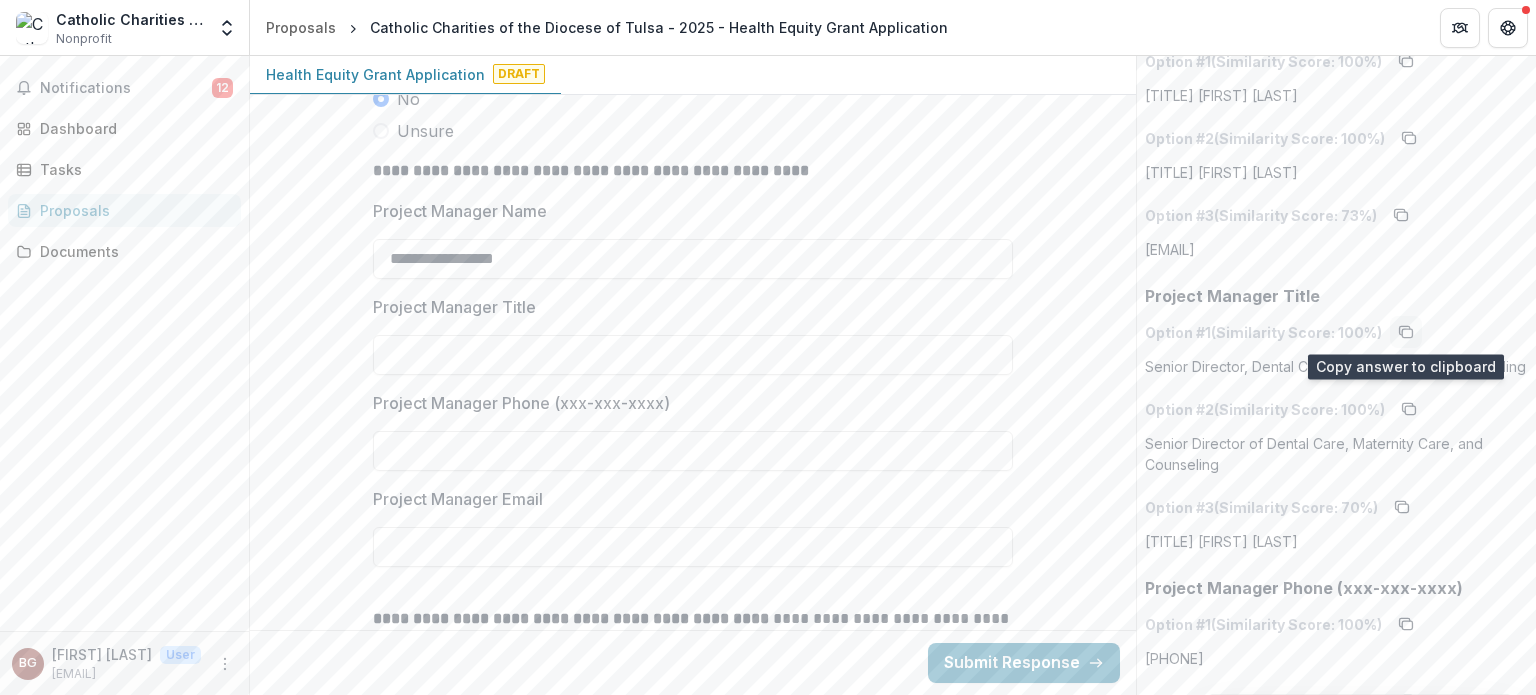 click 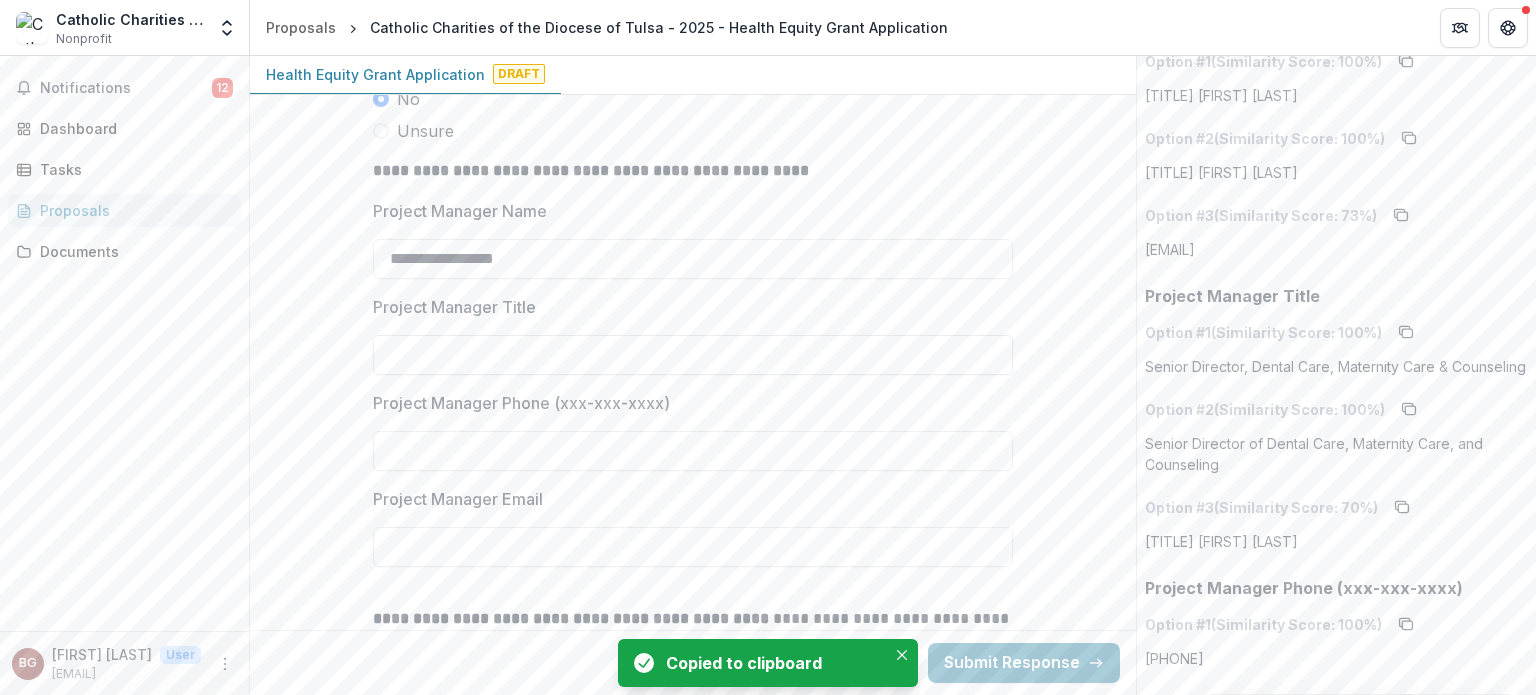 click on "Project Manager Title" at bounding box center [693, 355] 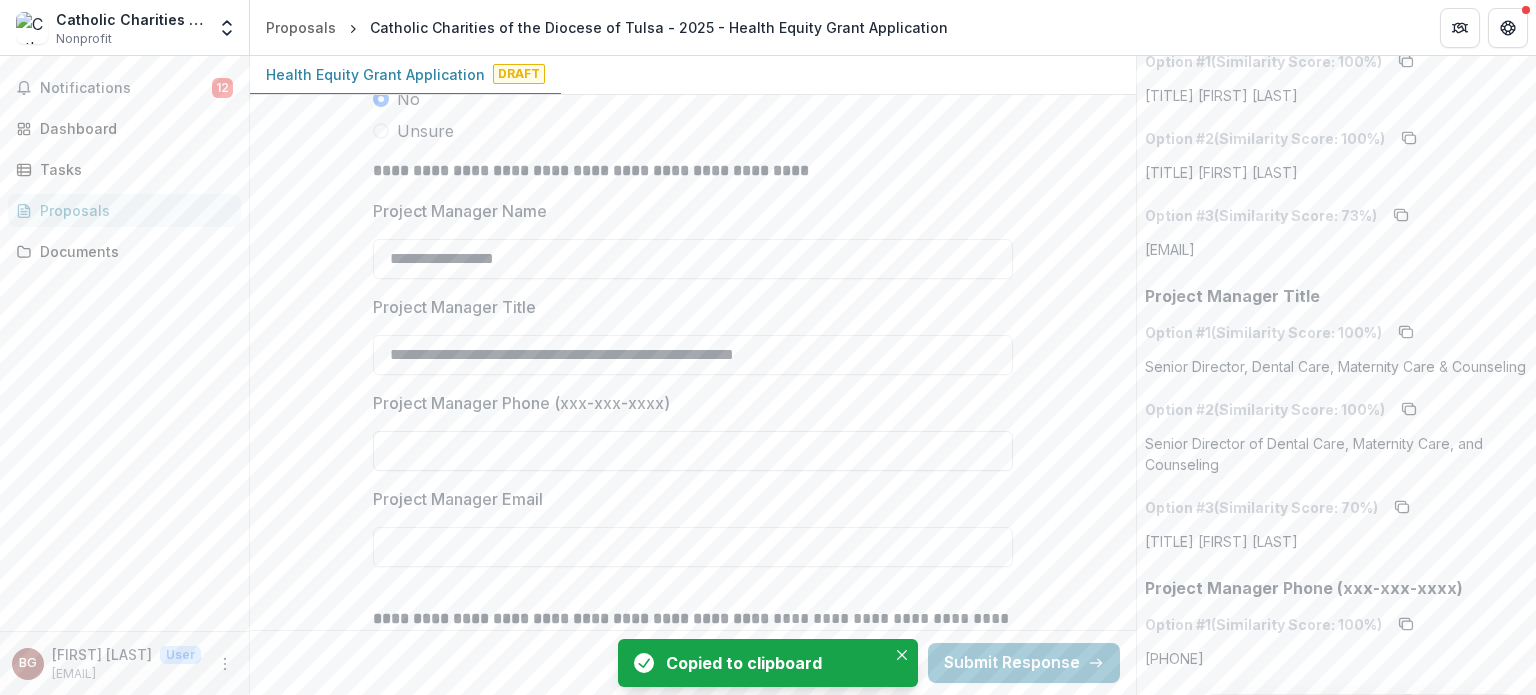 type on "**********" 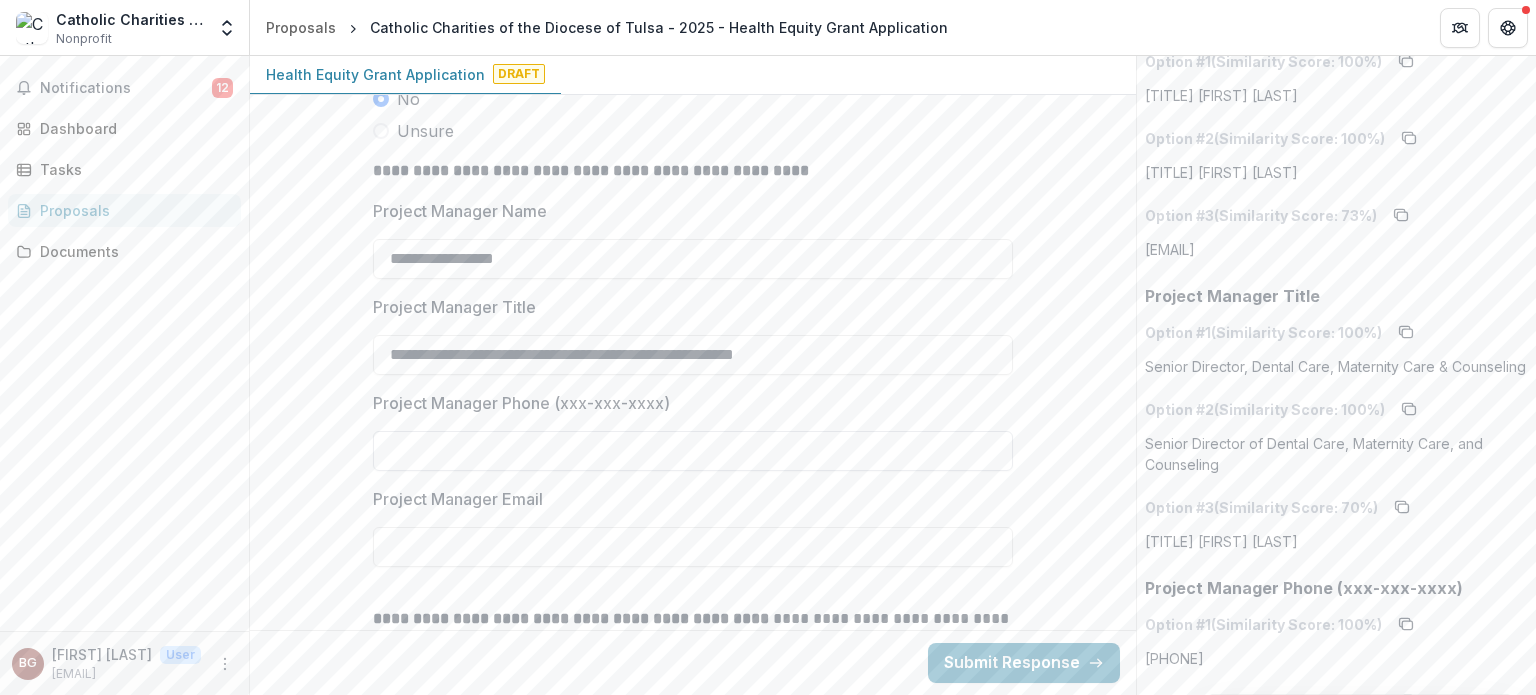 click on "Project Manager Phone (xxx-xxx-xxxx)" at bounding box center (693, 451) 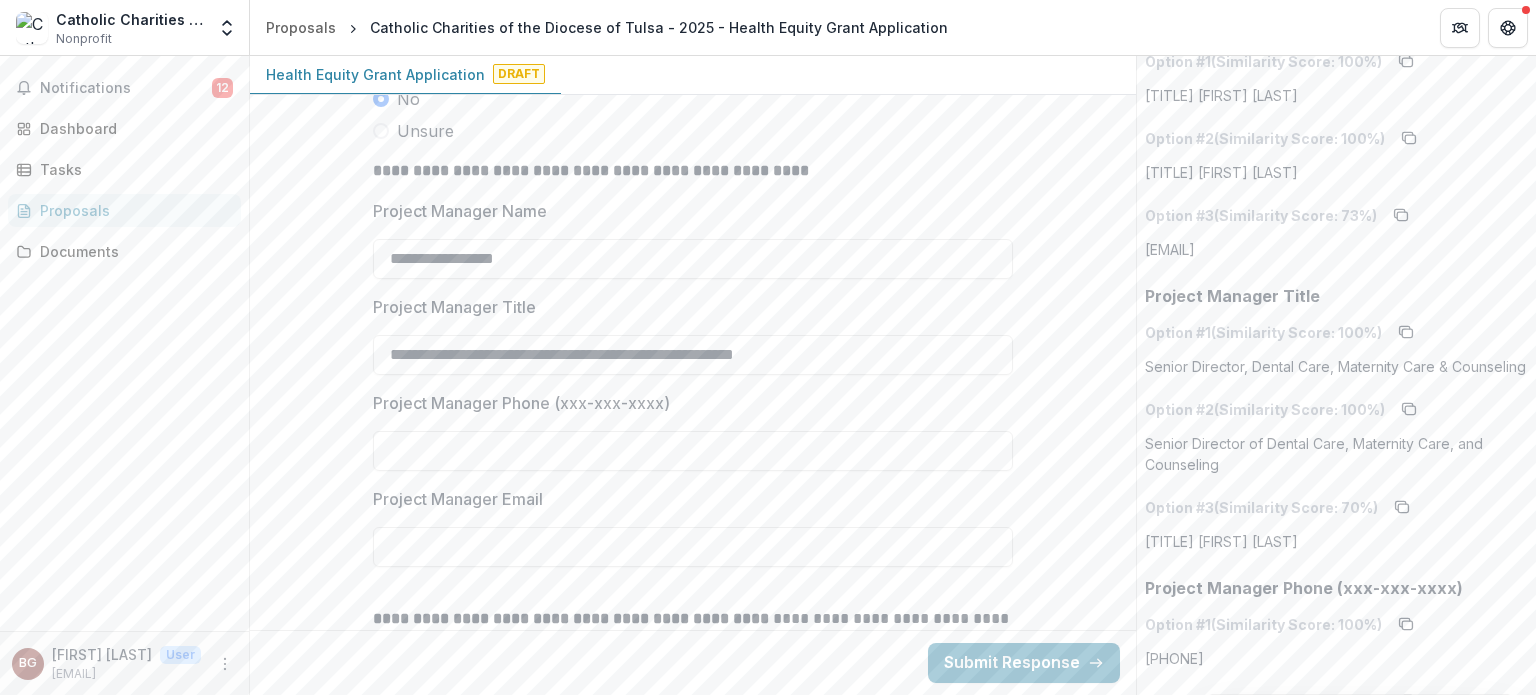 scroll, scrollTop: 2215, scrollLeft: 0, axis: vertical 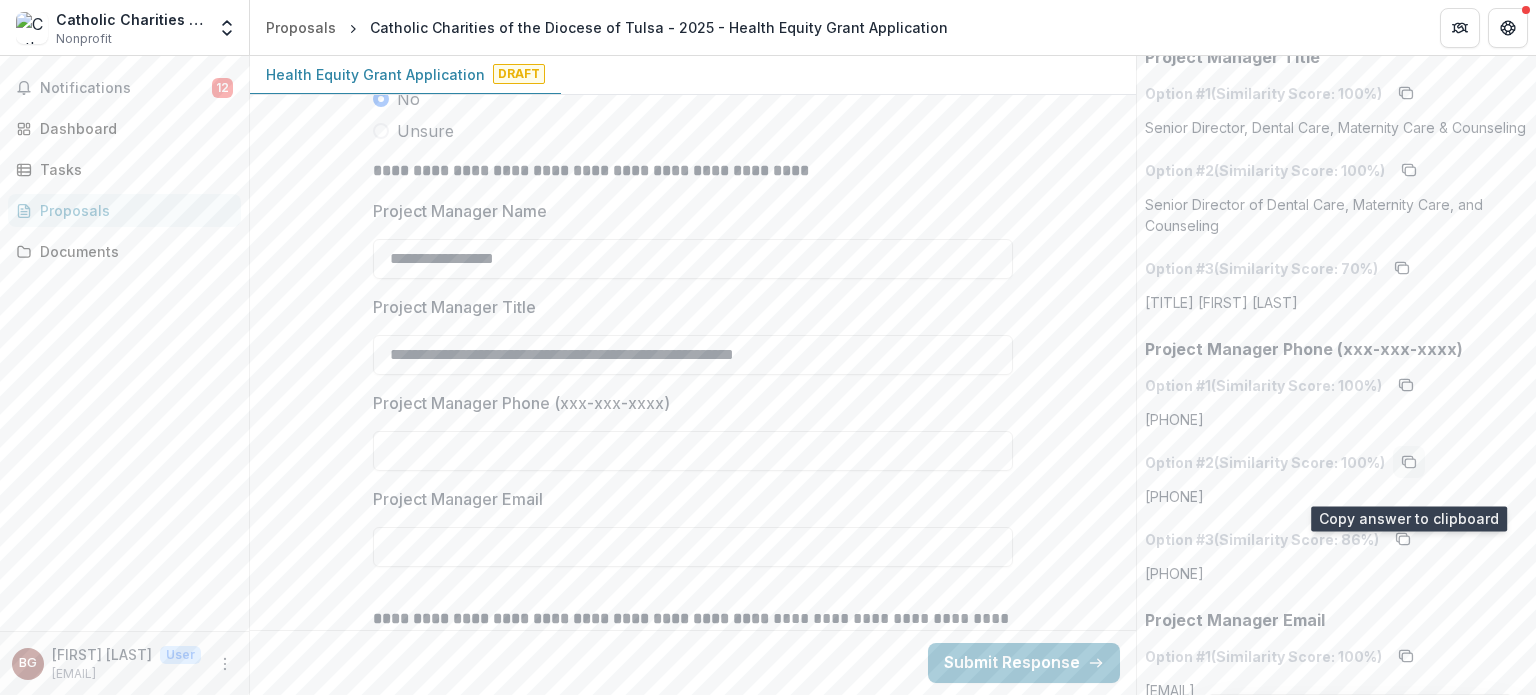 click 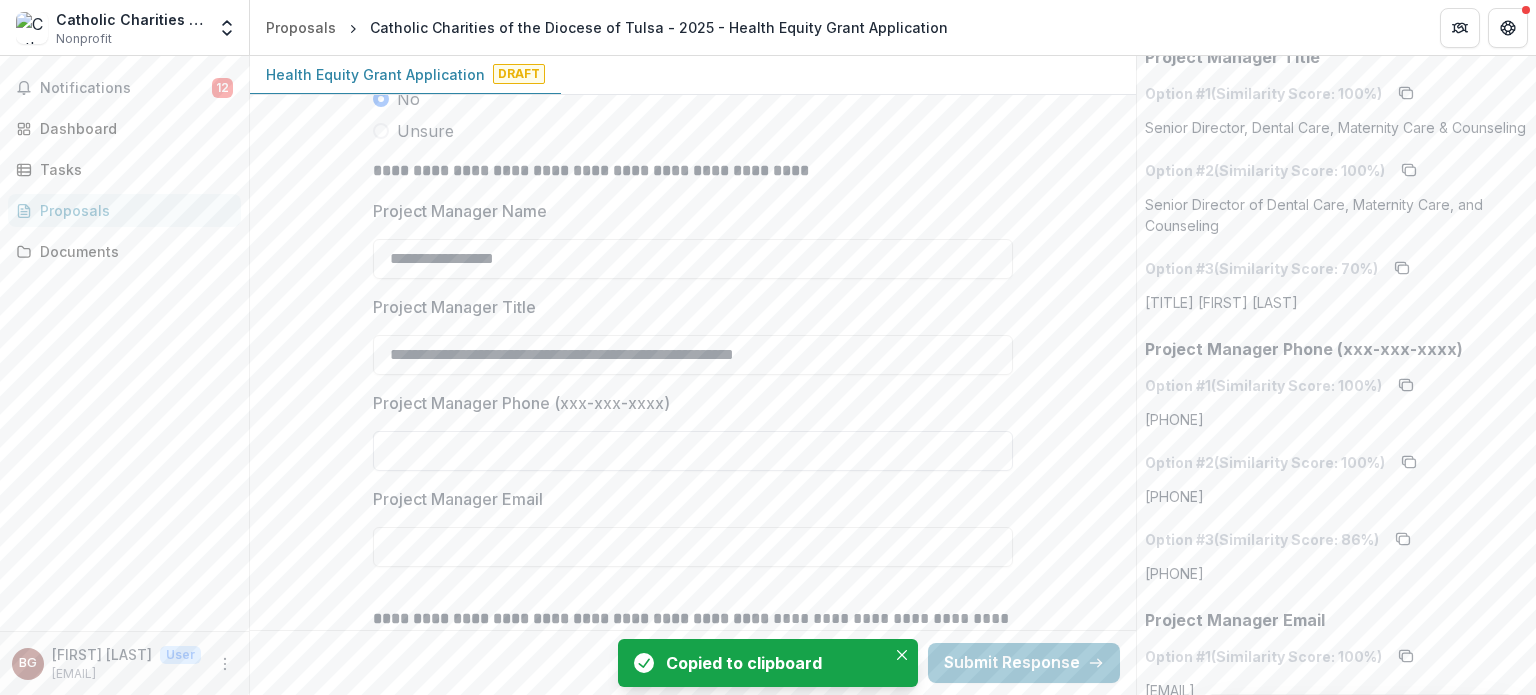 click on "Project Manager Phone (xxx-xxx-xxxx)" at bounding box center (693, 451) 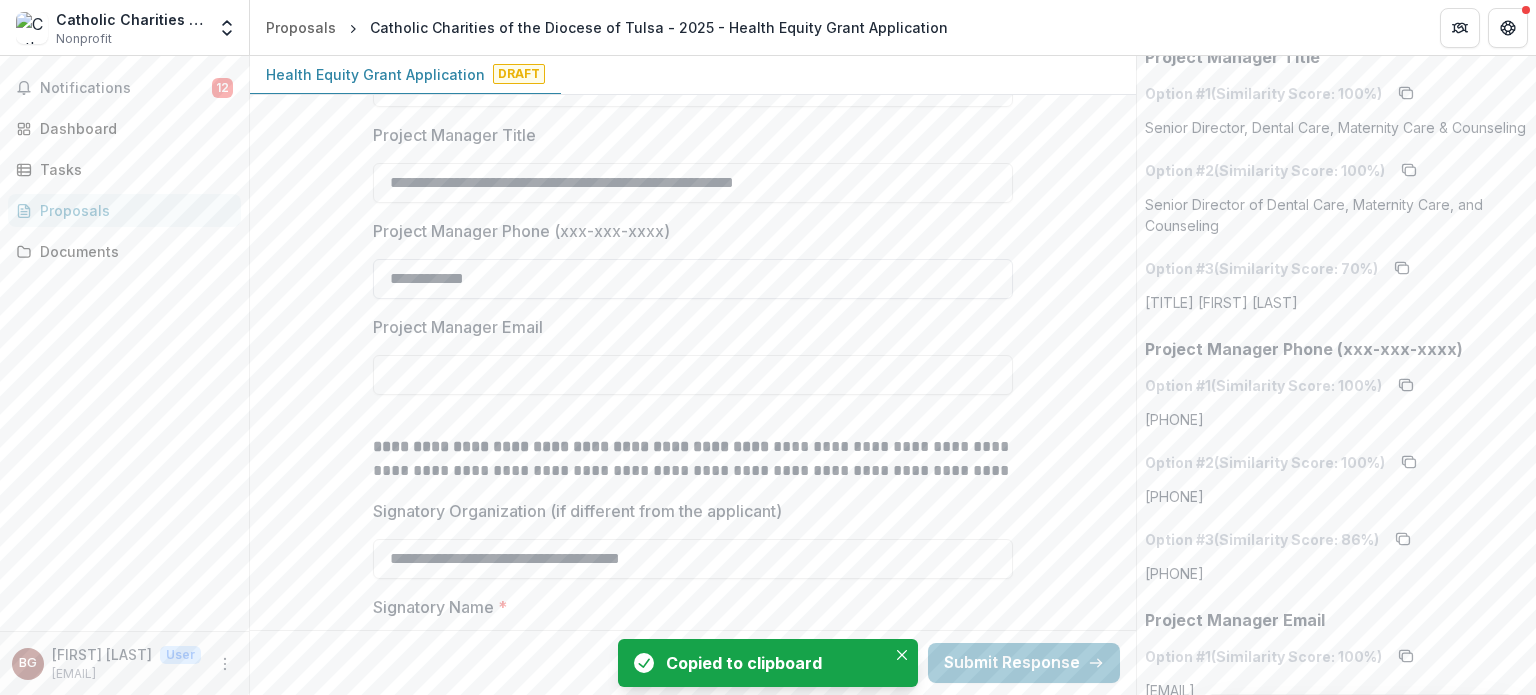 scroll, scrollTop: 2146, scrollLeft: 0, axis: vertical 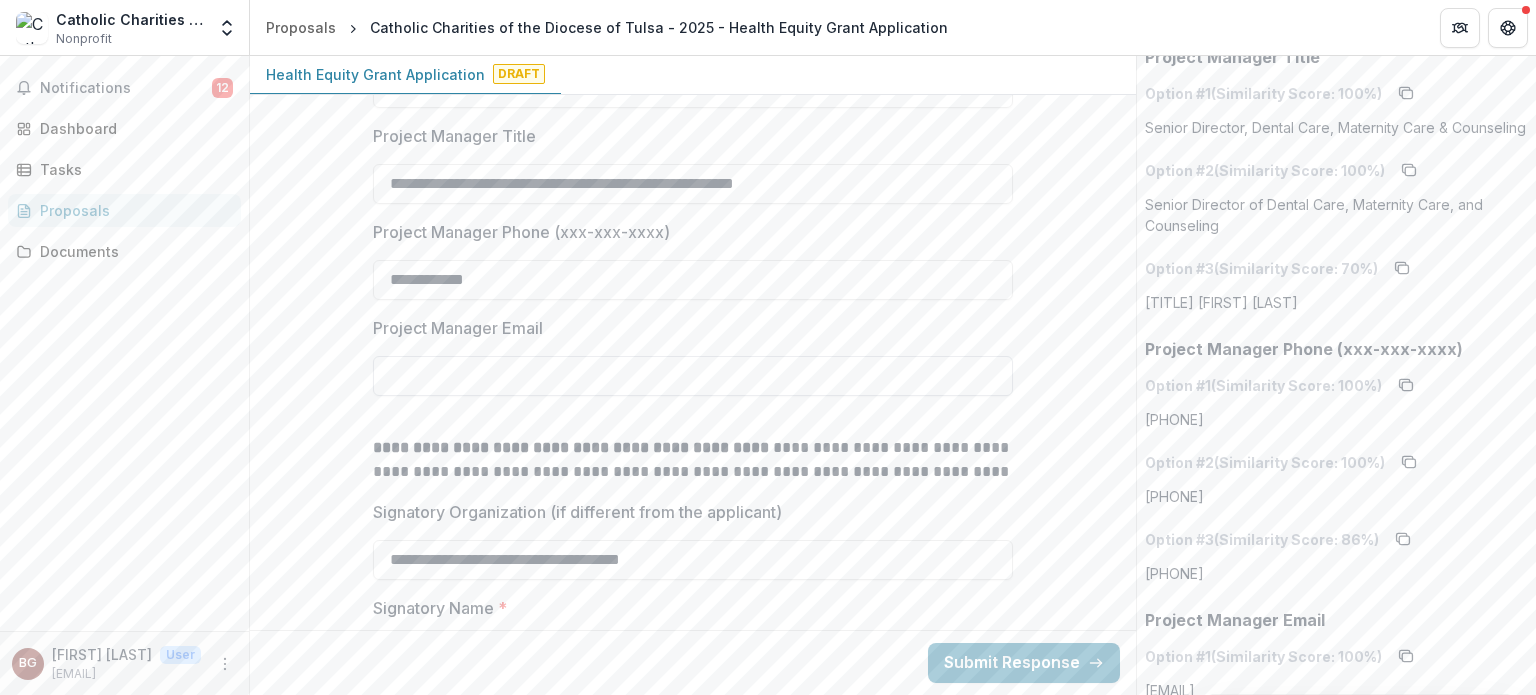 type on "**********" 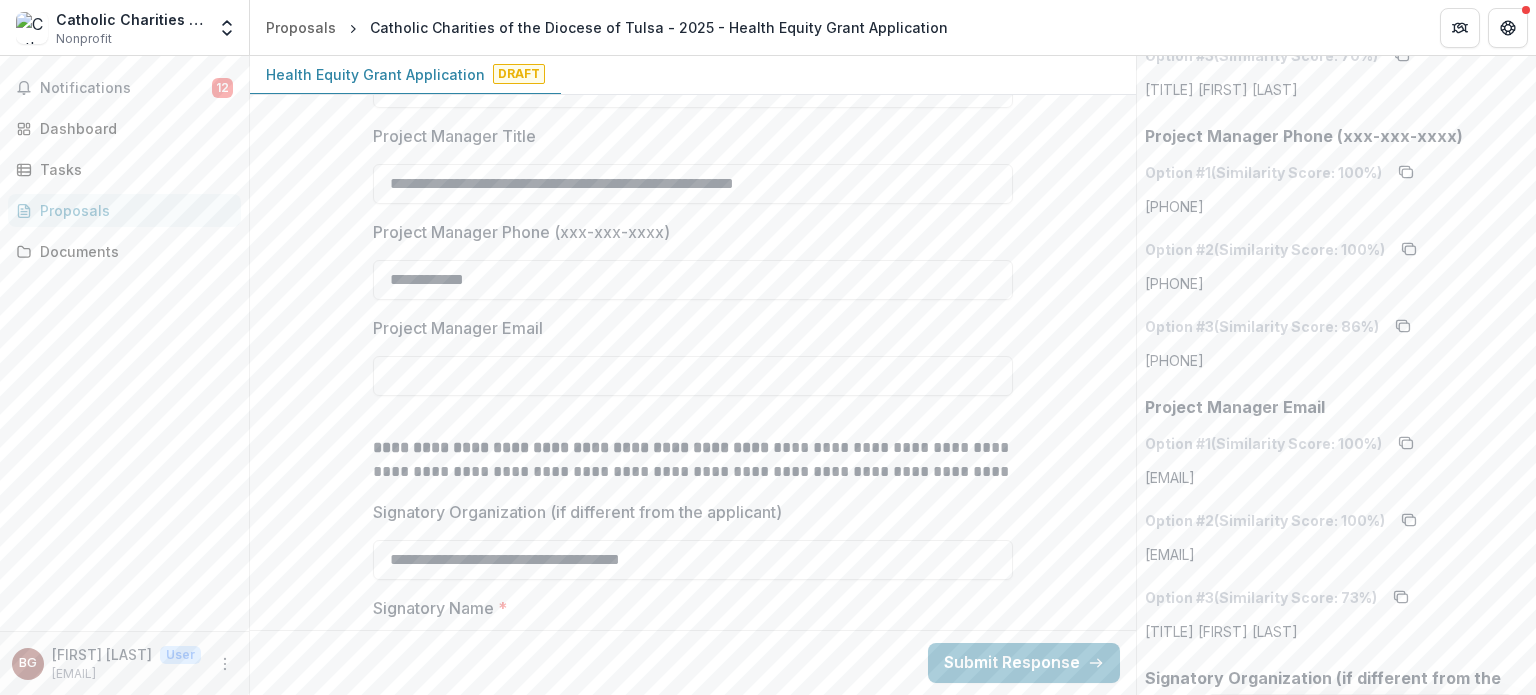 scroll, scrollTop: 2544, scrollLeft: 0, axis: vertical 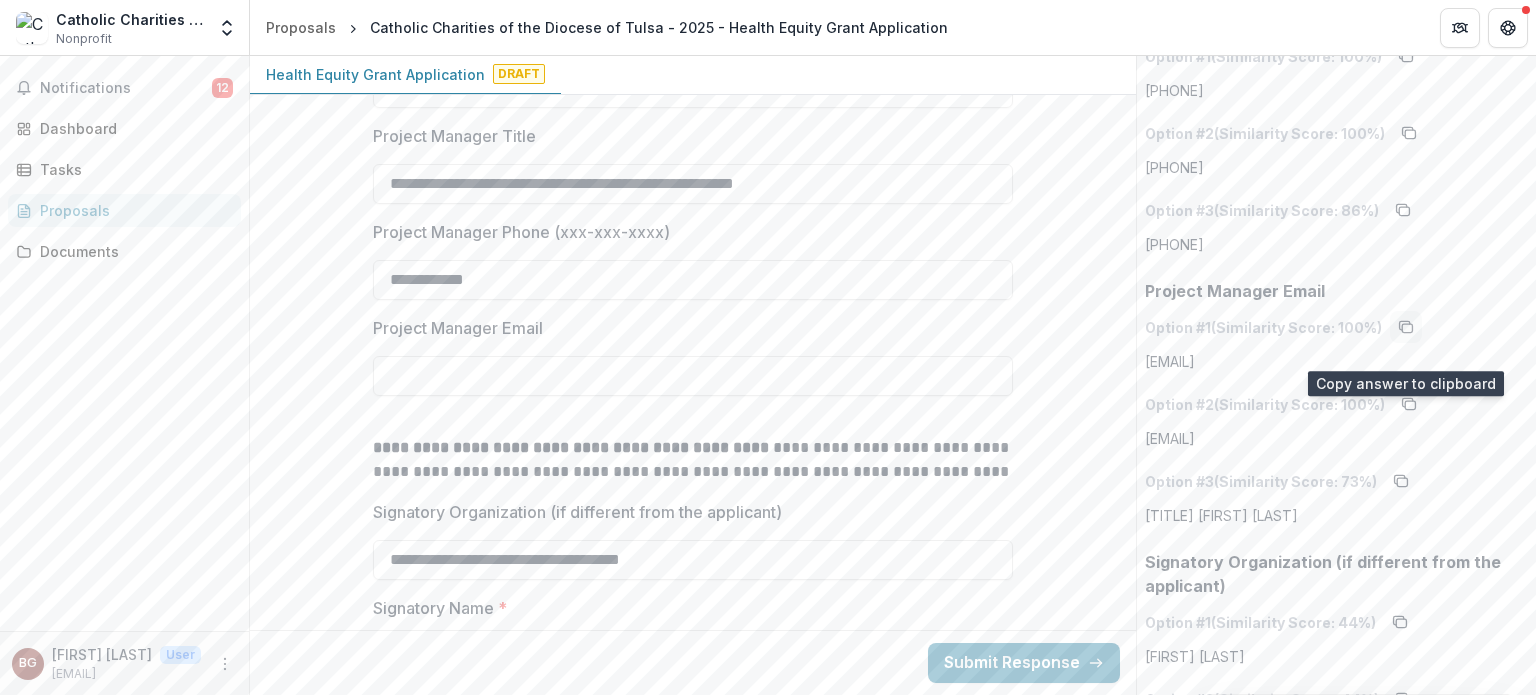 click 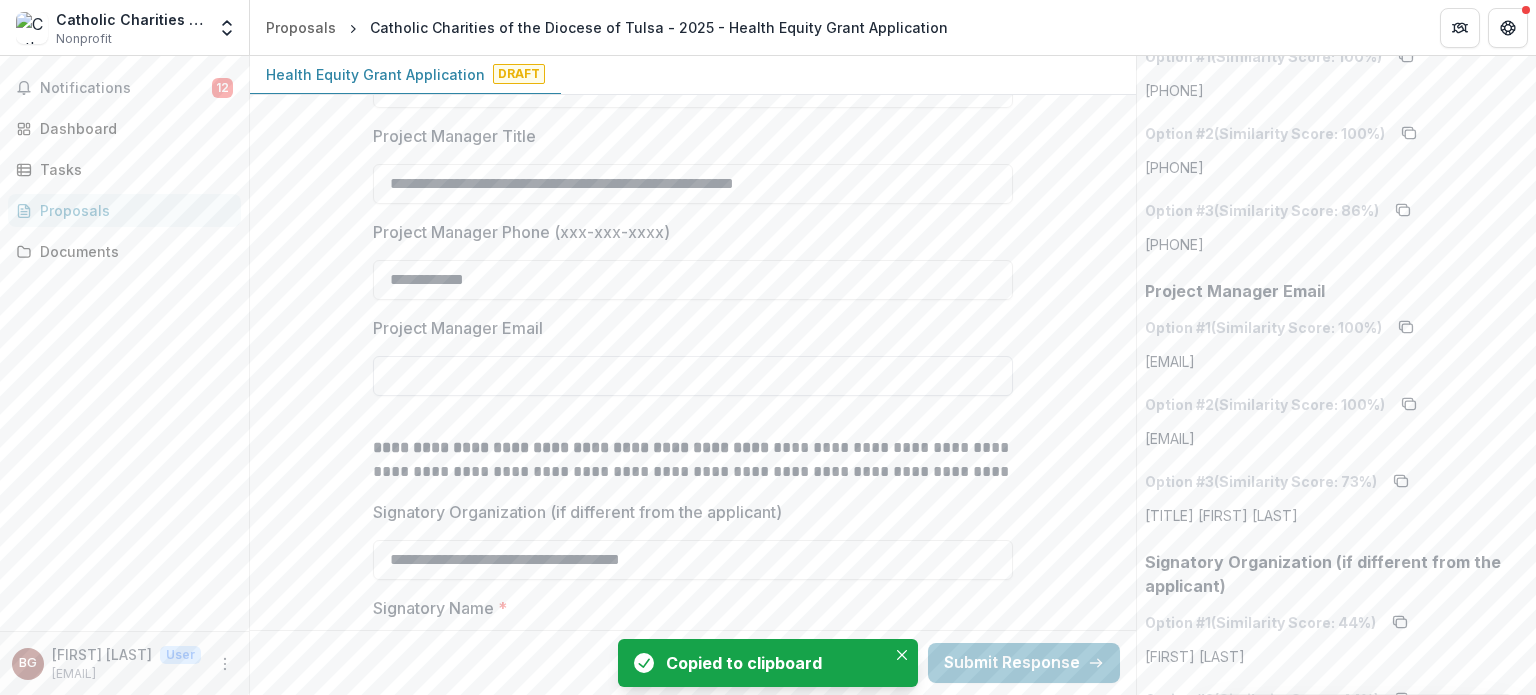 click on "Project Manager Email" at bounding box center (693, 376) 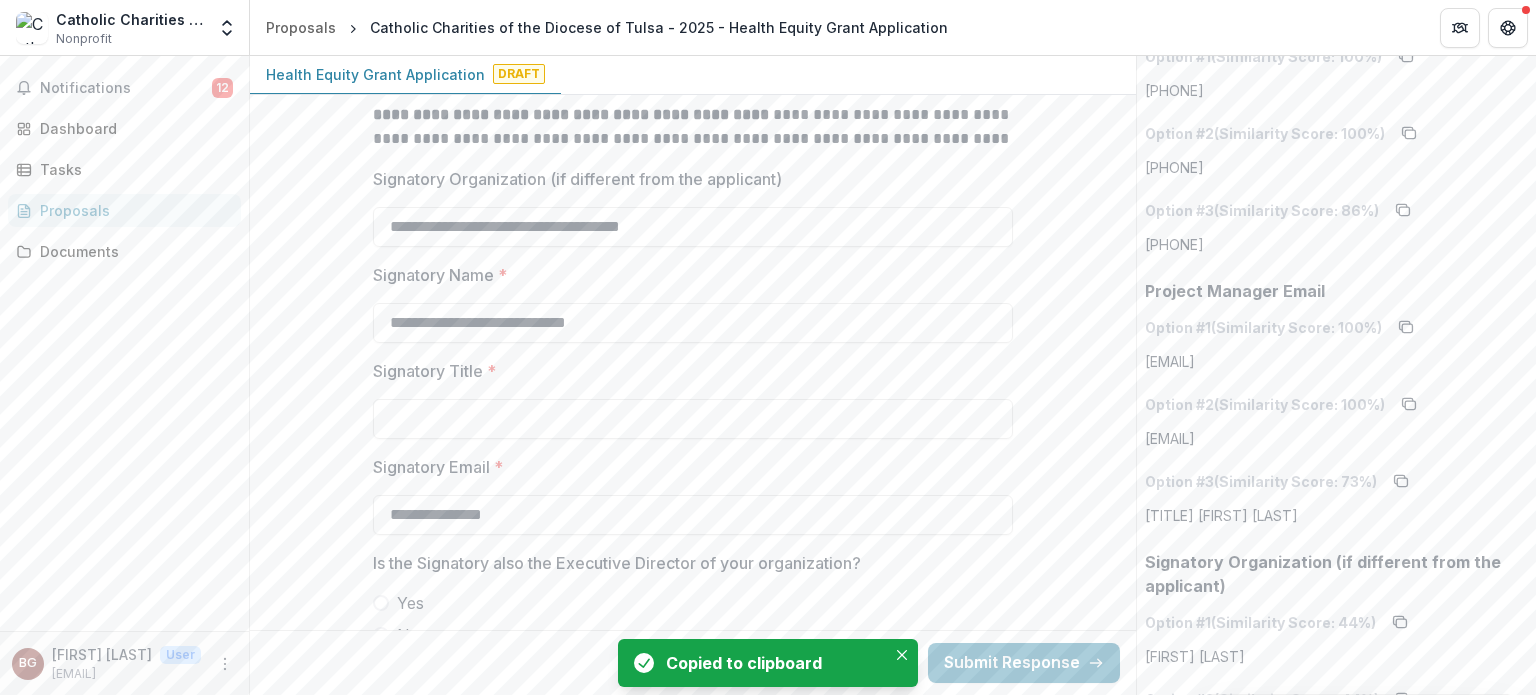 scroll, scrollTop: 2480, scrollLeft: 0, axis: vertical 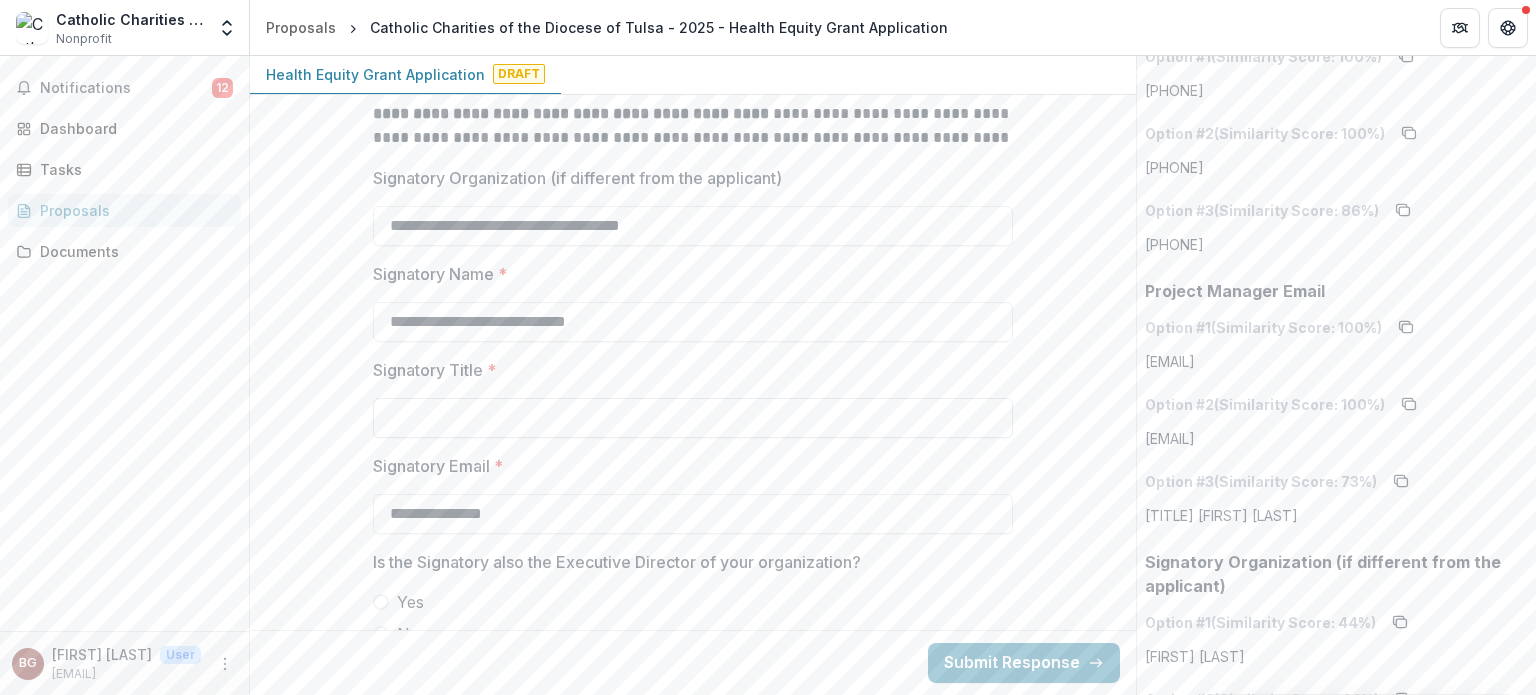 type on "**********" 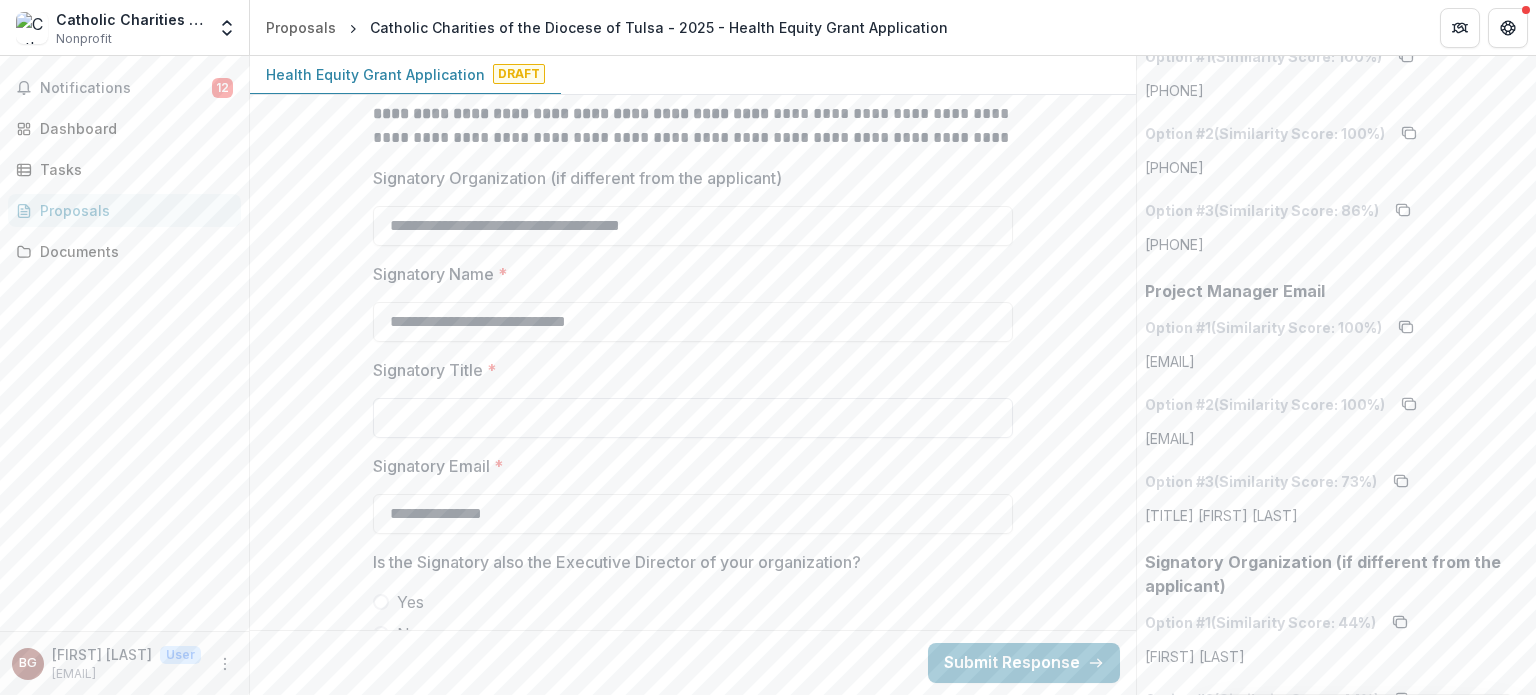 click on "Signatory Title *" at bounding box center (693, 418) 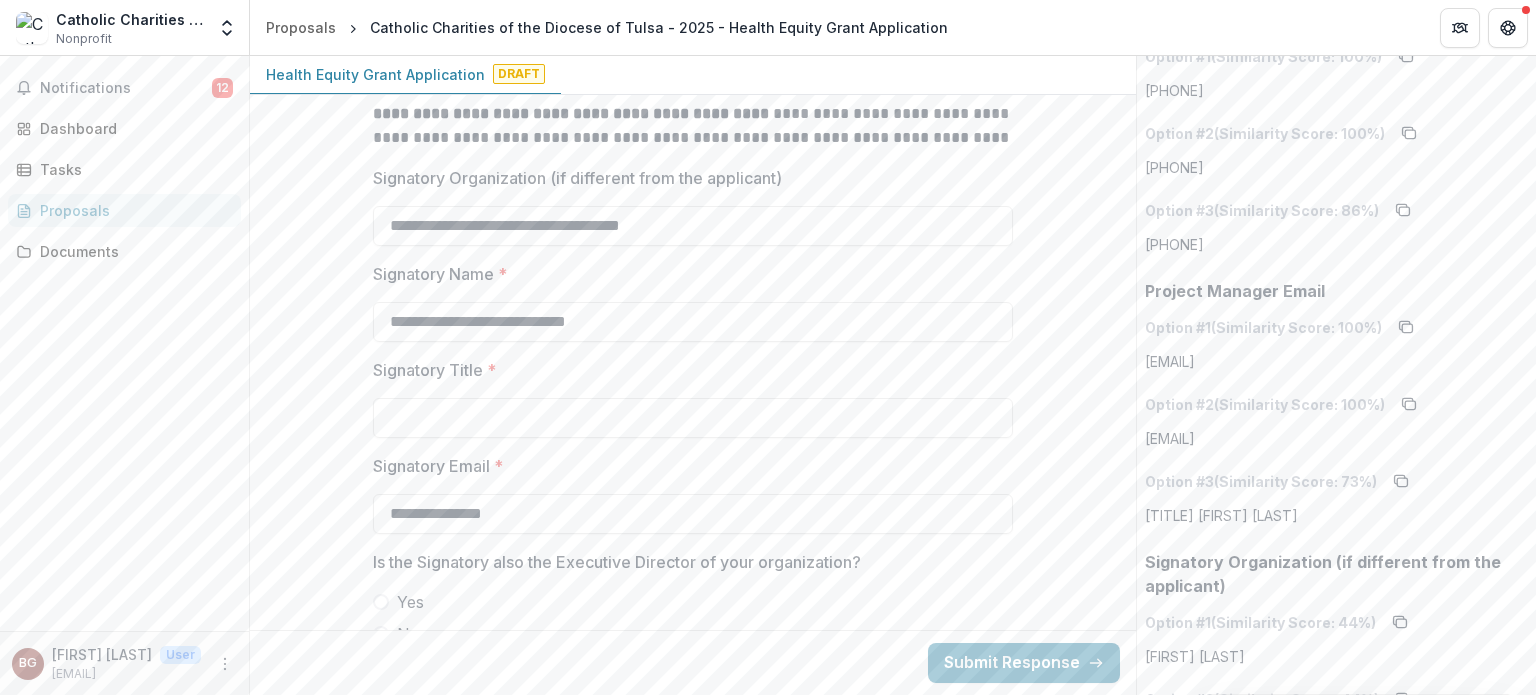 drag, startPoint x: 778, startPoint y: 327, endPoint x: 475, endPoint y: 299, distance: 304.291 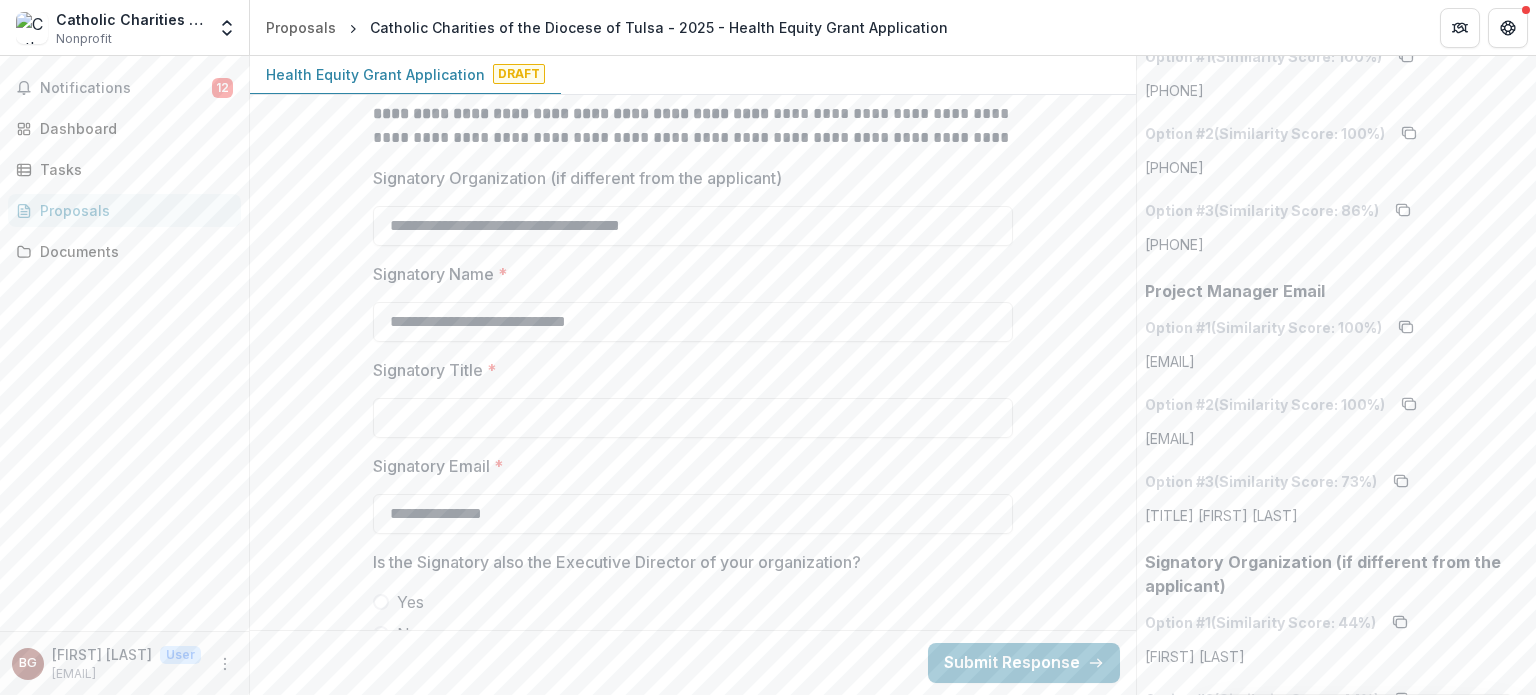 click on "**********" at bounding box center (693, 302) 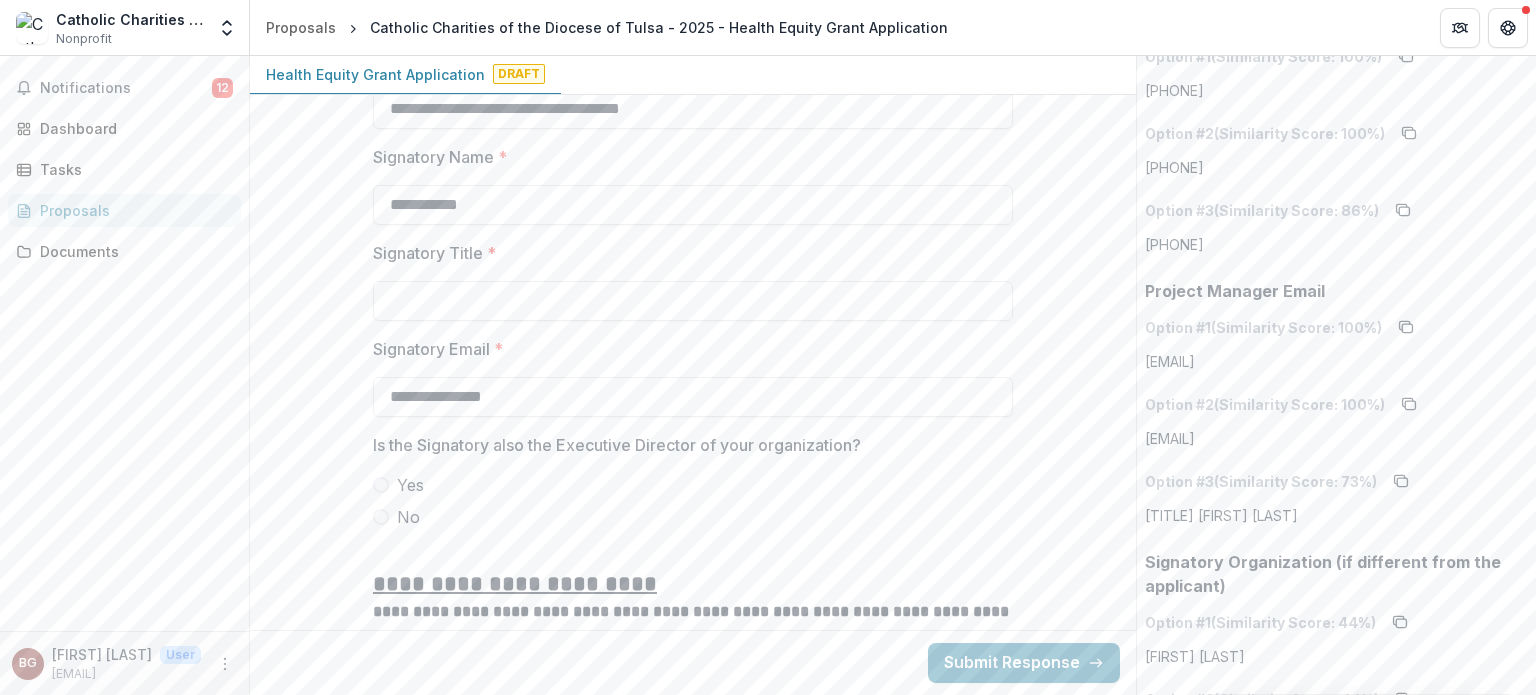 scroll, scrollTop: 2596, scrollLeft: 0, axis: vertical 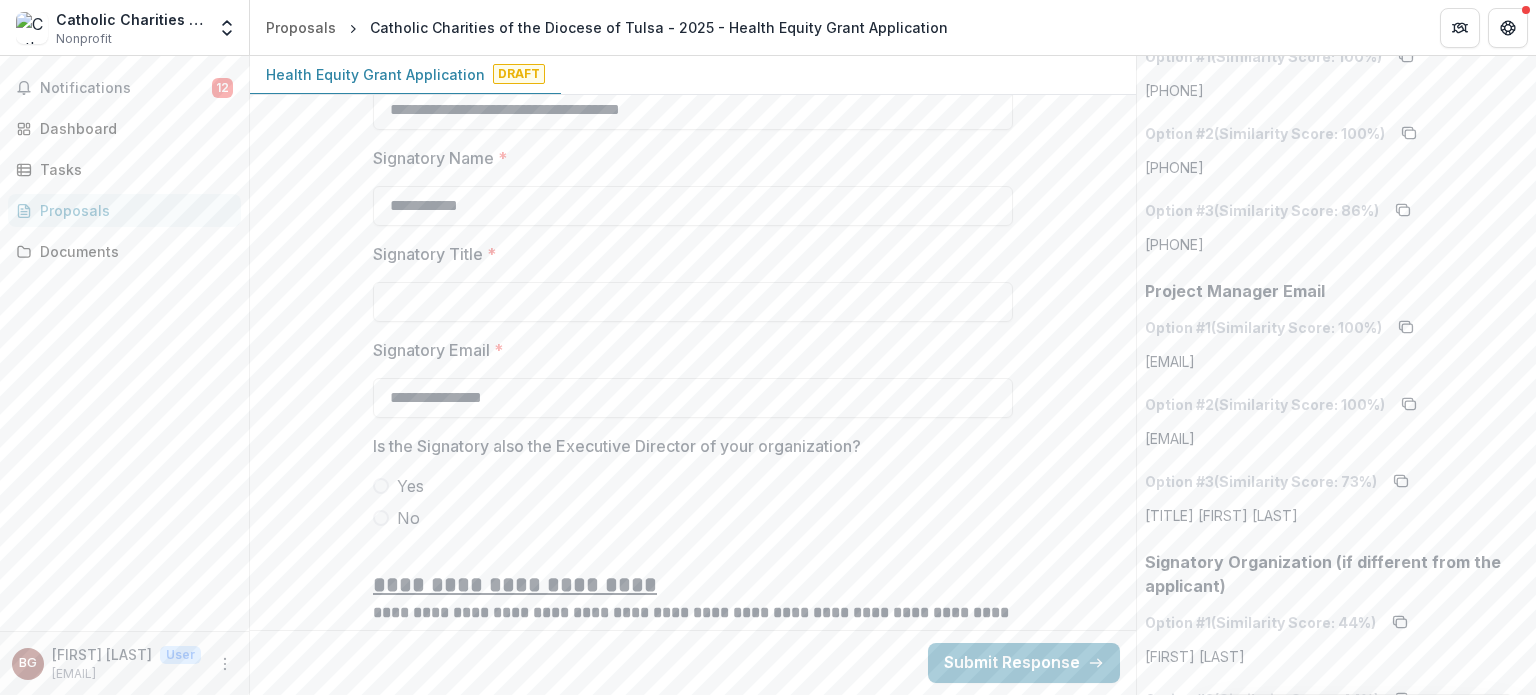 type on "**********" 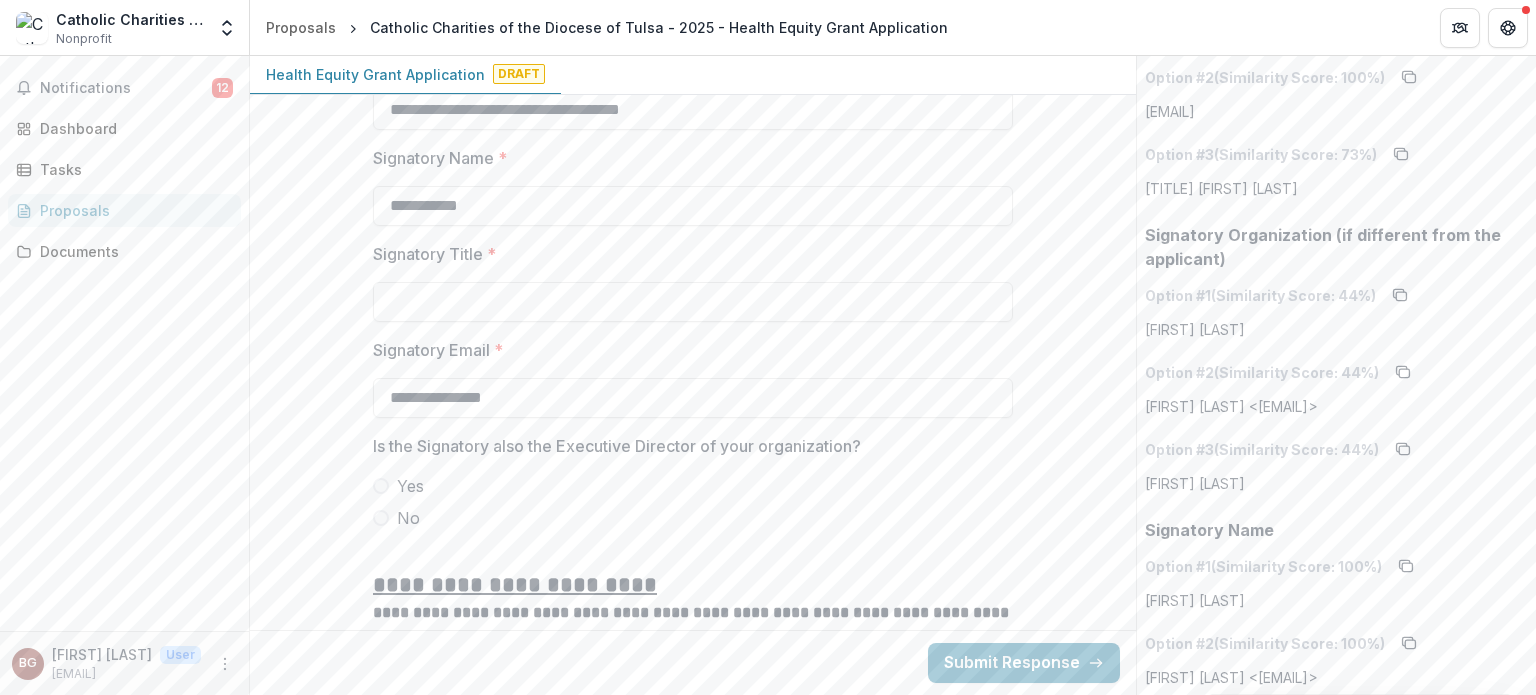 scroll, scrollTop: 2870, scrollLeft: 0, axis: vertical 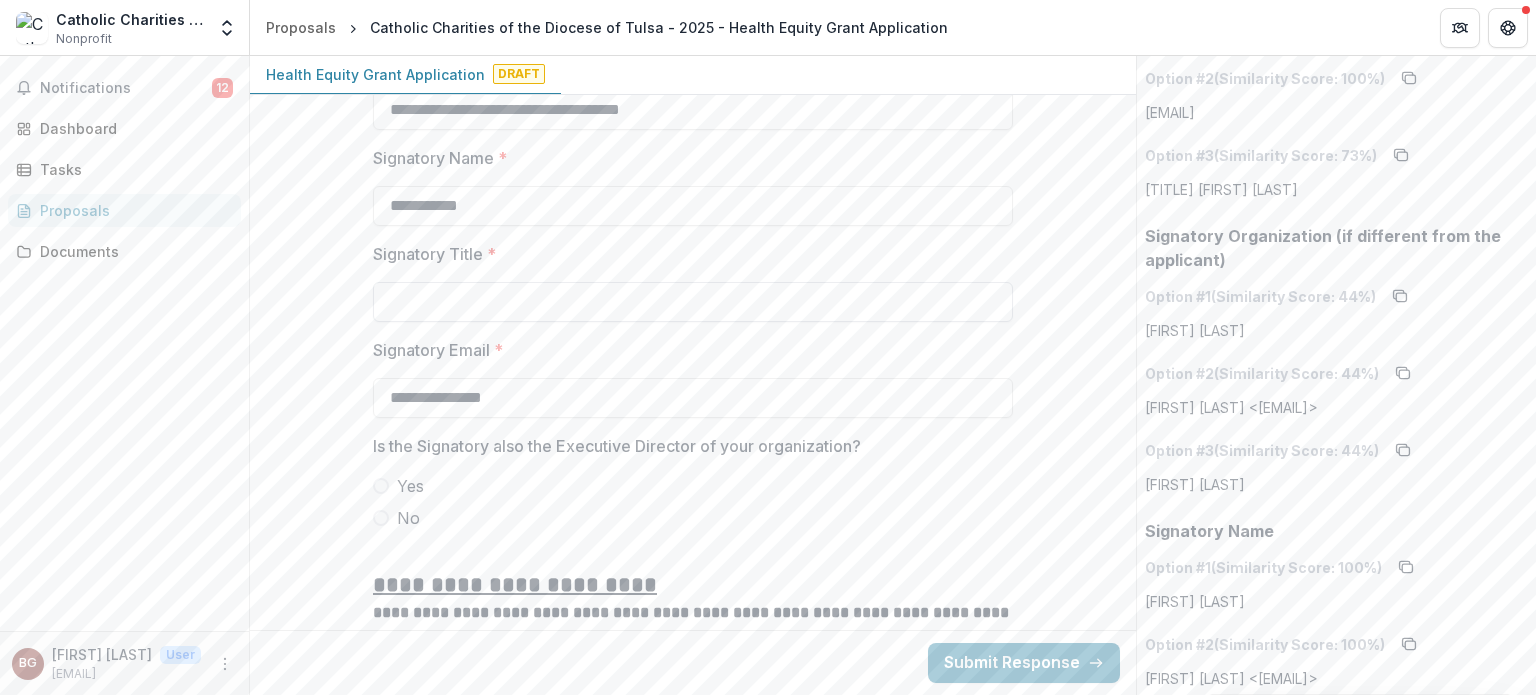 click on "Signatory Title *" at bounding box center (693, 302) 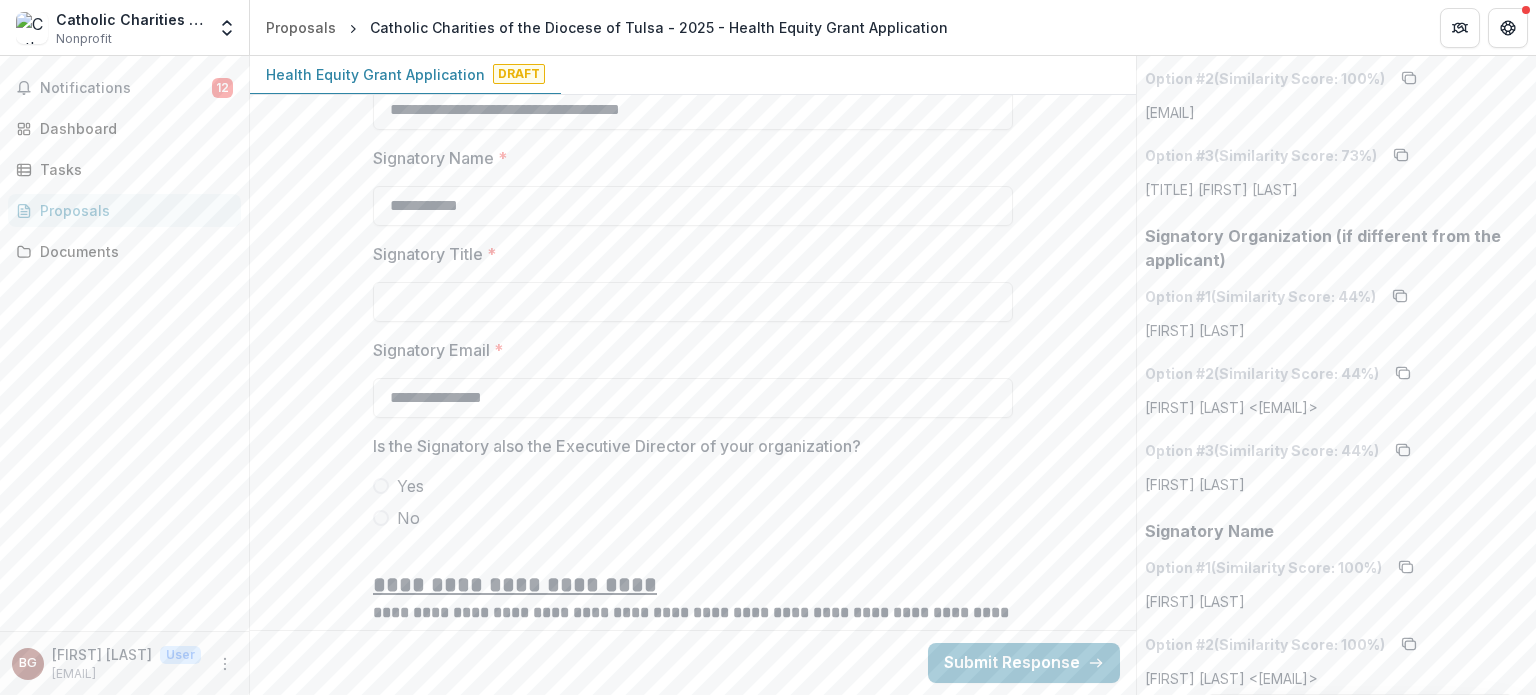 type on "**********" 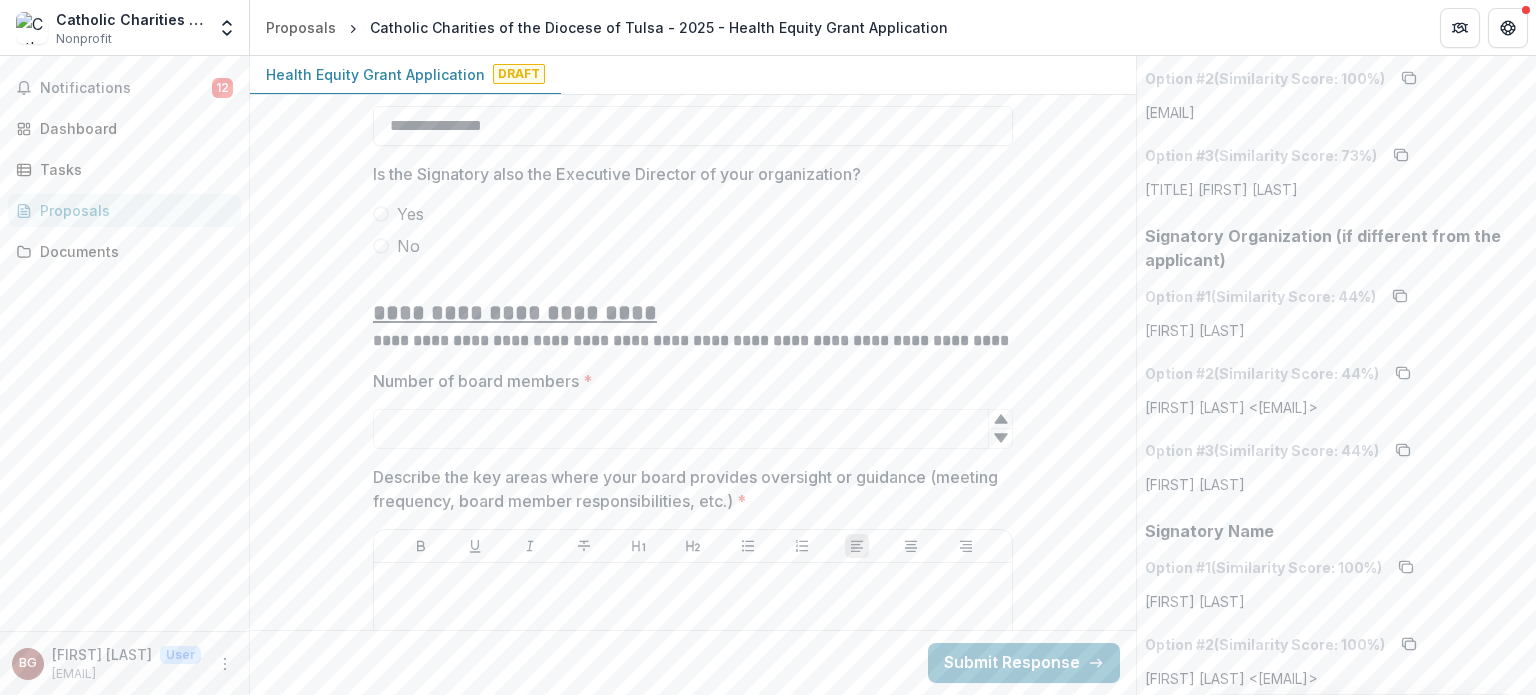 scroll, scrollTop: 2876, scrollLeft: 0, axis: vertical 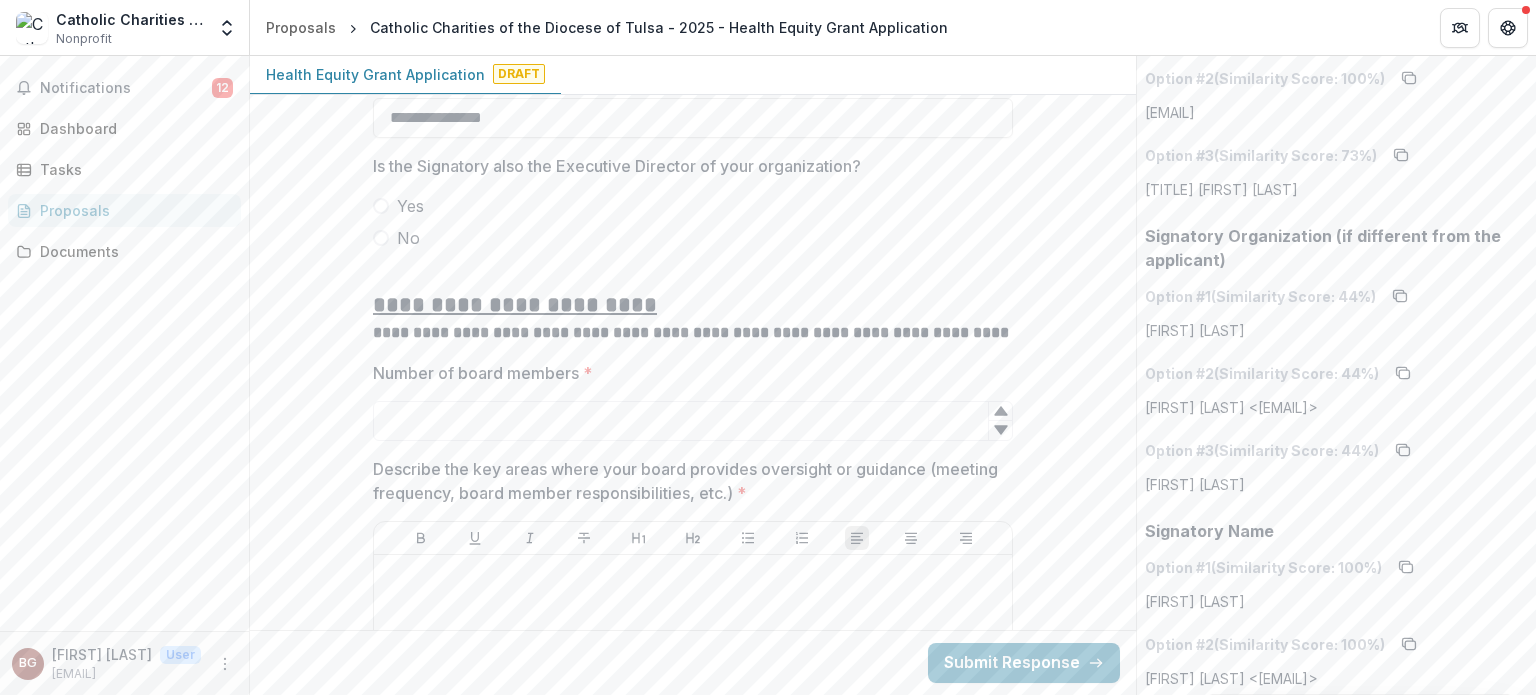 click on "No" at bounding box center (408, 238) 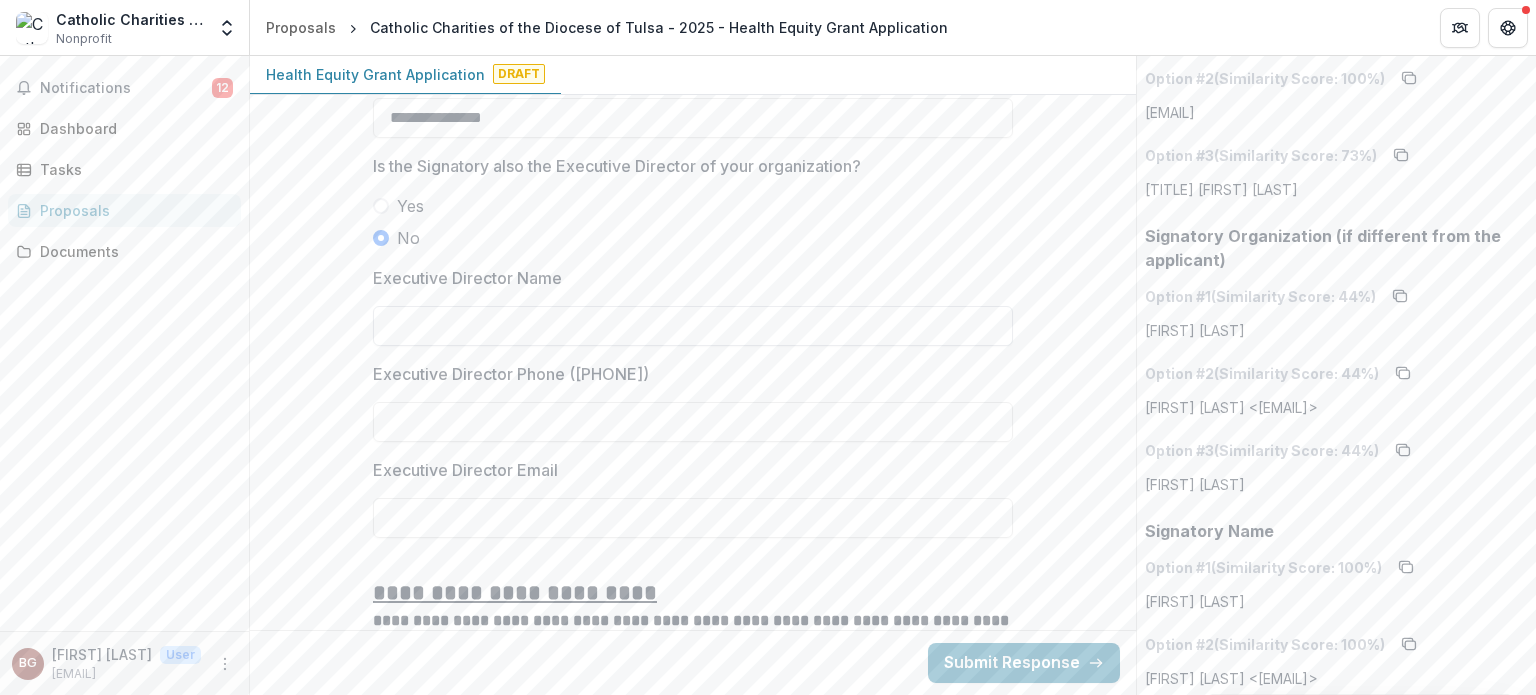 click on "Executive Director Name" at bounding box center (693, 326) 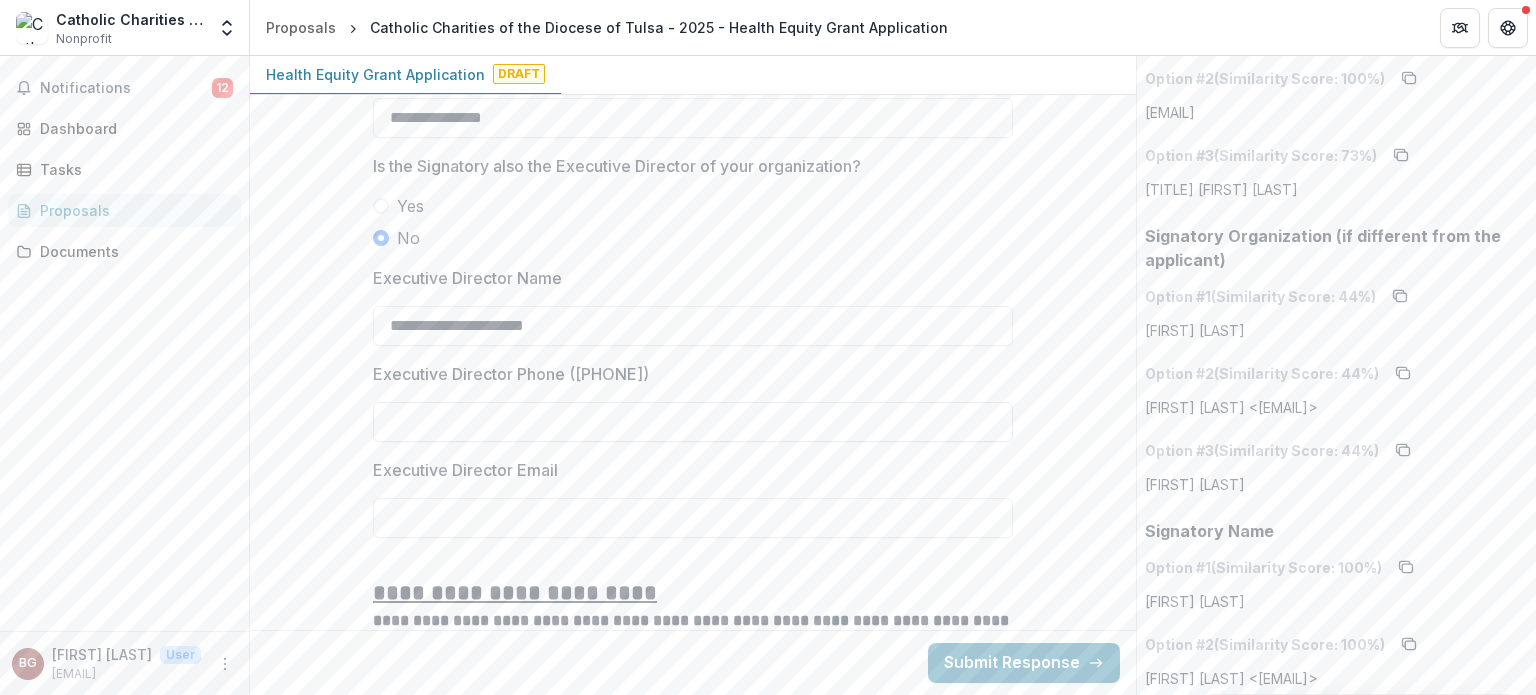 click on "Executive Director Phone ([PHONE])" at bounding box center (693, 422) 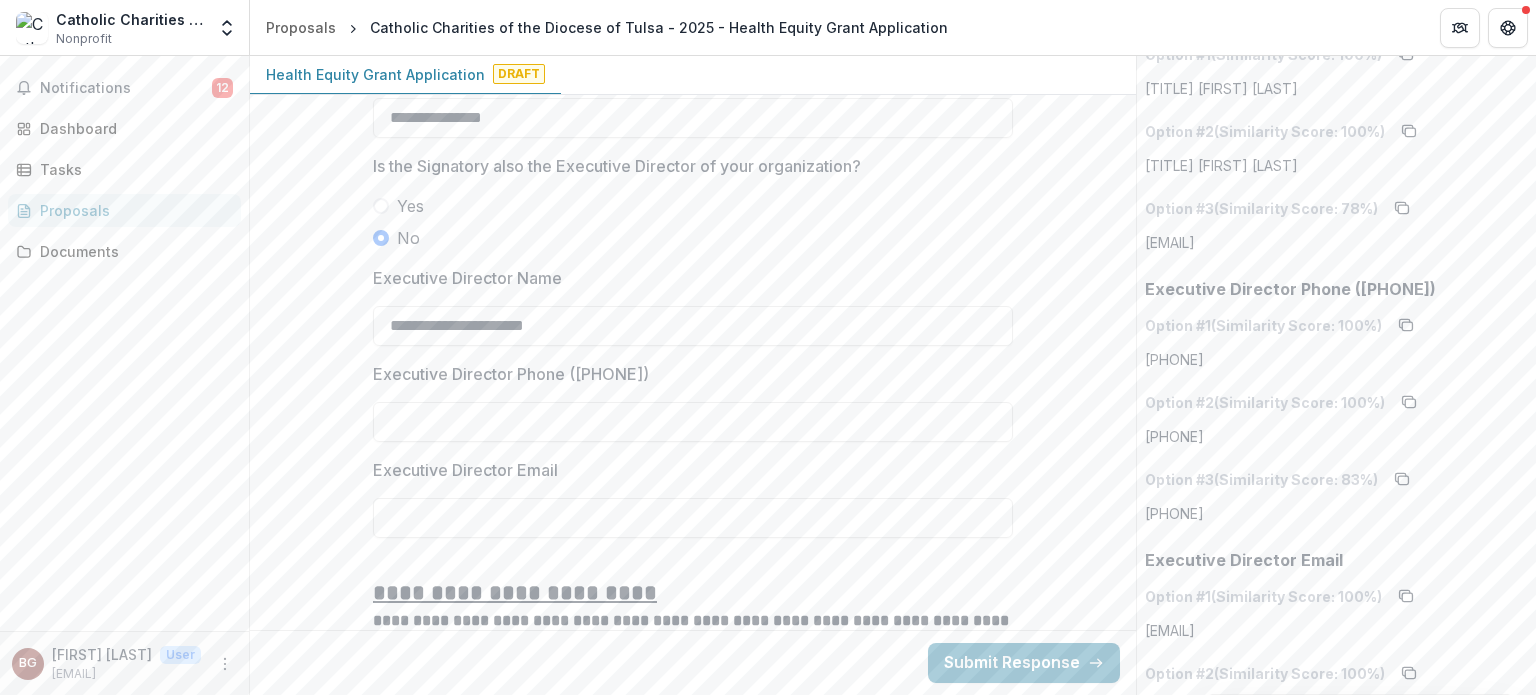 scroll, scrollTop: 4491, scrollLeft: 0, axis: vertical 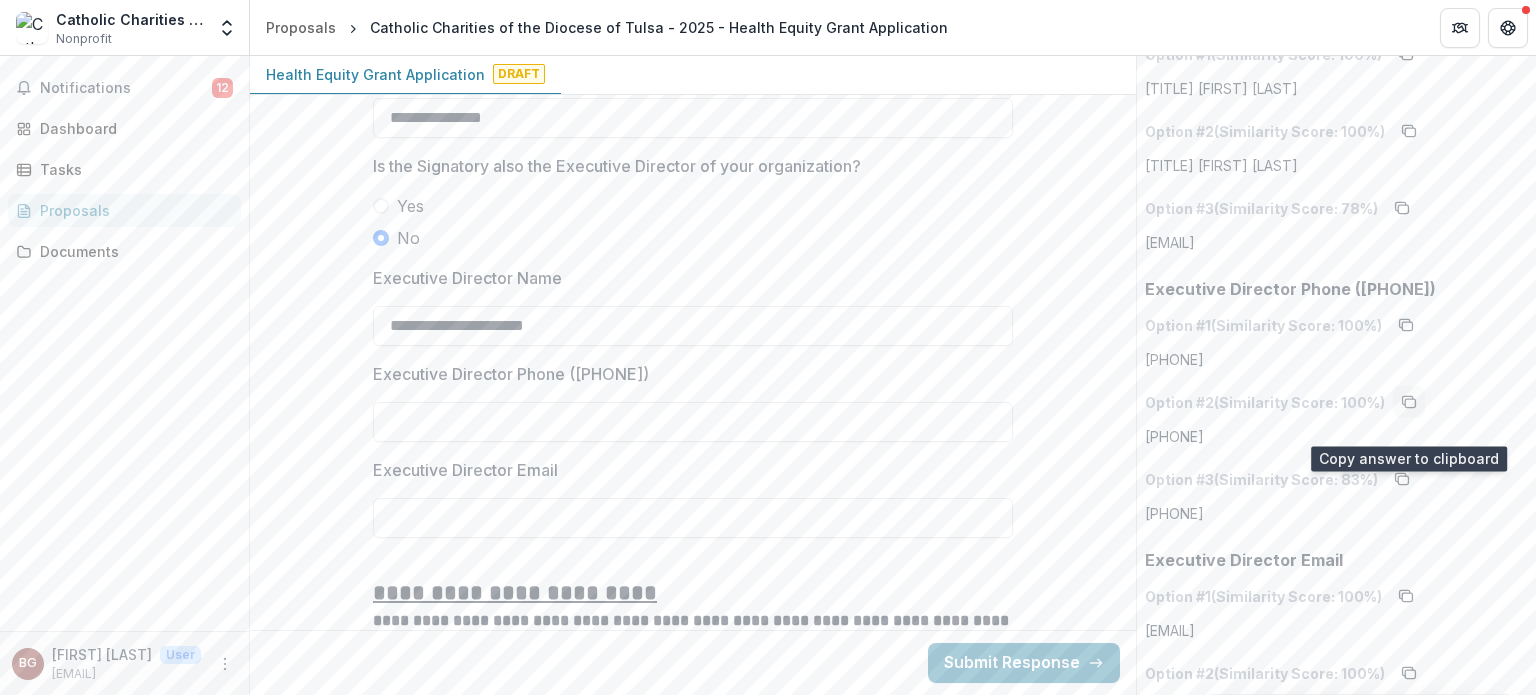 click 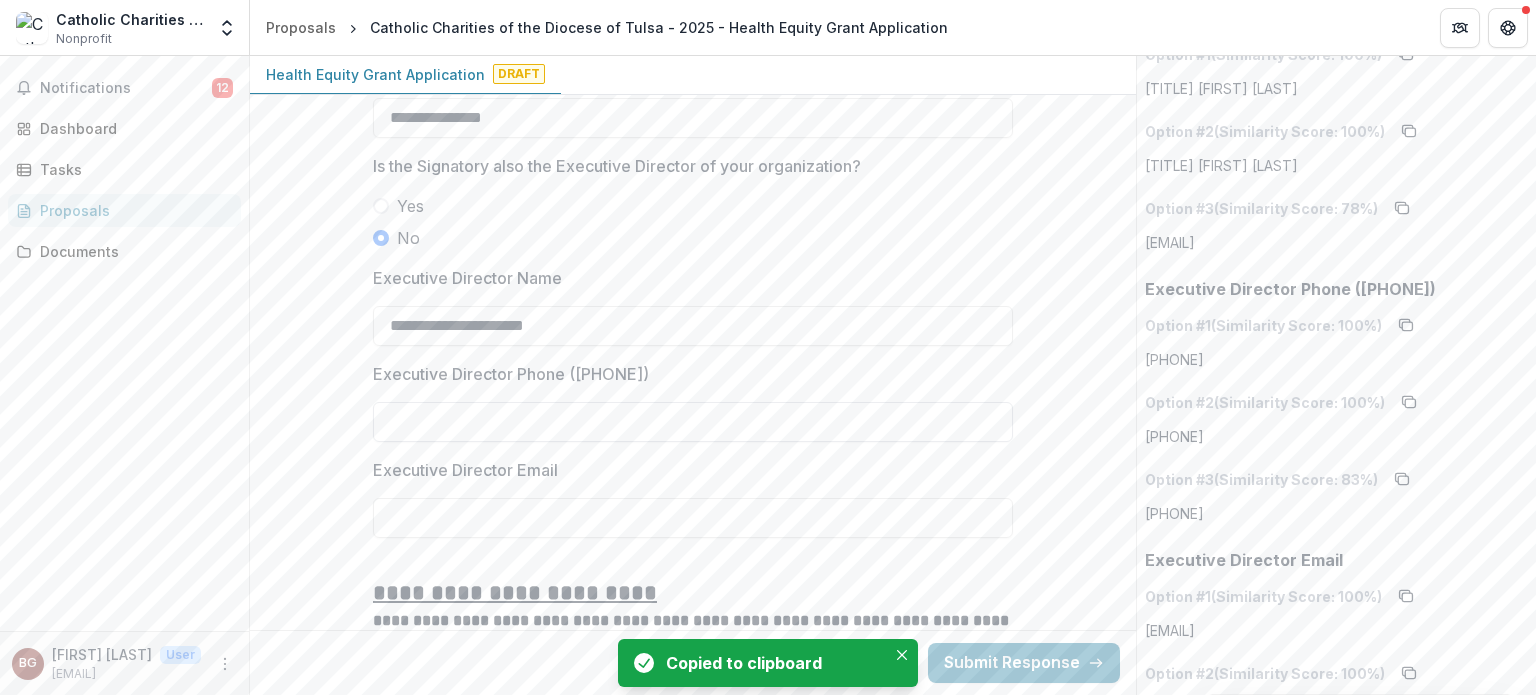 click on "Executive Director Phone ([PHONE])" at bounding box center (693, 422) 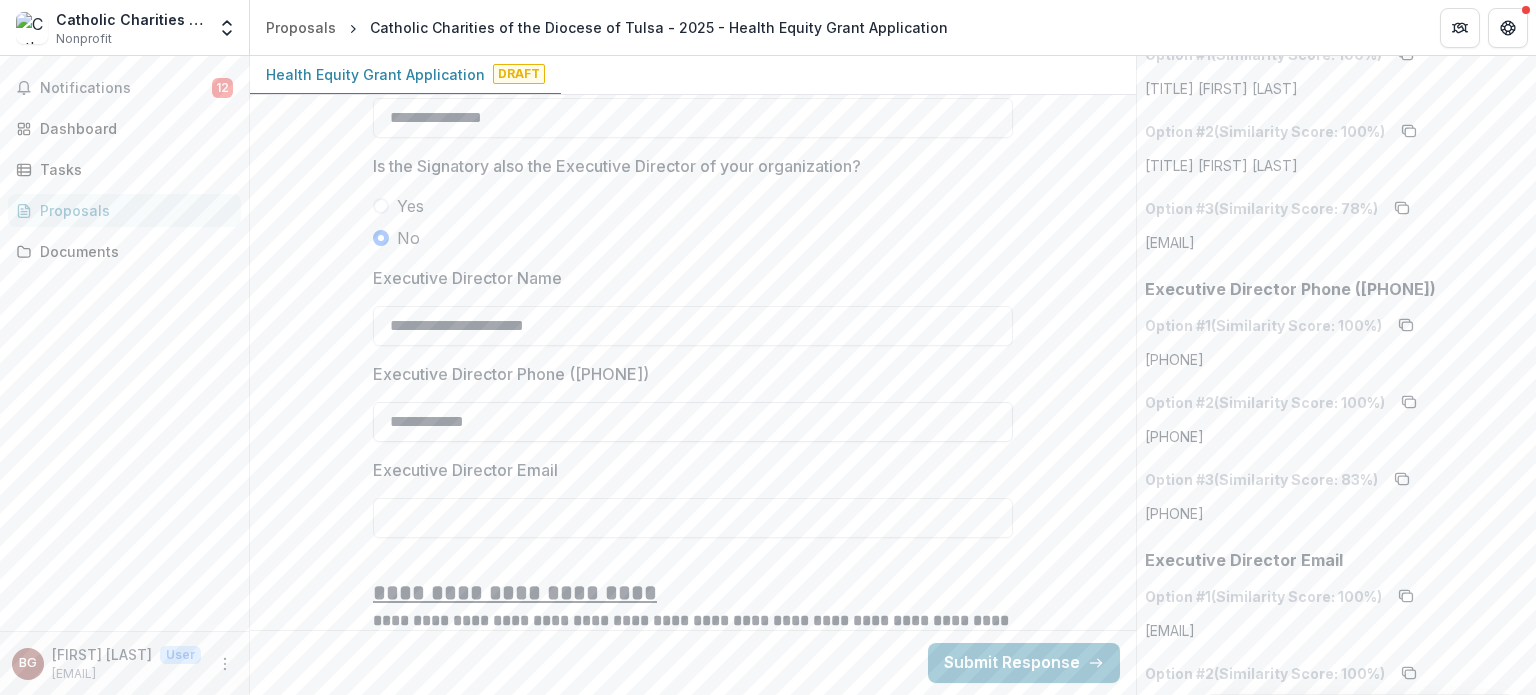 scroll, scrollTop: 3017, scrollLeft: 0, axis: vertical 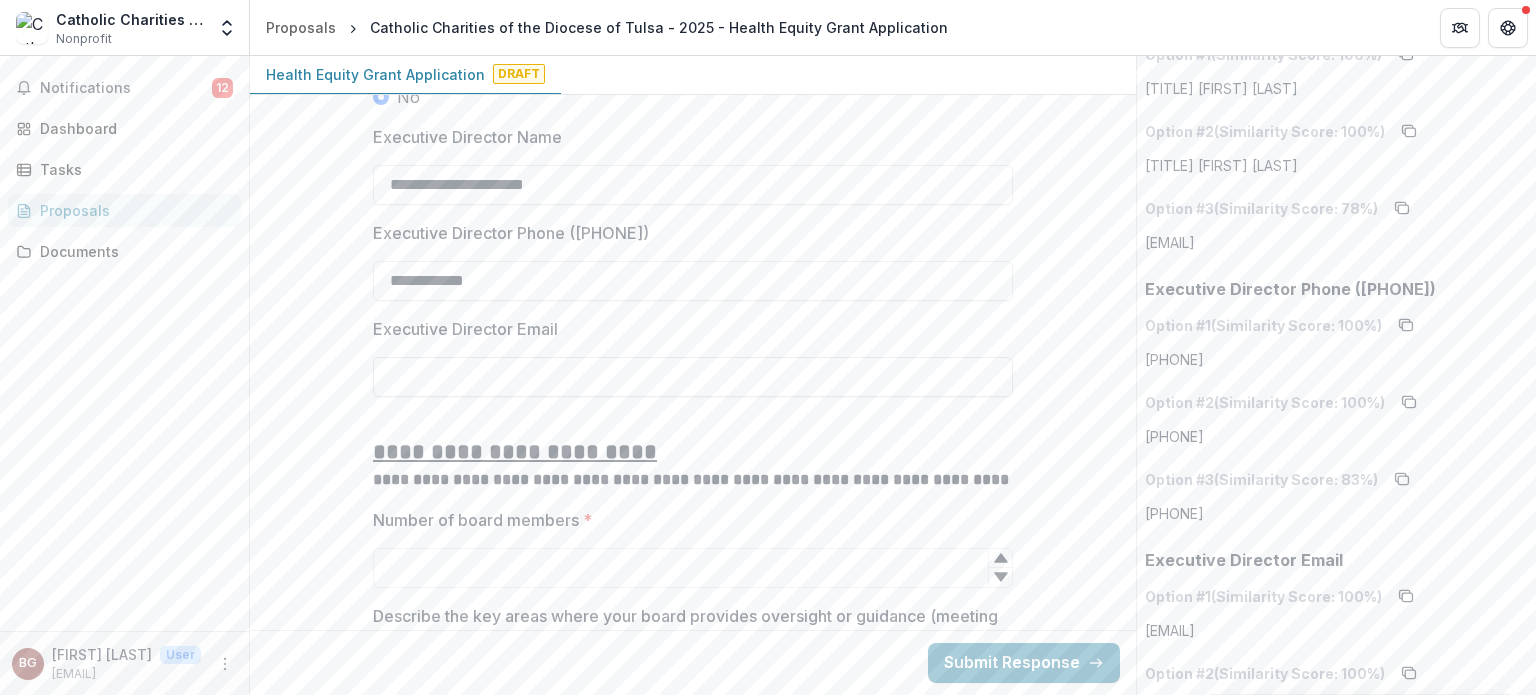 type on "**********" 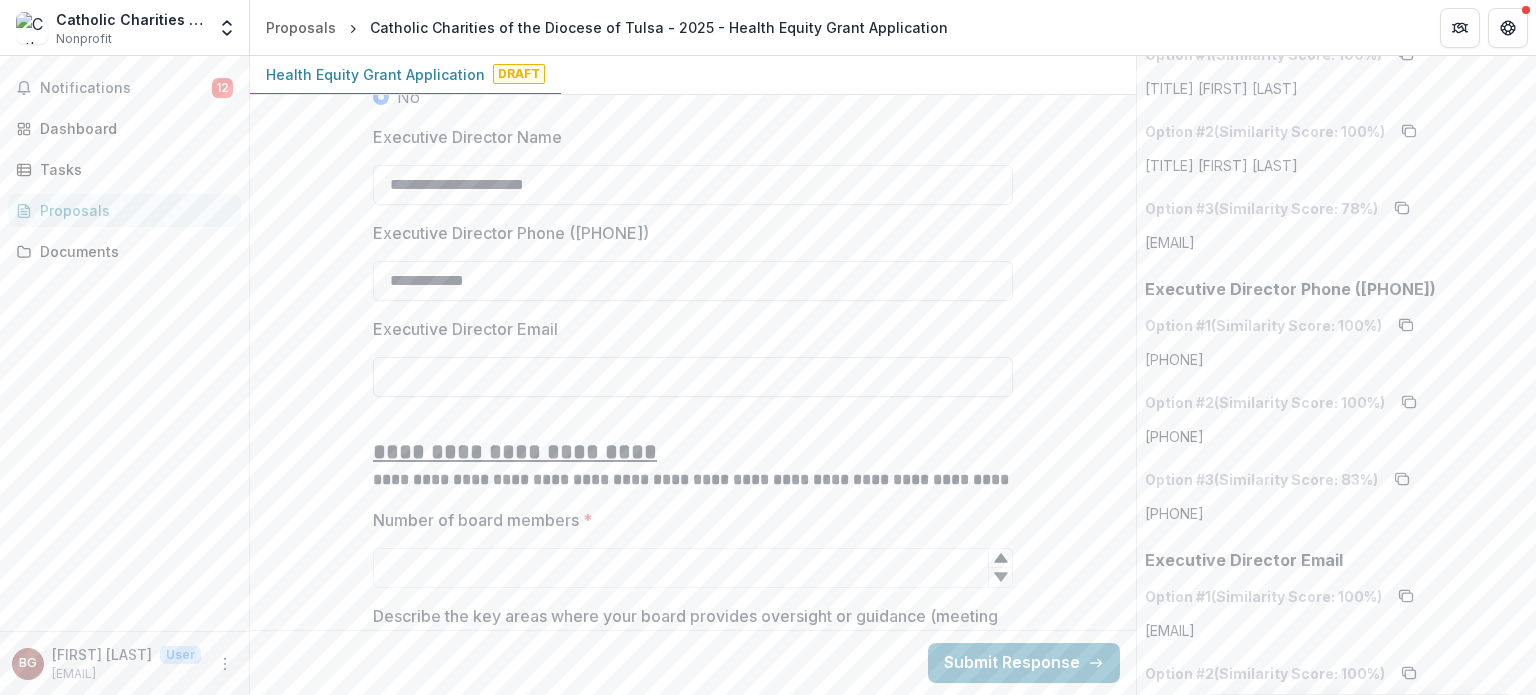 click on "Executive Director Email" at bounding box center (693, 377) 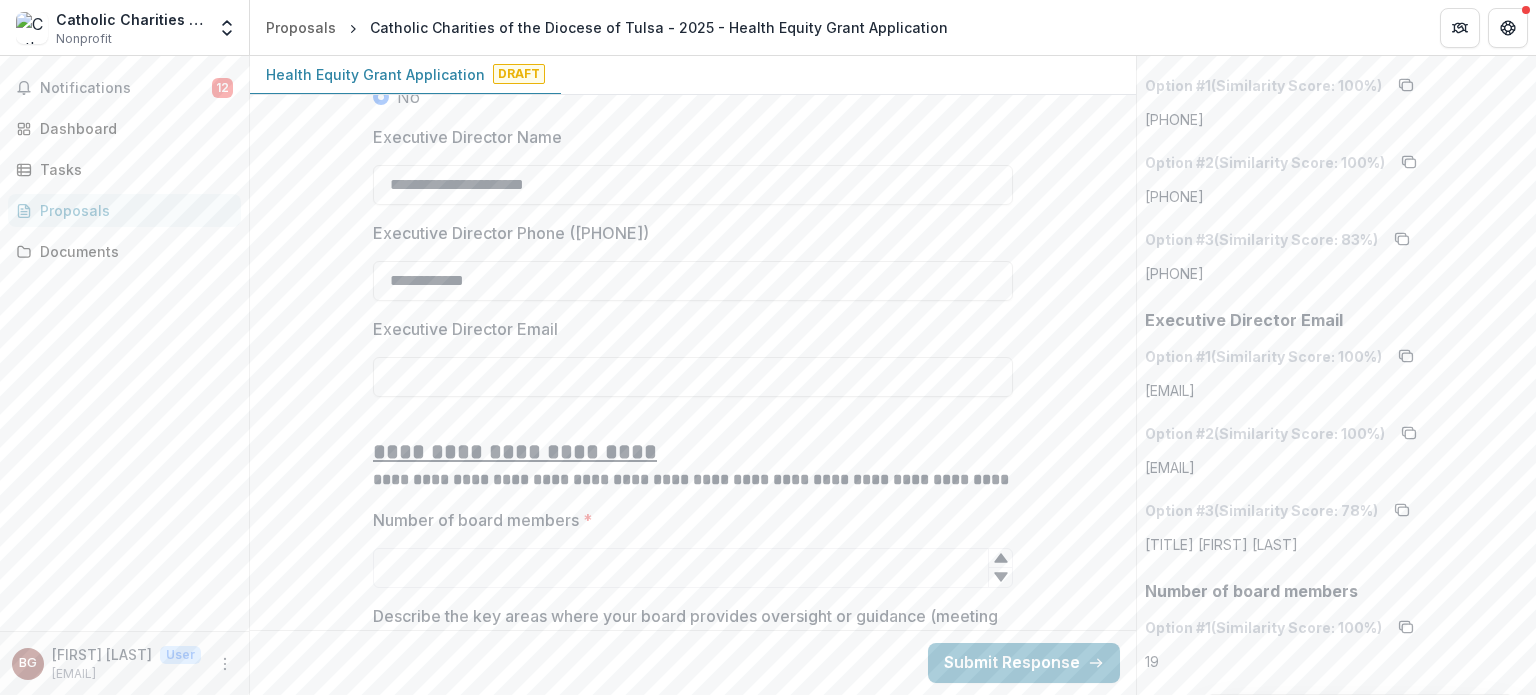 scroll, scrollTop: 4731, scrollLeft: 0, axis: vertical 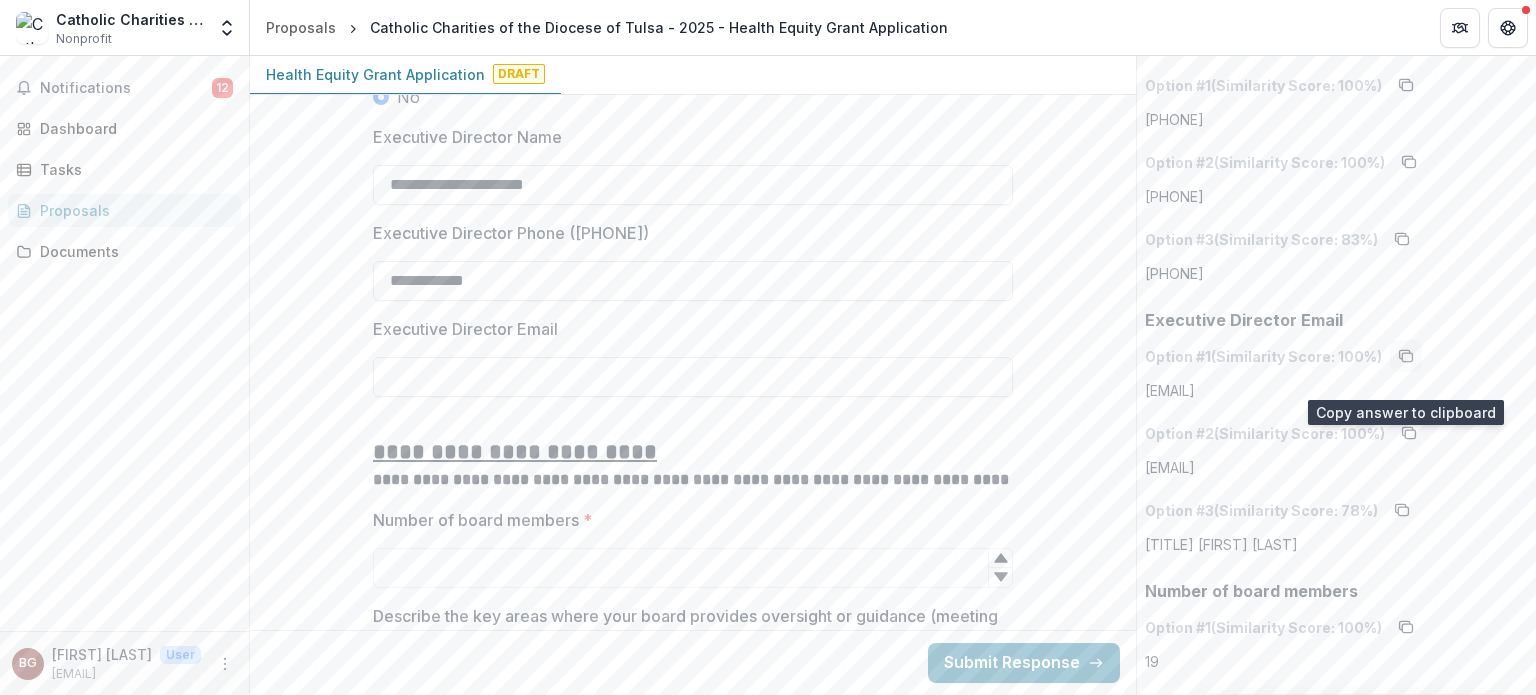 click at bounding box center (1406, 356) 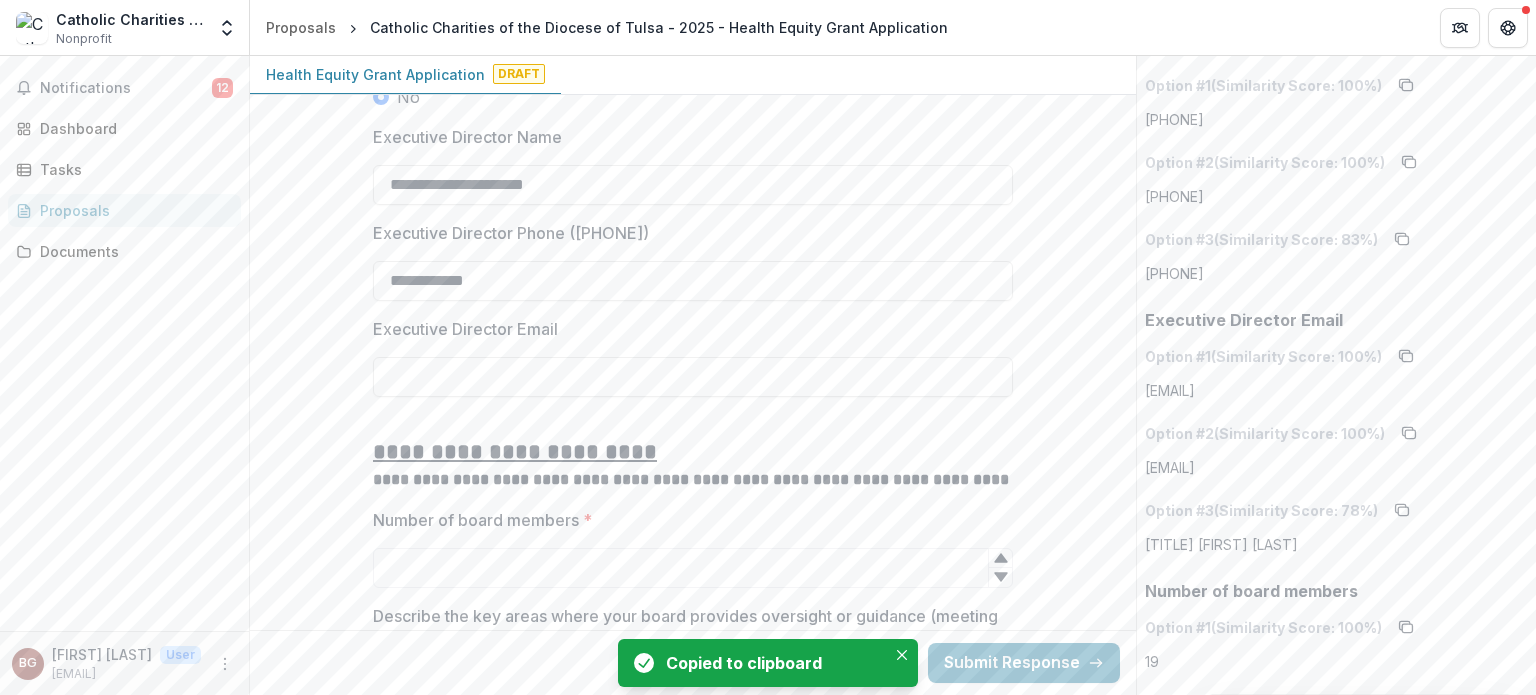 click at bounding box center (693, 353) 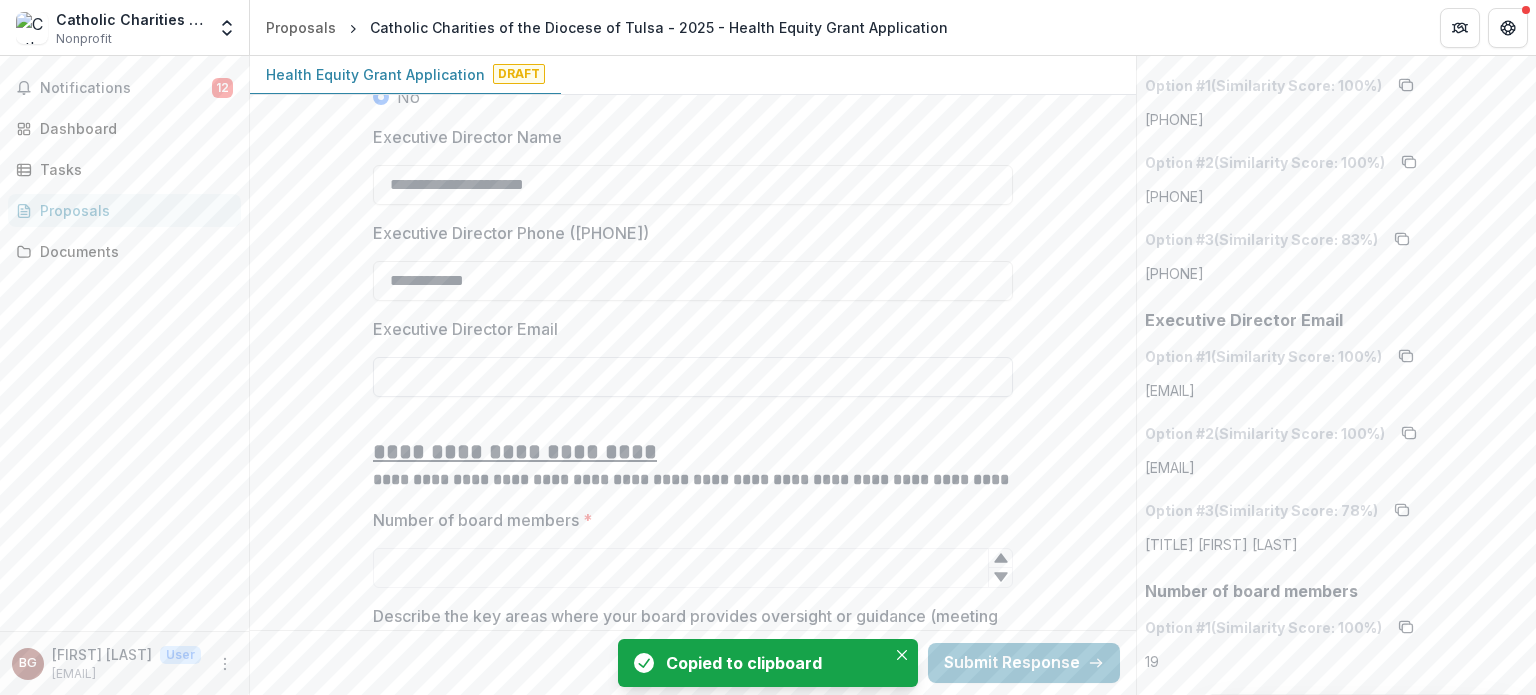 click on "Executive Director Email" at bounding box center [693, 377] 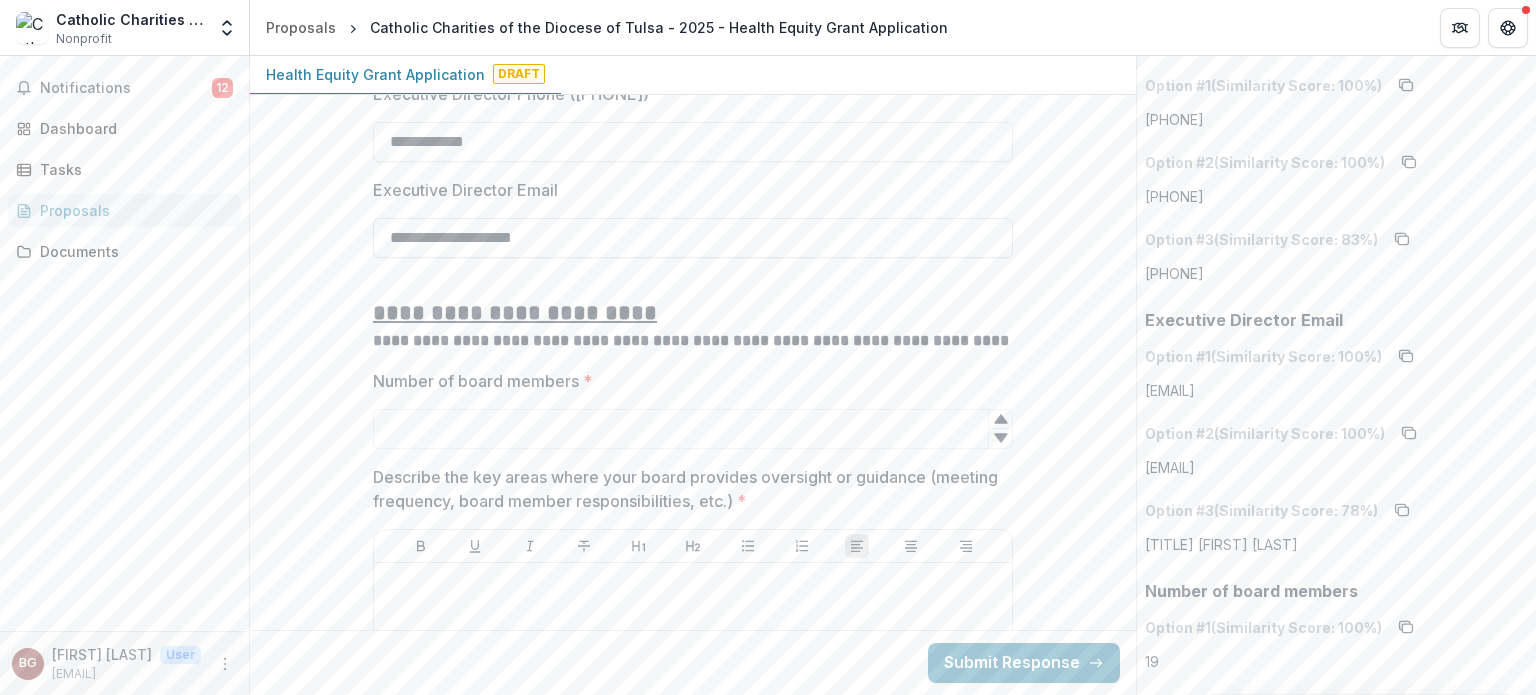 scroll, scrollTop: 3263, scrollLeft: 0, axis: vertical 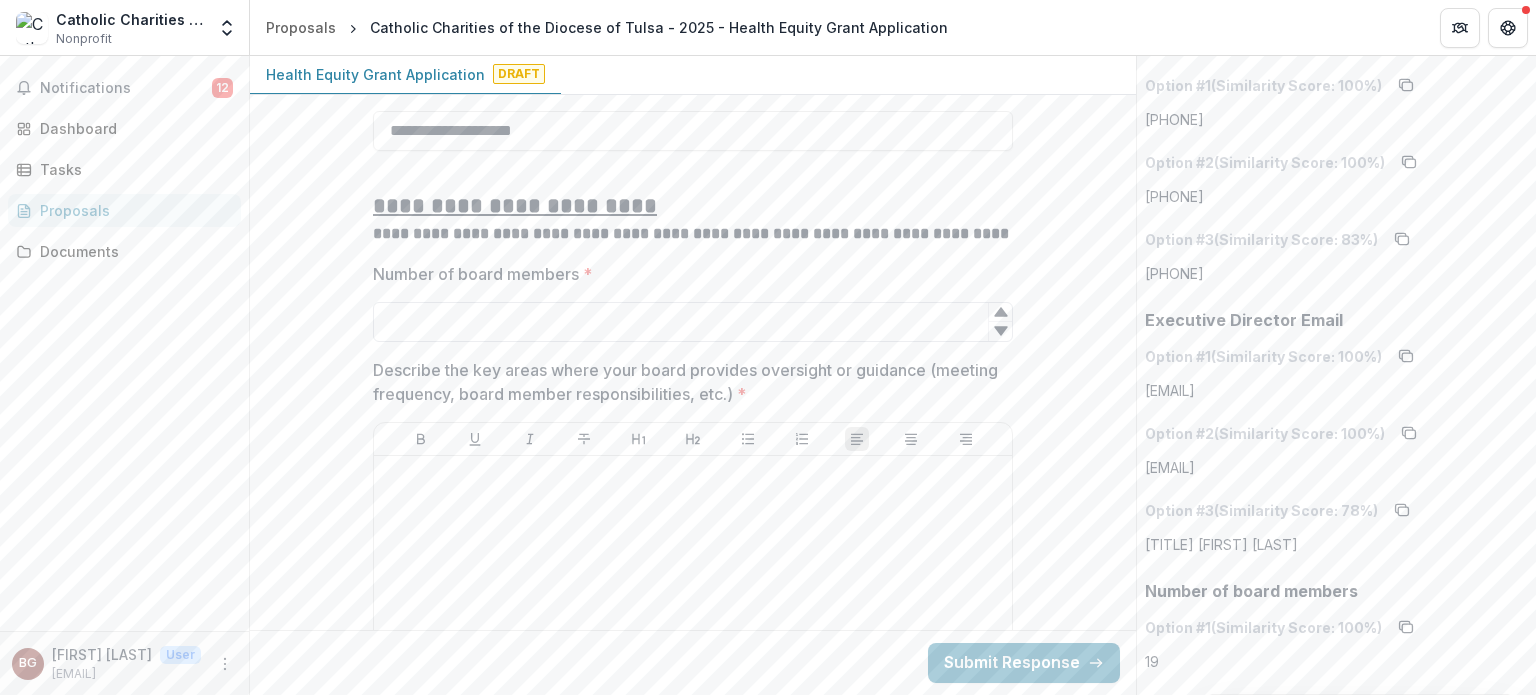 type on "**********" 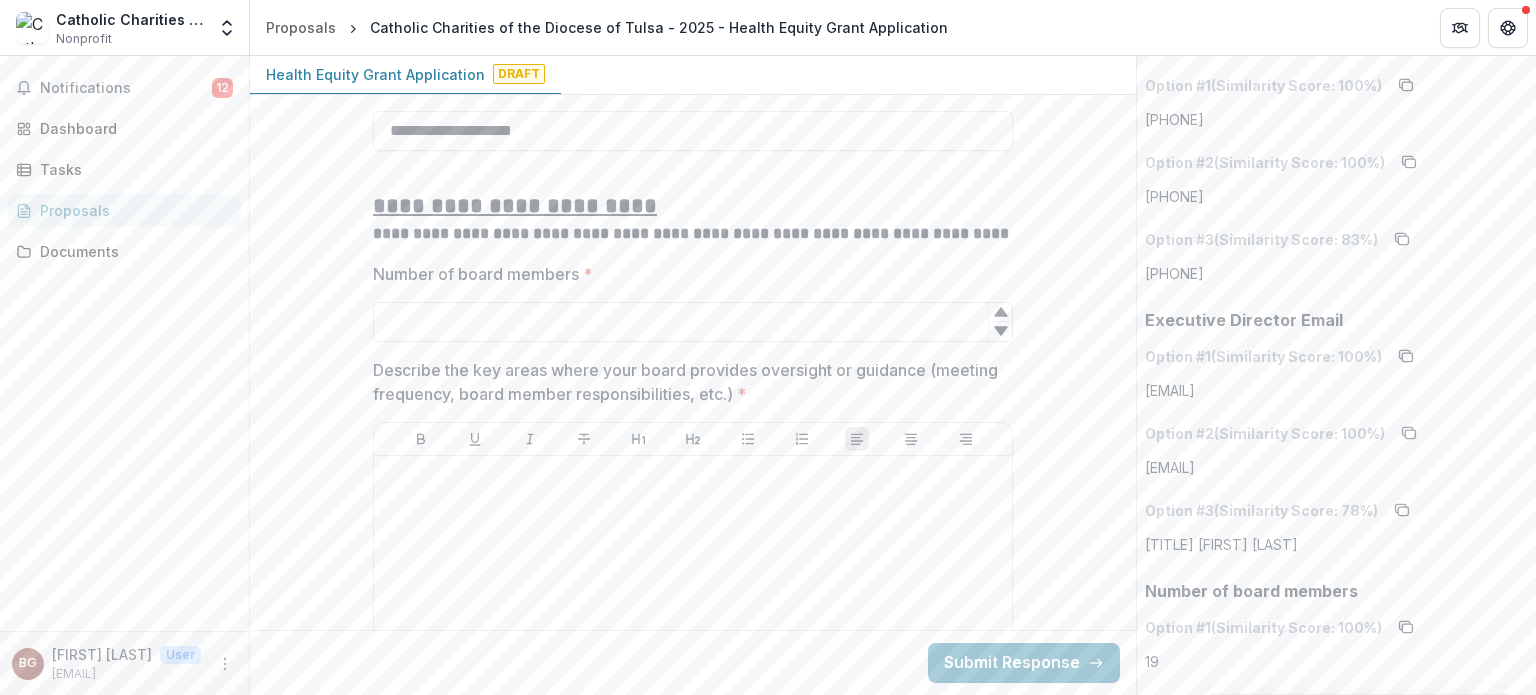 click on "Number of board members *" at bounding box center (693, 322) 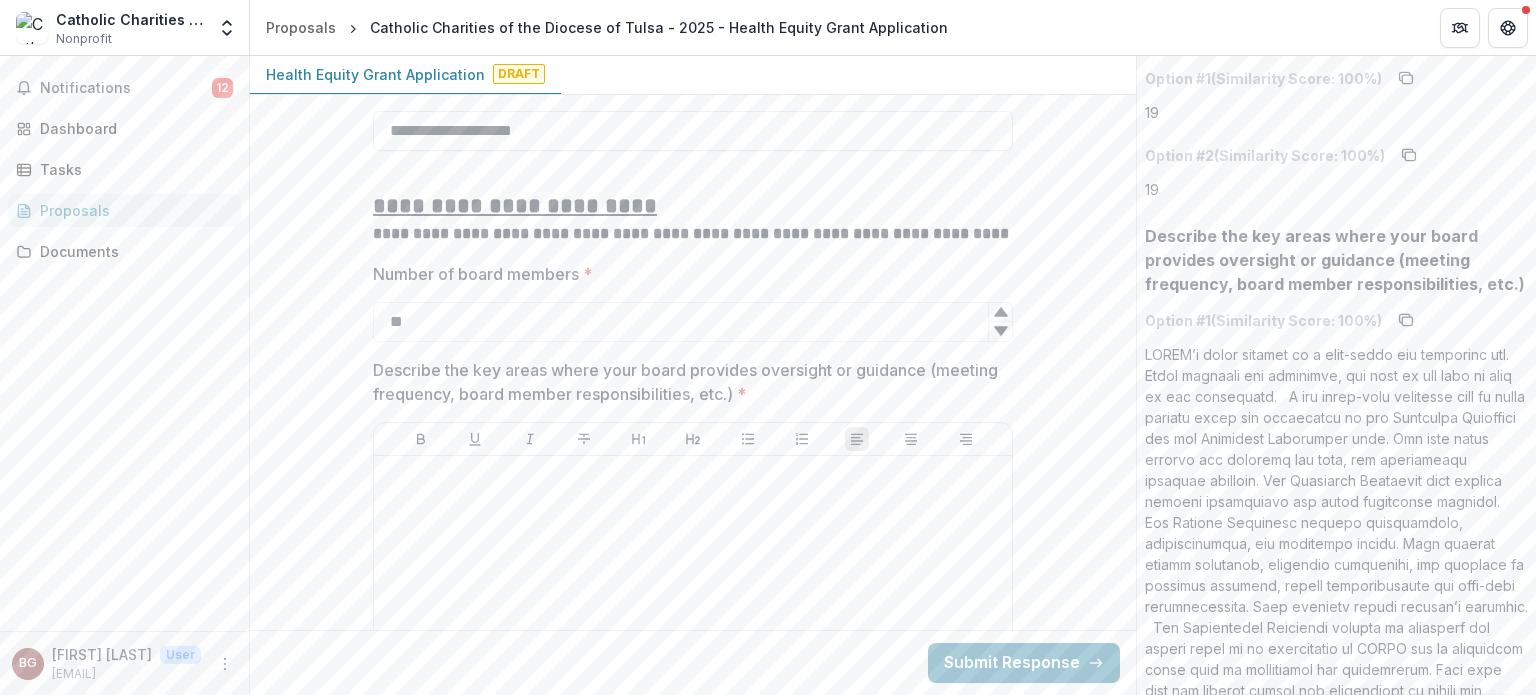 scroll, scrollTop: 5279, scrollLeft: 0, axis: vertical 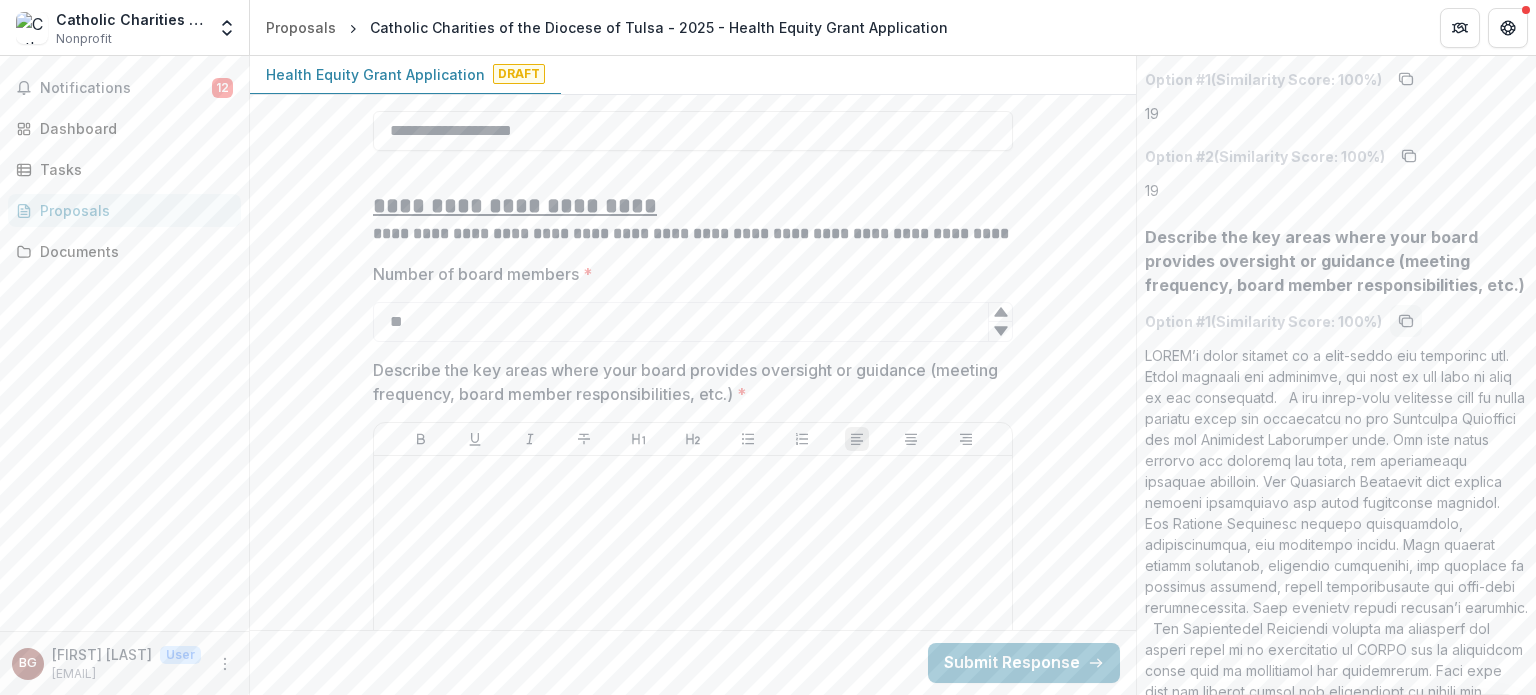 type on "**" 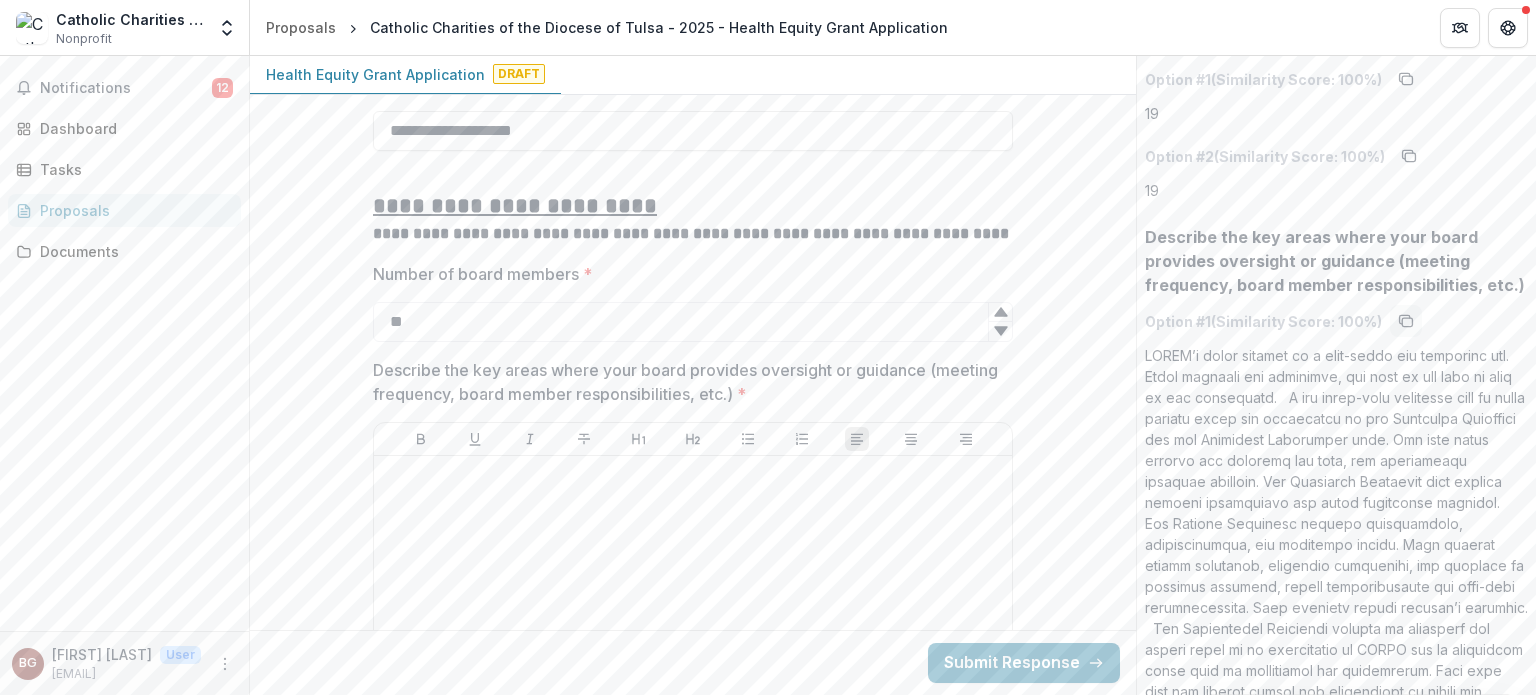 click 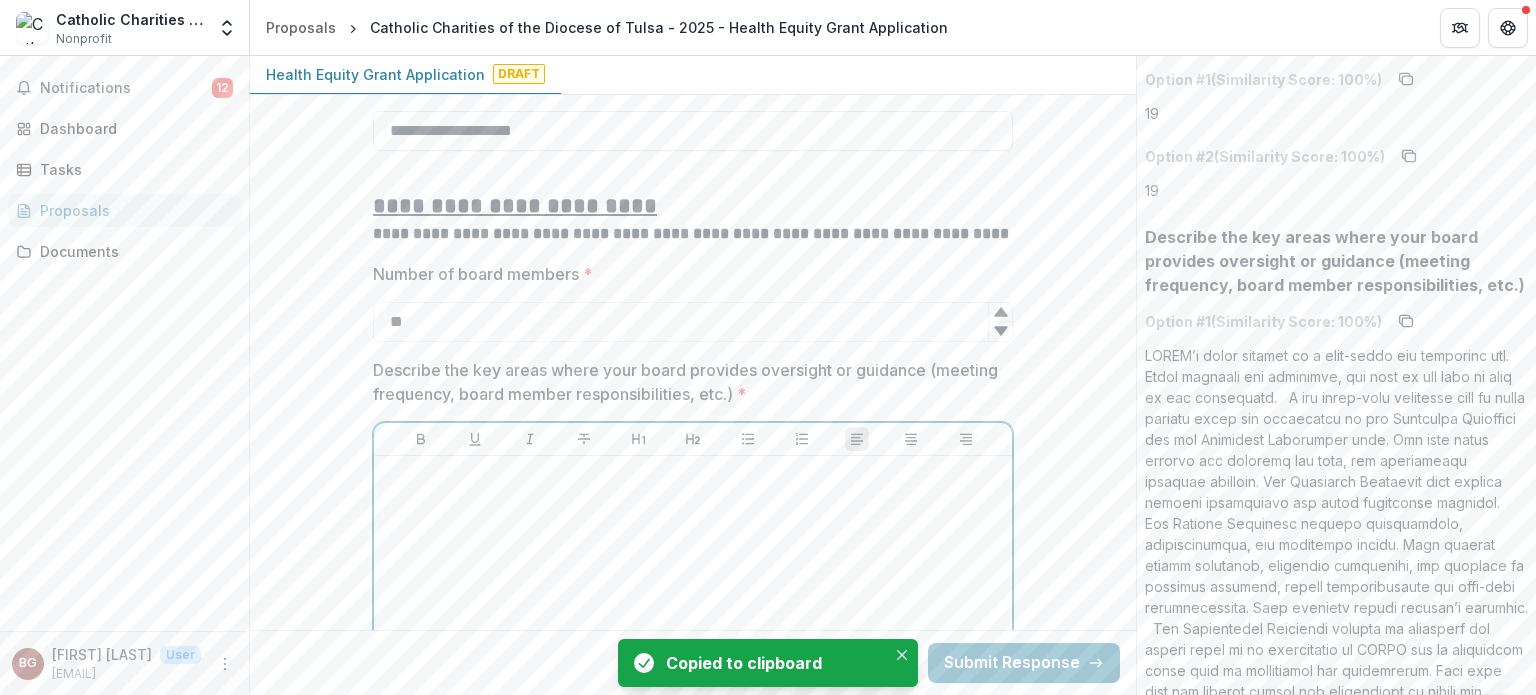 click at bounding box center (693, 614) 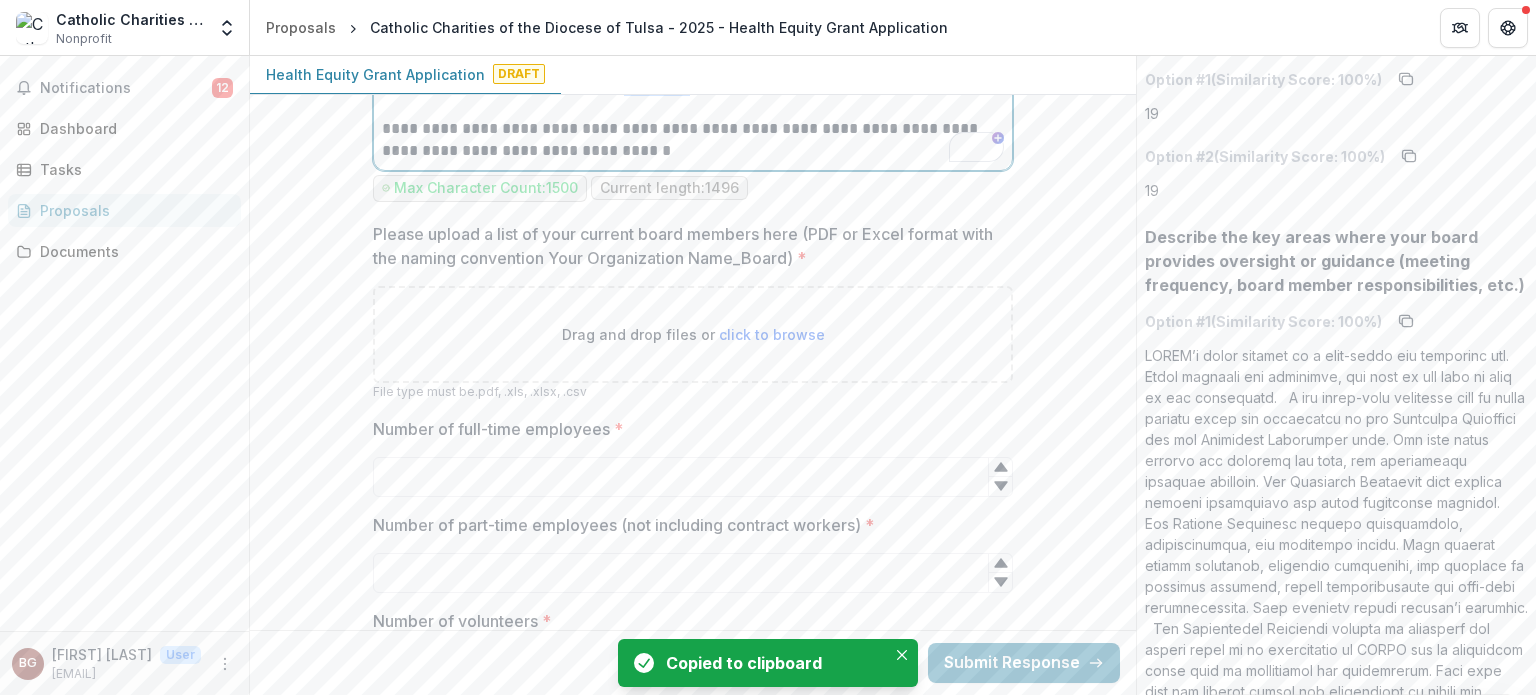 scroll, scrollTop: 4158, scrollLeft: 0, axis: vertical 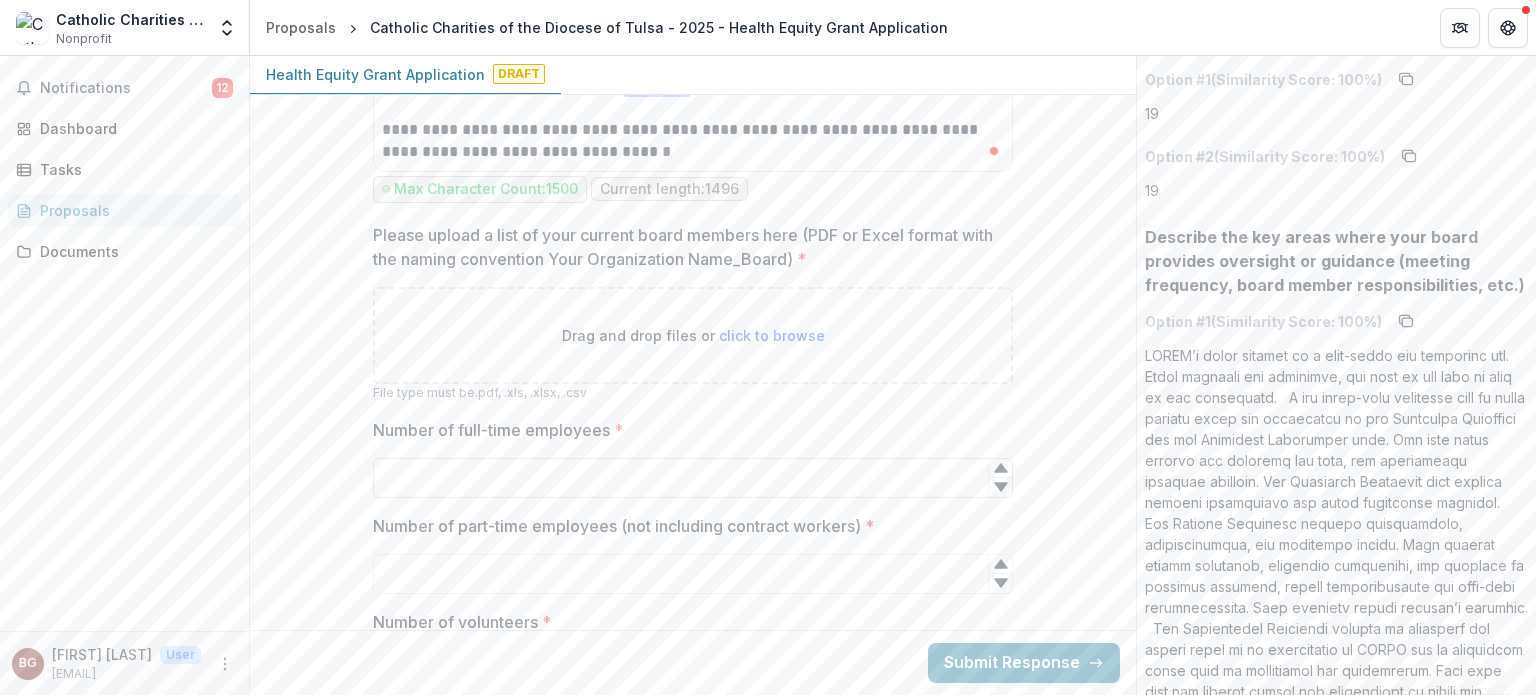 click on "Number of full-time employees *" at bounding box center (693, 478) 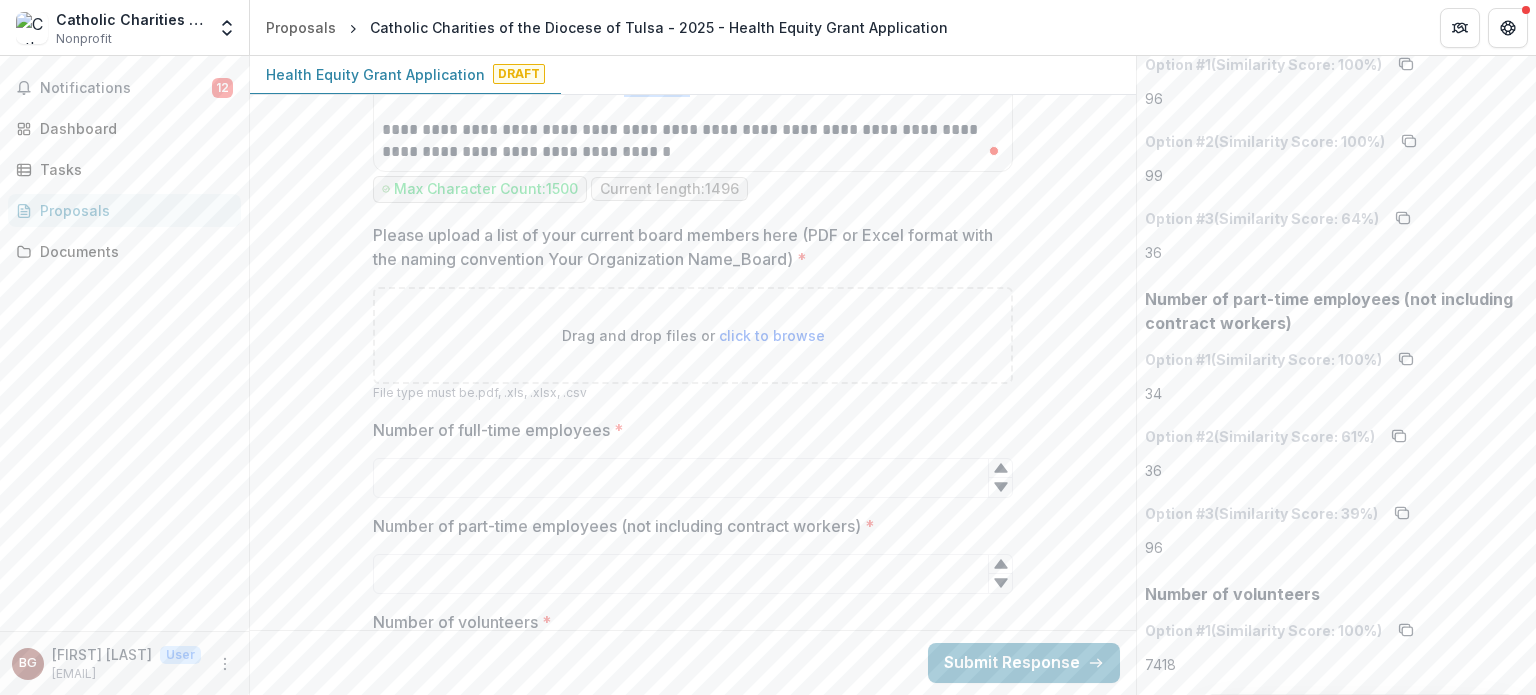 scroll, scrollTop: 6756, scrollLeft: 0, axis: vertical 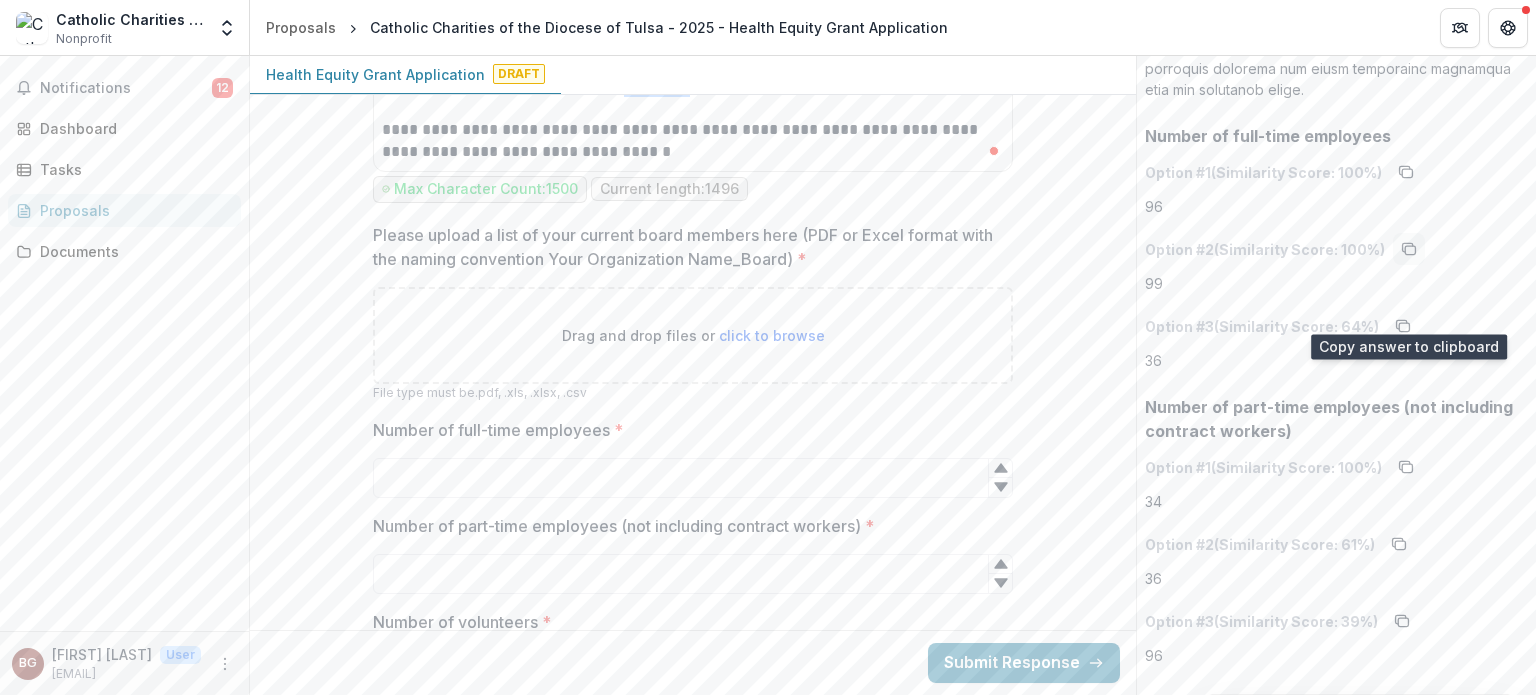 click 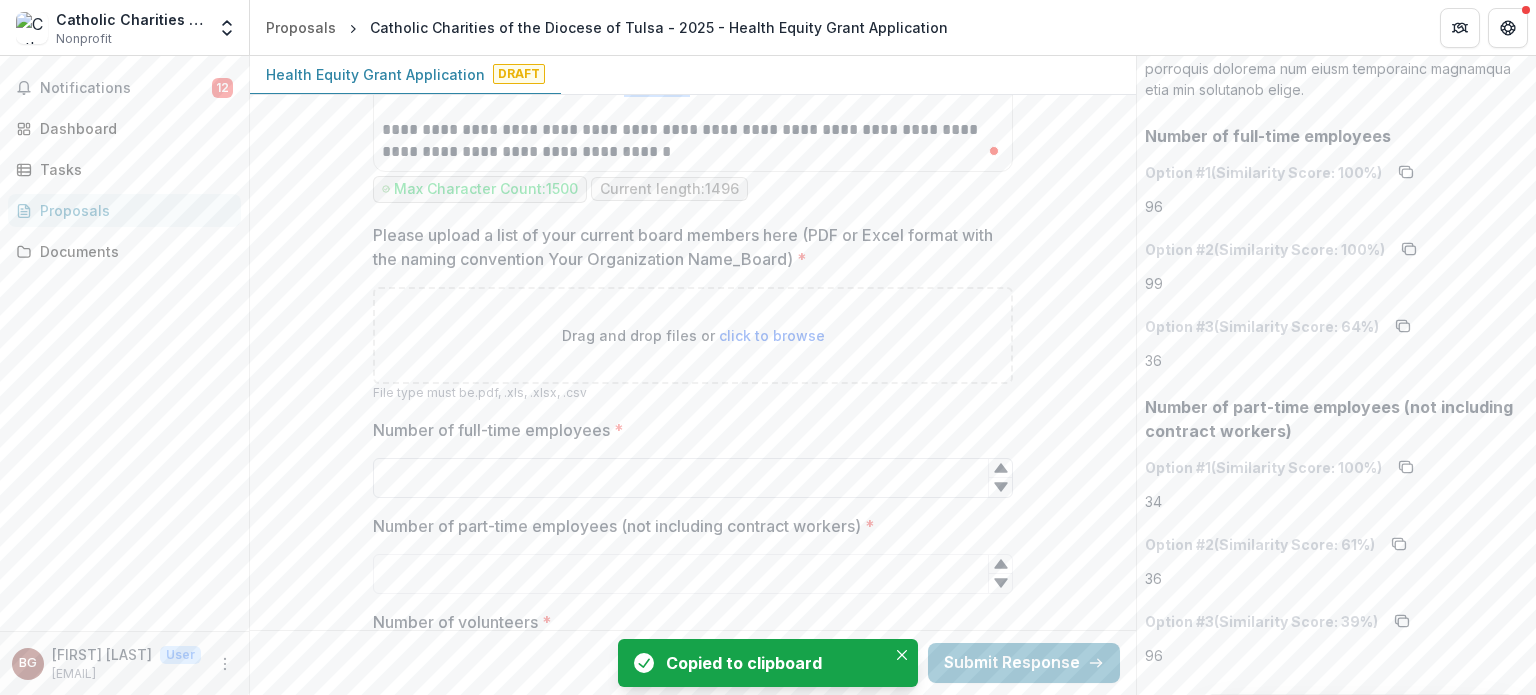click on "Number of full-time employees *" at bounding box center [693, 478] 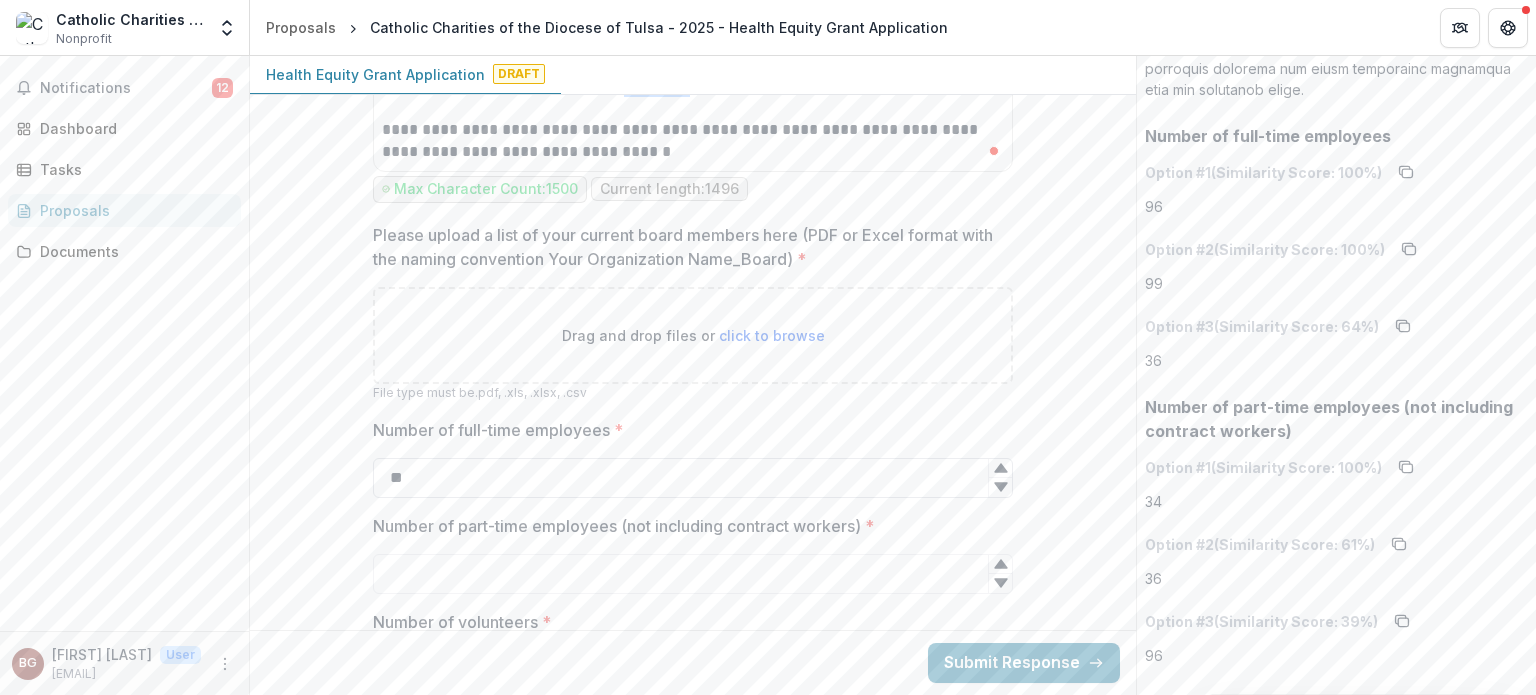 scroll, scrollTop: 4382, scrollLeft: 0, axis: vertical 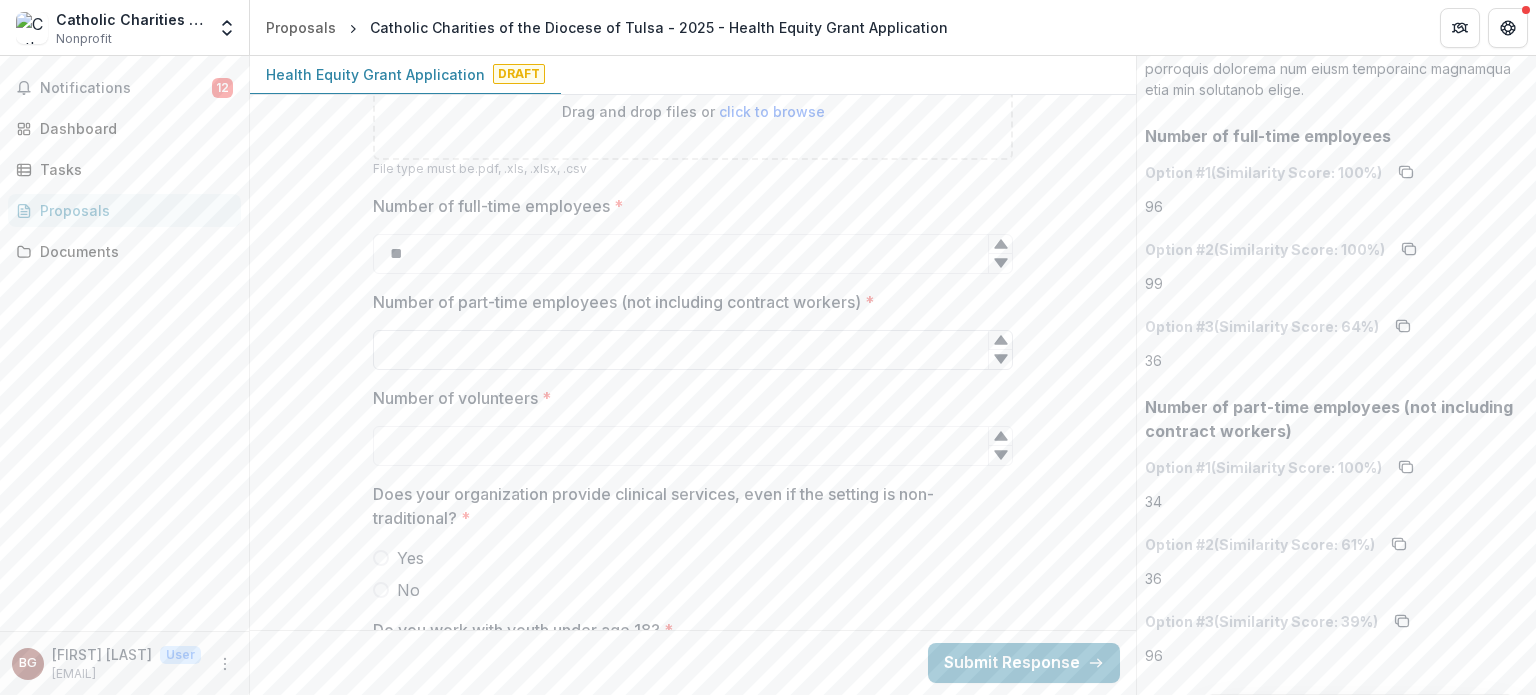 type on "**" 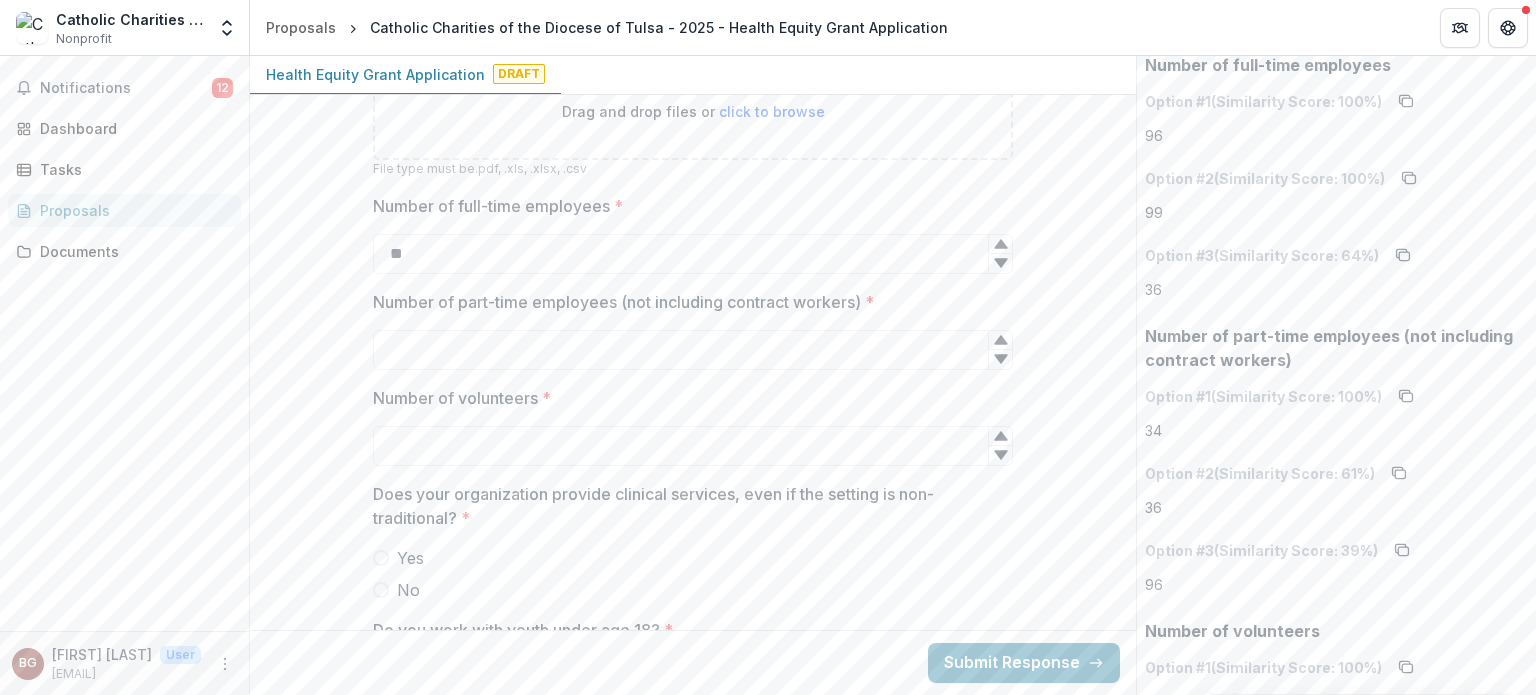 scroll, scrollTop: 6951, scrollLeft: 0, axis: vertical 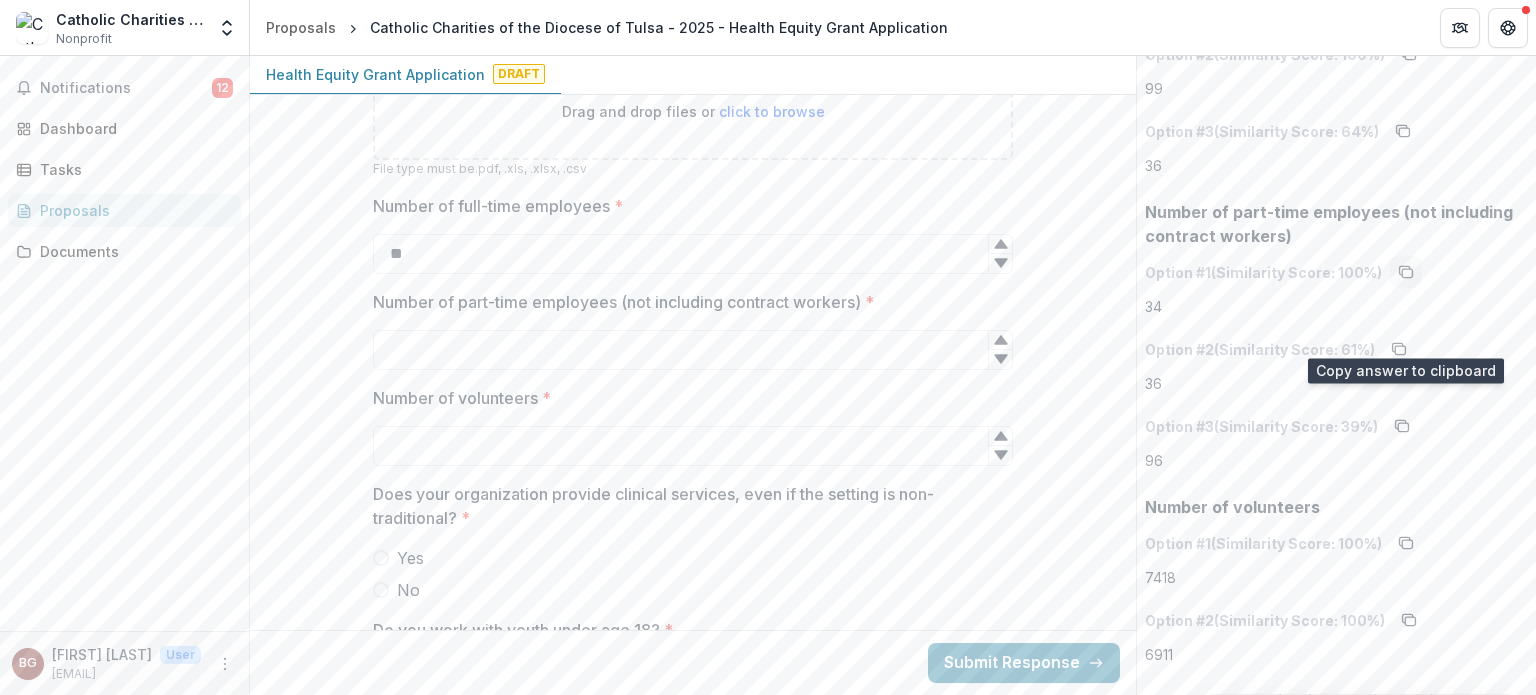 click 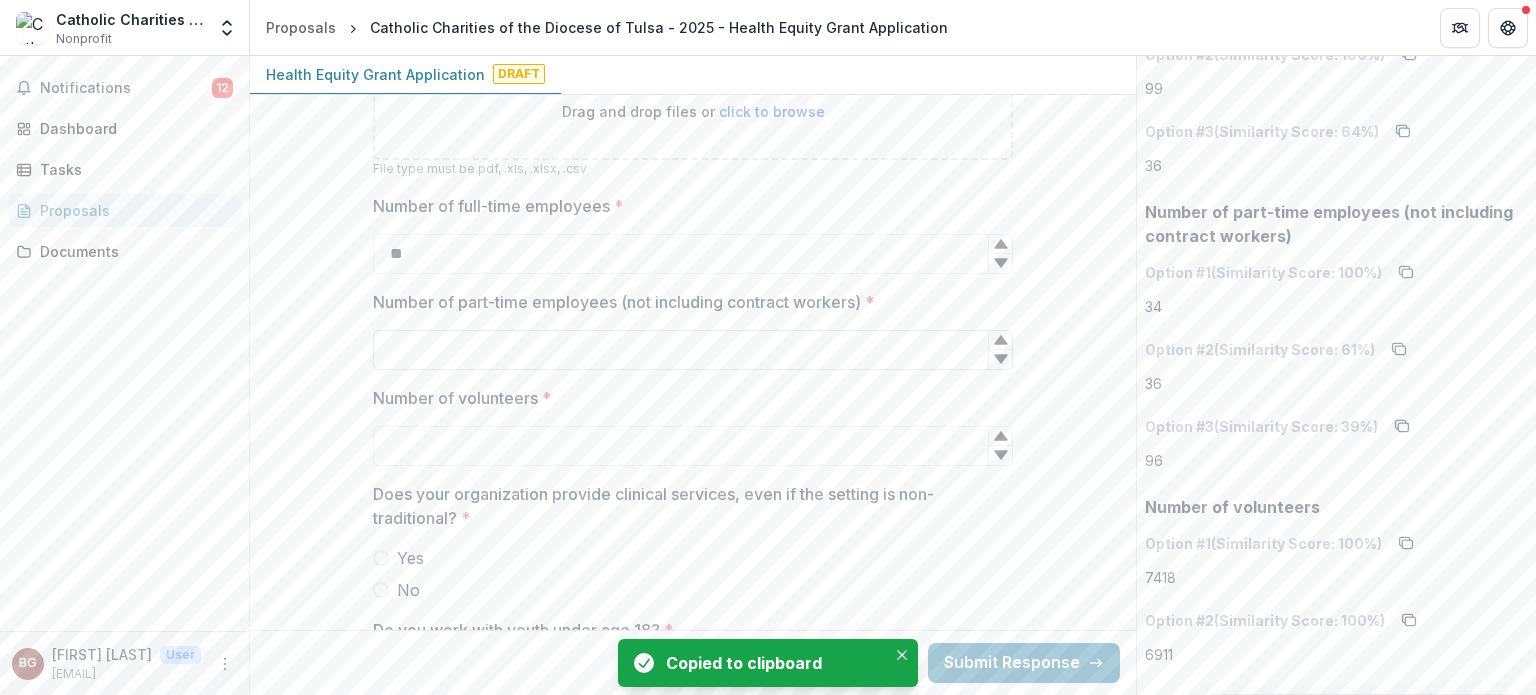 click on "Number of part-time employees (not including contract workers) *" at bounding box center [693, 350] 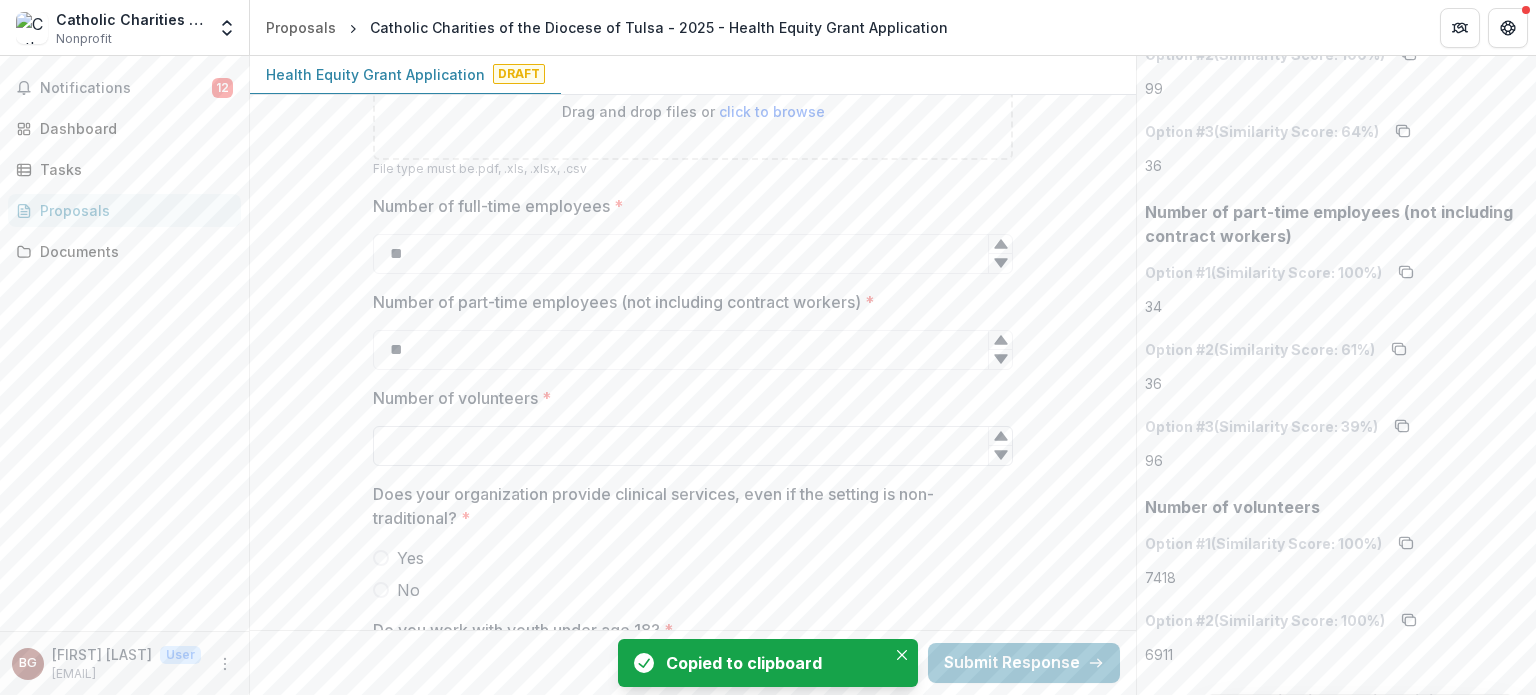 type on "**" 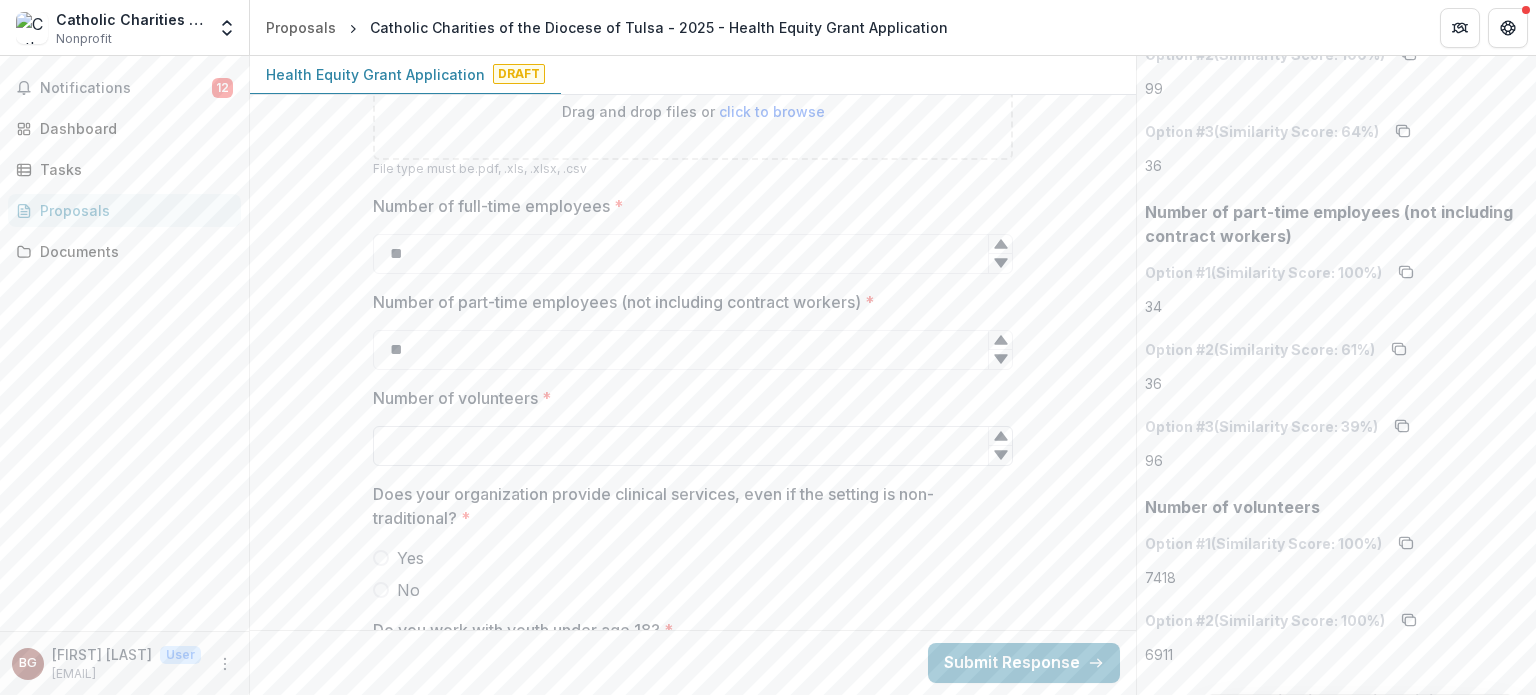 click on "Number of volunteers *" at bounding box center [693, 446] 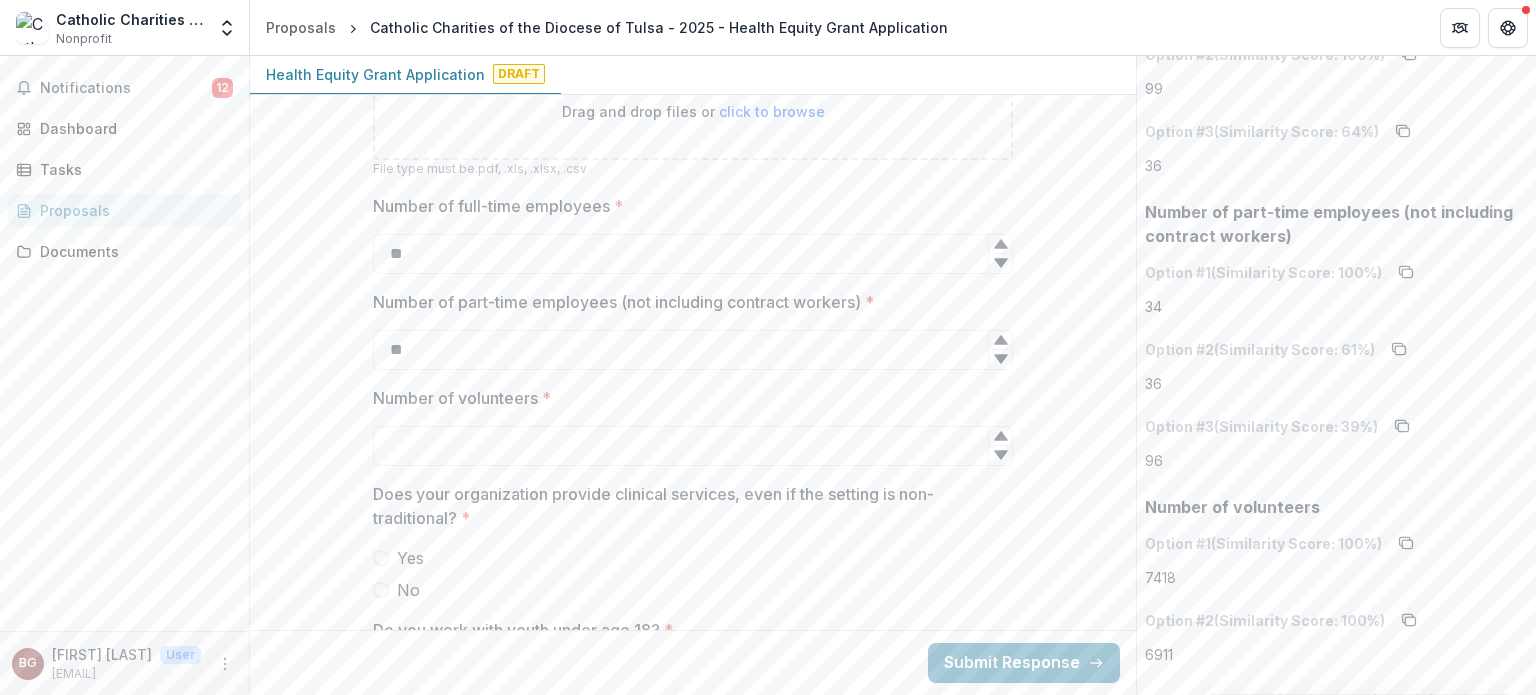 scroll, scrollTop: 7112, scrollLeft: 0, axis: vertical 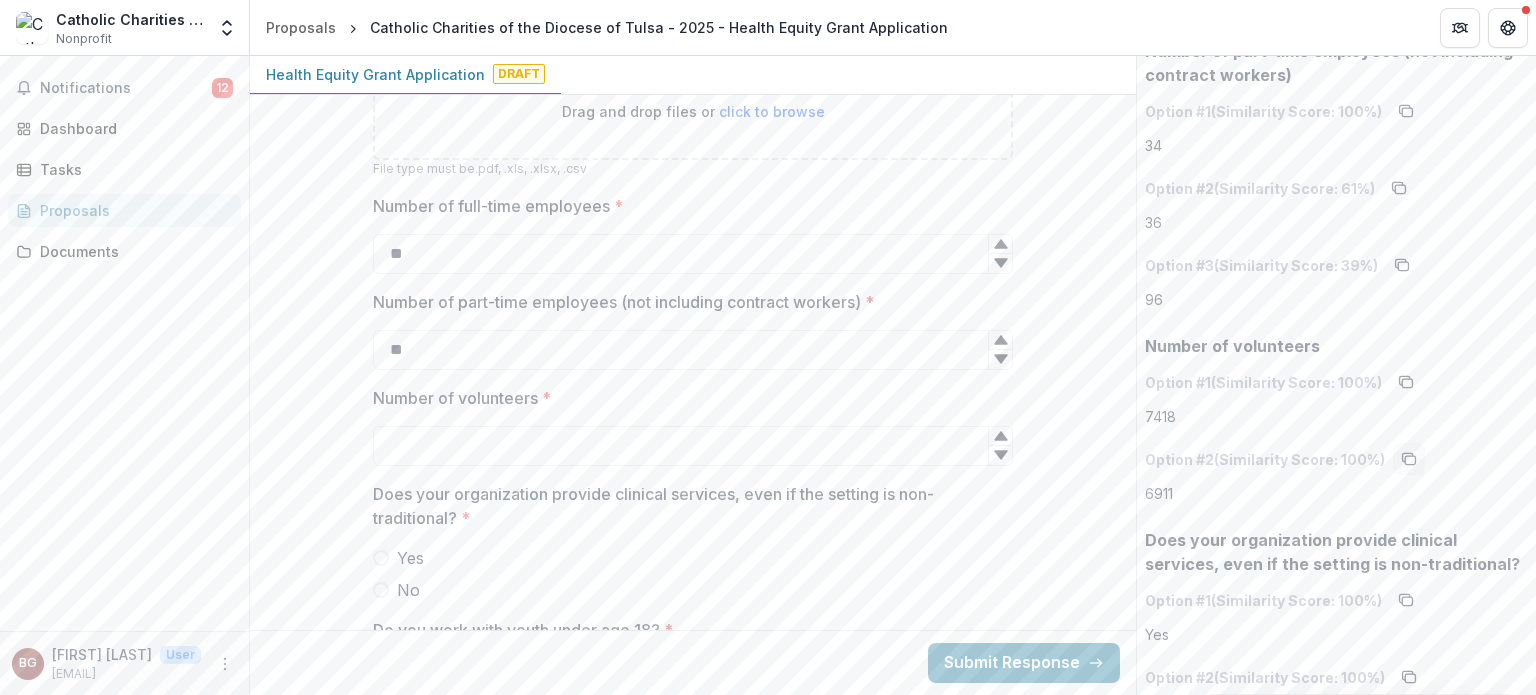 click at bounding box center [1409, 459] 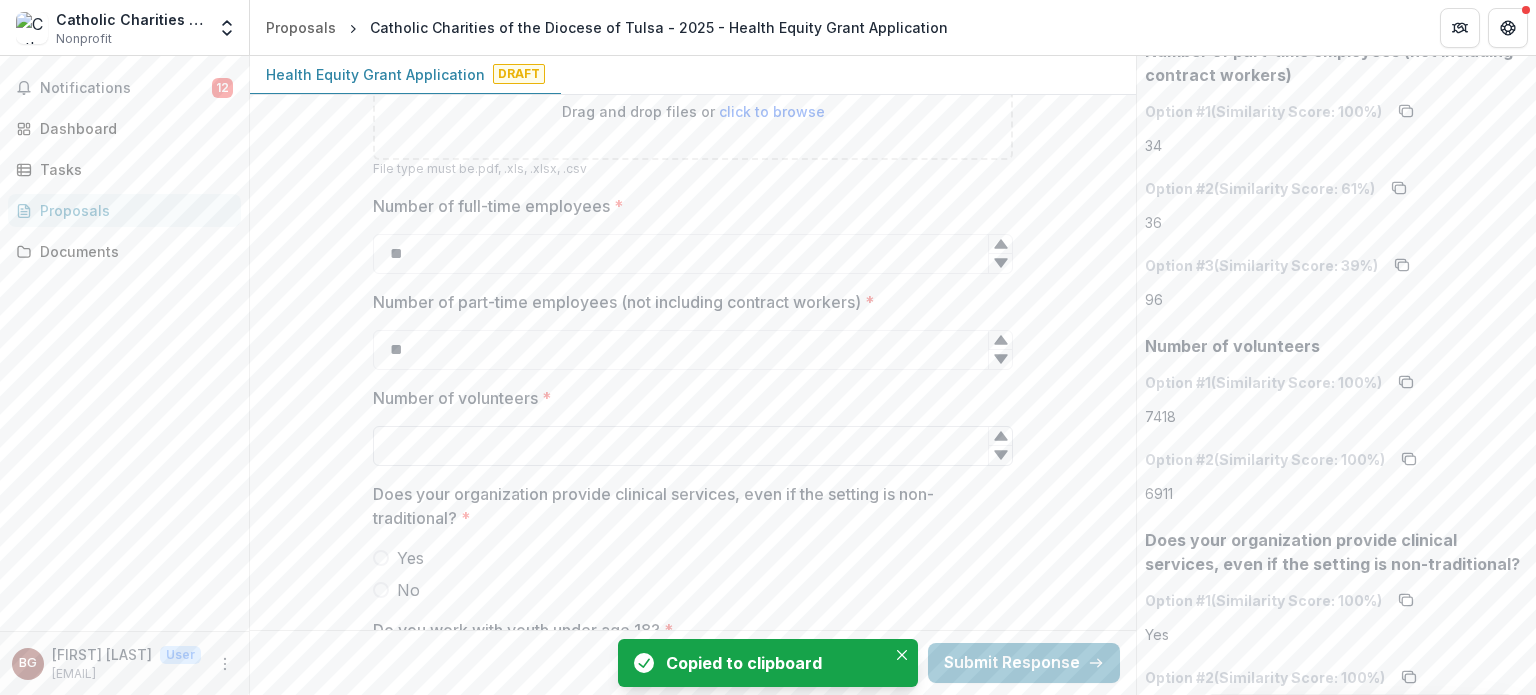 click on "Number of volunteers *" at bounding box center [693, 446] 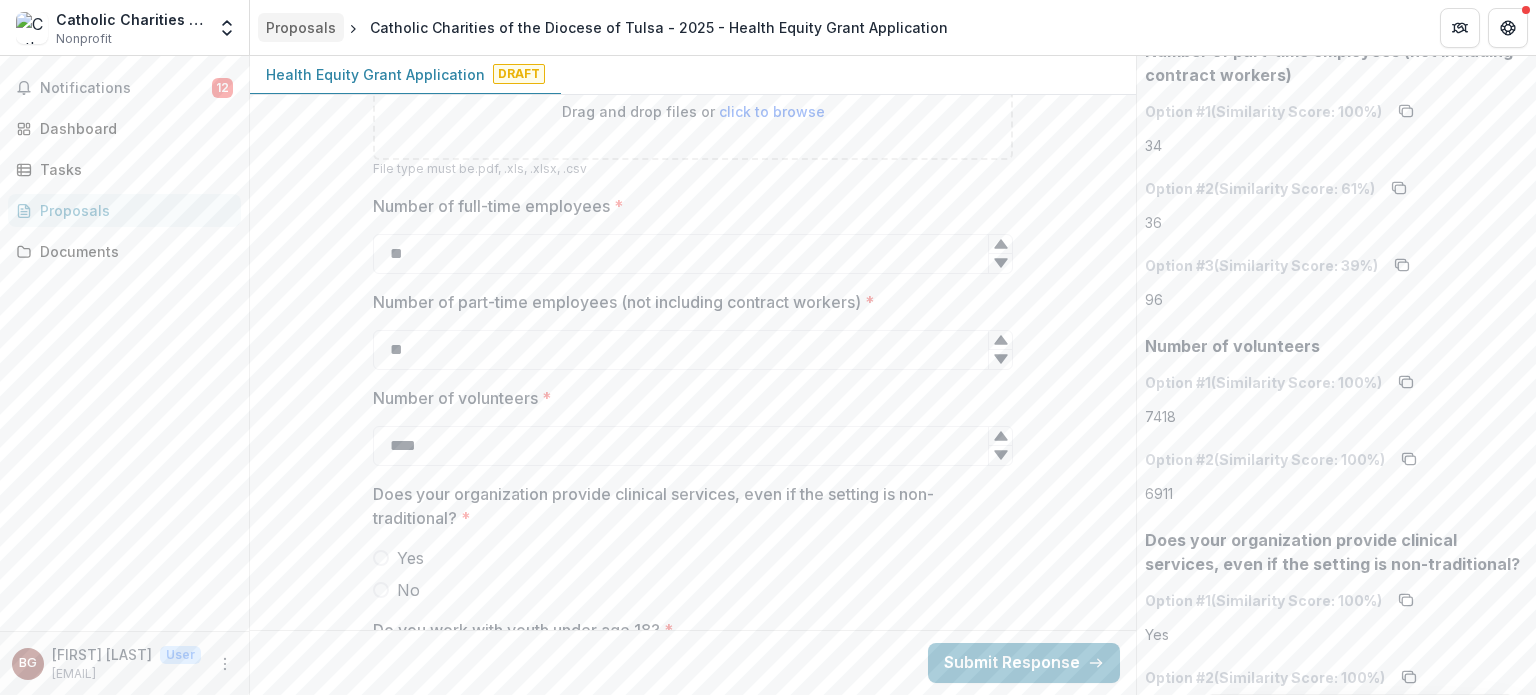 type on "****" 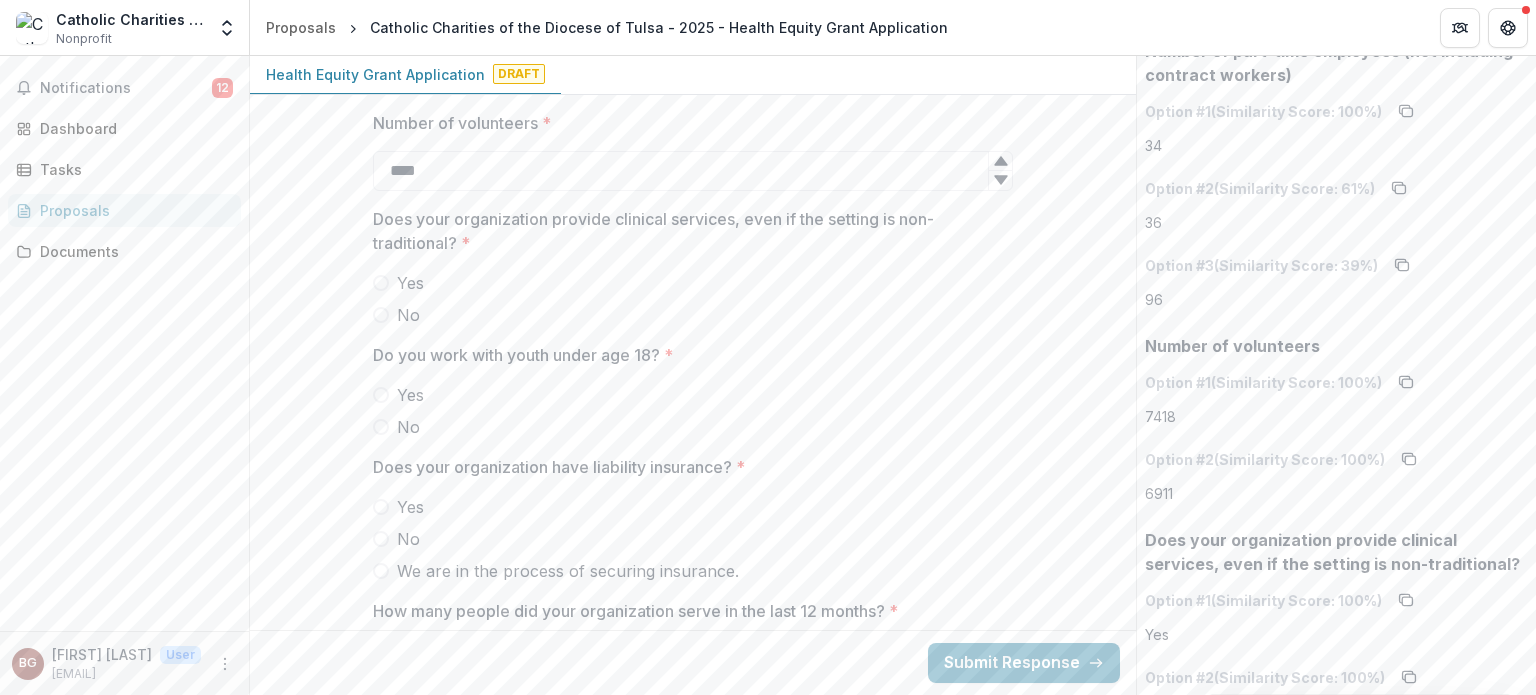 scroll, scrollTop: 4656, scrollLeft: 0, axis: vertical 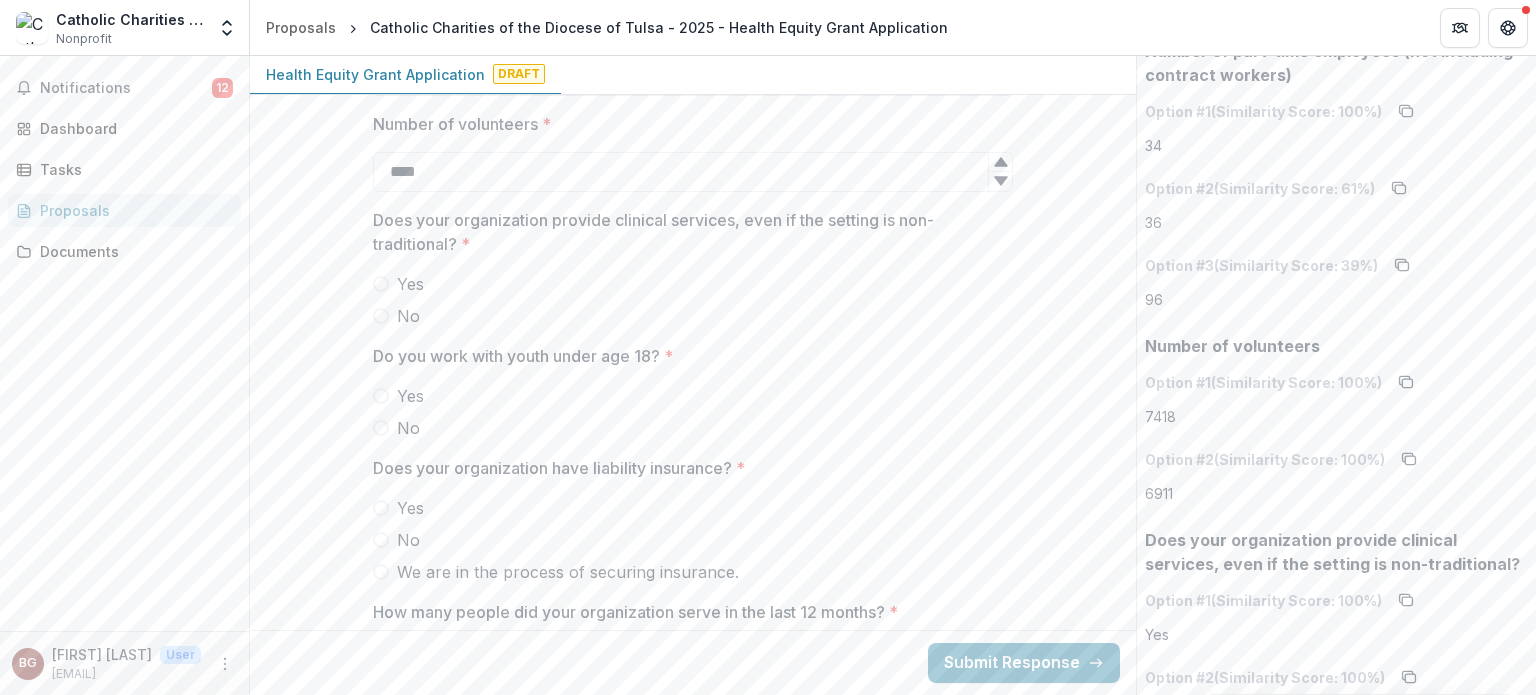 click on "Yes" at bounding box center [410, 284] 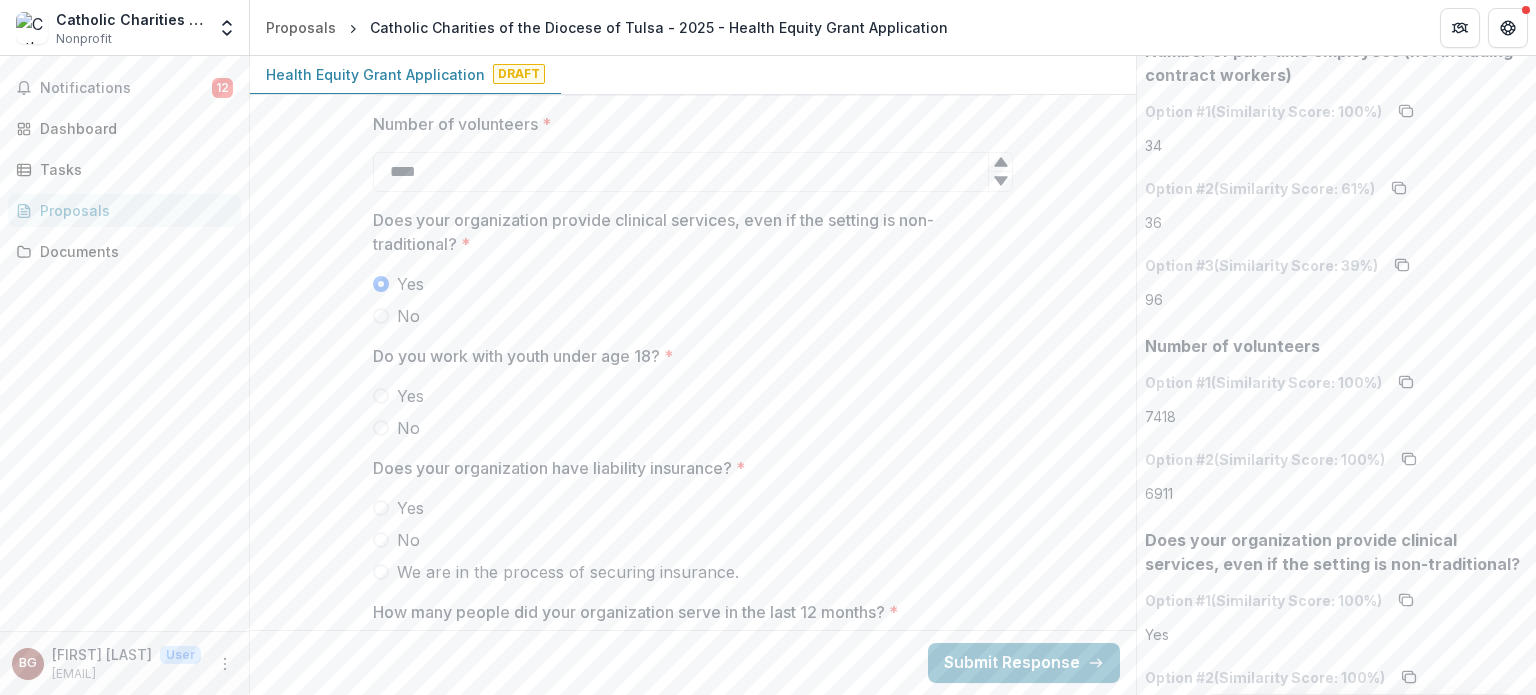 click on "Yes" at bounding box center [410, 396] 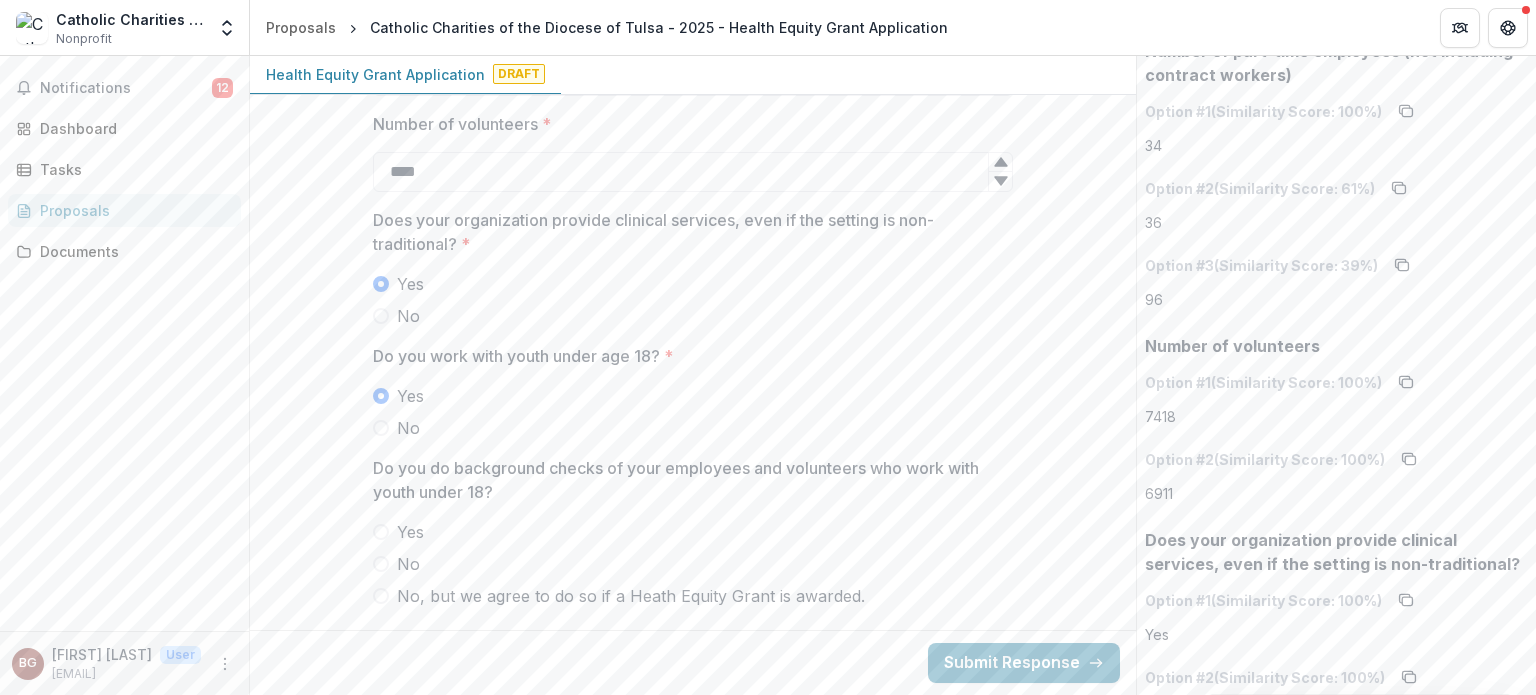 click on "Yes" at bounding box center (410, 532) 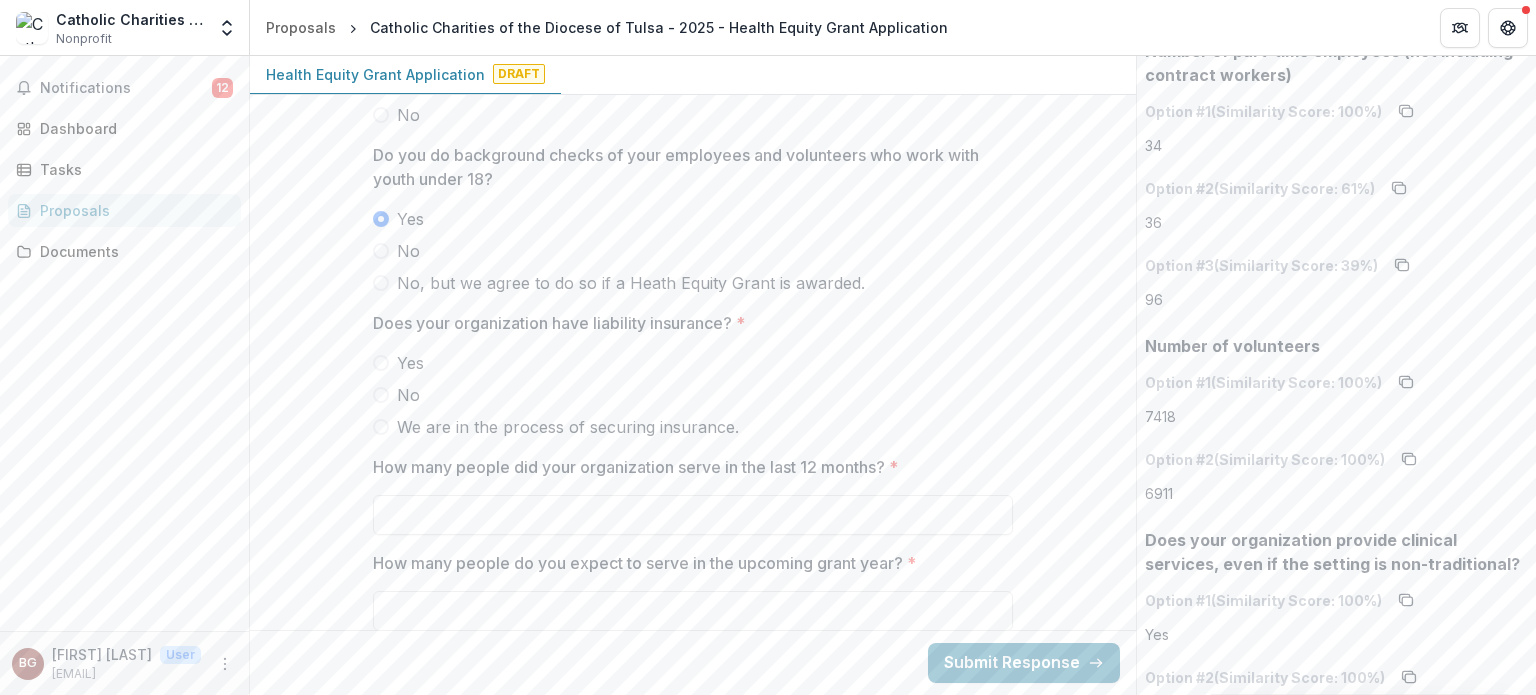 scroll, scrollTop: 4967, scrollLeft: 0, axis: vertical 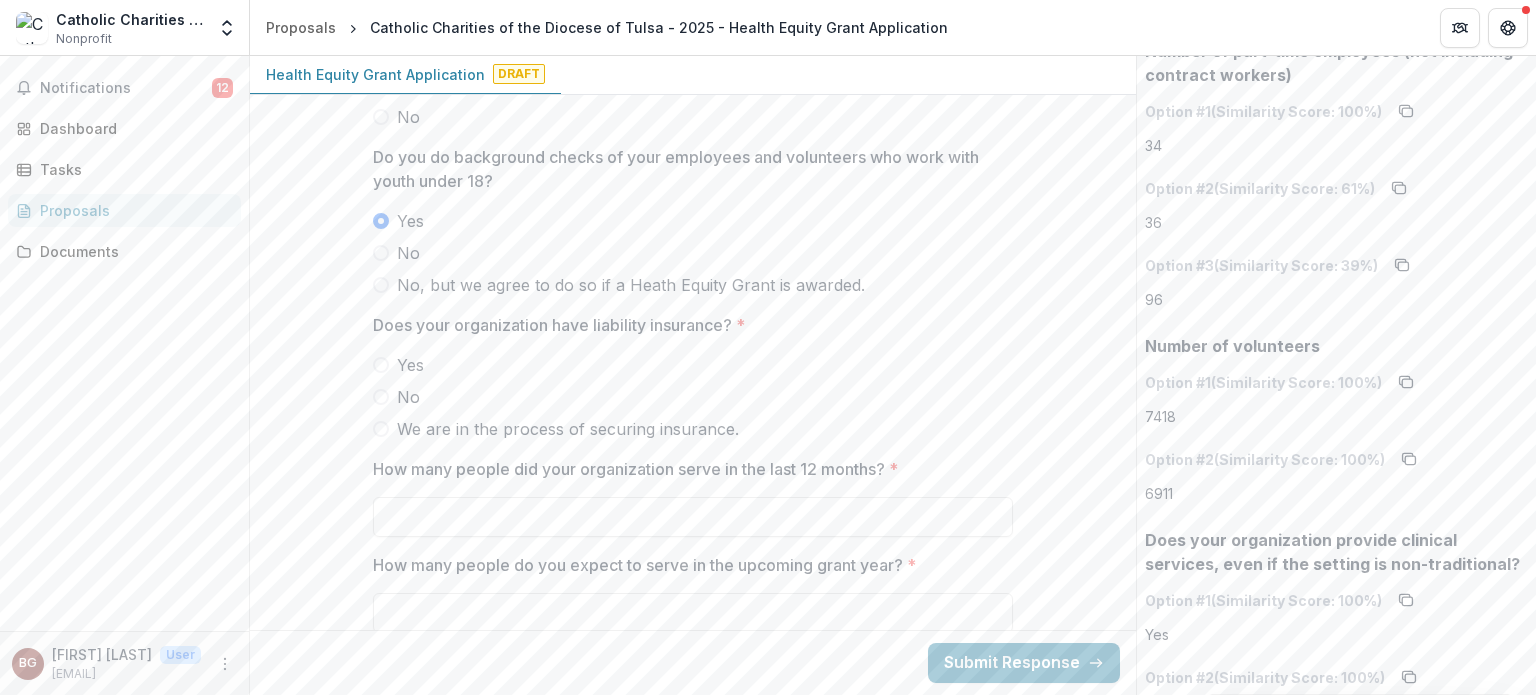 click on "Yes" at bounding box center (410, 365) 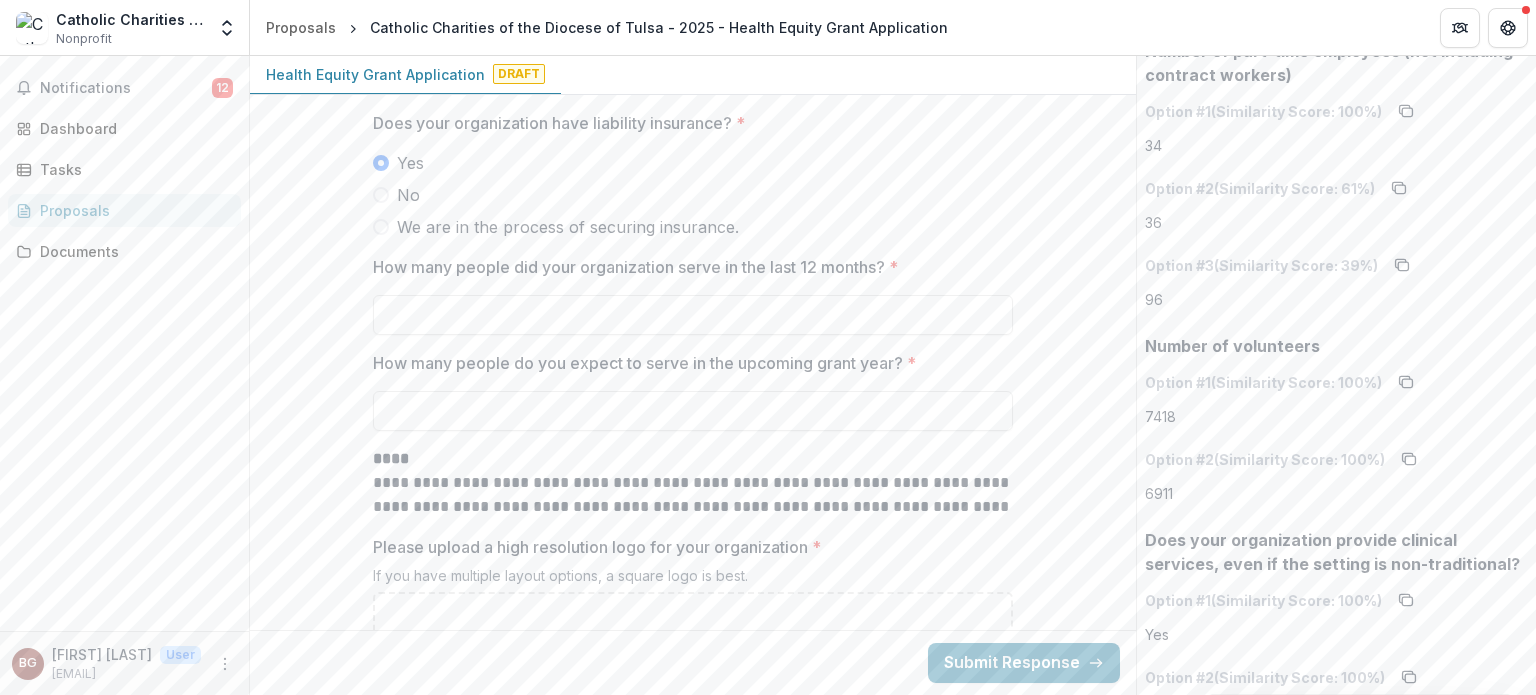 scroll, scrollTop: 5167, scrollLeft: 0, axis: vertical 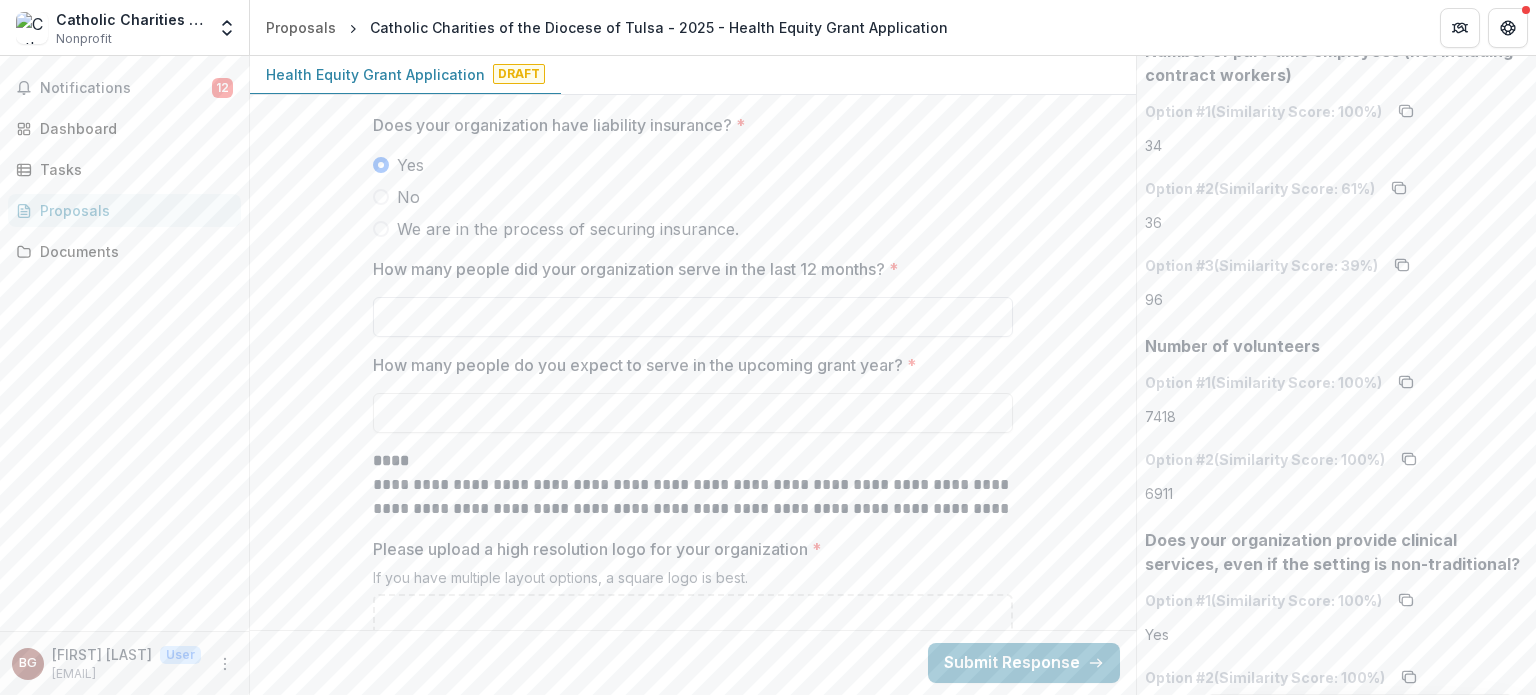 click on "How many people did your organization serve in the last 12 months?  *" at bounding box center (693, 317) 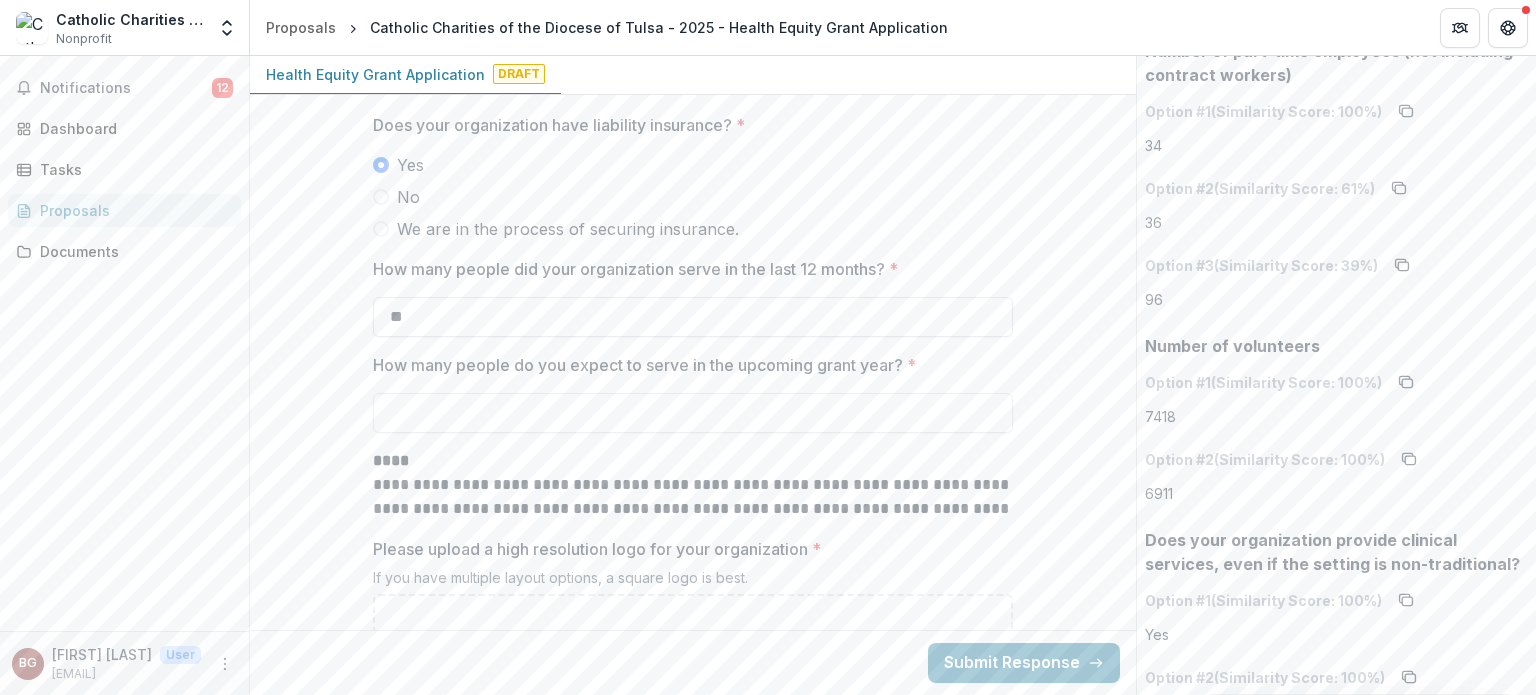type on "******" 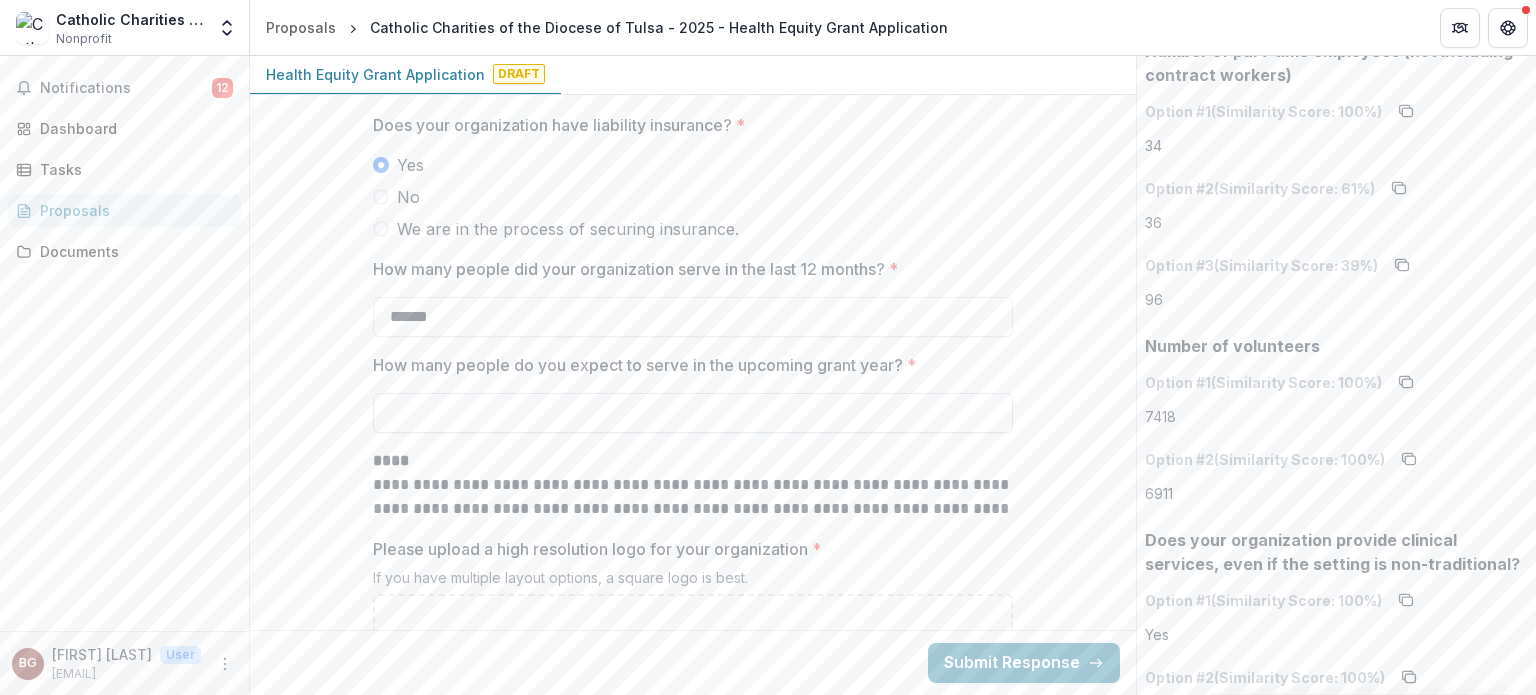 click on "How many people do you expect to serve in the upcoming grant year? *" at bounding box center [693, 413] 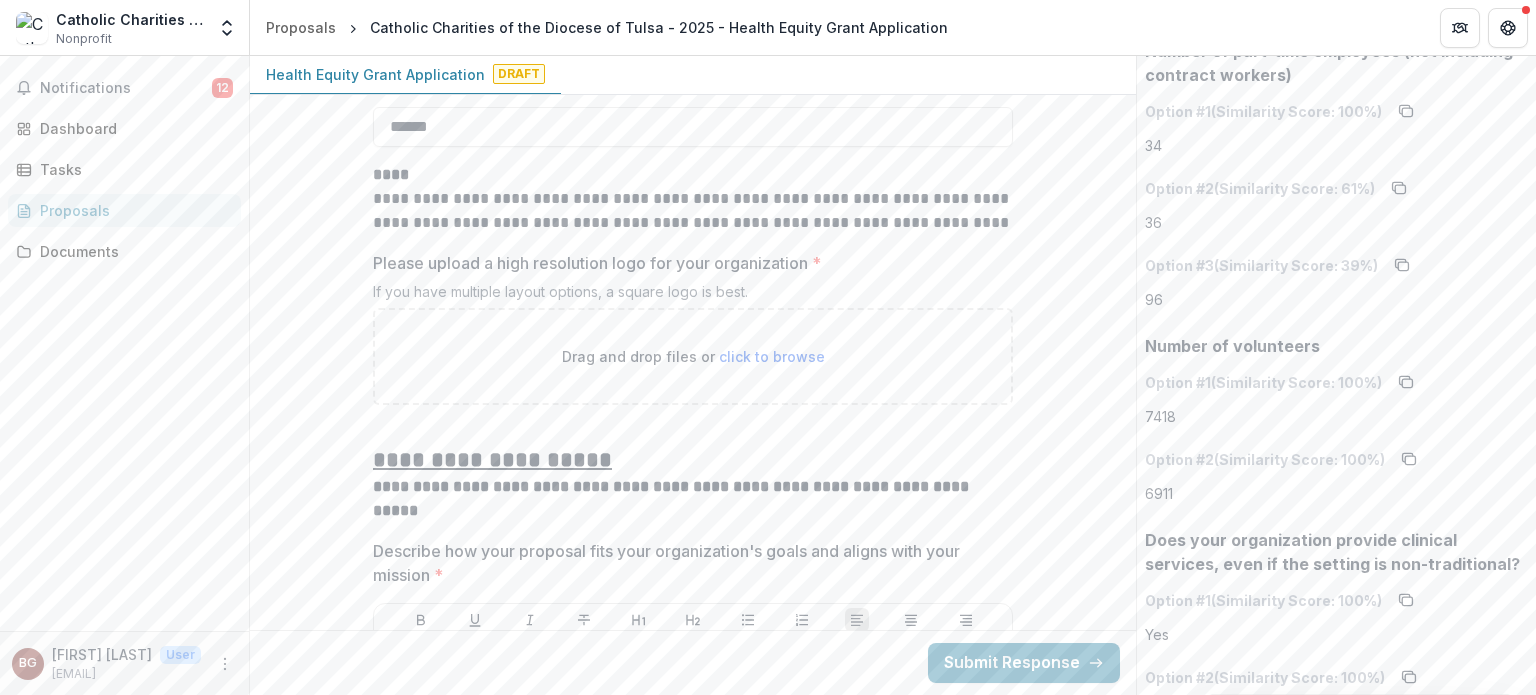 scroll, scrollTop: 5457, scrollLeft: 0, axis: vertical 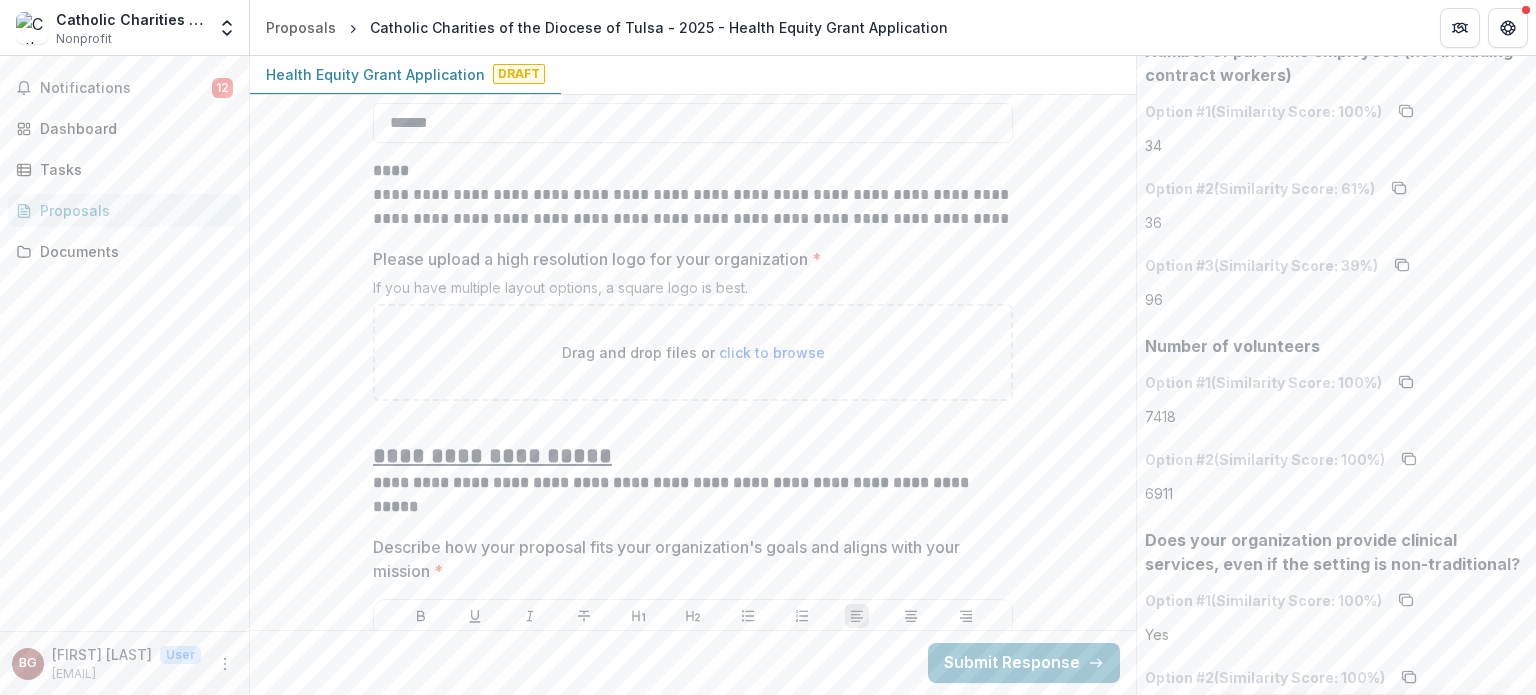 click on "Drag and drop files or   click to browse" at bounding box center [693, 352] 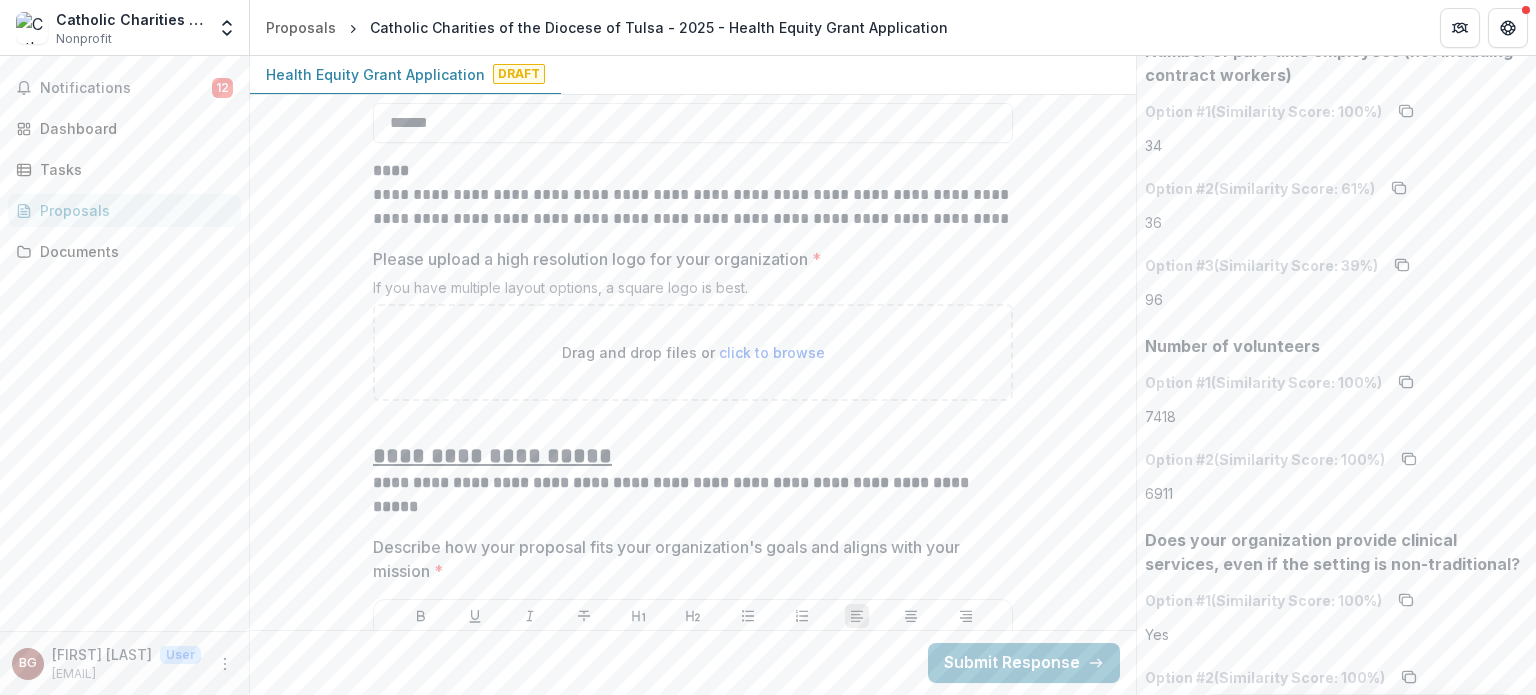 type on "**********" 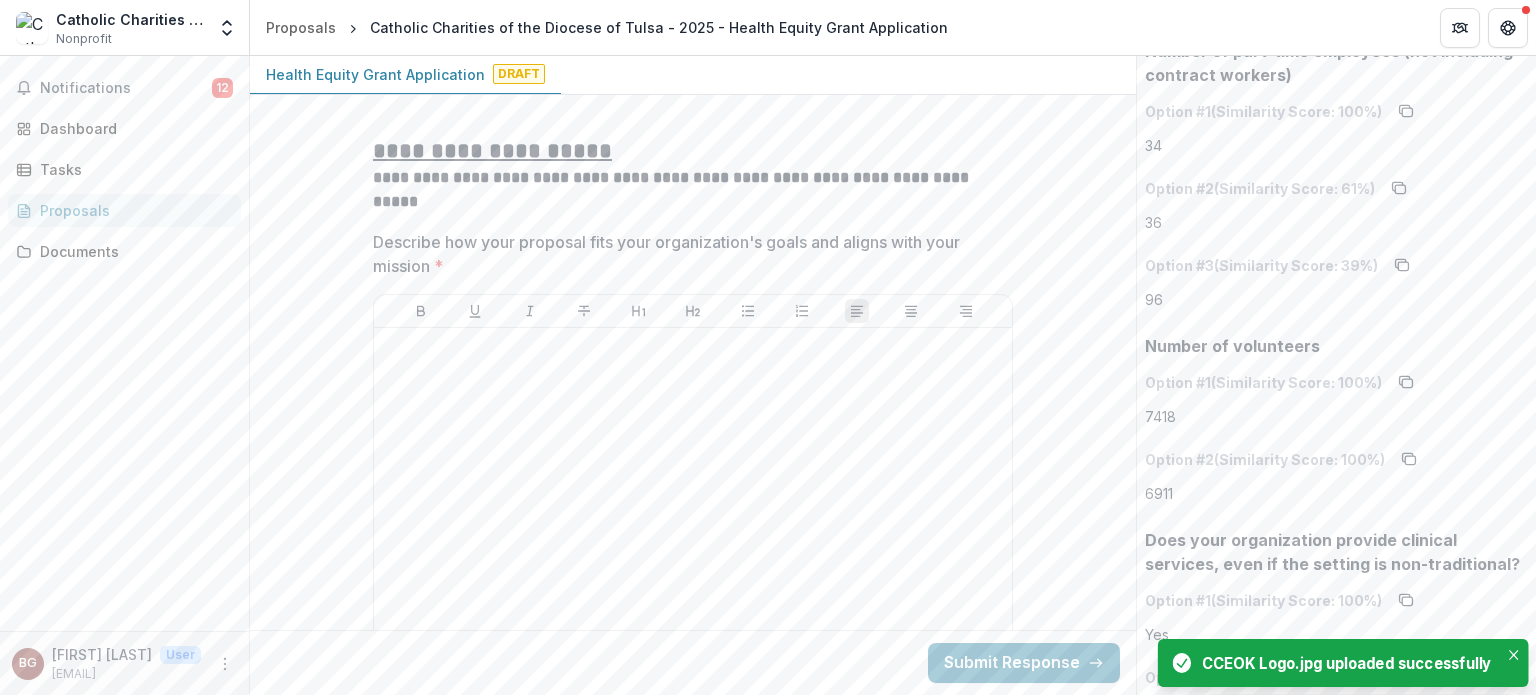 scroll, scrollTop: 5925, scrollLeft: 0, axis: vertical 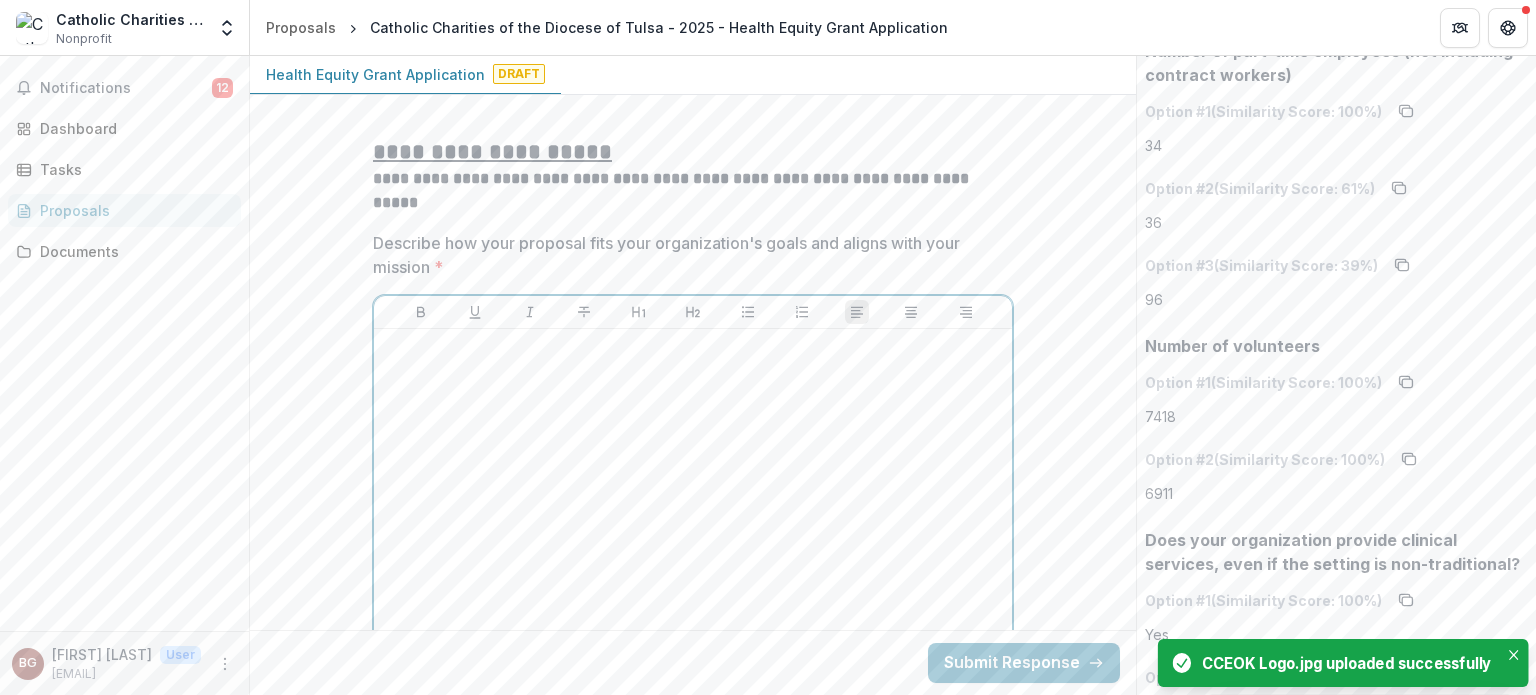click at bounding box center (693, 487) 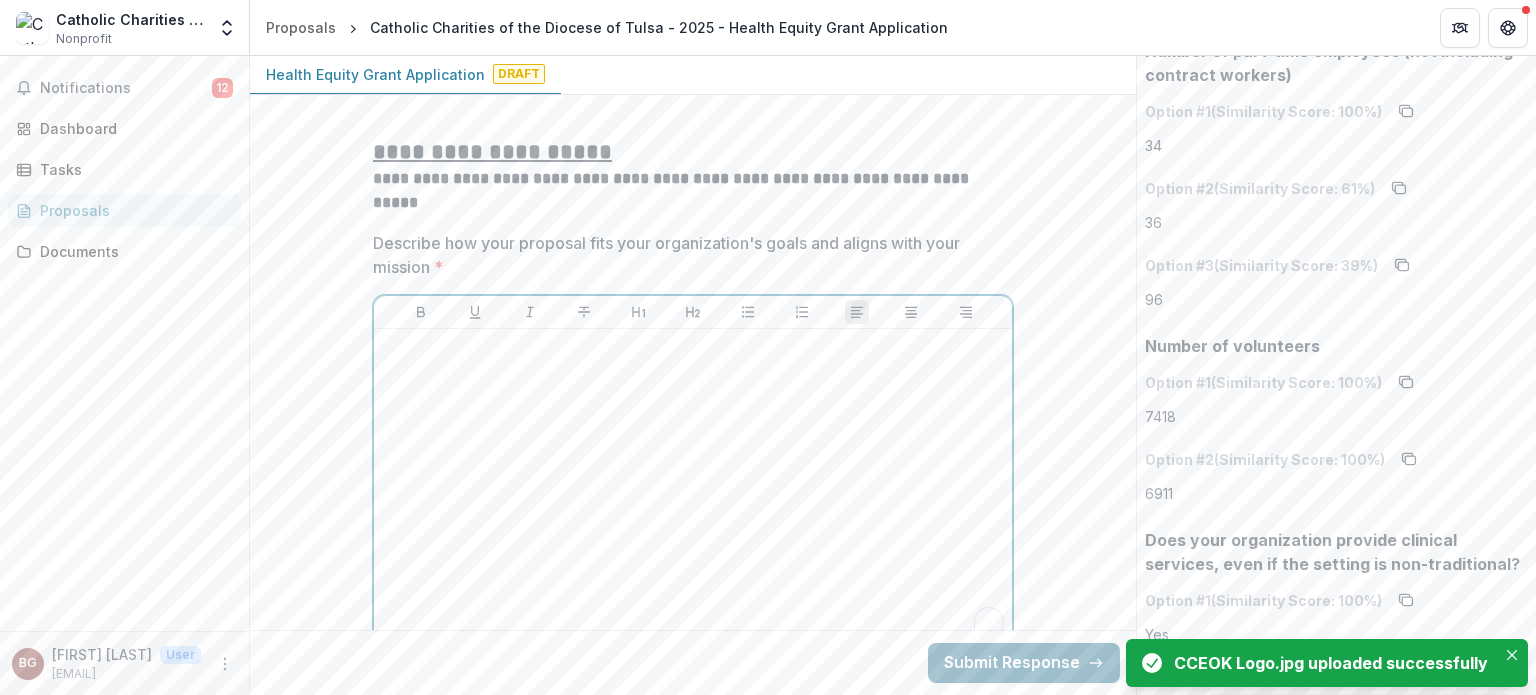 scroll, scrollTop: 6061, scrollLeft: 0, axis: vertical 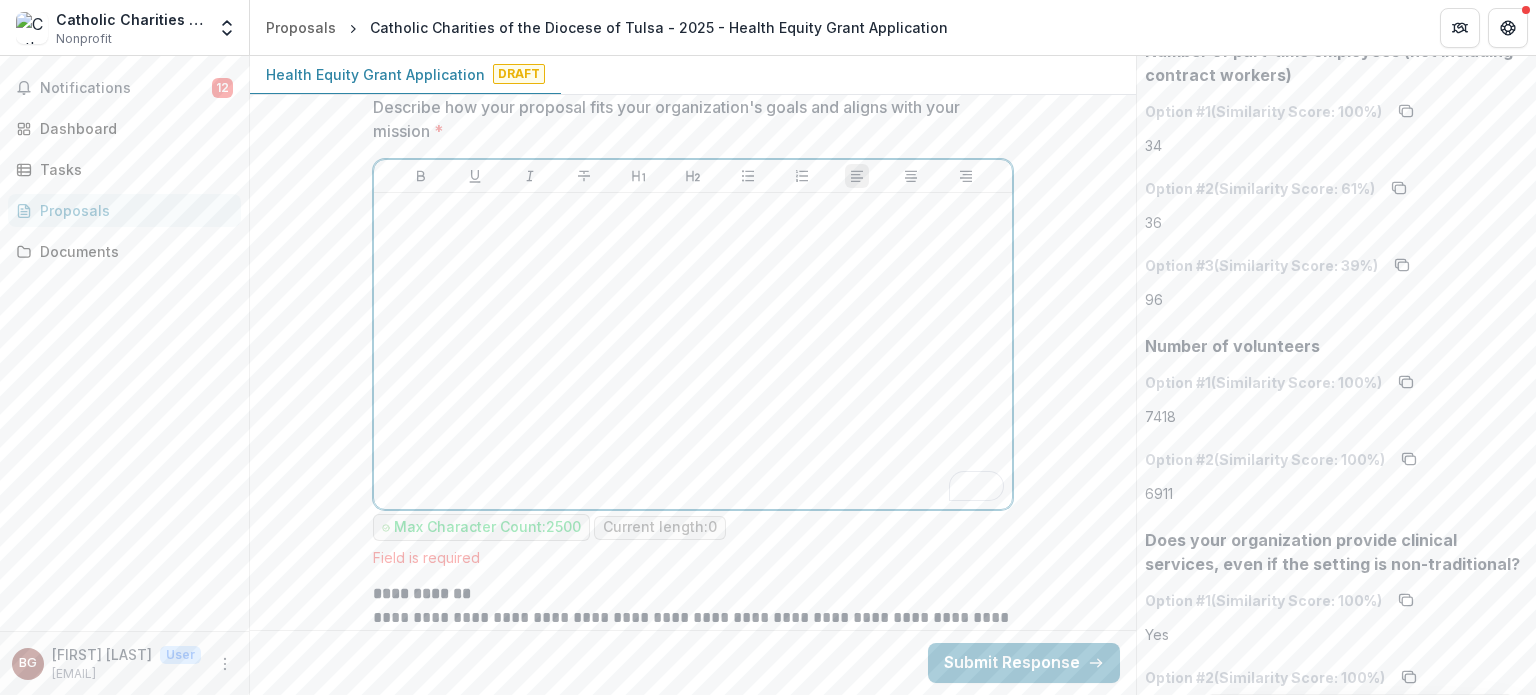 click at bounding box center (693, 351) 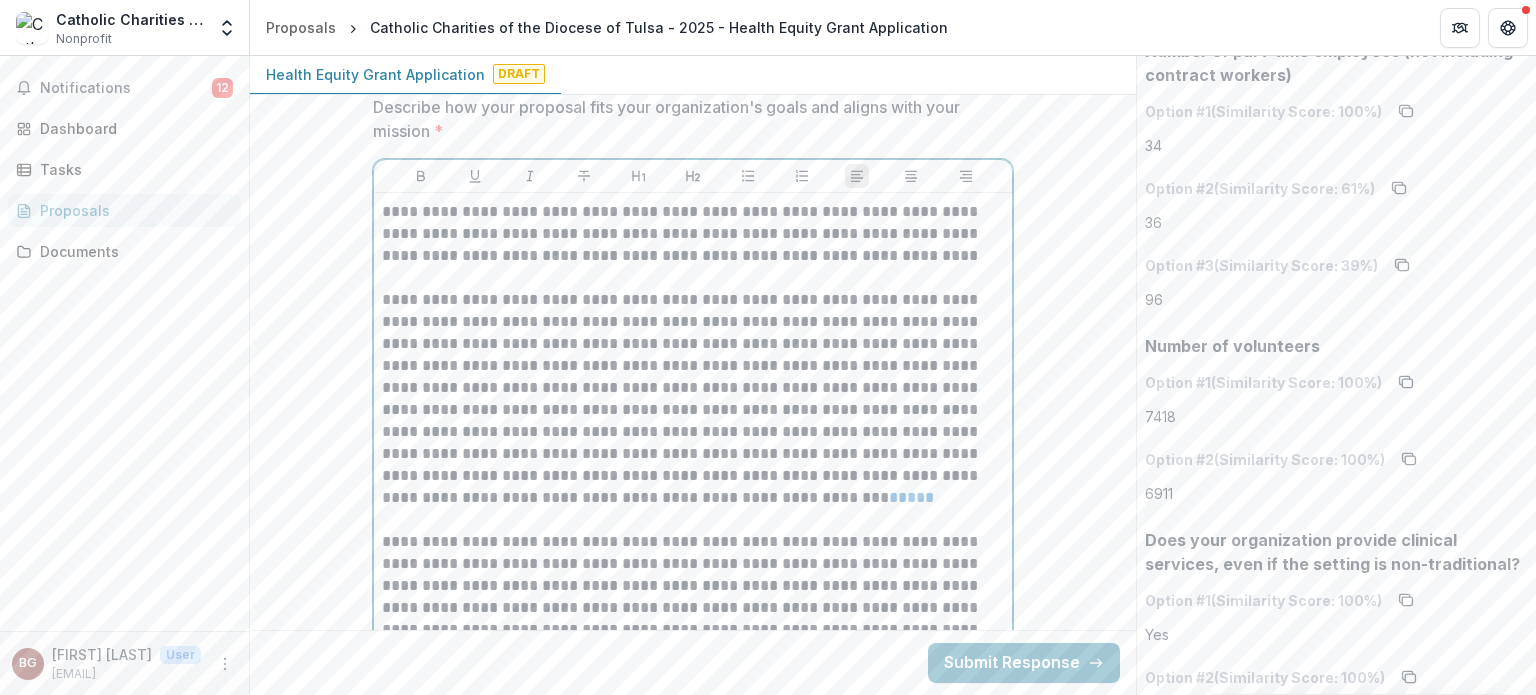 scroll, scrollTop: 6422, scrollLeft: 0, axis: vertical 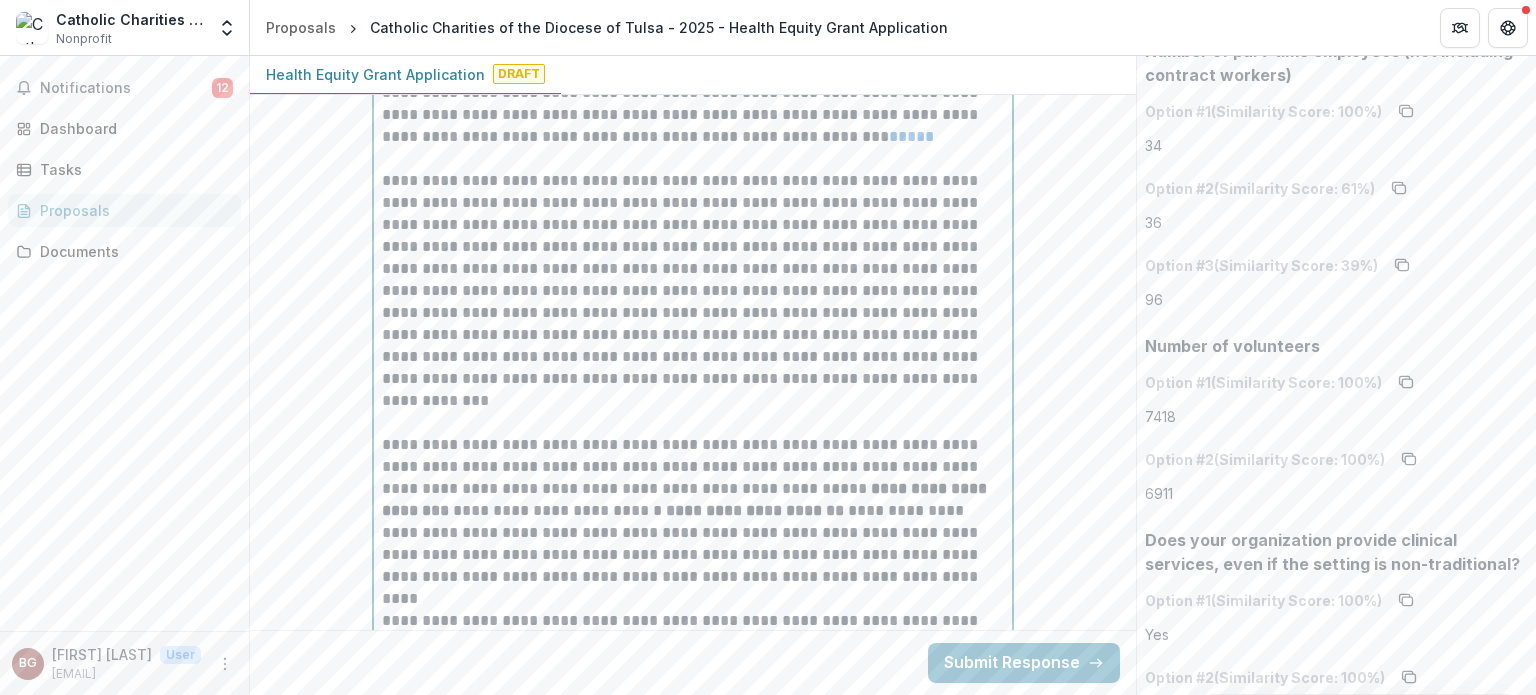 type 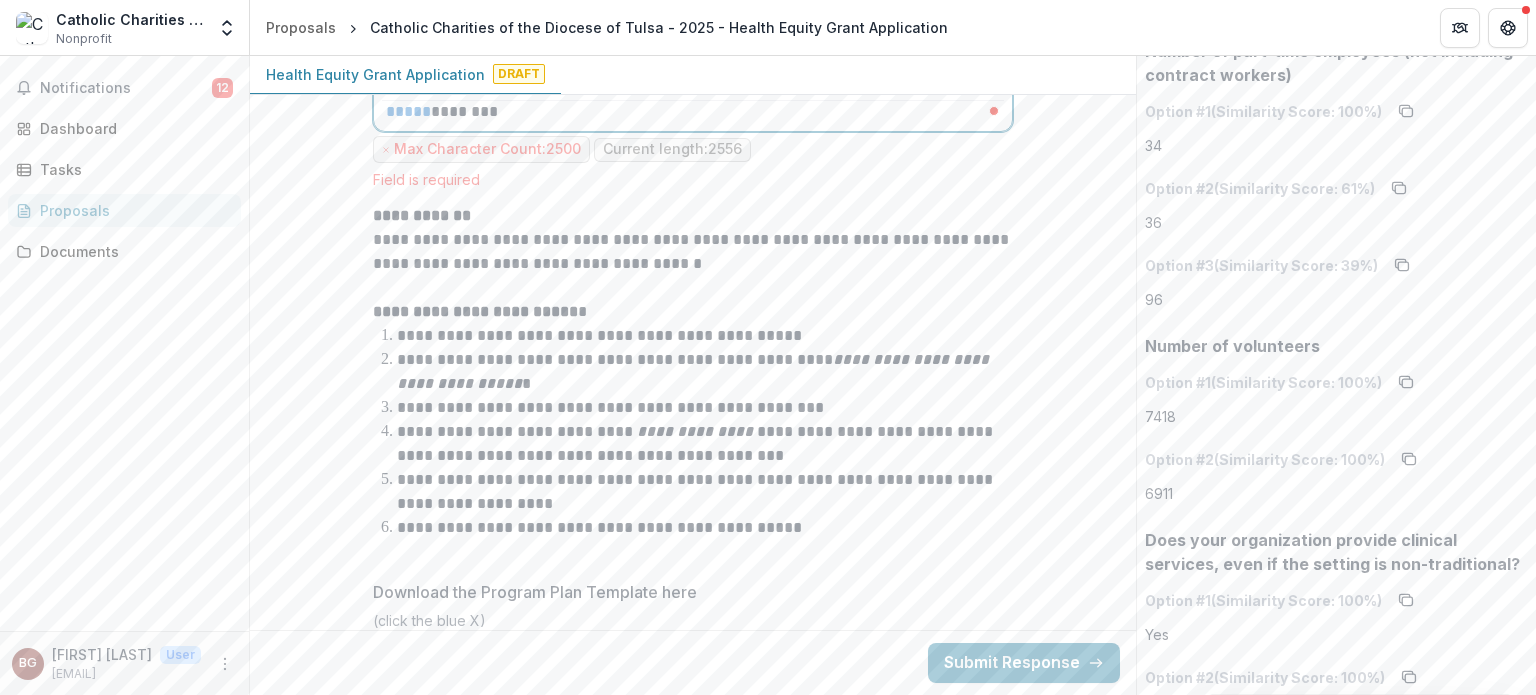 scroll, scrollTop: 6739, scrollLeft: 0, axis: vertical 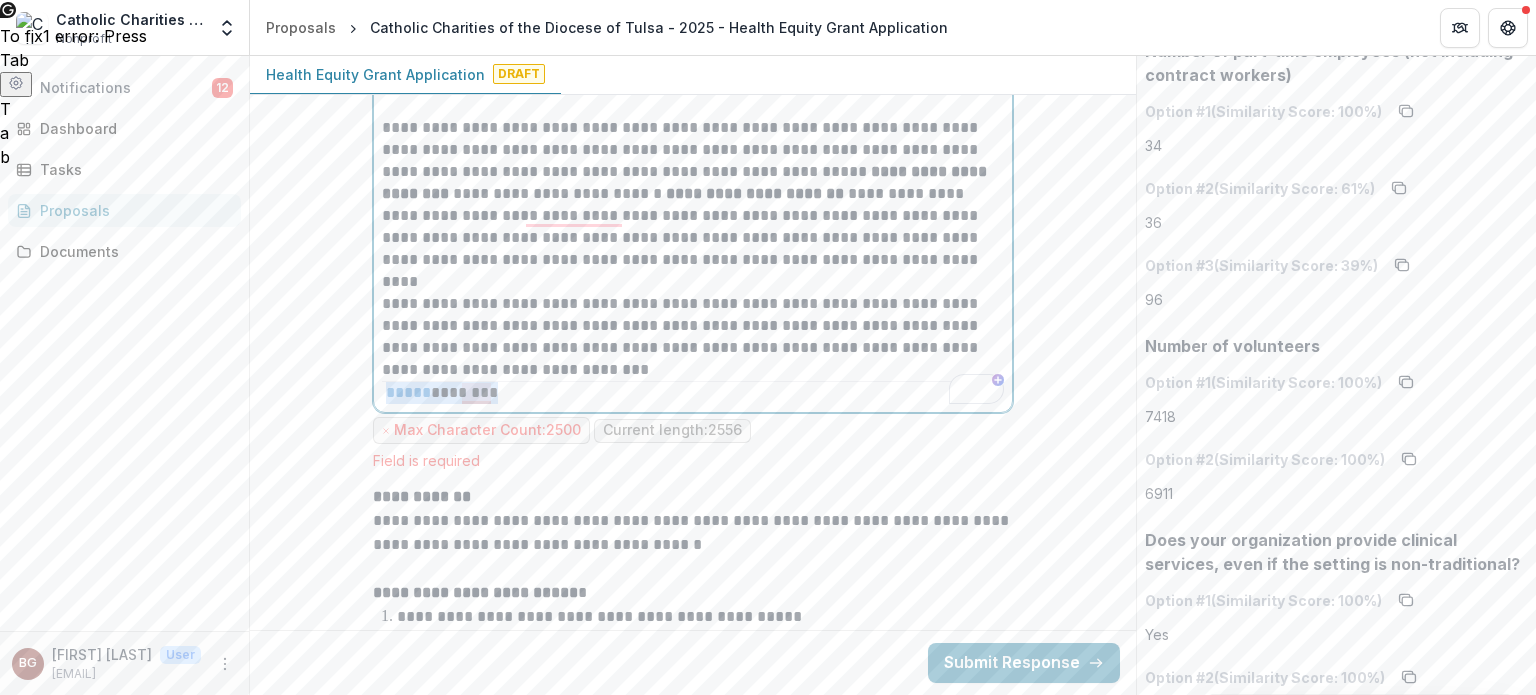 drag, startPoint x: 385, startPoint y: 365, endPoint x: 576, endPoint y: 363, distance: 191.01047 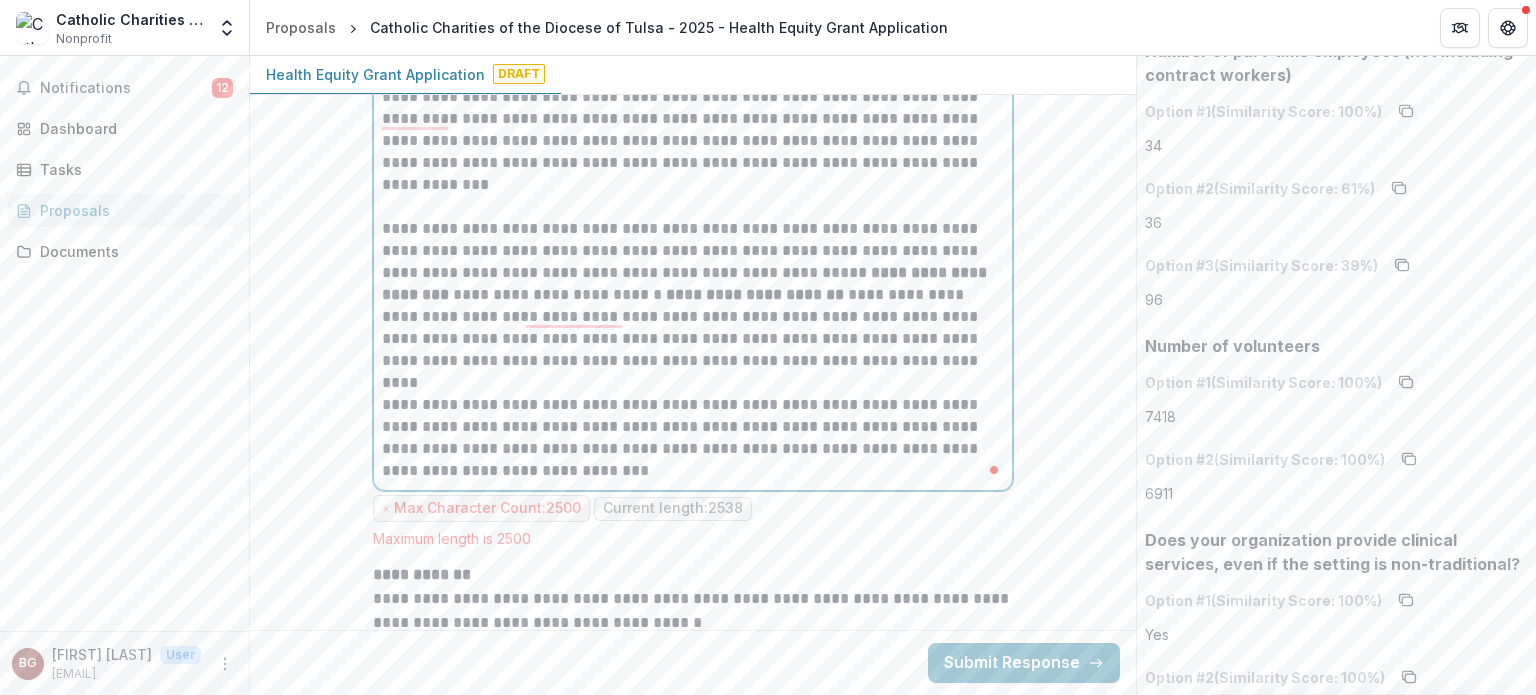 scroll, scrollTop: 6605, scrollLeft: 0, axis: vertical 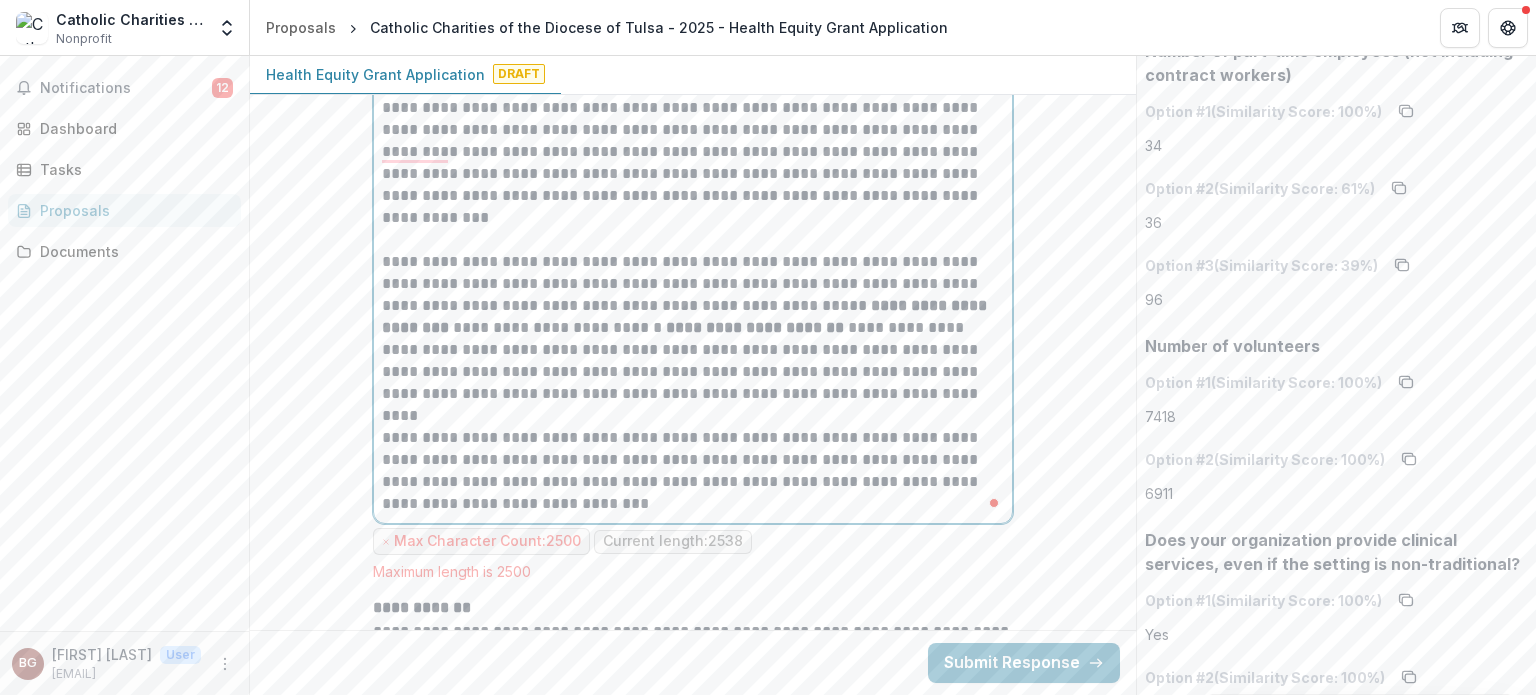 click at bounding box center [693, 416] 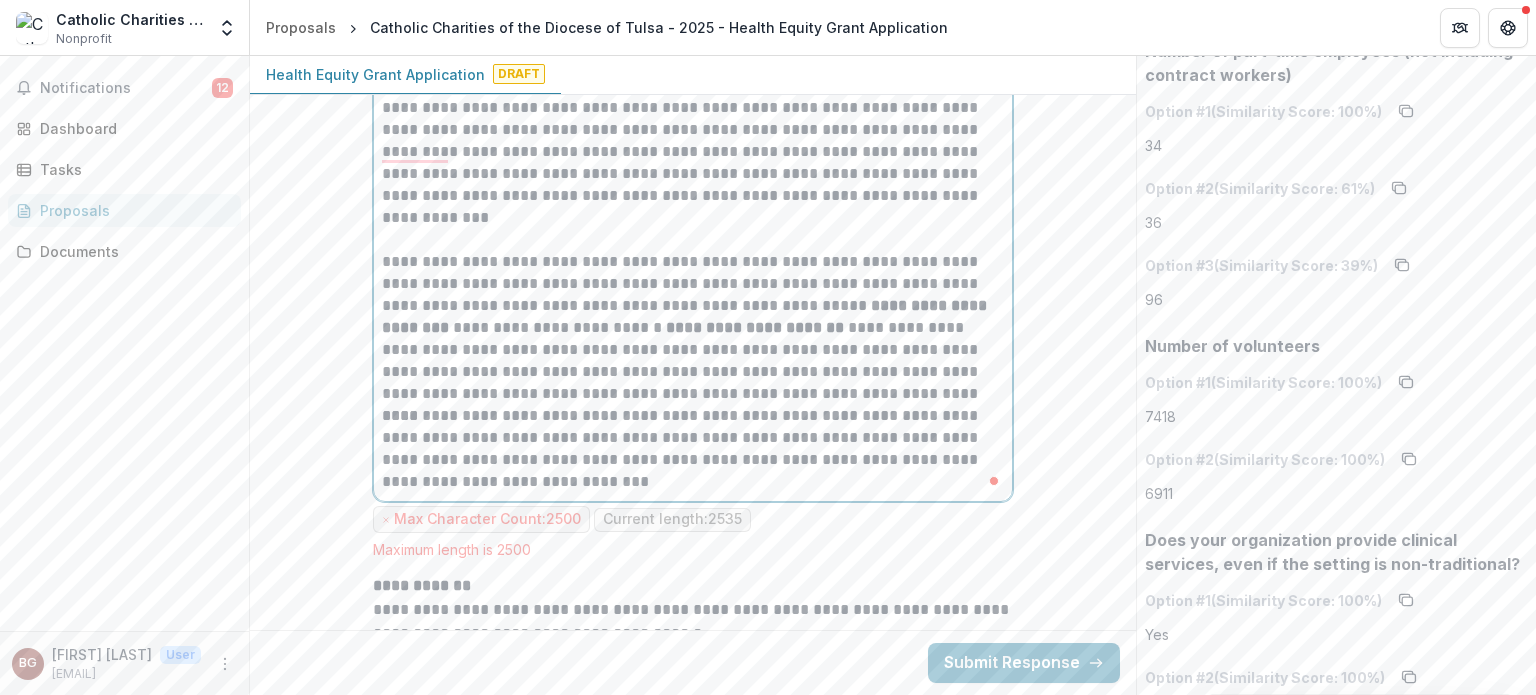 click on "**********" at bounding box center (693, 328) 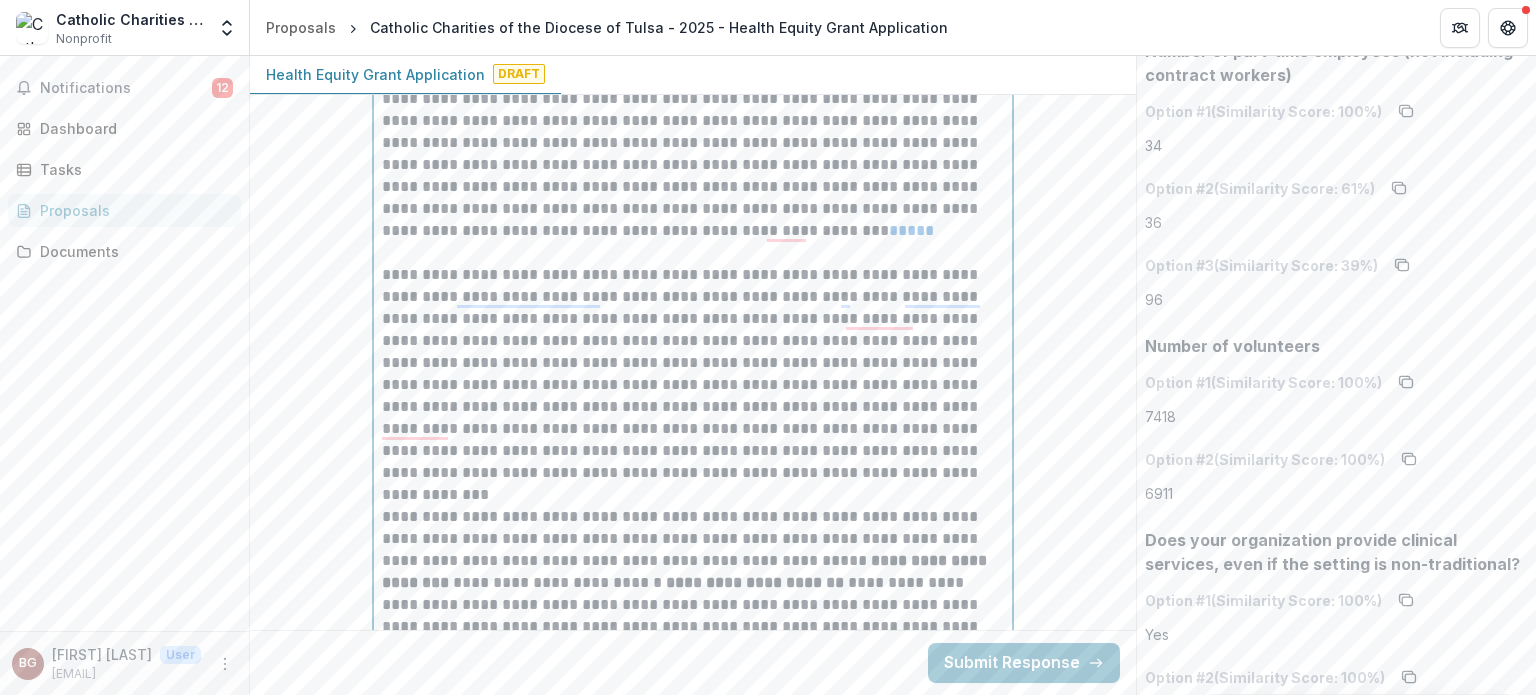 scroll, scrollTop: 6329, scrollLeft: 0, axis: vertical 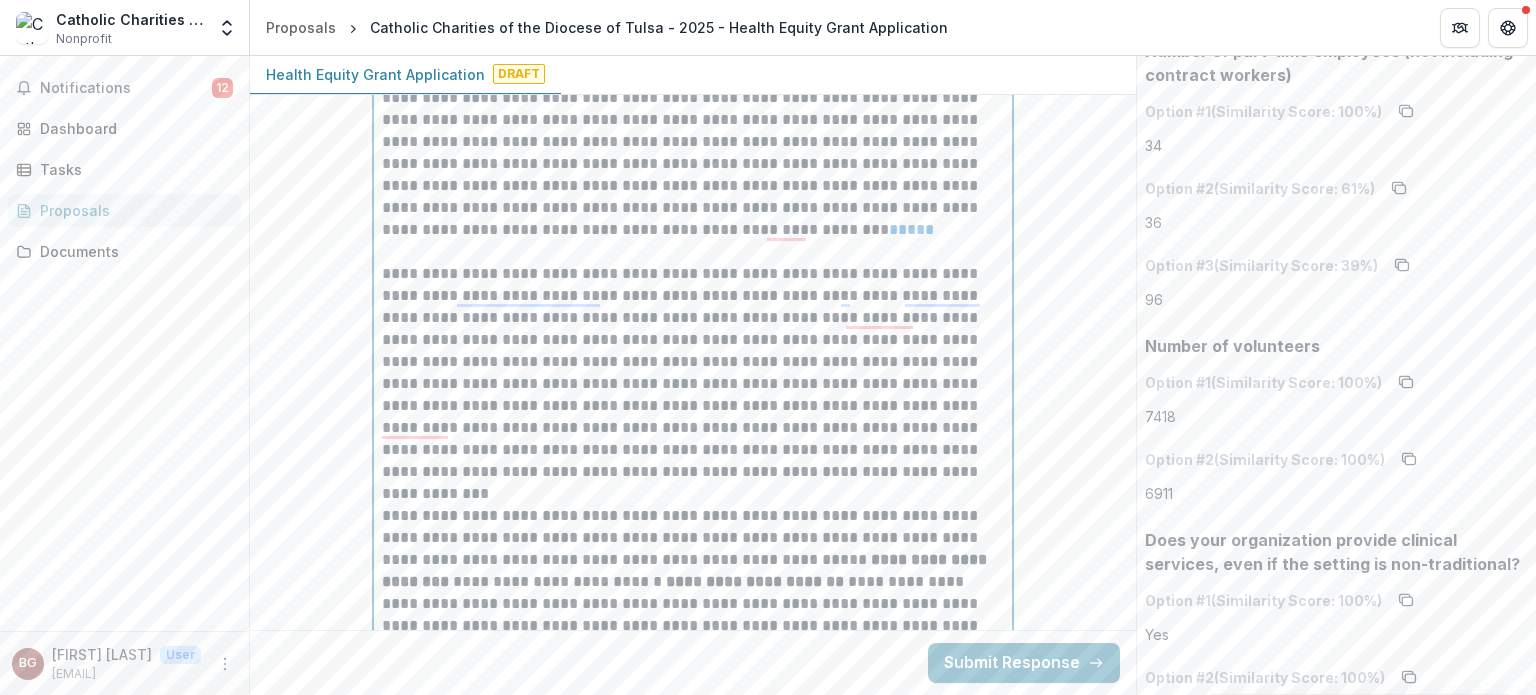 click on "**********" at bounding box center (693, 384) 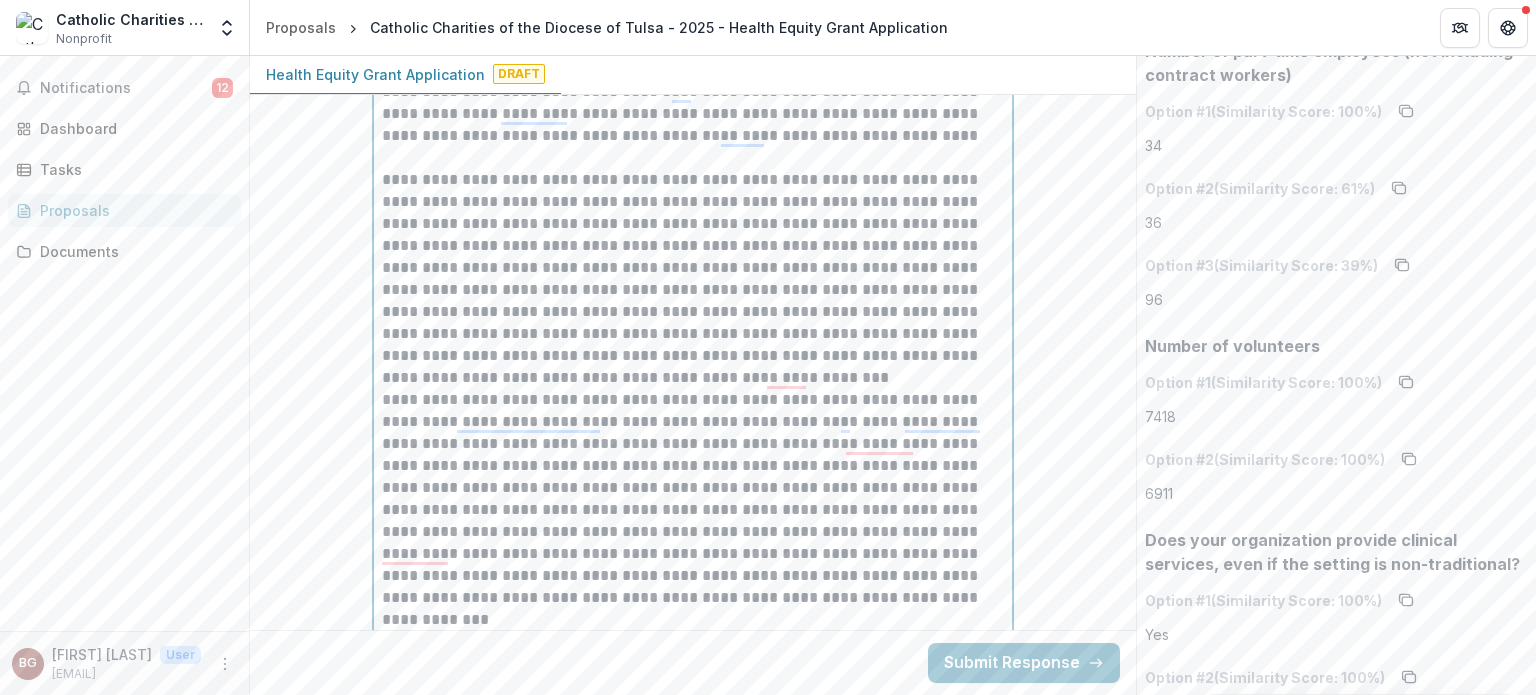 scroll, scrollTop: 6160, scrollLeft: 0, axis: vertical 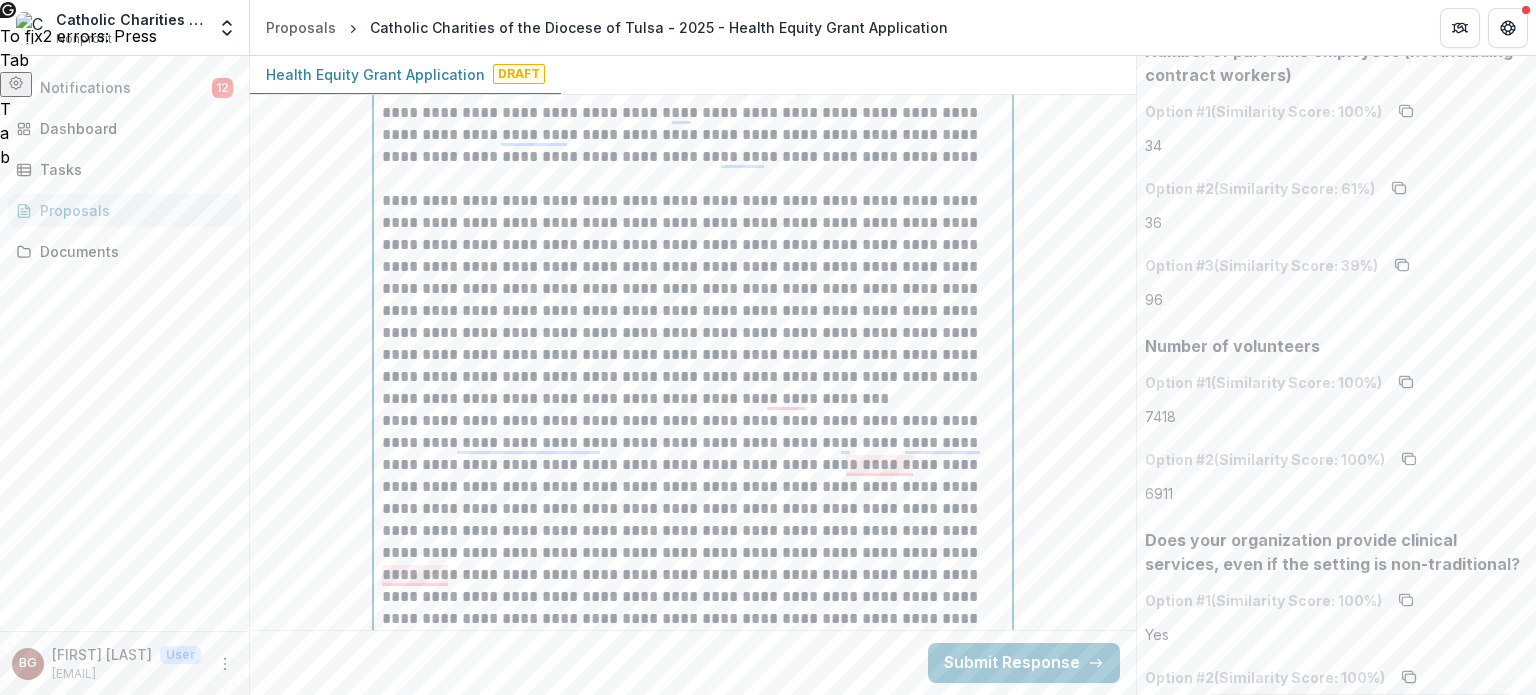 click on "**********" at bounding box center (693, 300) 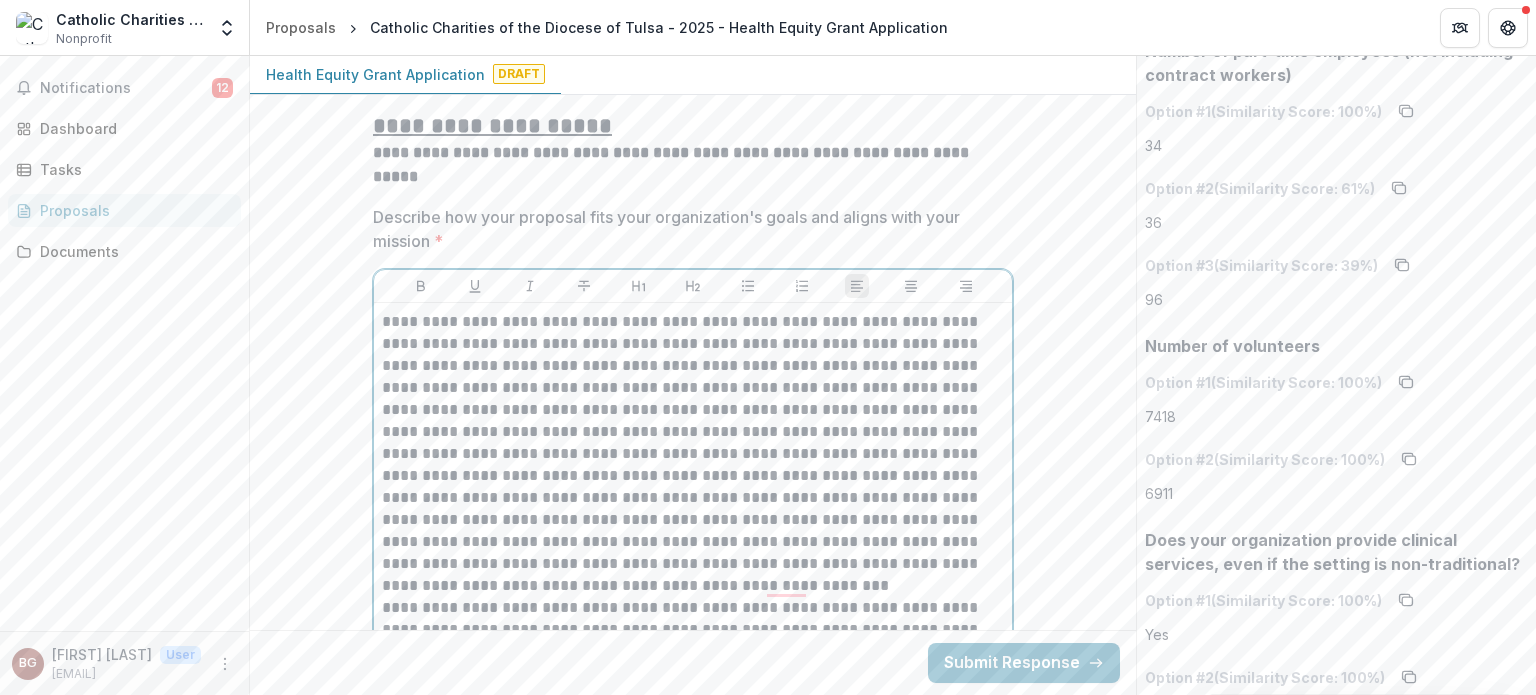 scroll, scrollTop: 5950, scrollLeft: 0, axis: vertical 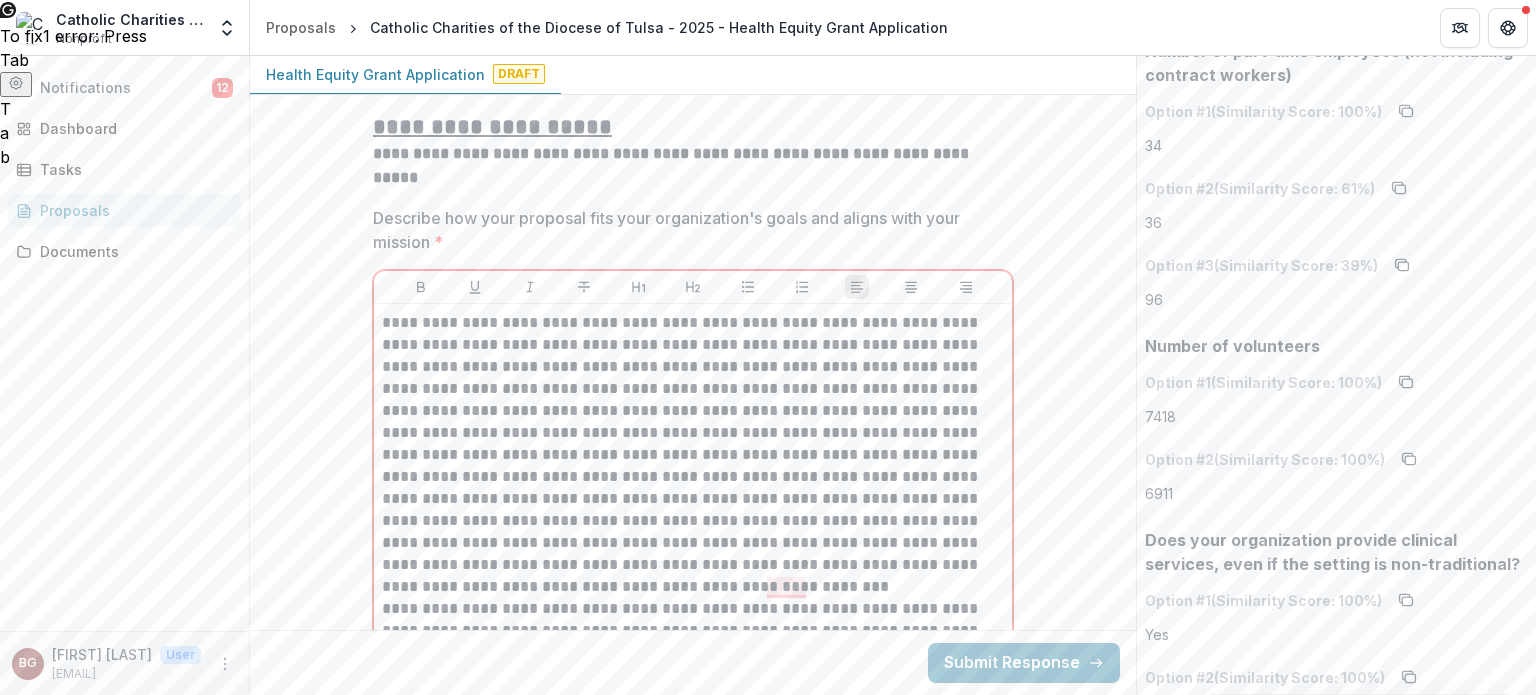click on "**********" at bounding box center (693, 2250) 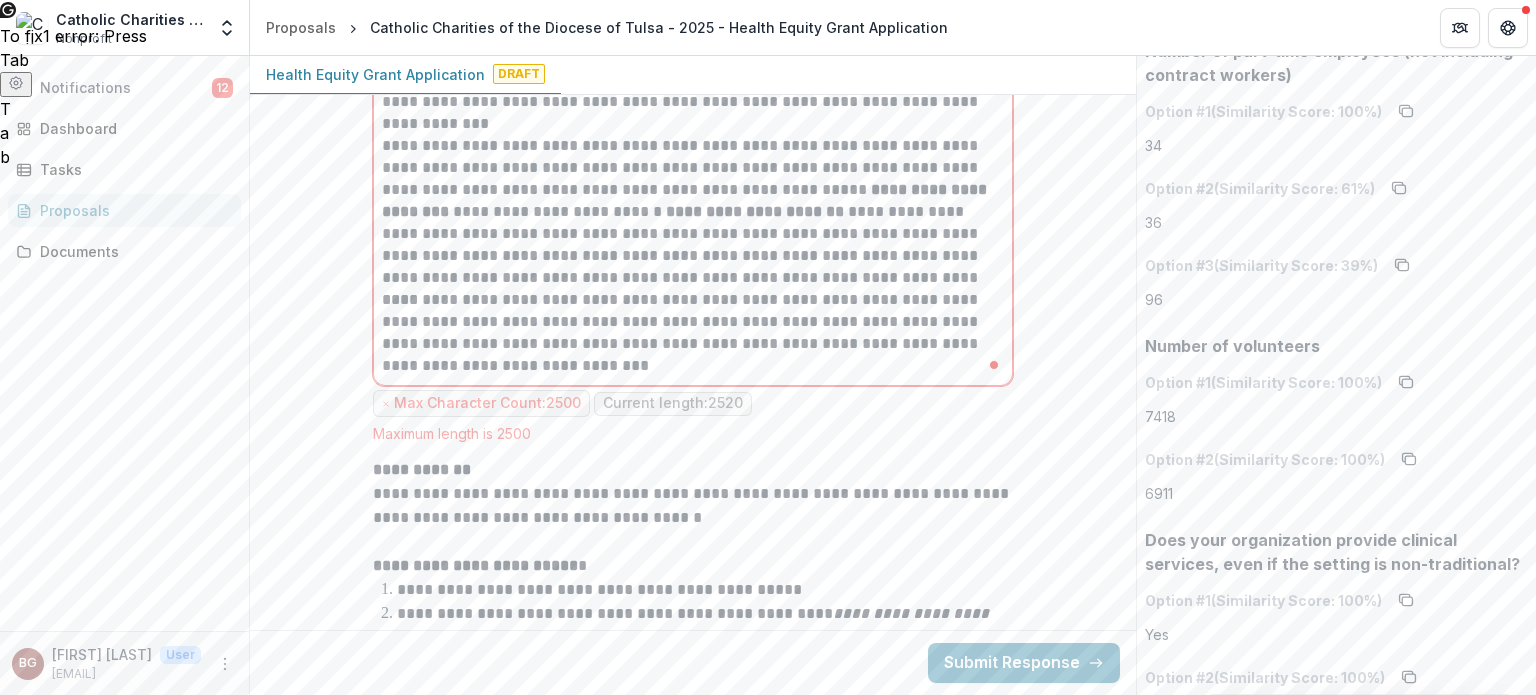 scroll, scrollTop: 6656, scrollLeft: 0, axis: vertical 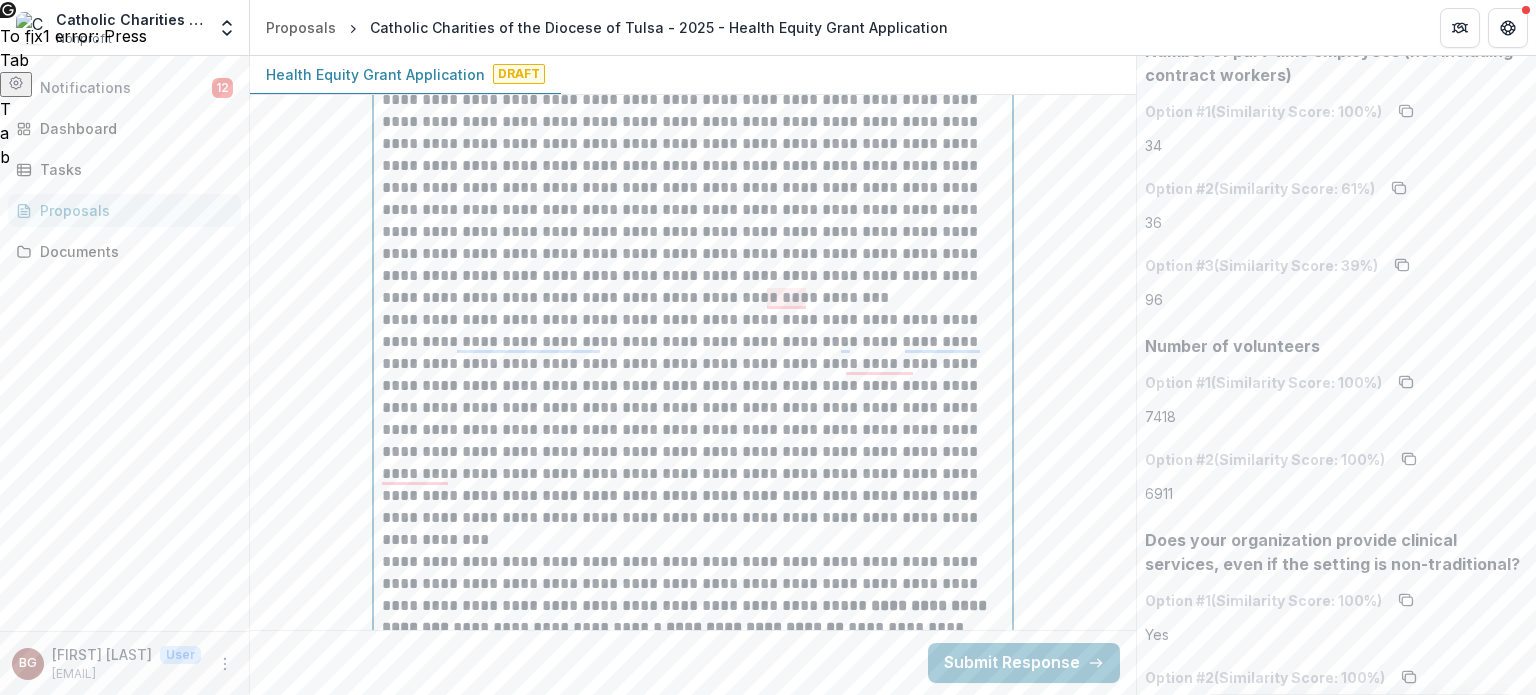drag, startPoint x: 448, startPoint y: 314, endPoint x: 685, endPoint y: 278, distance: 239.71858 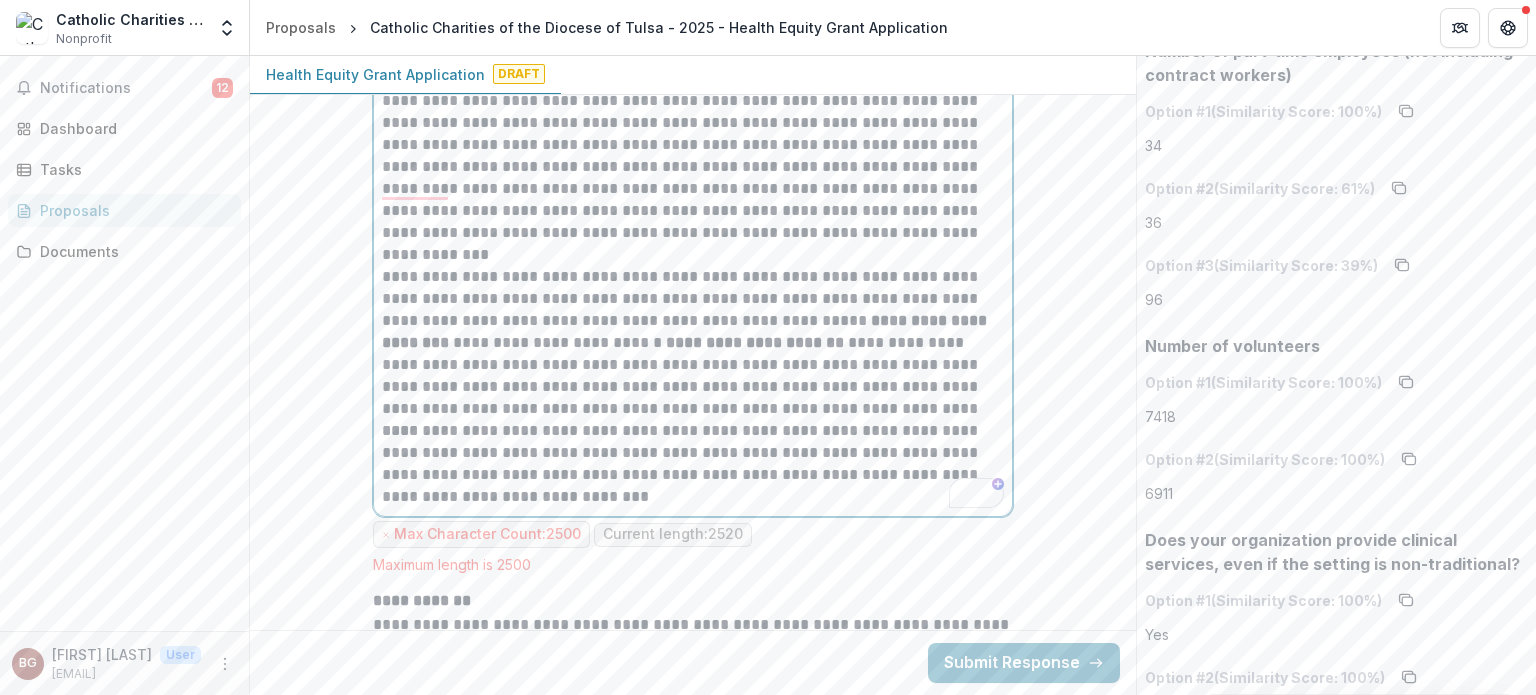 scroll, scrollTop: 6529, scrollLeft: 0, axis: vertical 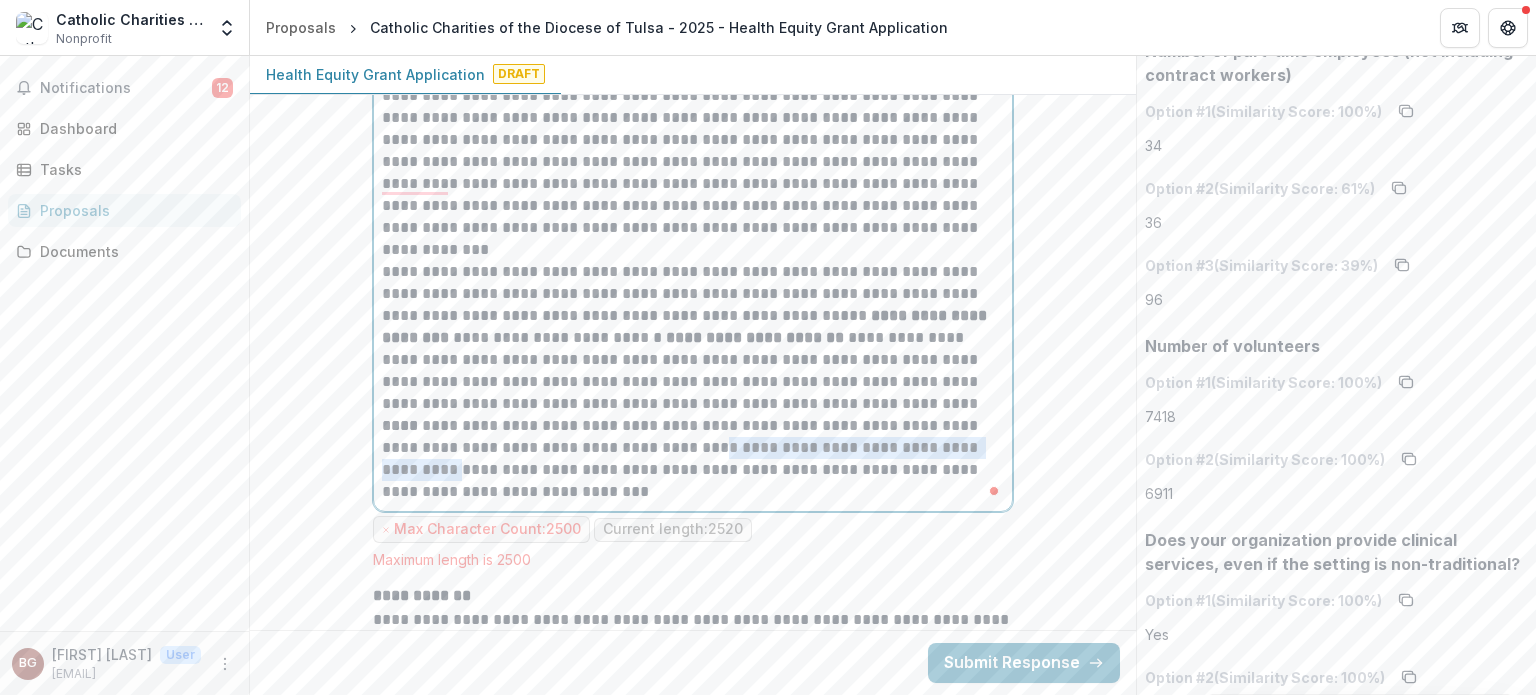 drag, startPoint x: 450, startPoint y: 439, endPoint x: 708, endPoint y: 419, distance: 258.77405 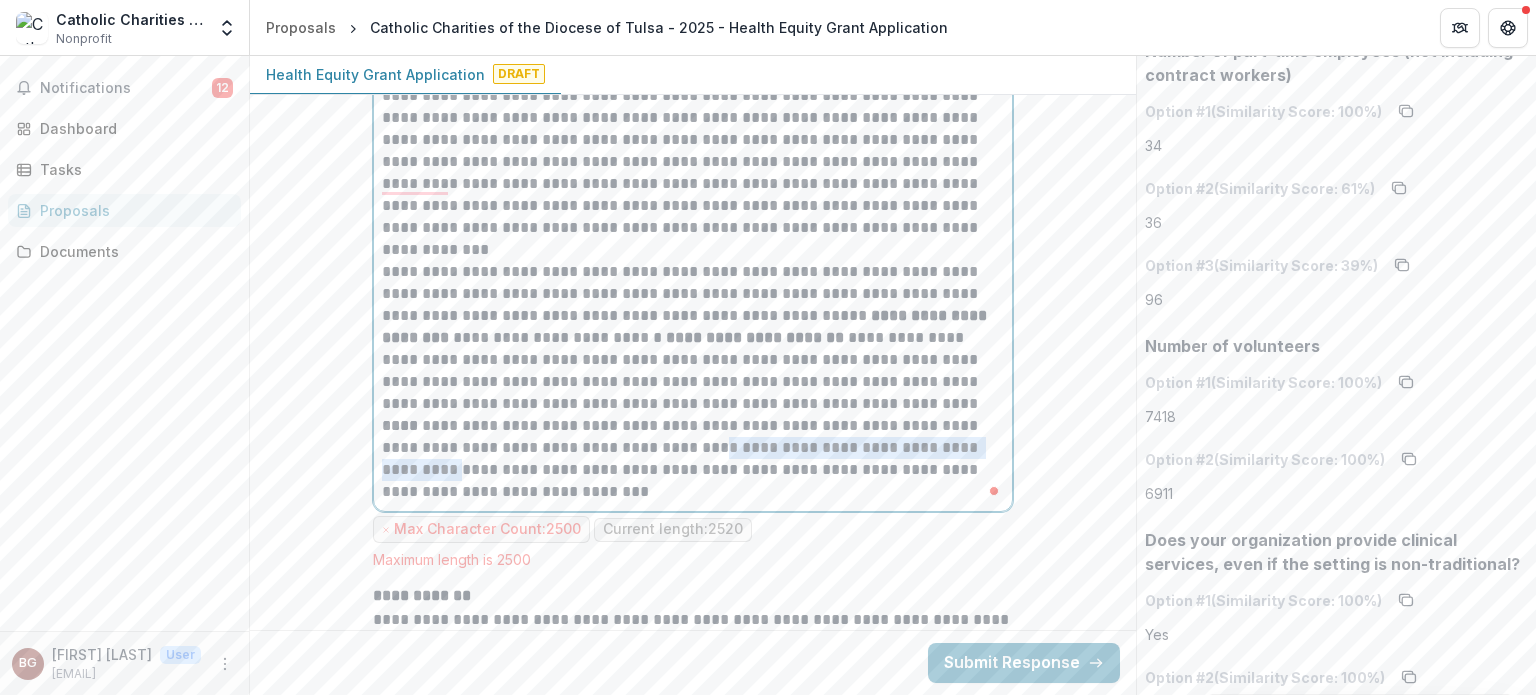 click on "**********" at bounding box center (693, 459) 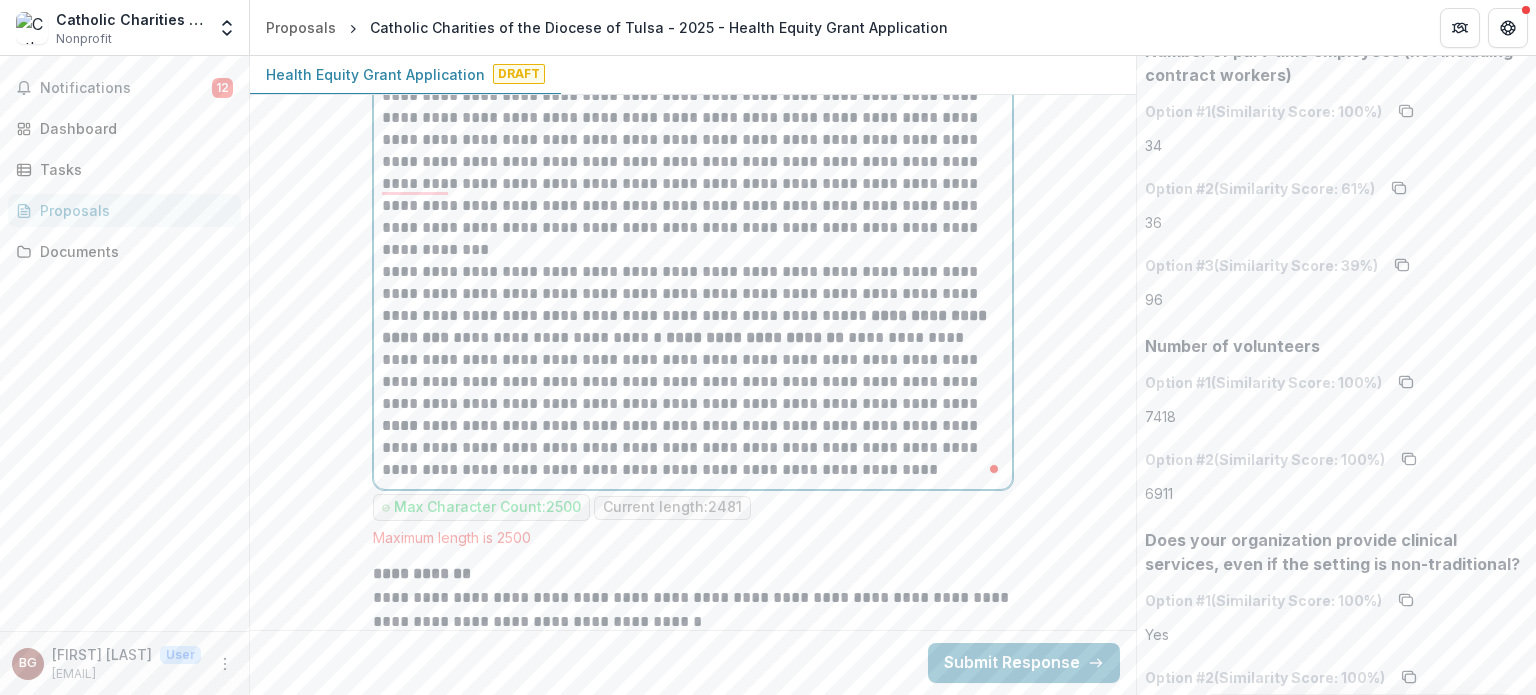 click on "**********" at bounding box center (693, 338) 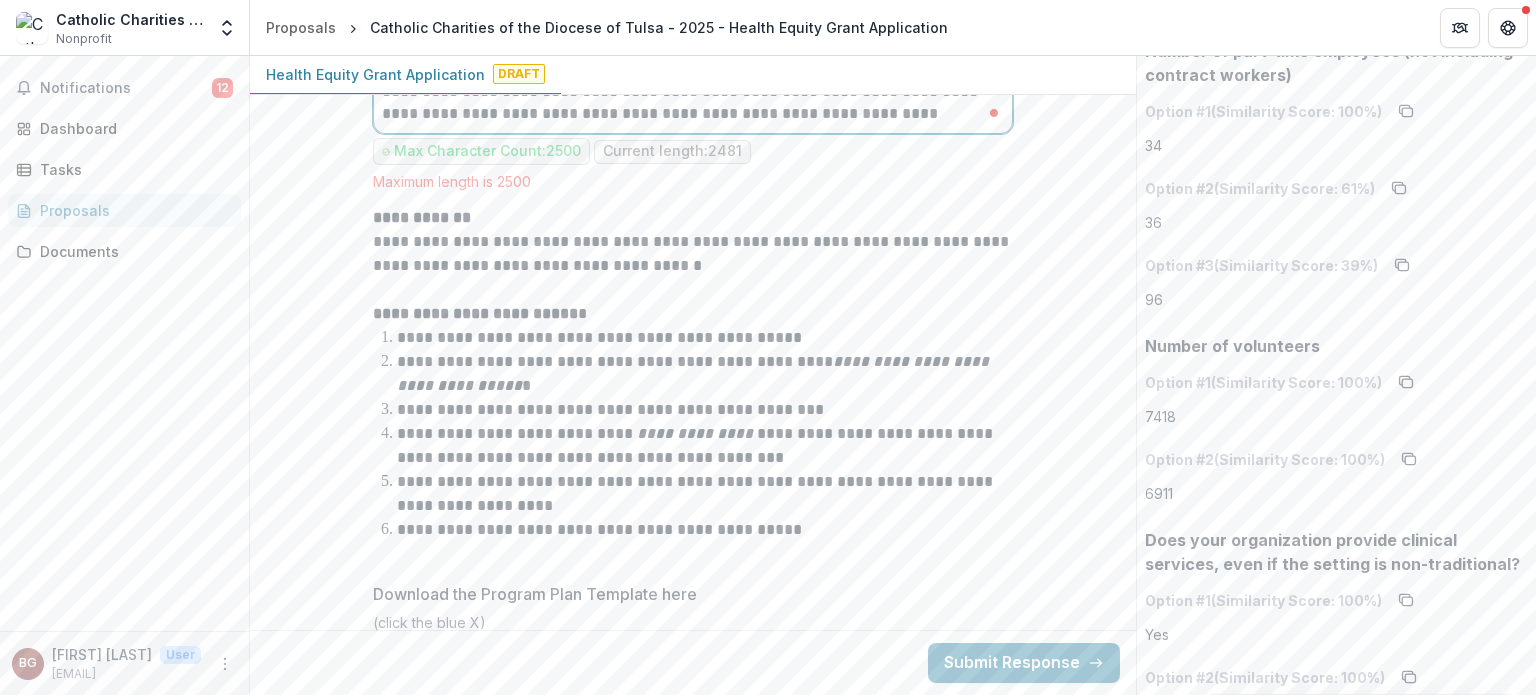 scroll, scrollTop: 6885, scrollLeft: 0, axis: vertical 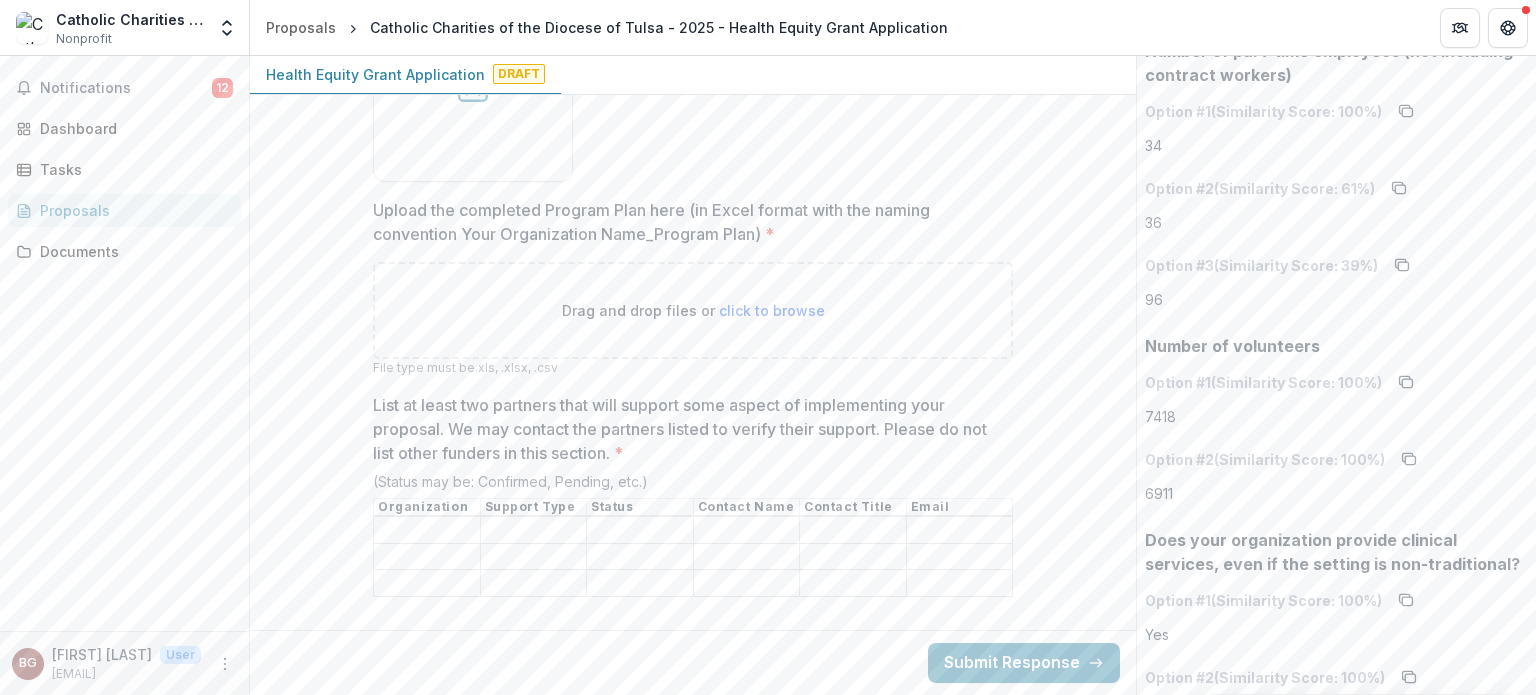 click on "Drag and drop files or   click to browse" at bounding box center [693, 310] 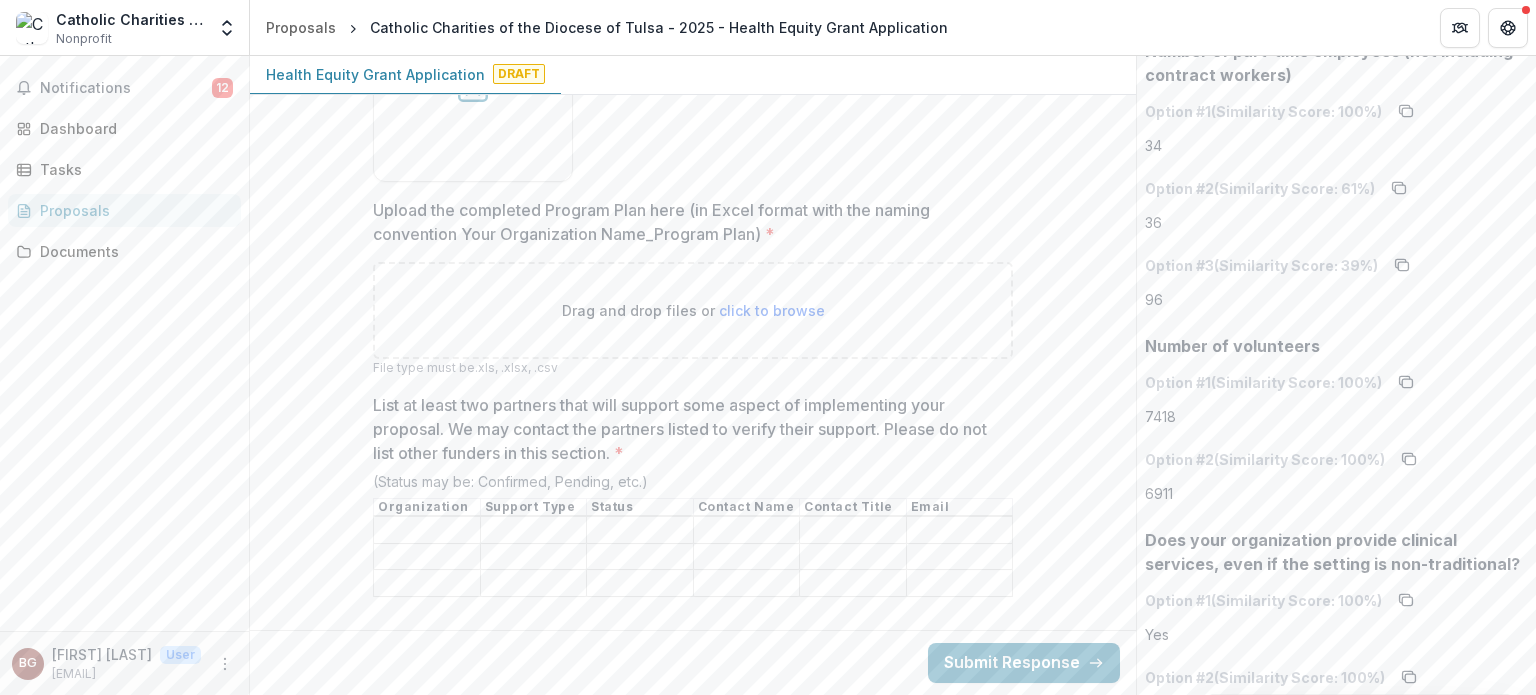 type on "**********" 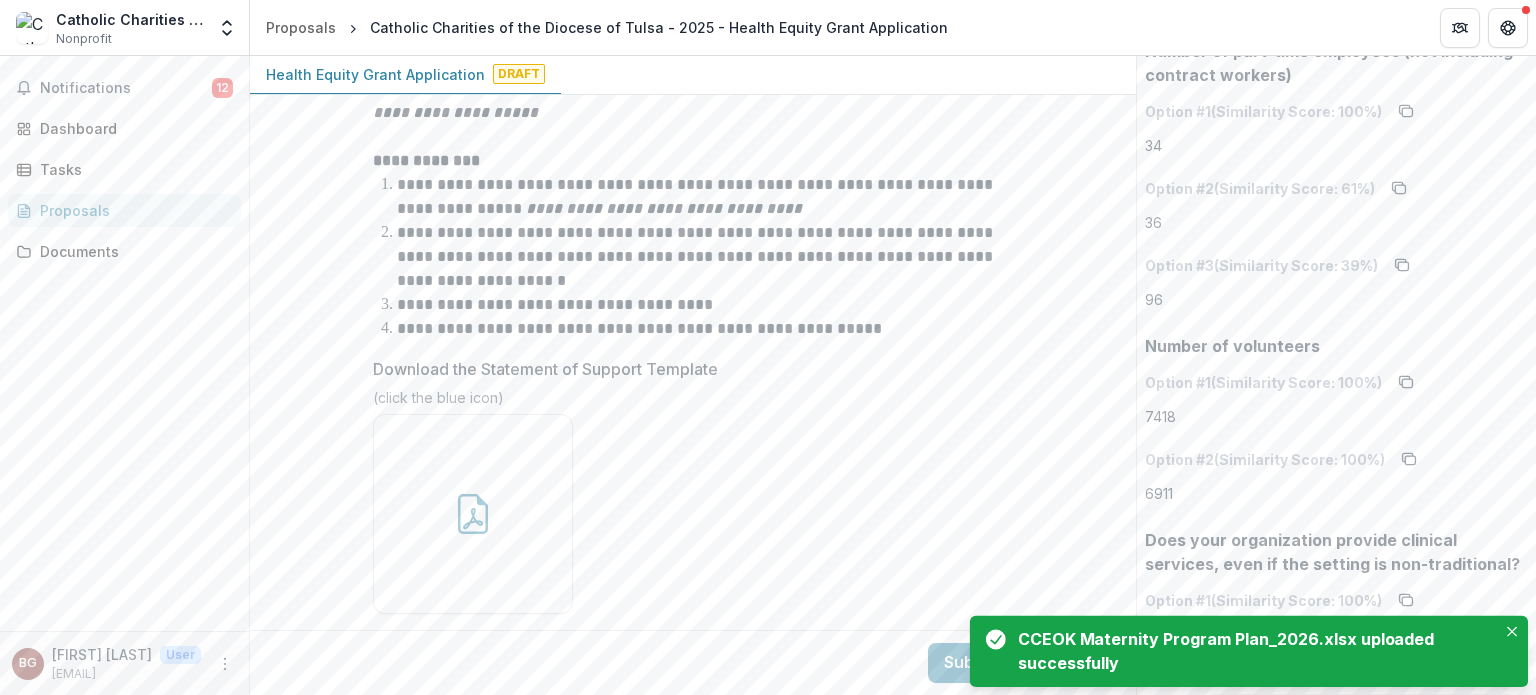 scroll, scrollTop: 8364, scrollLeft: 0, axis: vertical 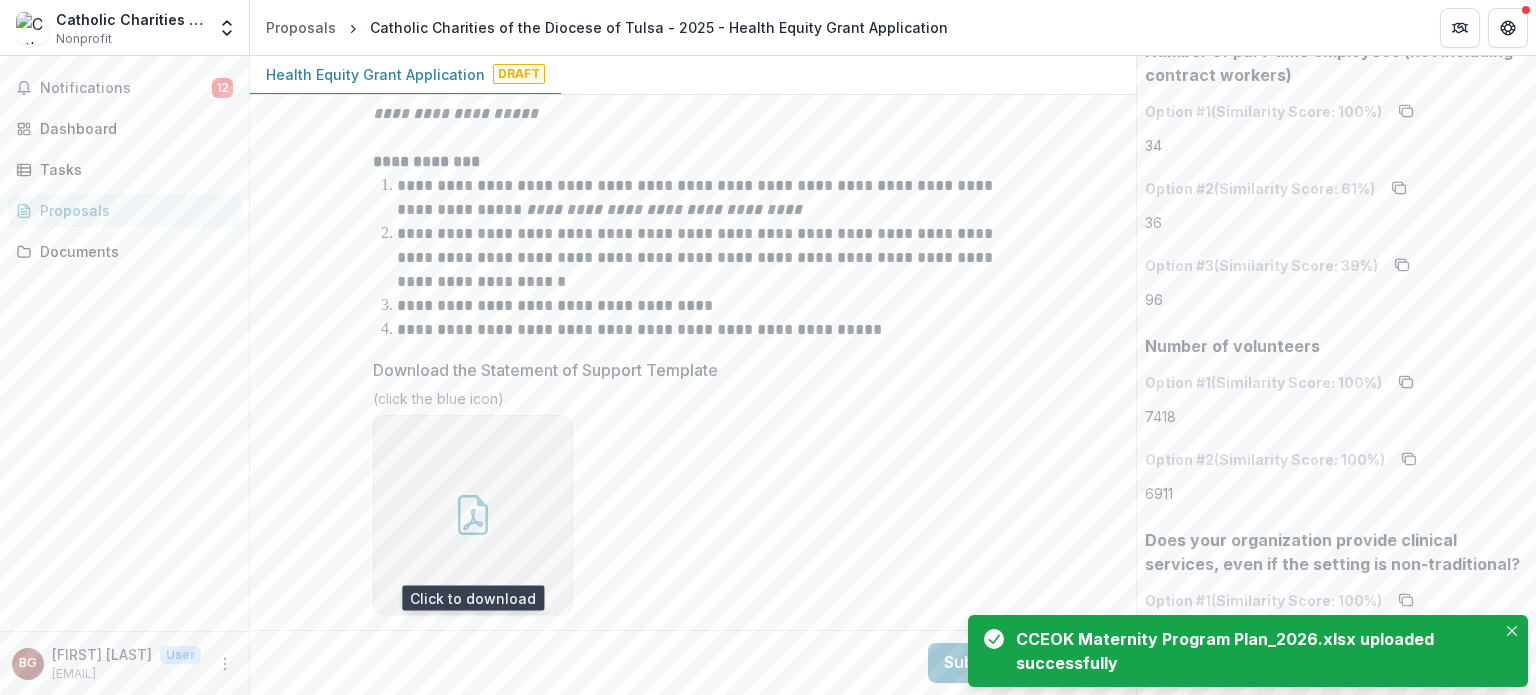 click at bounding box center (473, 515) 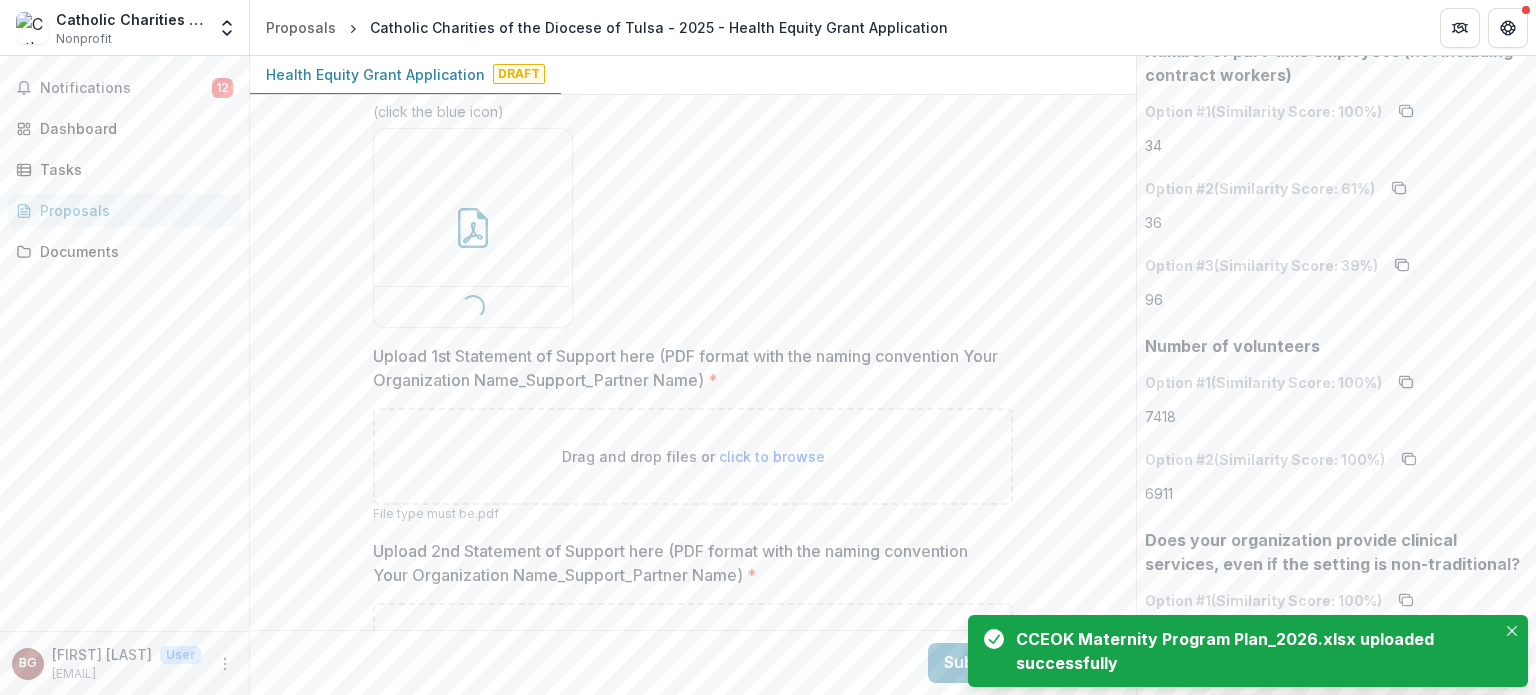 scroll, scrollTop: 8661, scrollLeft: 0, axis: vertical 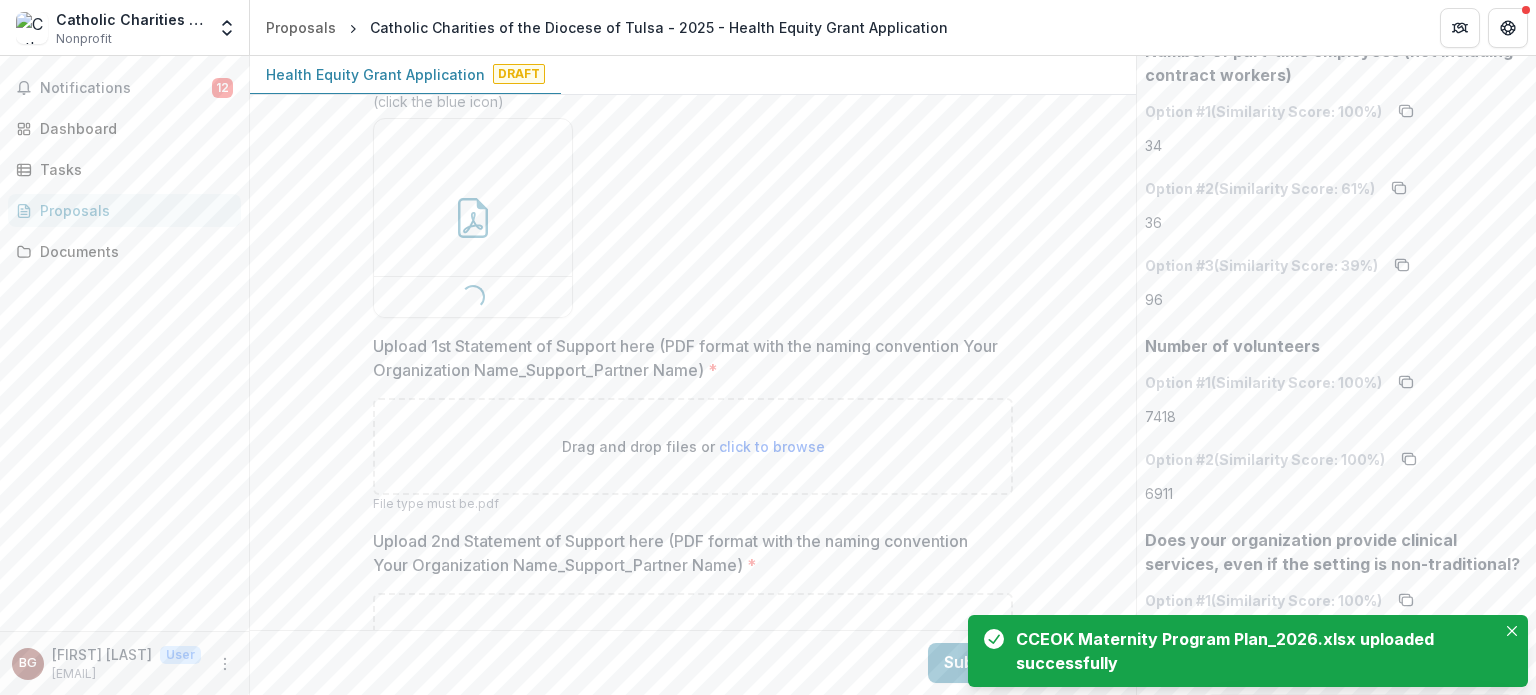 click on "Drag and drop files or   click to browse" at bounding box center [693, 446] 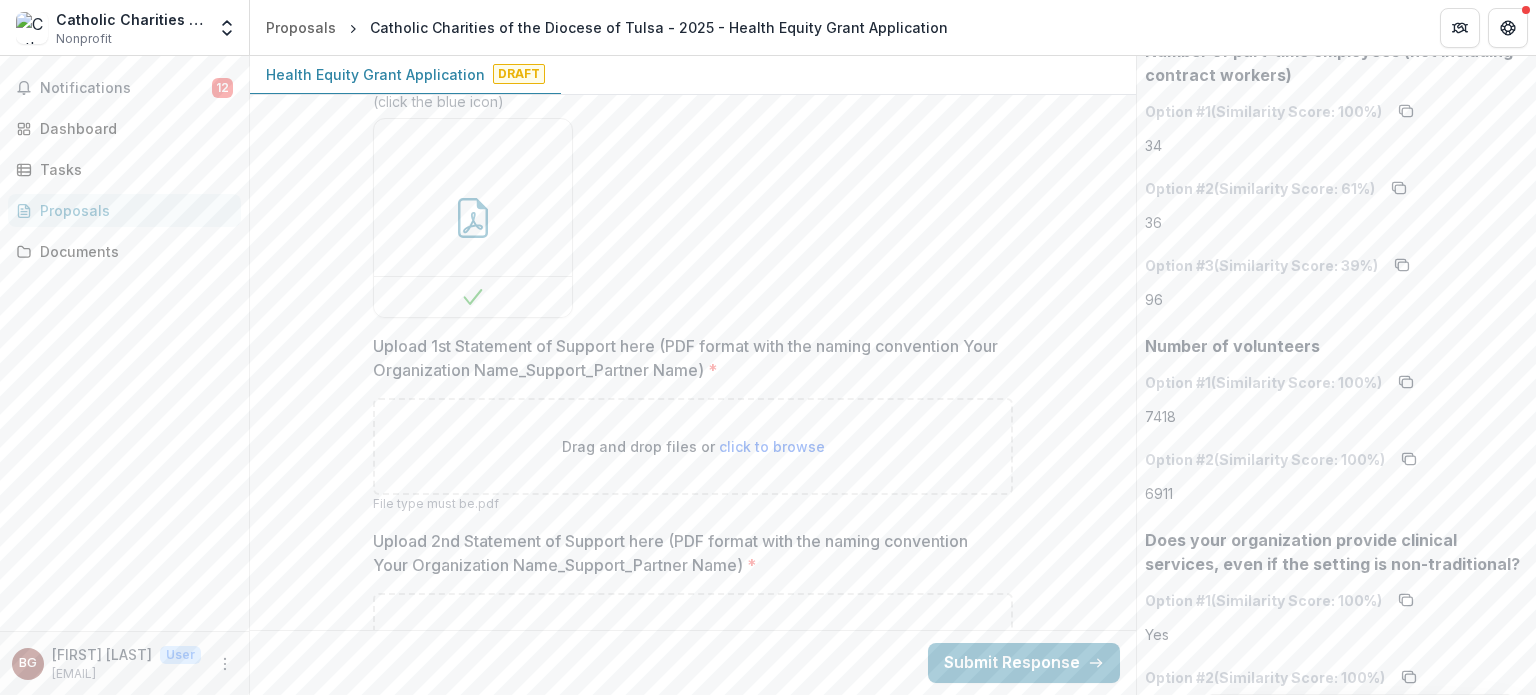 click on "Drag and drop files or   click to browse" at bounding box center (693, 446) 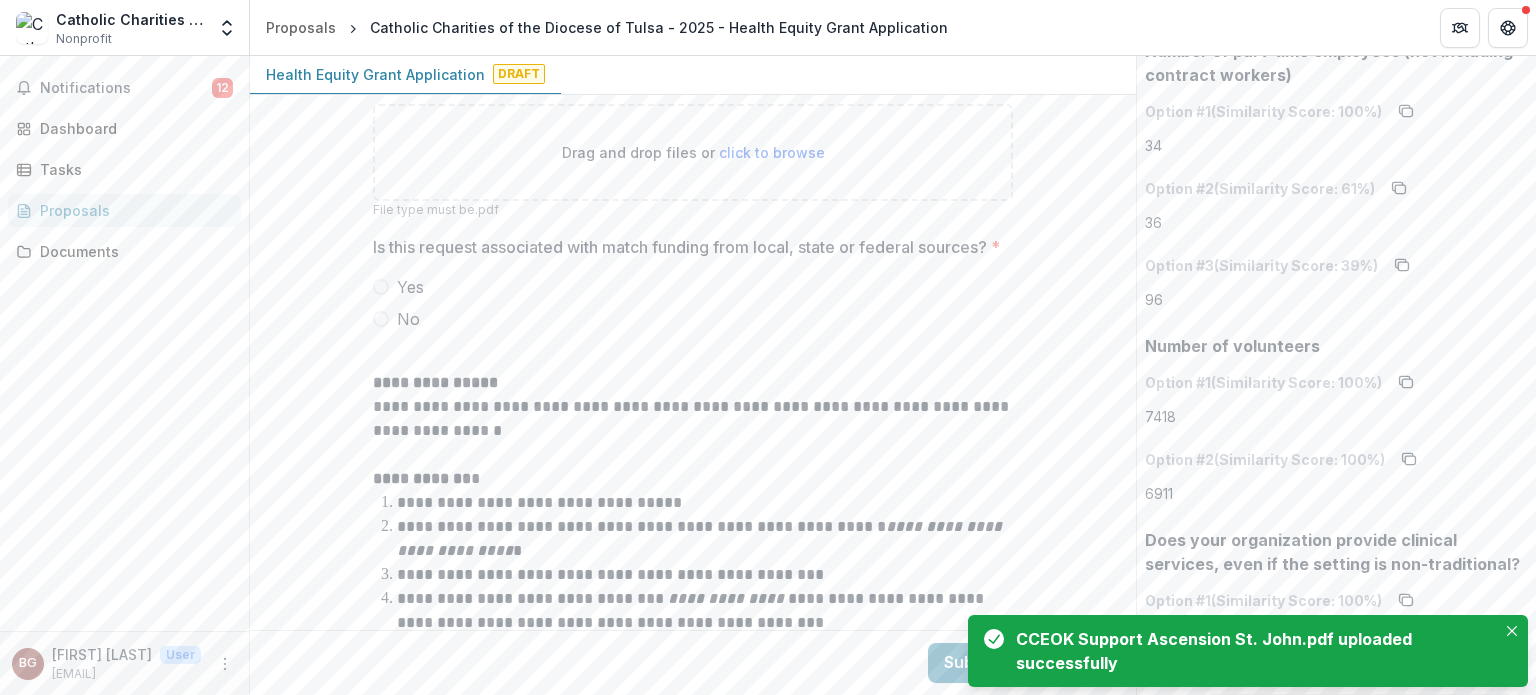 scroll, scrollTop: 9313, scrollLeft: 0, axis: vertical 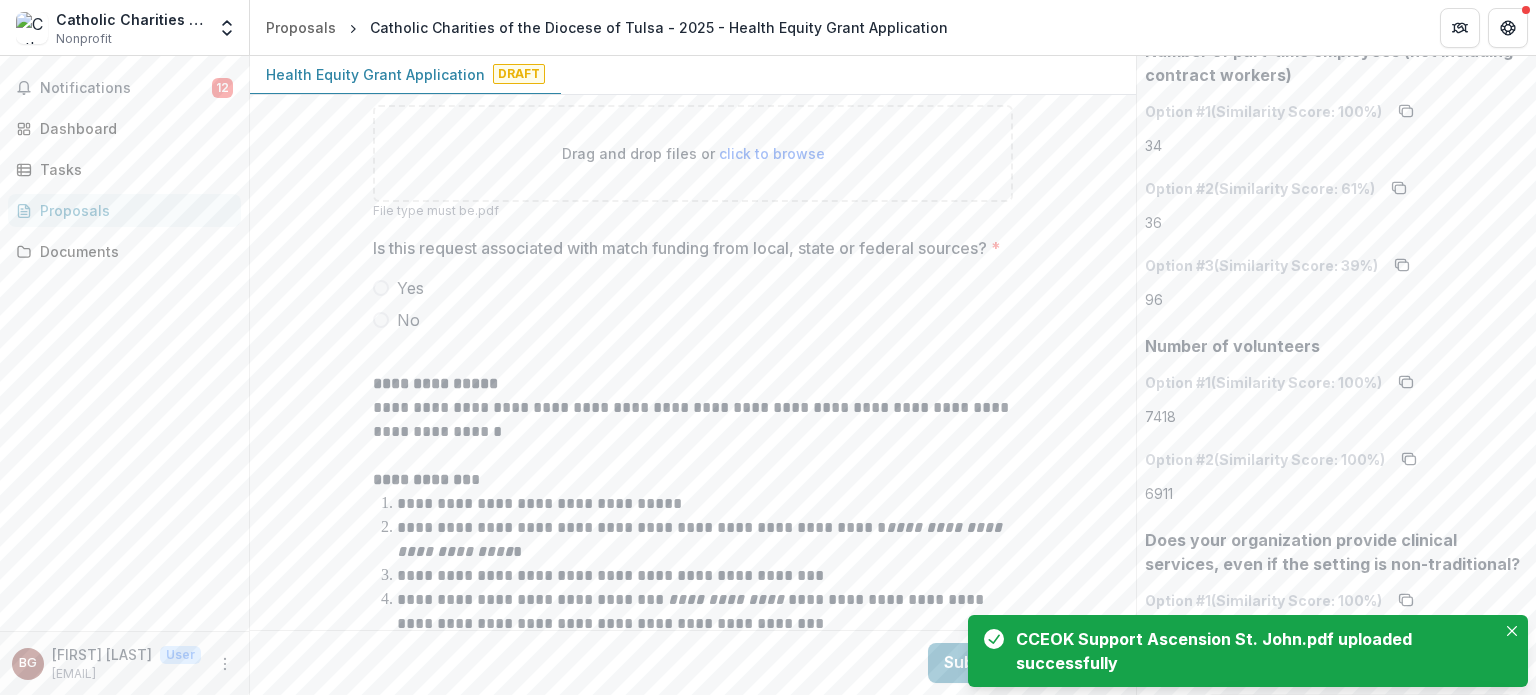 click on "Yes" at bounding box center [410, 288] 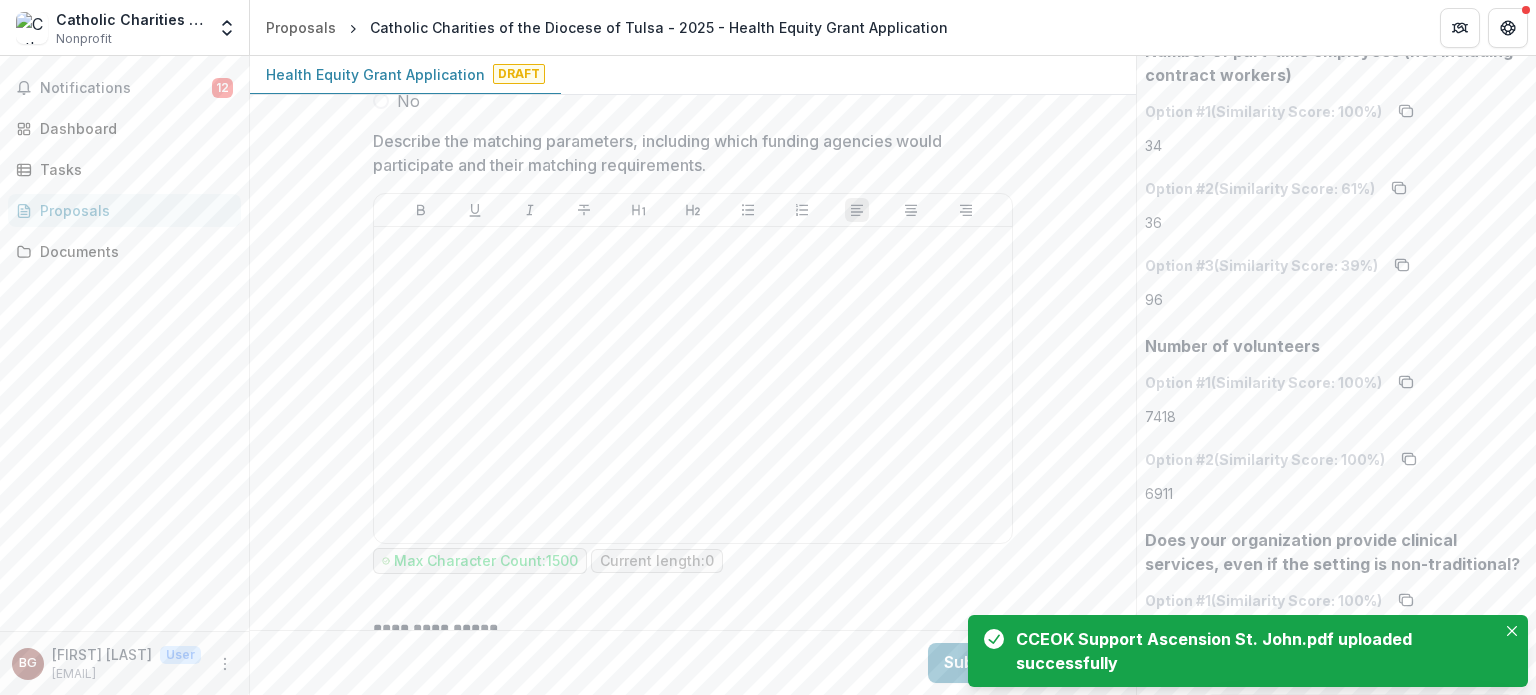 scroll, scrollTop: 9416, scrollLeft: 0, axis: vertical 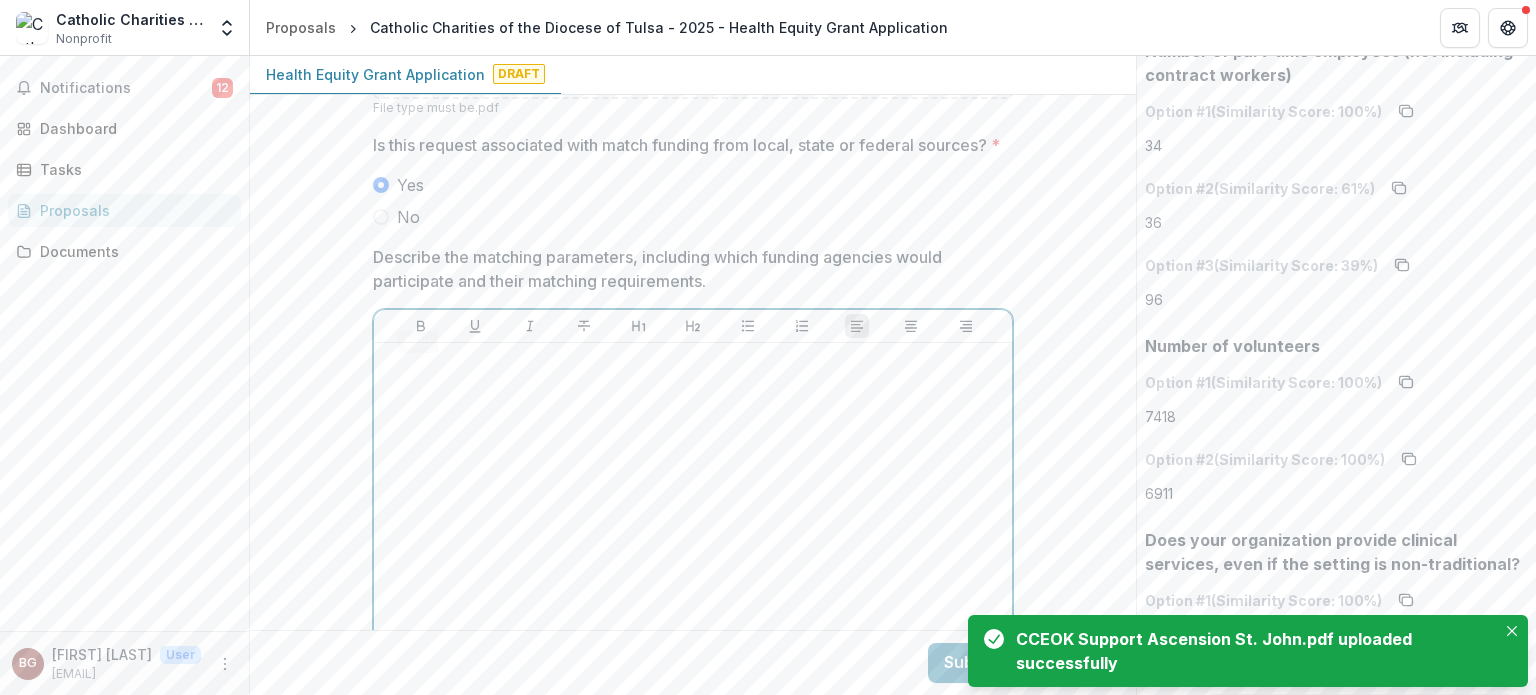 click at bounding box center [693, 501] 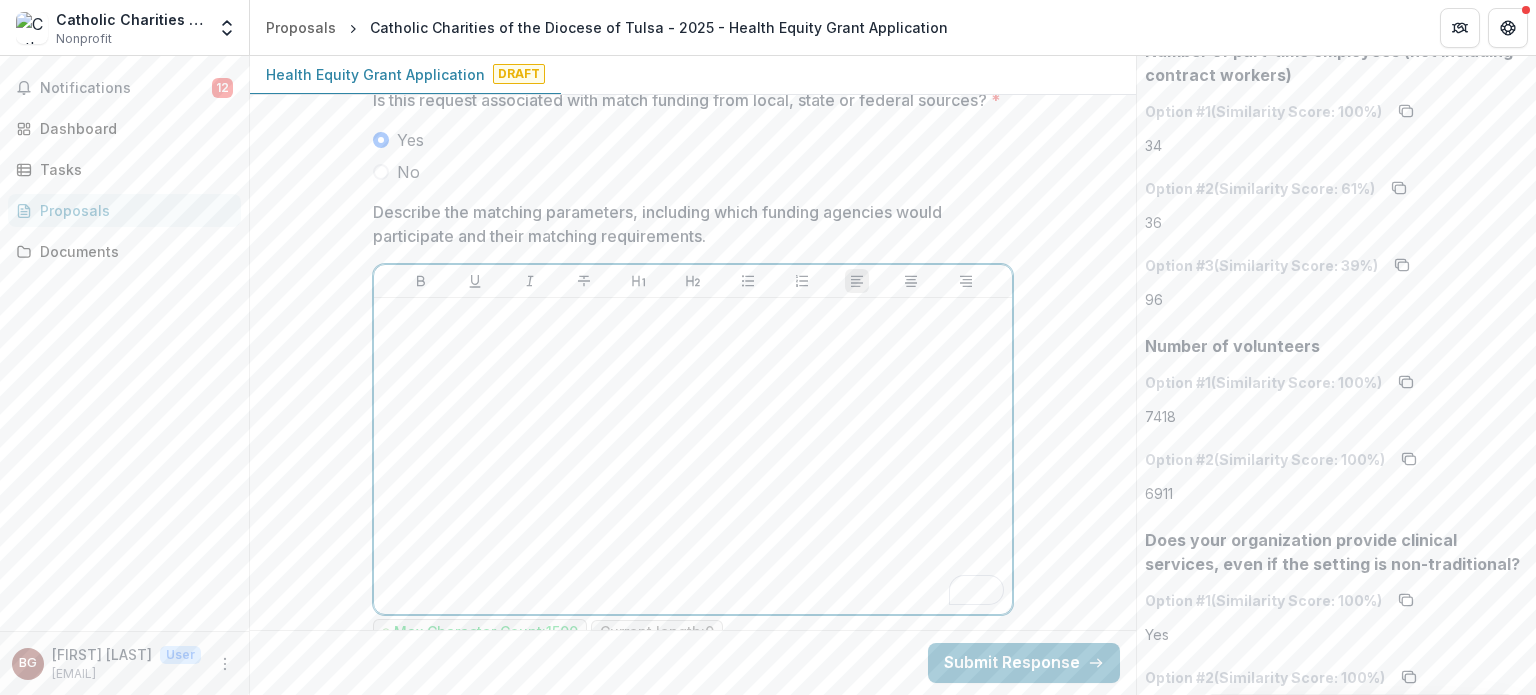 scroll, scrollTop: 9460, scrollLeft: 0, axis: vertical 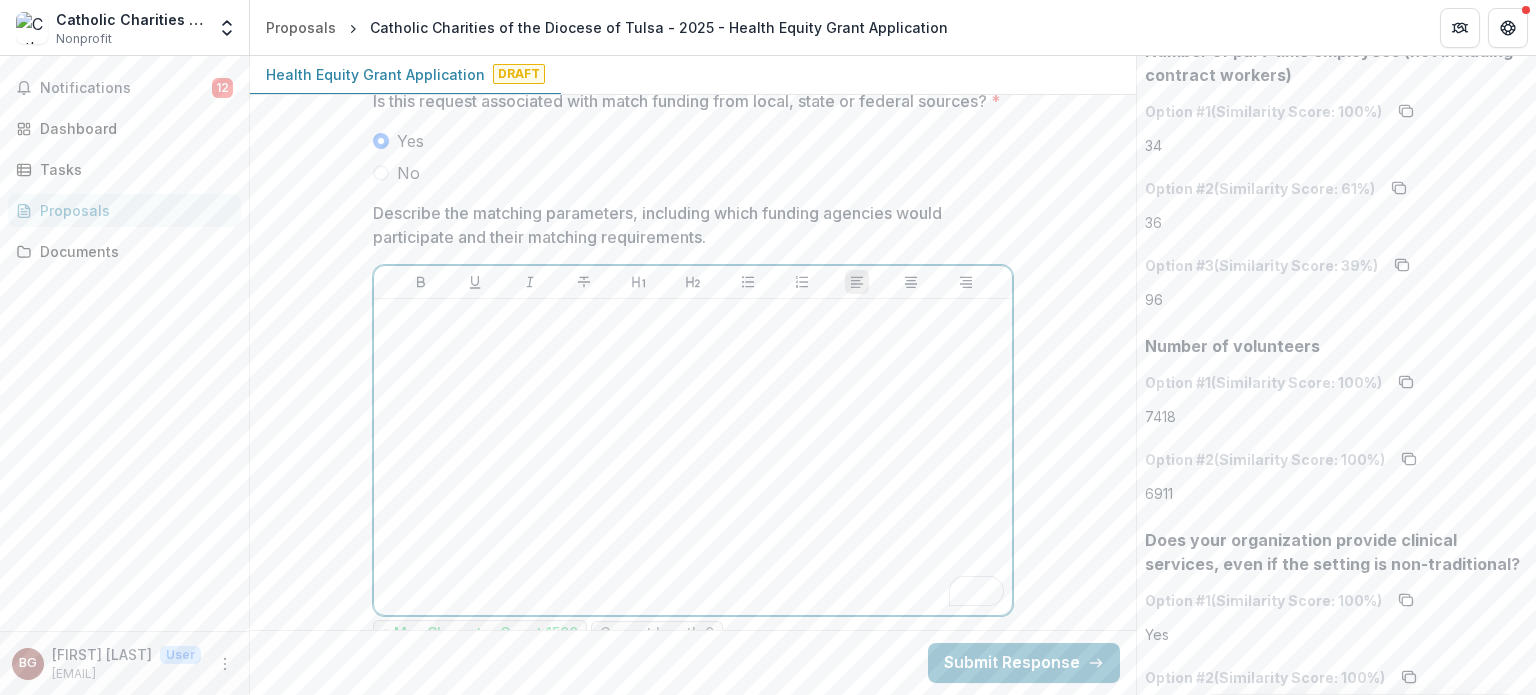 click on "No" at bounding box center [408, 173] 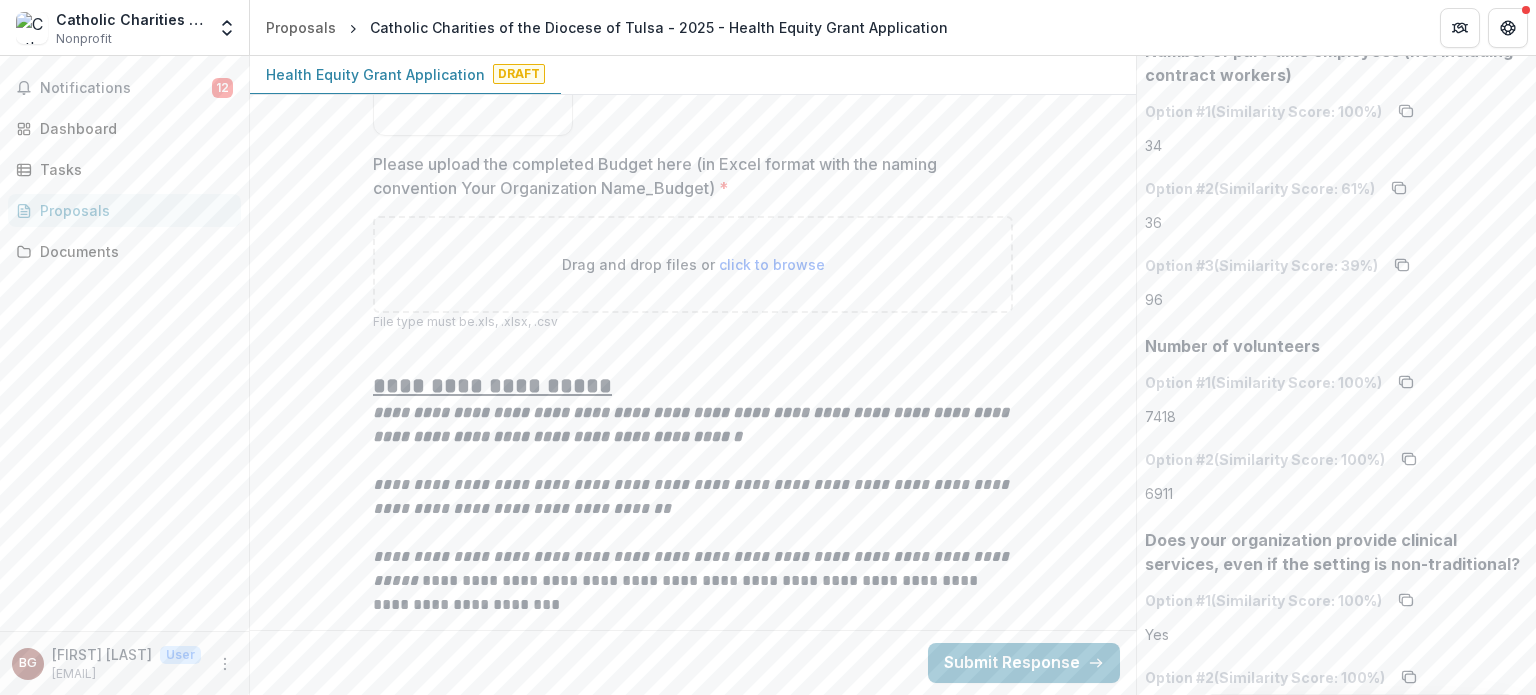 scroll, scrollTop: 10204, scrollLeft: 0, axis: vertical 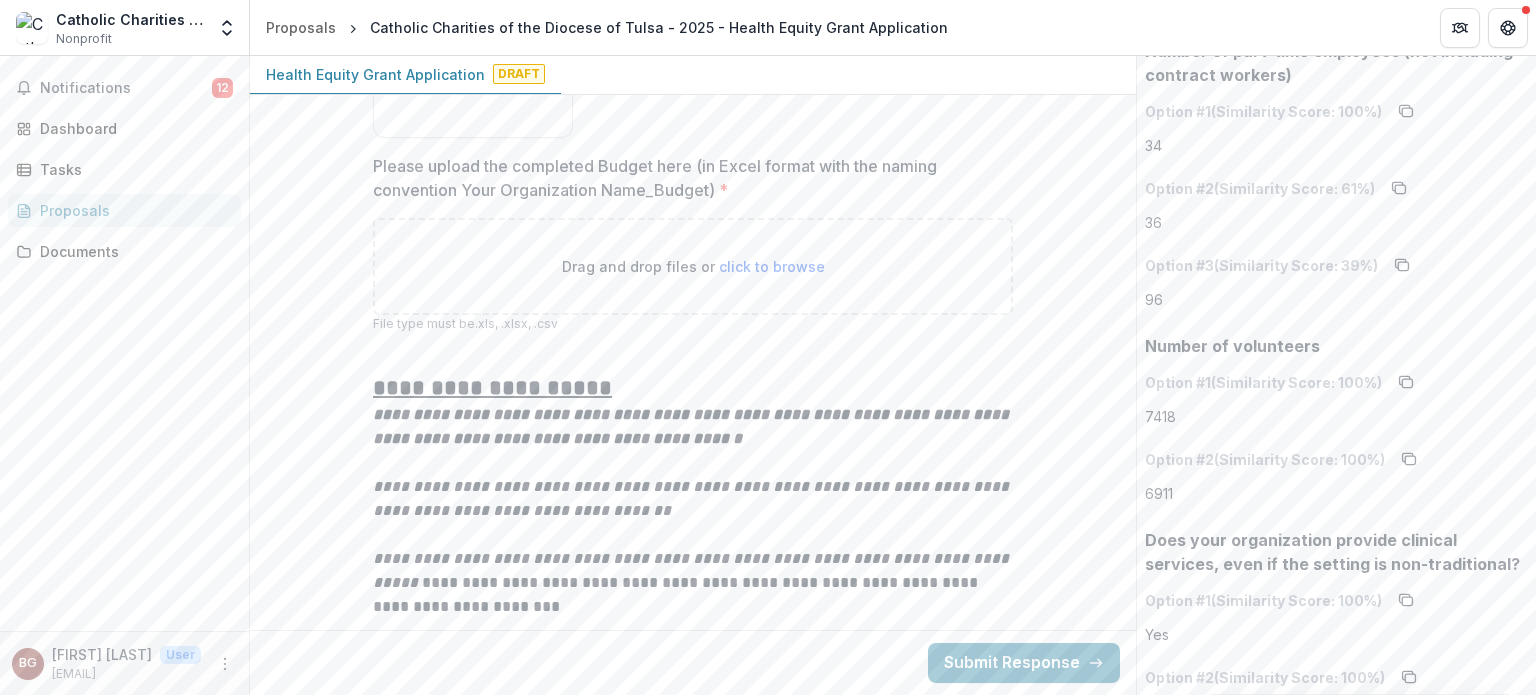click on "Drag and drop files or   click to browse" at bounding box center [693, 266] 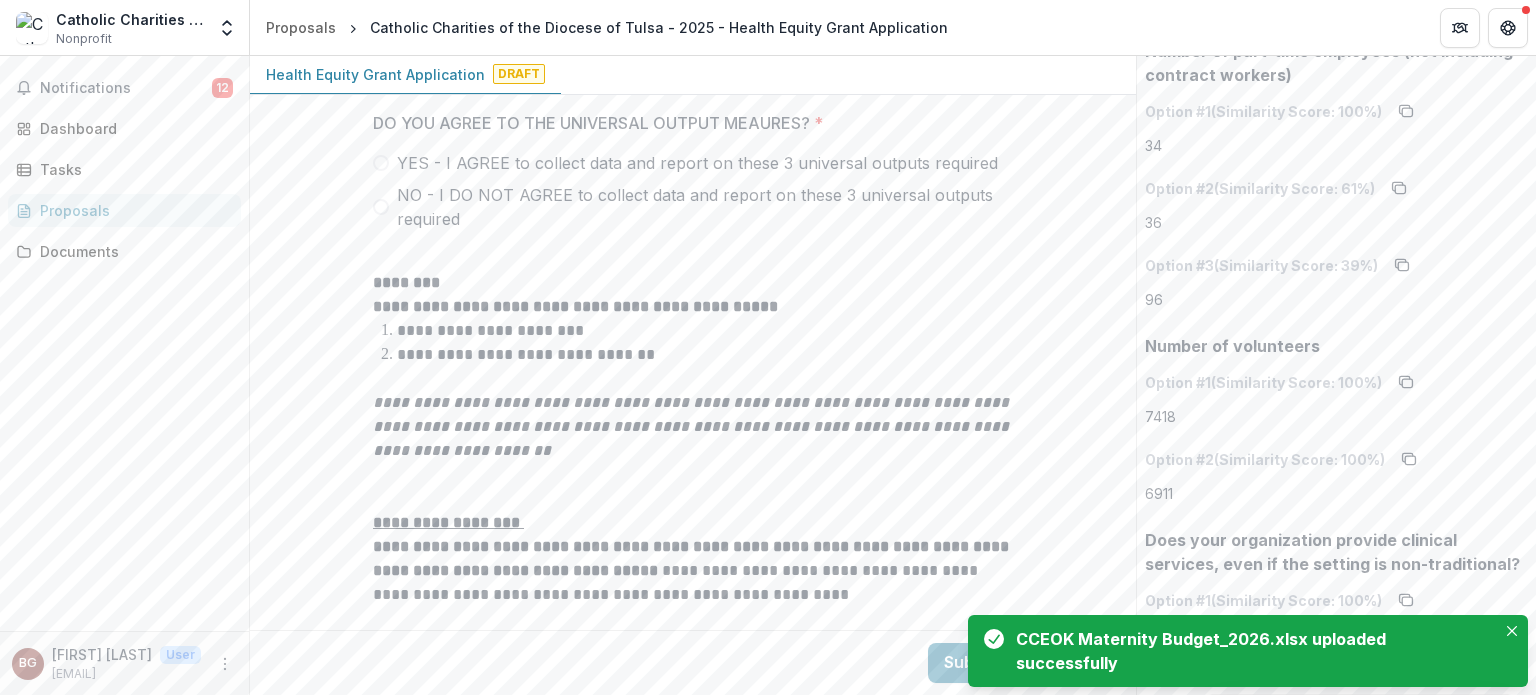 scroll, scrollTop: 11179, scrollLeft: 0, axis: vertical 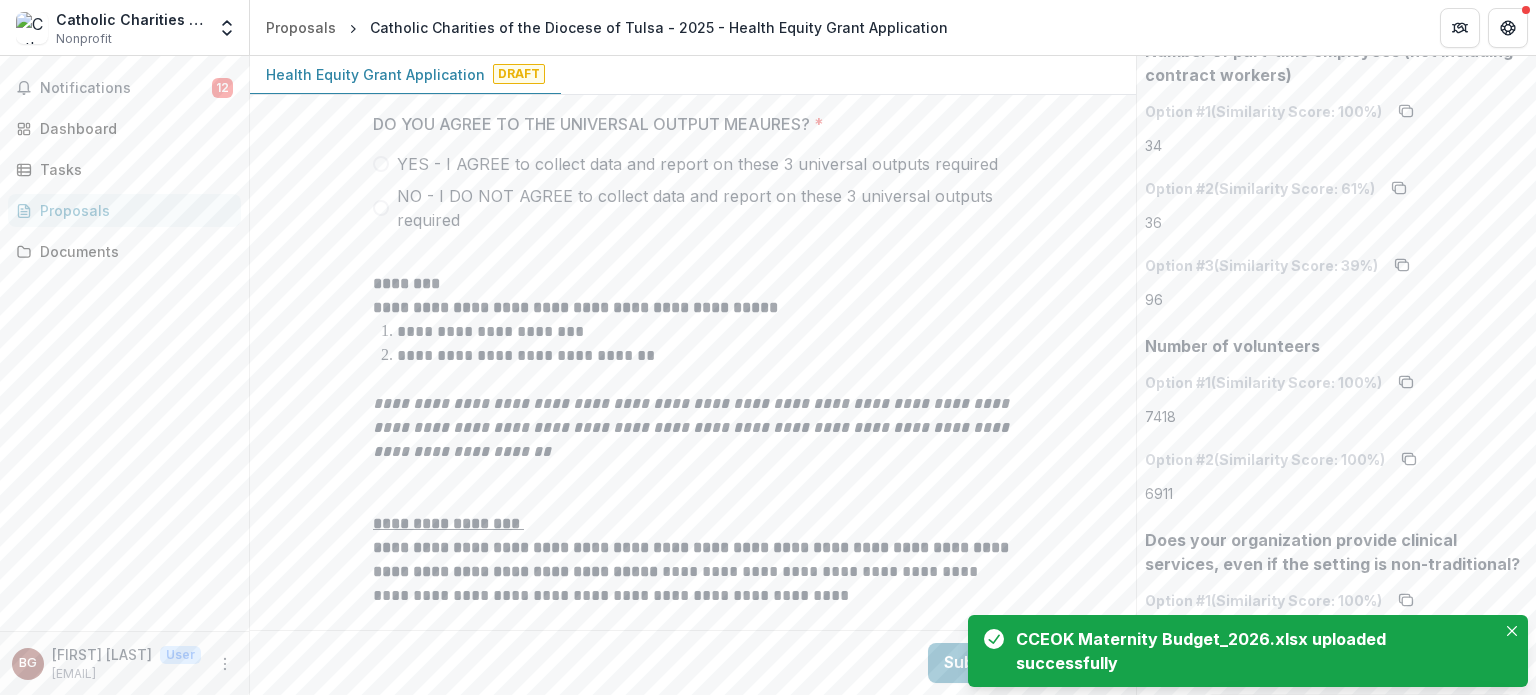 click on "YES - I AGREE to collect data and report on these 3 universal outputs required" at bounding box center (697, 164) 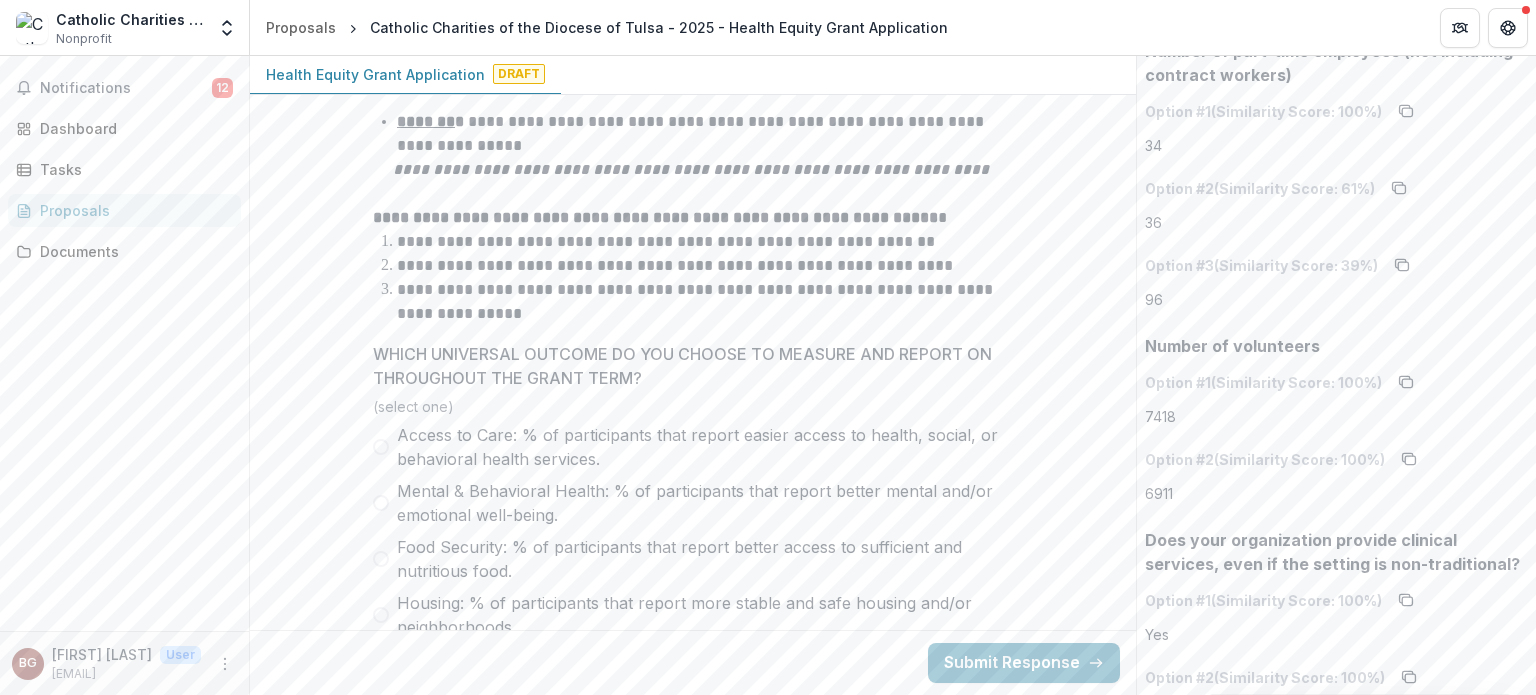 scroll, scrollTop: 12086, scrollLeft: 0, axis: vertical 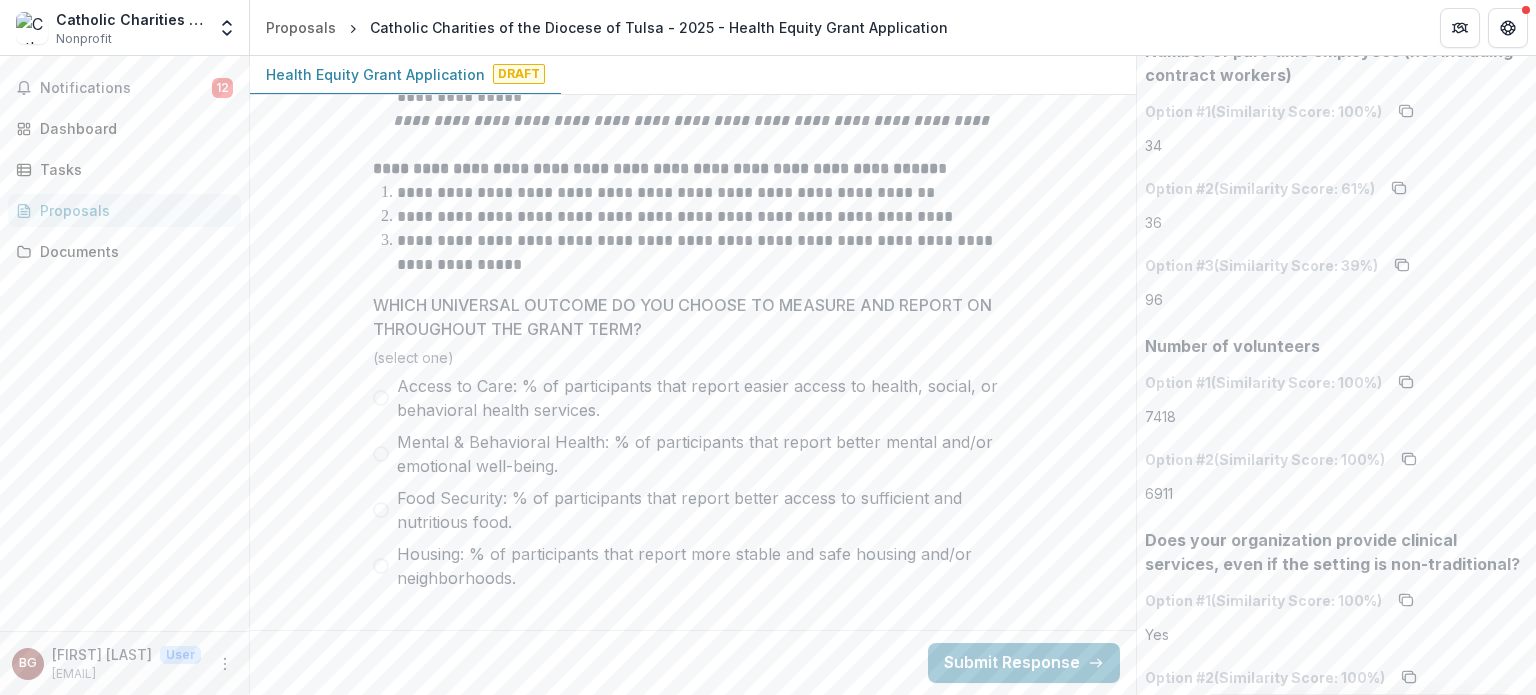 click on "Access to Care: % of participants that report easier access to health, social, or behavioral health services." at bounding box center (705, 398) 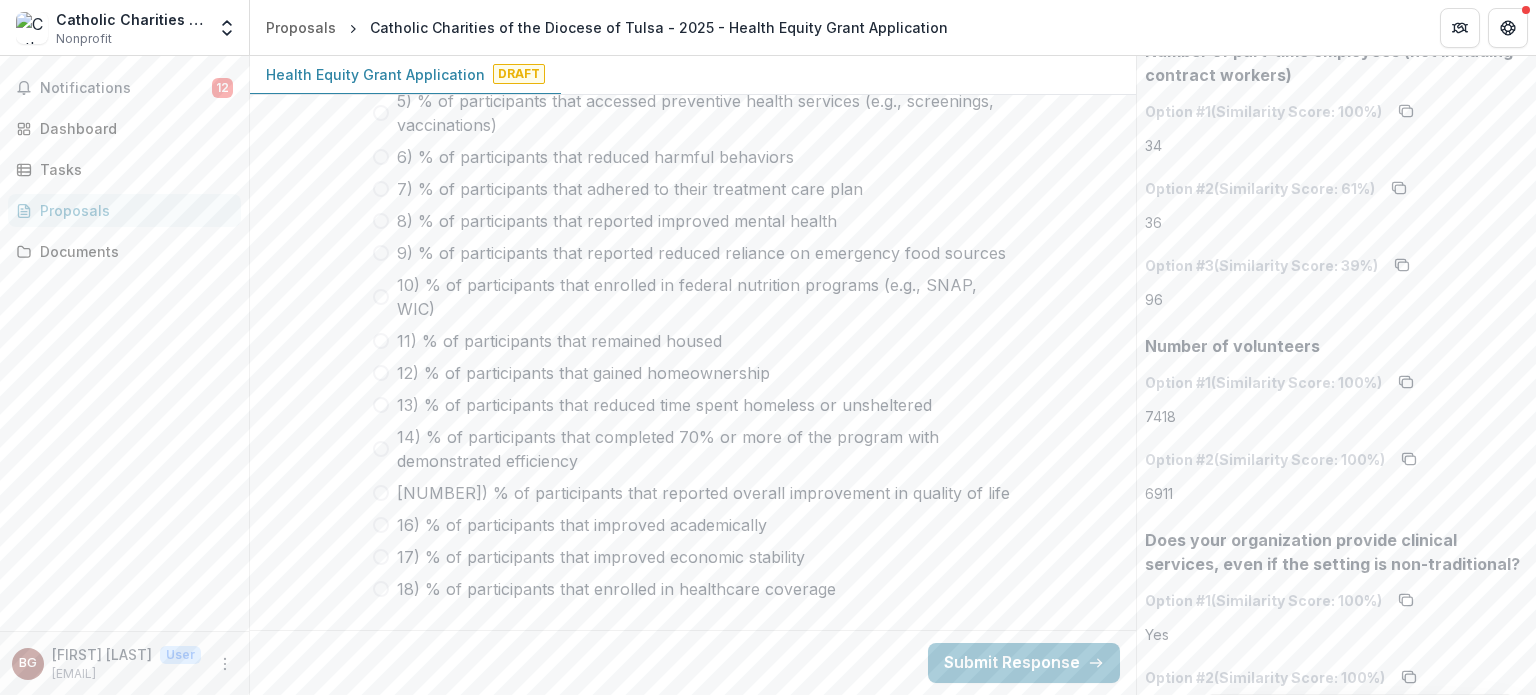 scroll, scrollTop: 13186, scrollLeft: 0, axis: vertical 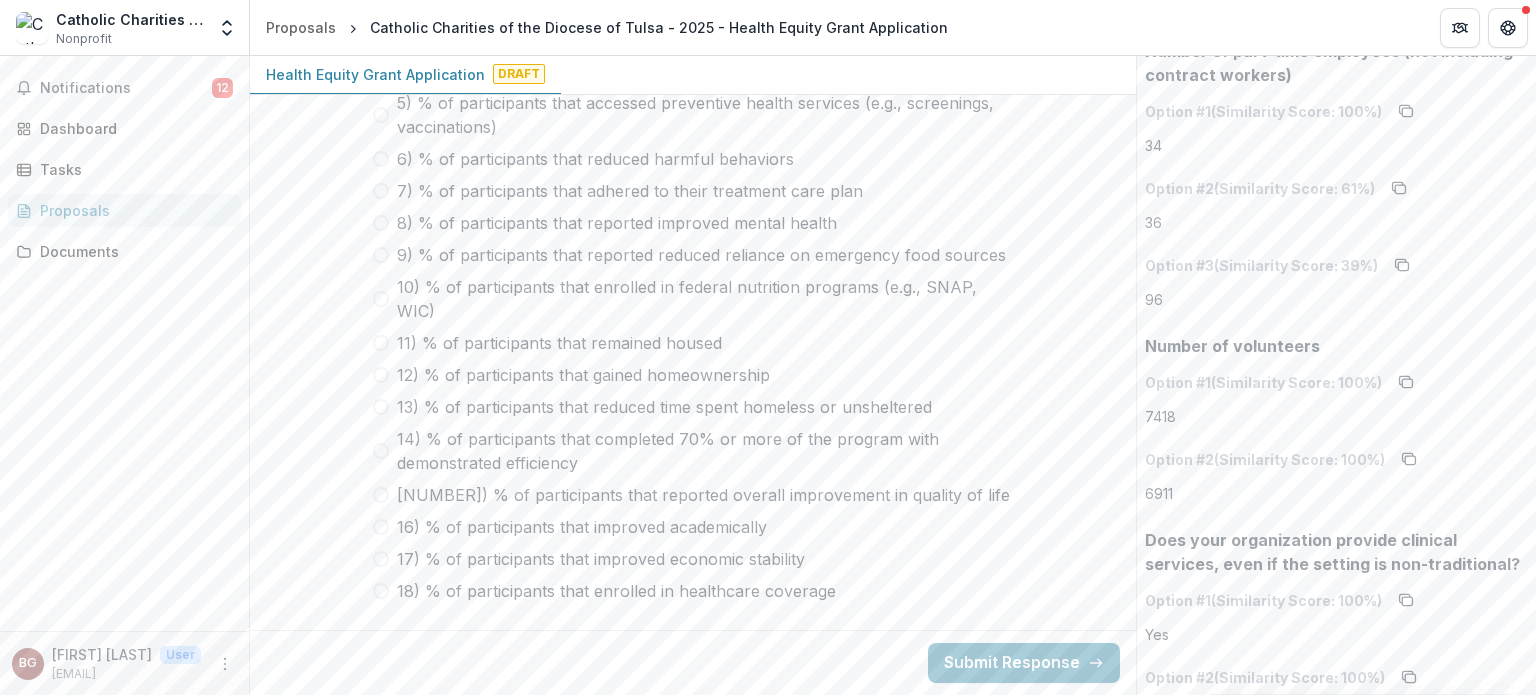 click on "15) % of participants that reported overall improvement in quality of life" at bounding box center [703, 495] 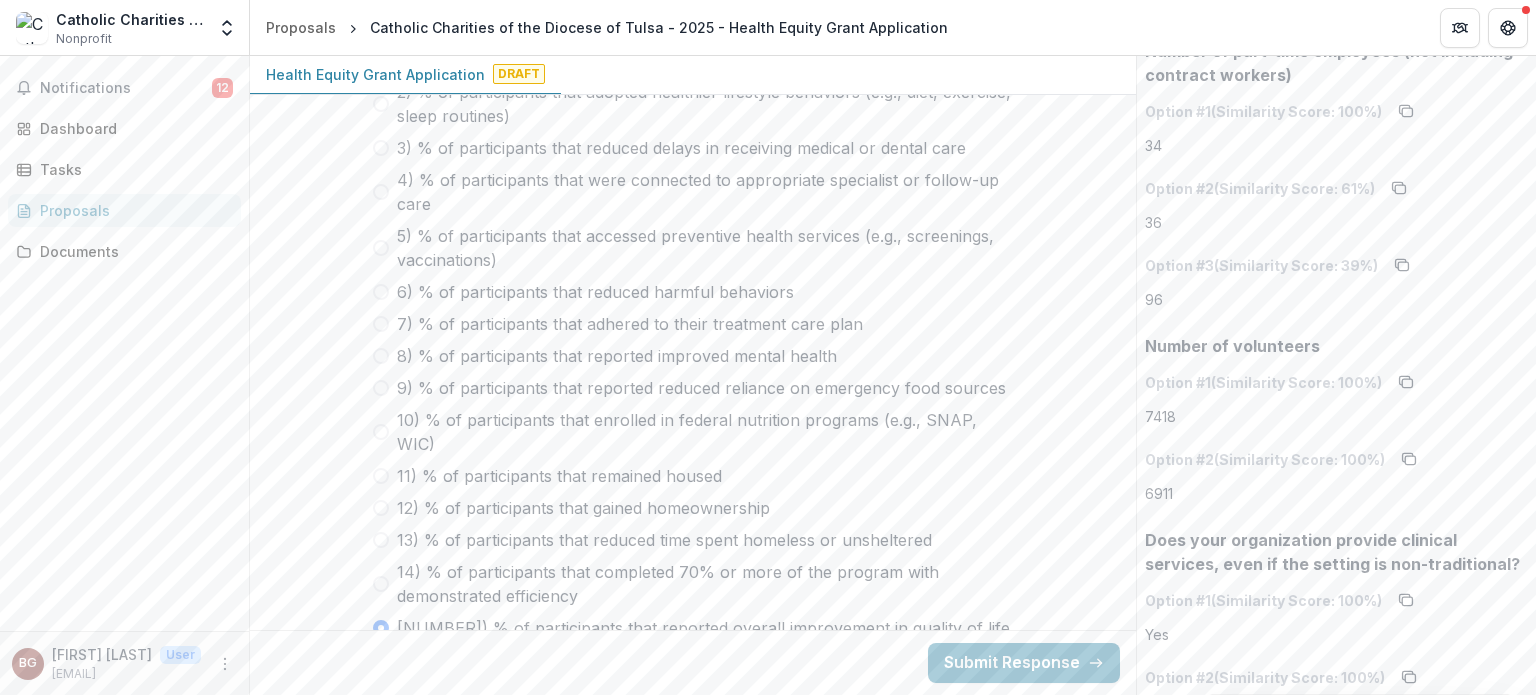 scroll, scrollTop: 13046, scrollLeft: 0, axis: vertical 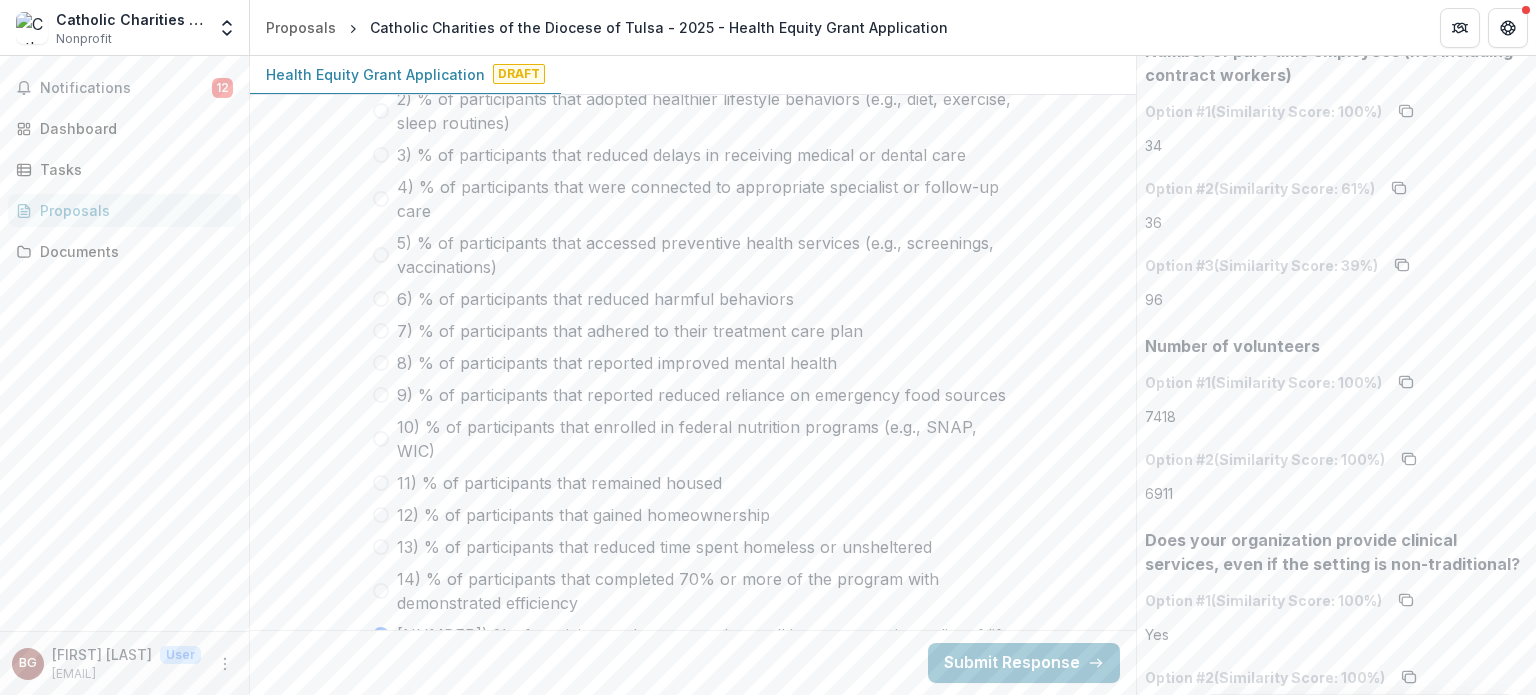 click on "4)  % of participants that were connected to appropriate specialist or follow-up care" at bounding box center [705, 199] 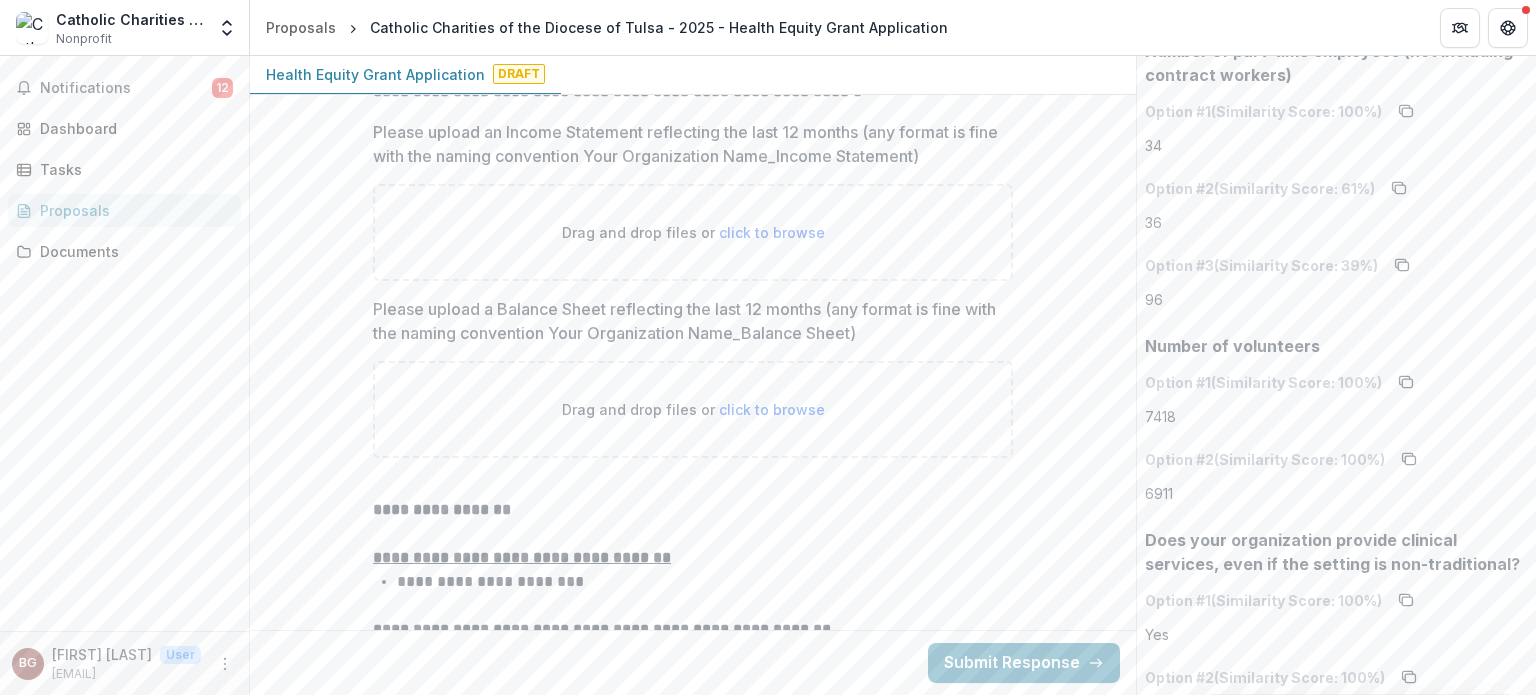 scroll, scrollTop: 13803, scrollLeft: 0, axis: vertical 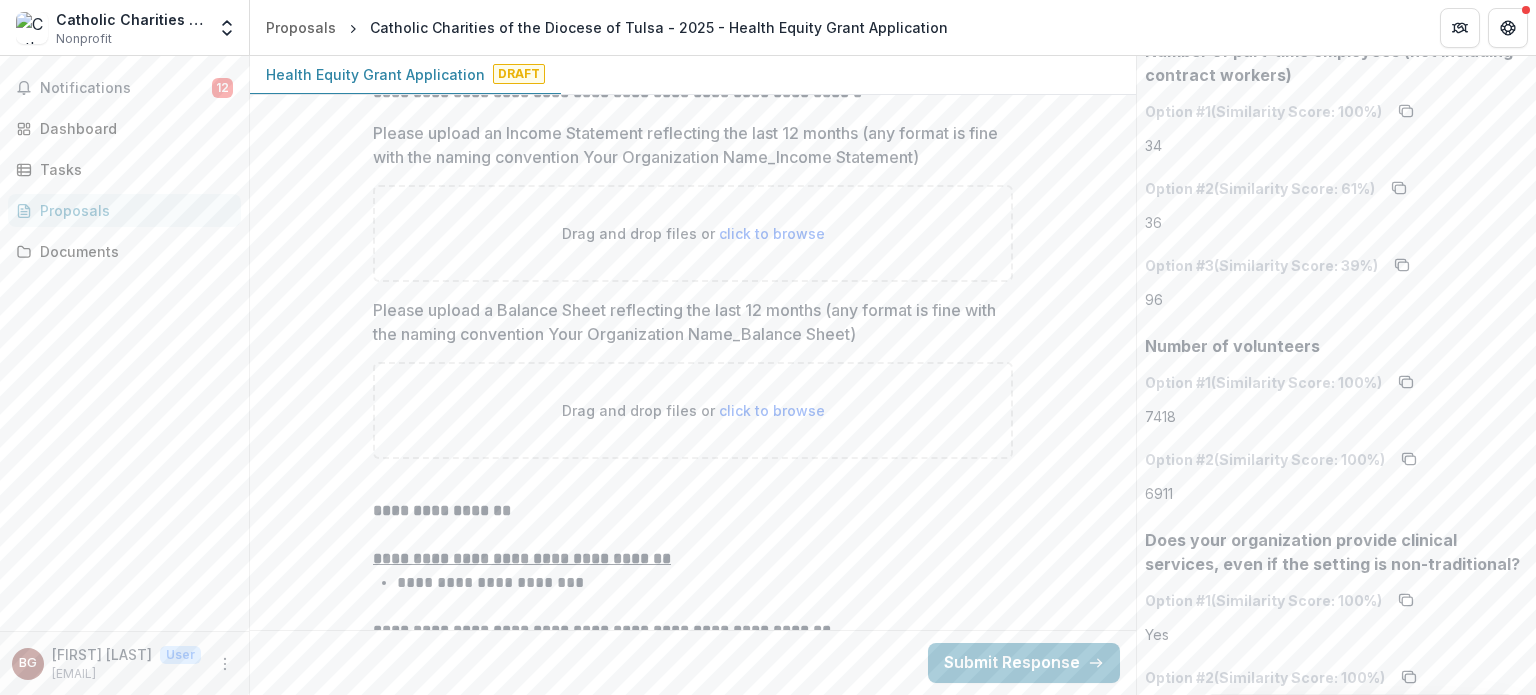 click on "Drag and drop files or   click to browse" at bounding box center [693, 233] 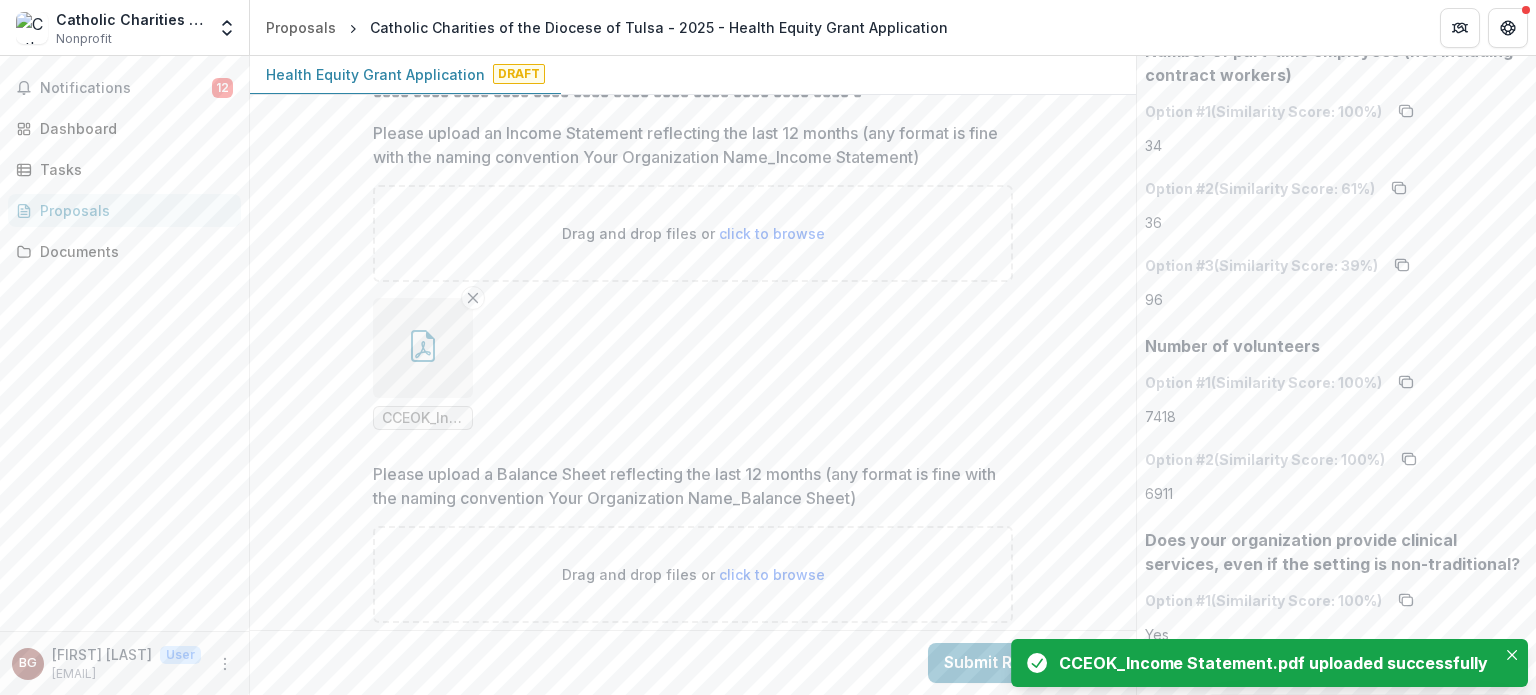 click on "Drag and drop files or   click to browse" at bounding box center (693, 574) 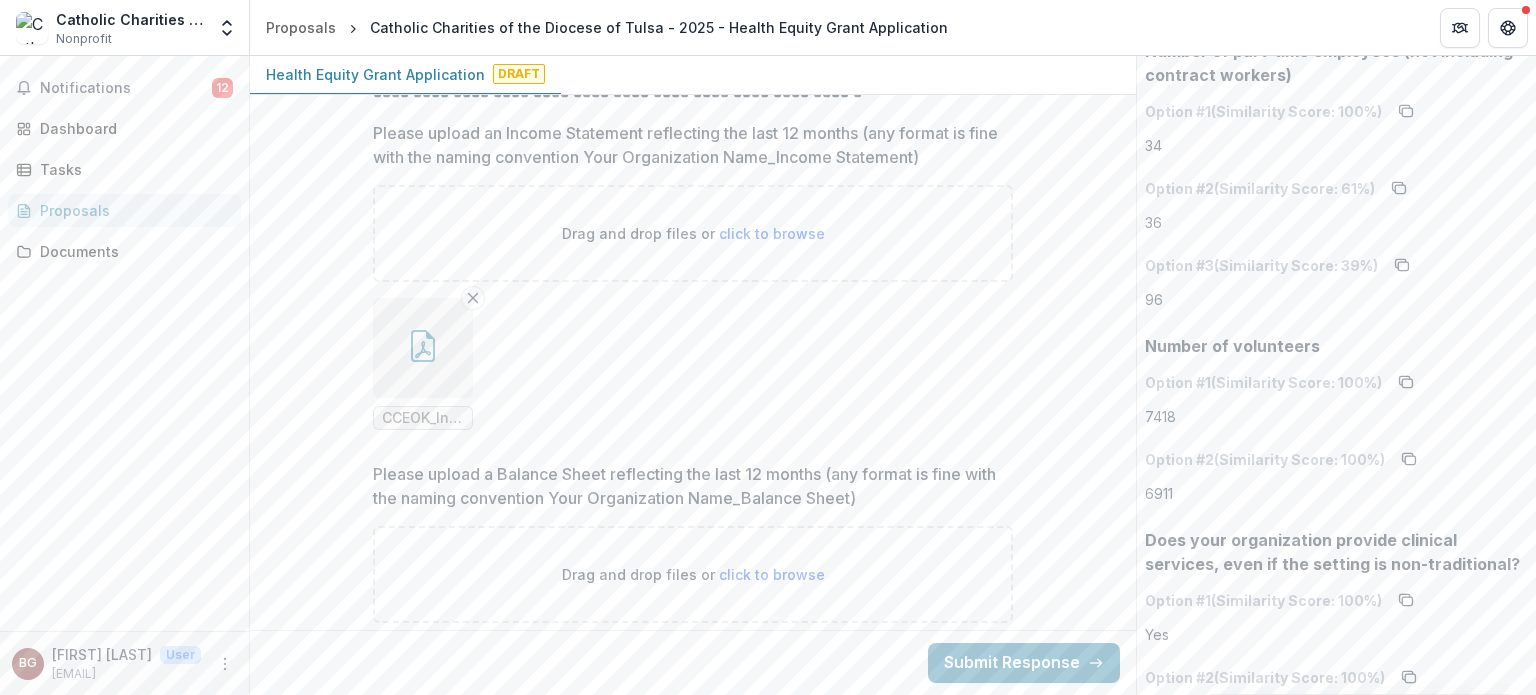 type on "**********" 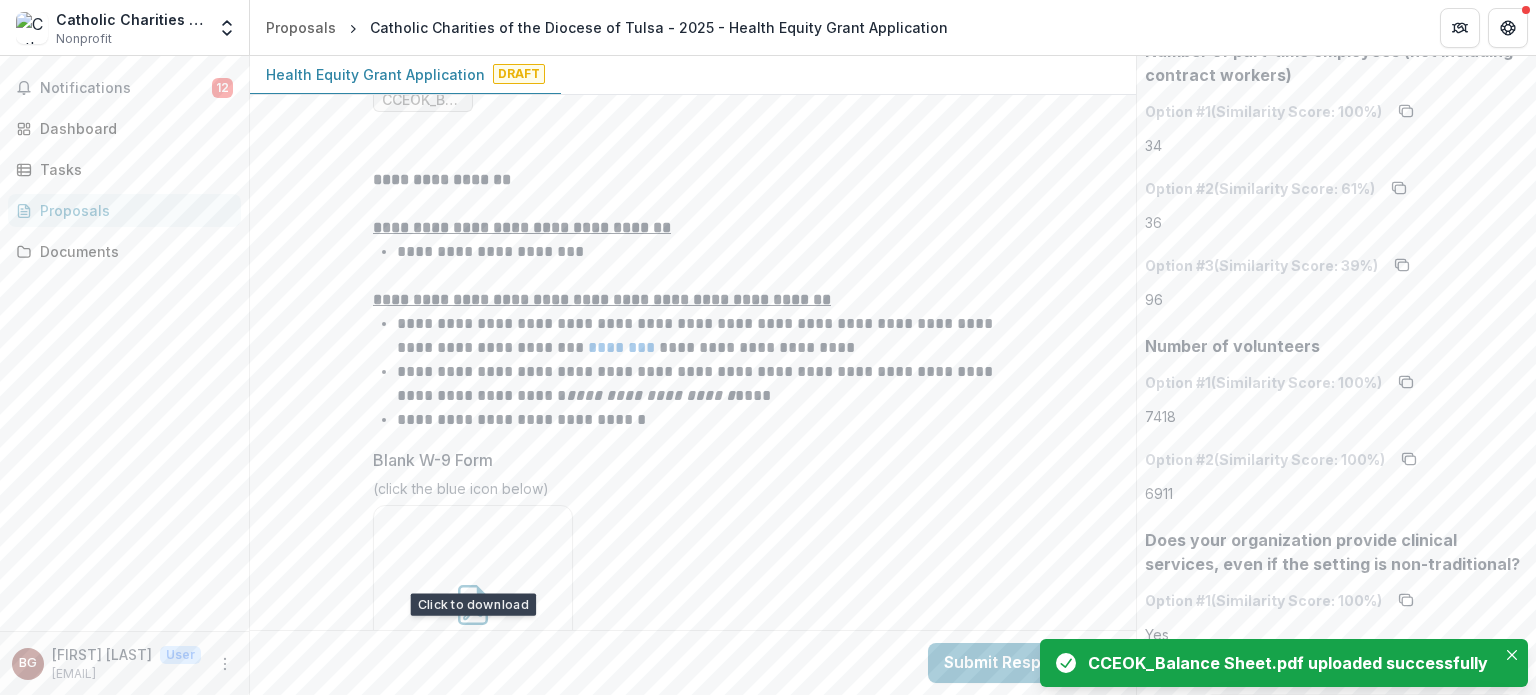 scroll, scrollTop: 14541, scrollLeft: 0, axis: vertical 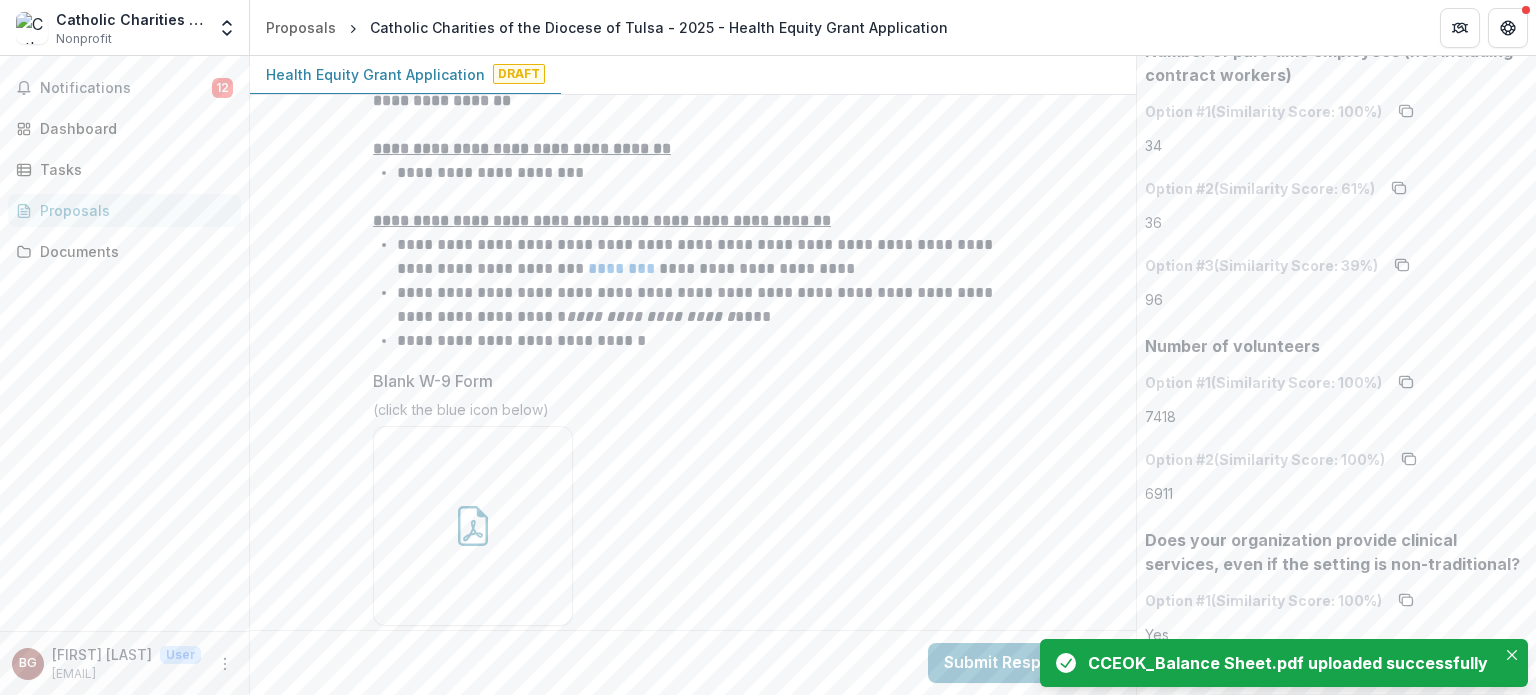click on "**********" at bounding box center [705, 305] 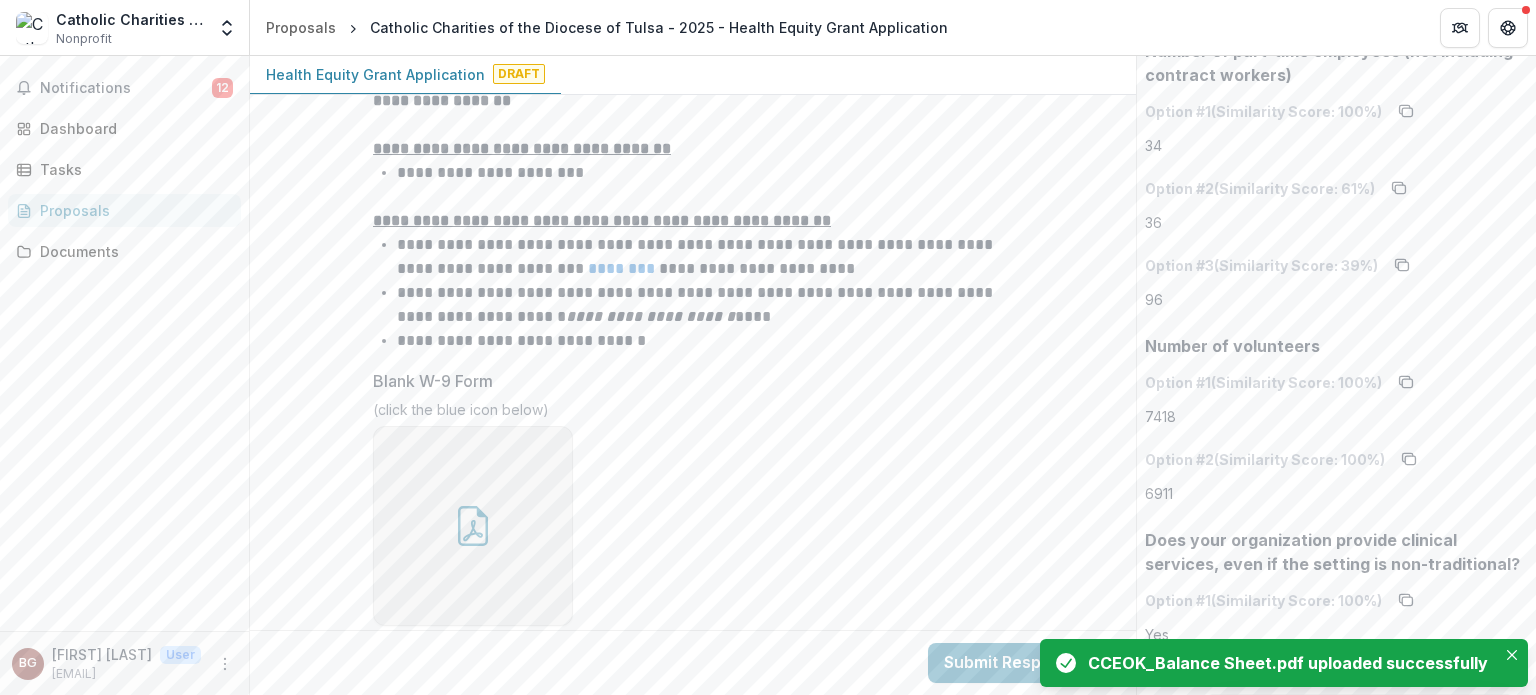 click at bounding box center (473, 526) 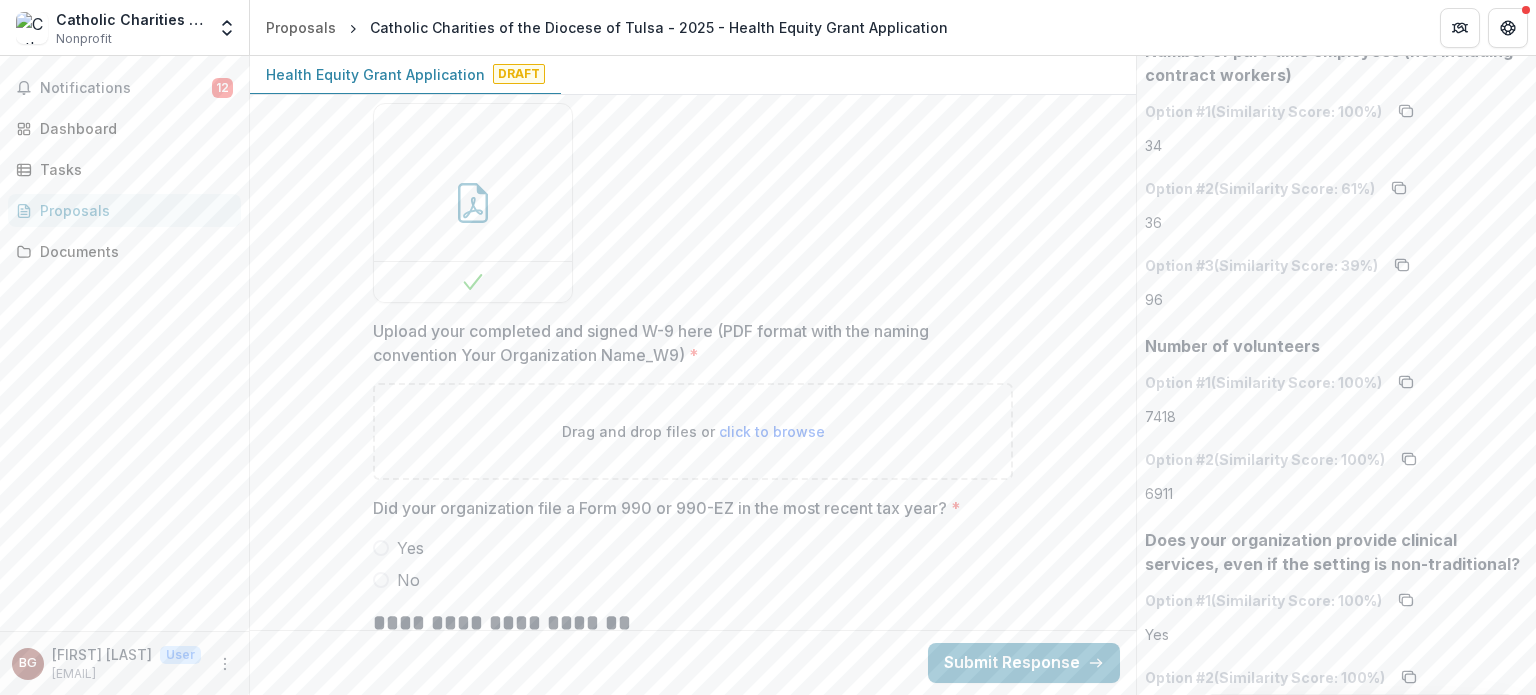 scroll, scrollTop: 14865, scrollLeft: 0, axis: vertical 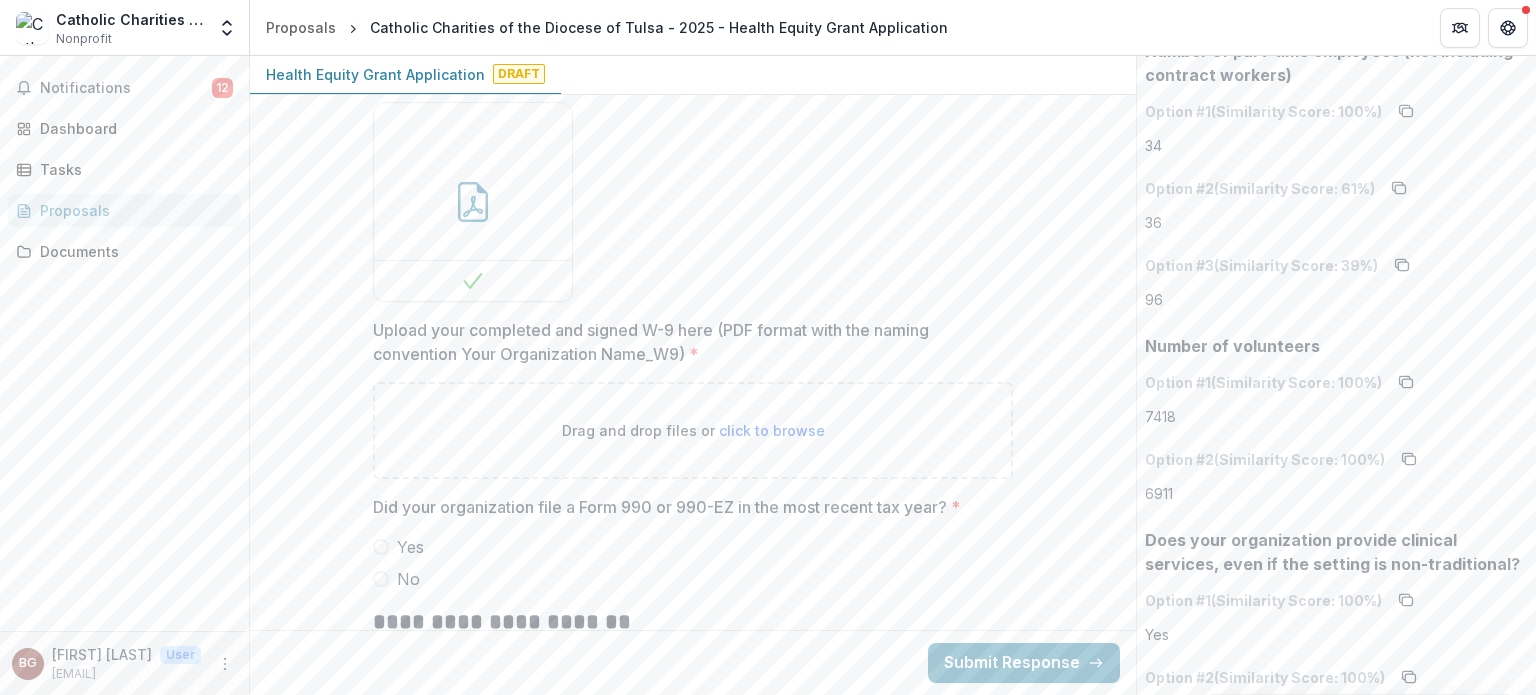 click on "Drag and drop files or   click to browse" at bounding box center (693, 430) 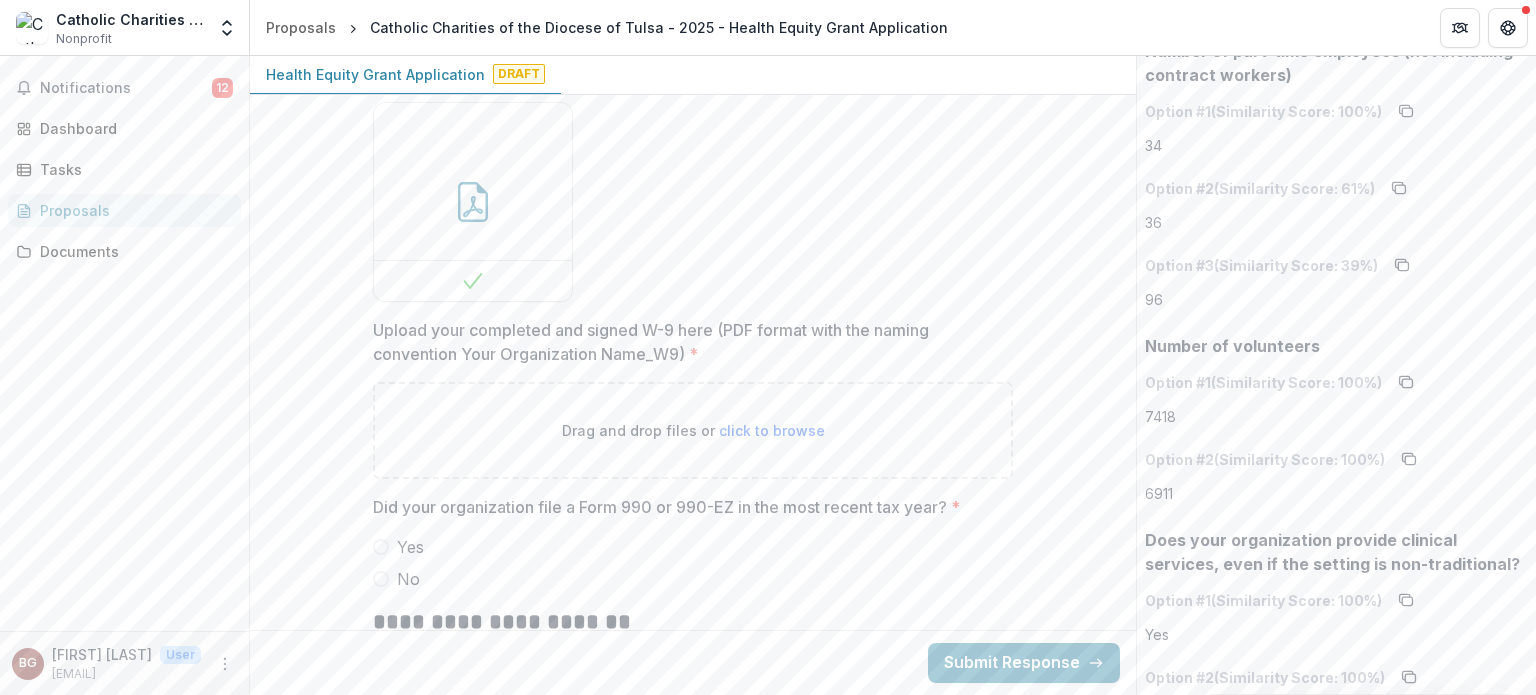 type on "**********" 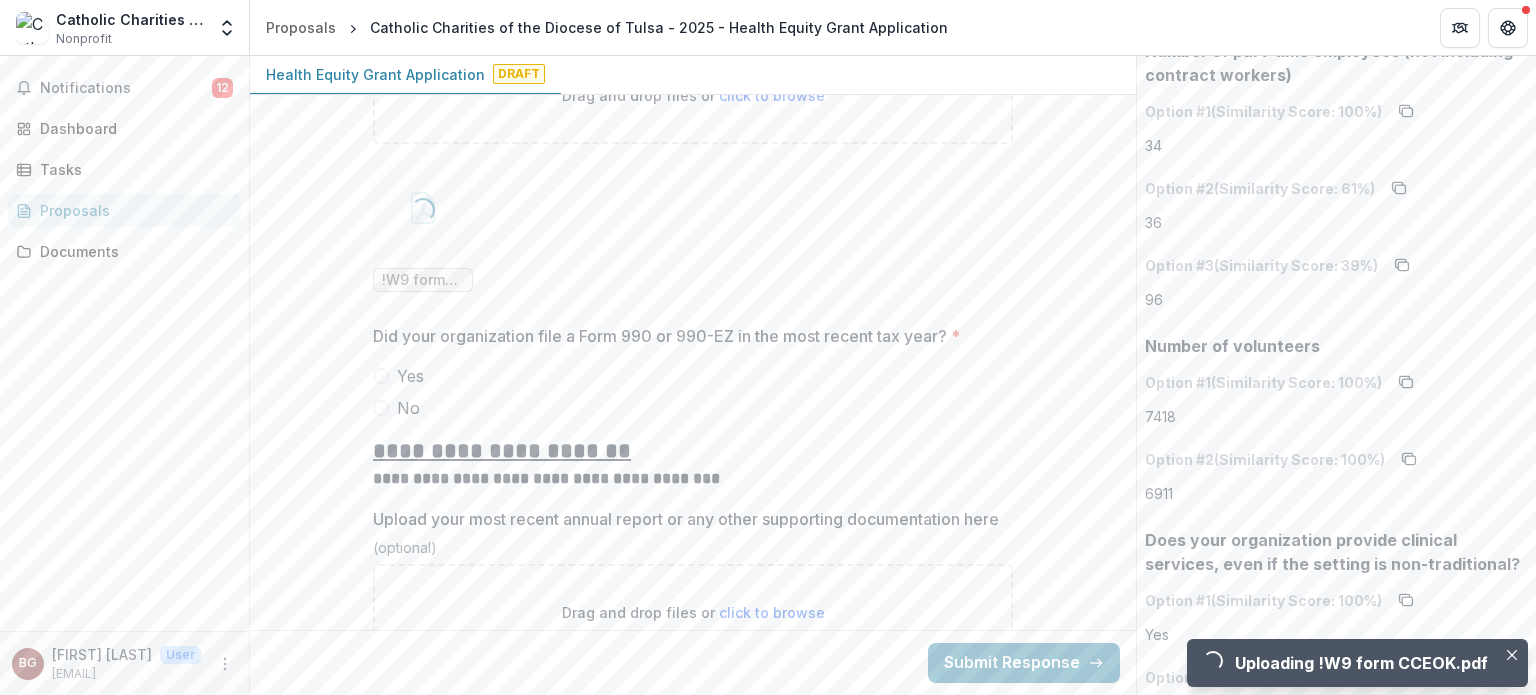 scroll, scrollTop: 15284, scrollLeft: 0, axis: vertical 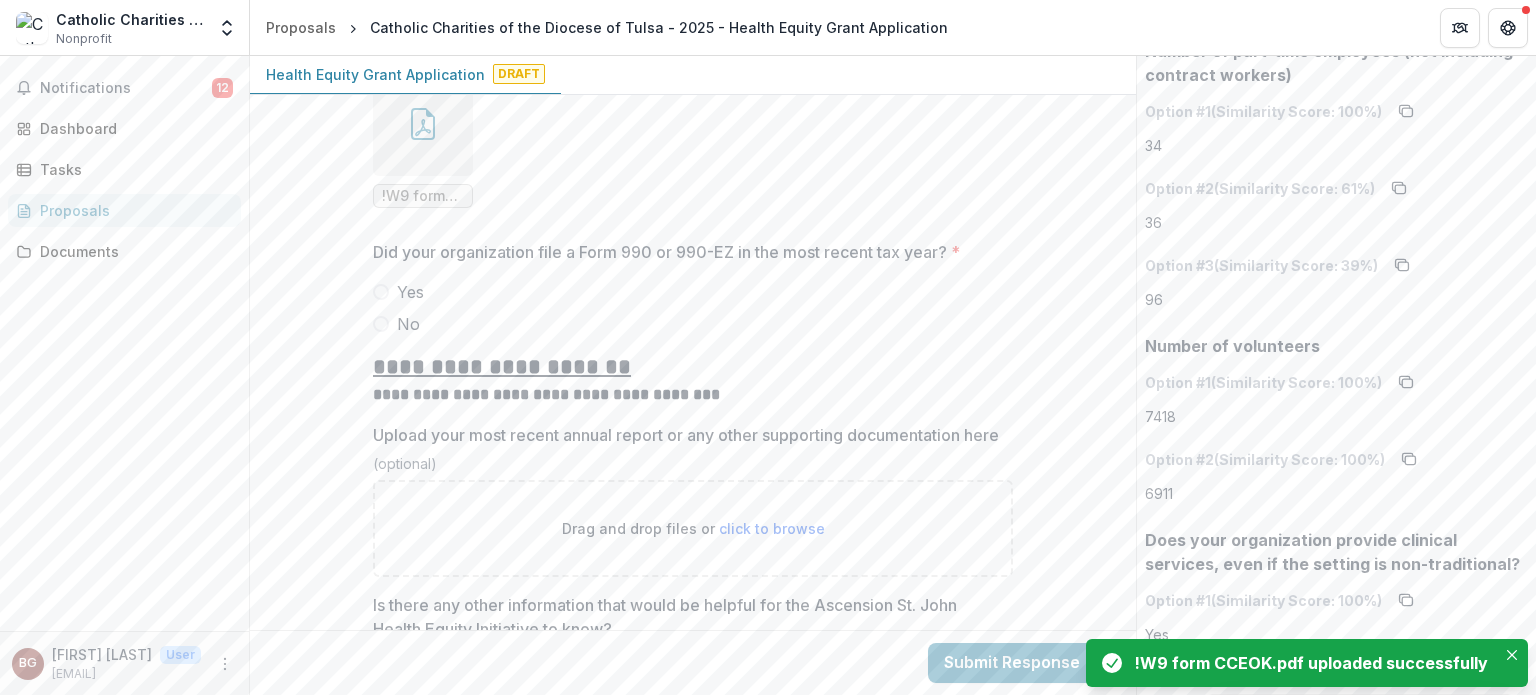 click on "No" at bounding box center (408, 324) 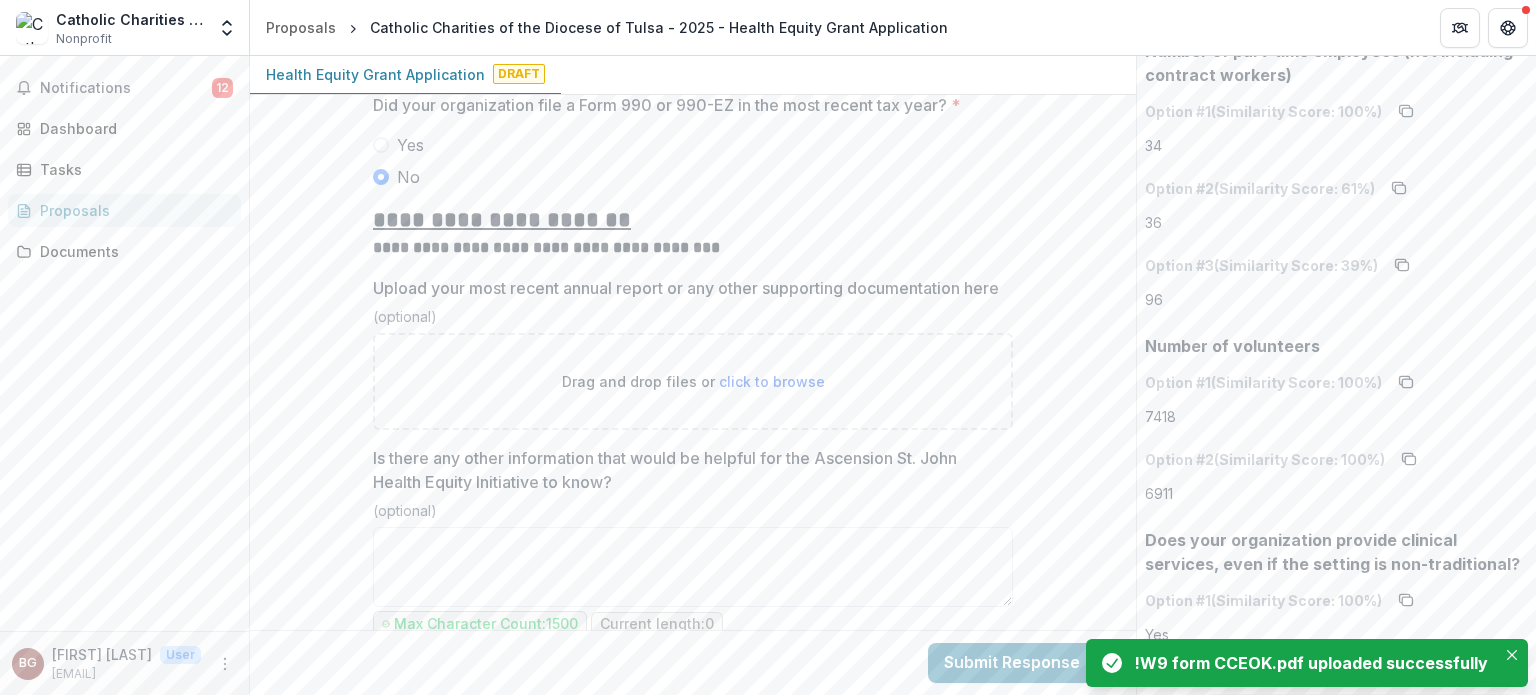 scroll, scrollTop: 15437, scrollLeft: 0, axis: vertical 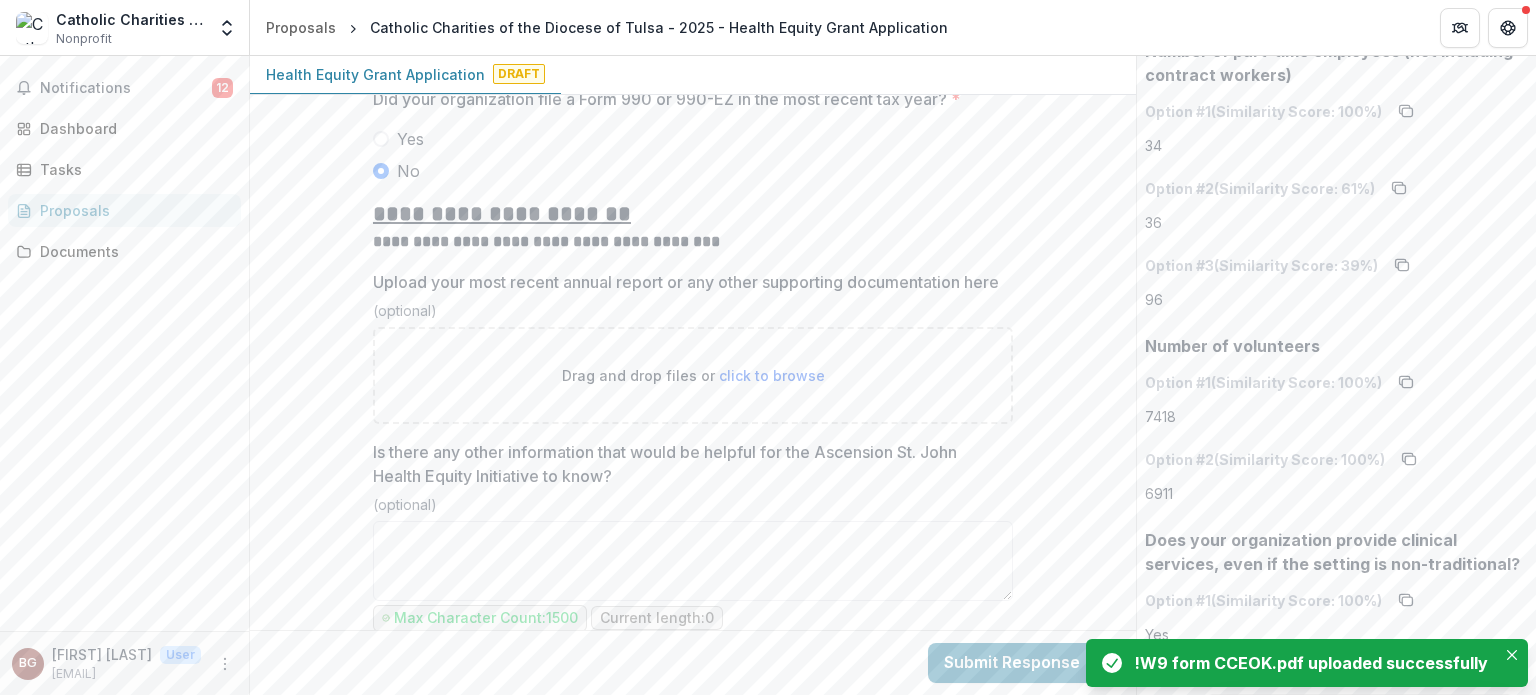 click on "Drag and drop files or   click to browse" at bounding box center [693, 375] 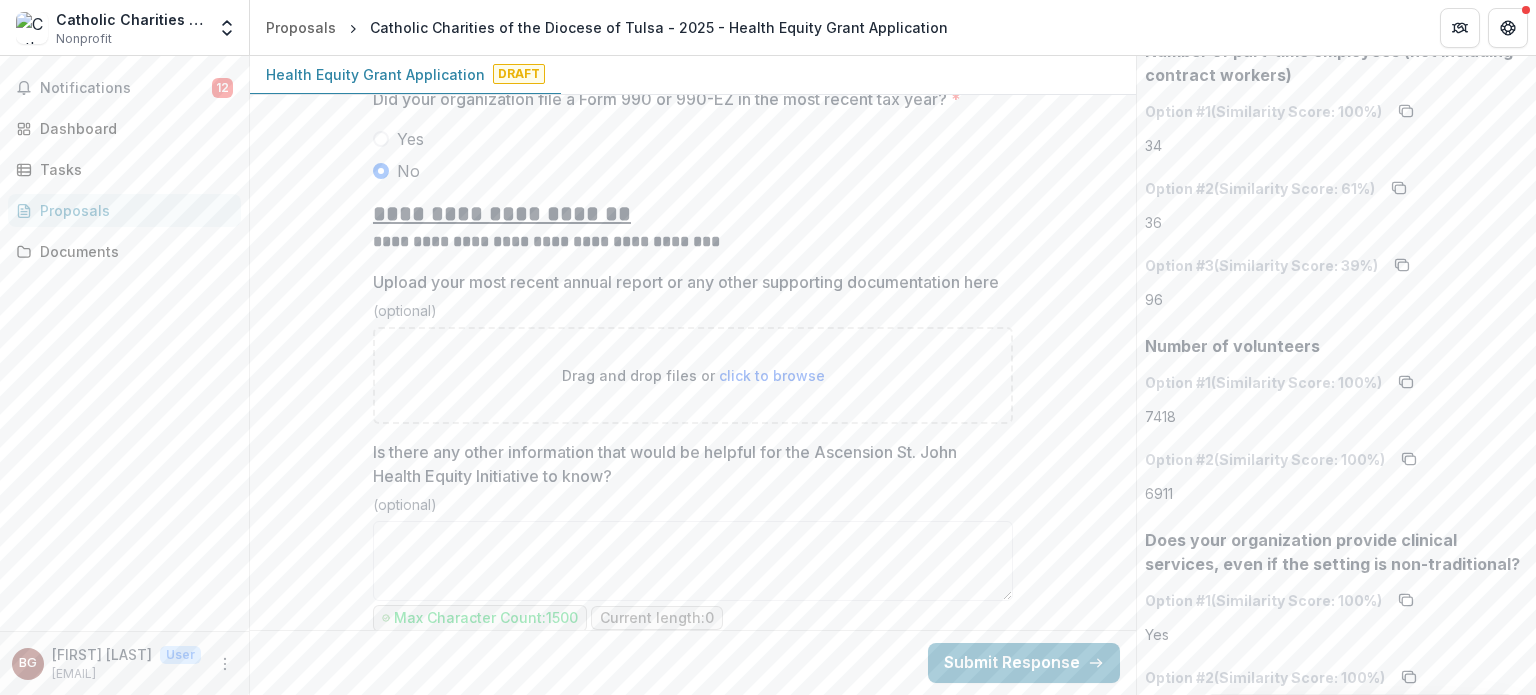 type on "**********" 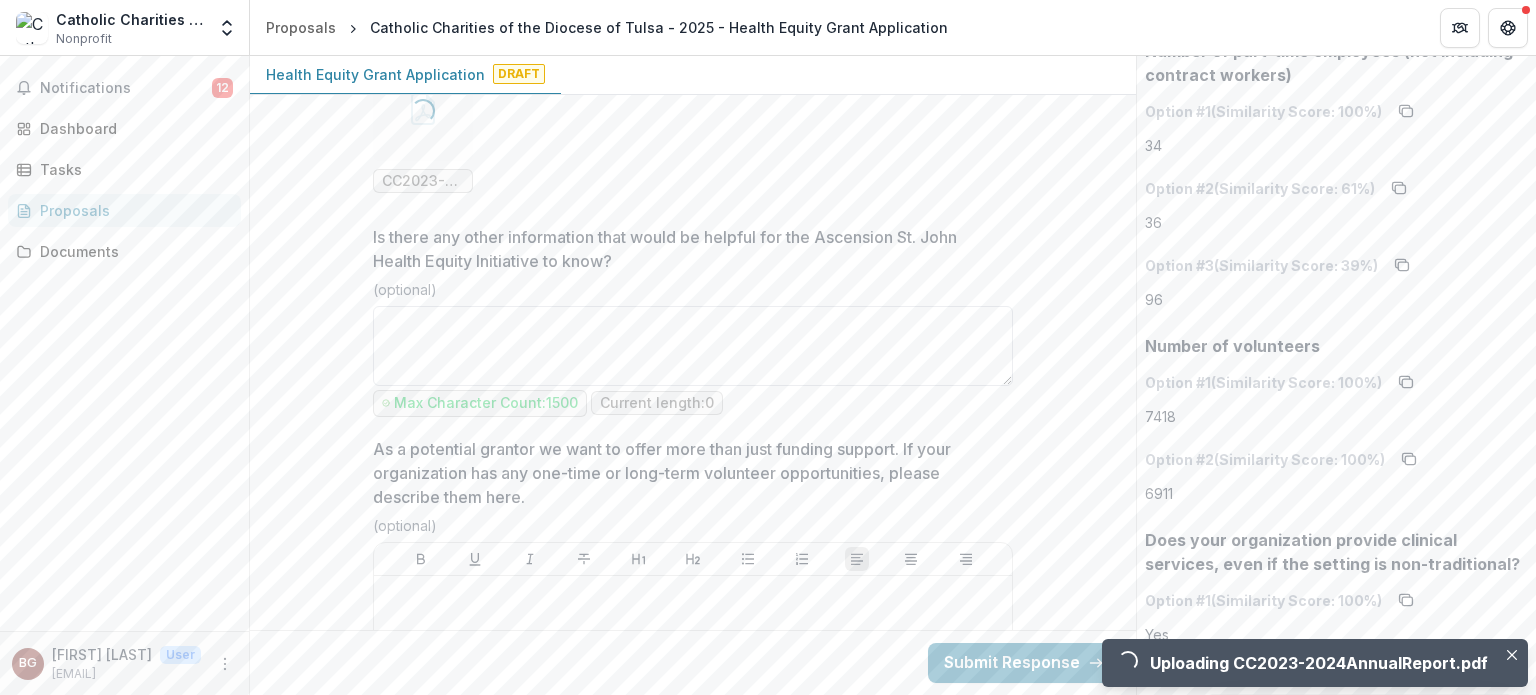 scroll, scrollTop: 15817, scrollLeft: 0, axis: vertical 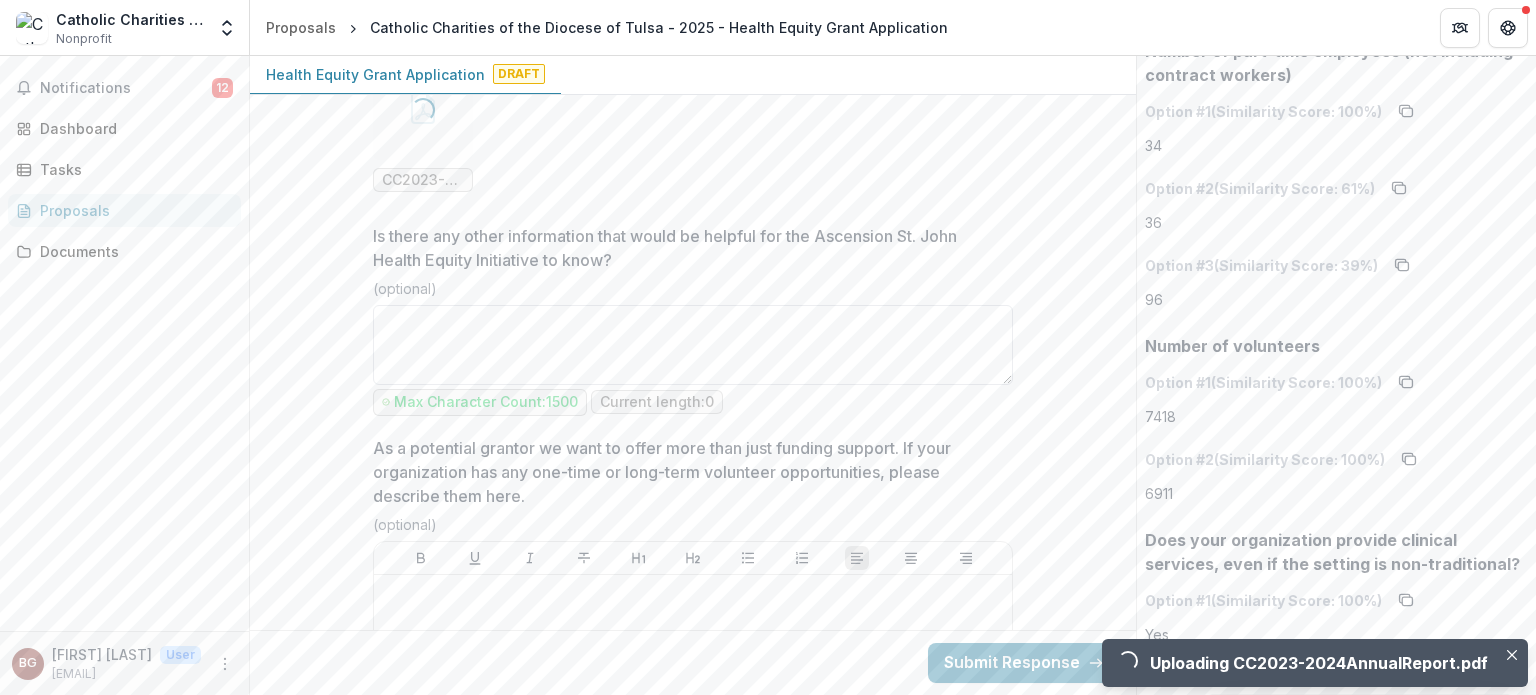 click on "Is there any other information that would be helpful for the Ascension St. John Health Equity Initiative to know?" at bounding box center (693, 345) 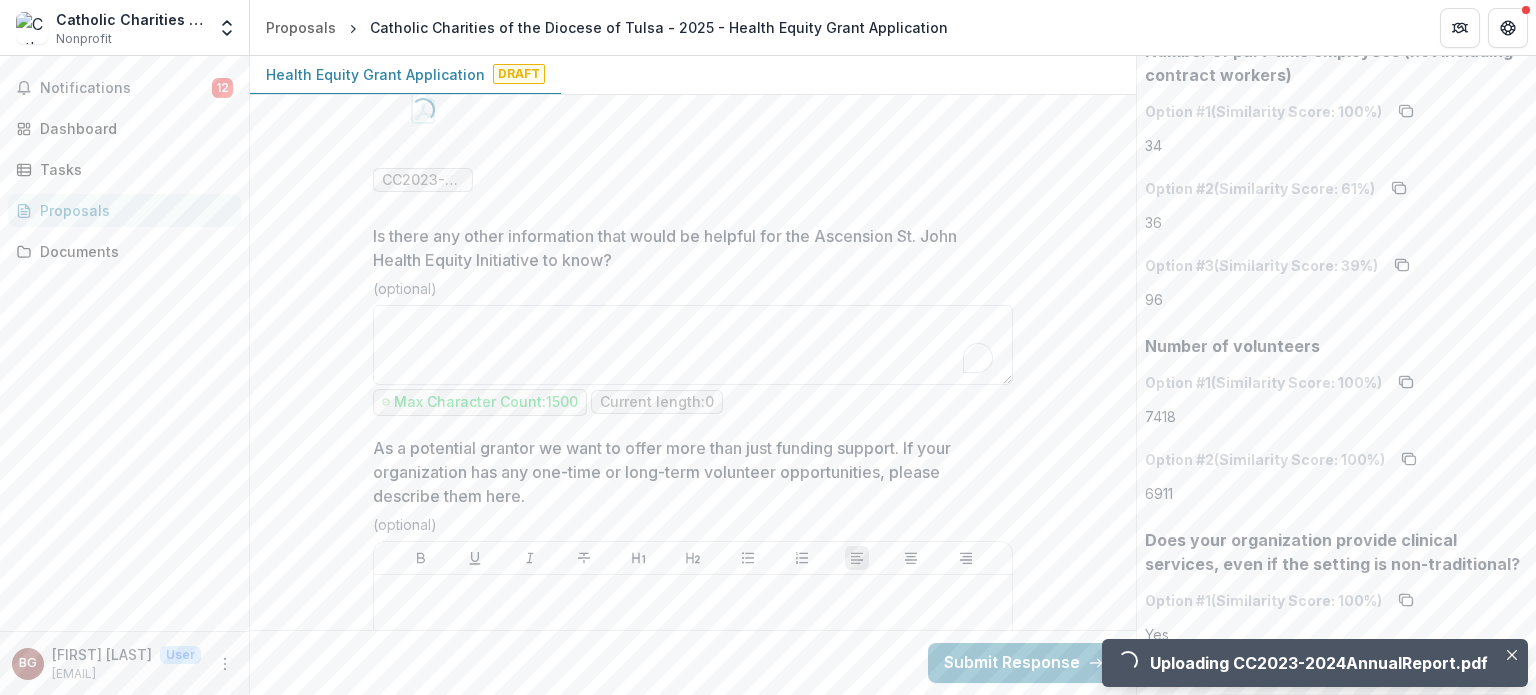 paste on "**********" 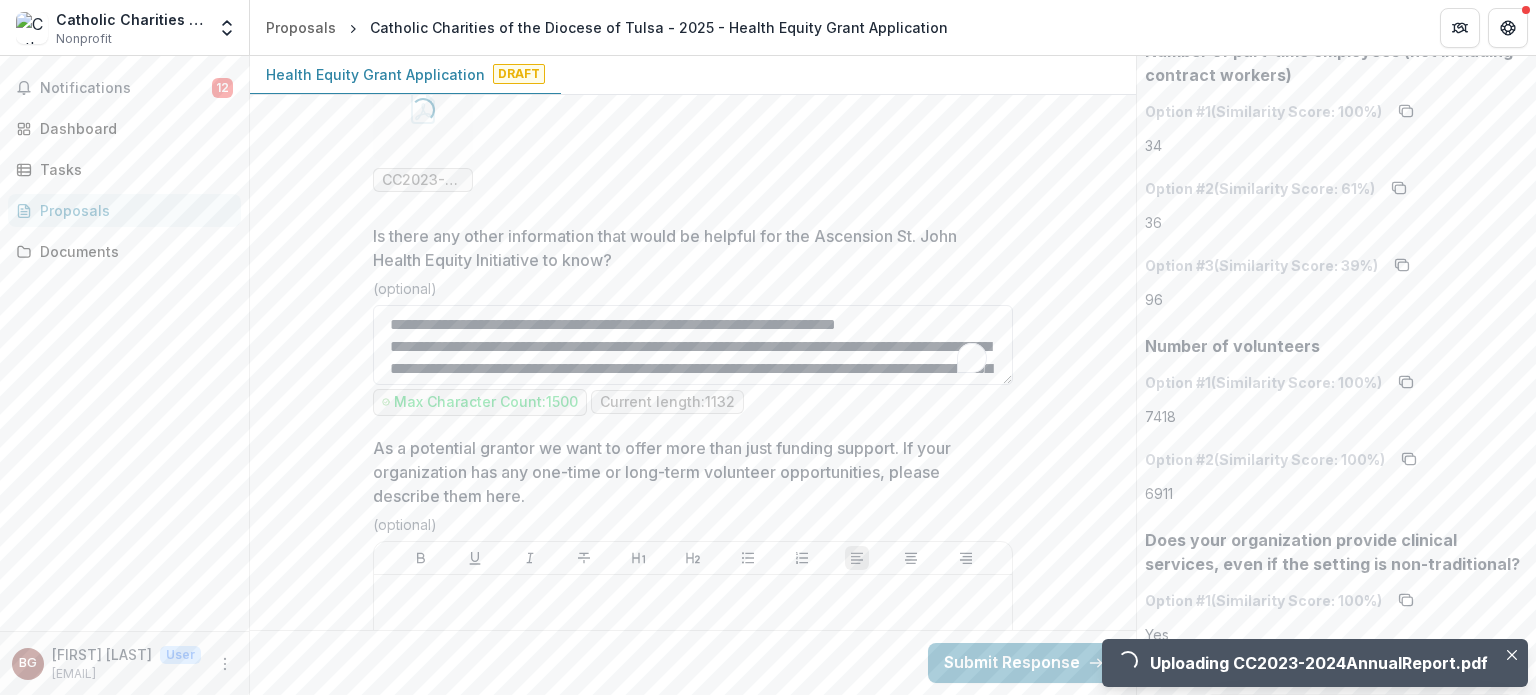 click on "Is there any other information that would be helpful for the Ascension St. John Health Equity Initiative to know?" at bounding box center (693, 345) 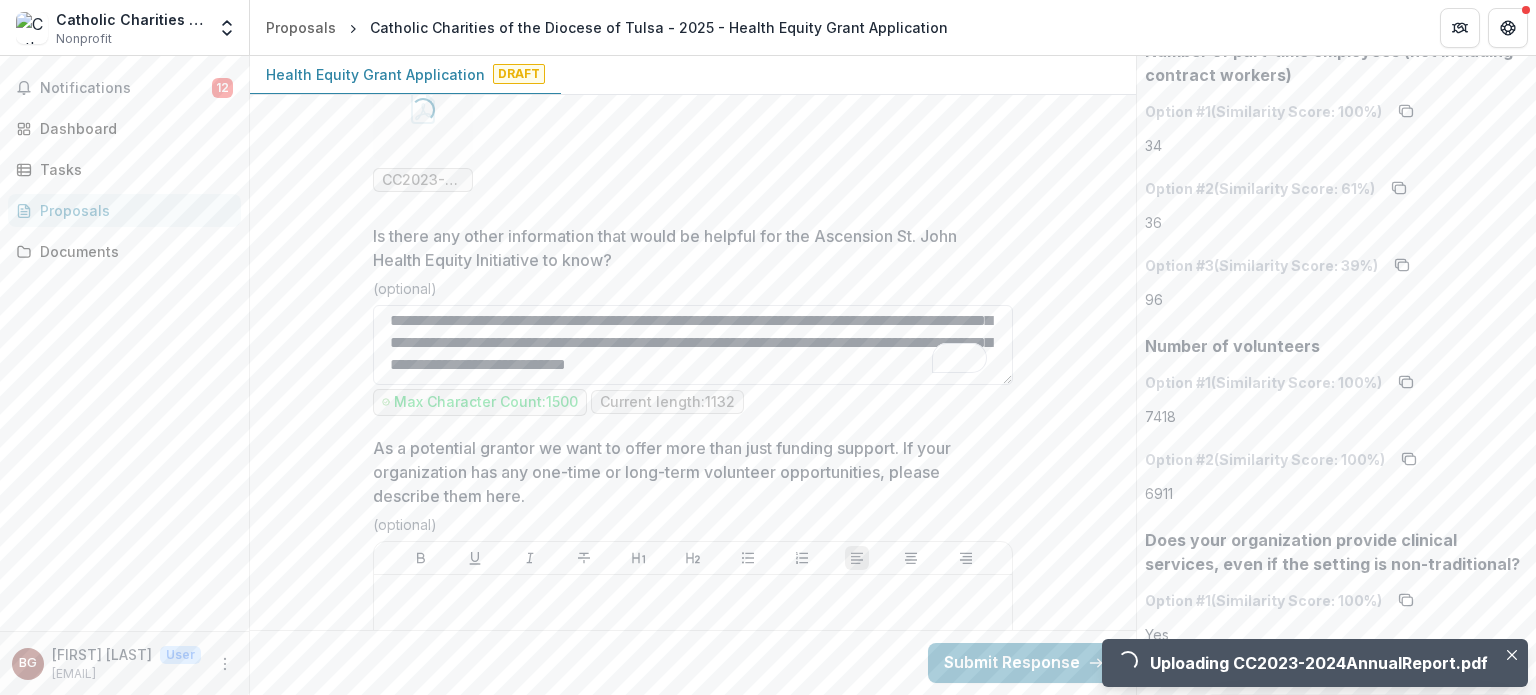 scroll, scrollTop: 301, scrollLeft: 0, axis: vertical 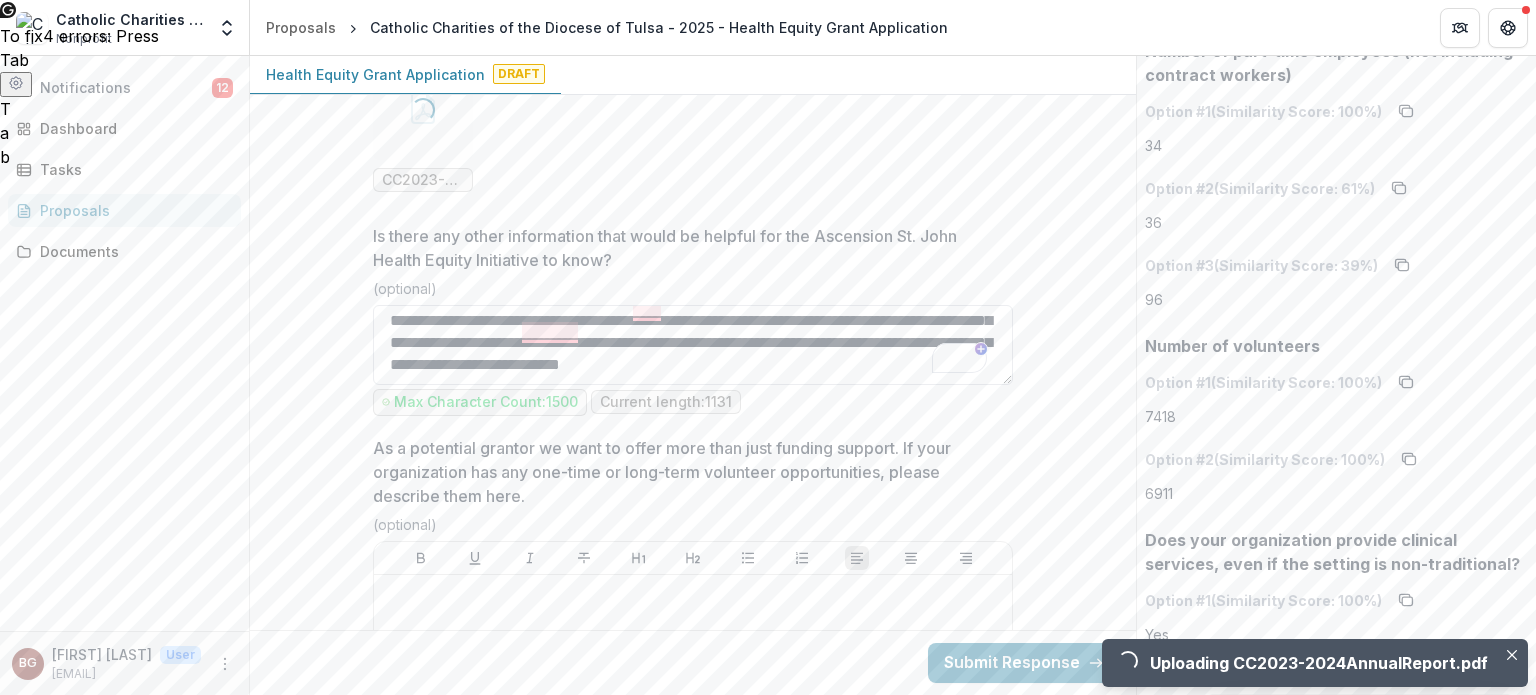 type on "**********" 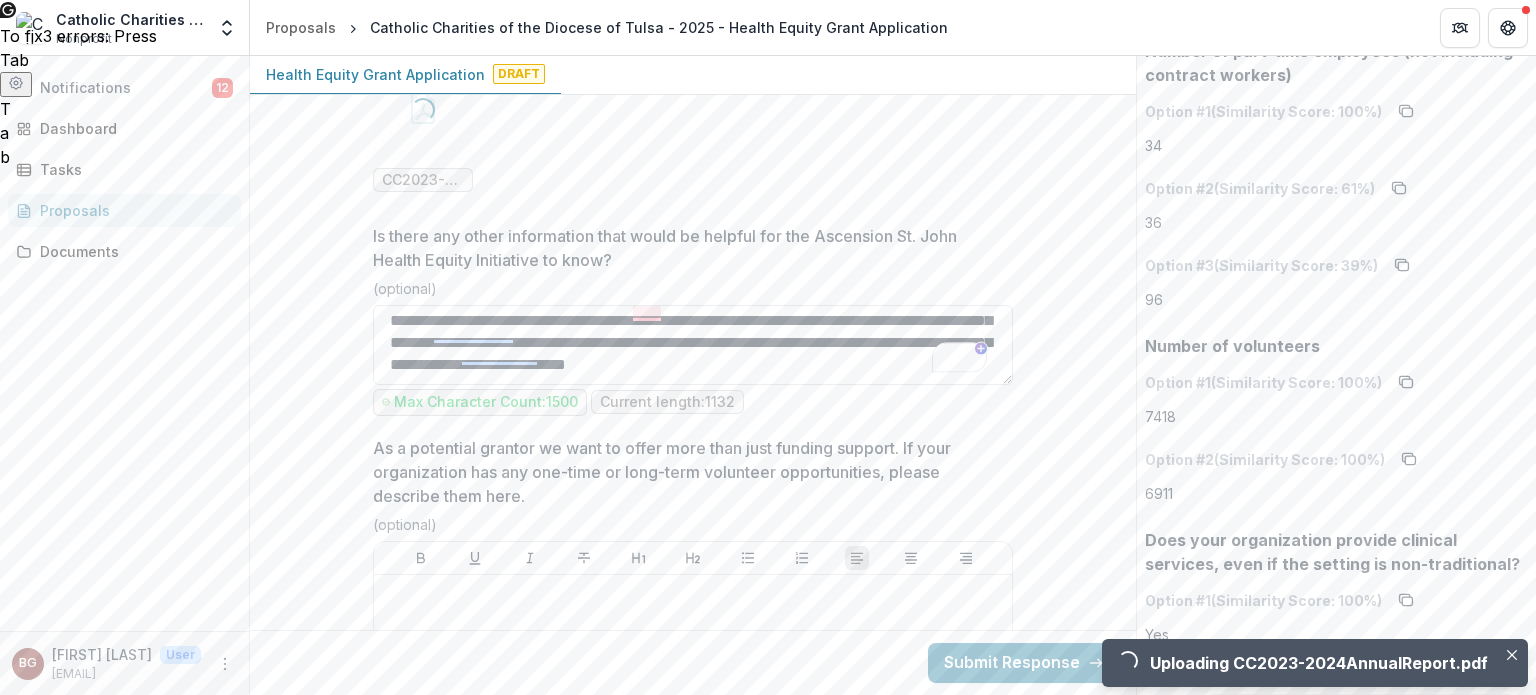 scroll, scrollTop: 228, scrollLeft: 0, axis: vertical 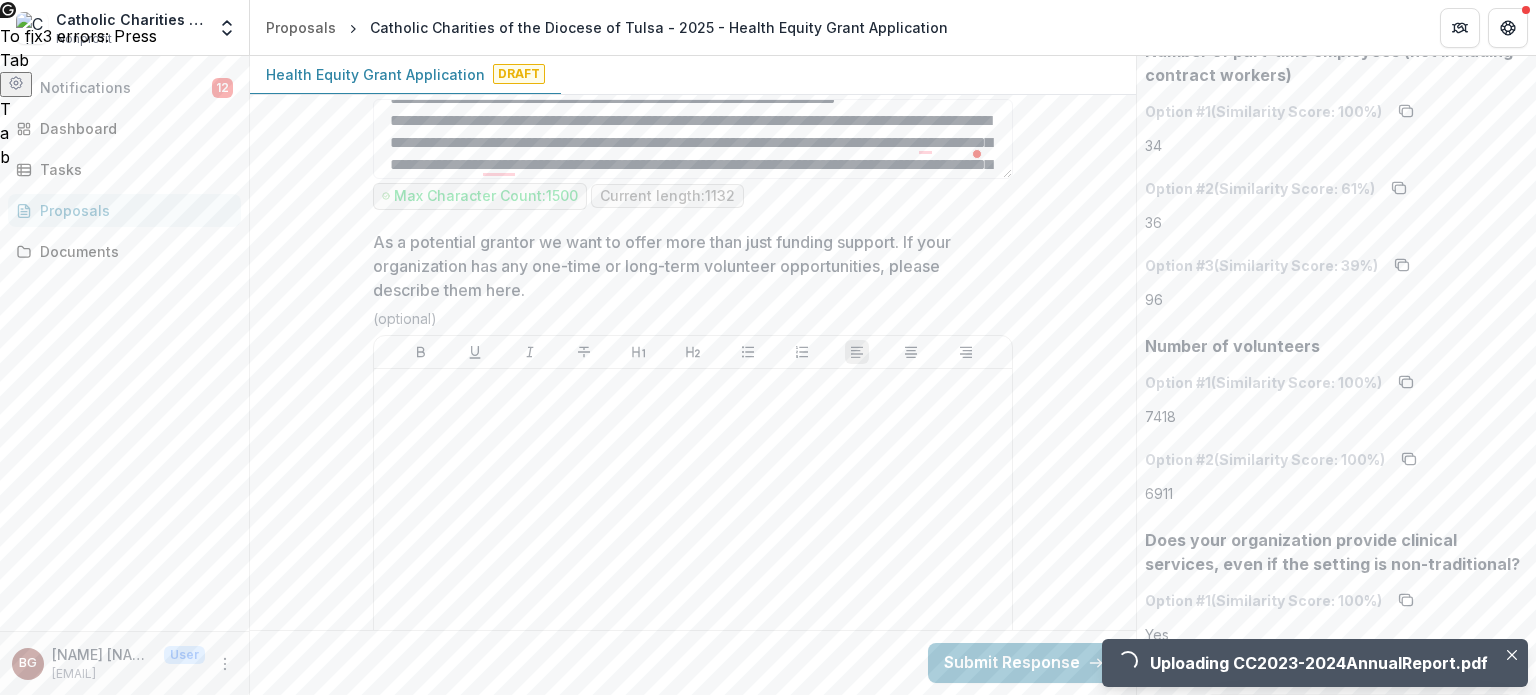 type on "**********" 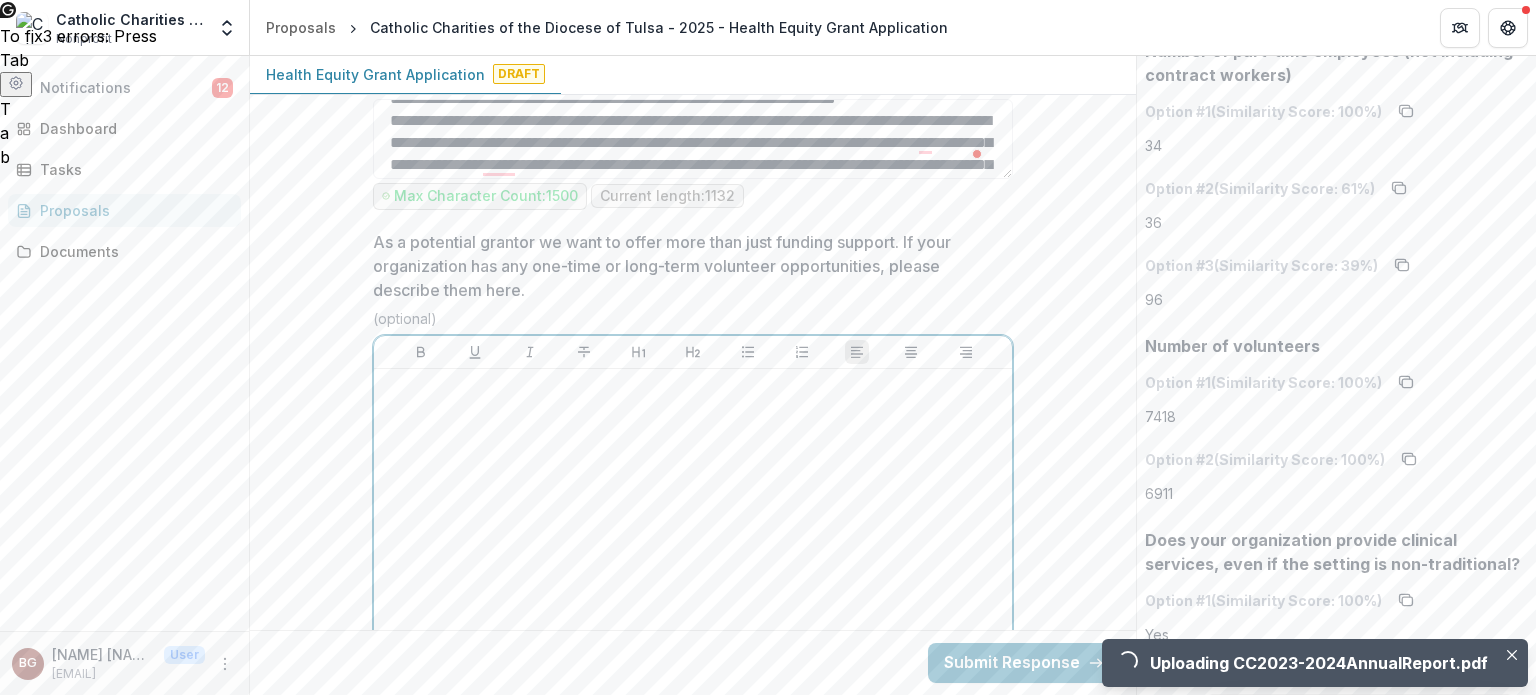 click at bounding box center [693, 527] 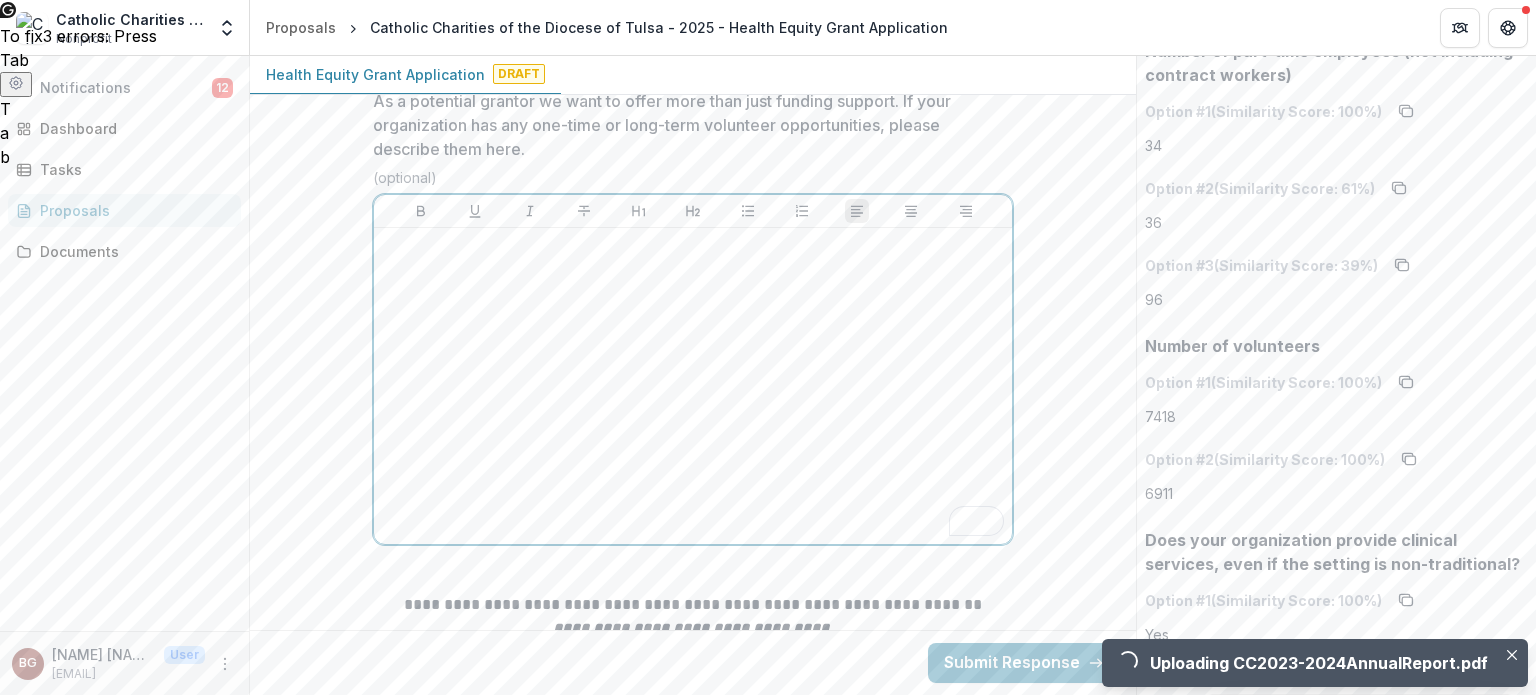 scroll, scrollTop: 16163, scrollLeft: 0, axis: vertical 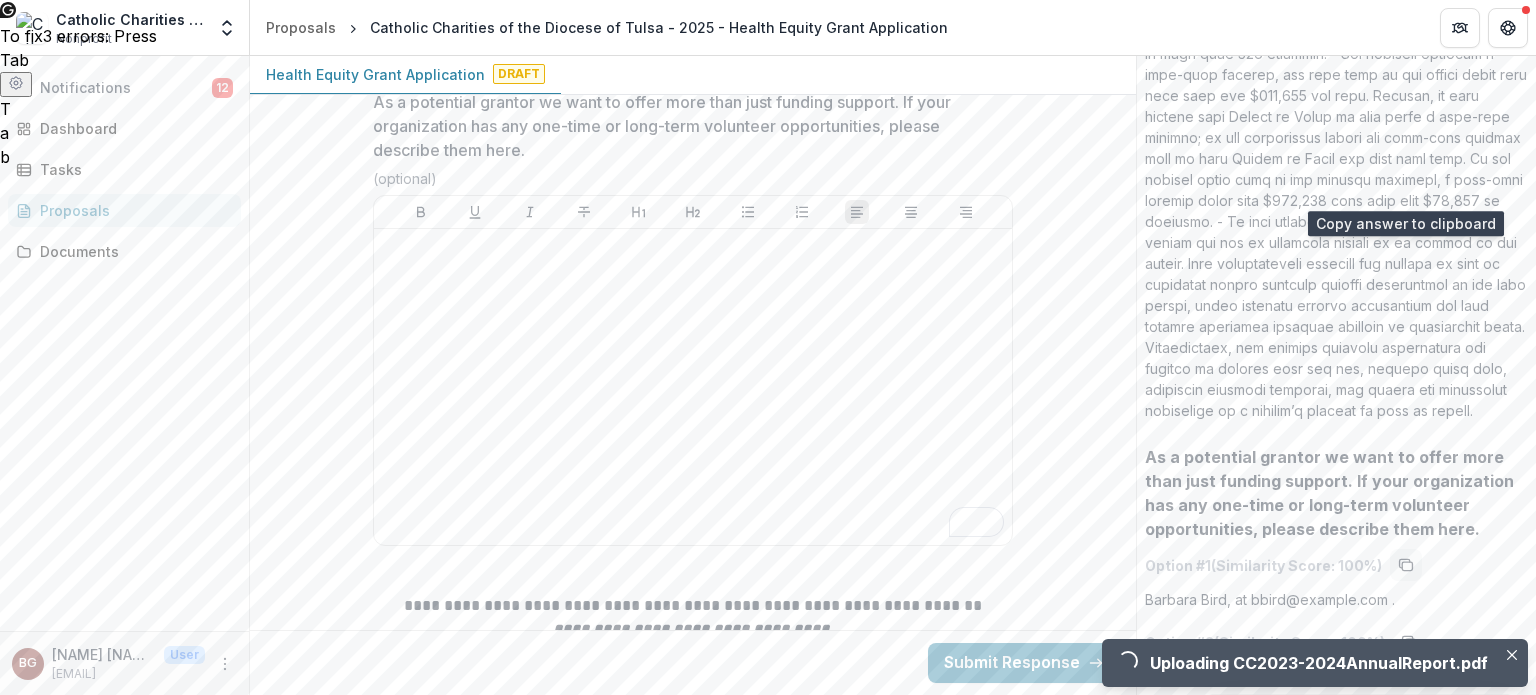 click 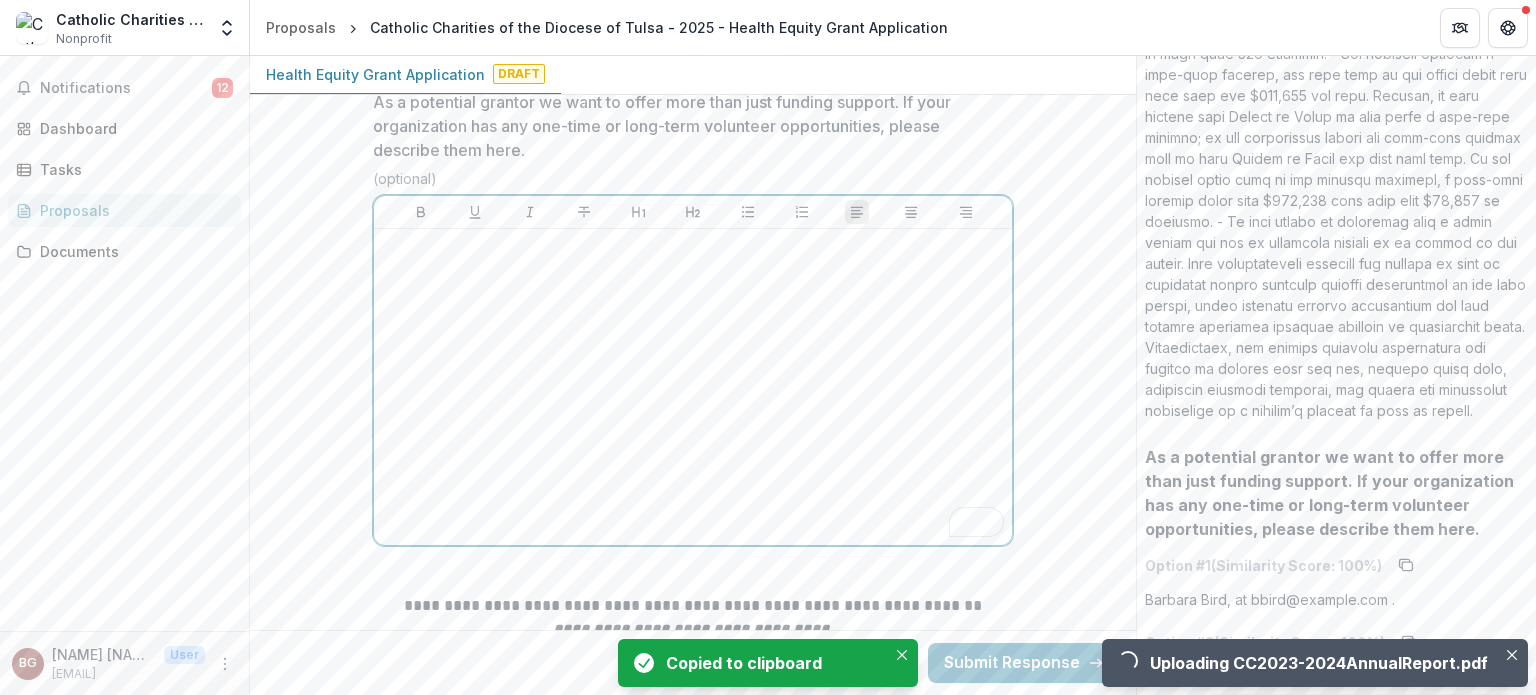 click at bounding box center [693, 387] 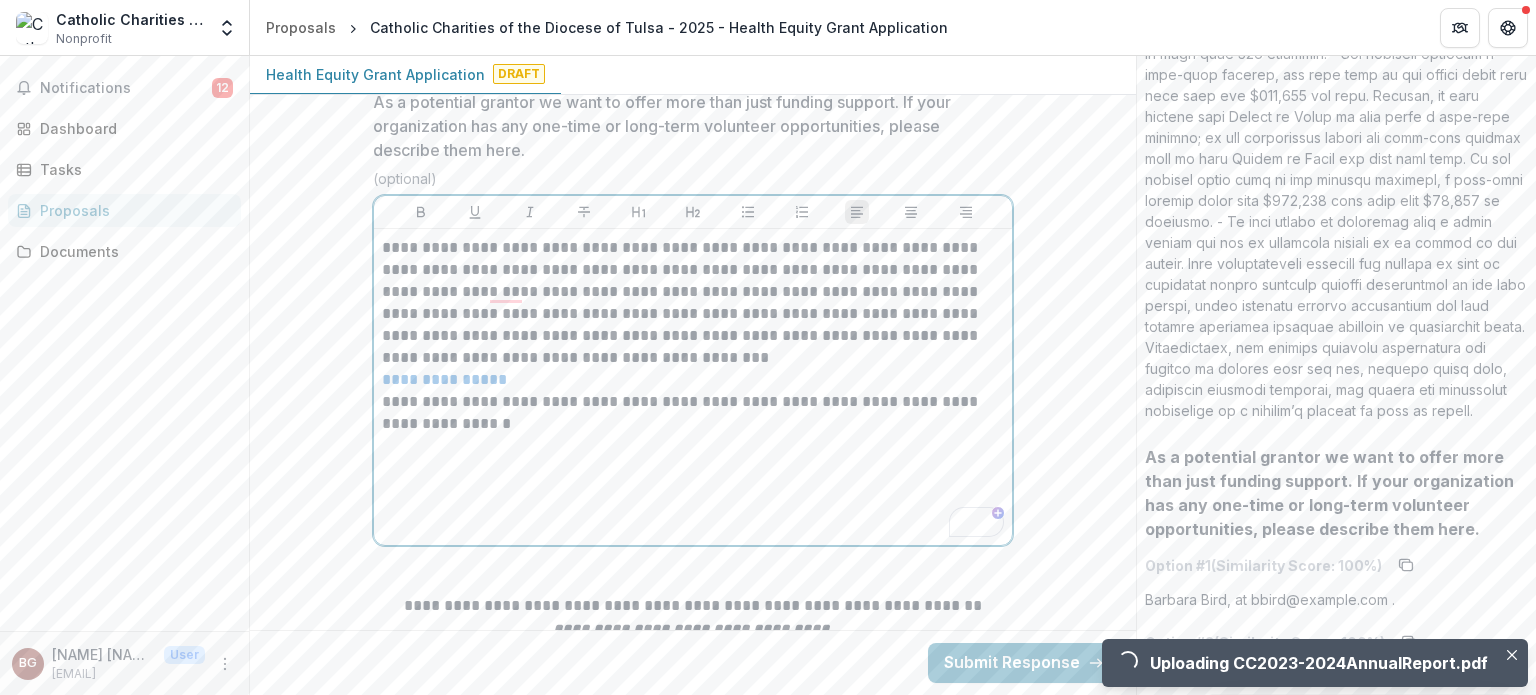 click on "**********" at bounding box center (444, 379) 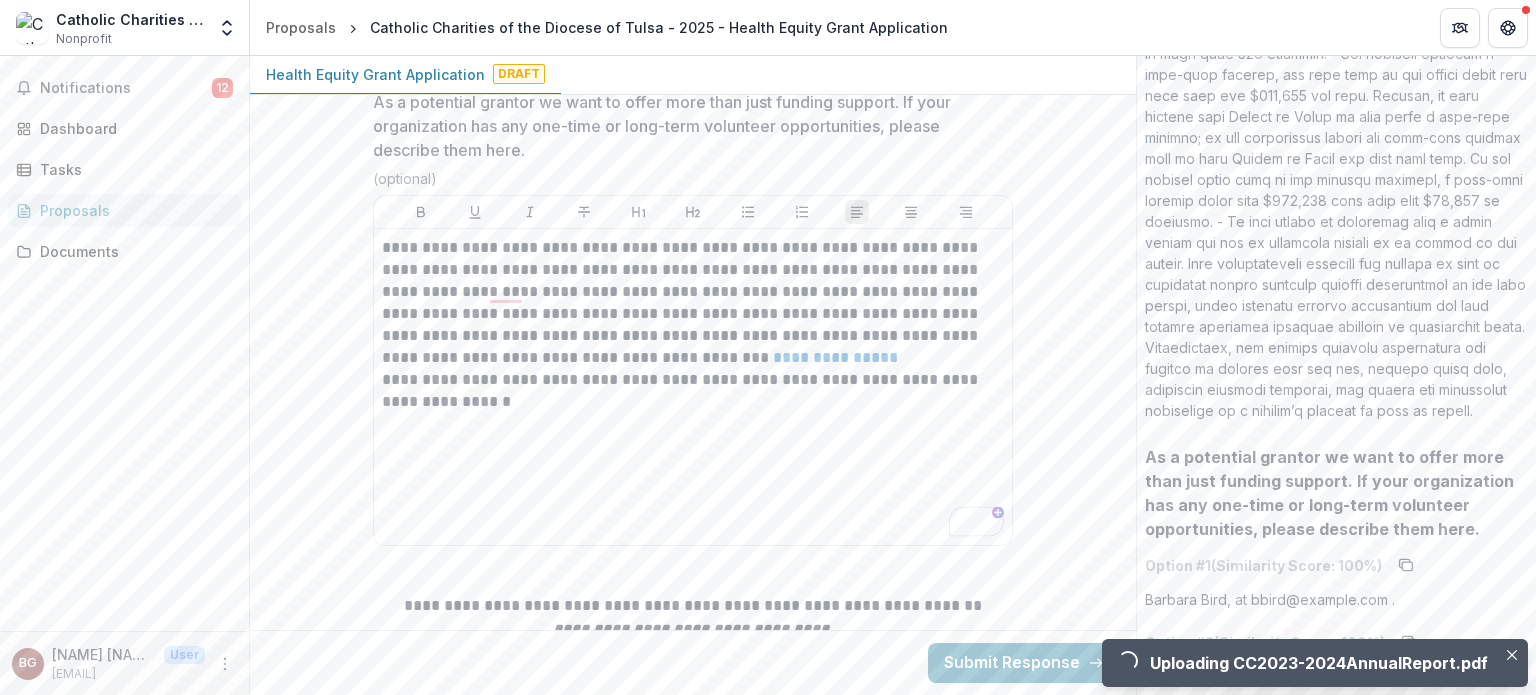 click on "**********" at bounding box center [693, 387] 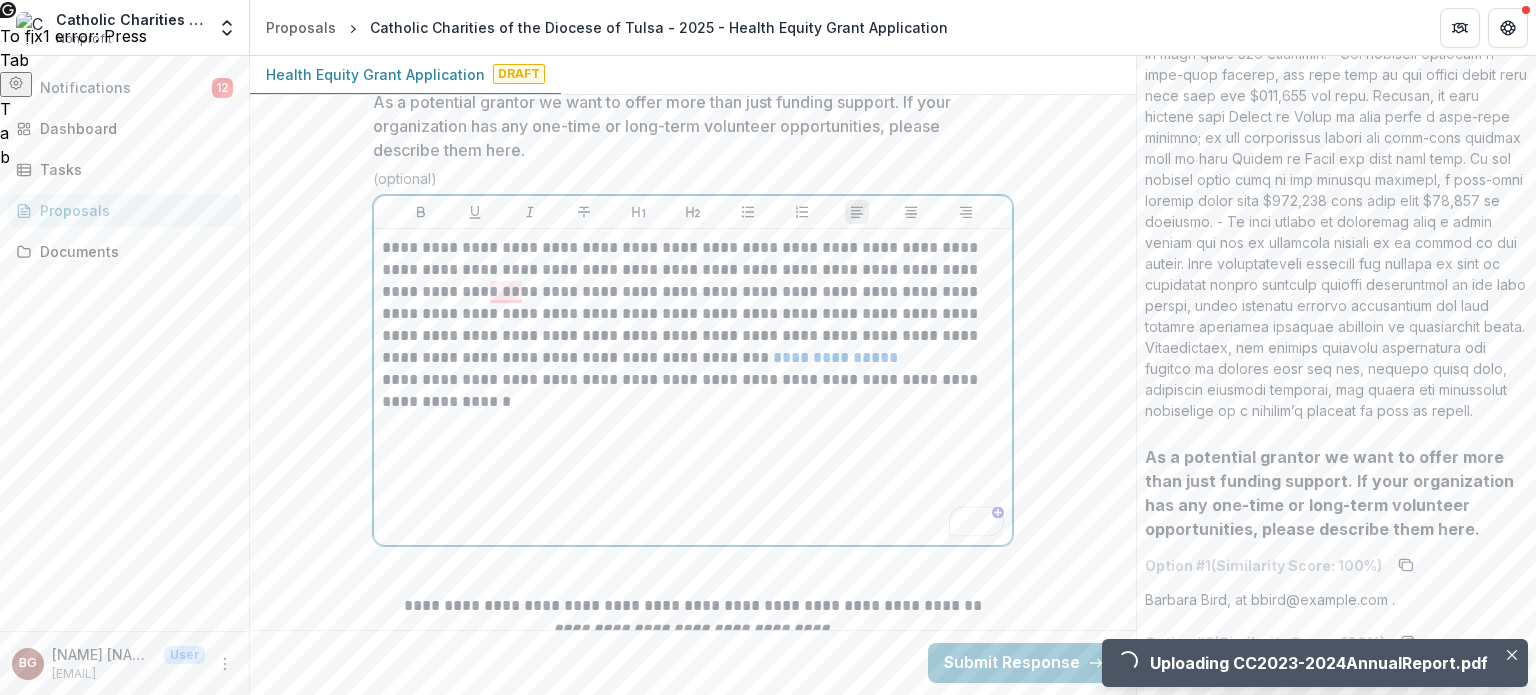 click on "**********" at bounding box center (693, 391) 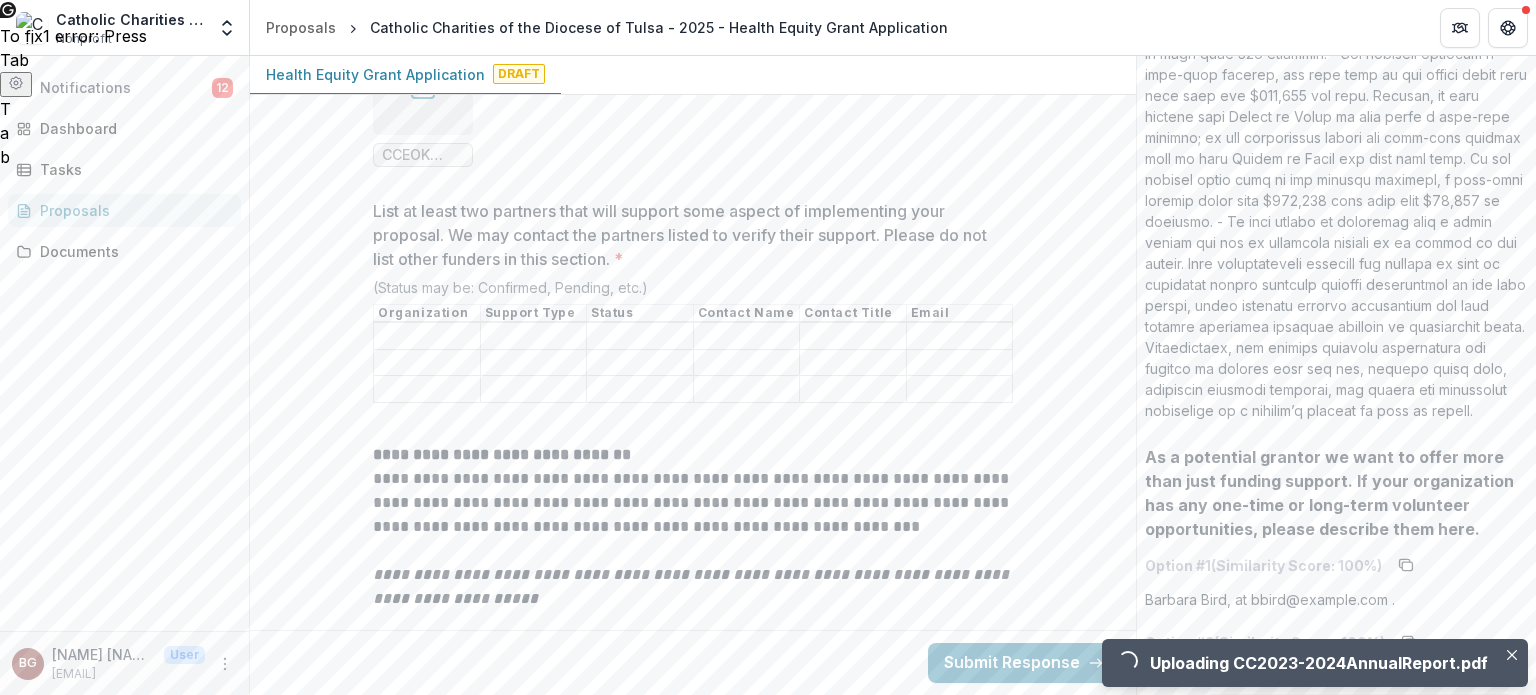 scroll, scrollTop: 7880, scrollLeft: 0, axis: vertical 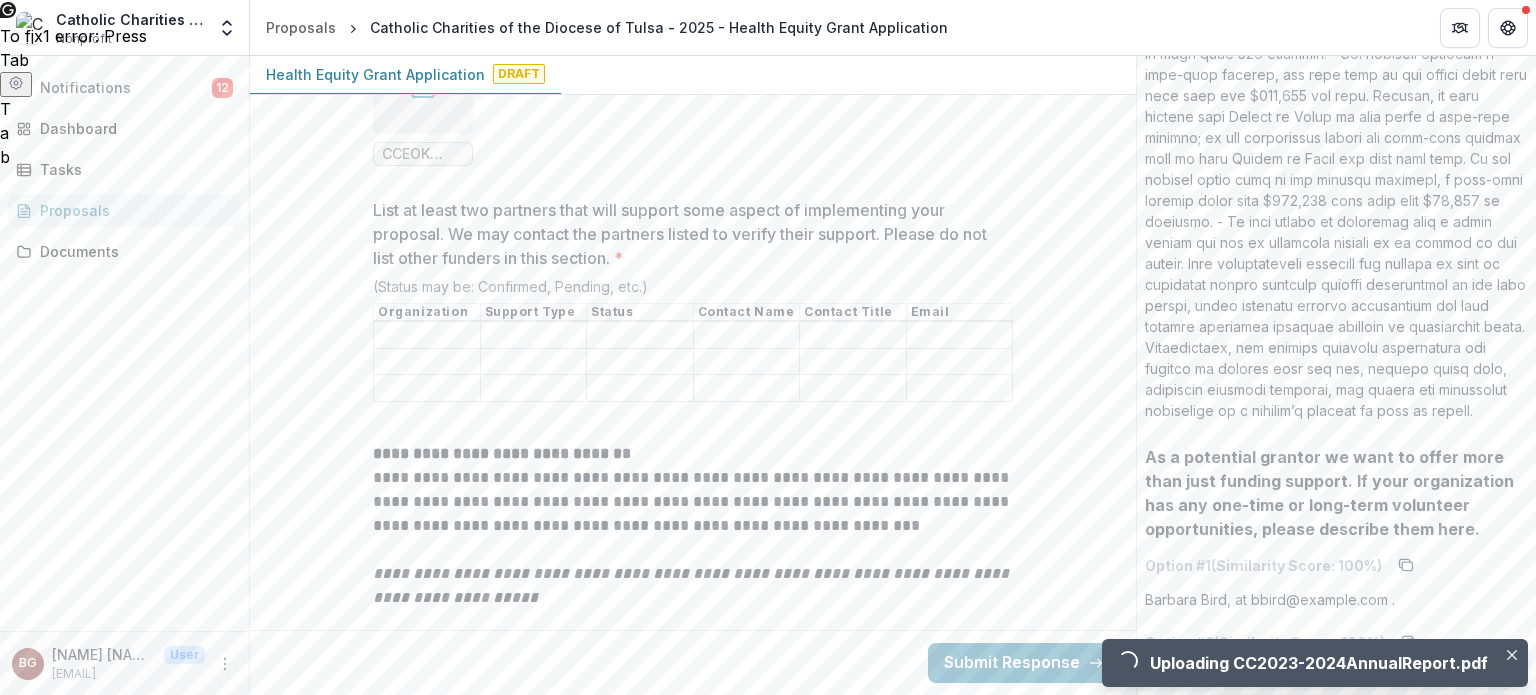 click on "List at least two partners that will support some aspect of implementing your proposal. We may contact the partners listed to verify their support. Please do not list other funders in this section. *" at bounding box center (427, 336) 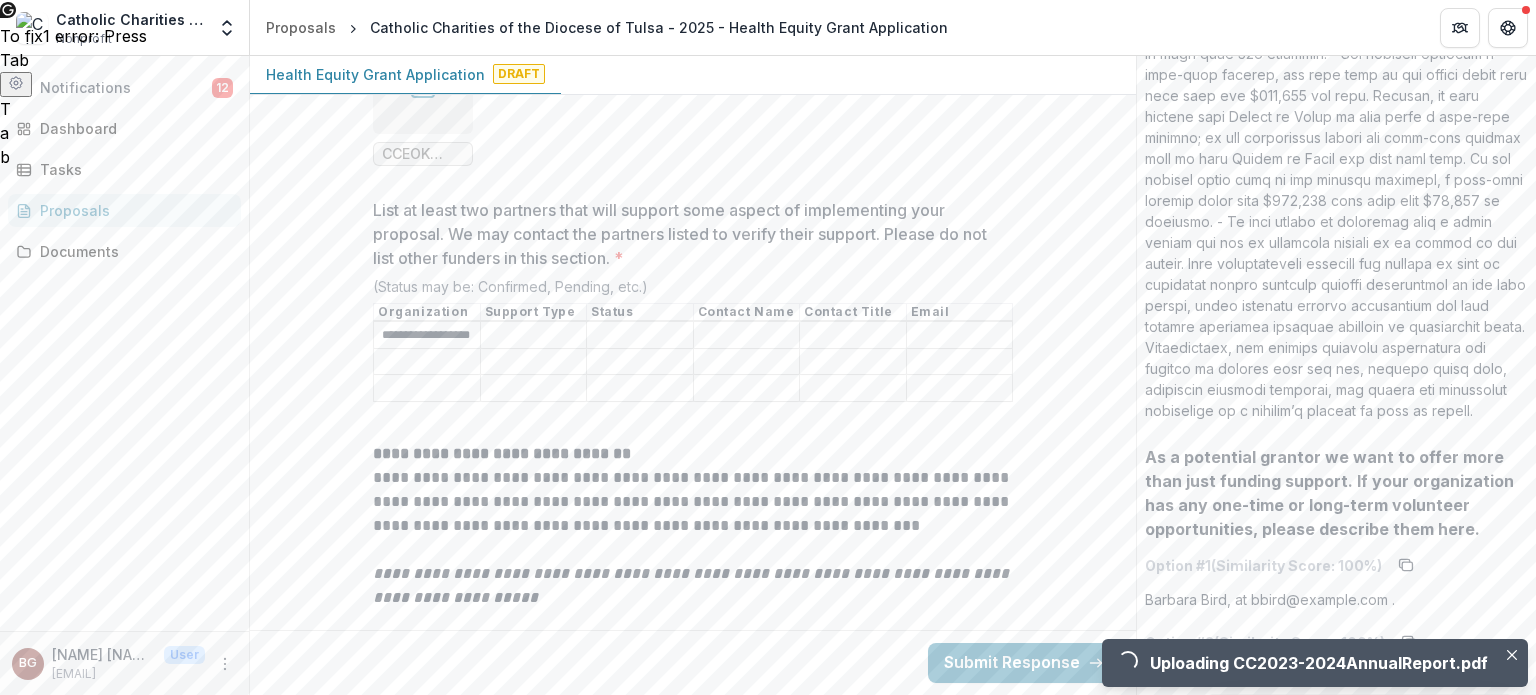 scroll, scrollTop: 0, scrollLeft: 19, axis: horizontal 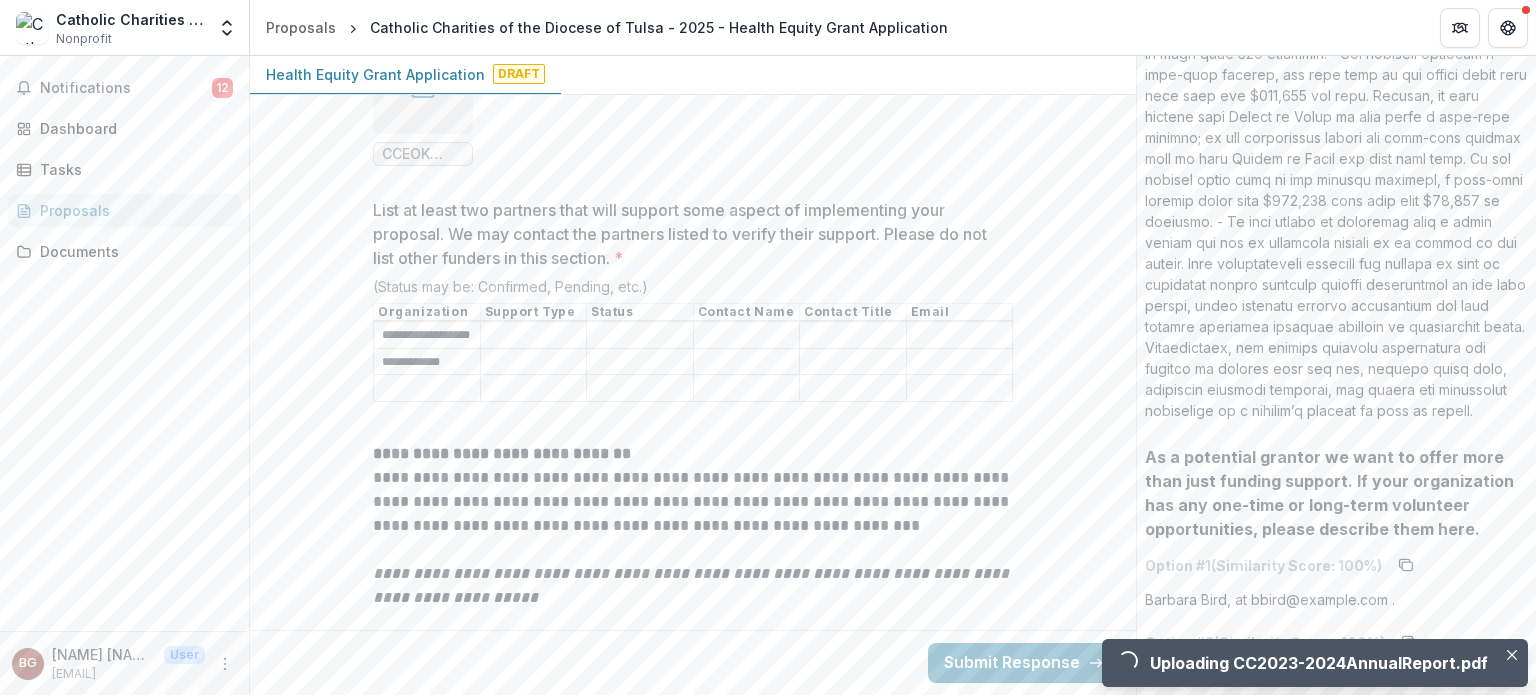 type on "**********" 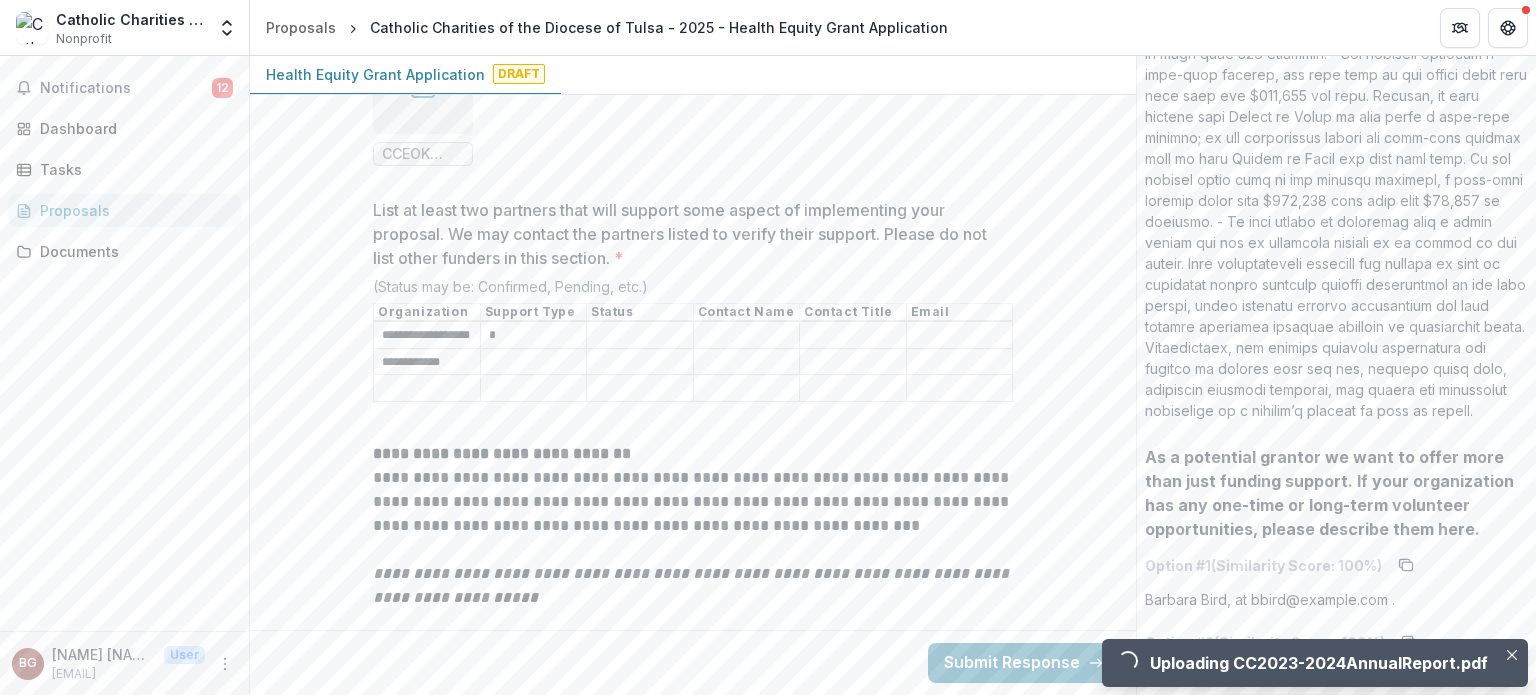 type on "**********" 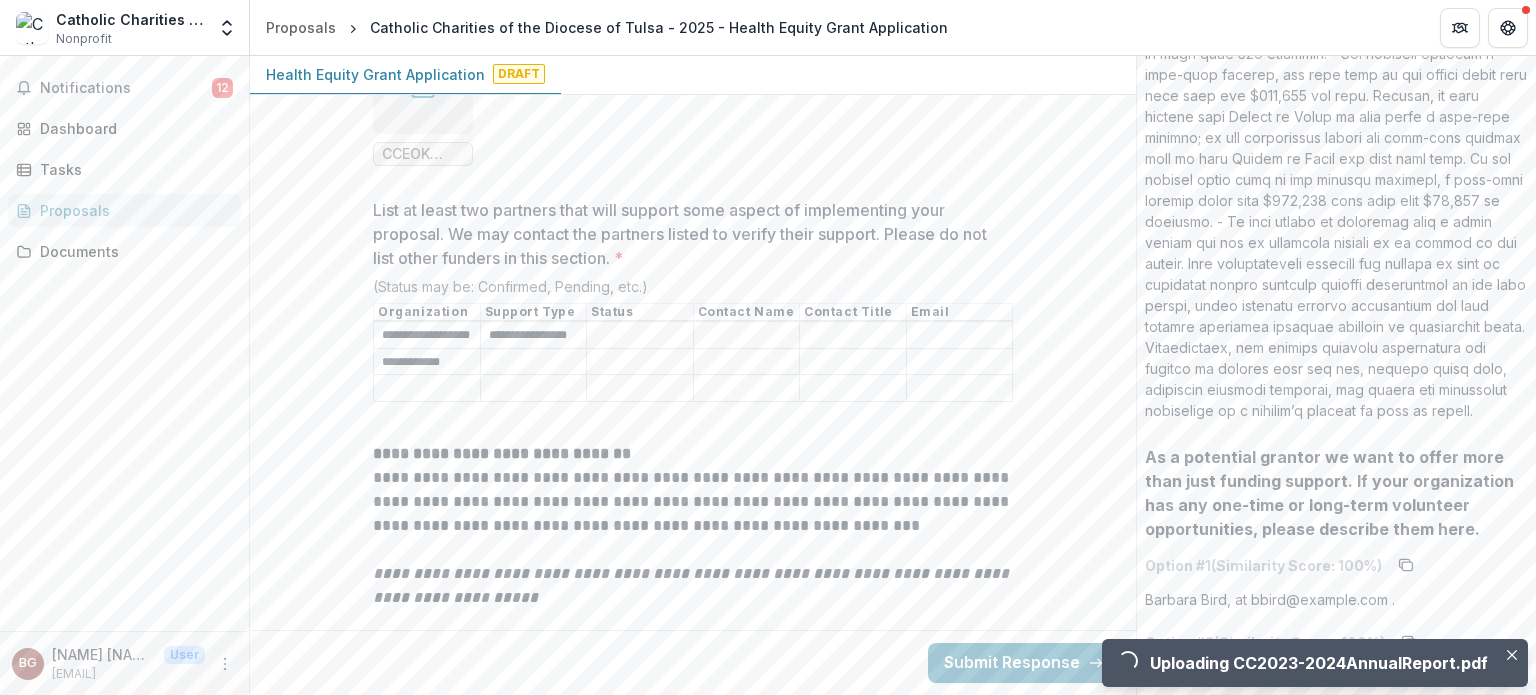 click on "List at least two partners that will support some aspect of implementing your proposal. We may contact the partners listed to verify their support. Please do not list other funders in this section. *" at bounding box center [534, 362] 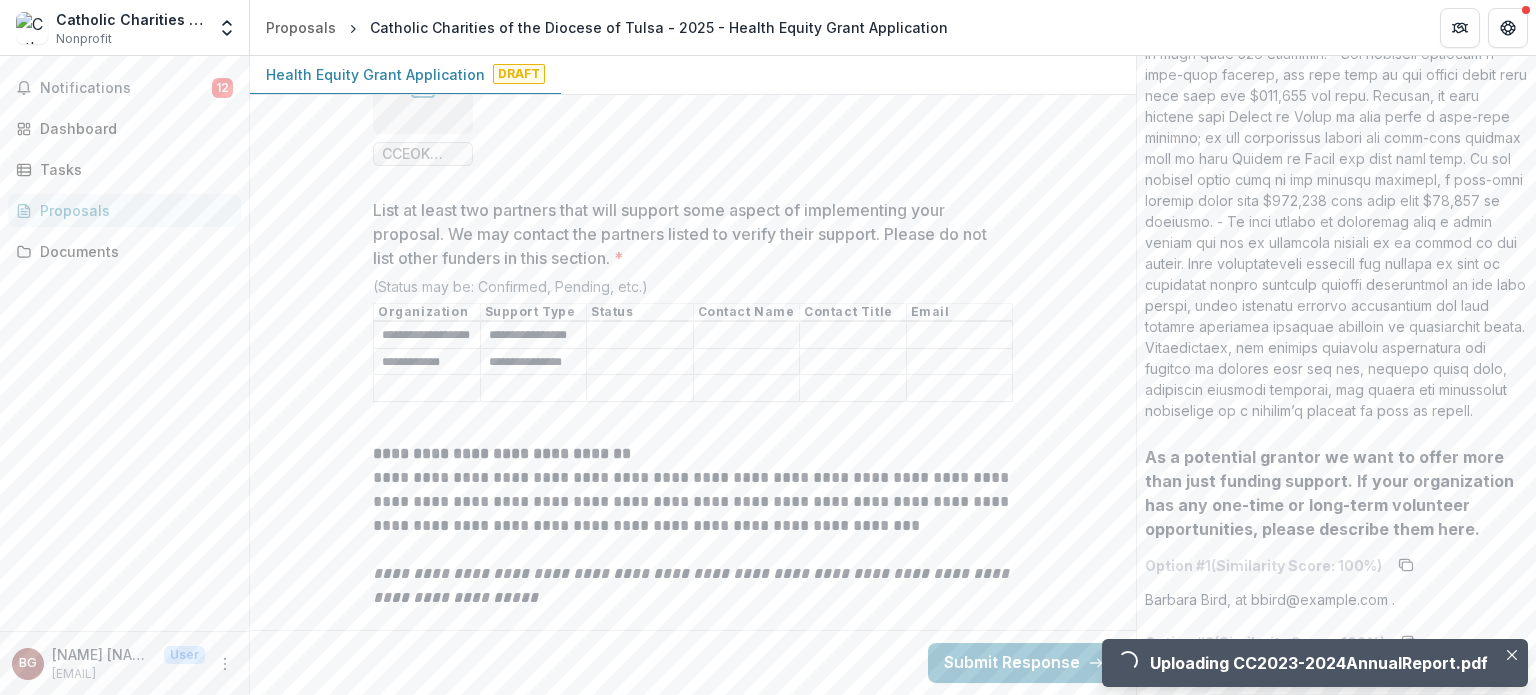 click on "**********" at bounding box center (534, 362) 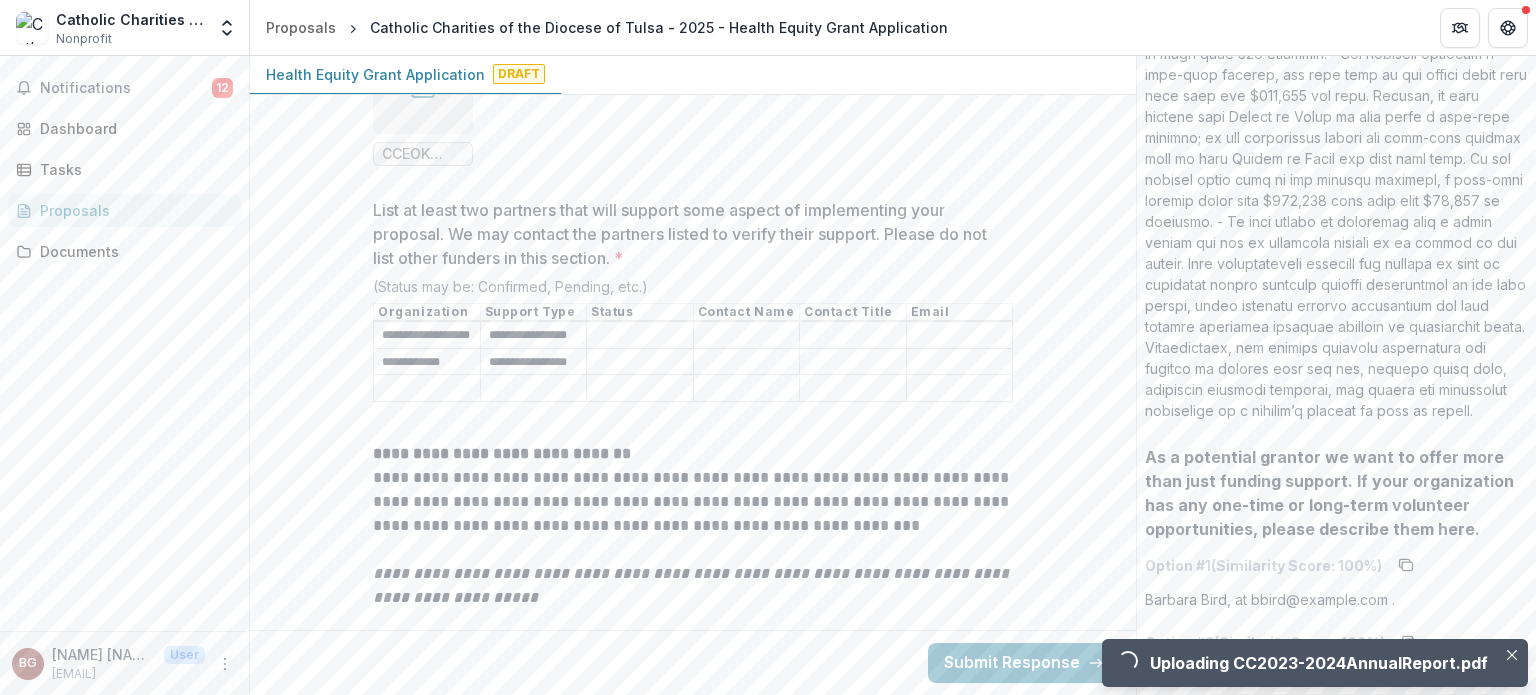 type on "**********" 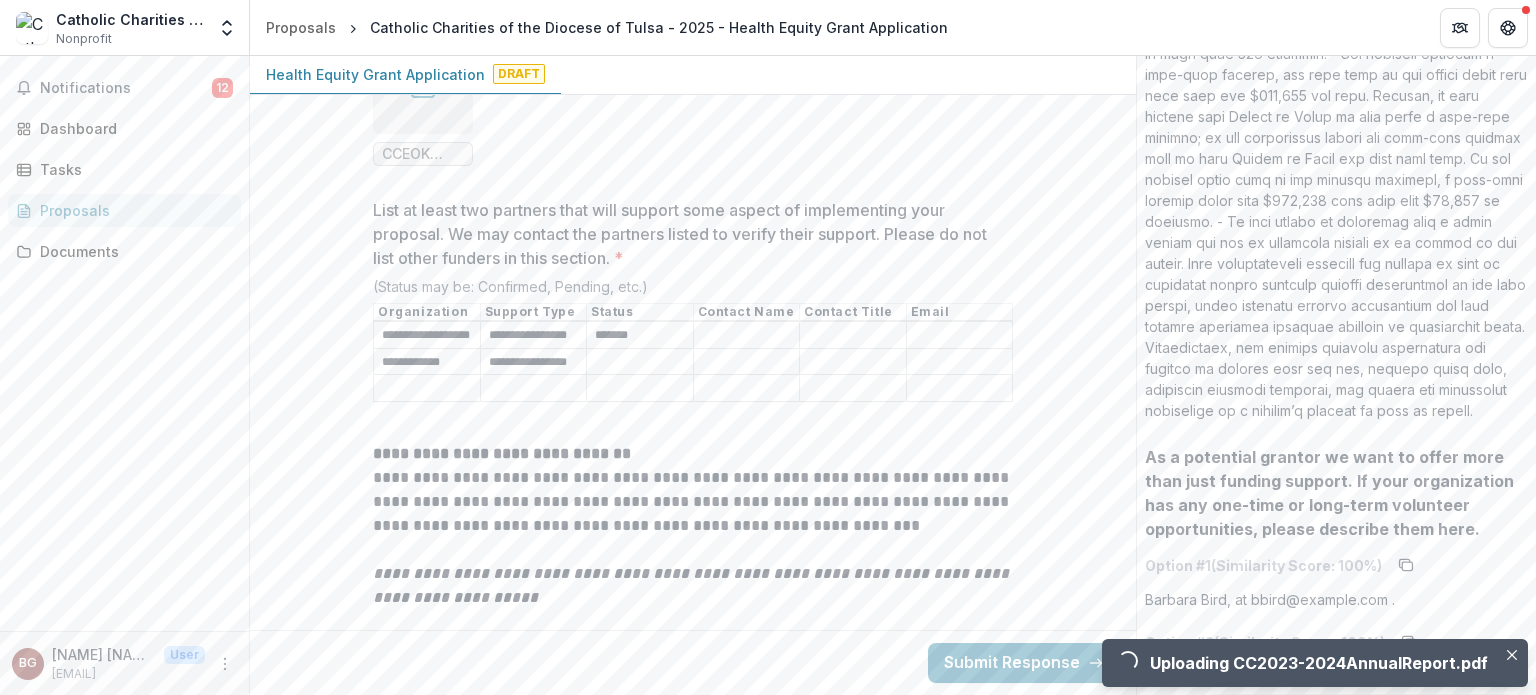 type on "******" 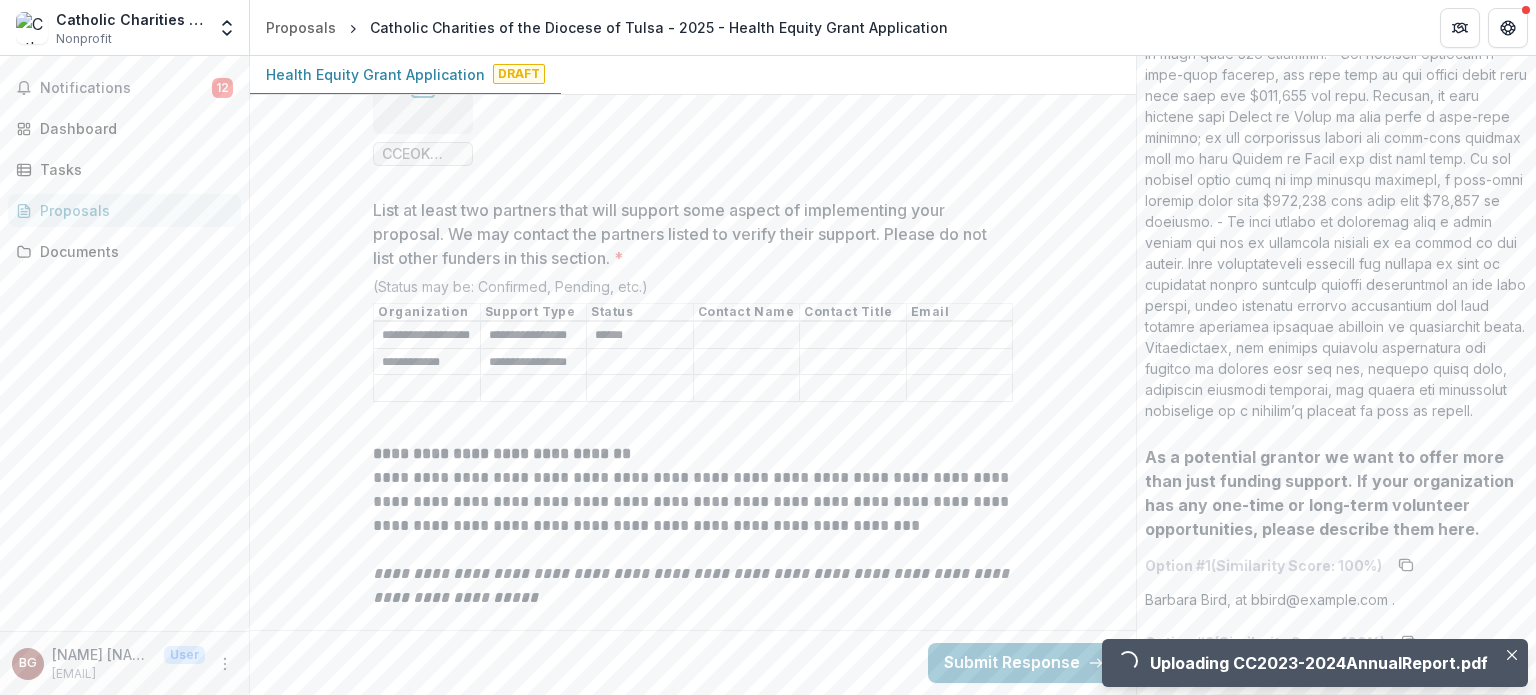 click on "List at least two partners that will support some aspect of implementing your proposal. We may contact the partners listed to verify their support. Please do not list other funders in this section. *" at bounding box center (640, 362) 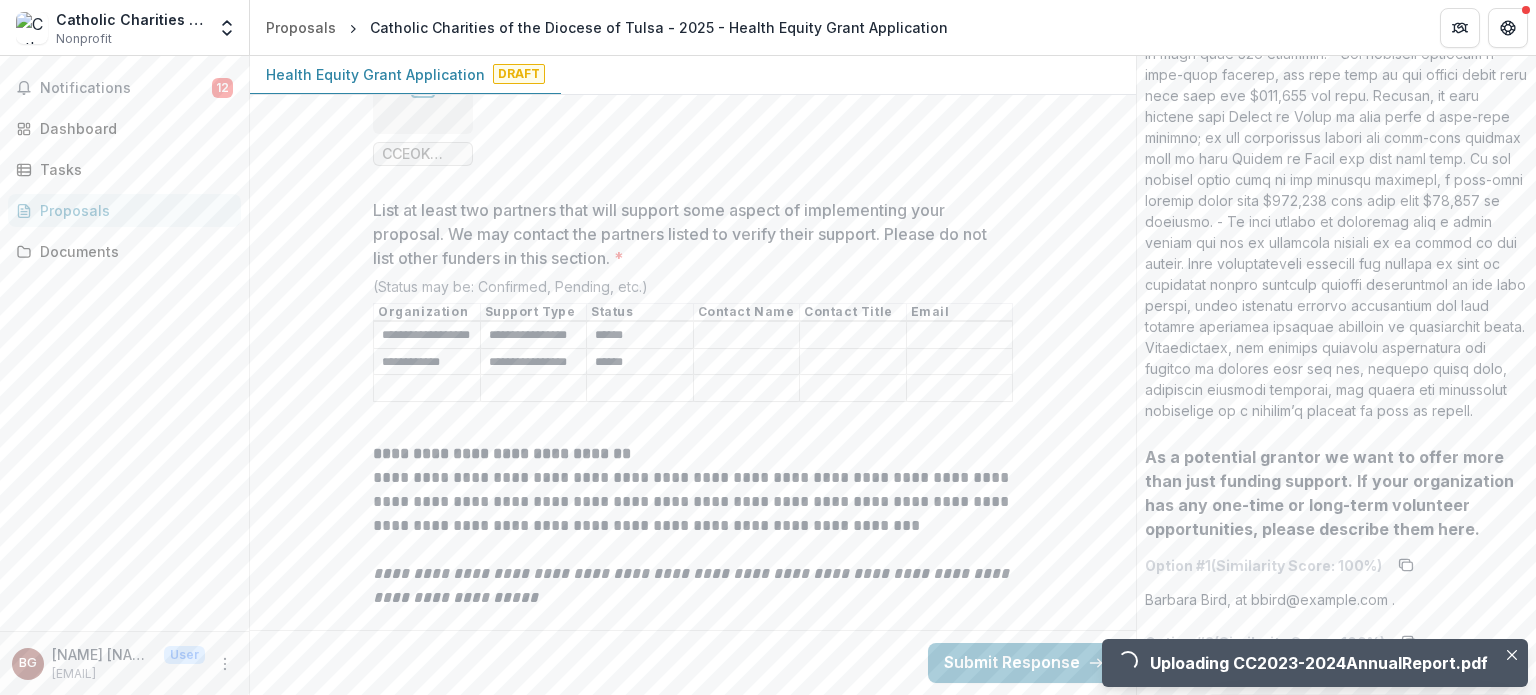 type on "******" 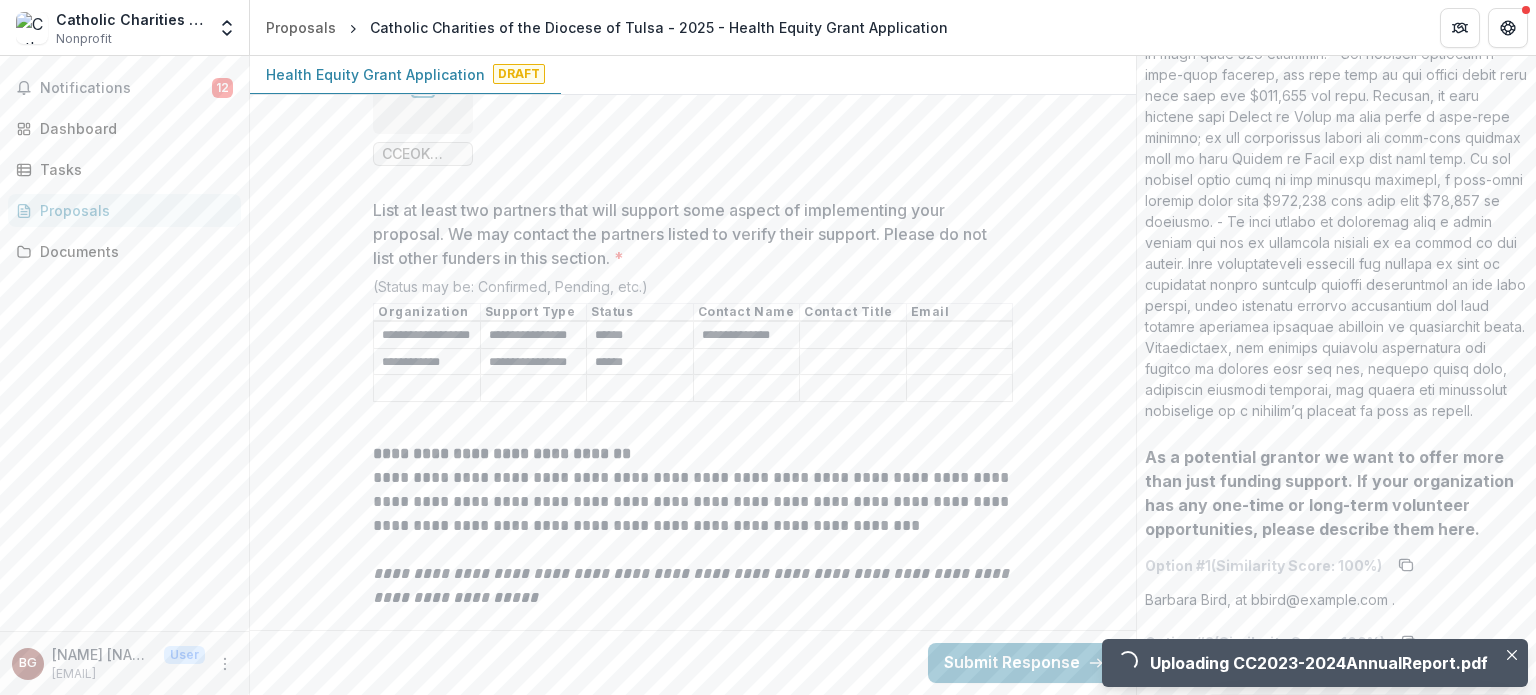 type on "**********" 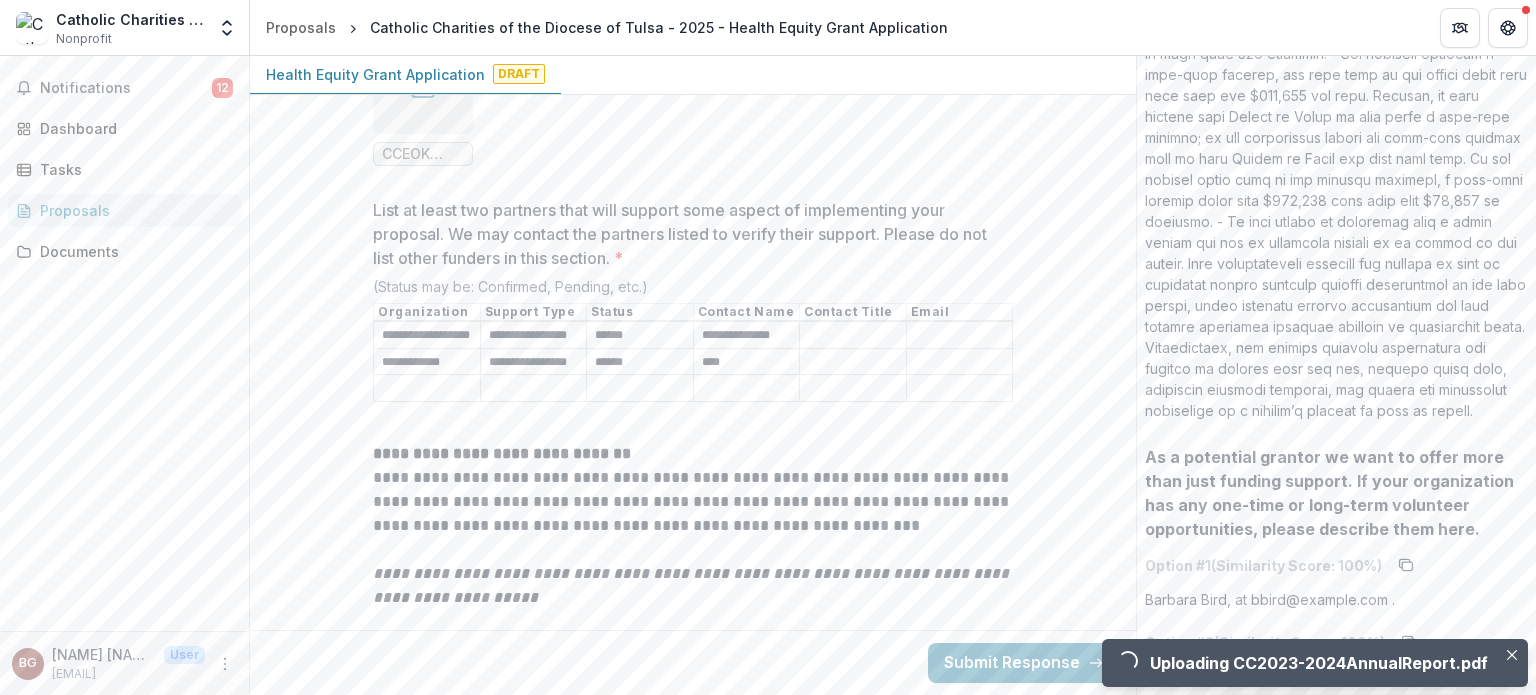 type on "***" 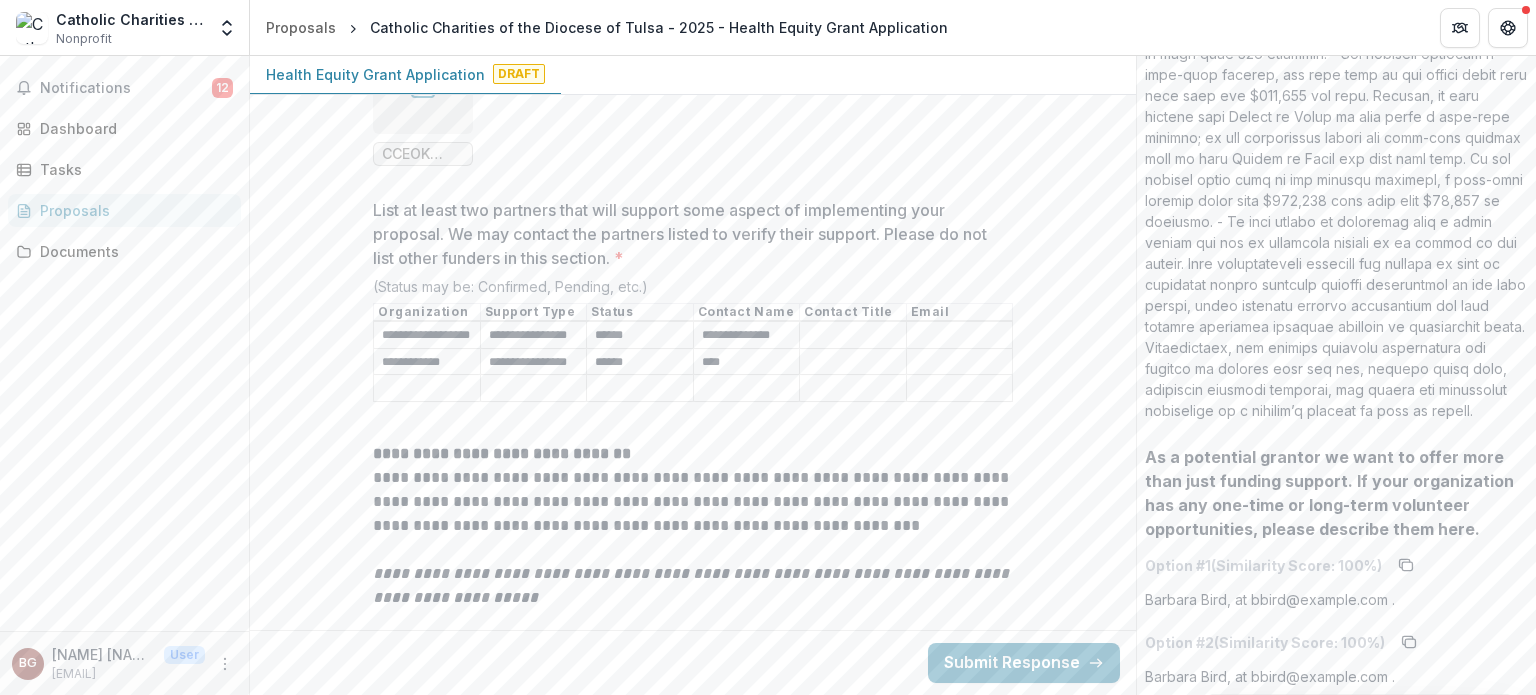 click on "**********" at bounding box center [747, 336] 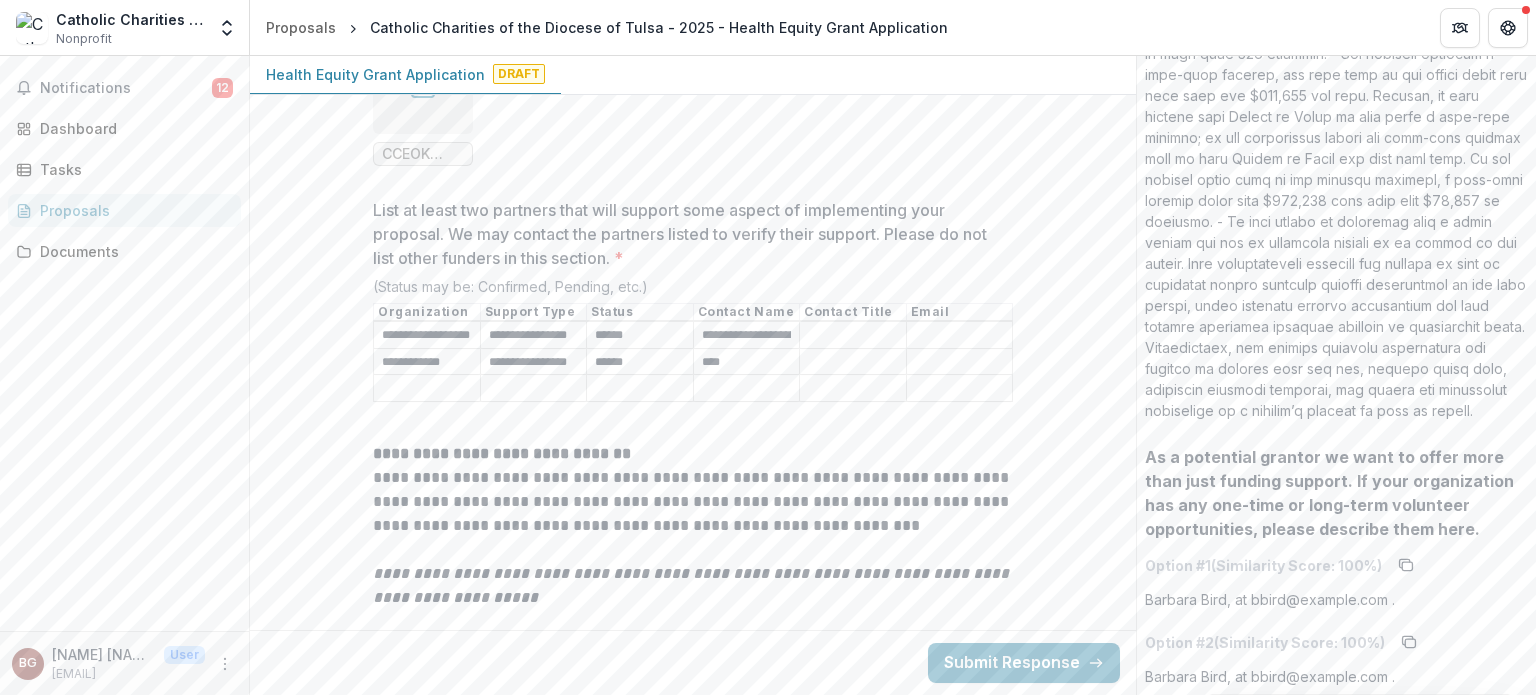 type on "**********" 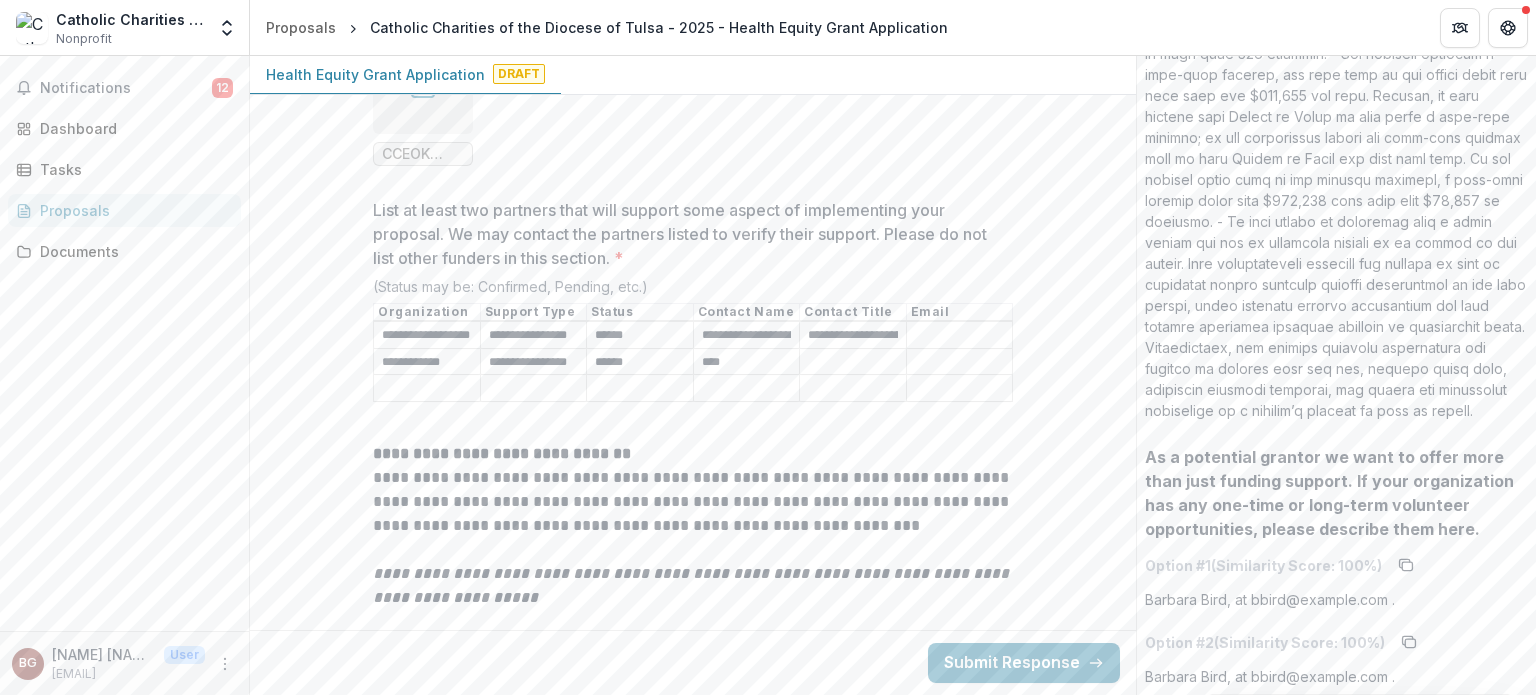 scroll, scrollTop: 0, scrollLeft: 139, axis: horizontal 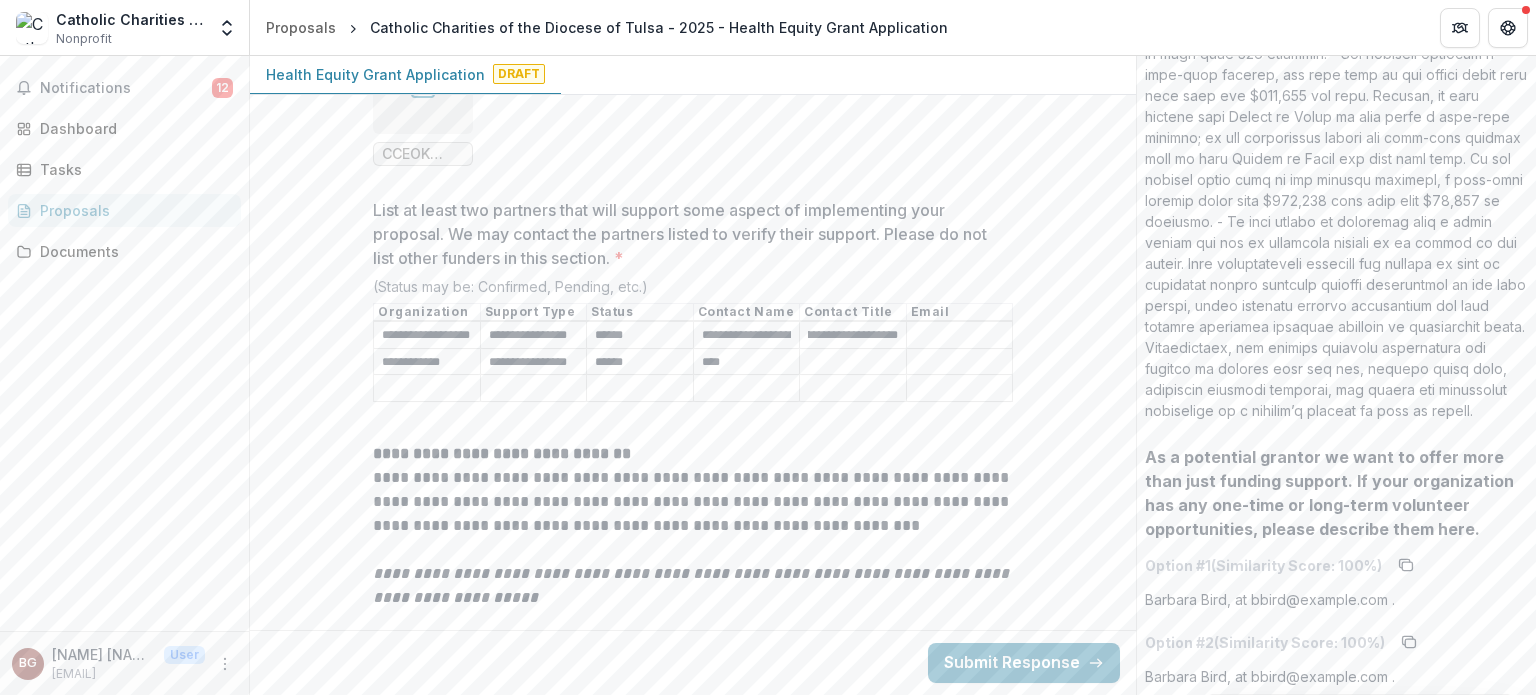 type on "**********" 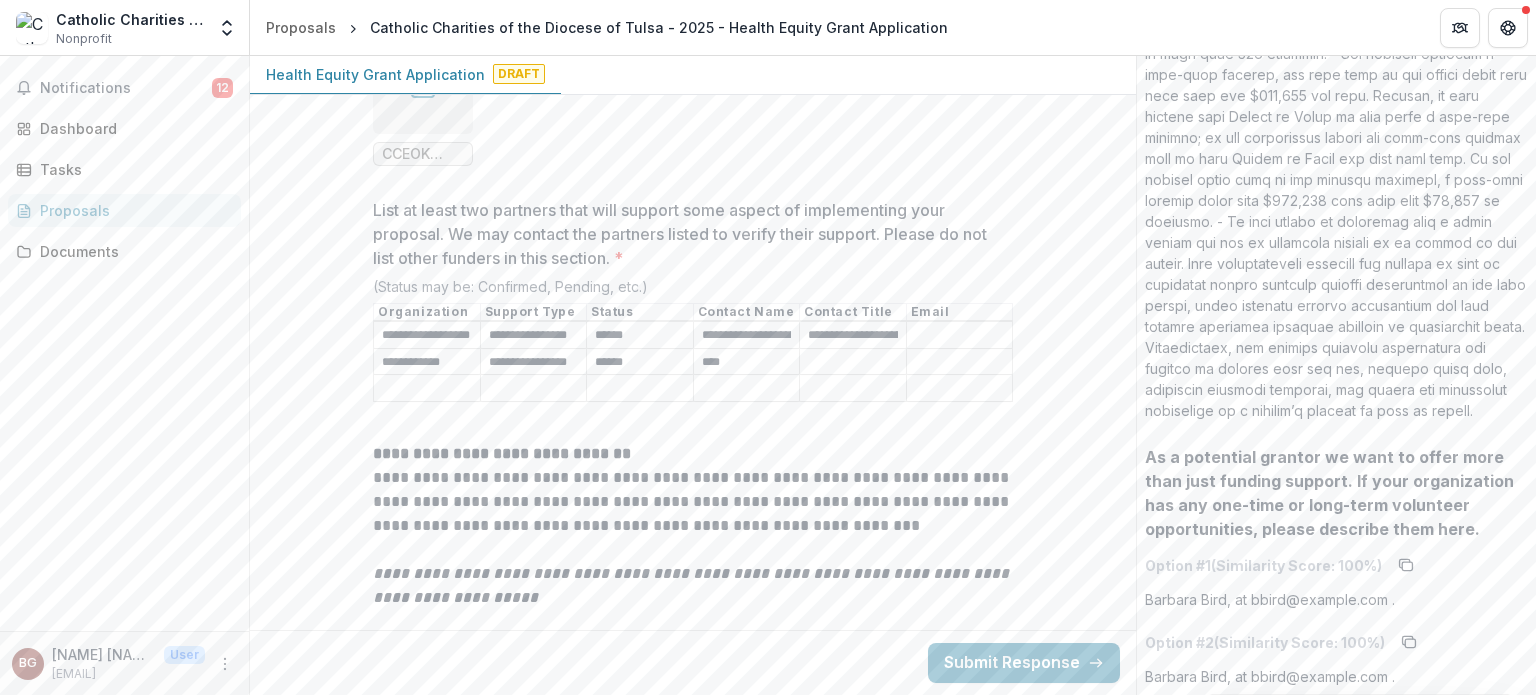 paste on "**********" 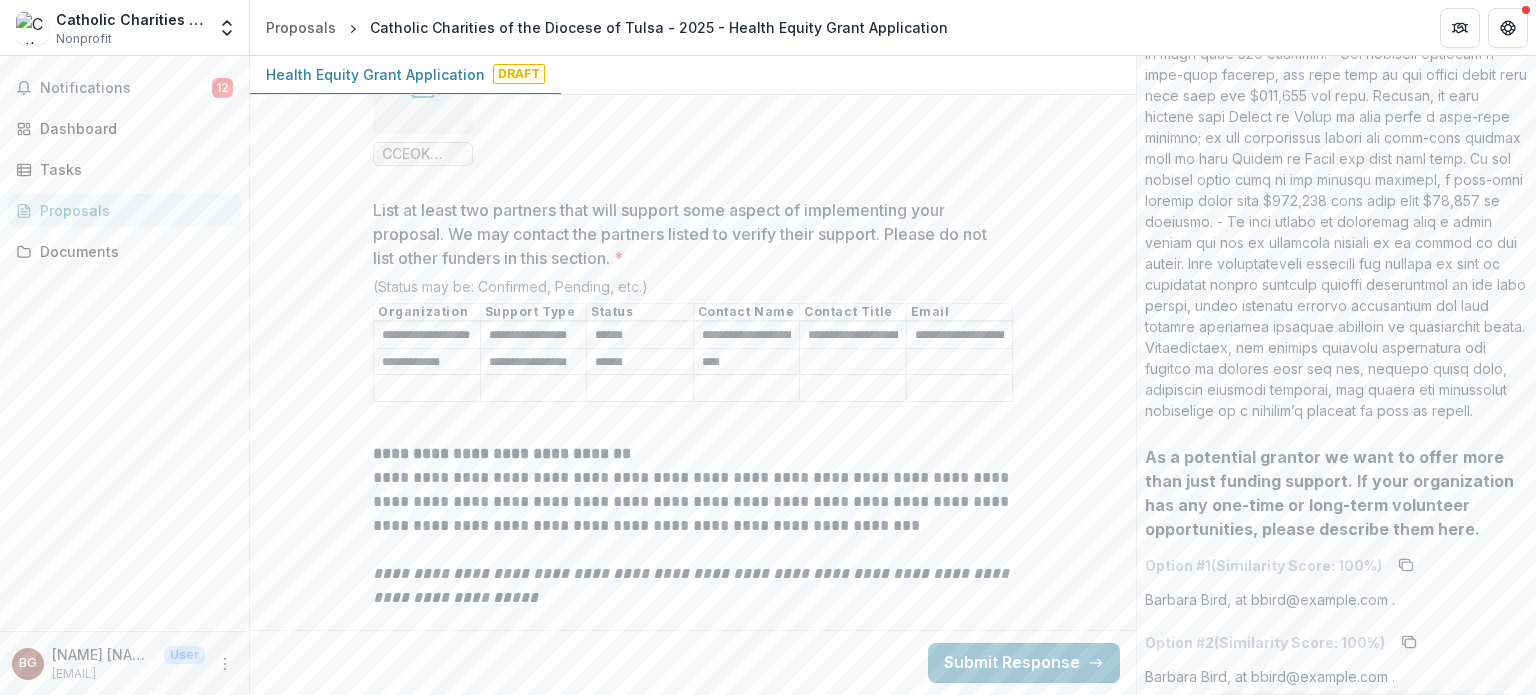 scroll, scrollTop: 0, scrollLeft: 100, axis: horizontal 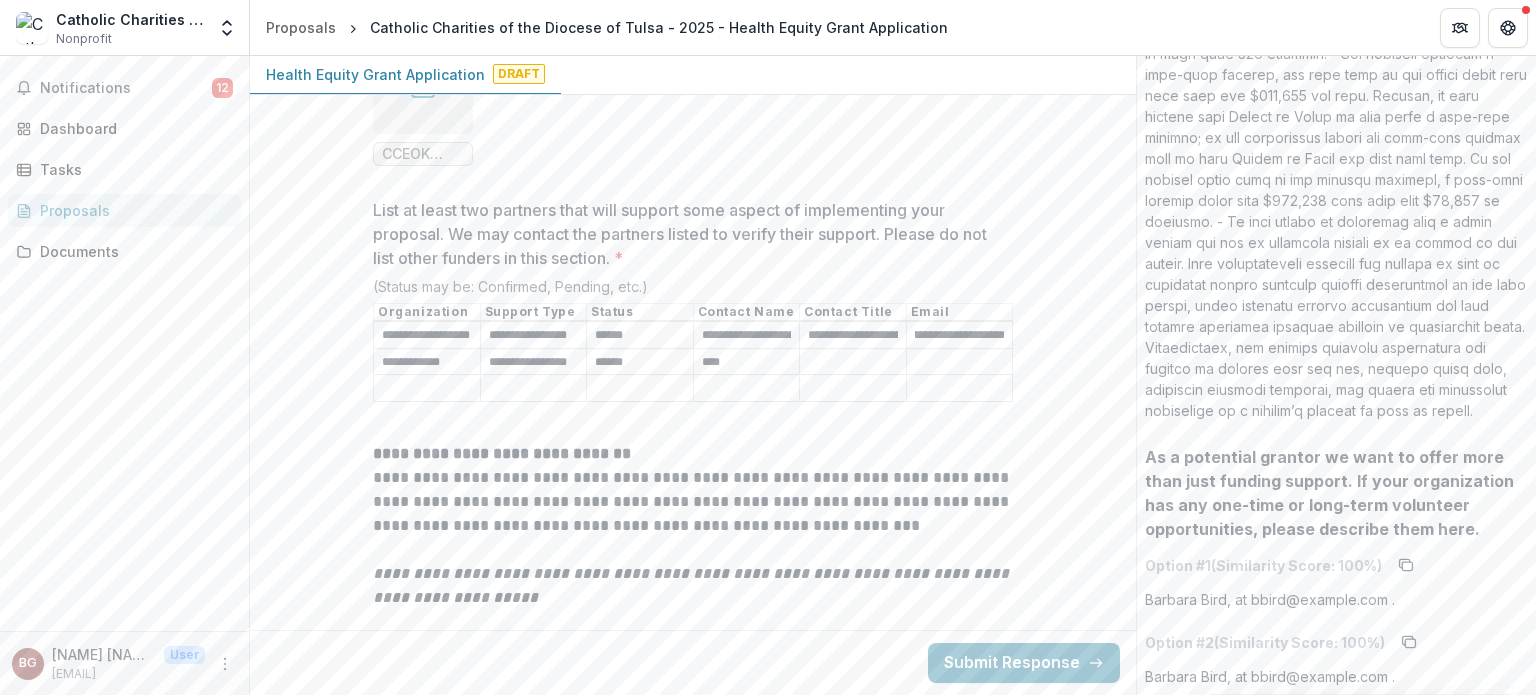 type on "**********" 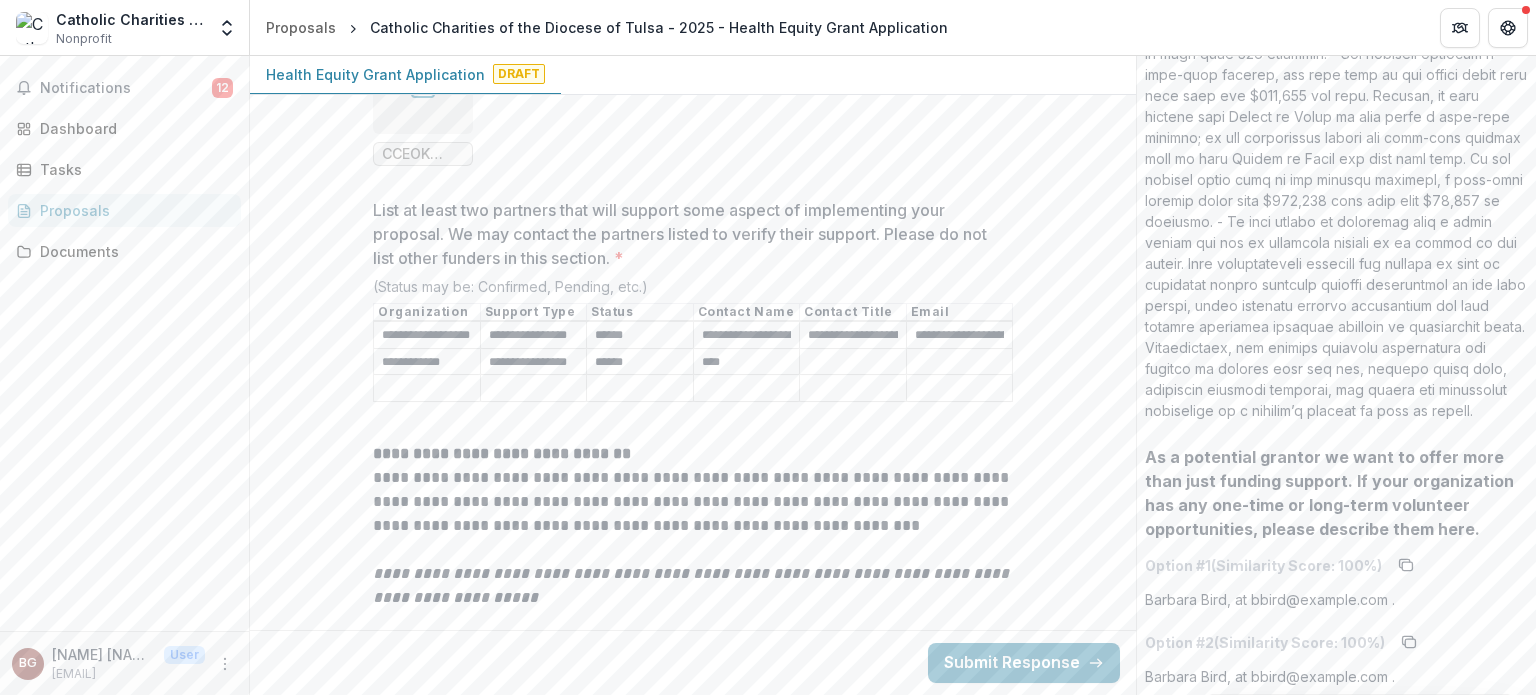 drag, startPoint x: 764, startPoint y: 327, endPoint x: 655, endPoint y: 327, distance: 109 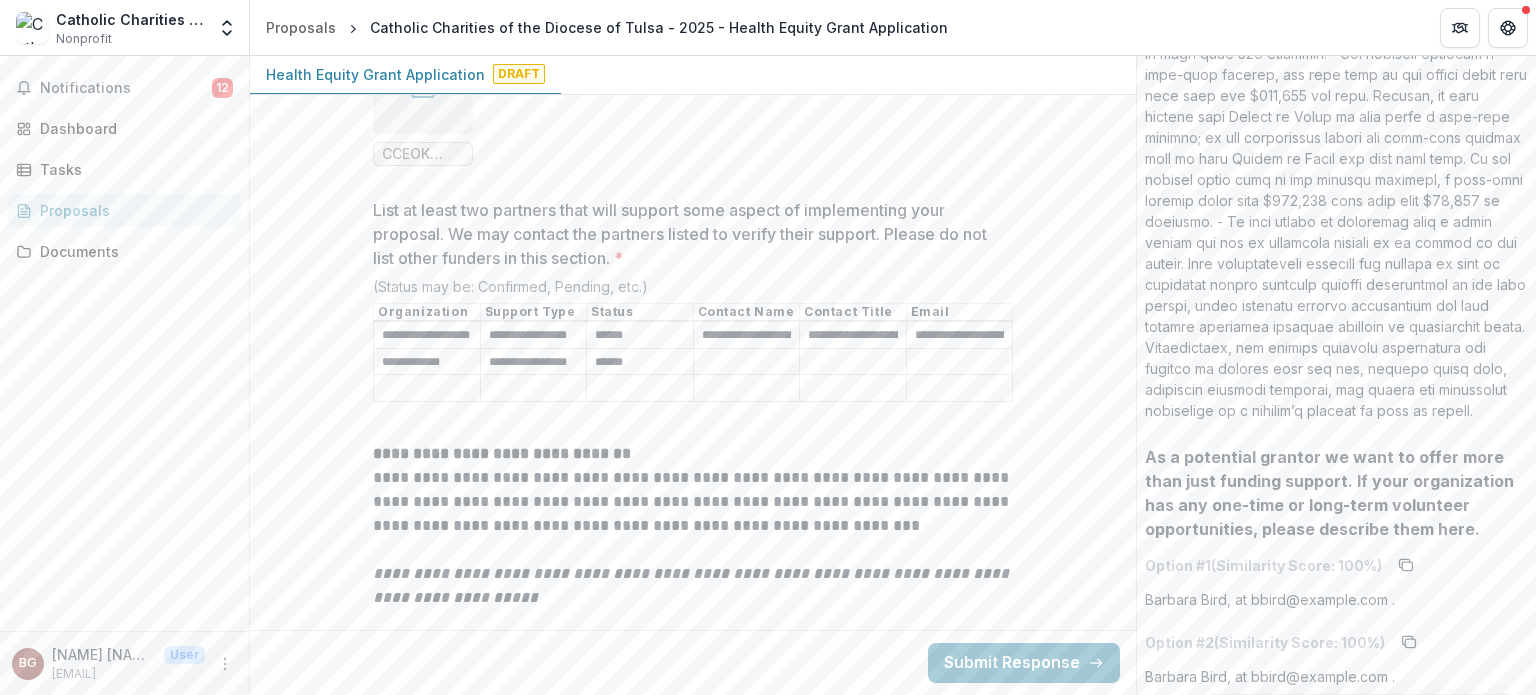 paste on "**********" 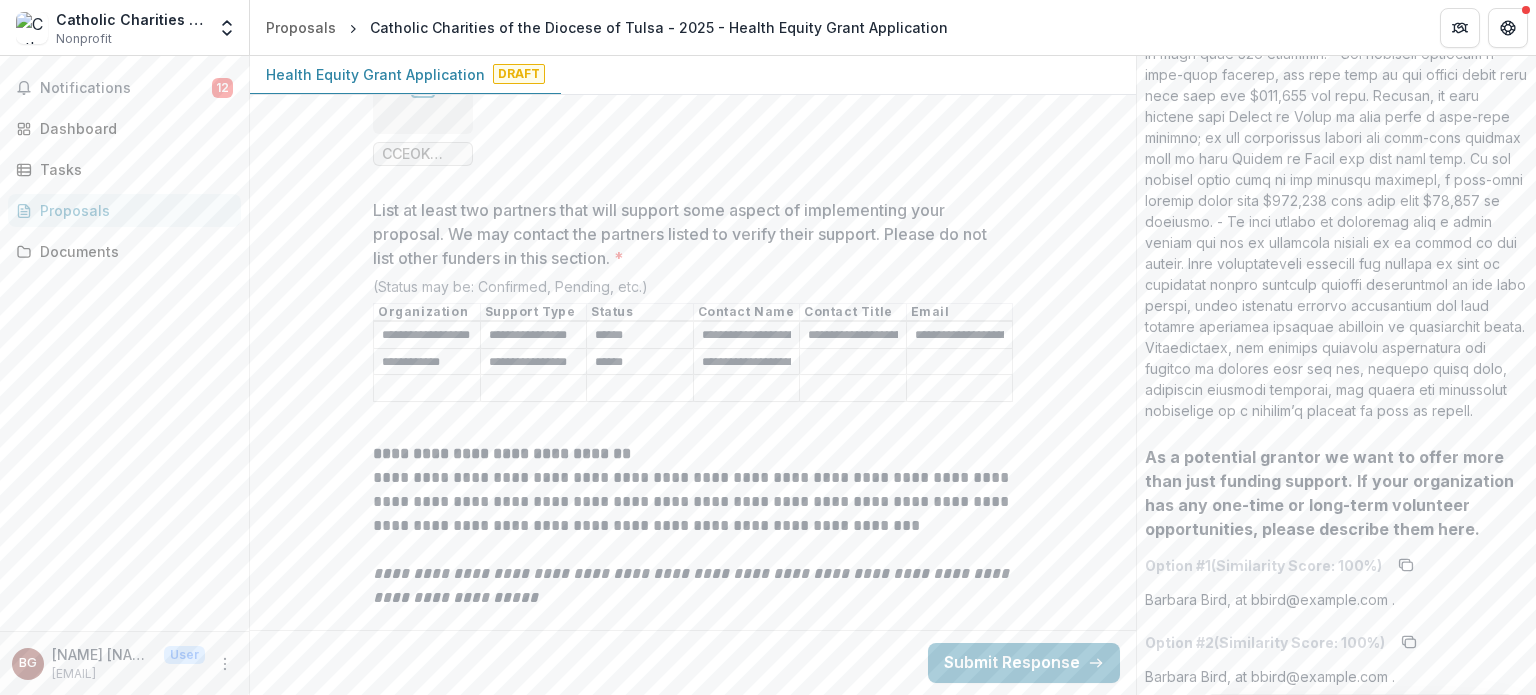 scroll, scrollTop: 0, scrollLeft: 44, axis: horizontal 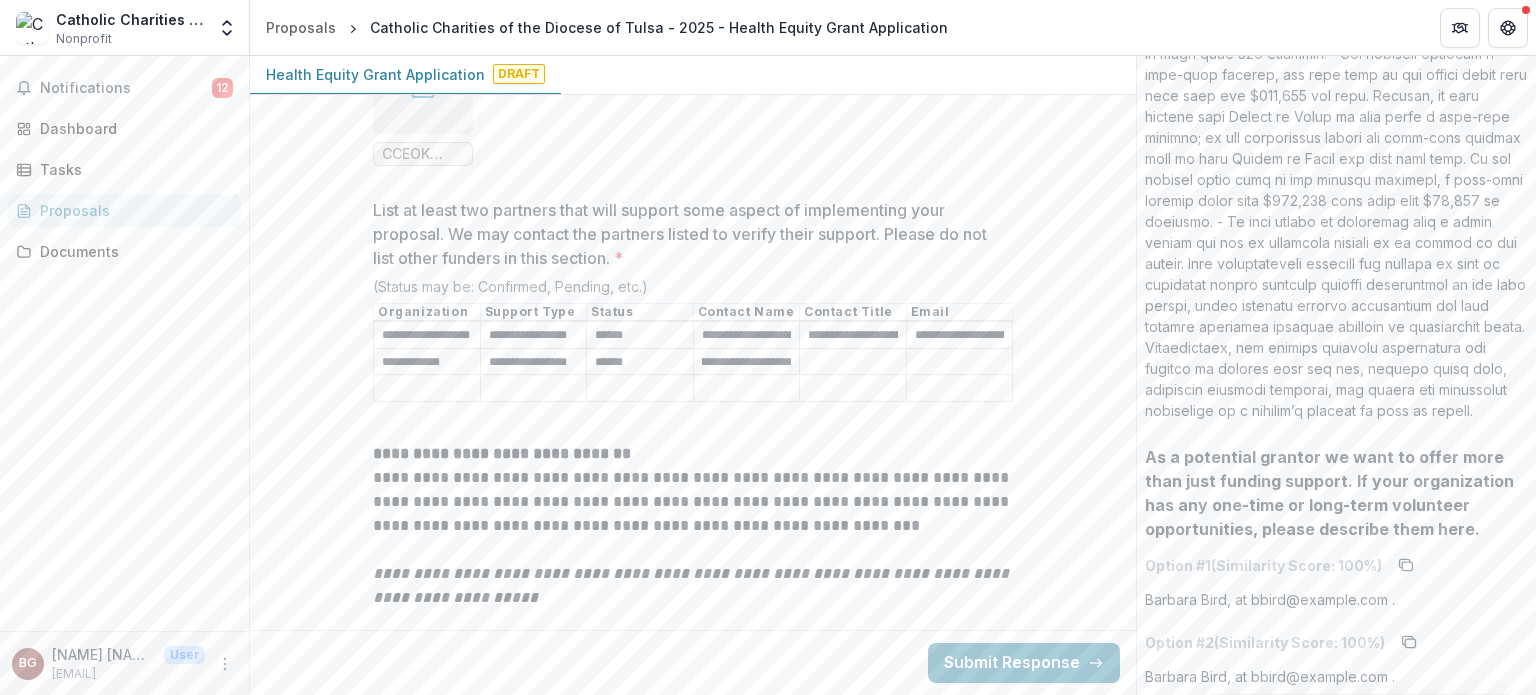 type on "**********" 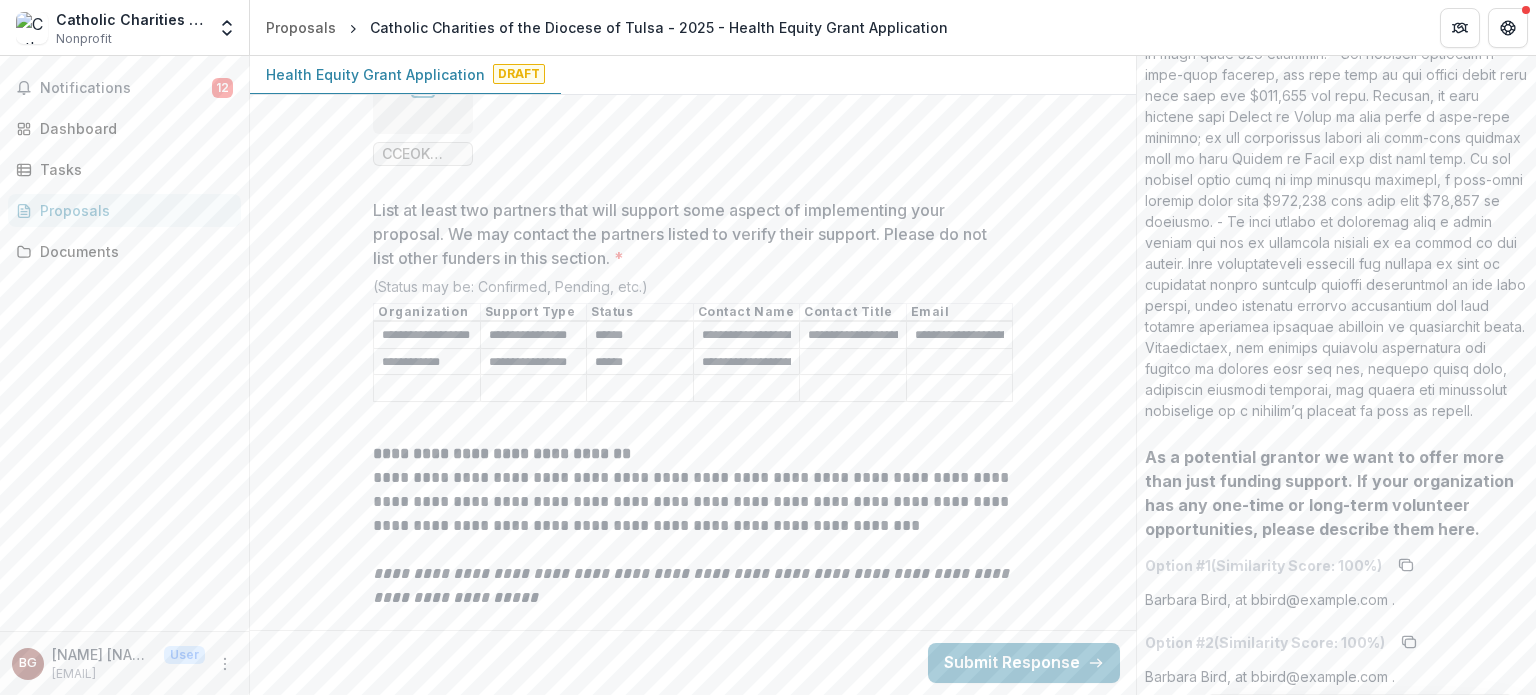 paste on "**********" 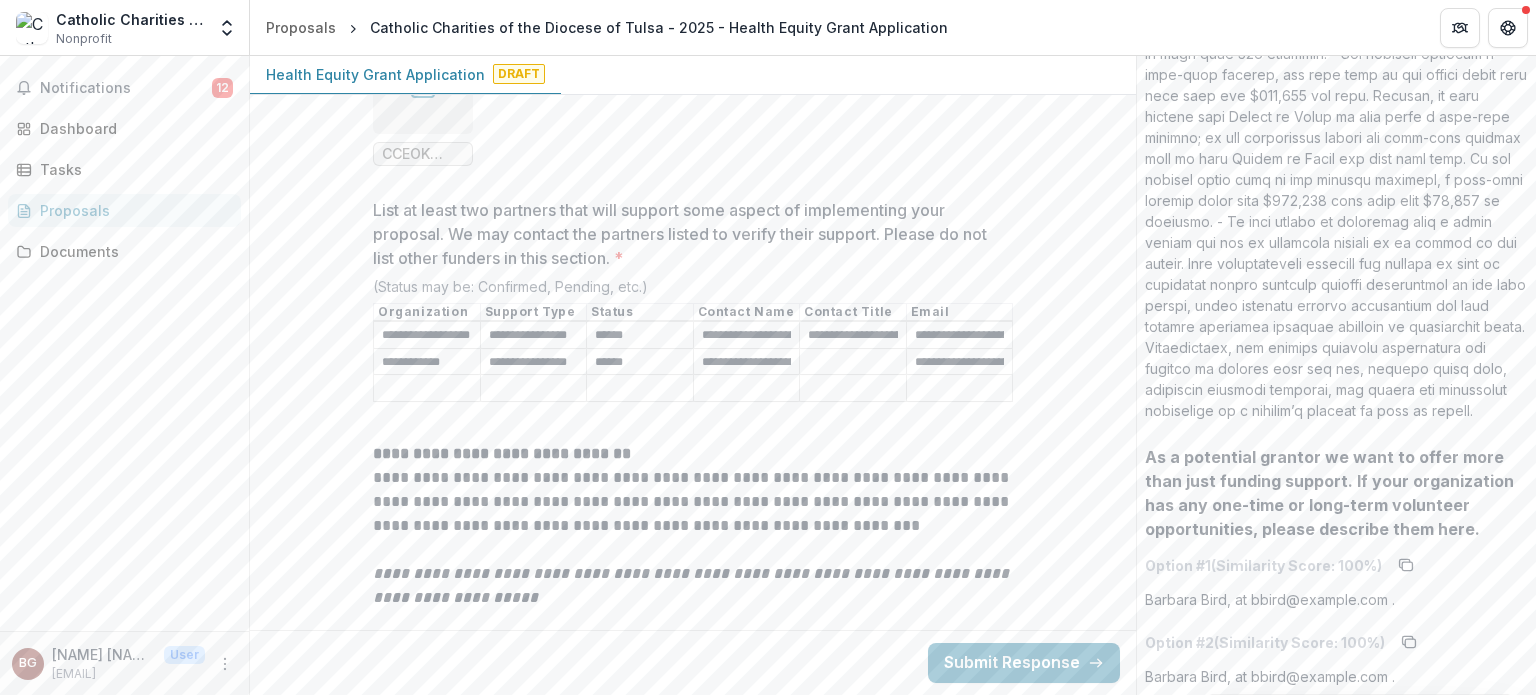 scroll, scrollTop: 0, scrollLeft: 43, axis: horizontal 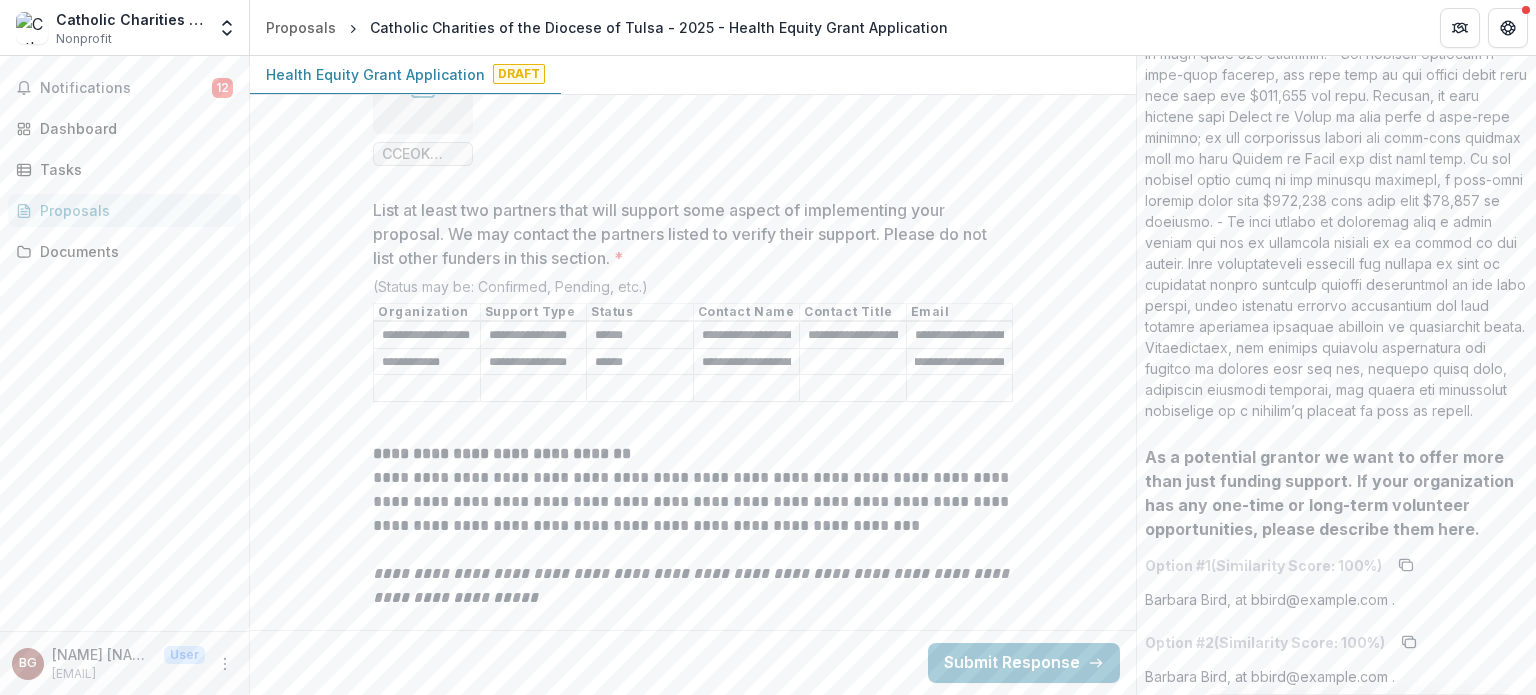 type on "**********" 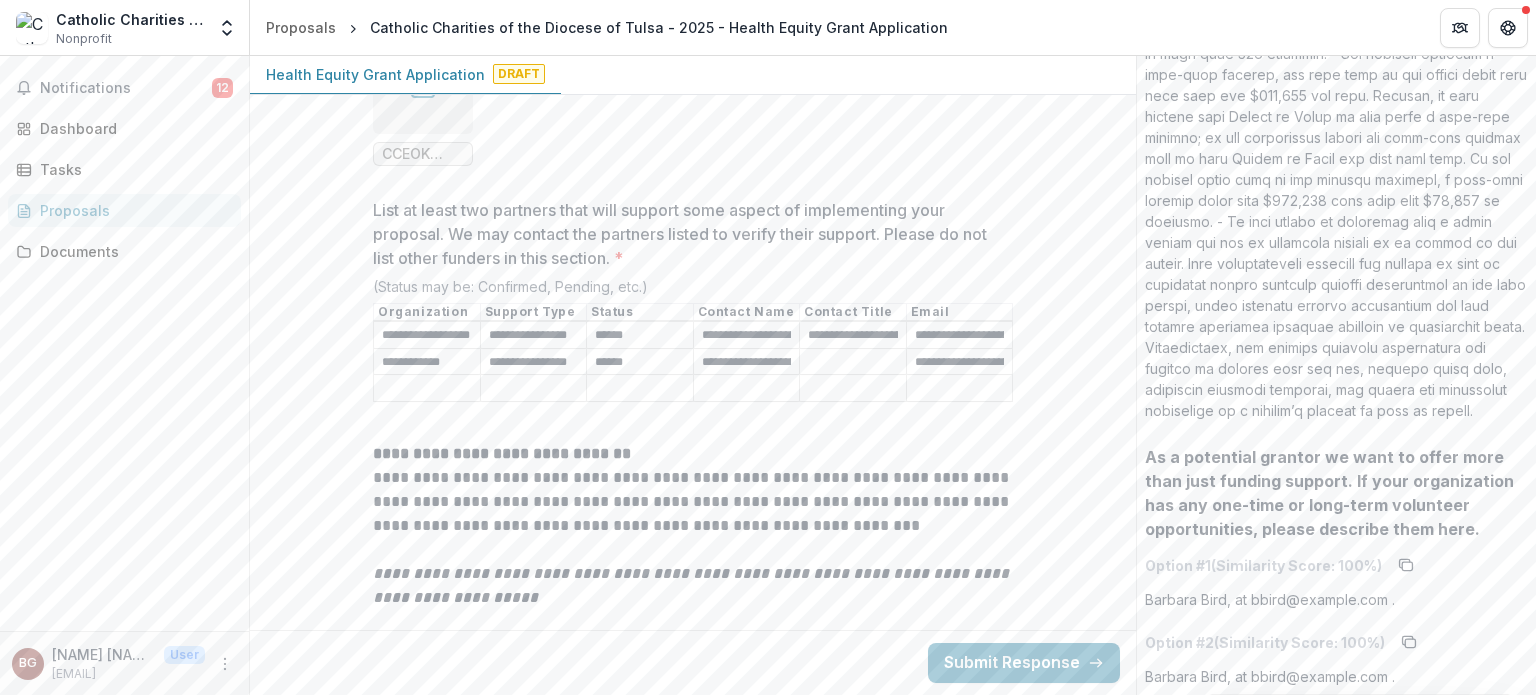 drag, startPoint x: 784, startPoint y: 325, endPoint x: 512, endPoint y: 330, distance: 272.04596 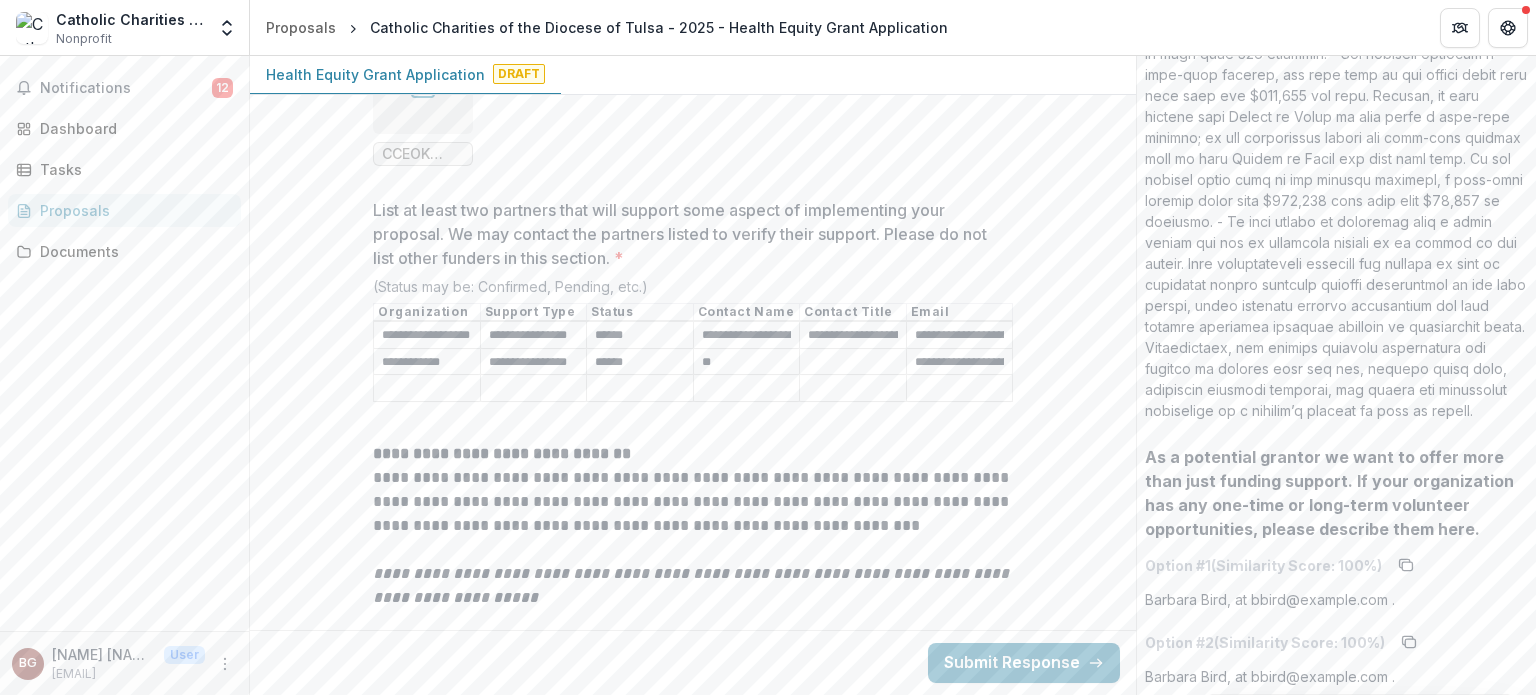 type on "*" 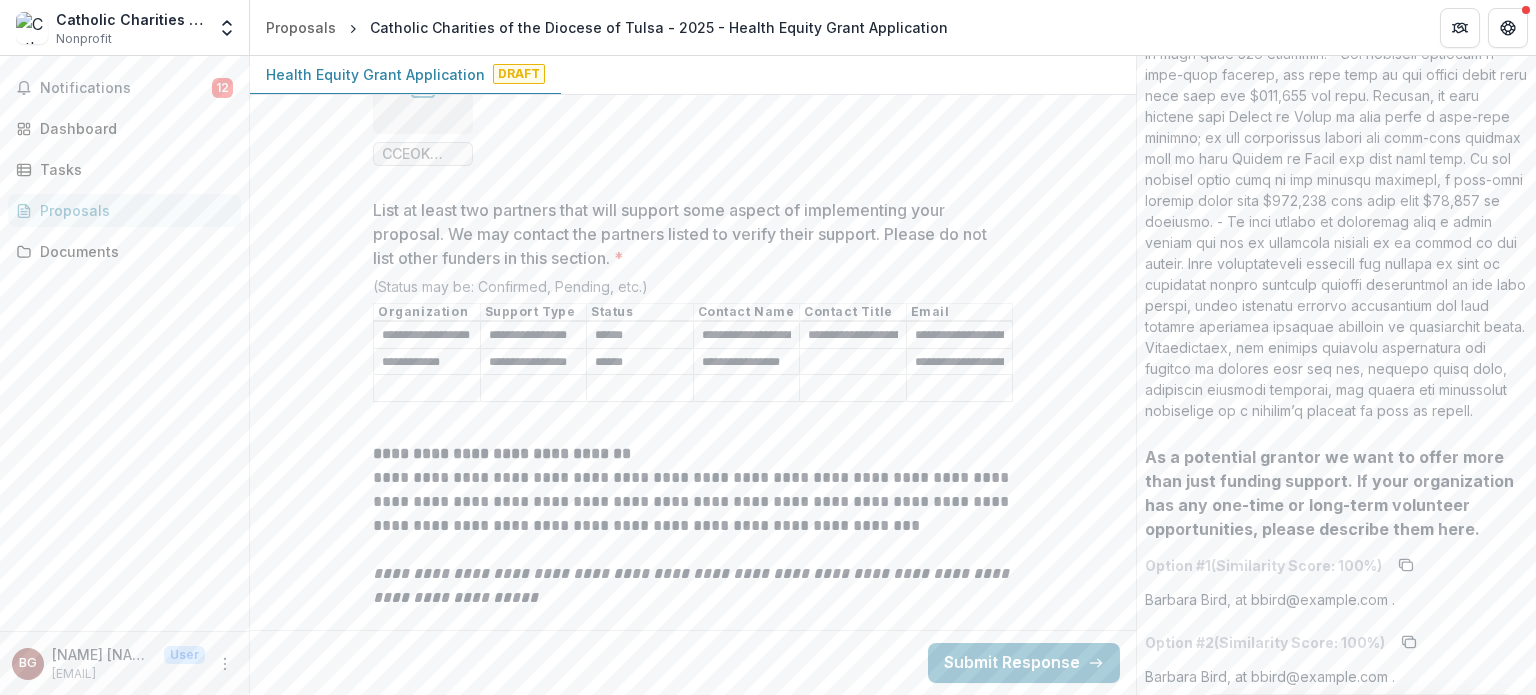 scroll, scrollTop: 0, scrollLeft: 5, axis: horizontal 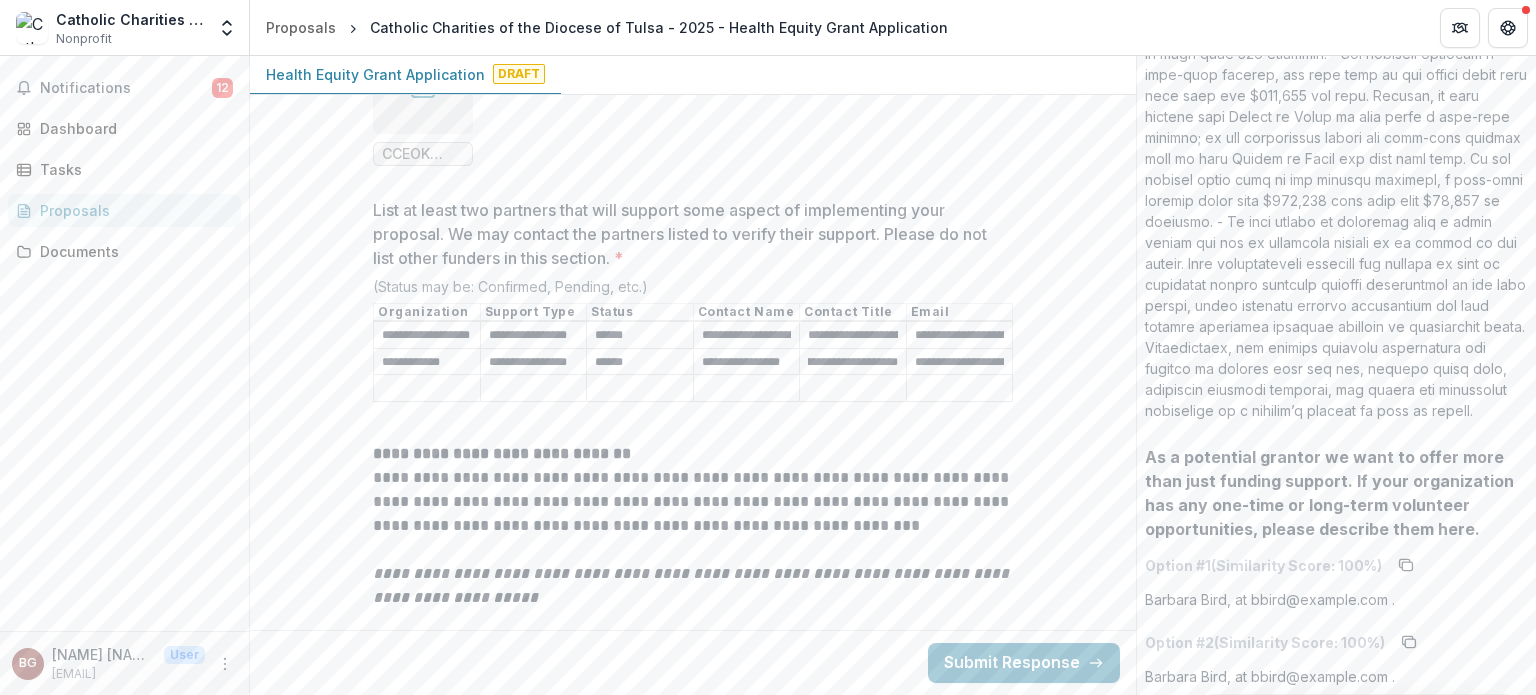 type on "**********" 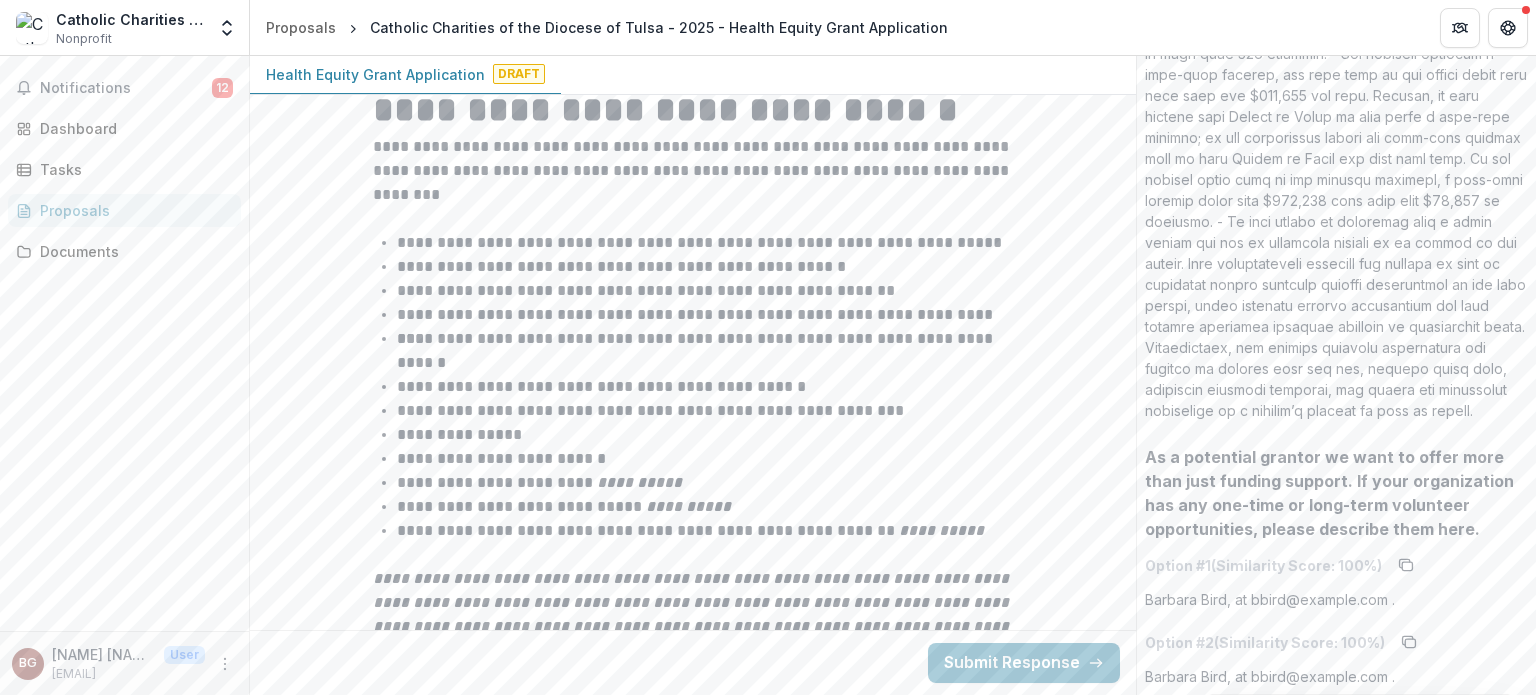 scroll, scrollTop: 0, scrollLeft: 0, axis: both 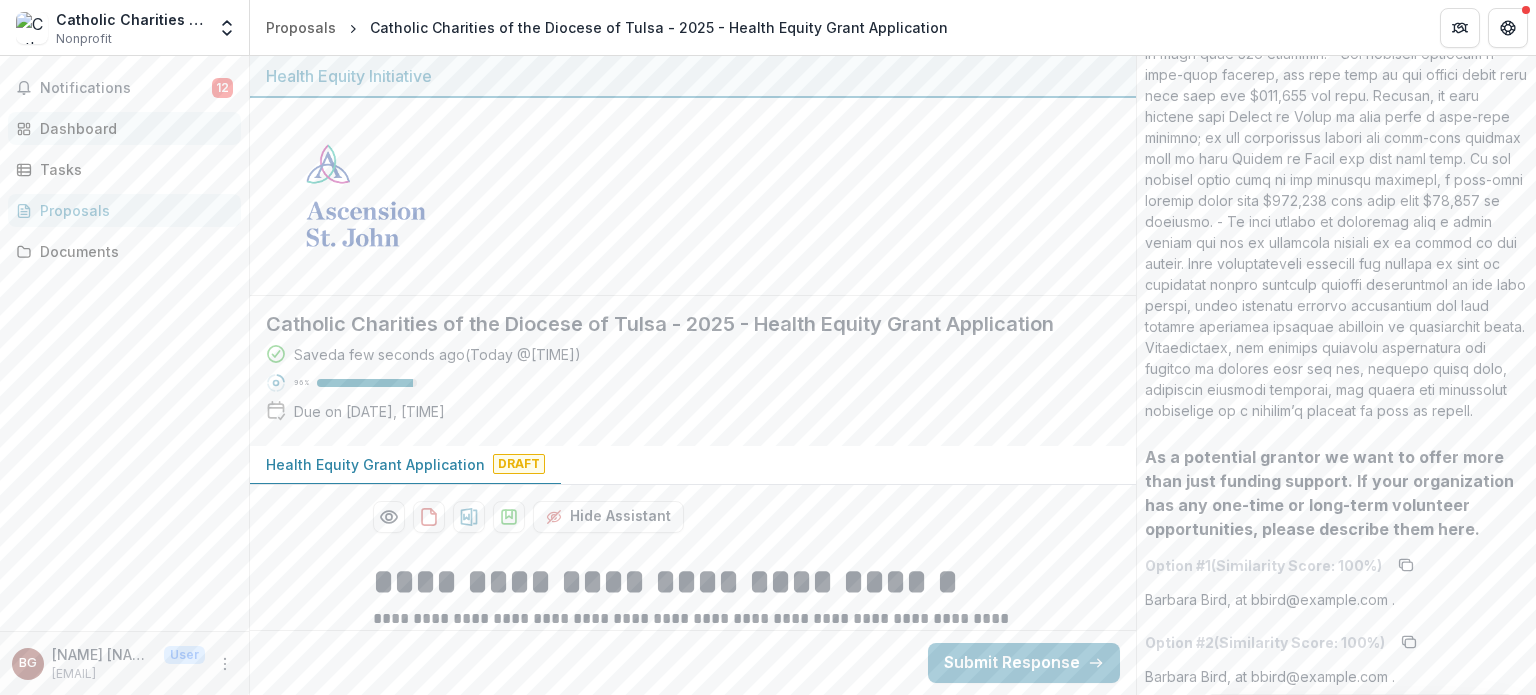 click on "Dashboard" at bounding box center [132, 128] 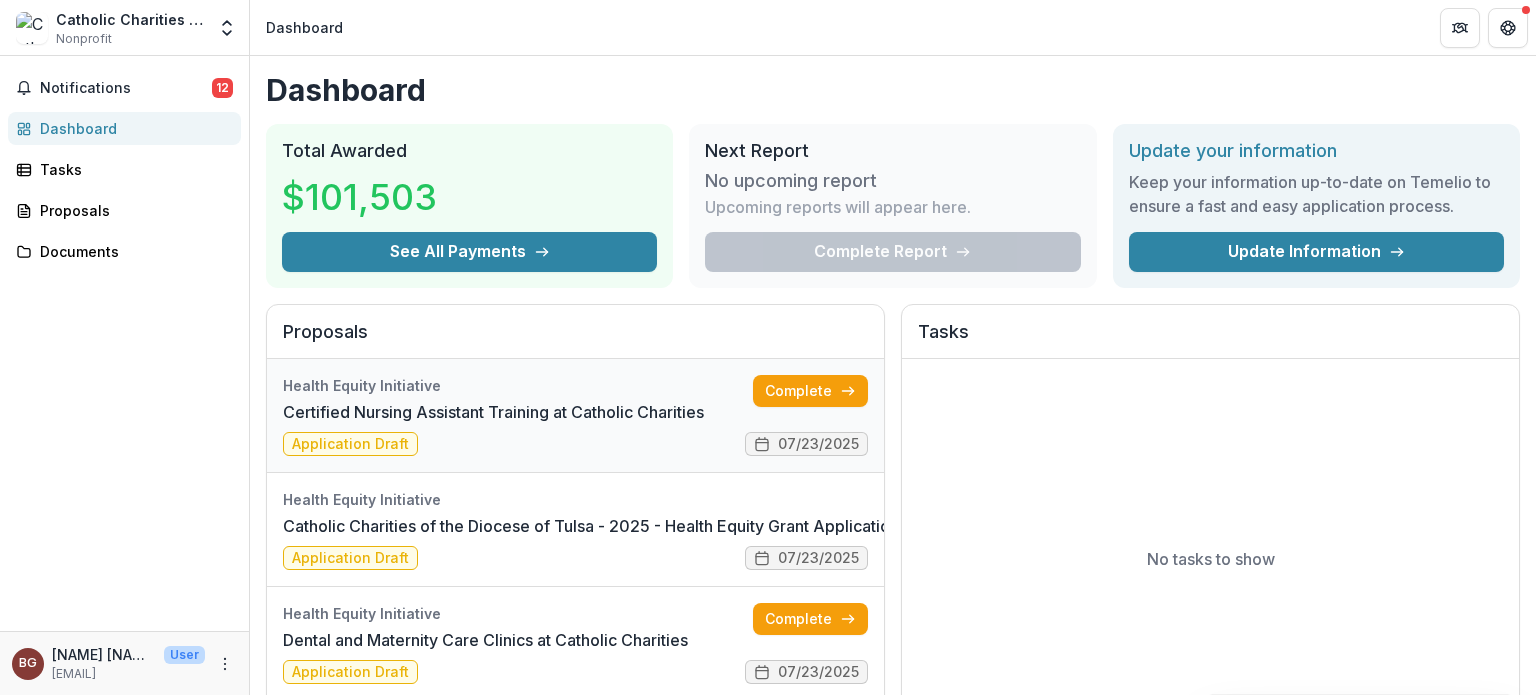 click on "Certified Nursing Assistant Training at Catholic Charities" at bounding box center [493, 412] 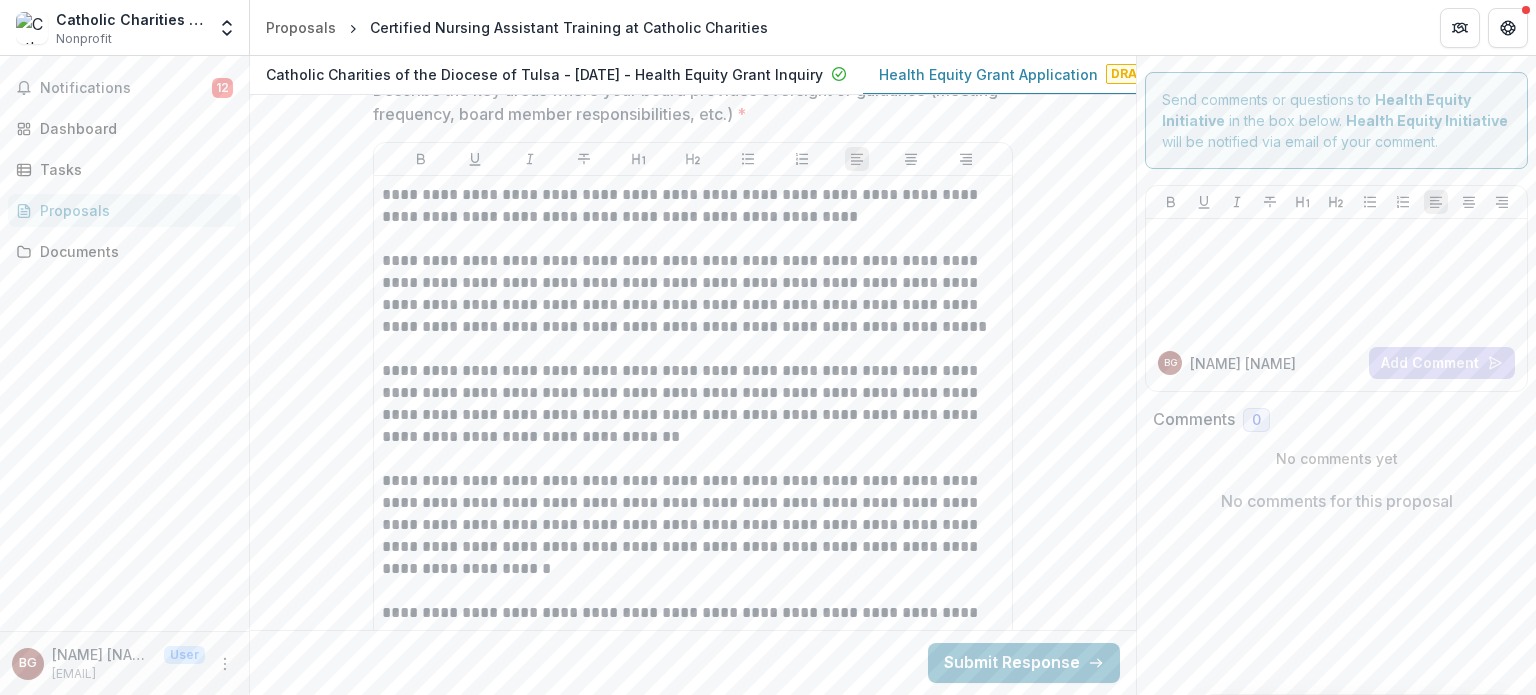 scroll, scrollTop: 3543, scrollLeft: 0, axis: vertical 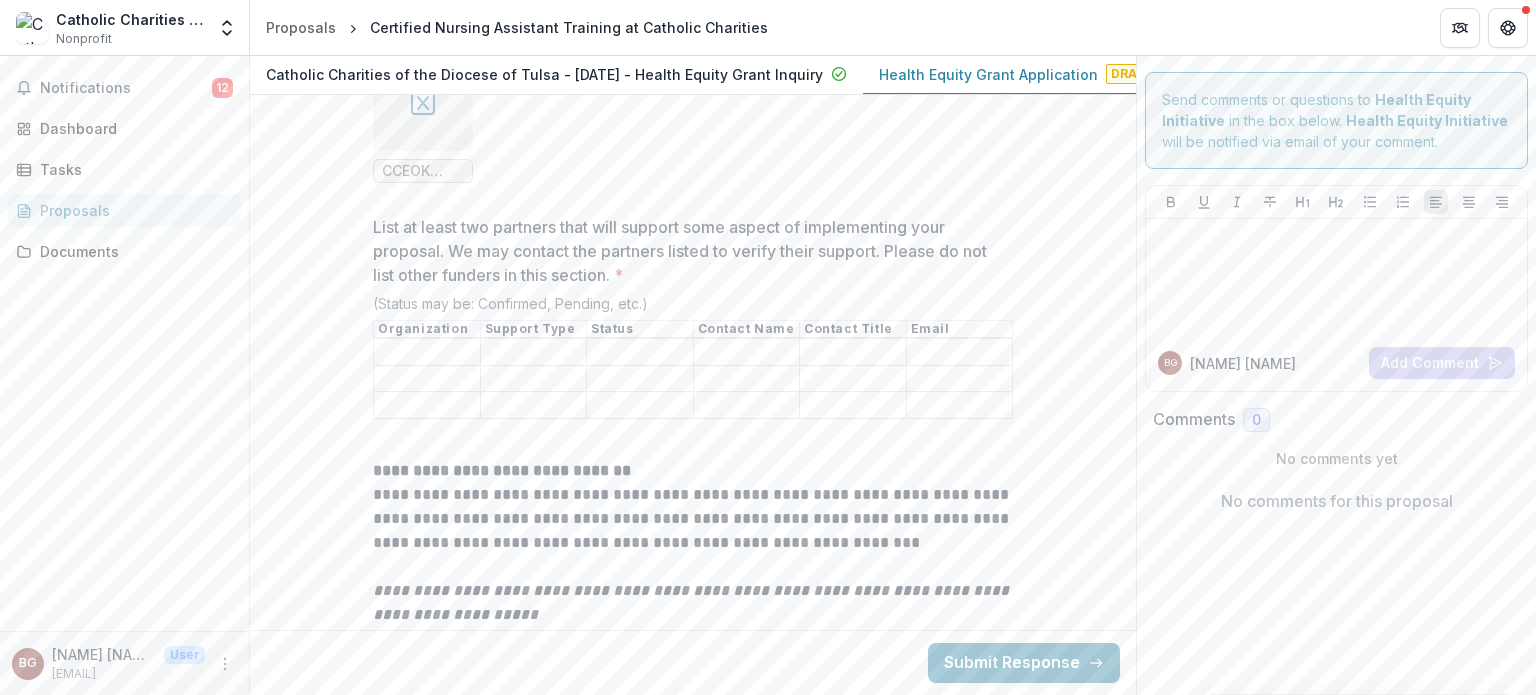 click on "List at least two partners that will support some aspect of implementing your proposal. We may contact the partners listed to verify their support. Please do not list other funders in this section. *" at bounding box center [427, 353] 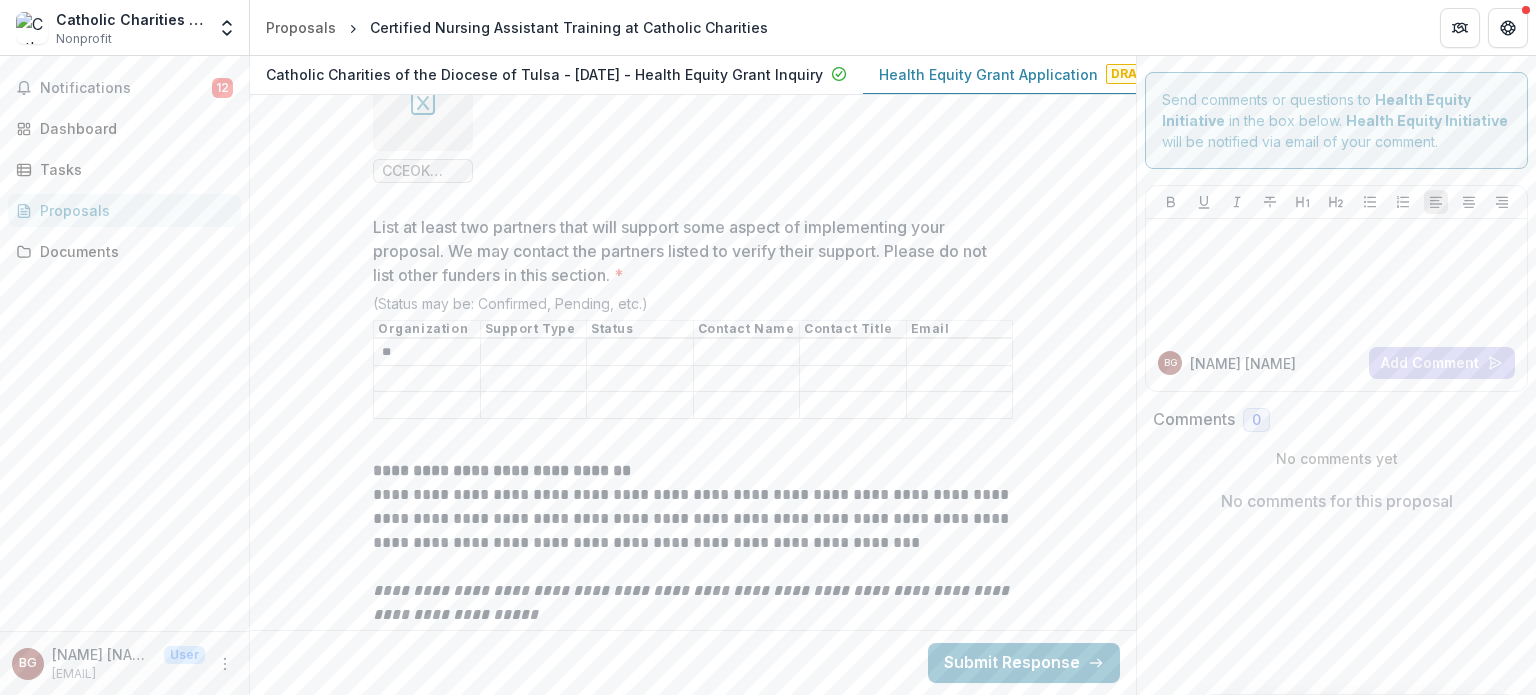 type on "*" 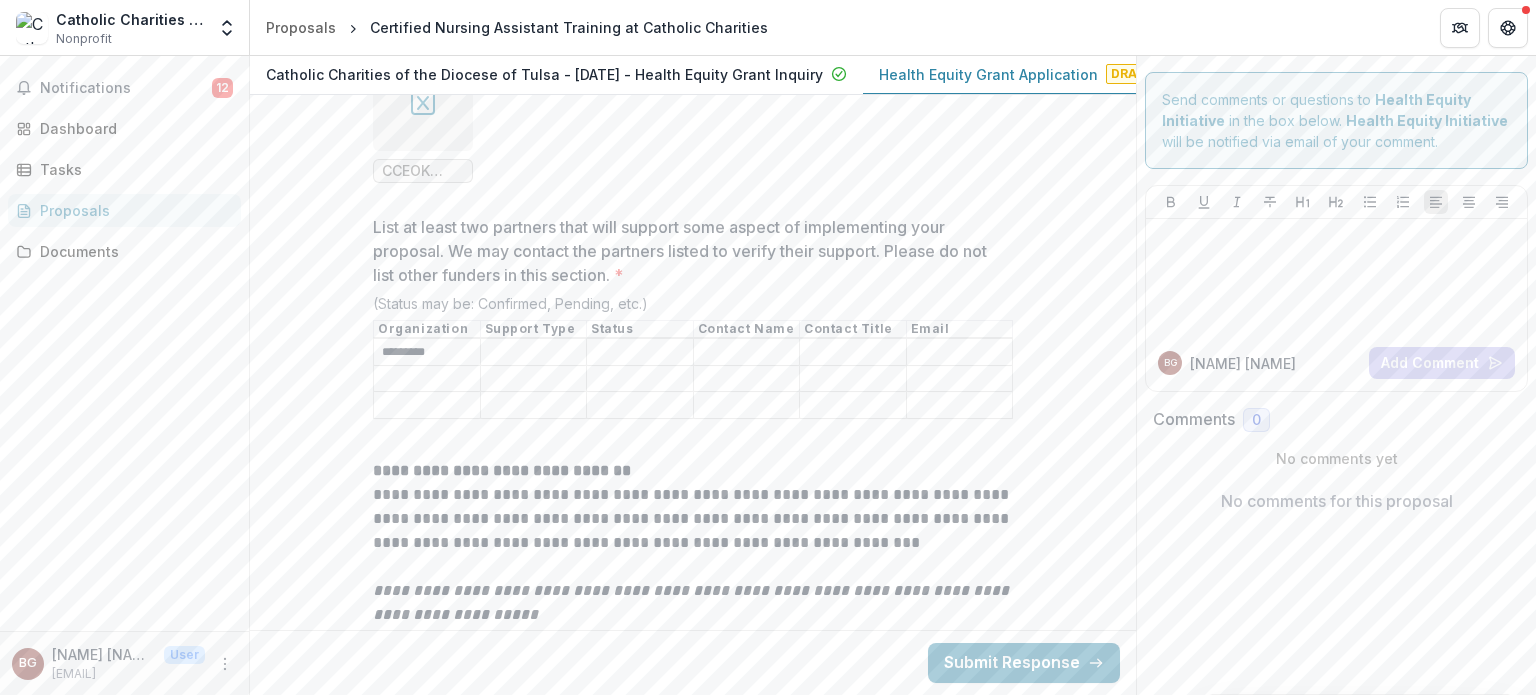 type on "*********" 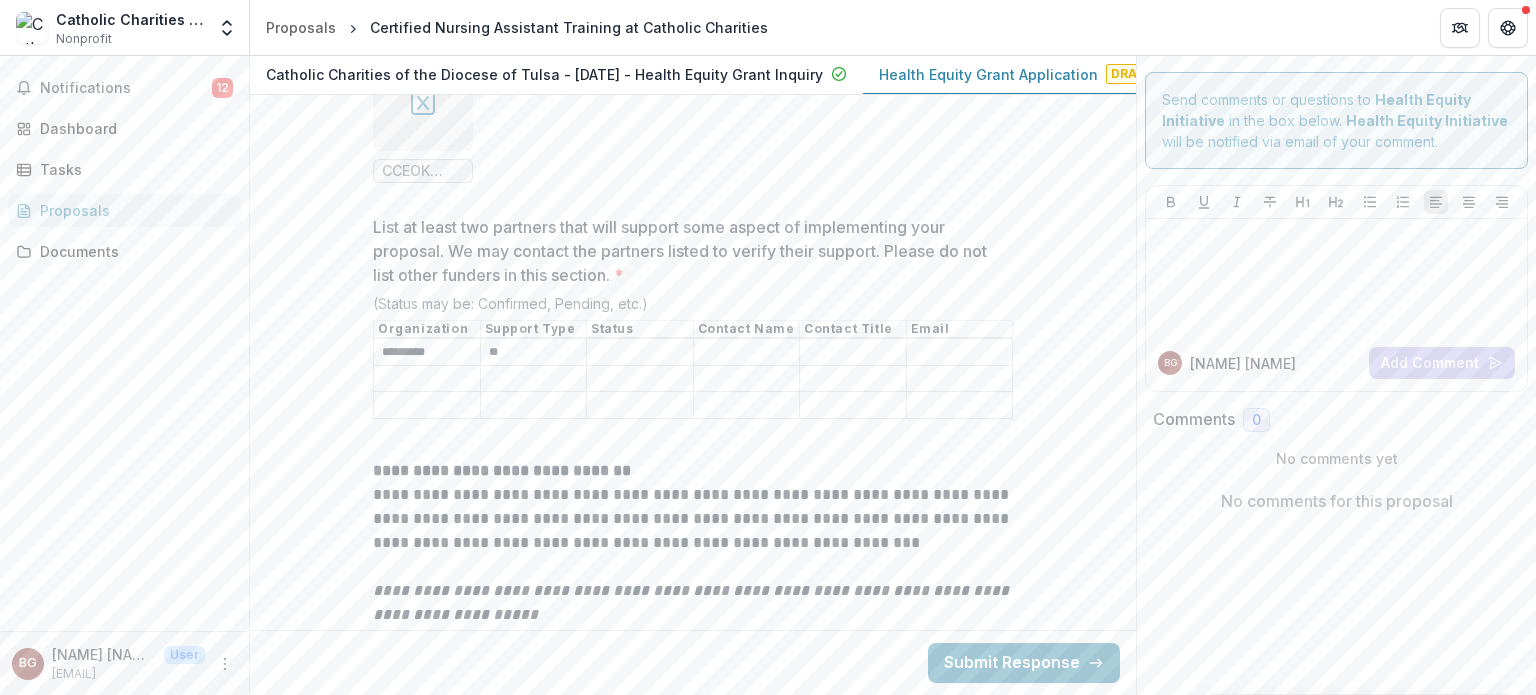 type on "*" 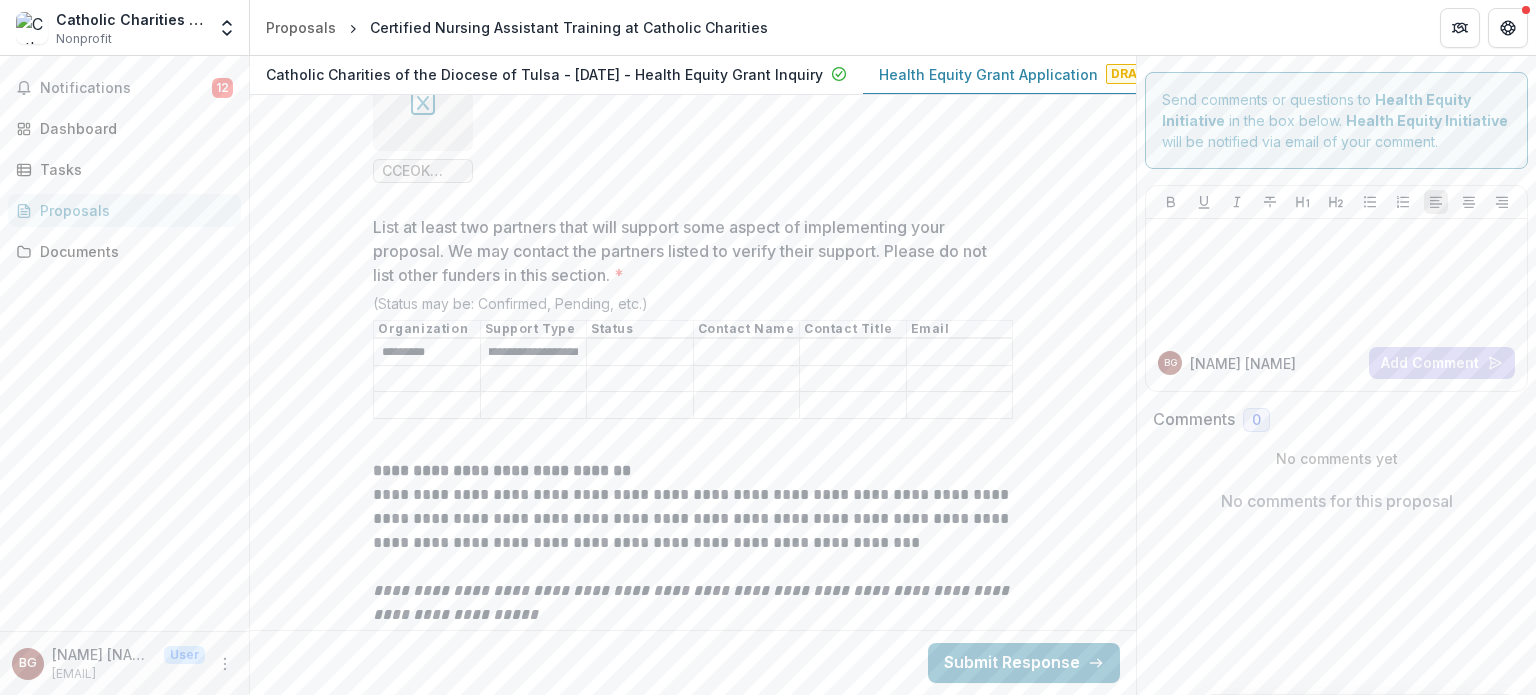 scroll, scrollTop: 0, scrollLeft: 48, axis: horizontal 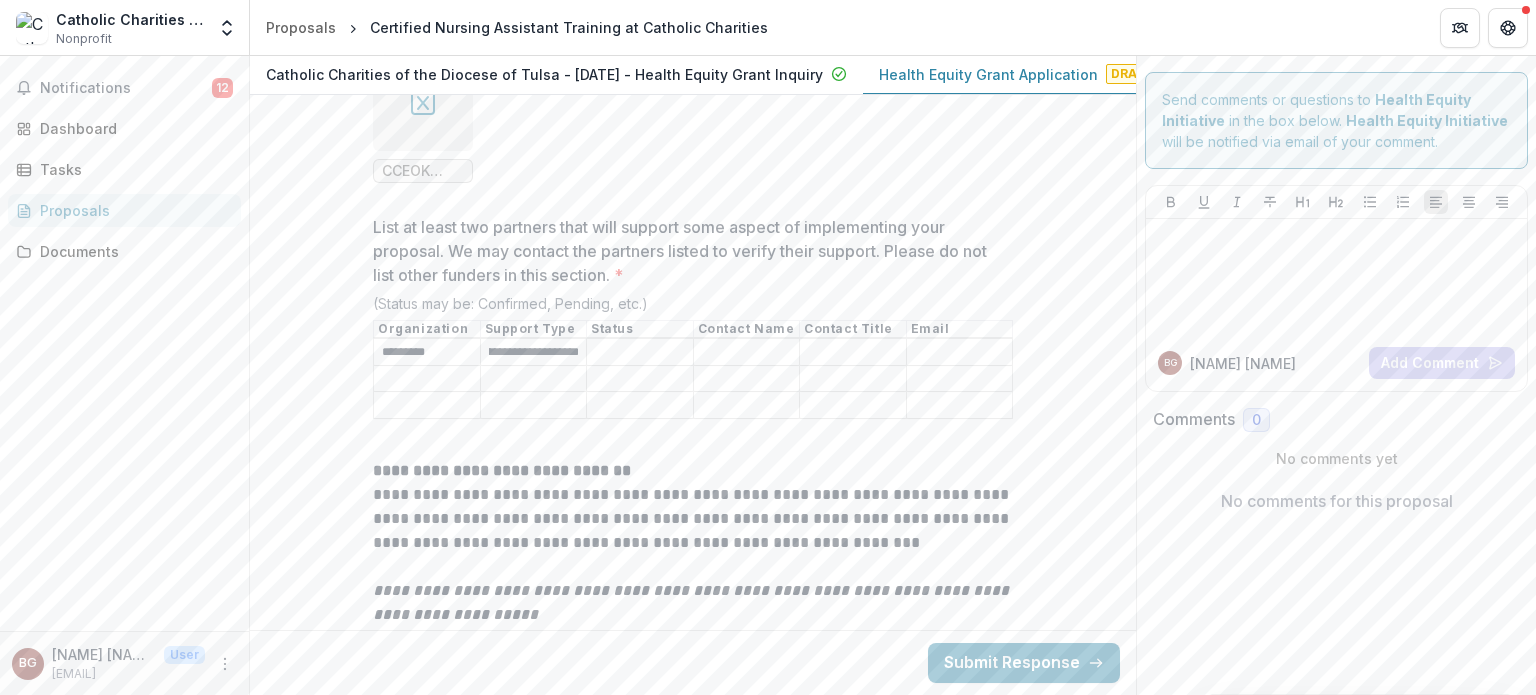 type on "**********" 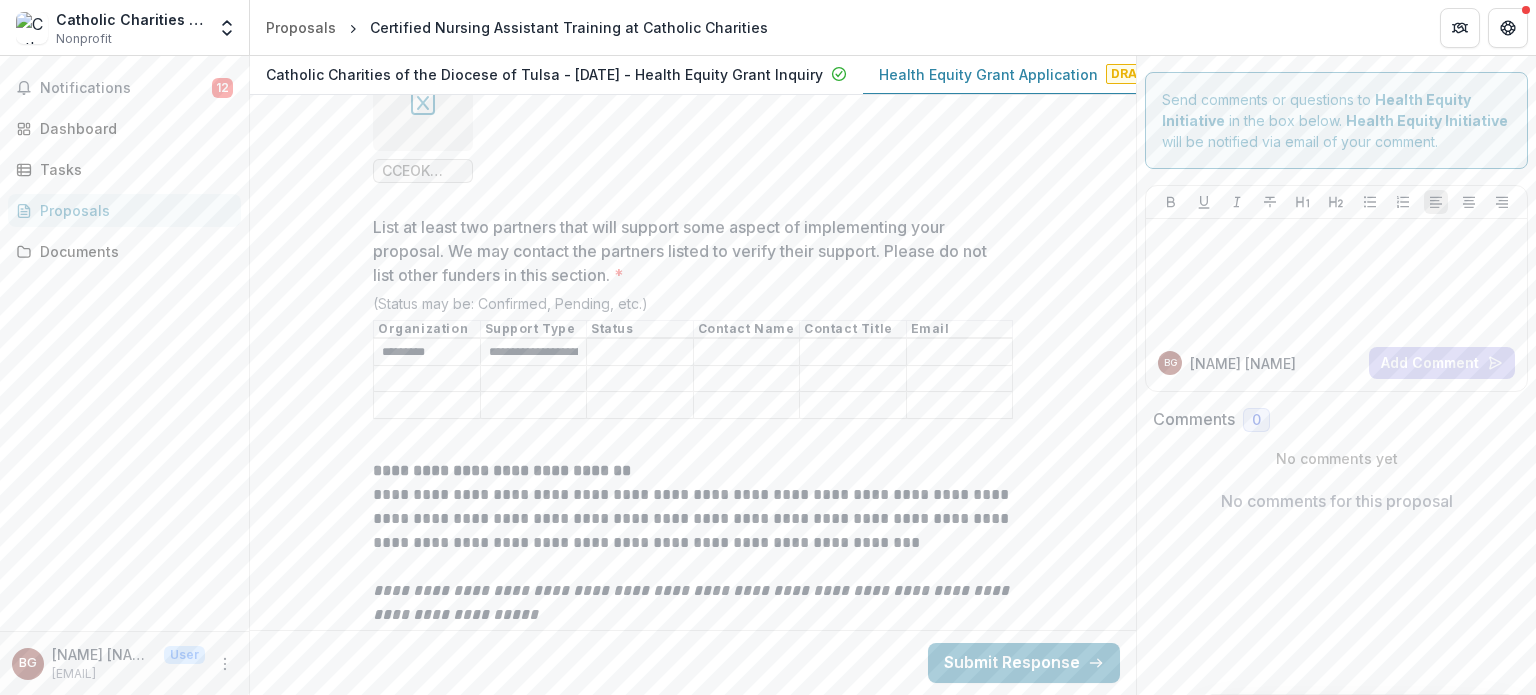 type on "******" 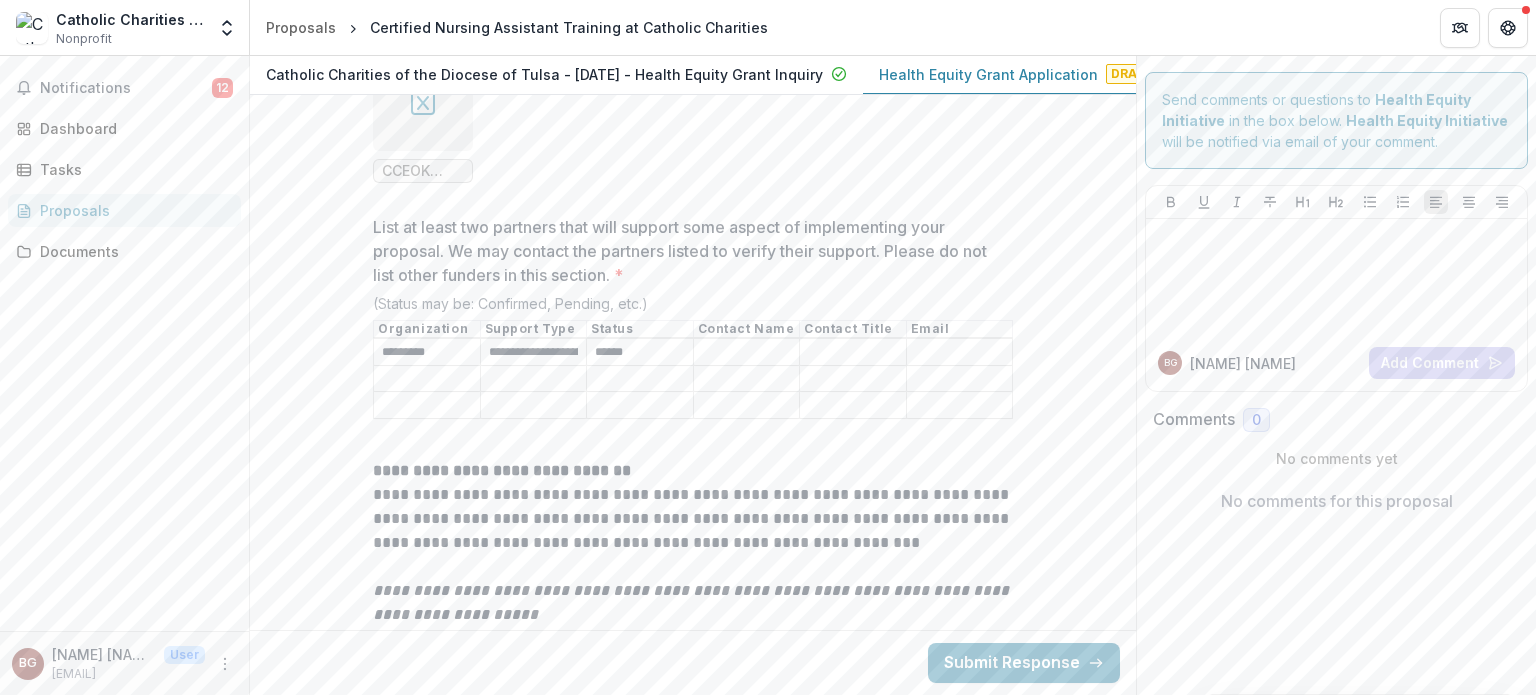 click at bounding box center (746, 378) 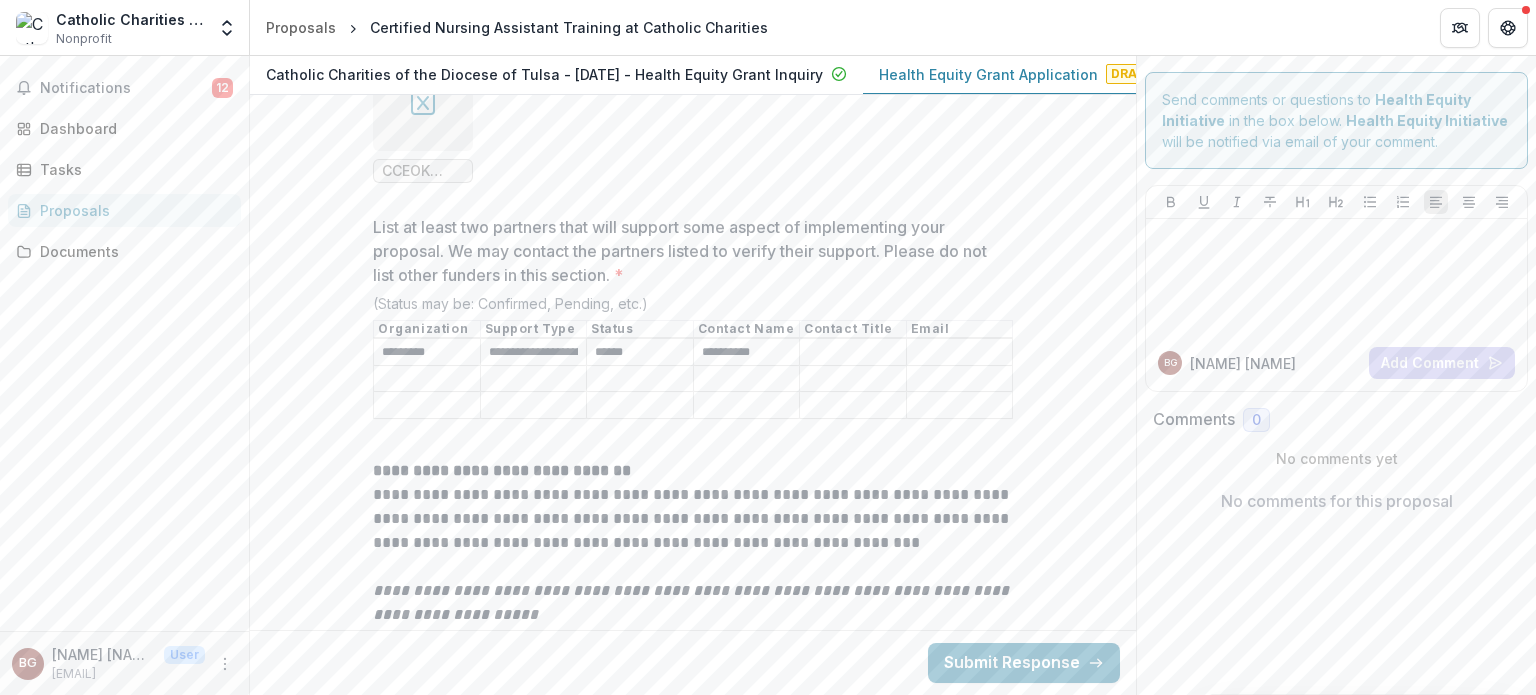 type on "**********" 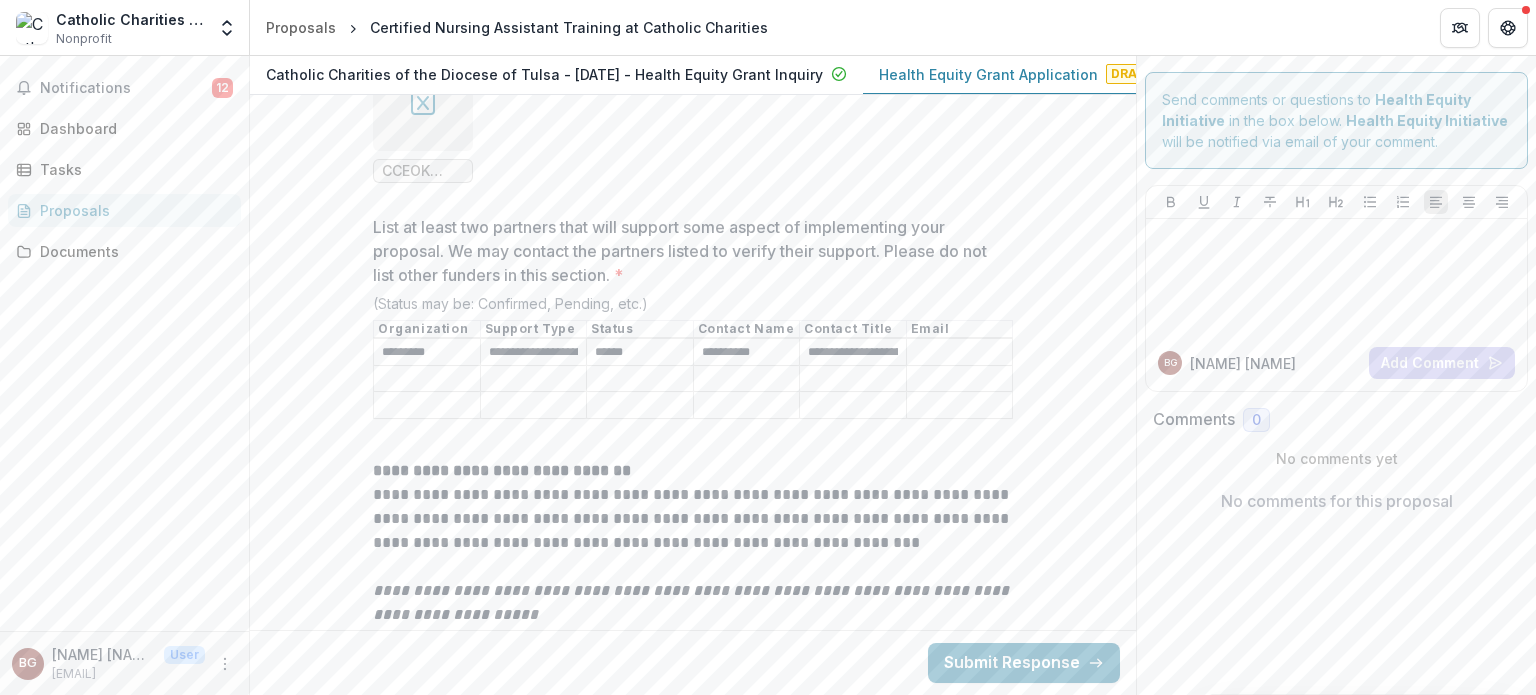 scroll, scrollTop: 0, scrollLeft: 113, axis: horizontal 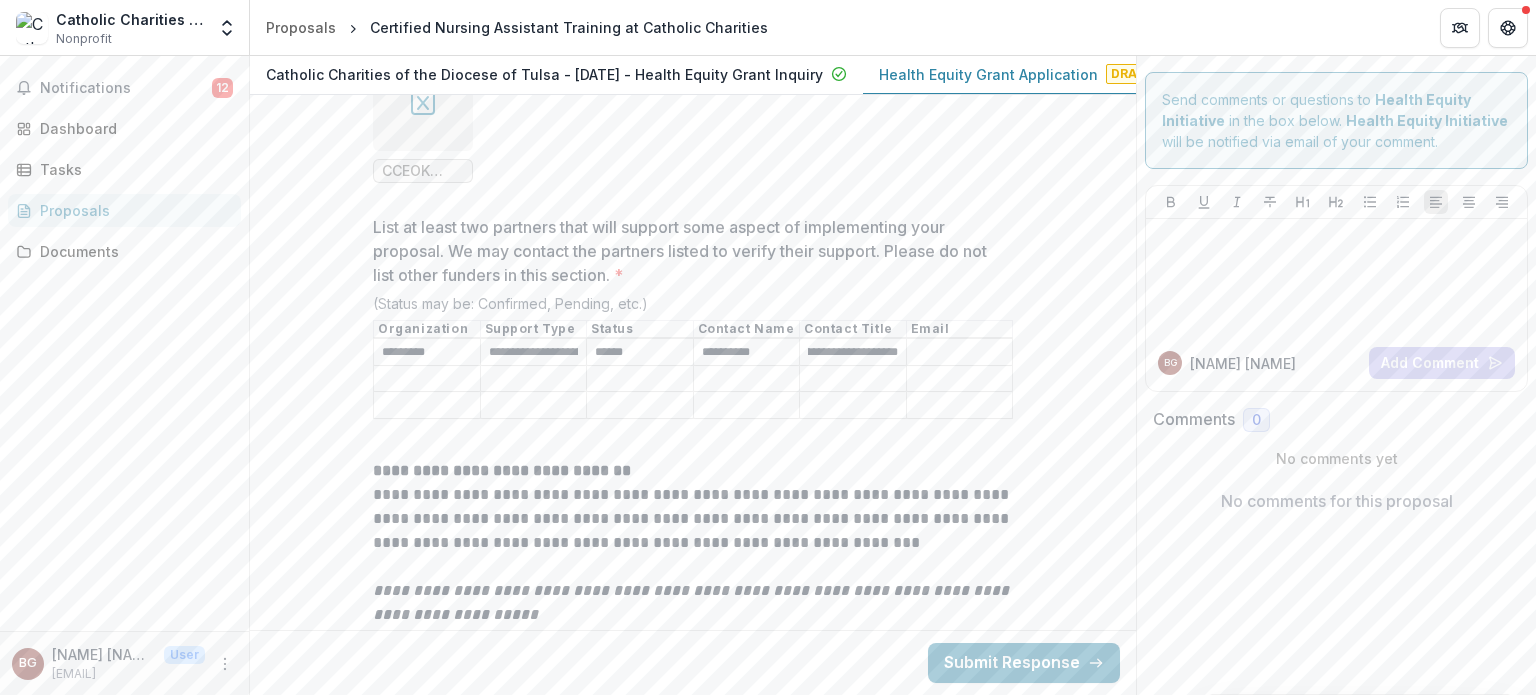 type on "**********" 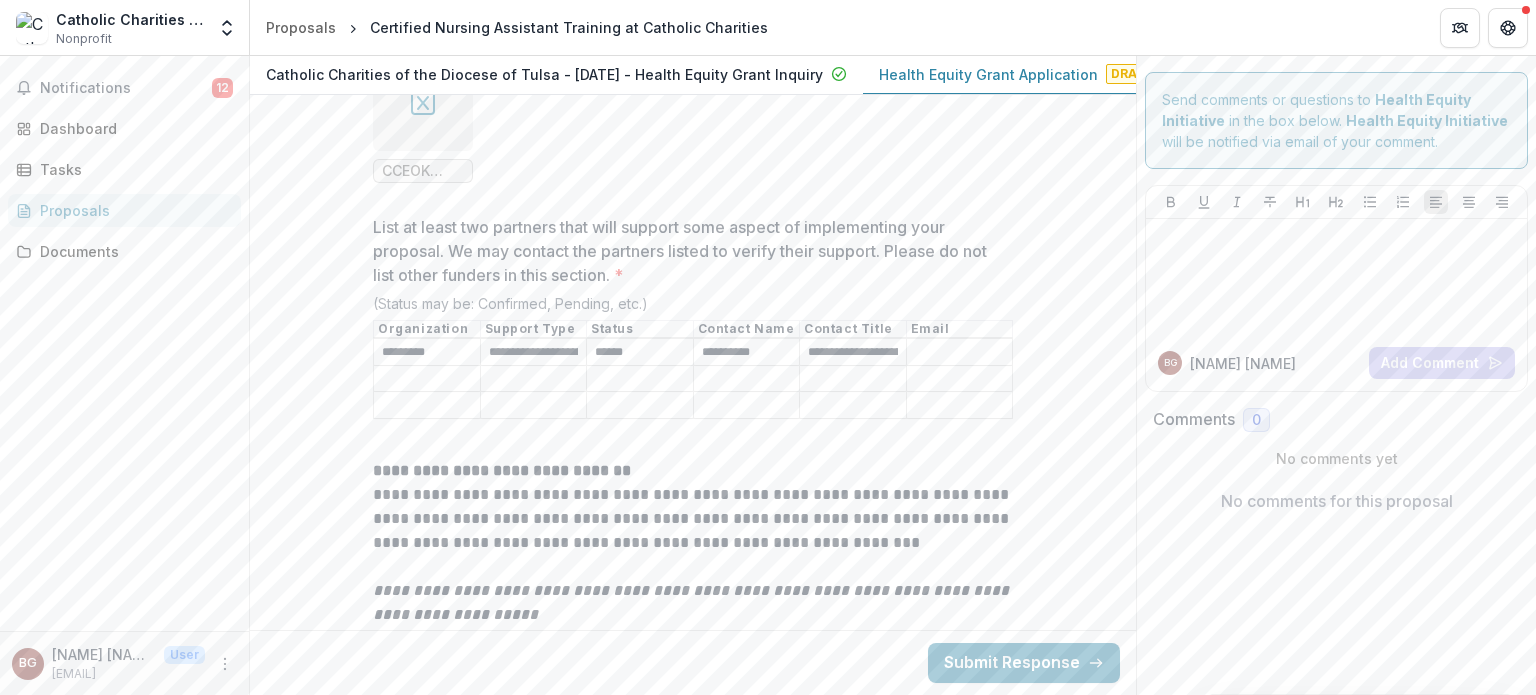 click on "List at least two partners that will support some aspect of implementing your proposal. We may contact the partners listed to verify their support. Please do not list other funders in this section. *" at bounding box center (960, 353) 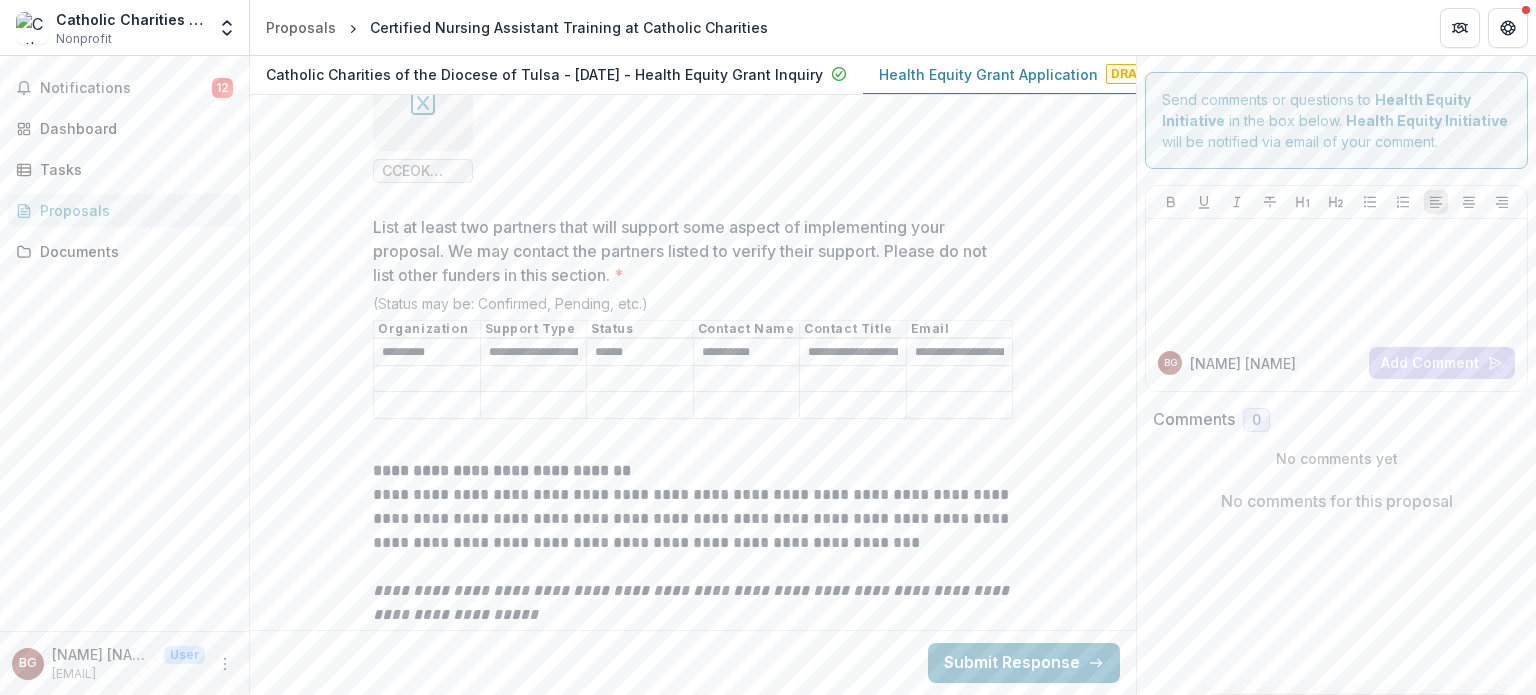 scroll, scrollTop: 0, scrollLeft: 84, axis: horizontal 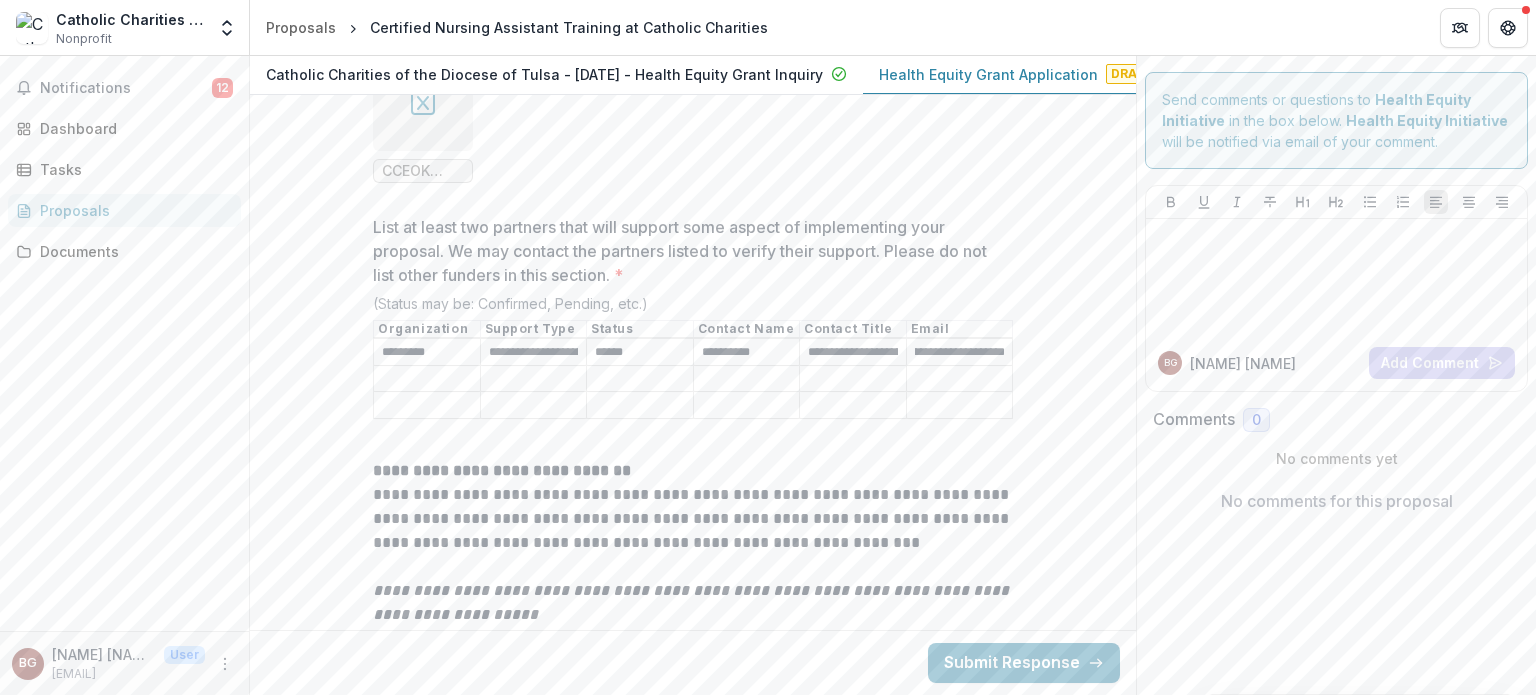 type on "**********" 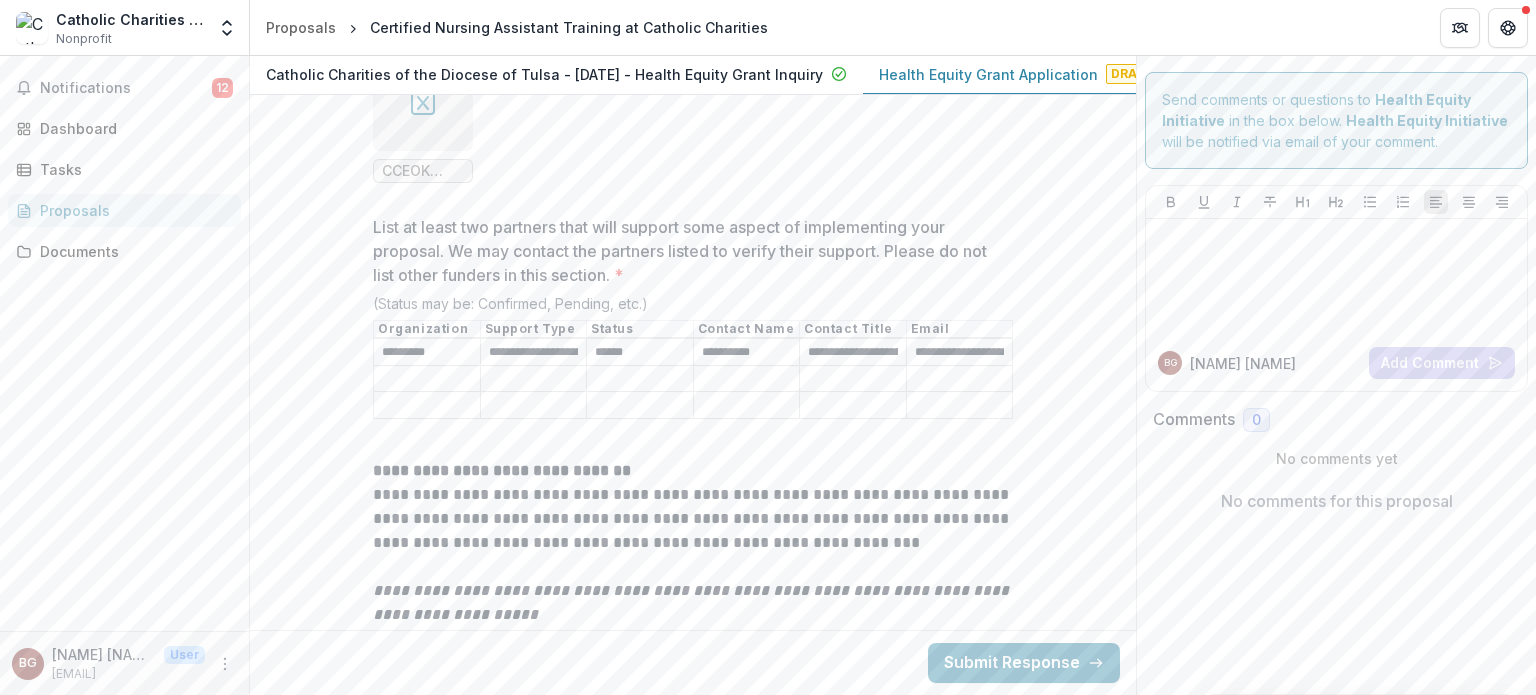 type on "*" 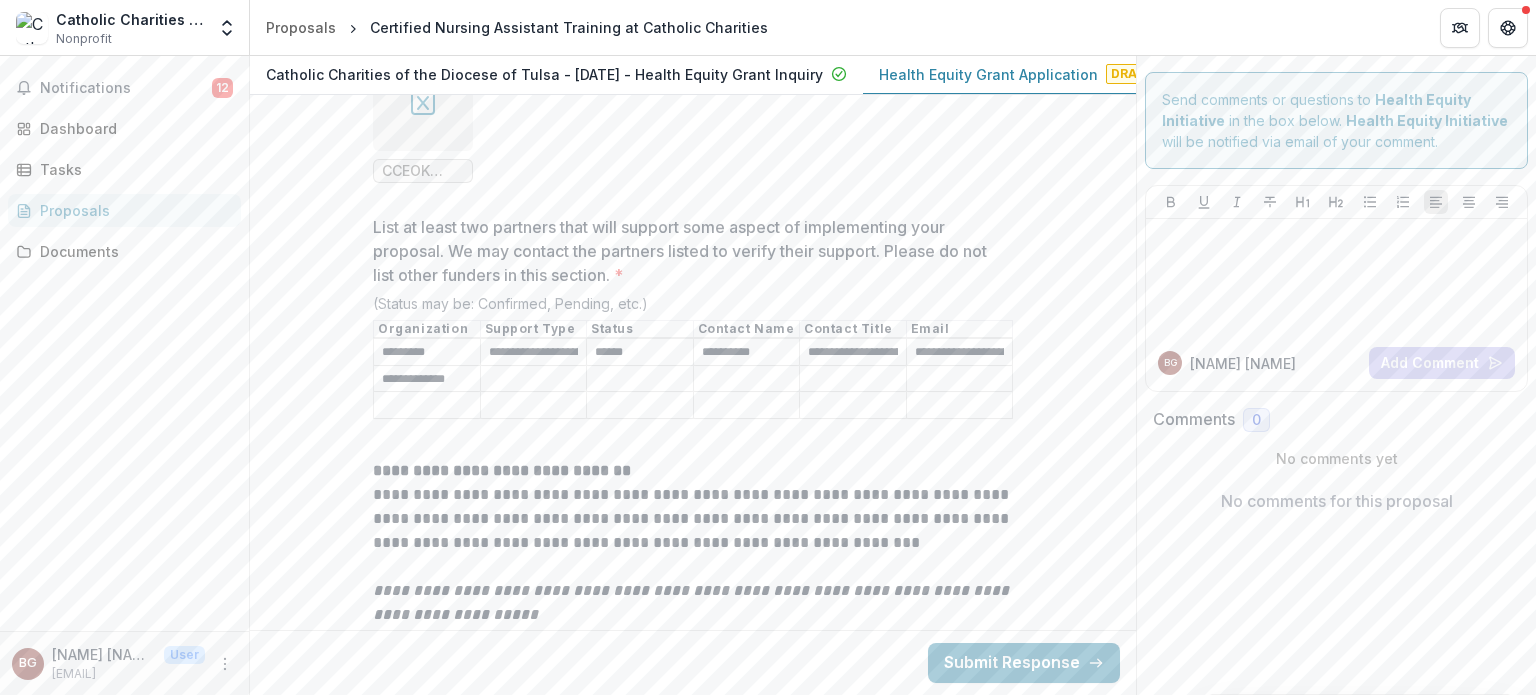 type on "**********" 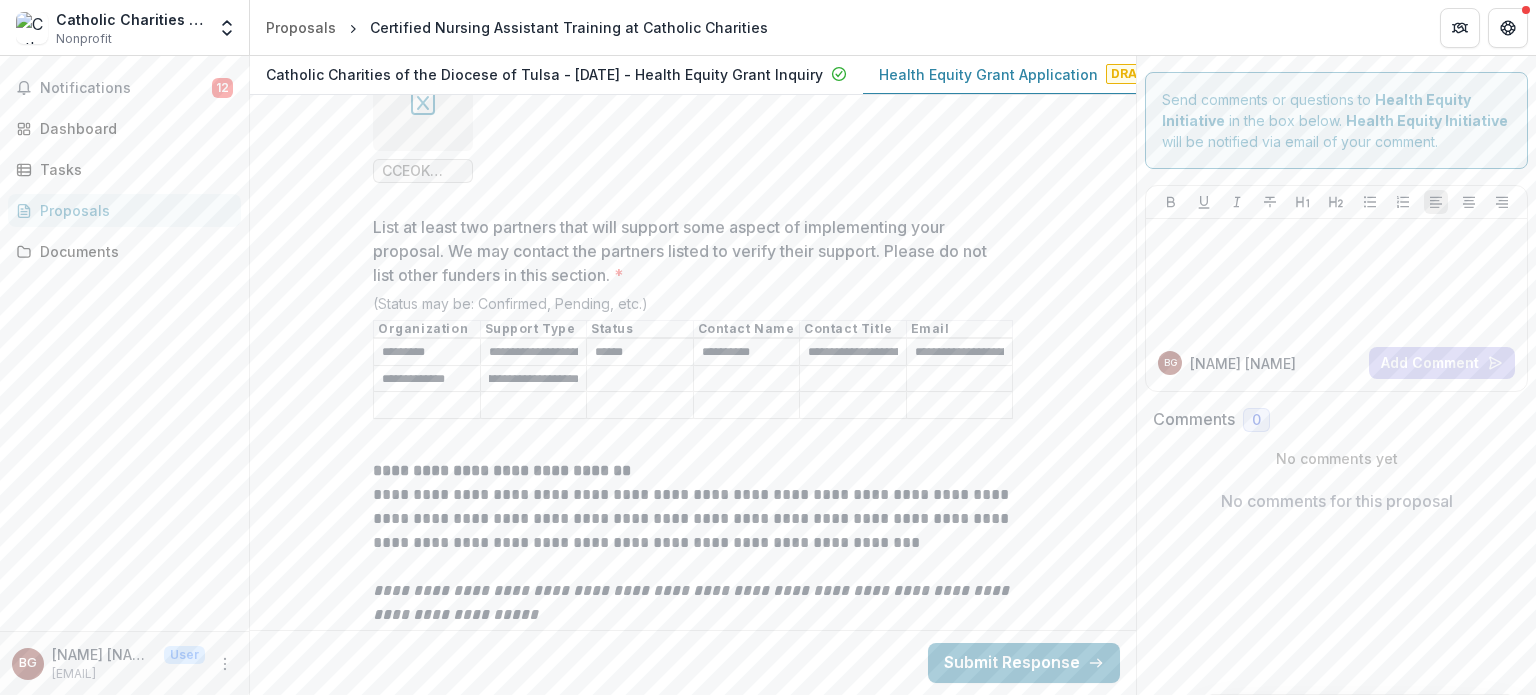 scroll, scrollTop: 0, scrollLeft: 101, axis: horizontal 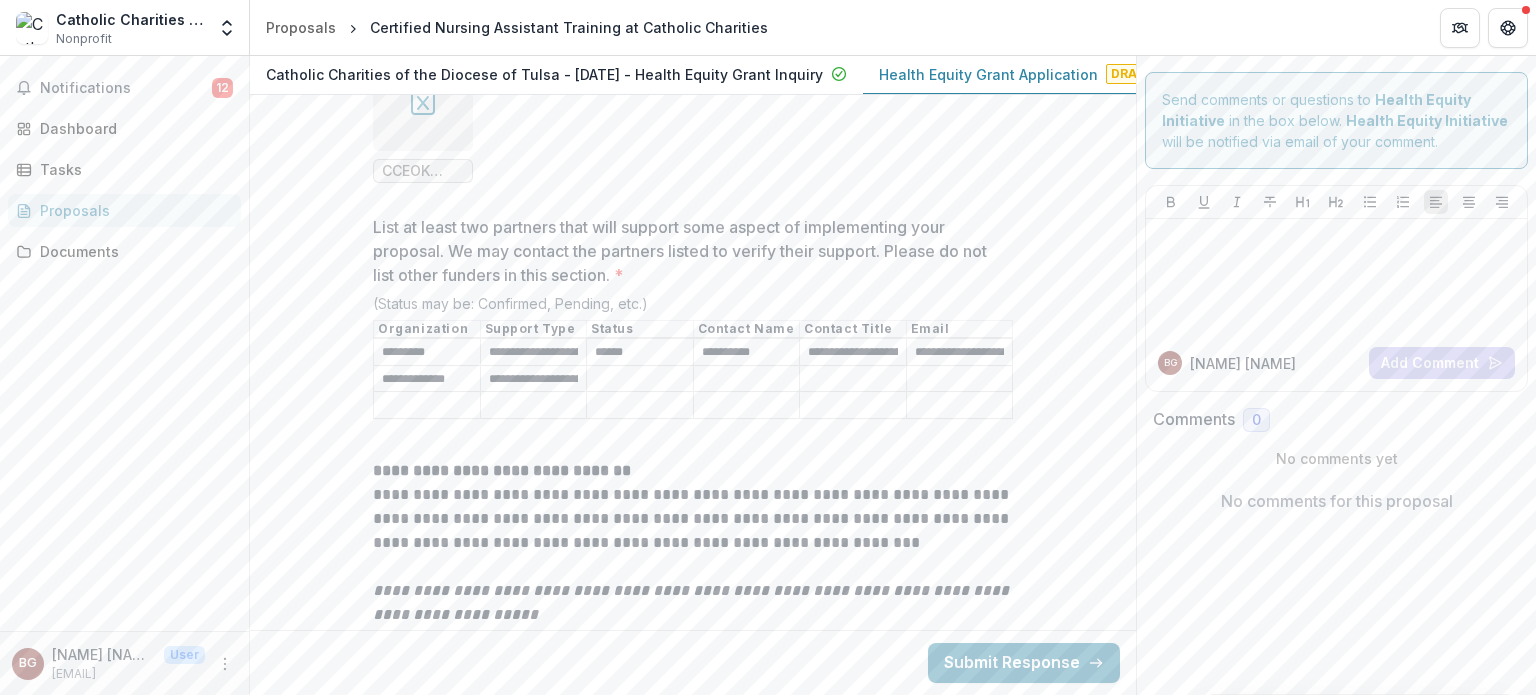 type on "******" 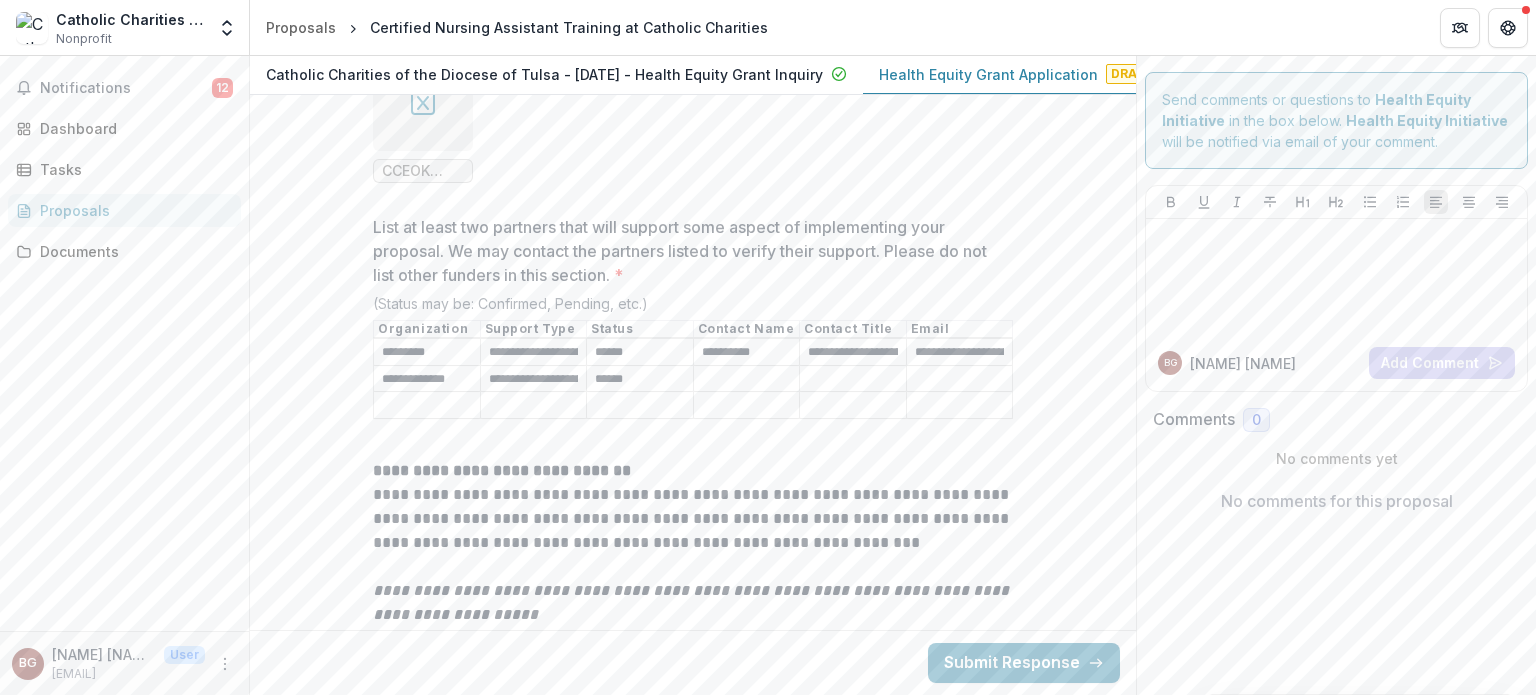 click on "List at least two partners that will support some aspect of implementing your proposal. We may contact the partners listed to verify their support. Please do not list other funders in this section. *" at bounding box center [747, 379] 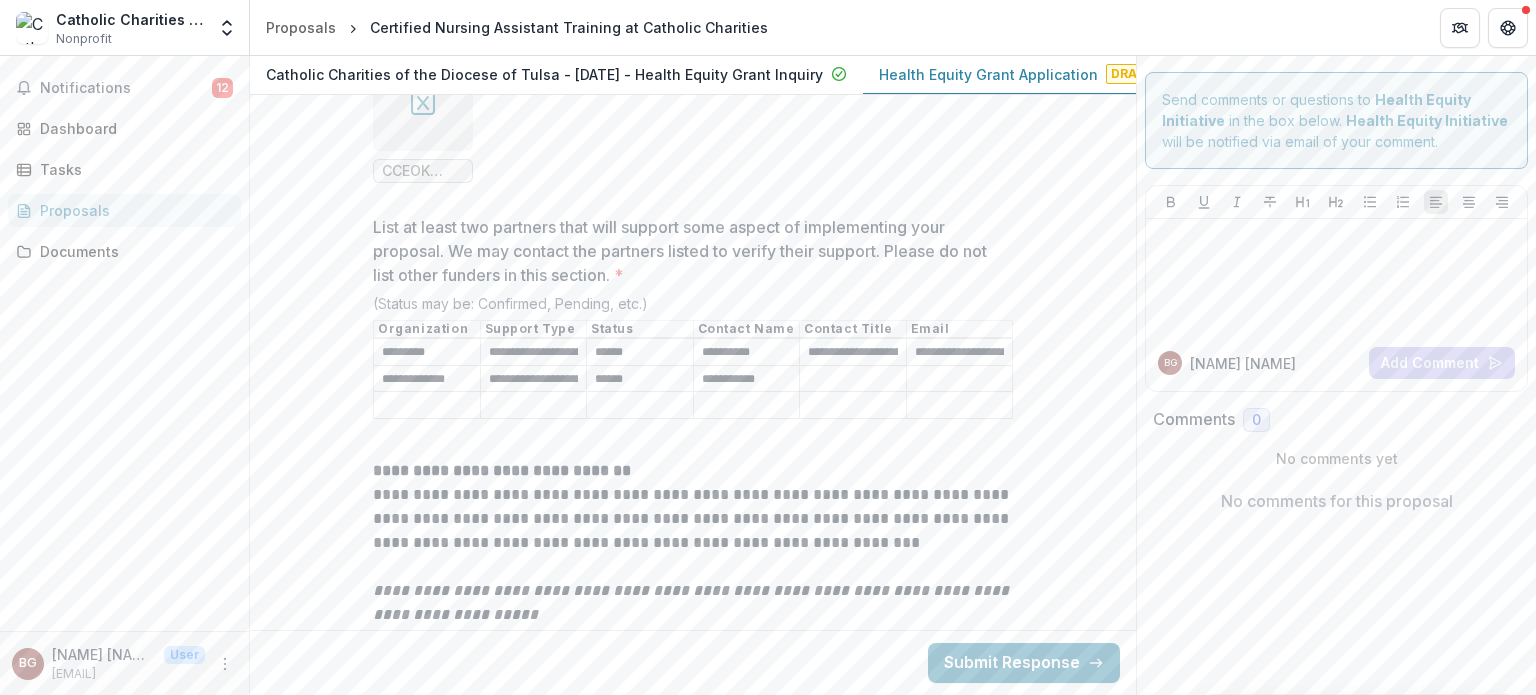drag, startPoint x: 462, startPoint y: 347, endPoint x: 267, endPoint y: 344, distance: 195.02307 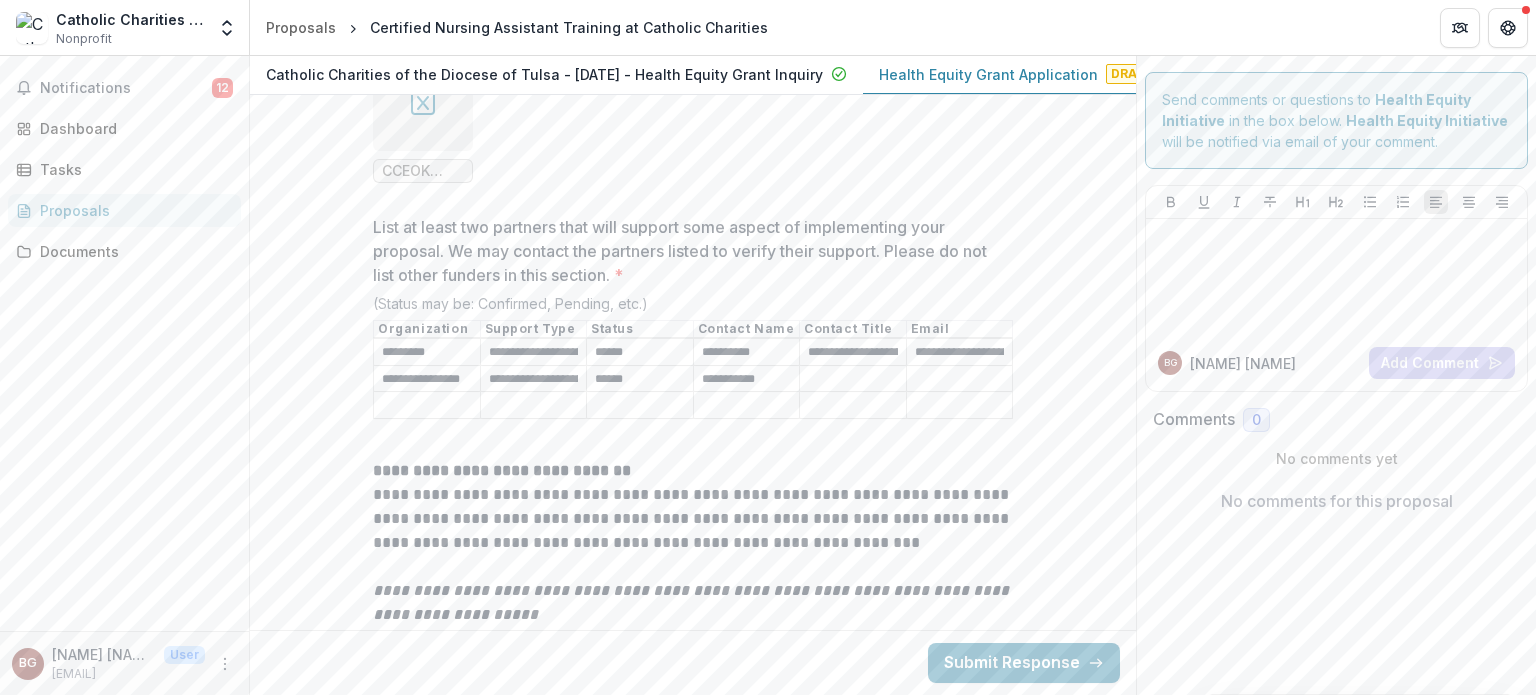 scroll, scrollTop: 0, scrollLeft: 19, axis: horizontal 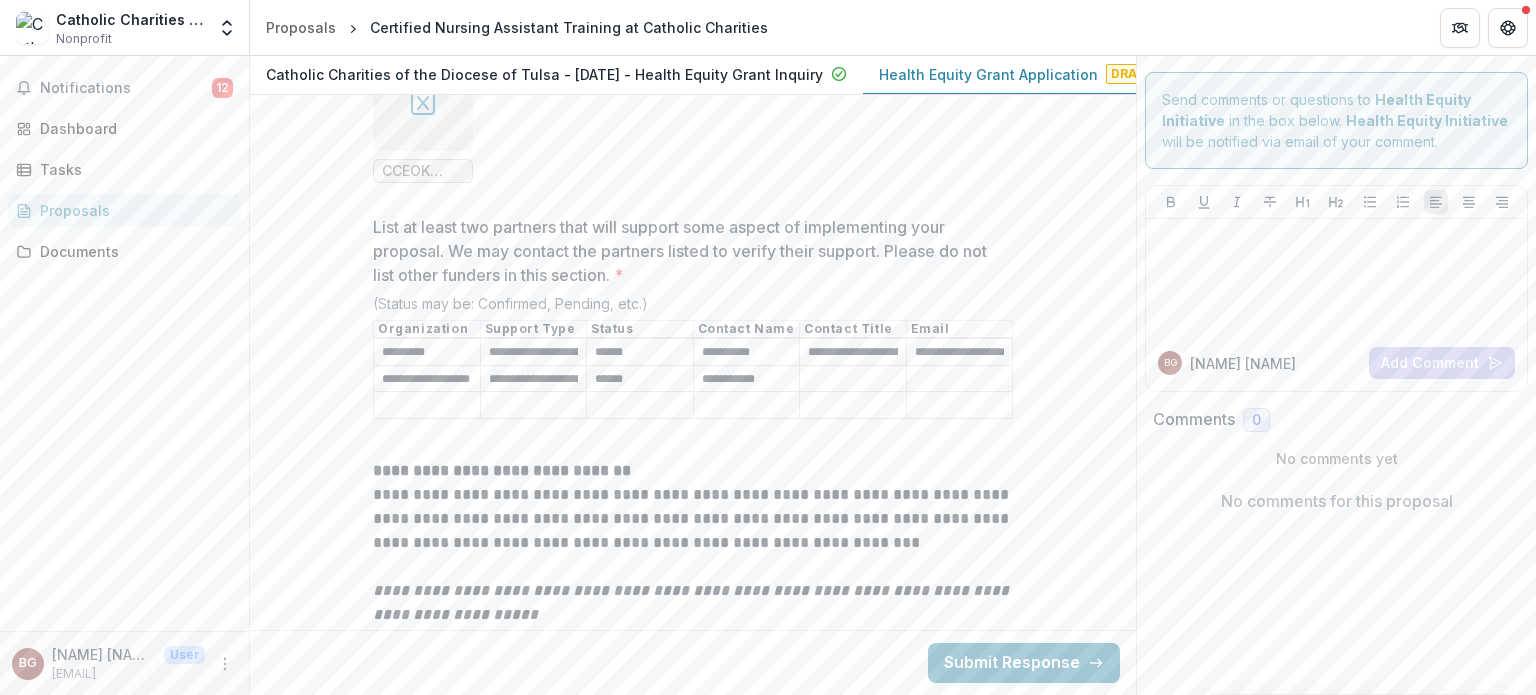 type on "**********" 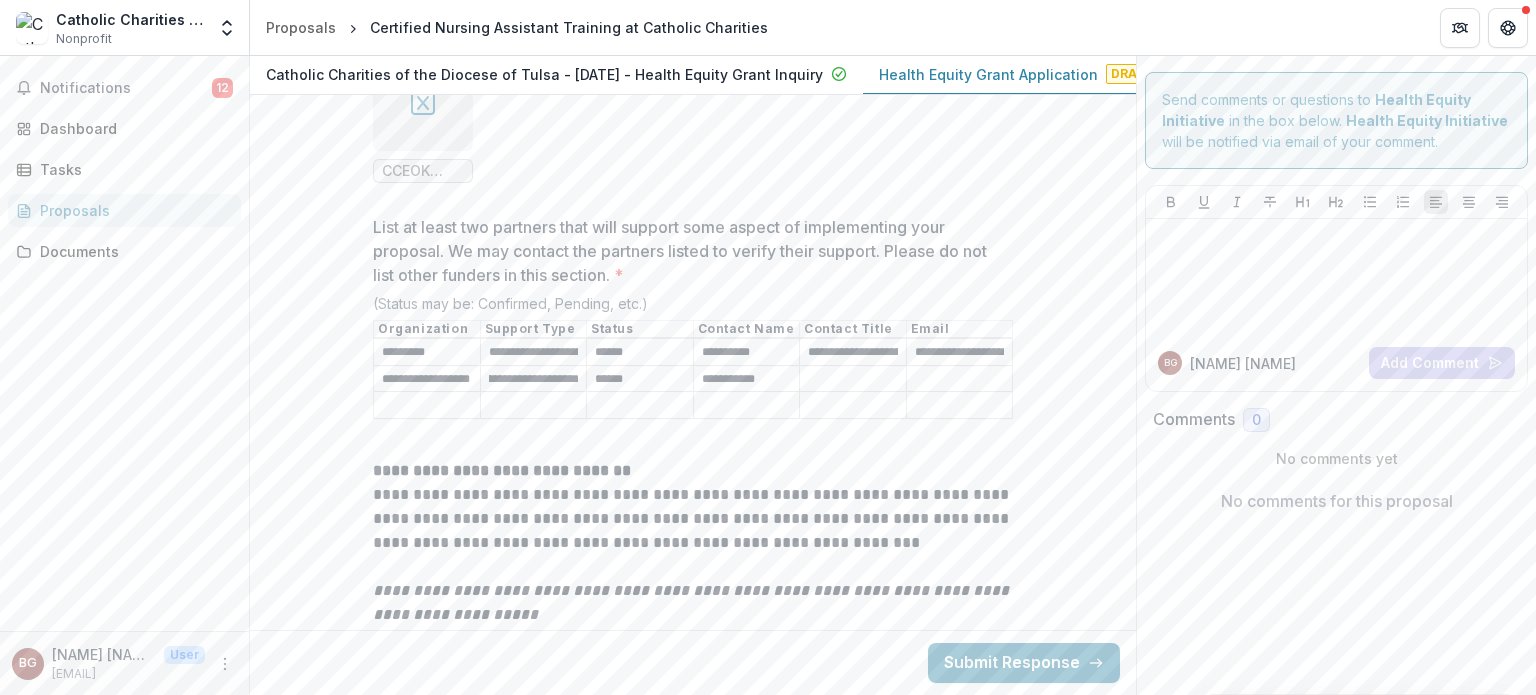 drag, startPoint x: 497, startPoint y: 343, endPoint x: 800, endPoint y: 367, distance: 303.949 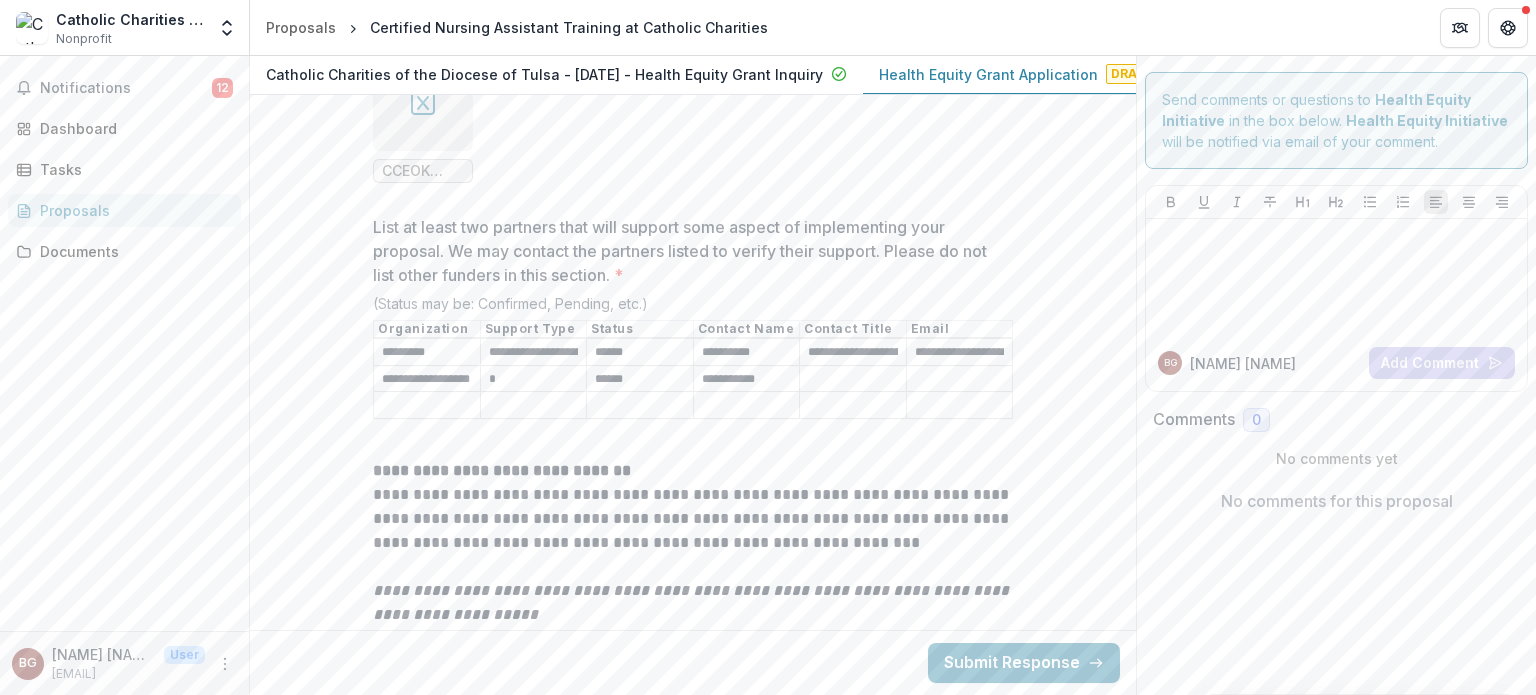 scroll, scrollTop: 0, scrollLeft: 0, axis: both 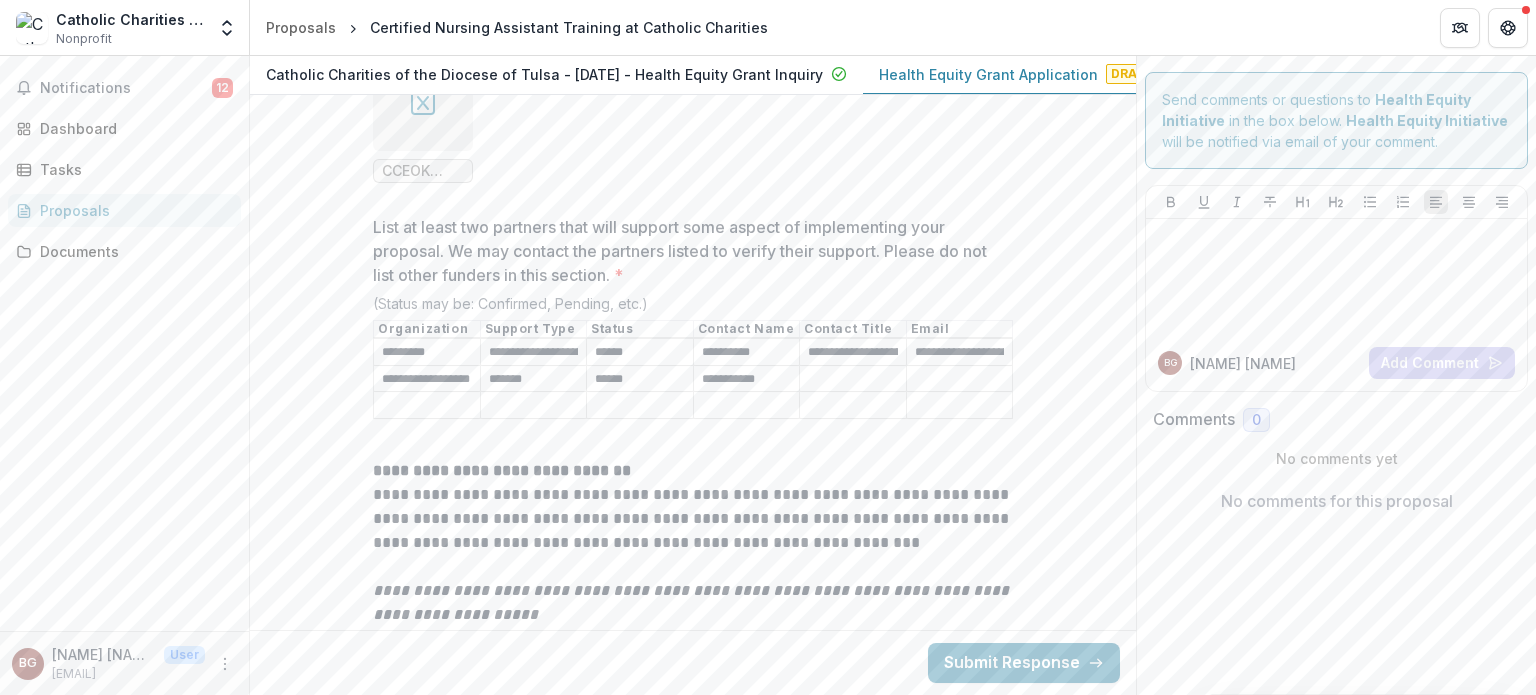 type on "**********" 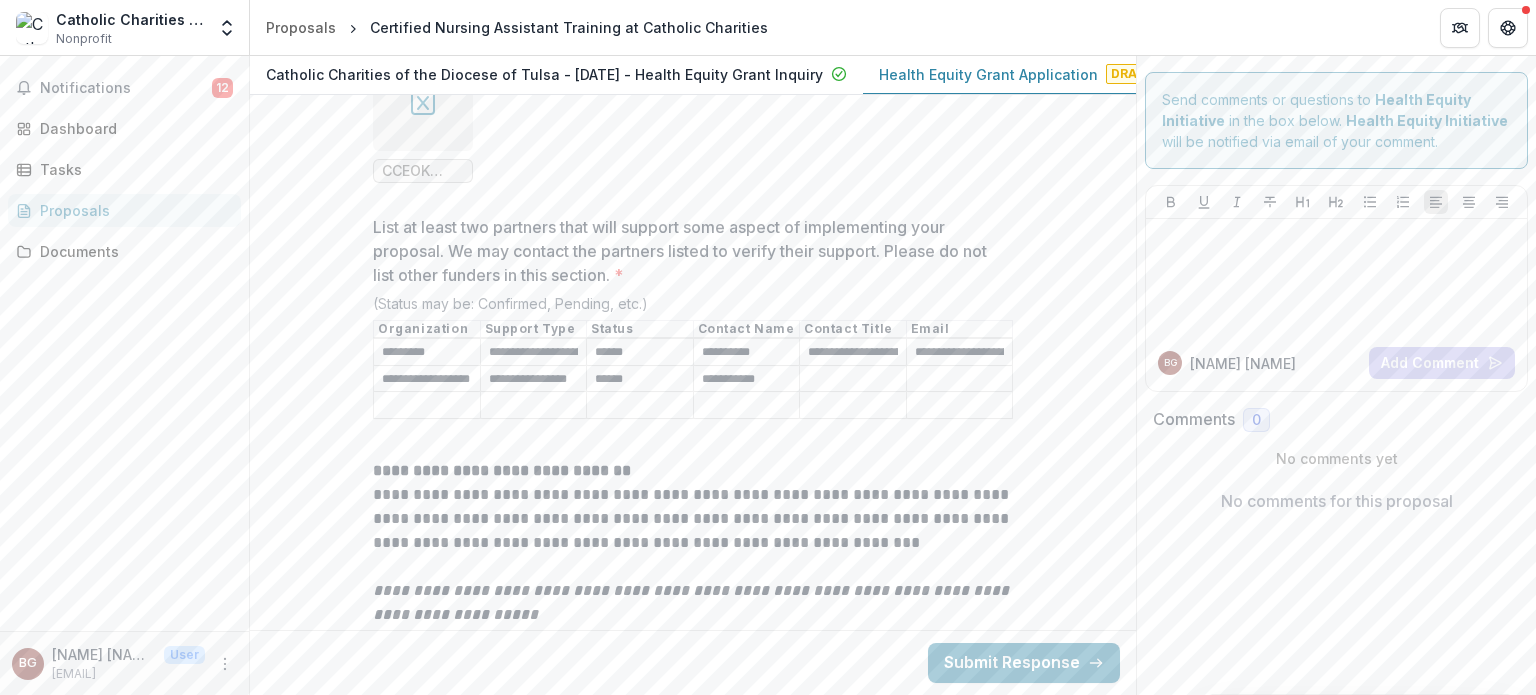 drag, startPoint x: 790, startPoint y: 345, endPoint x: 512, endPoint y: 362, distance: 278.5193 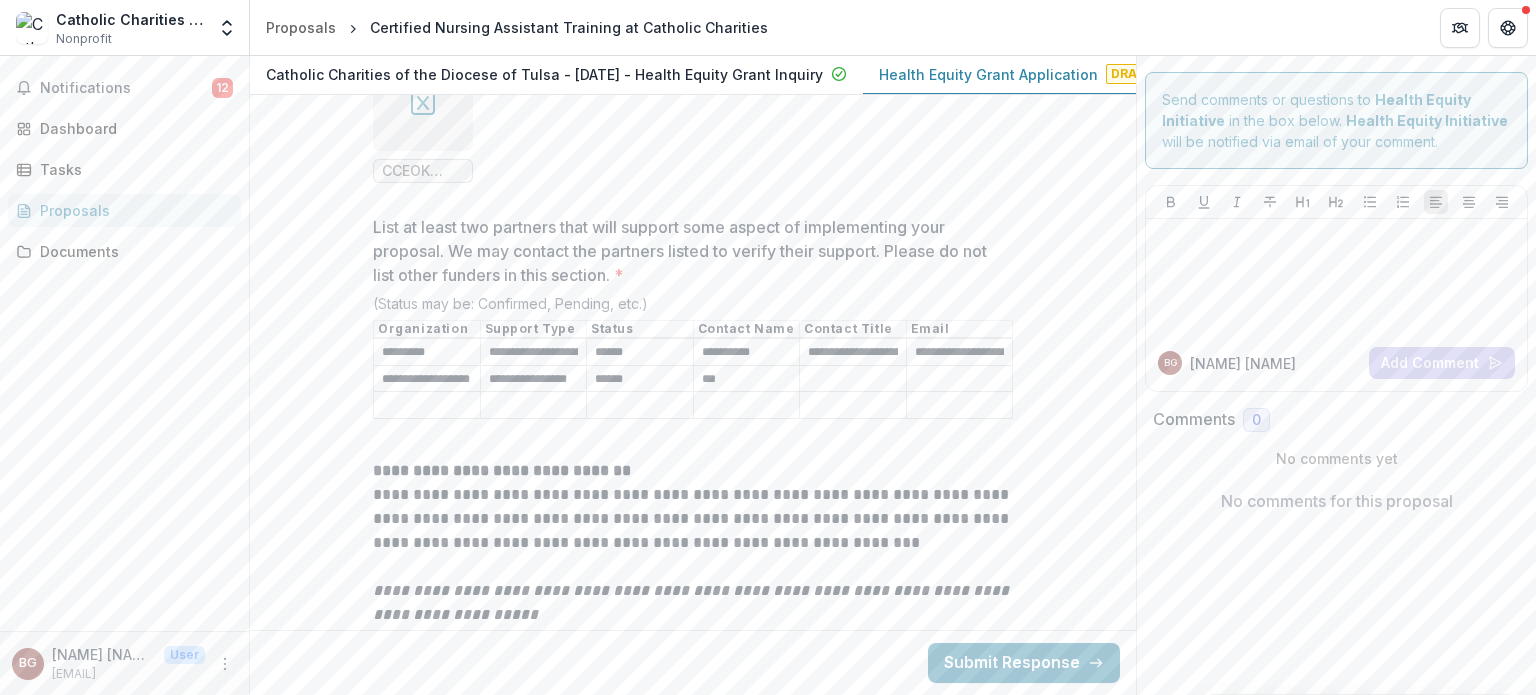 click on "***" at bounding box center [747, 379] 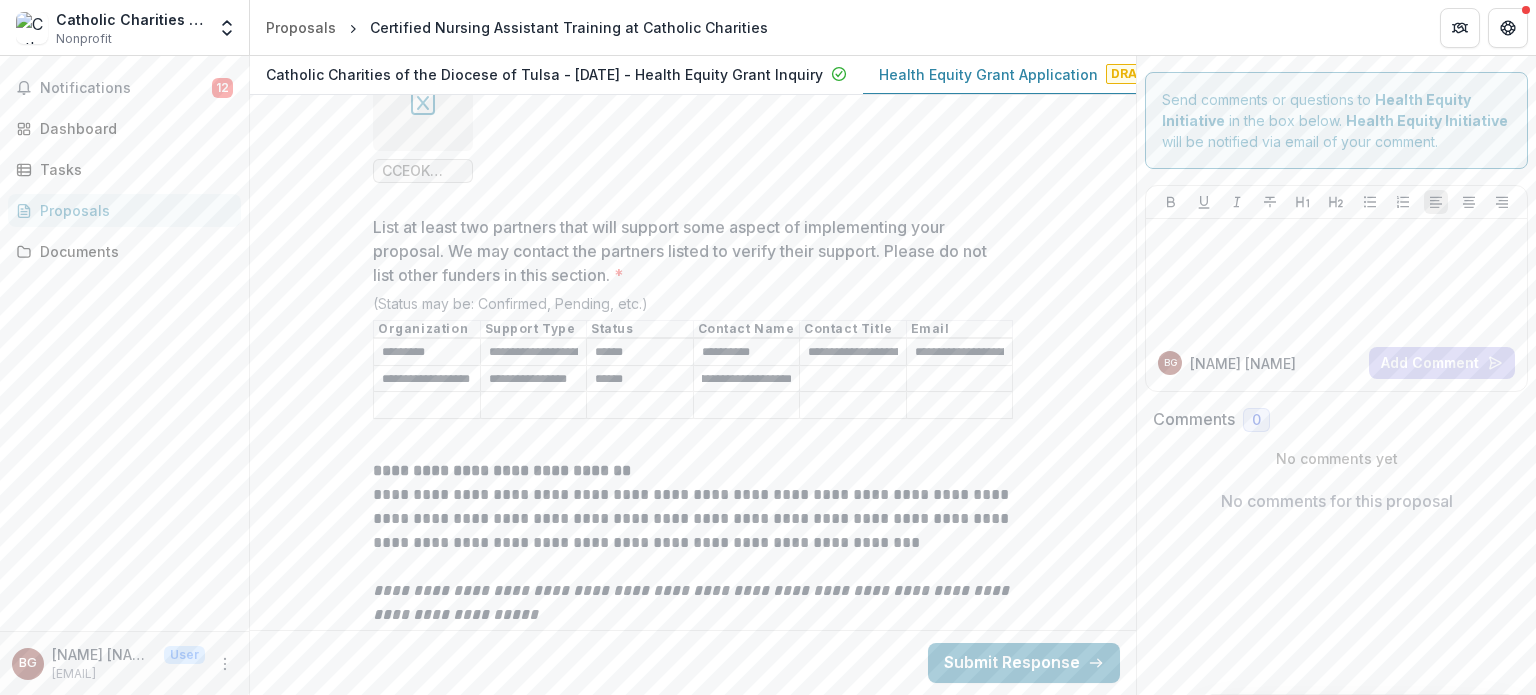 scroll, scrollTop: 0, scrollLeft: 33, axis: horizontal 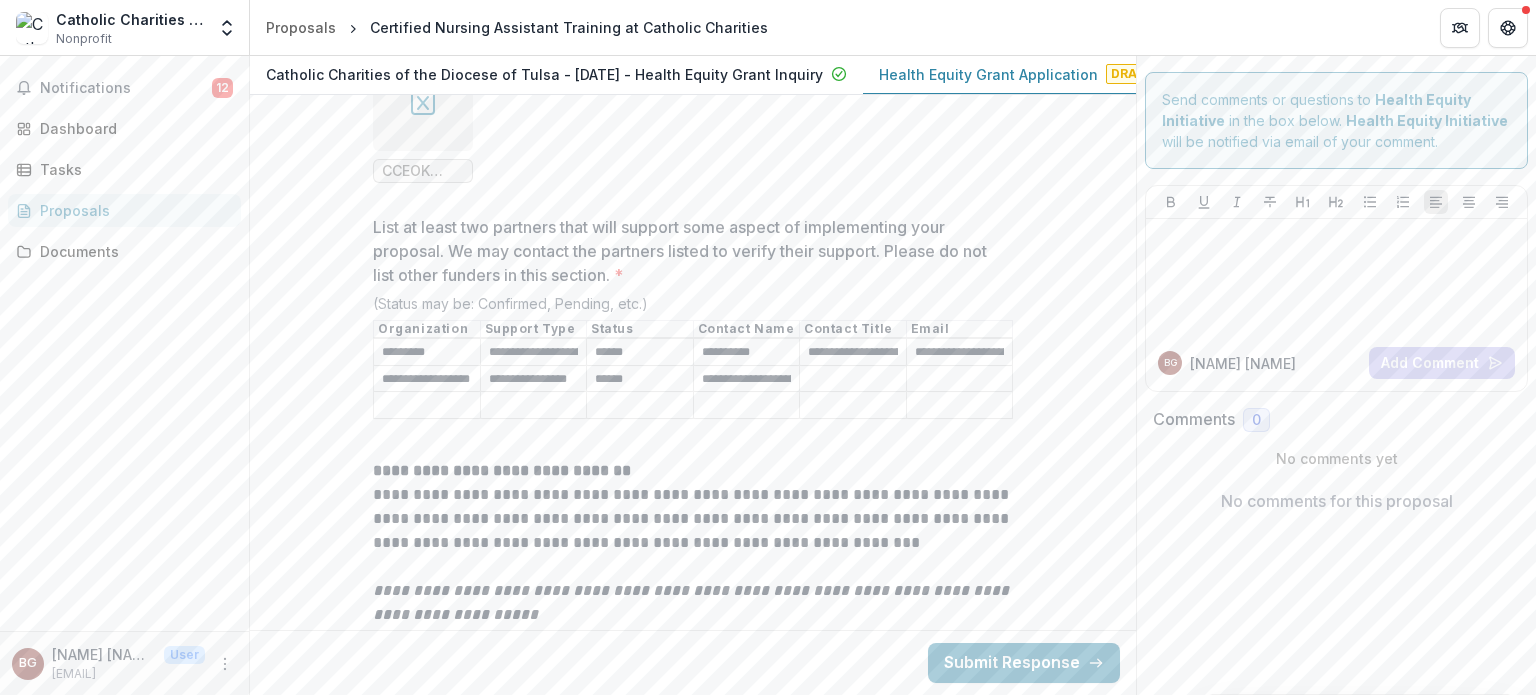 paste on "**********" 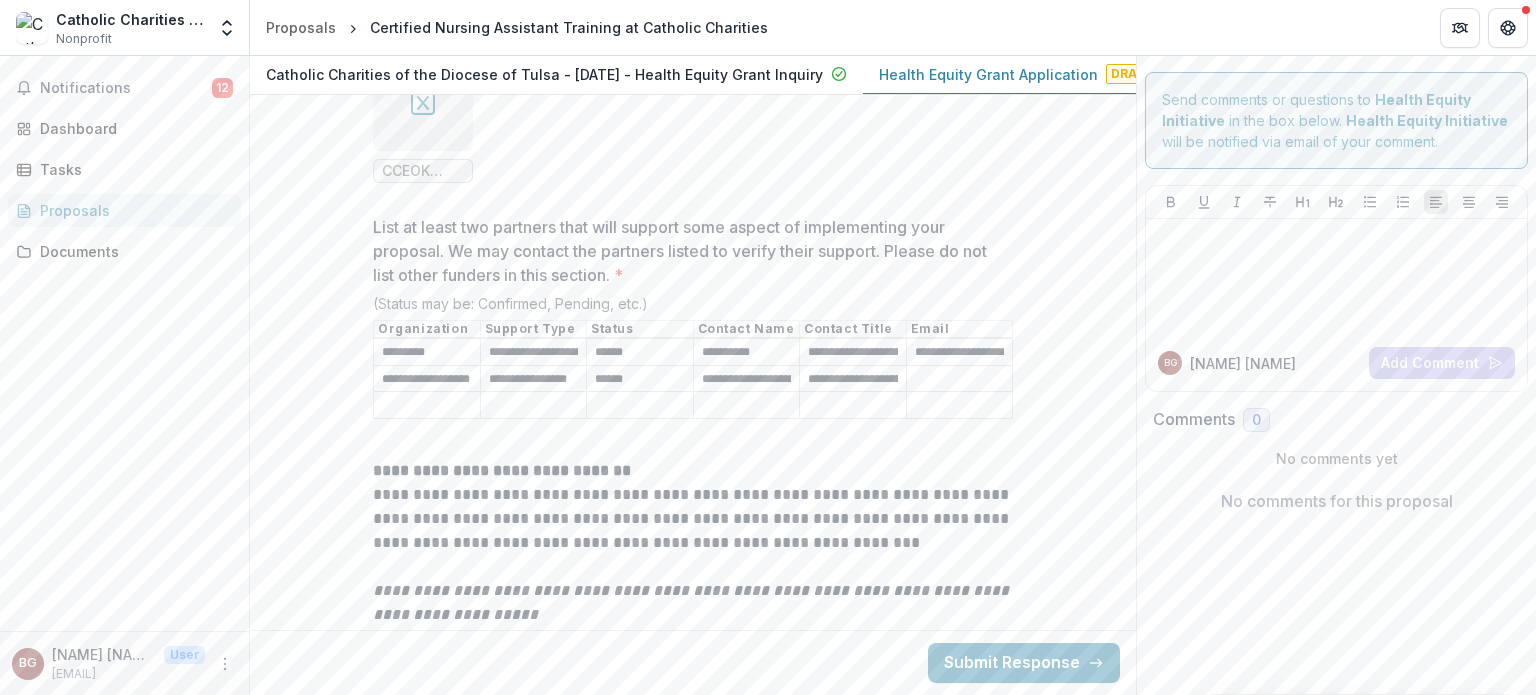 scroll, scrollTop: 0, scrollLeft: 139, axis: horizontal 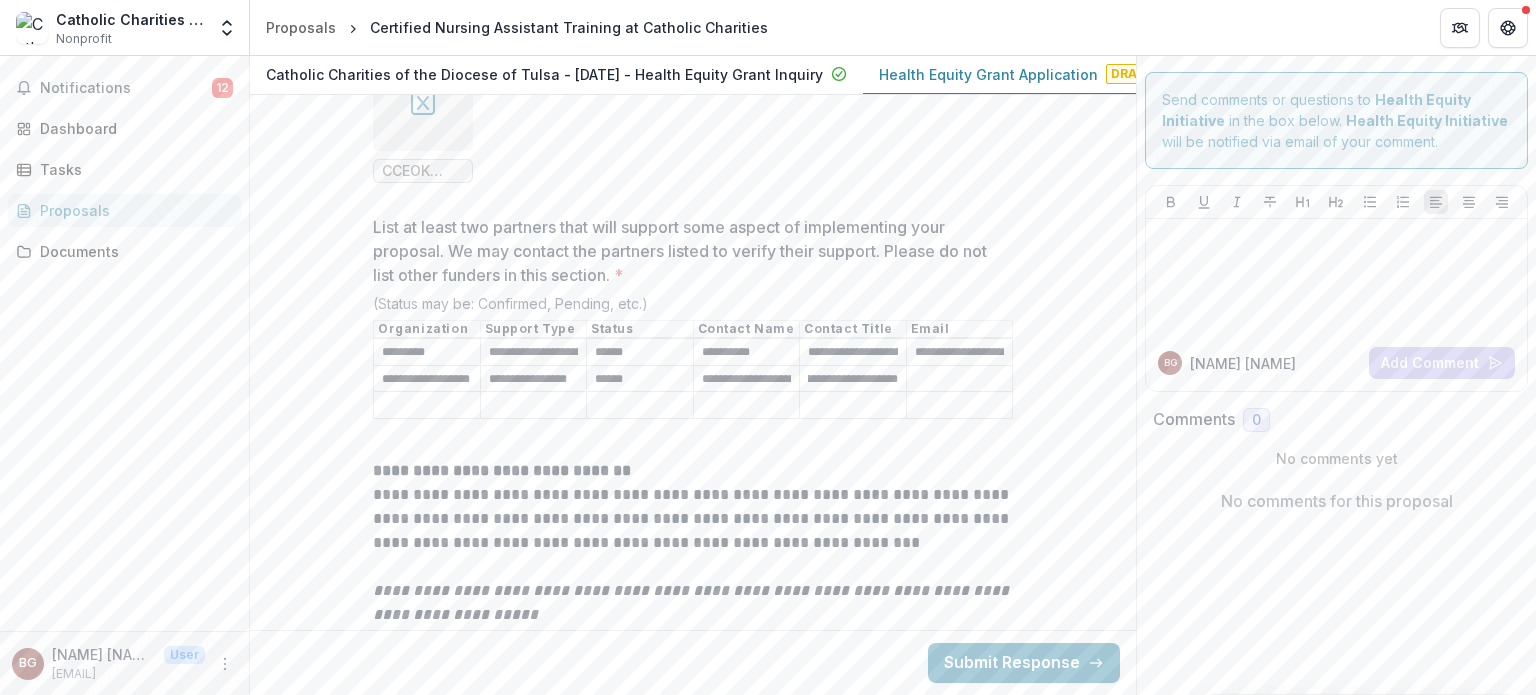 type on "**********" 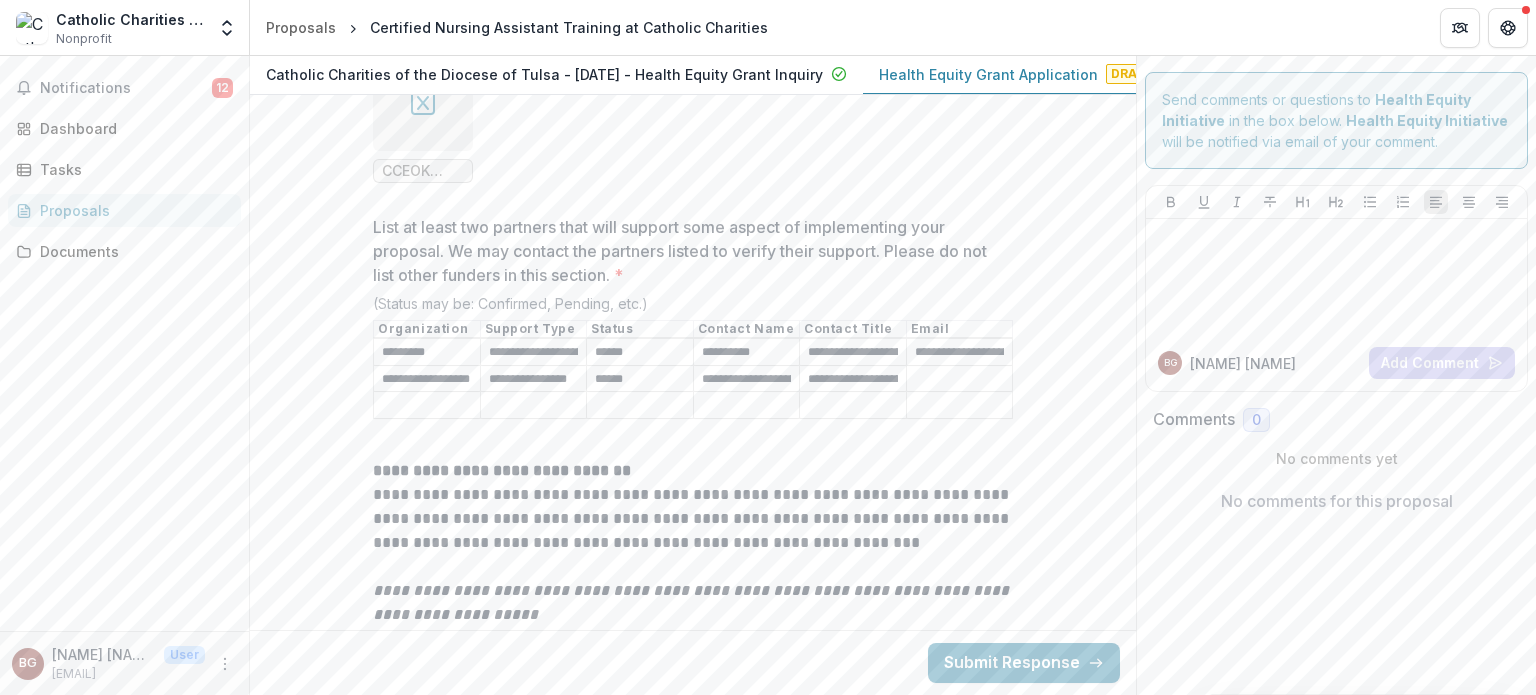 paste on "**********" 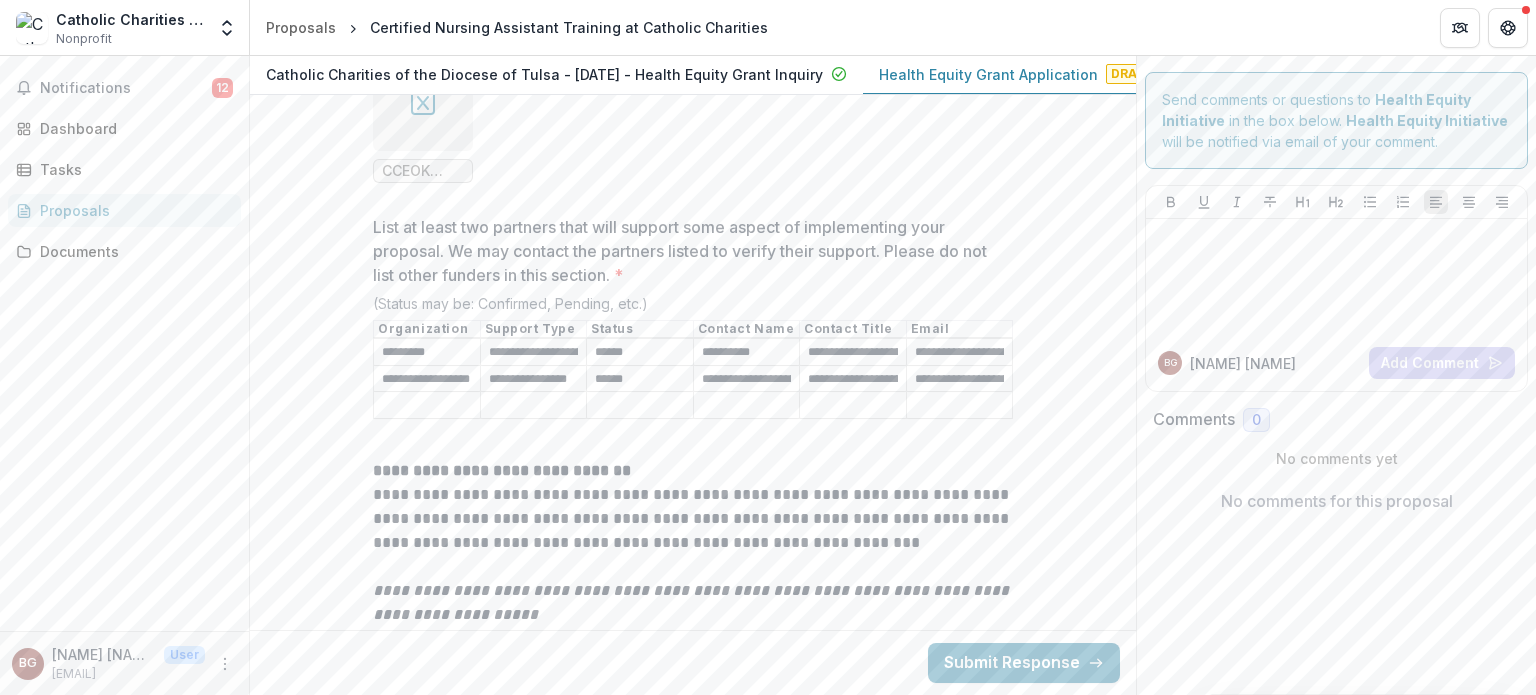 scroll, scrollTop: 0, scrollLeft: 100, axis: horizontal 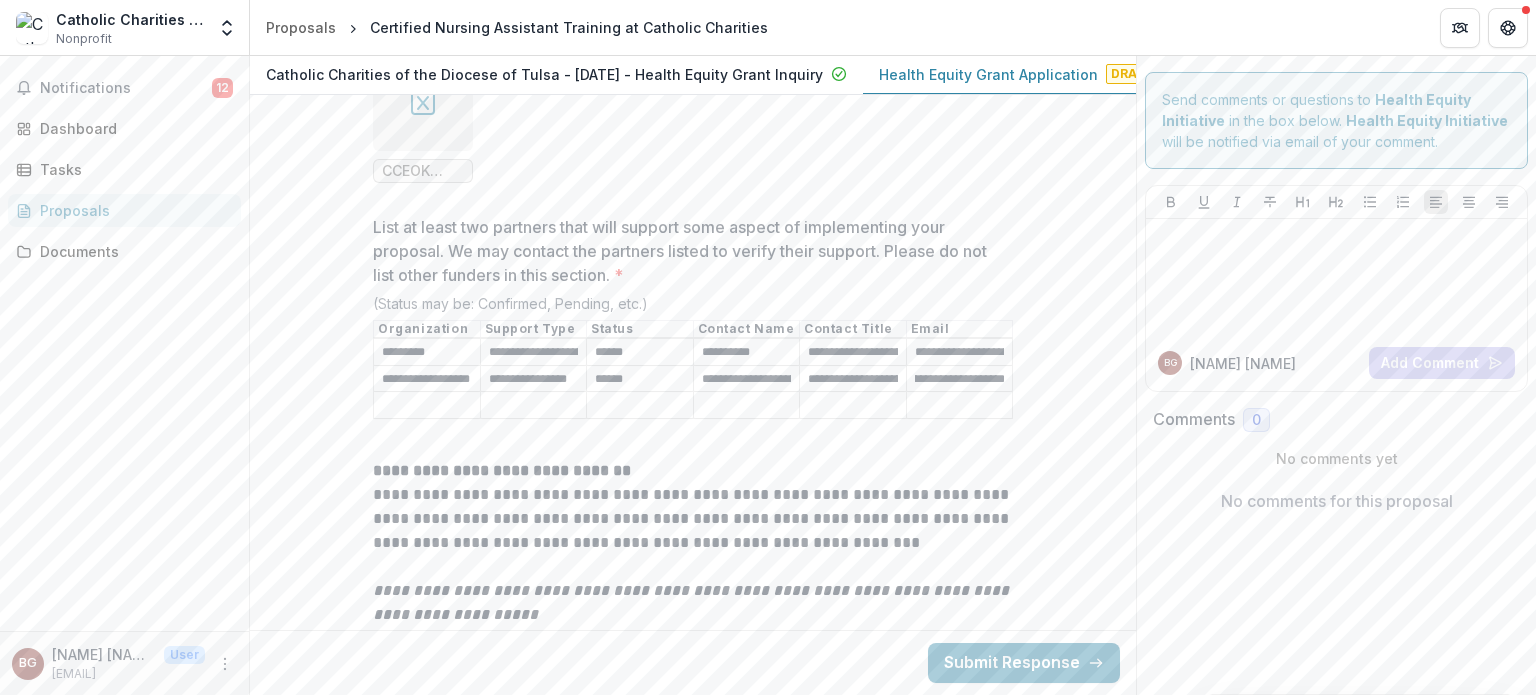 type on "**********" 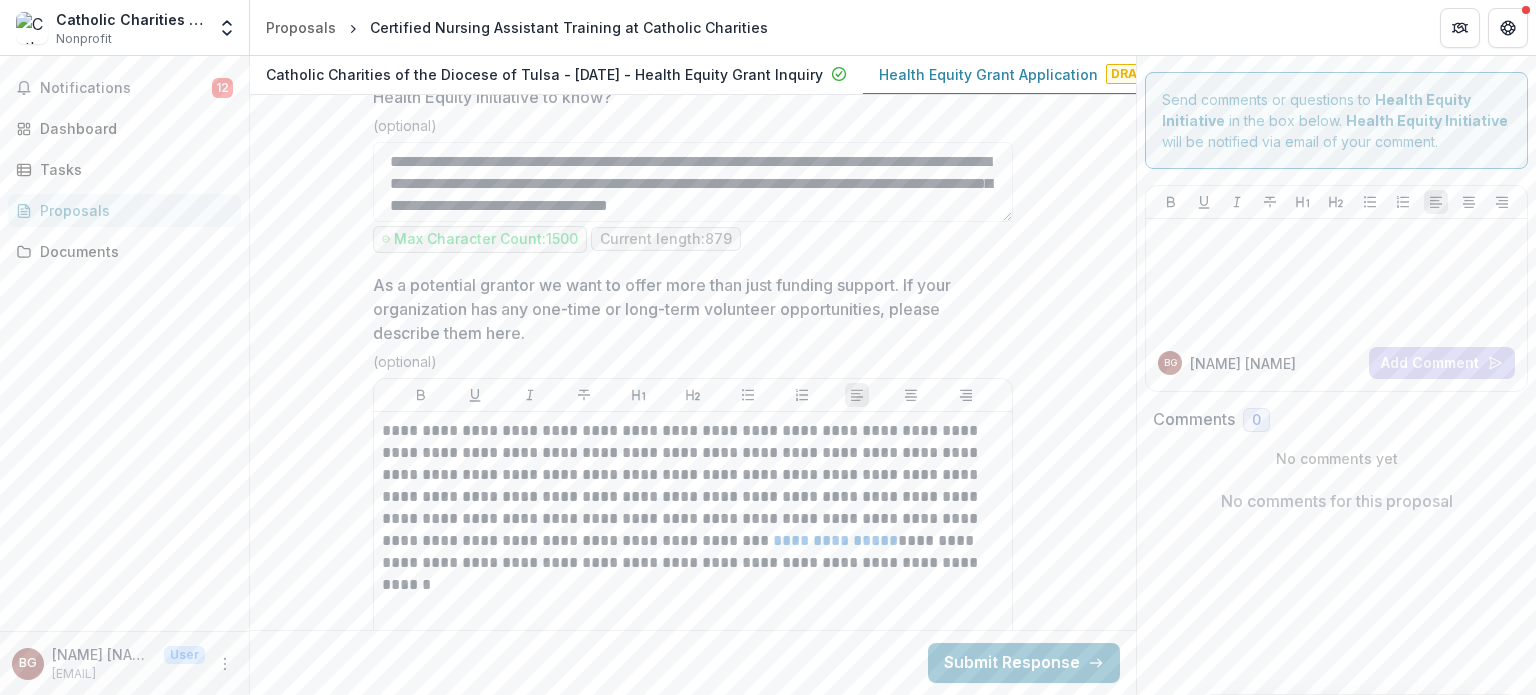 scroll, scrollTop: 16070, scrollLeft: 0, axis: vertical 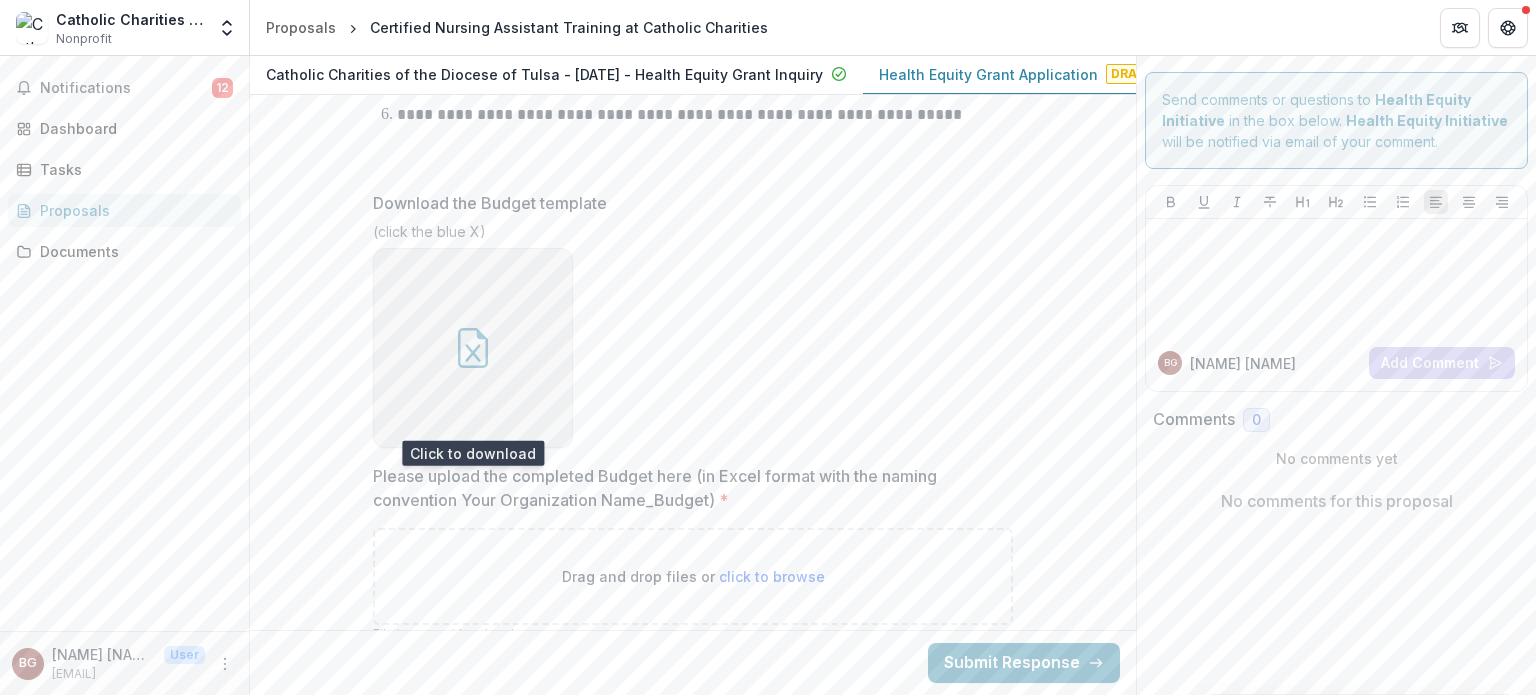 click at bounding box center [473, 348] 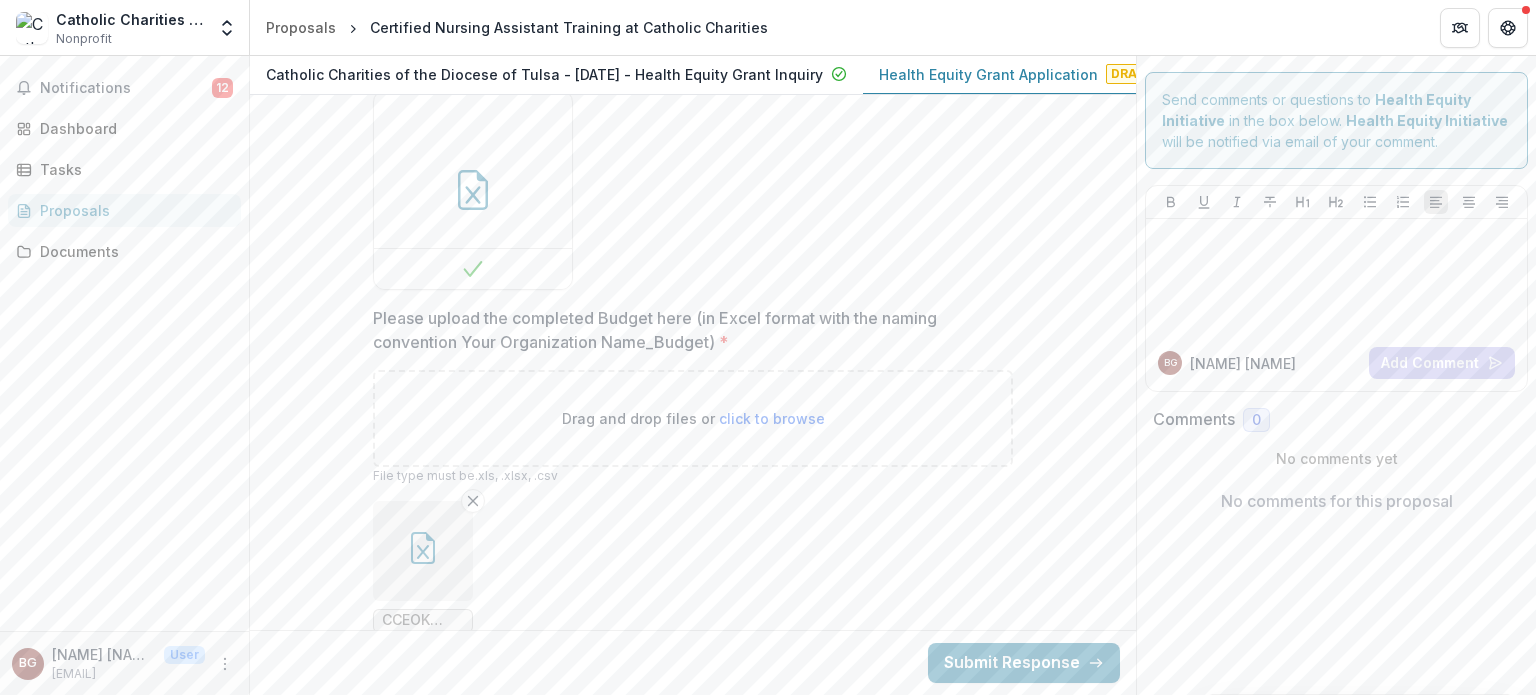 scroll, scrollTop: 10114, scrollLeft: 0, axis: vertical 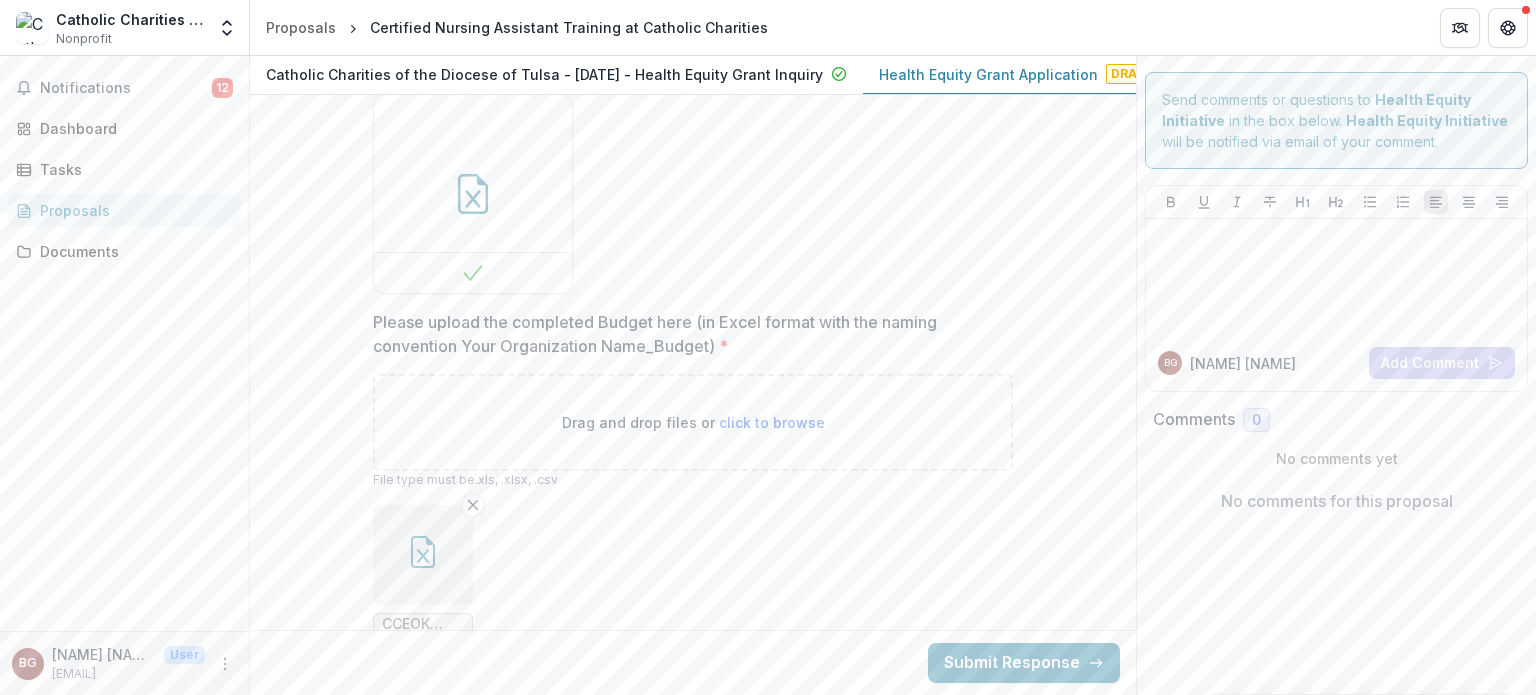click on "CCEOK CNA_Budget 2026.xlsx" at bounding box center [693, 571] 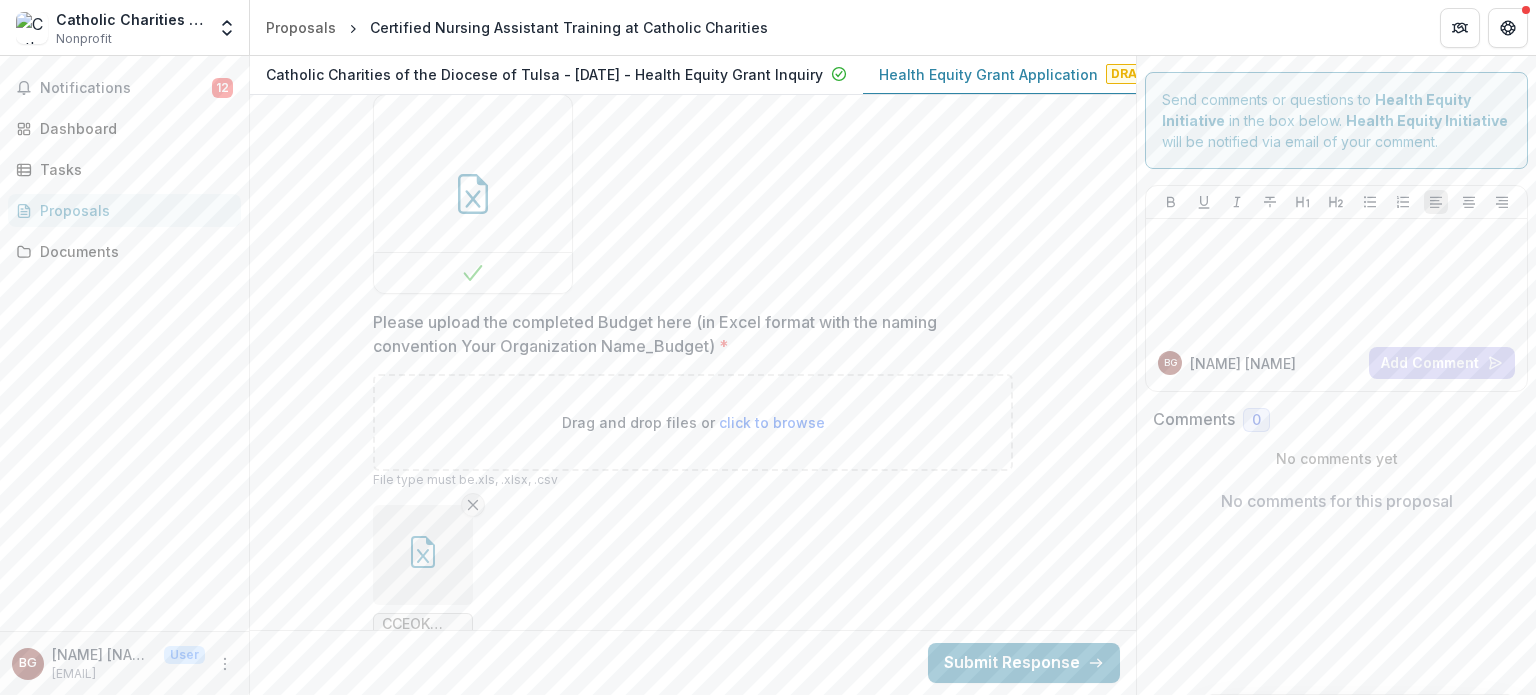 click at bounding box center [473, 505] 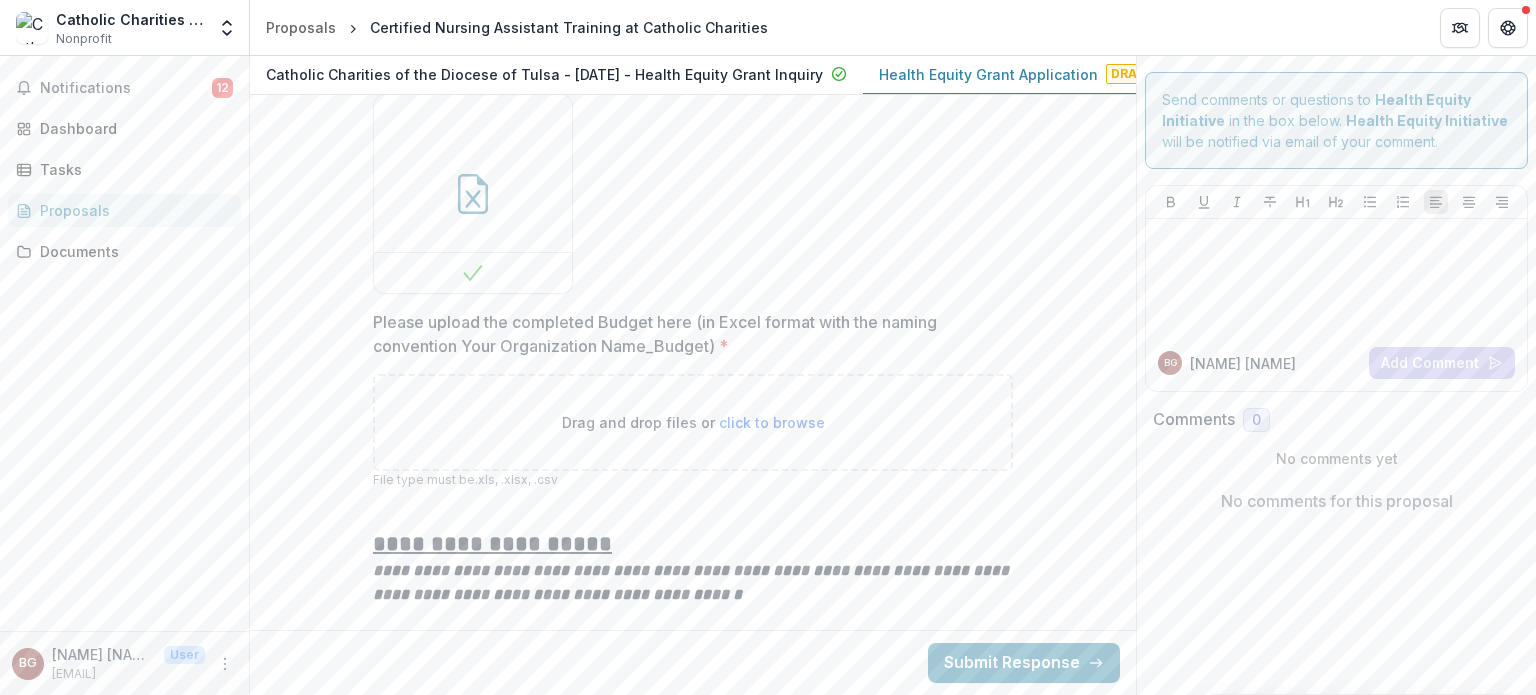 click on "Drag and drop files or   click to browse" at bounding box center (693, 422) 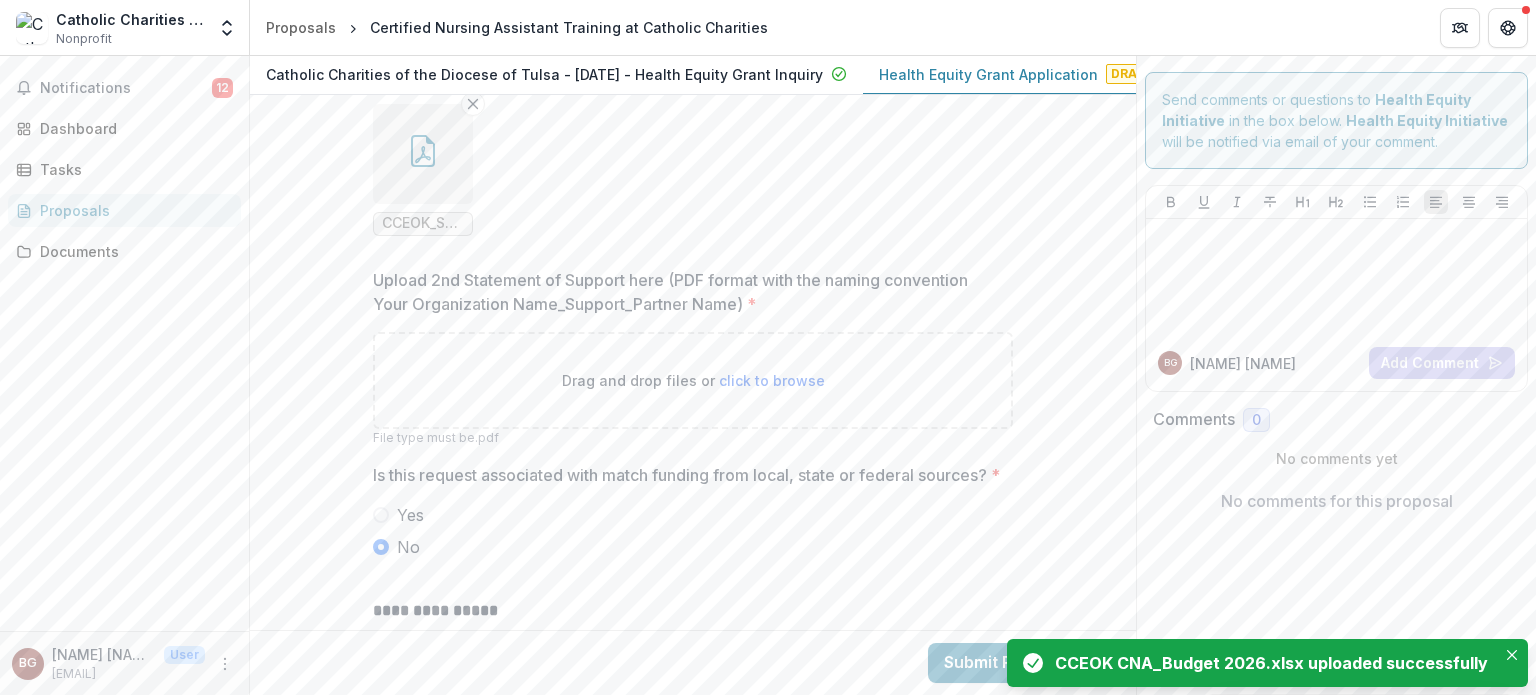 scroll, scrollTop: 8952, scrollLeft: 0, axis: vertical 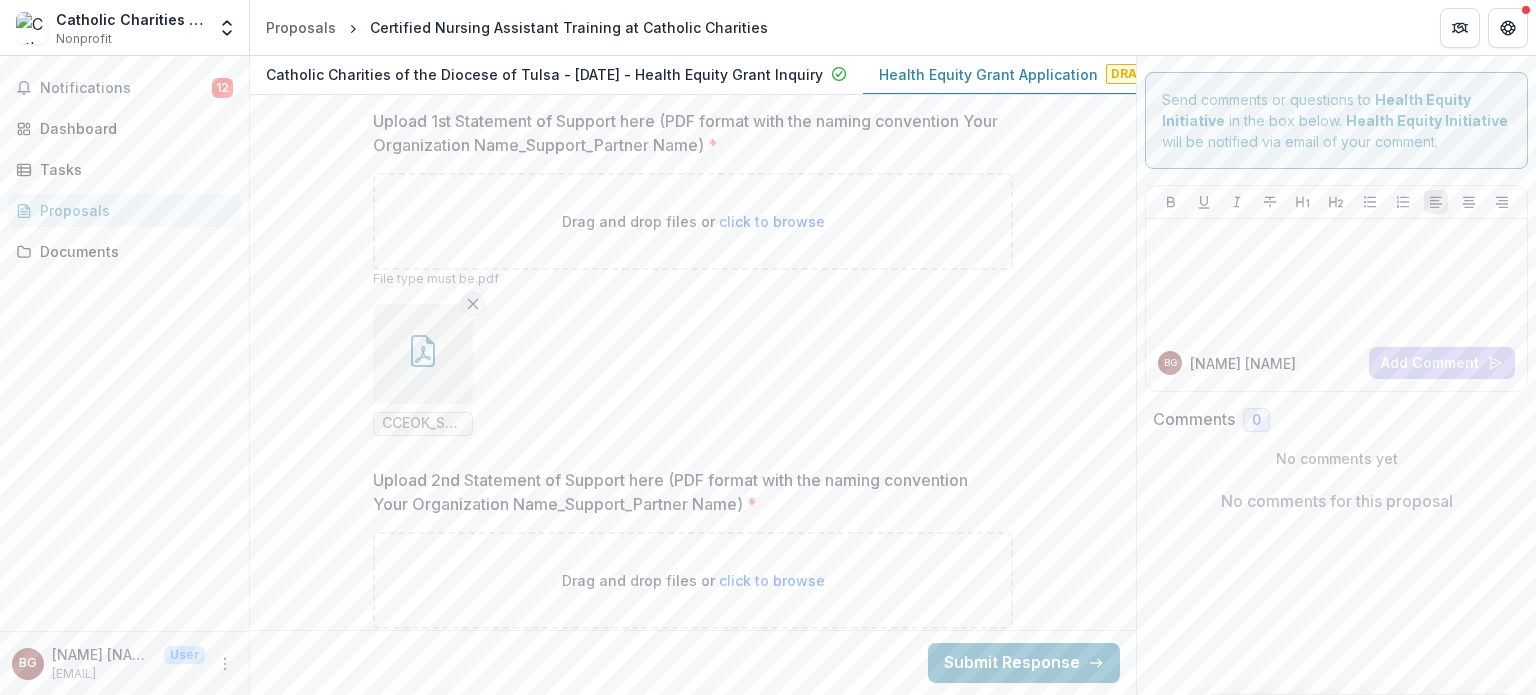 click 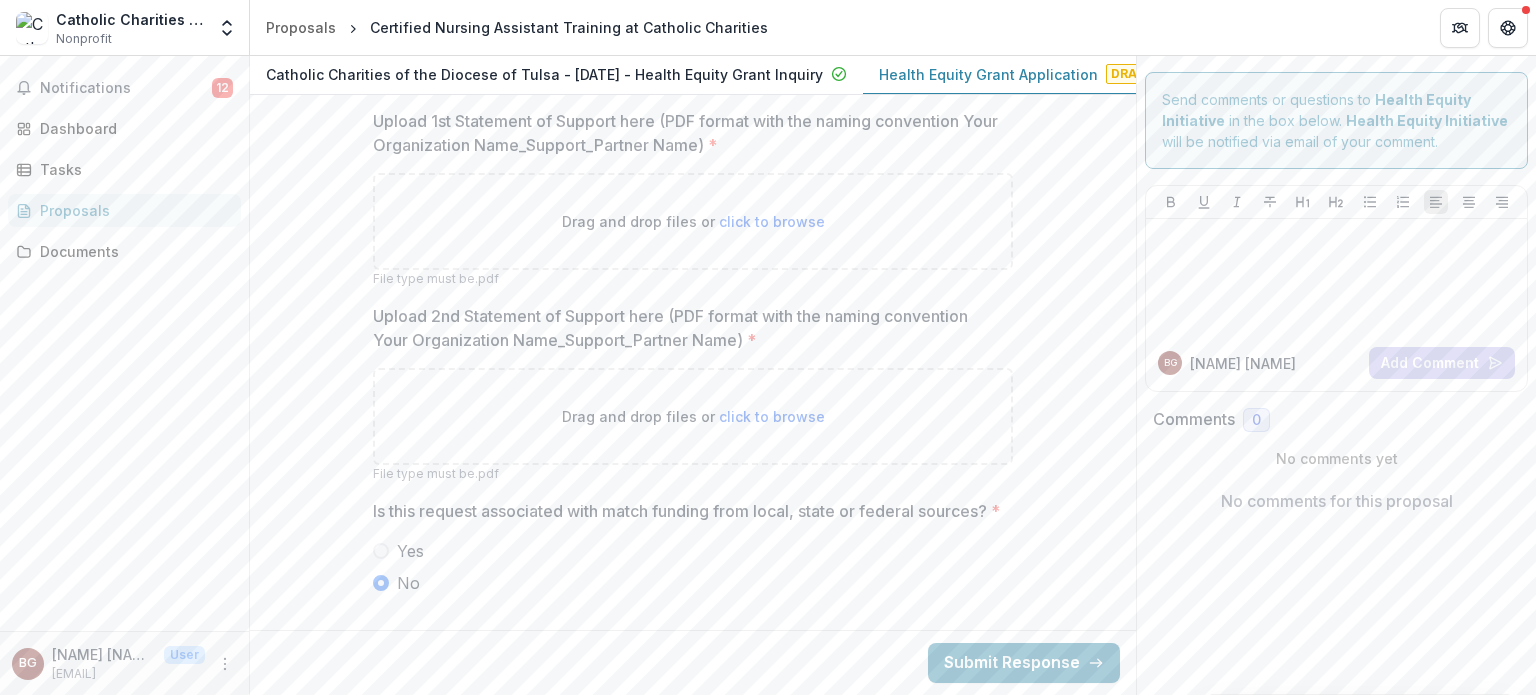 click on "Drag and drop files or   click to browse" at bounding box center (693, 221) 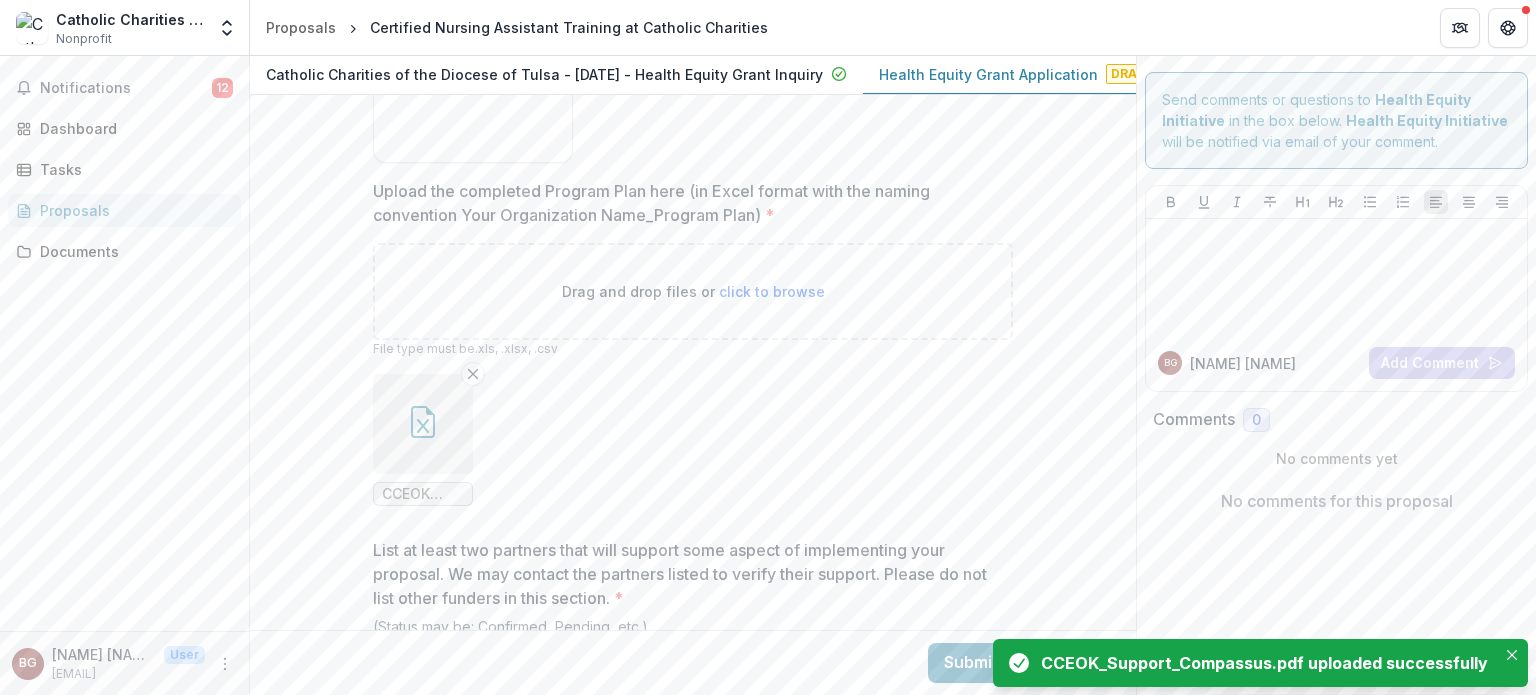 scroll, scrollTop: 7607, scrollLeft: 0, axis: vertical 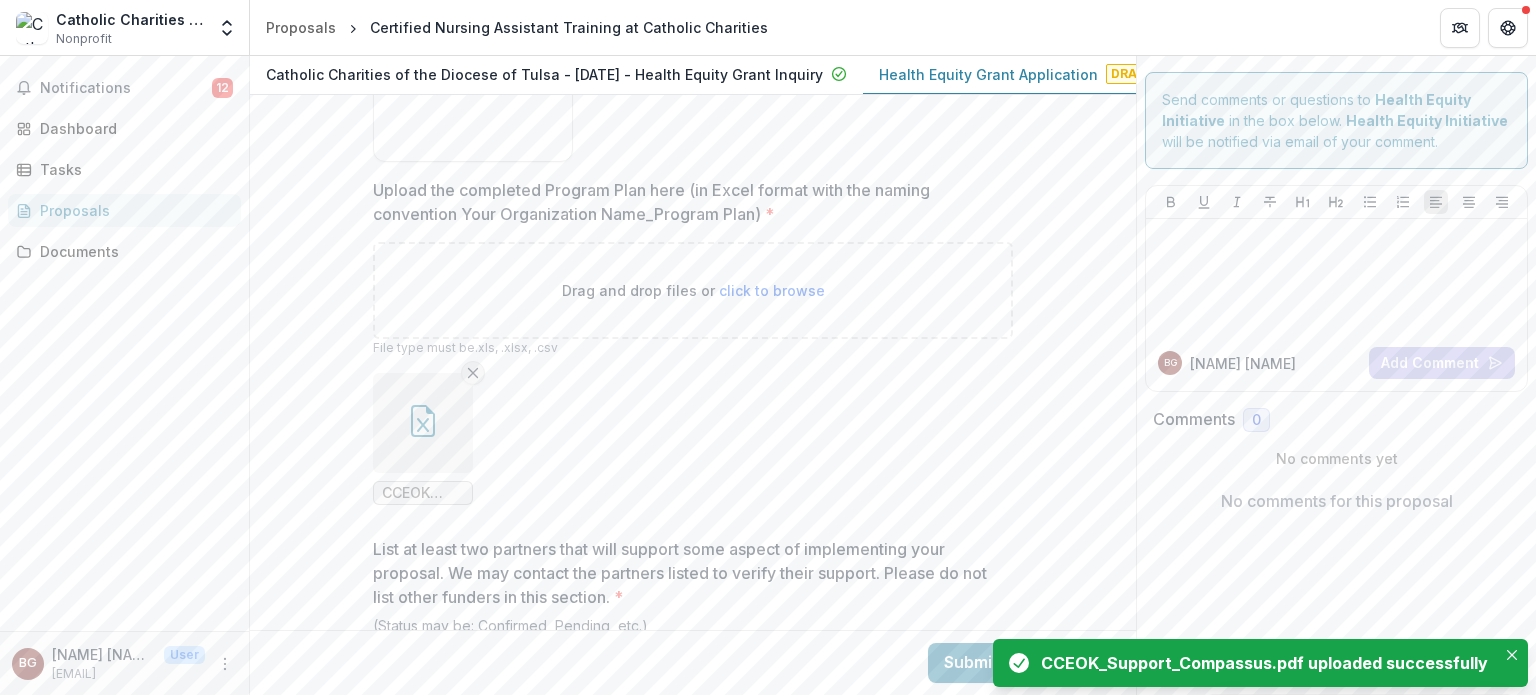 click 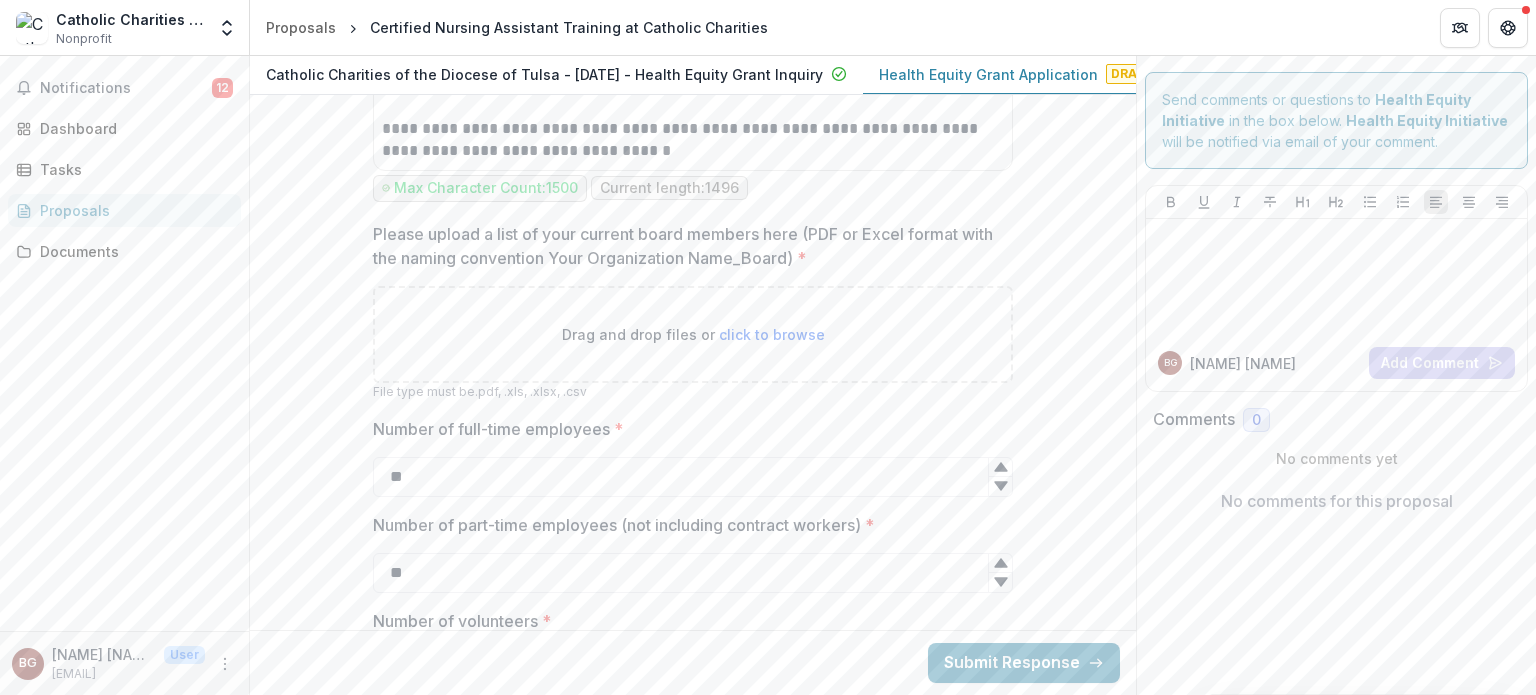 scroll, scrollTop: 4158, scrollLeft: 0, axis: vertical 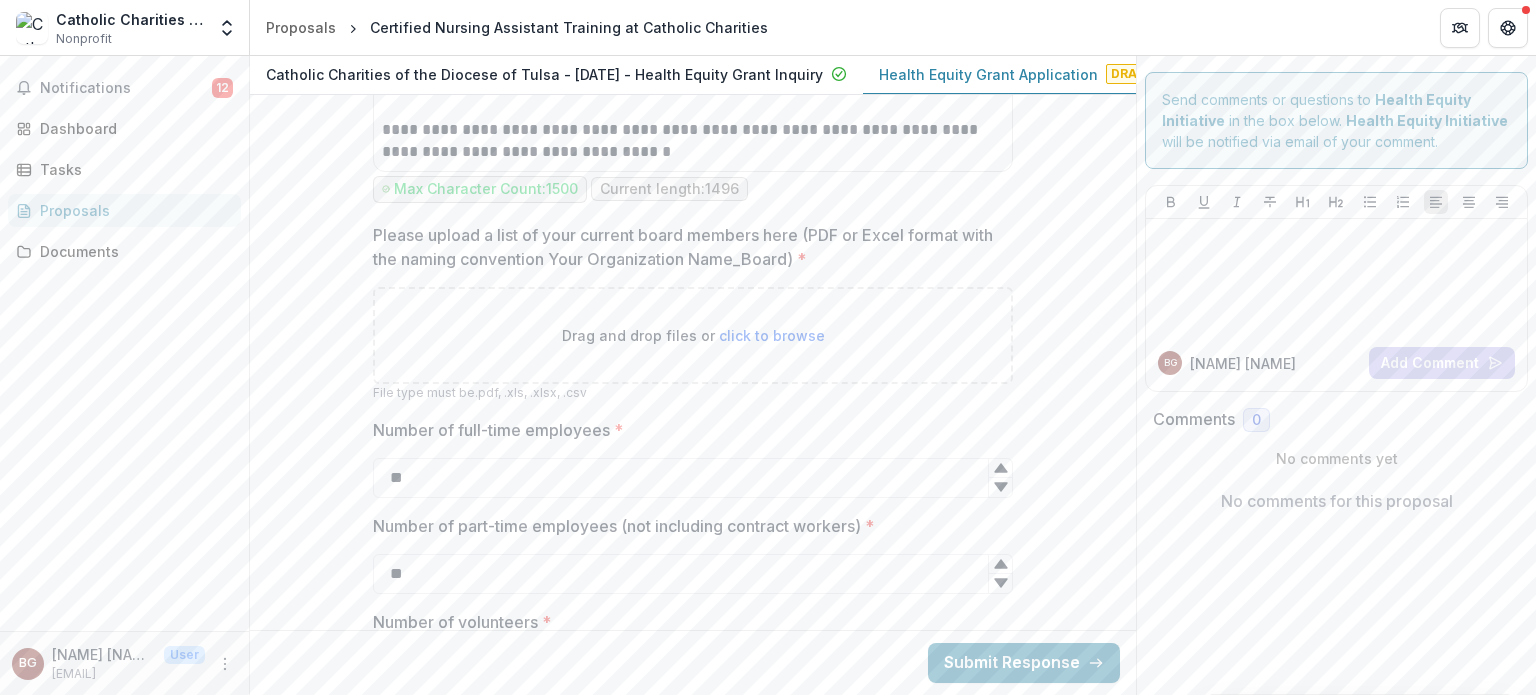 click on "Drag and drop files or   click to browse" at bounding box center (693, 335) 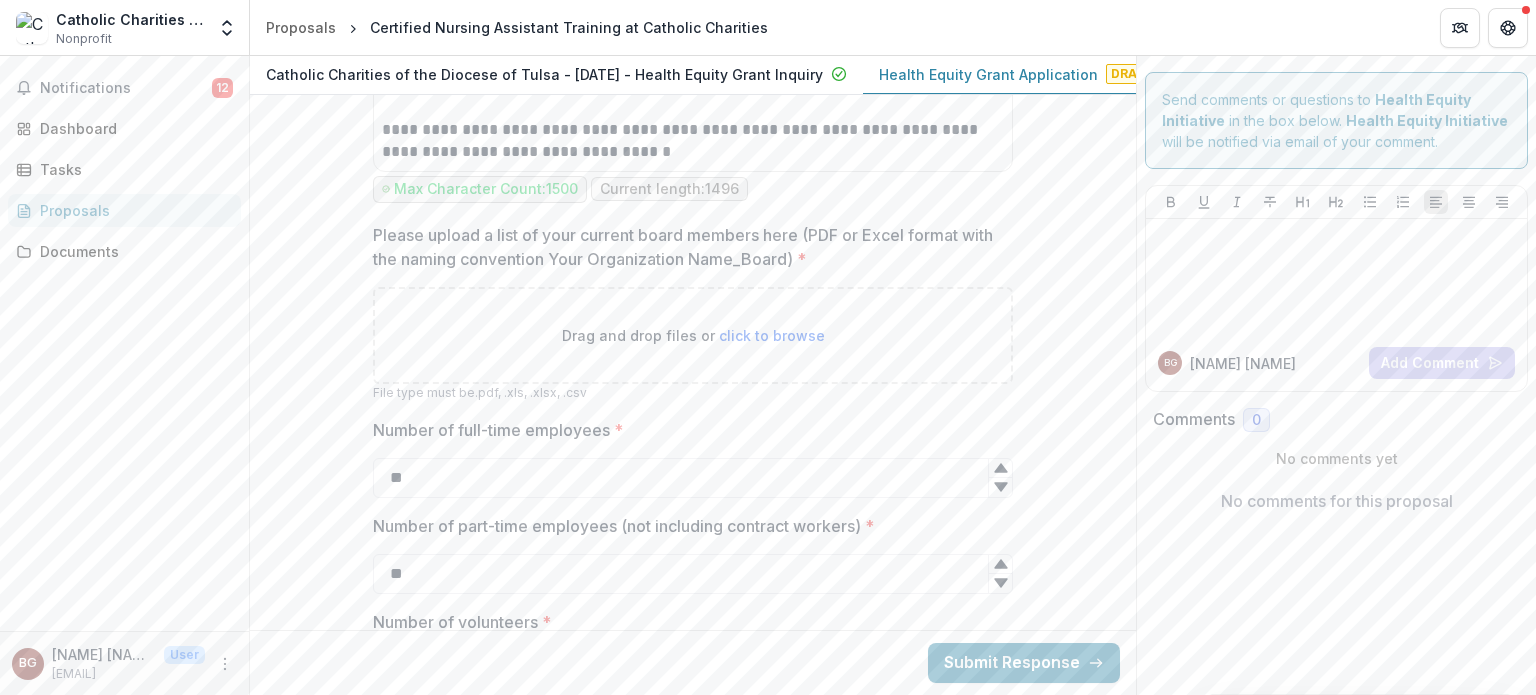type on "**********" 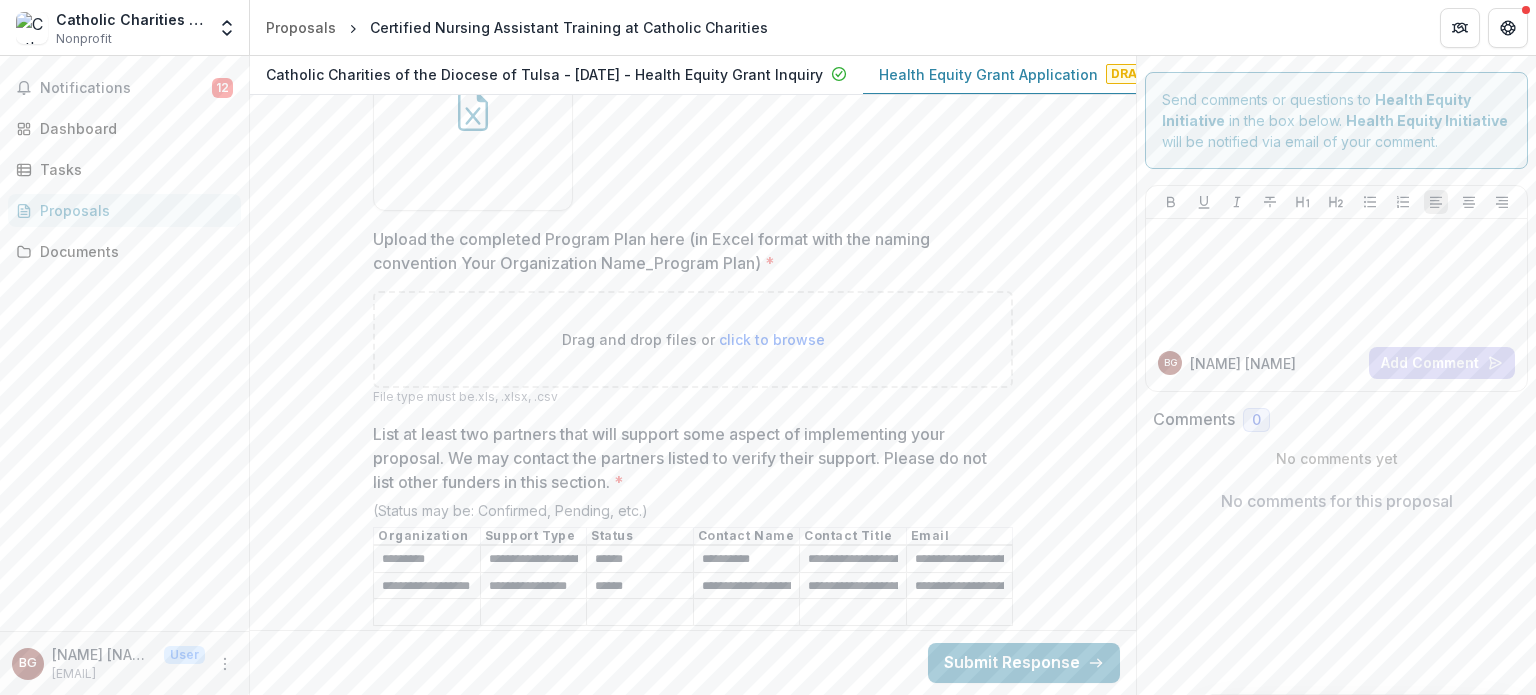 scroll, scrollTop: 7723, scrollLeft: 0, axis: vertical 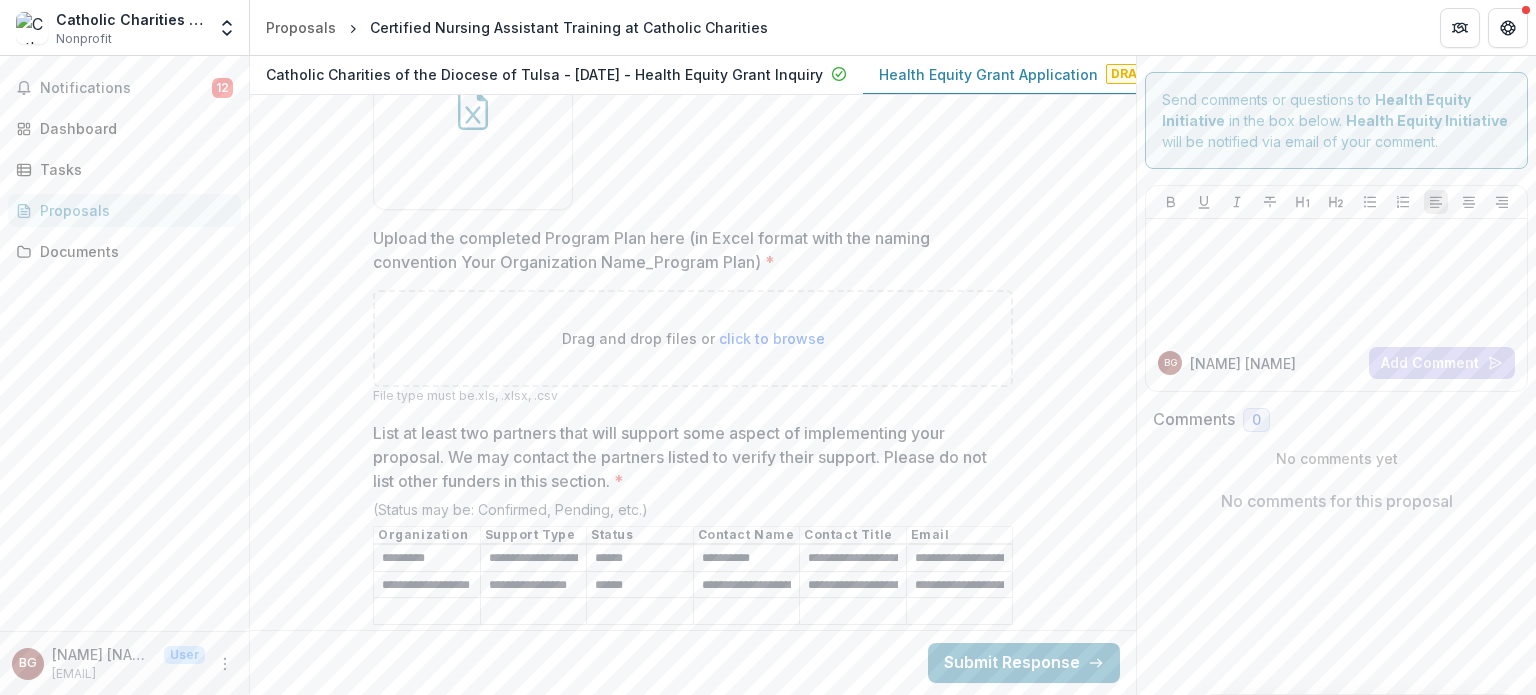 click on "Drag and drop files or   click to browse" at bounding box center [693, 338] 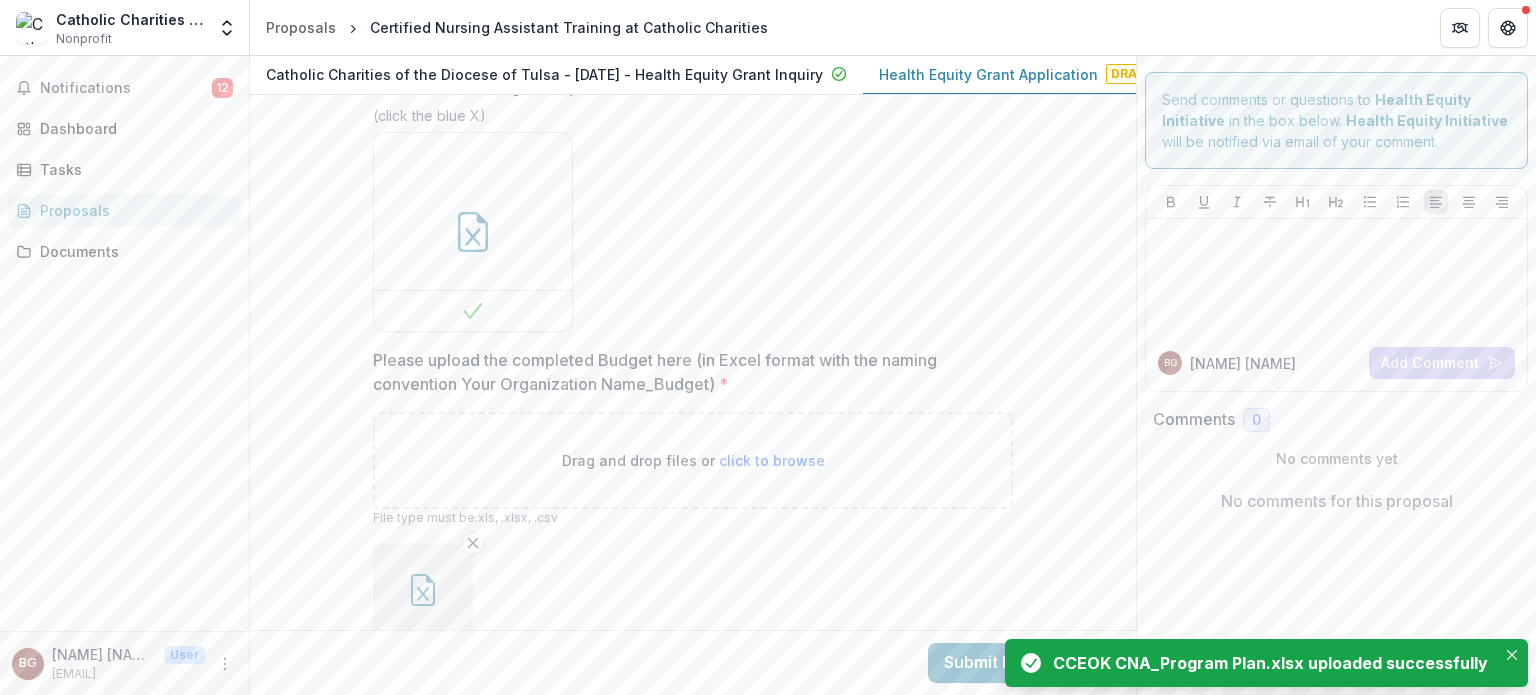scroll, scrollTop: 10358, scrollLeft: 0, axis: vertical 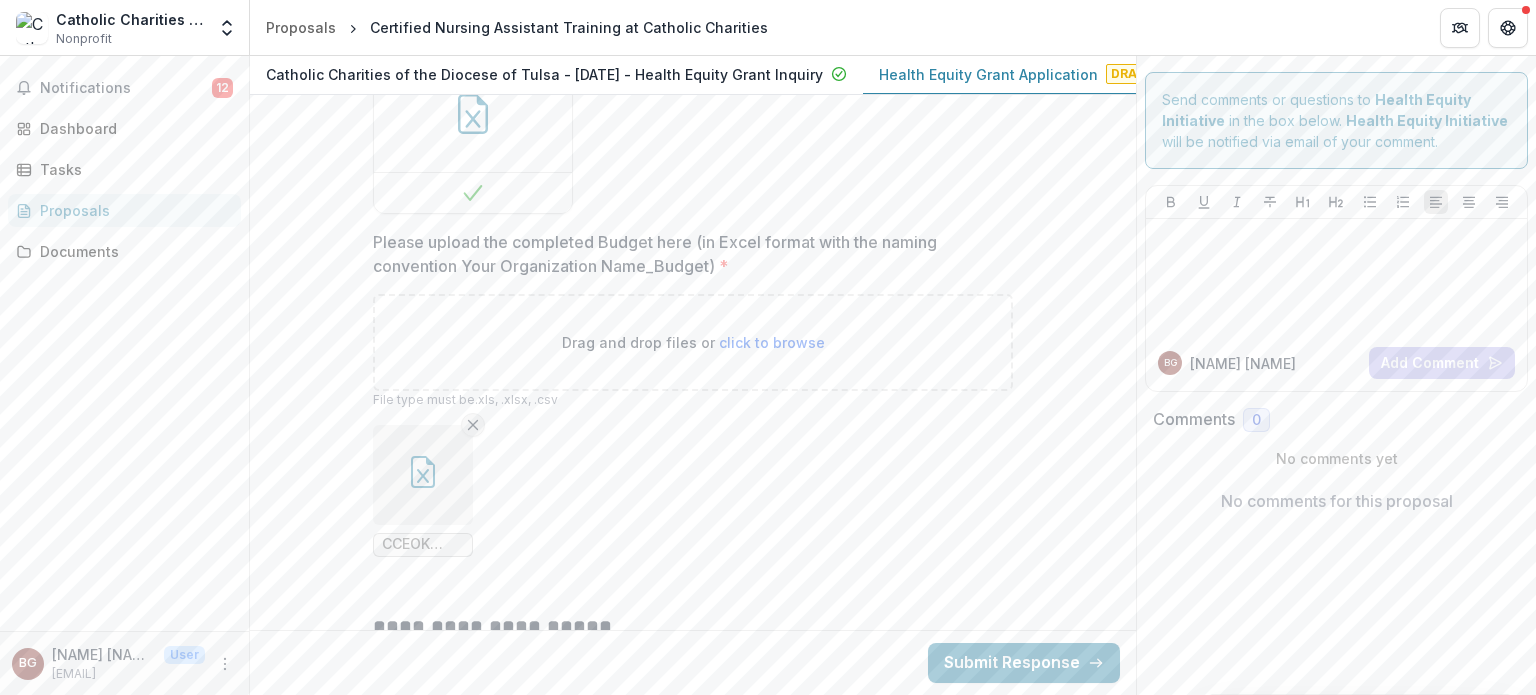click 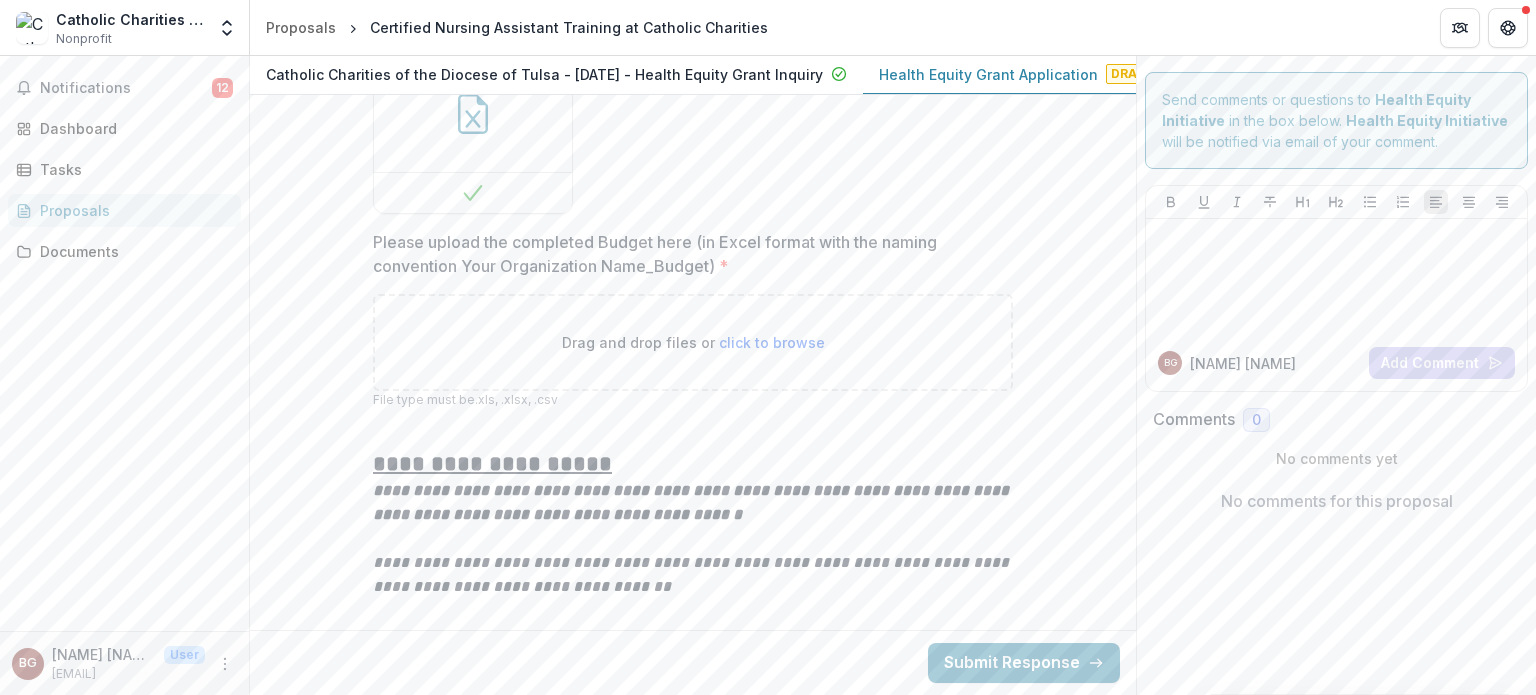 click on "Drag and drop files or   click to browse" at bounding box center [693, 342] 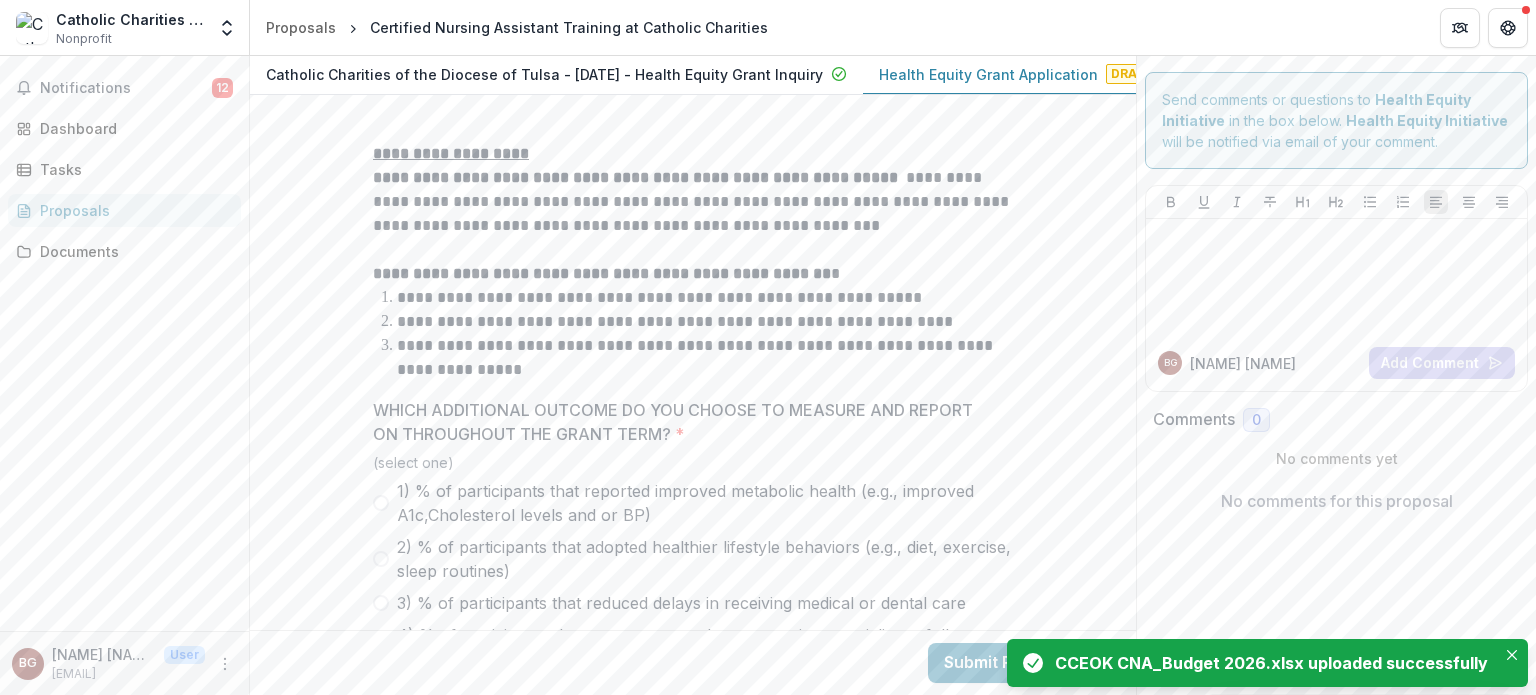 scroll, scrollTop: 13031, scrollLeft: 0, axis: vertical 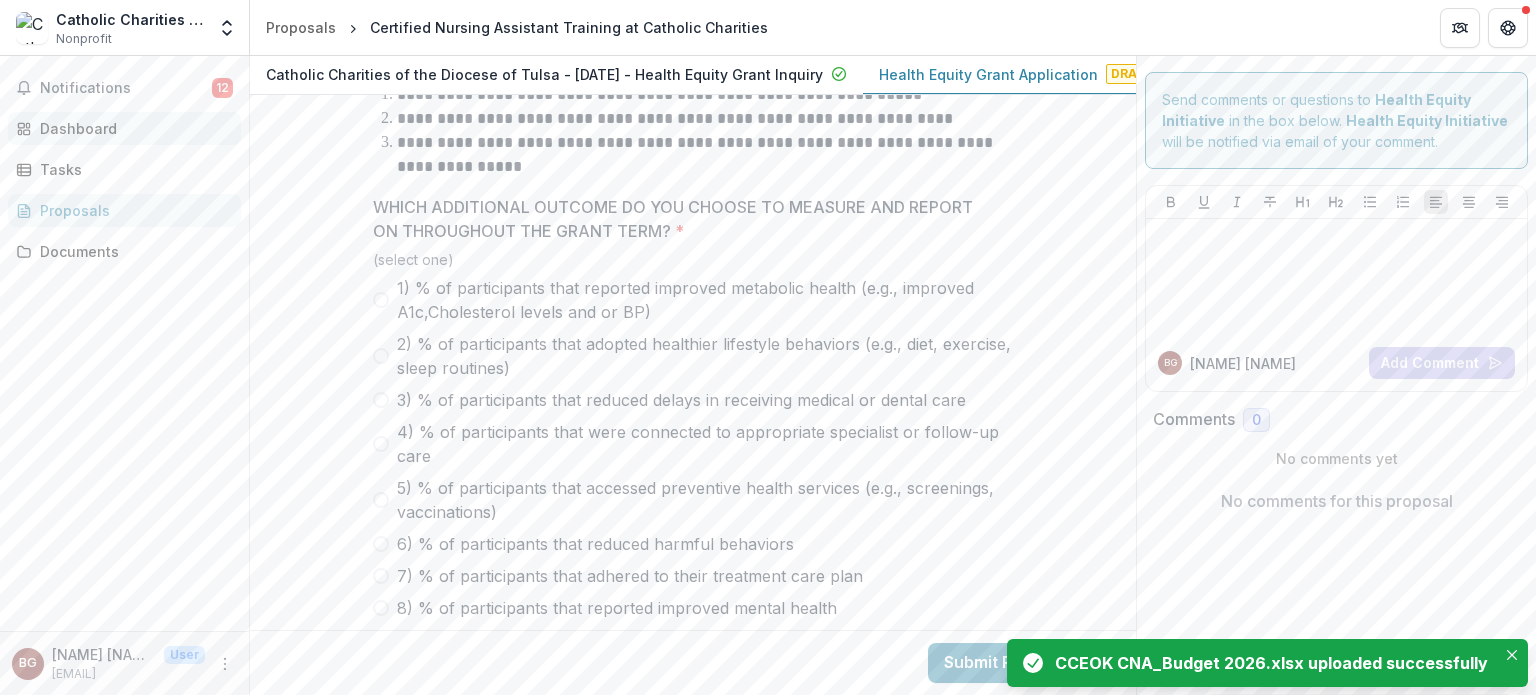 click on "Dashboard" at bounding box center (132, 128) 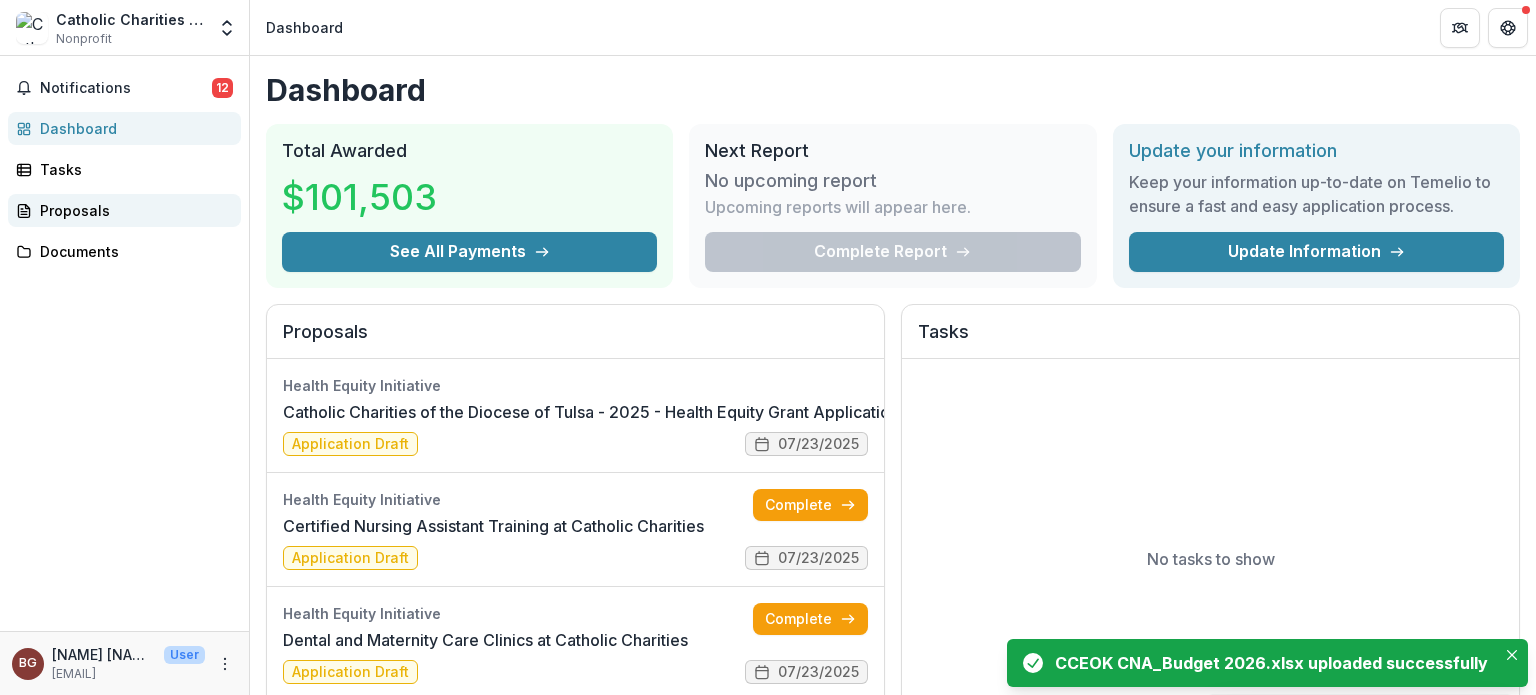 click on "Proposals" at bounding box center (124, 210) 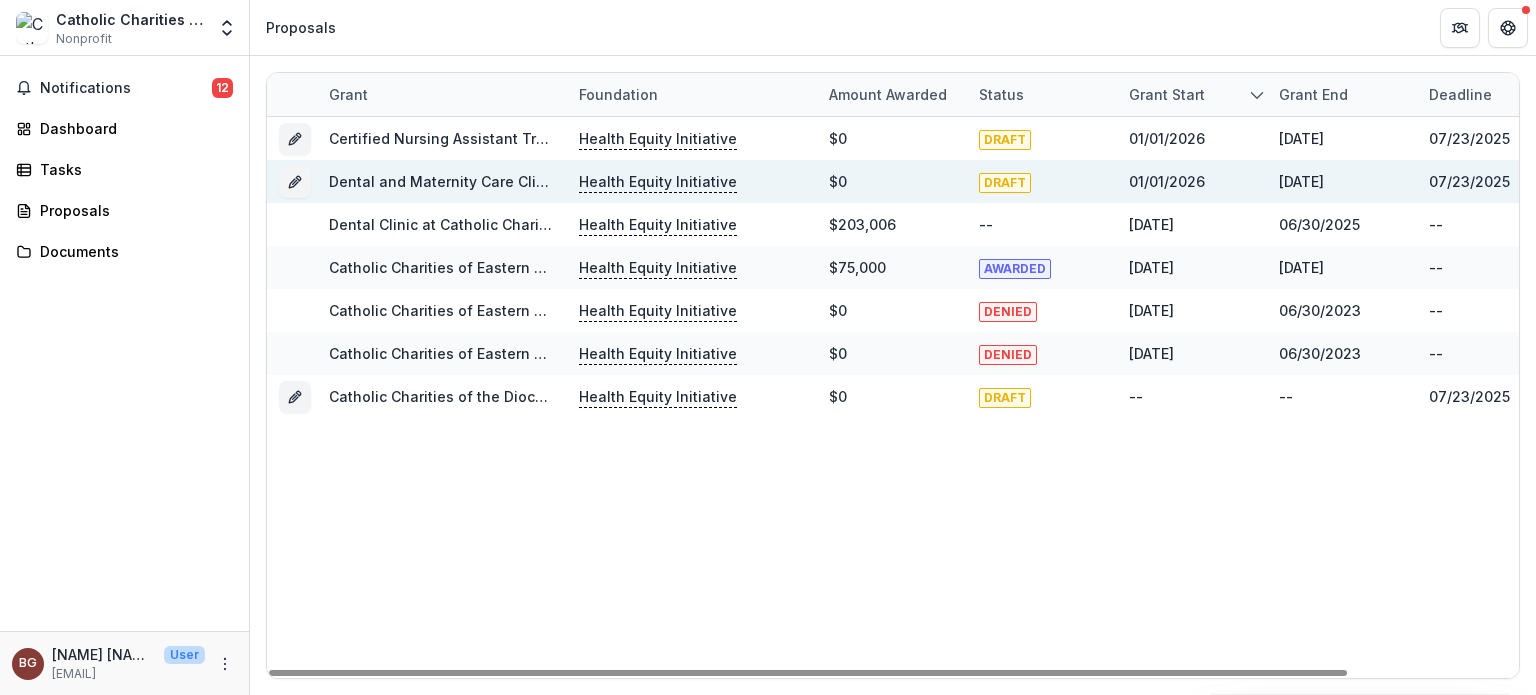 click on "Dental and Maternity Care Clinics at Catholic Charities" at bounding box center [520, 181] 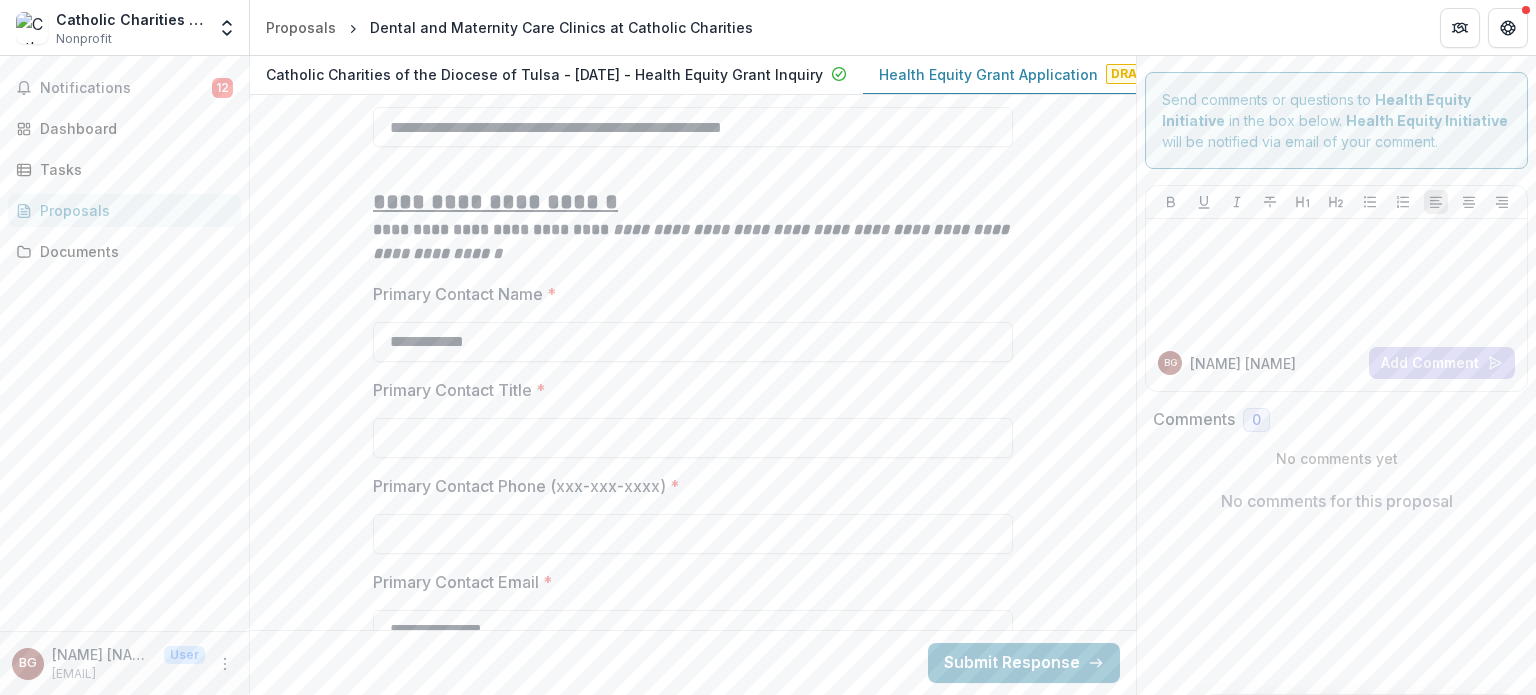 scroll, scrollTop: 1412, scrollLeft: 0, axis: vertical 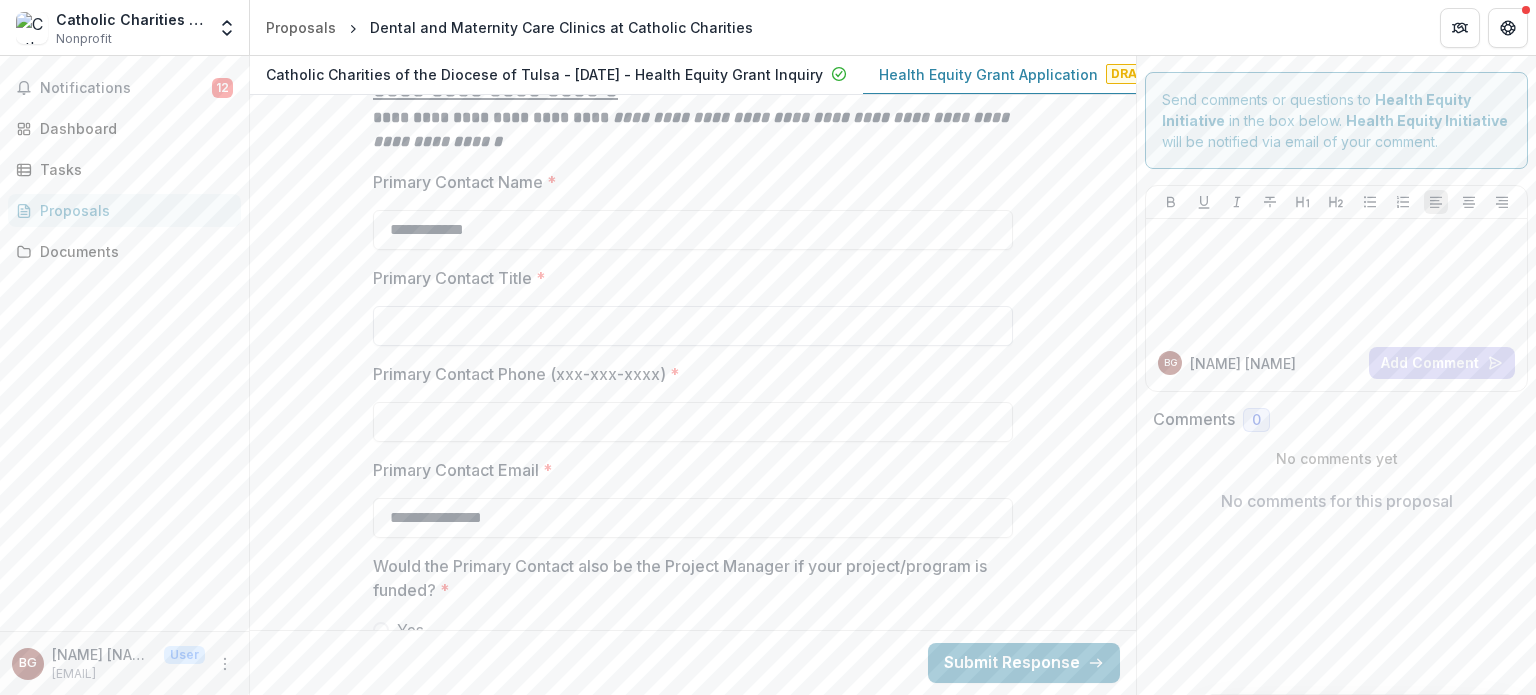 click on "Primary Contact Title *" at bounding box center (693, 326) 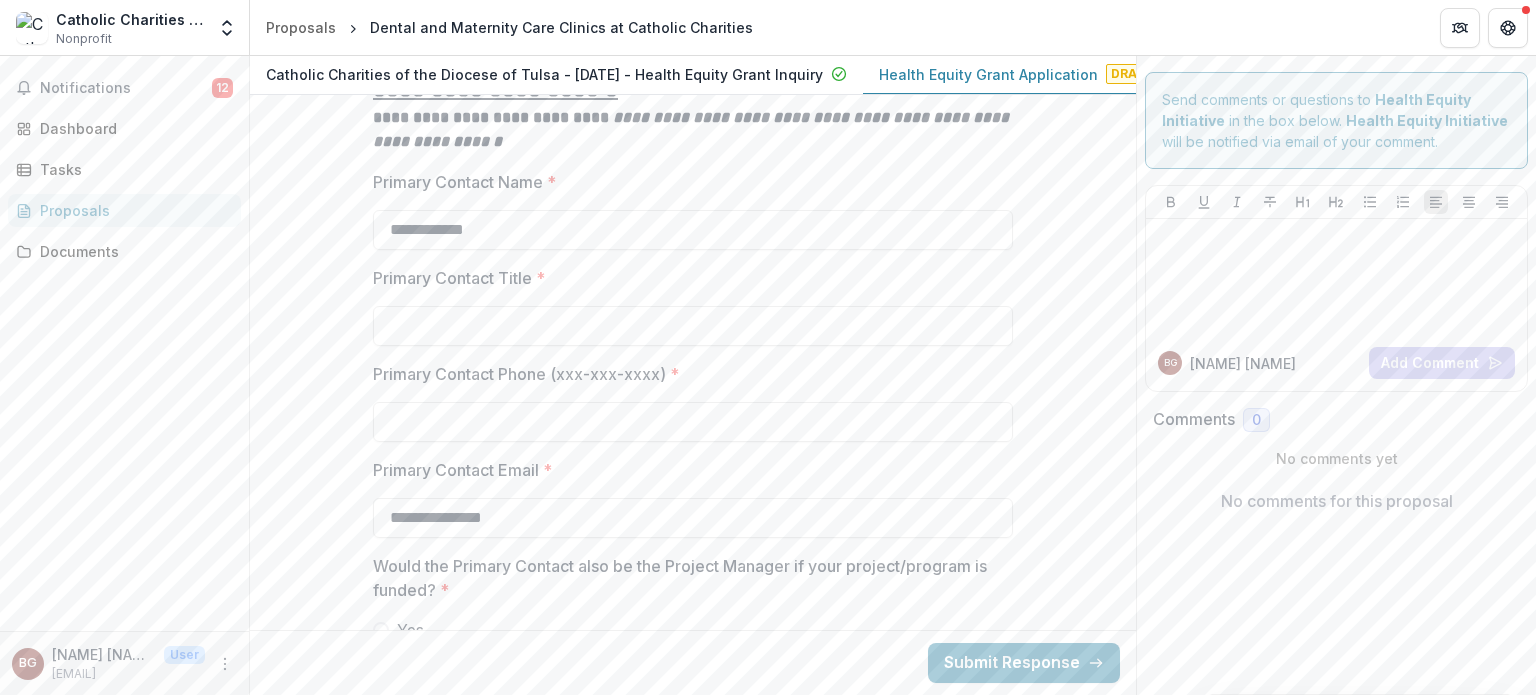 type on "**********" 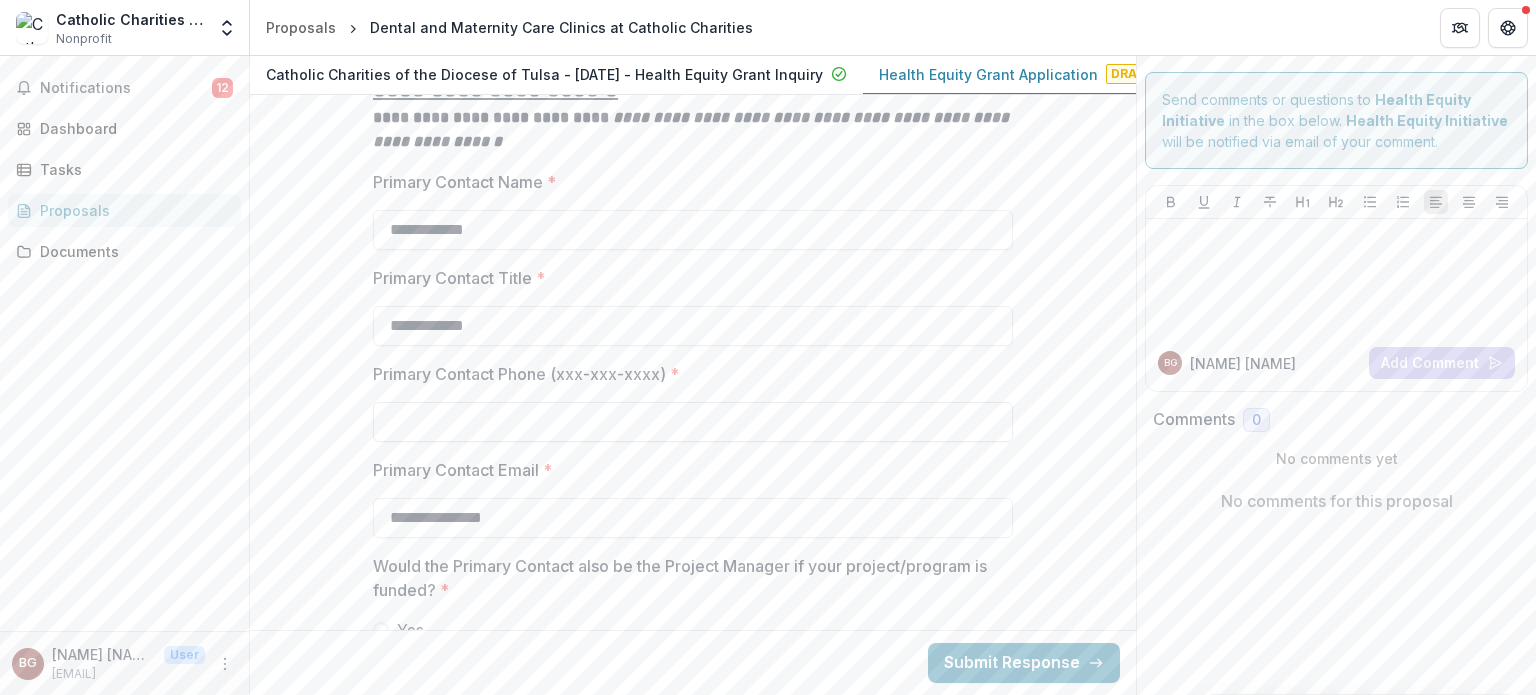 click on "Primary Contact Phone (xxx-xxx-xxxx) *" at bounding box center (693, 422) 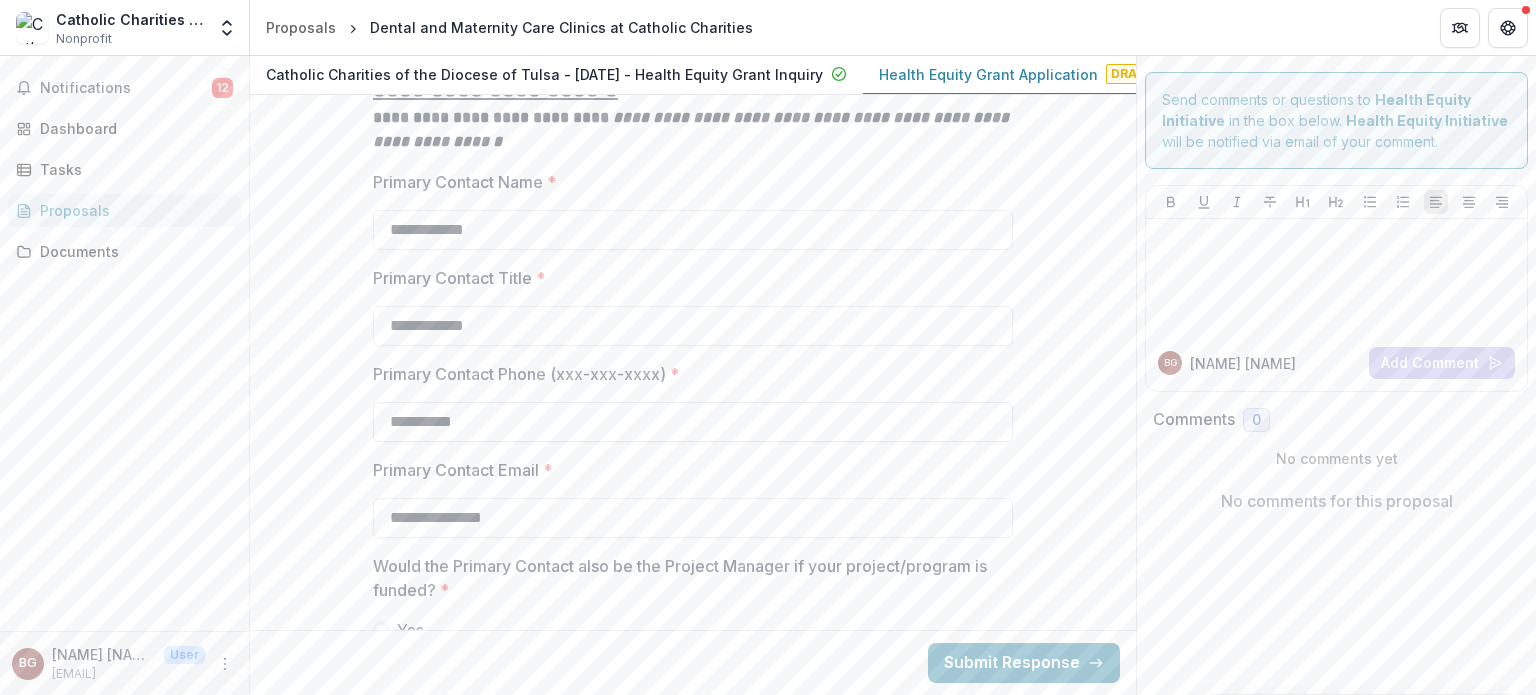 type on "**********" 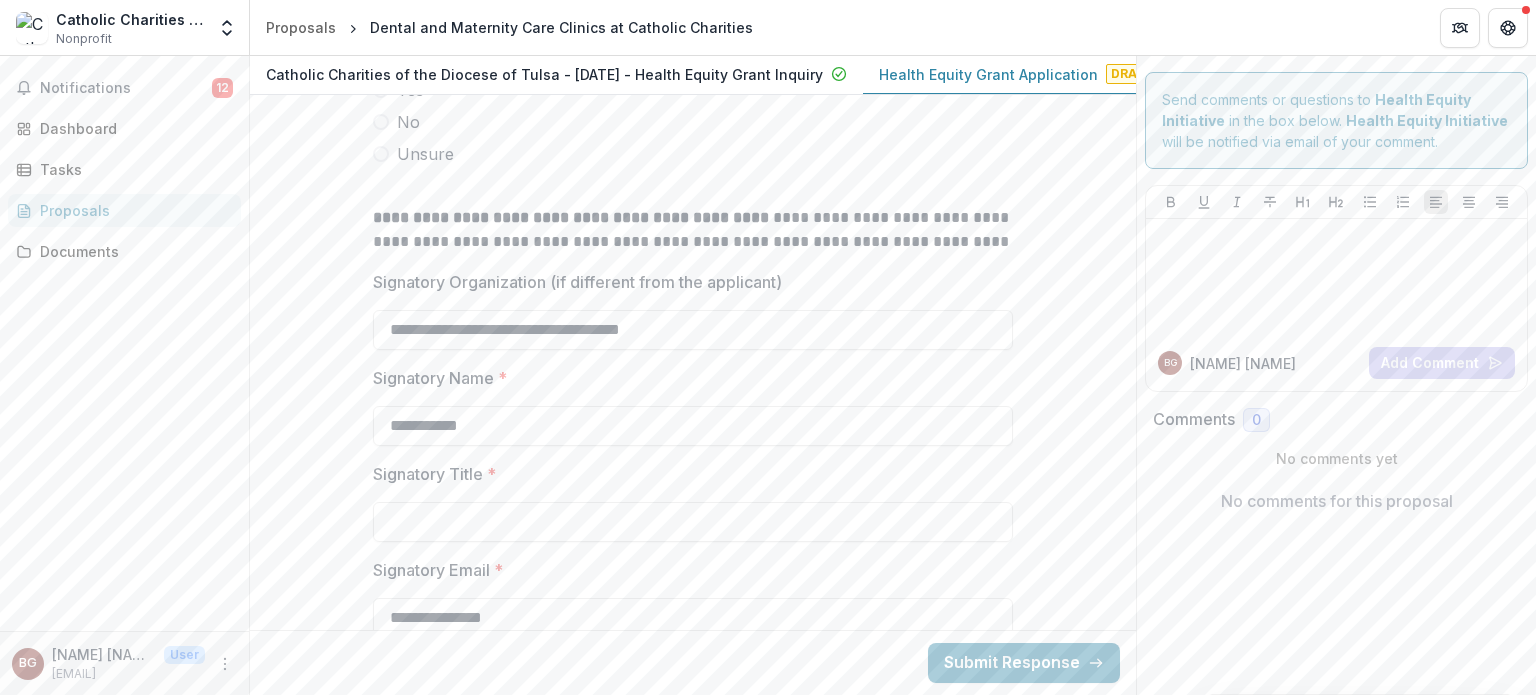 scroll, scrollTop: 1952, scrollLeft: 0, axis: vertical 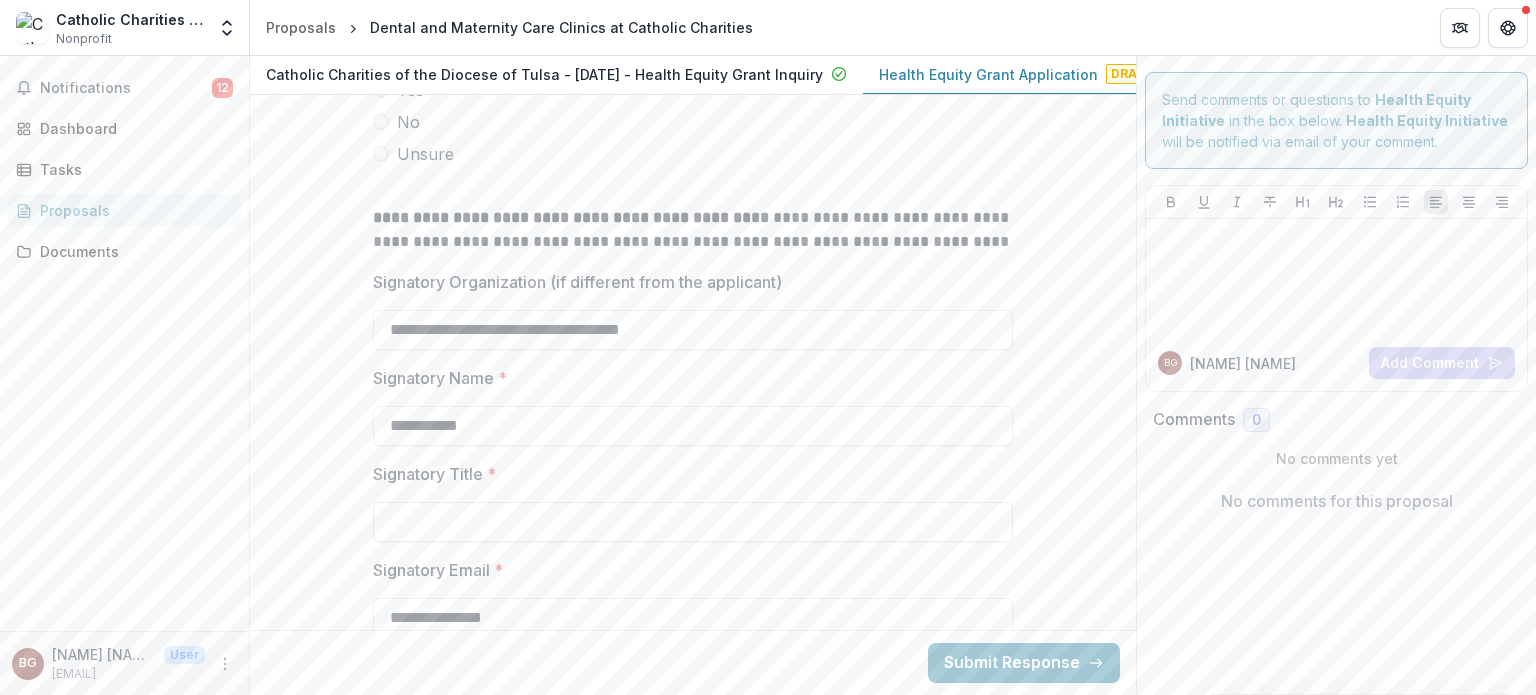 click on "Signatory Title *" at bounding box center (693, 522) 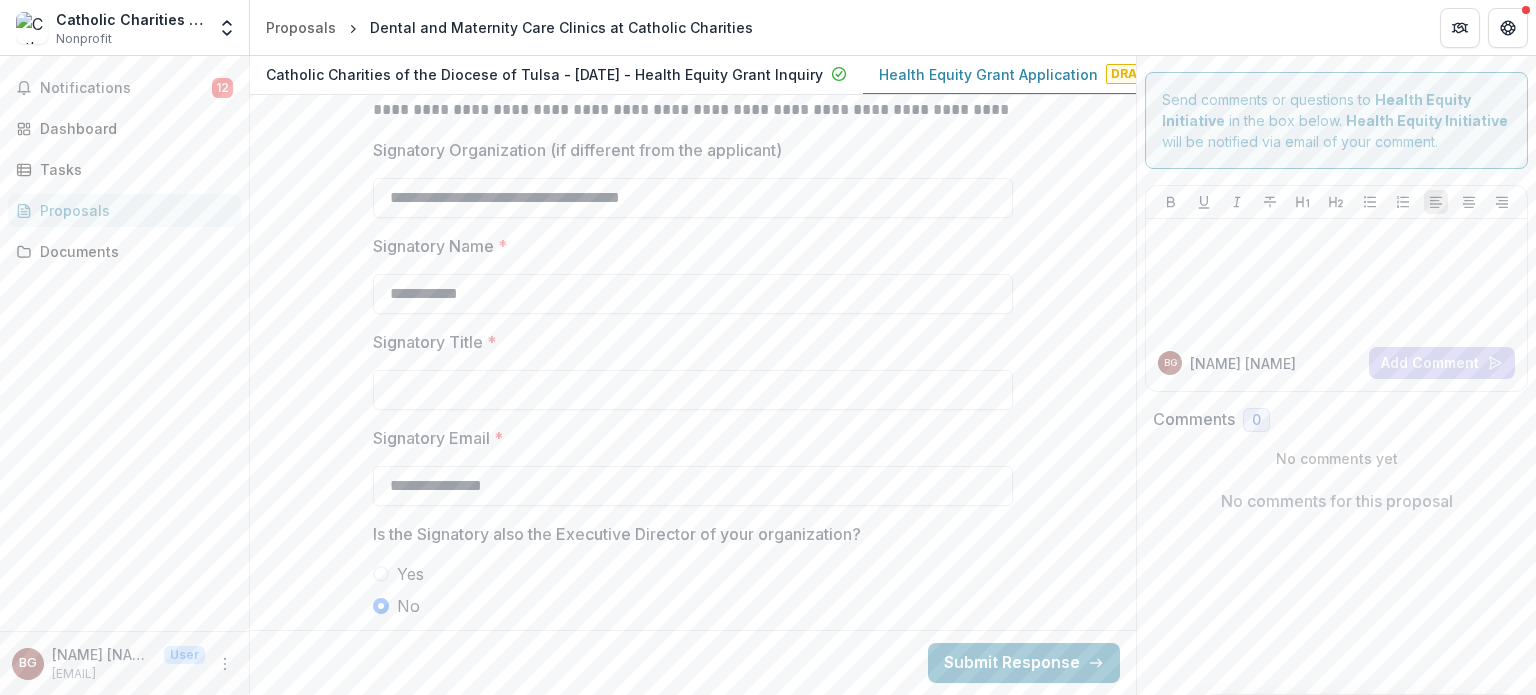 type on "**********" 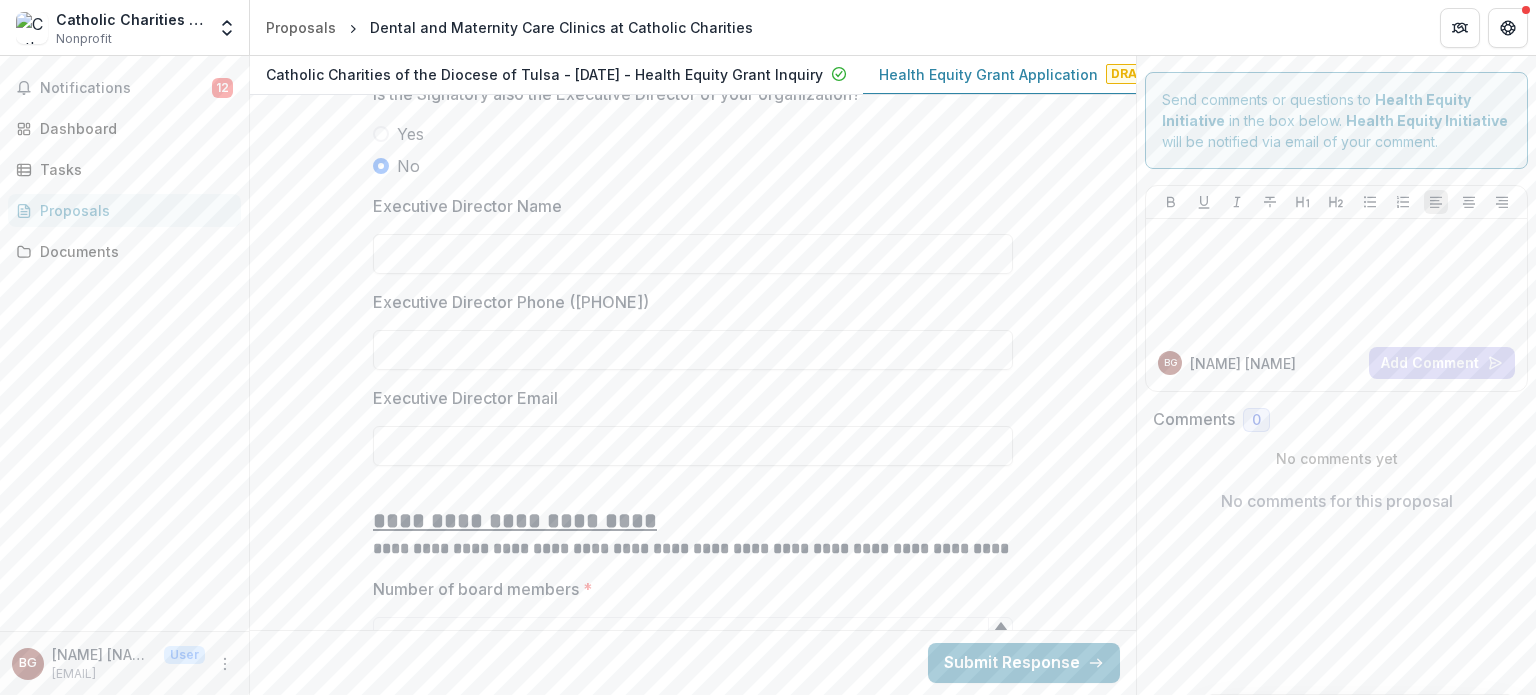 scroll, scrollTop: 2524, scrollLeft: 0, axis: vertical 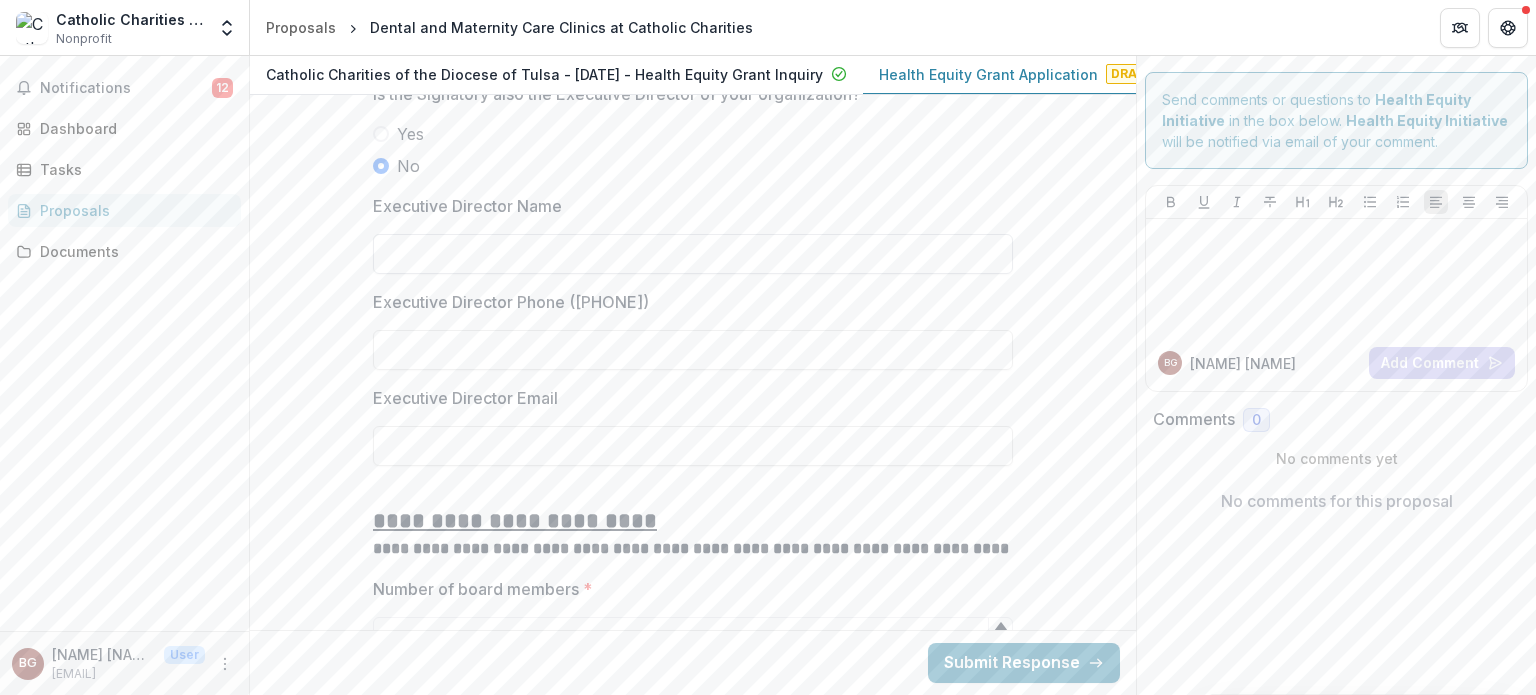 click at bounding box center [693, -2327] 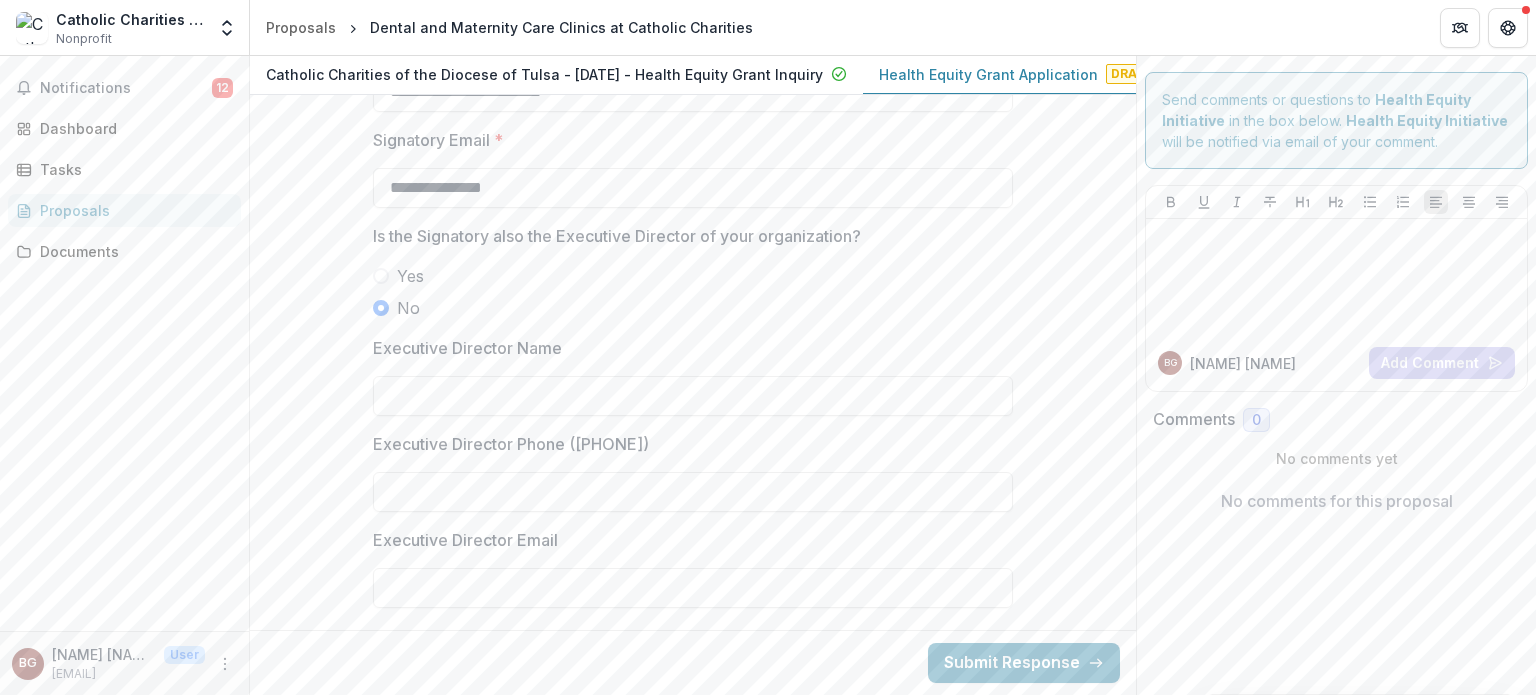 scroll, scrollTop: 2382, scrollLeft: 0, axis: vertical 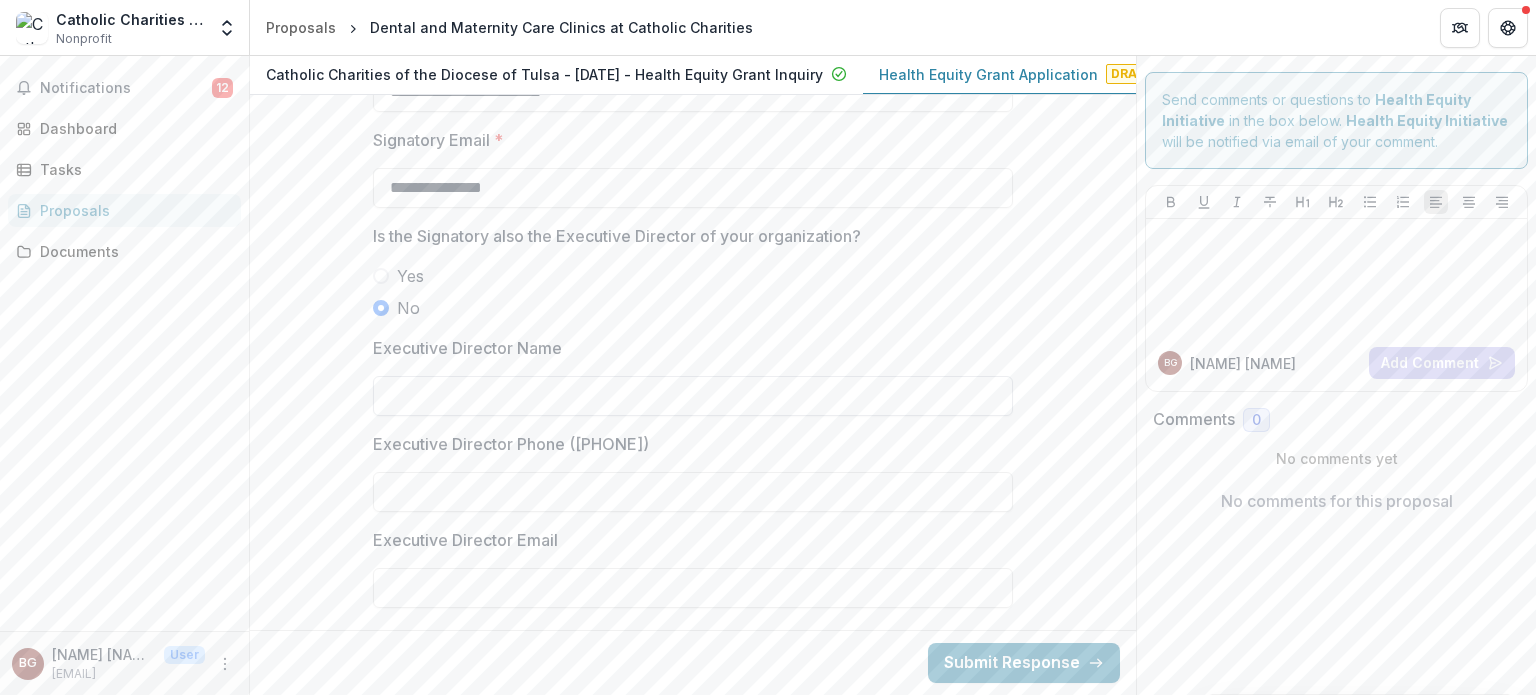 click on "Executive Director Name" at bounding box center [693, 396] 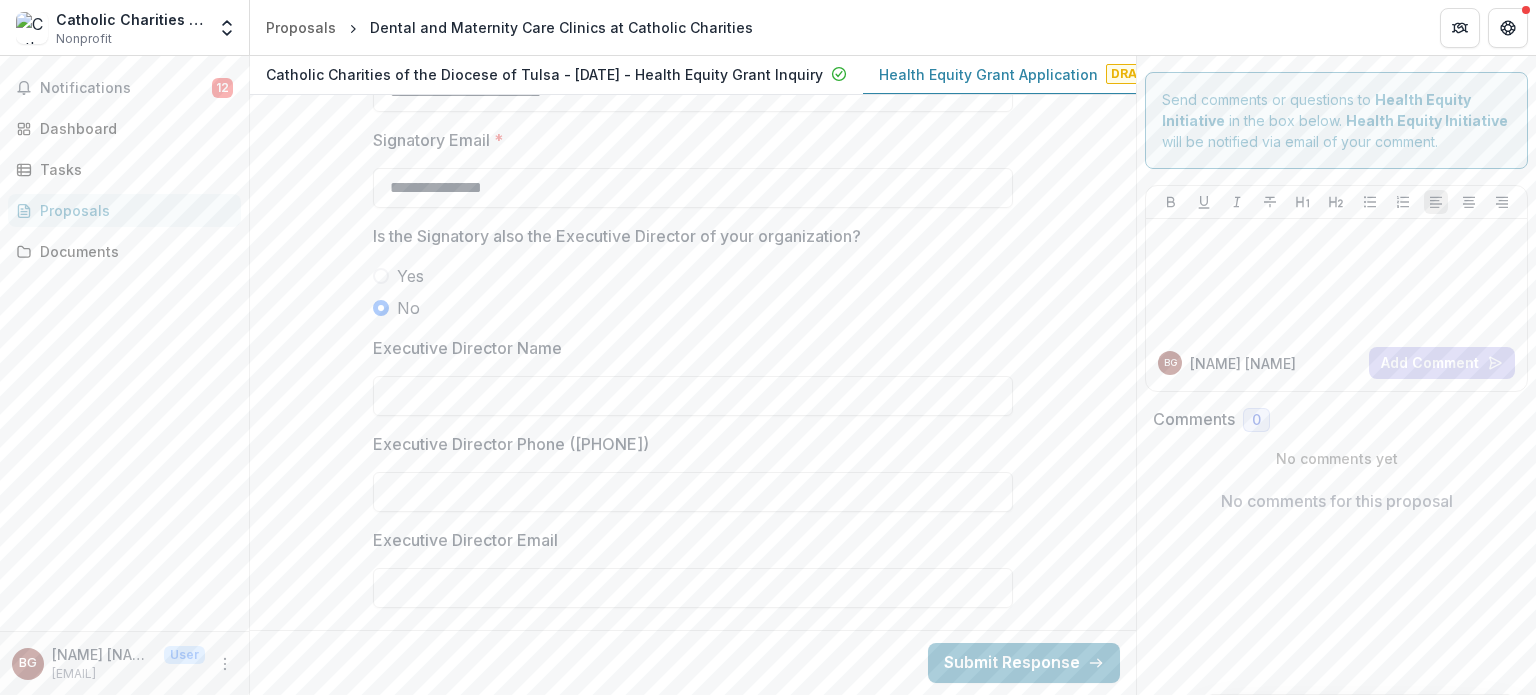 type on "**********" 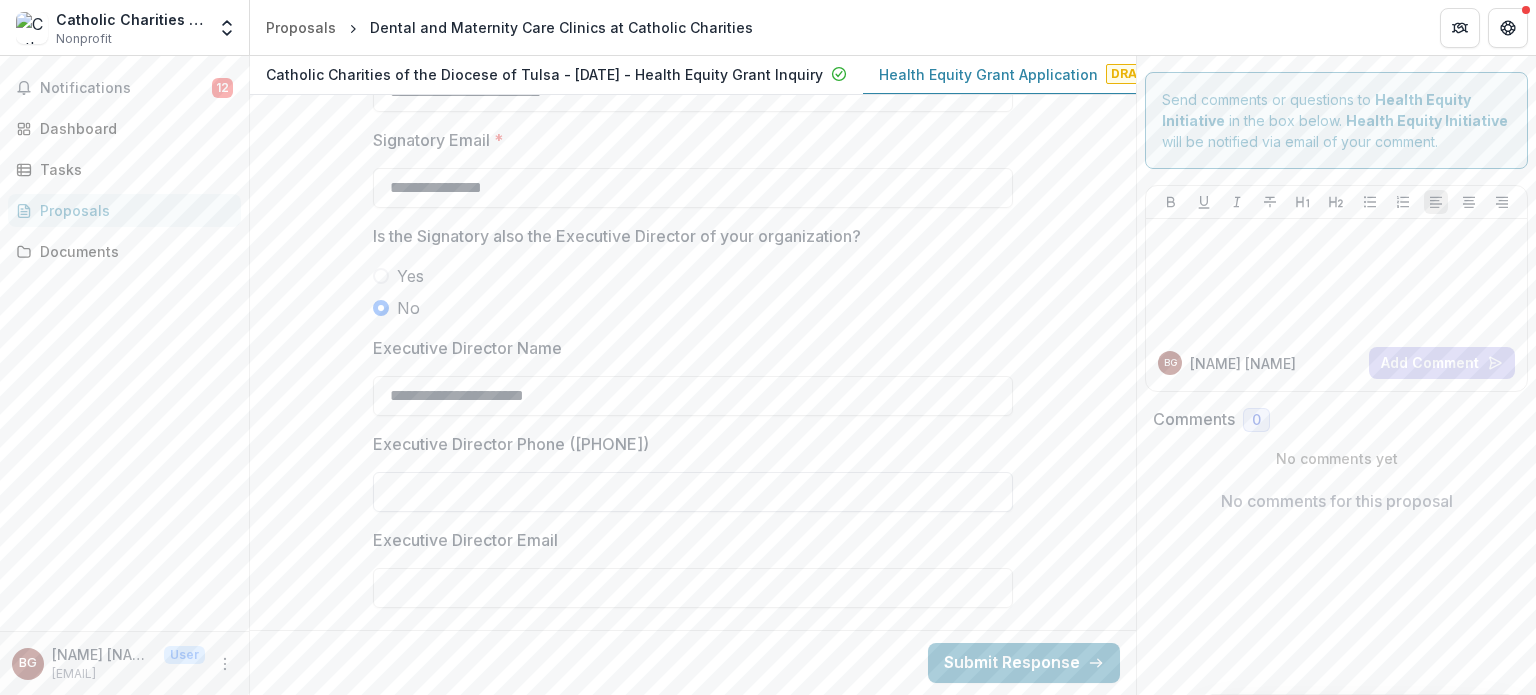 click on "Executive Director Phone ([PHONE])" at bounding box center [693, 492] 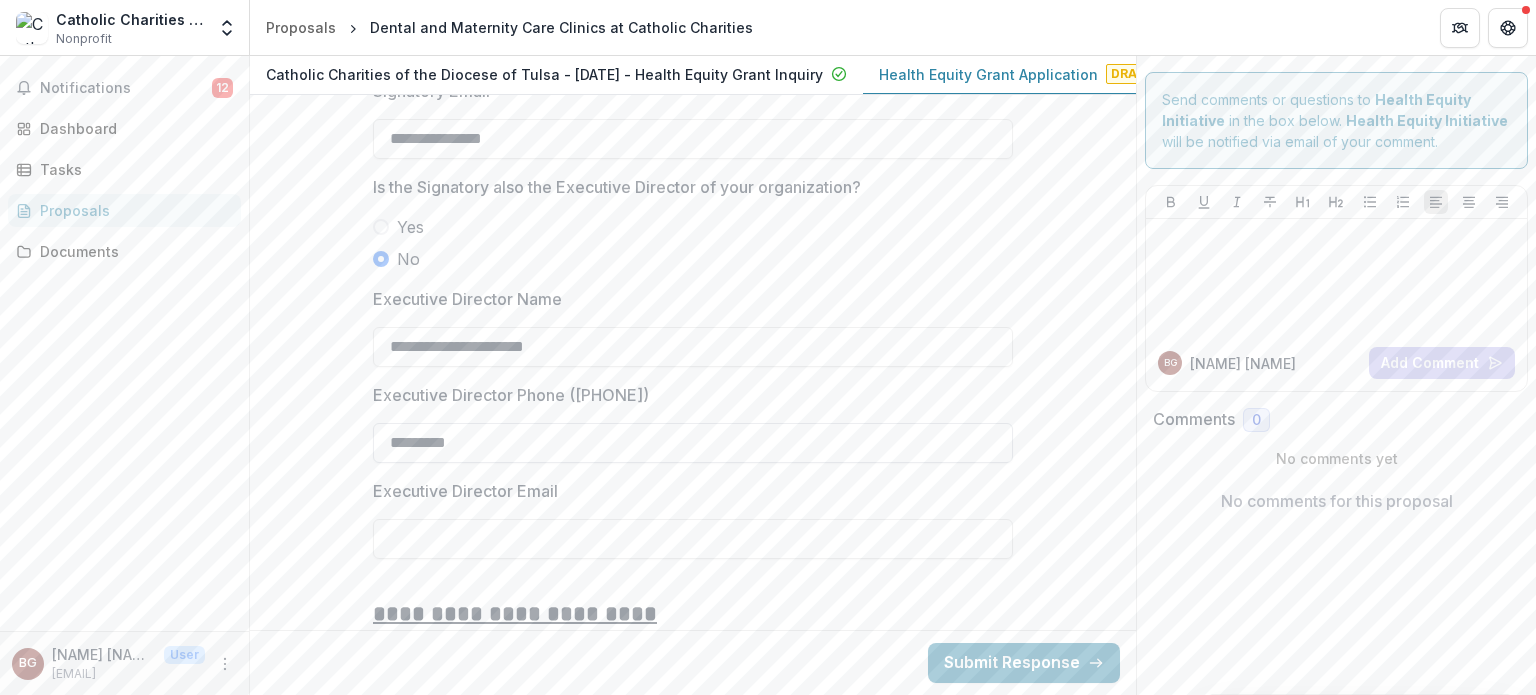 scroll, scrollTop: 2431, scrollLeft: 0, axis: vertical 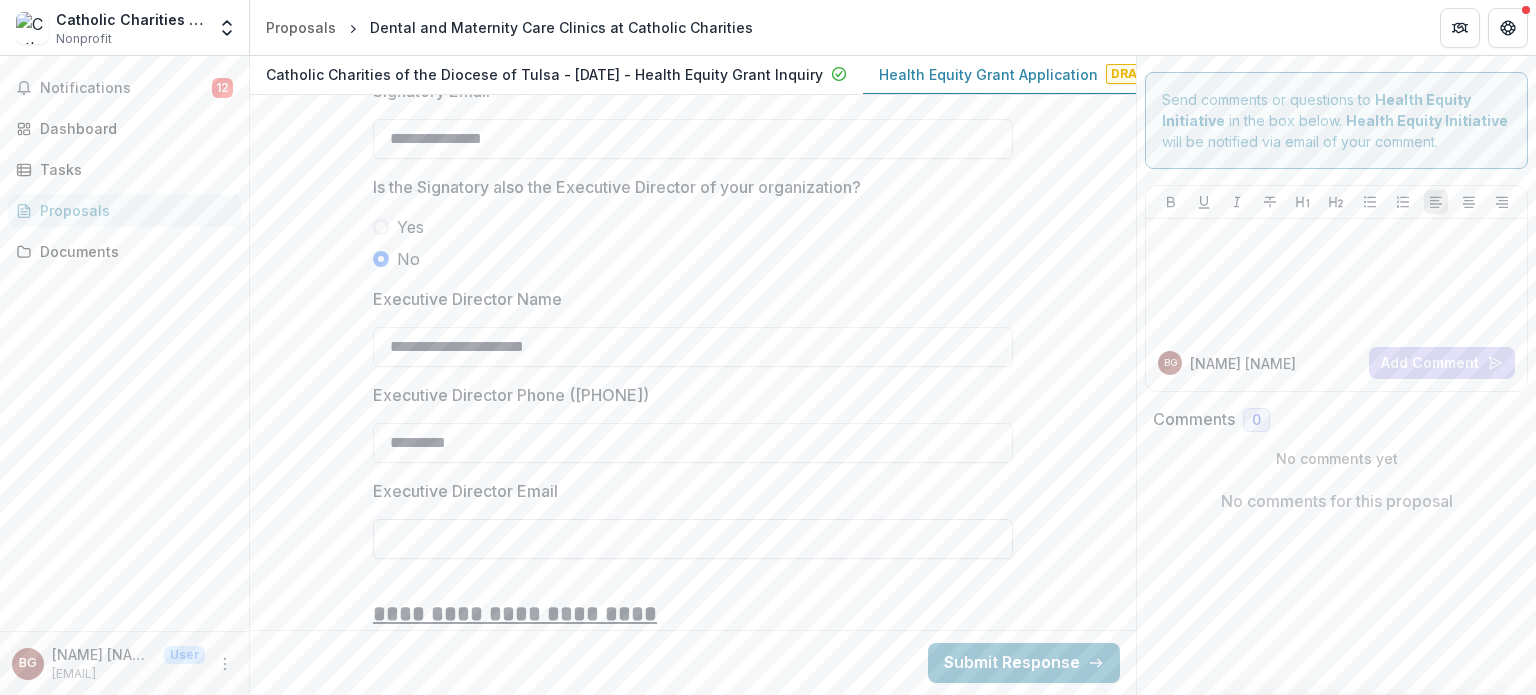 type on "*********" 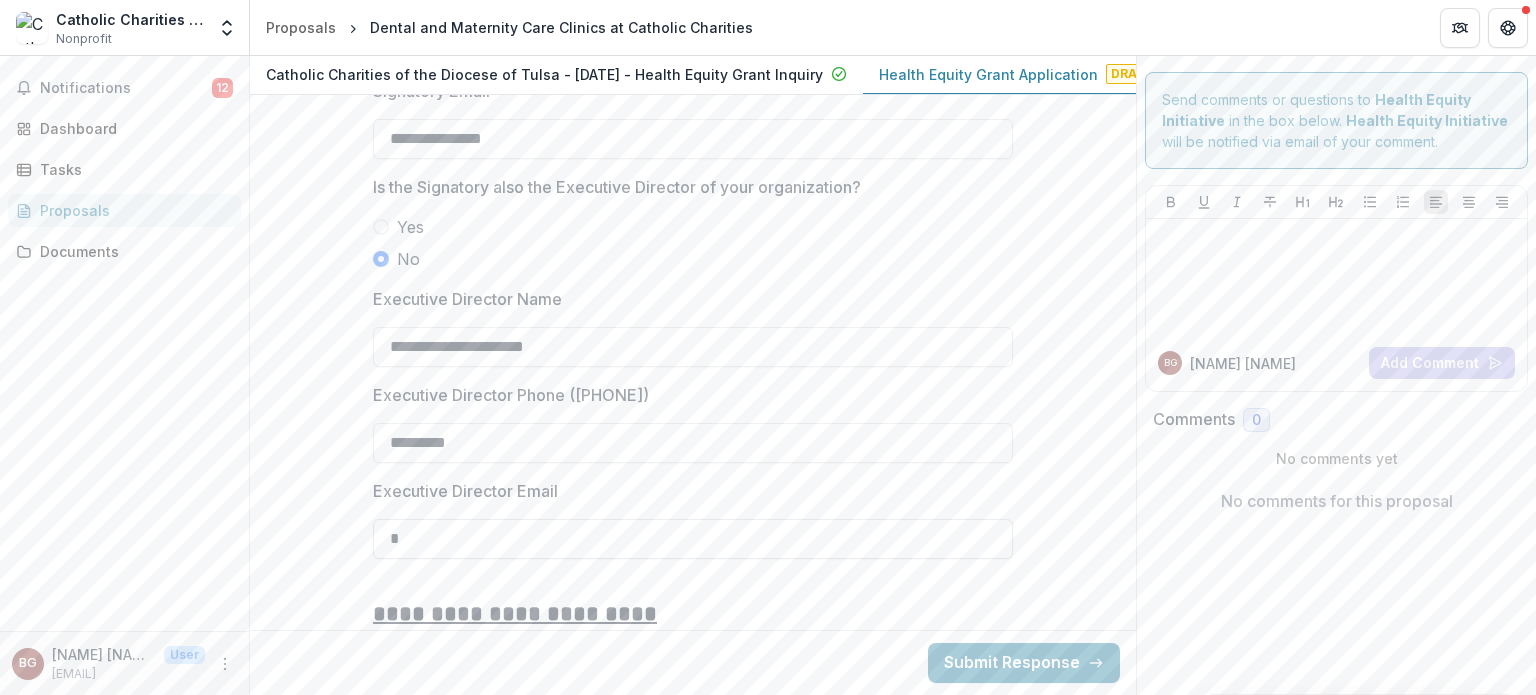 type on "**********" 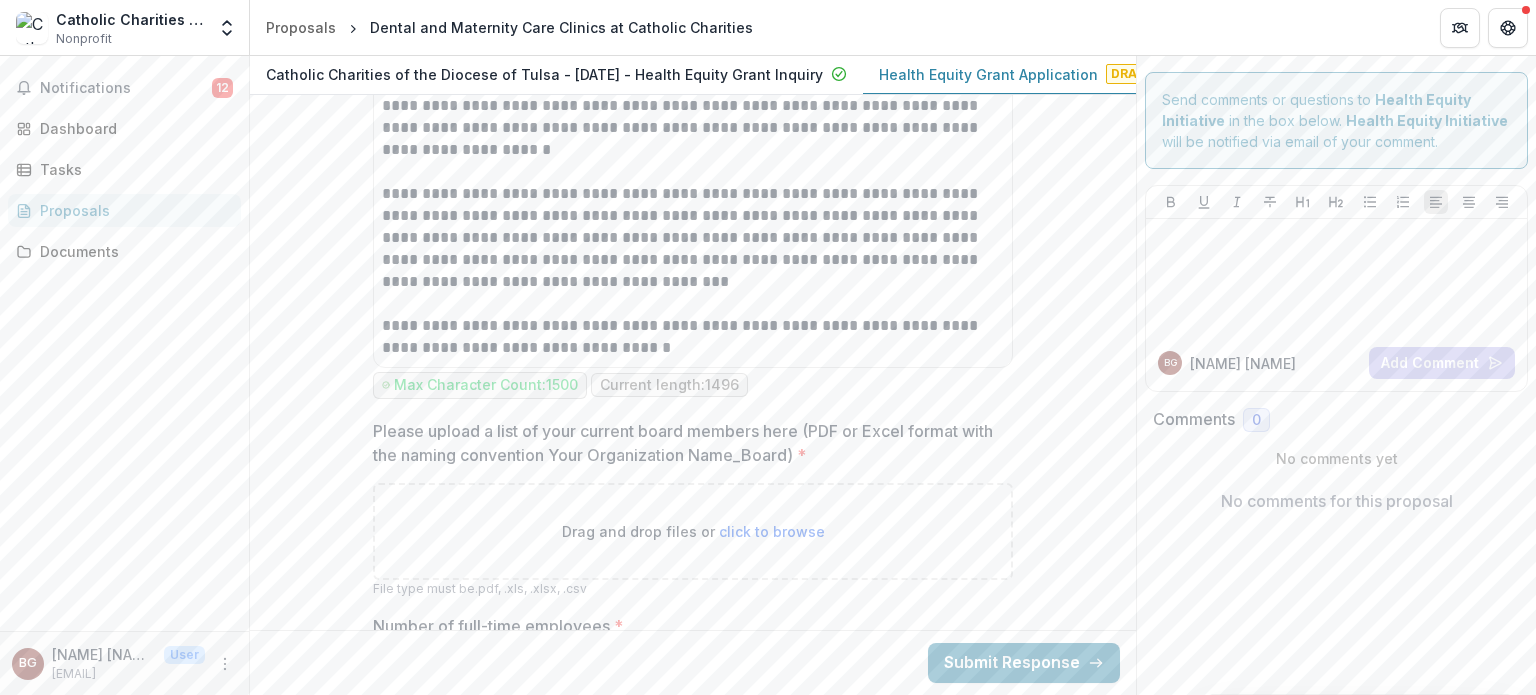 scroll, scrollTop: 3536, scrollLeft: 0, axis: vertical 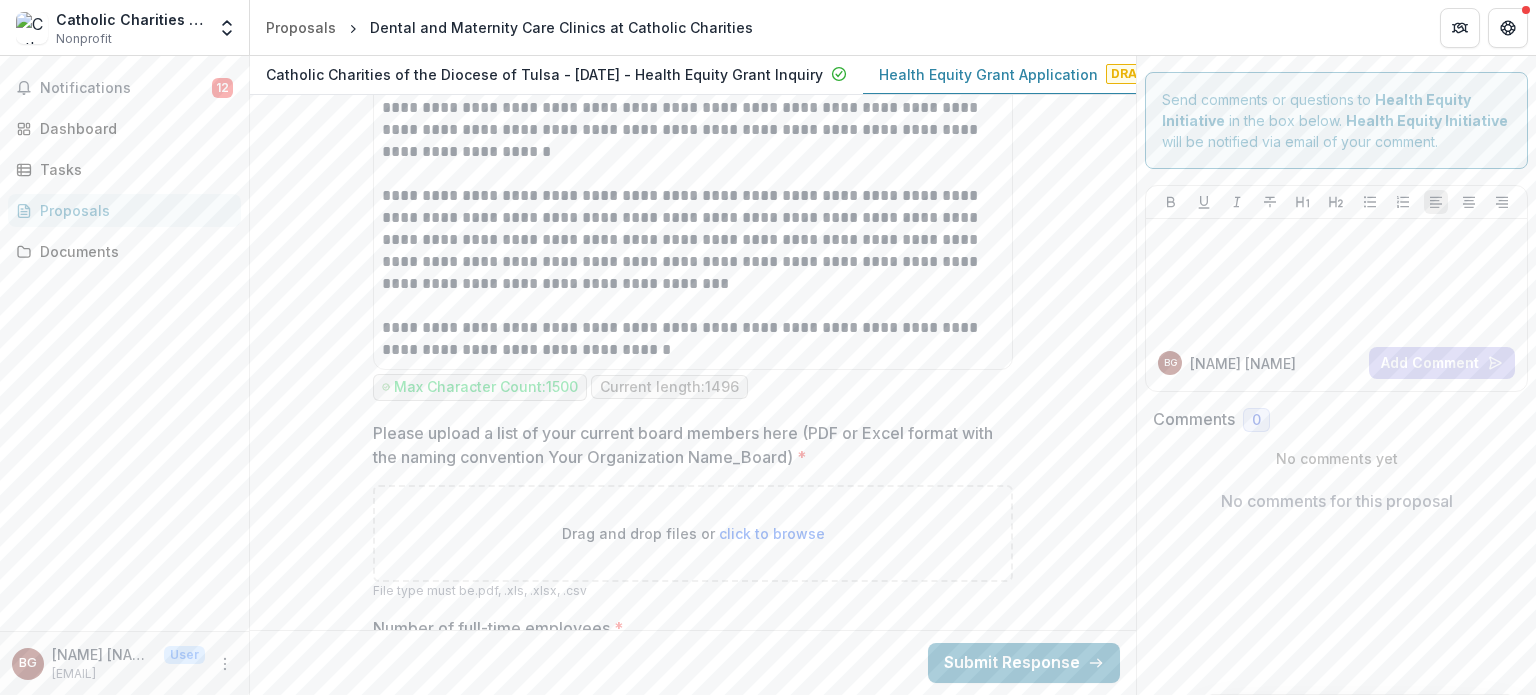 click on "Drag and drop files or   click to browse" at bounding box center [693, 533] 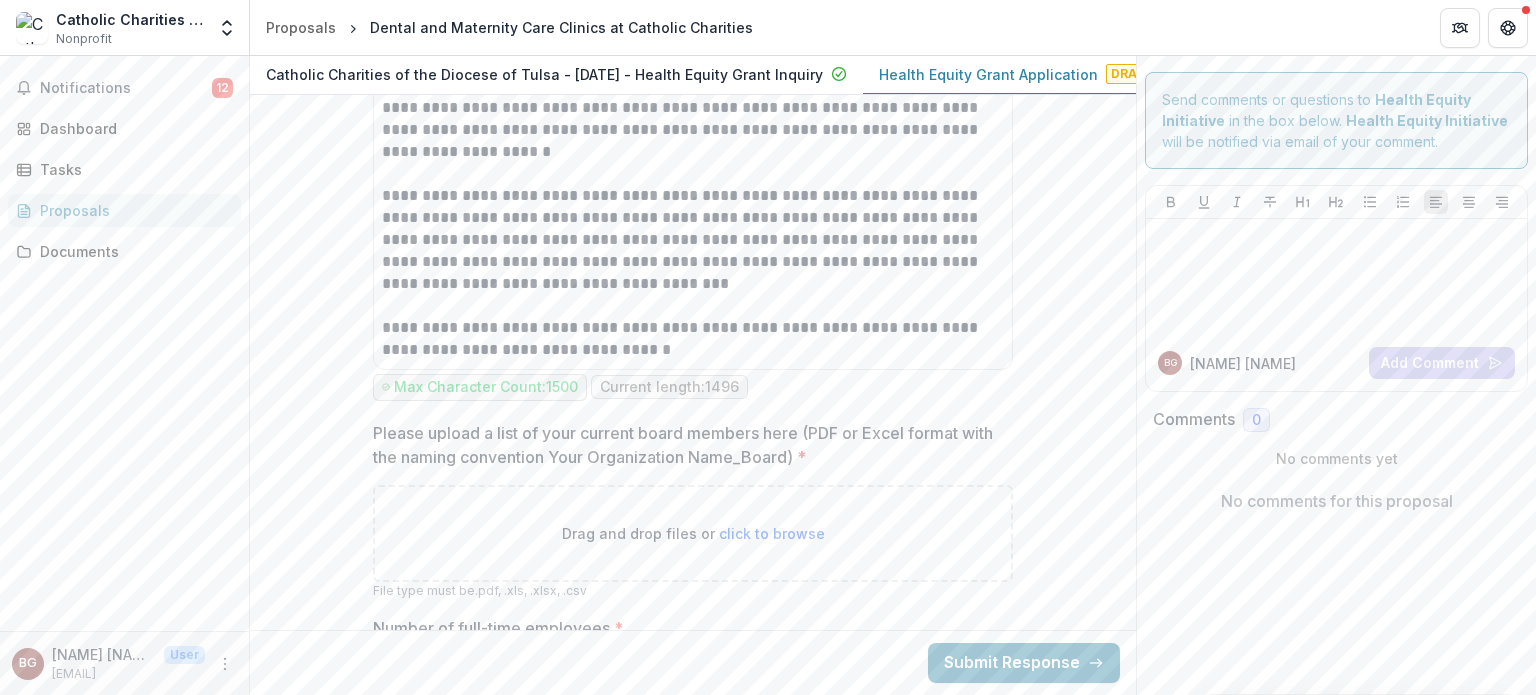 type on "**********" 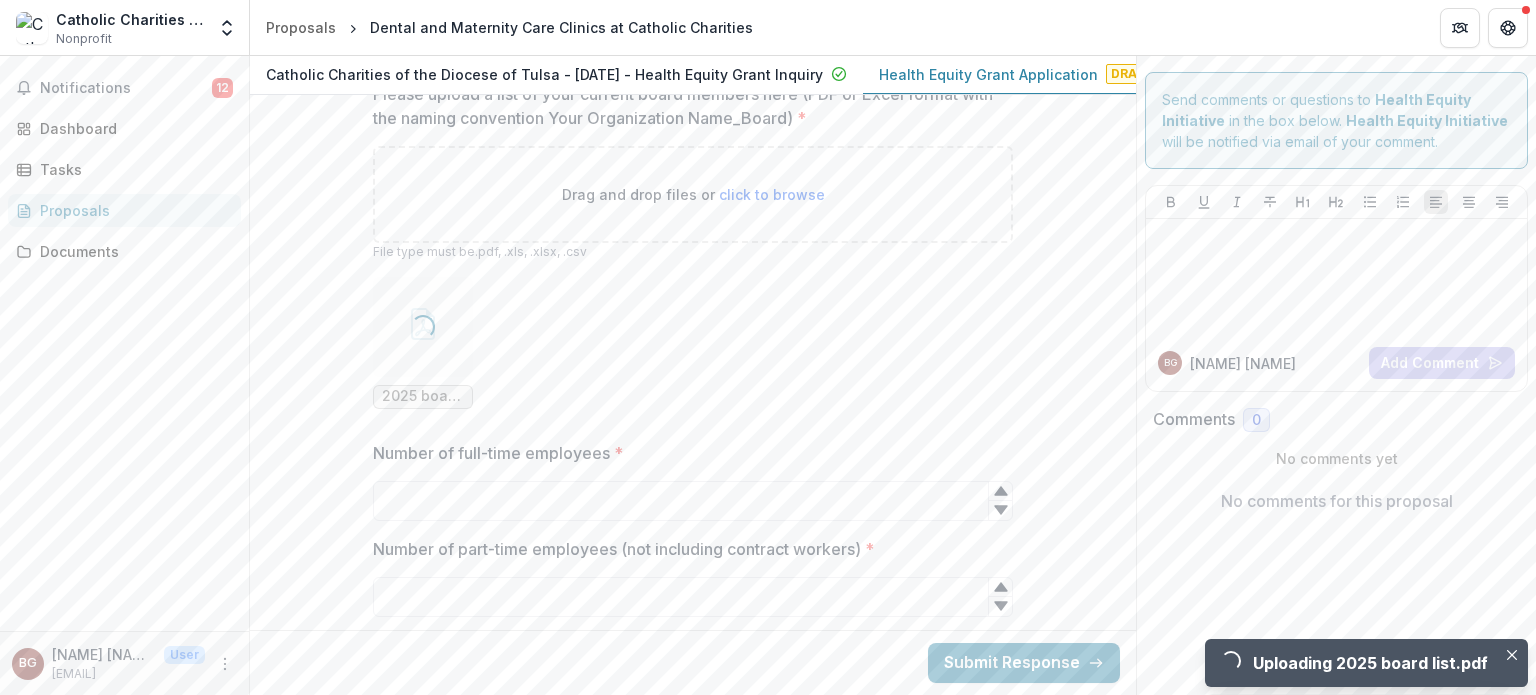 scroll, scrollTop: 4071, scrollLeft: 0, axis: vertical 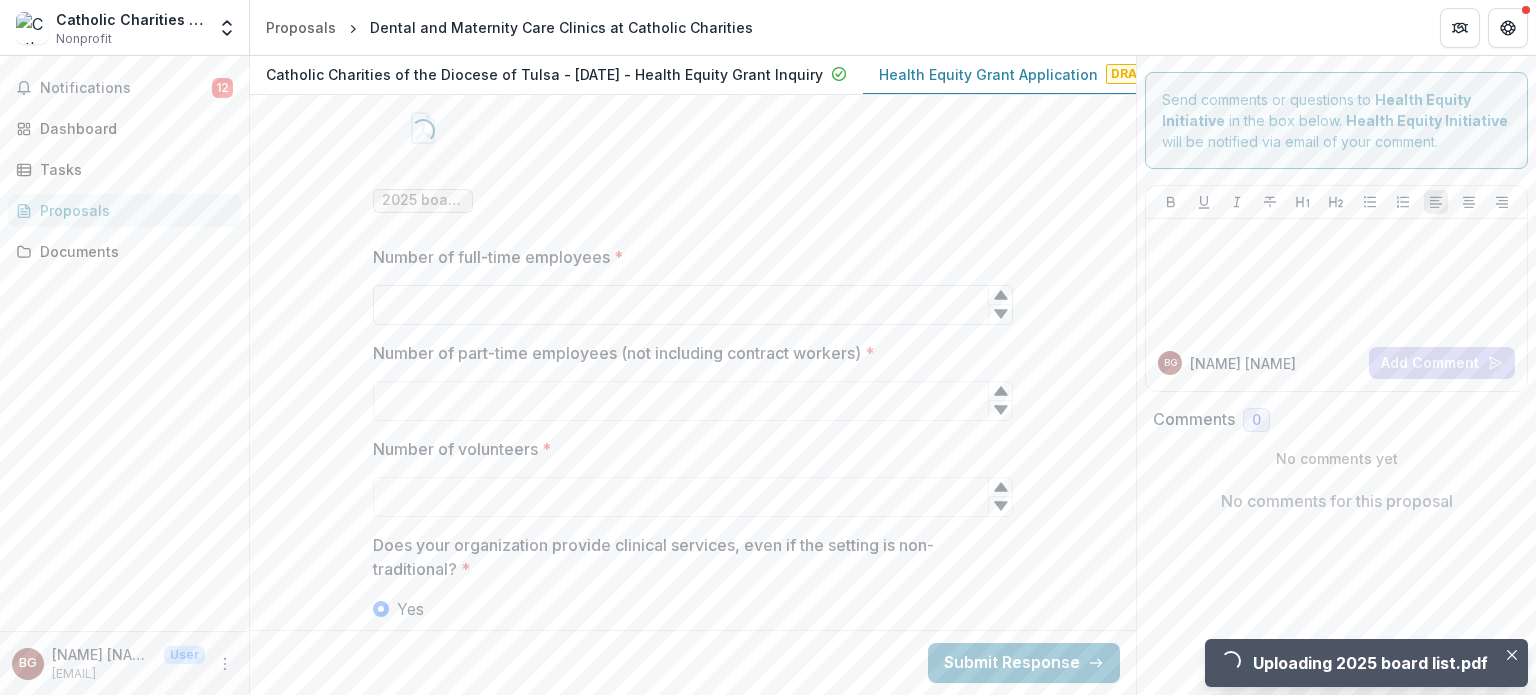 click on "Number of full-time employees *" at bounding box center [693, 305] 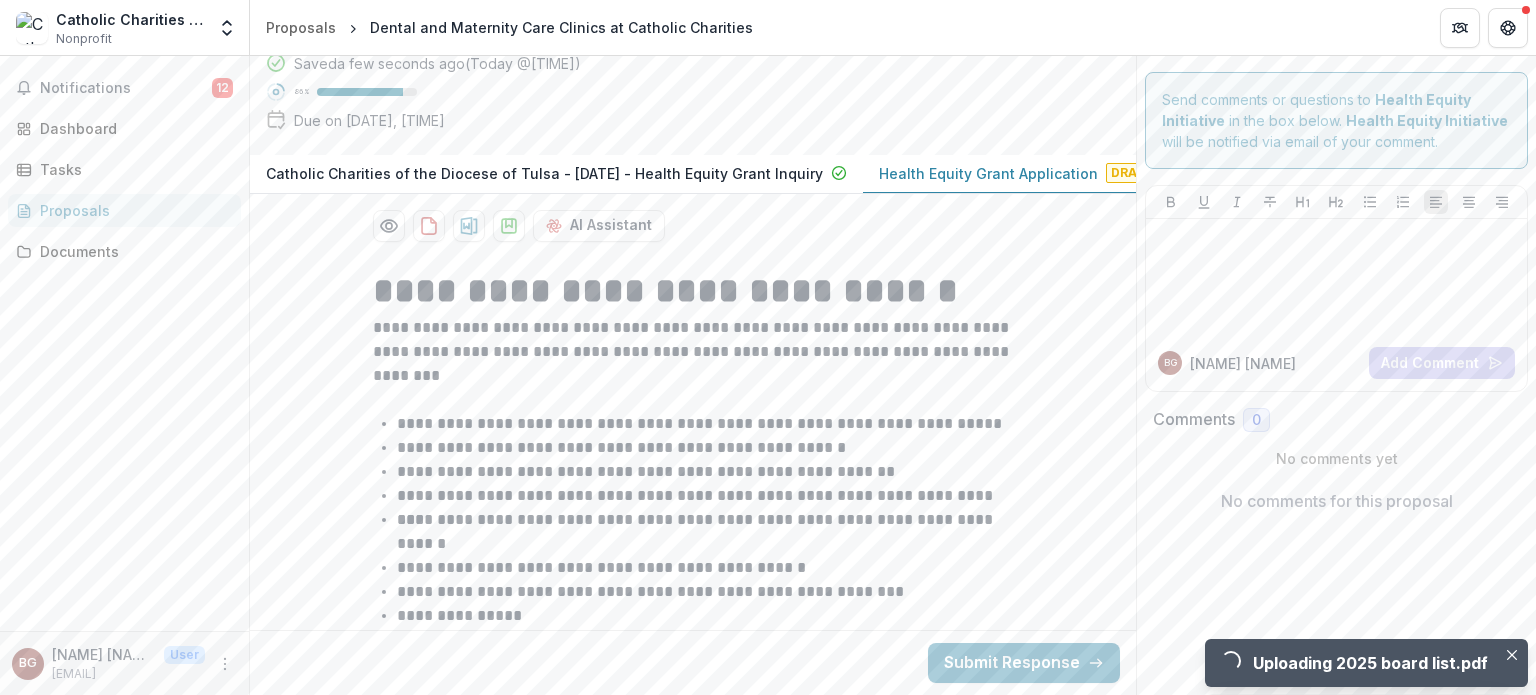 scroll, scrollTop: 248, scrollLeft: 0, axis: vertical 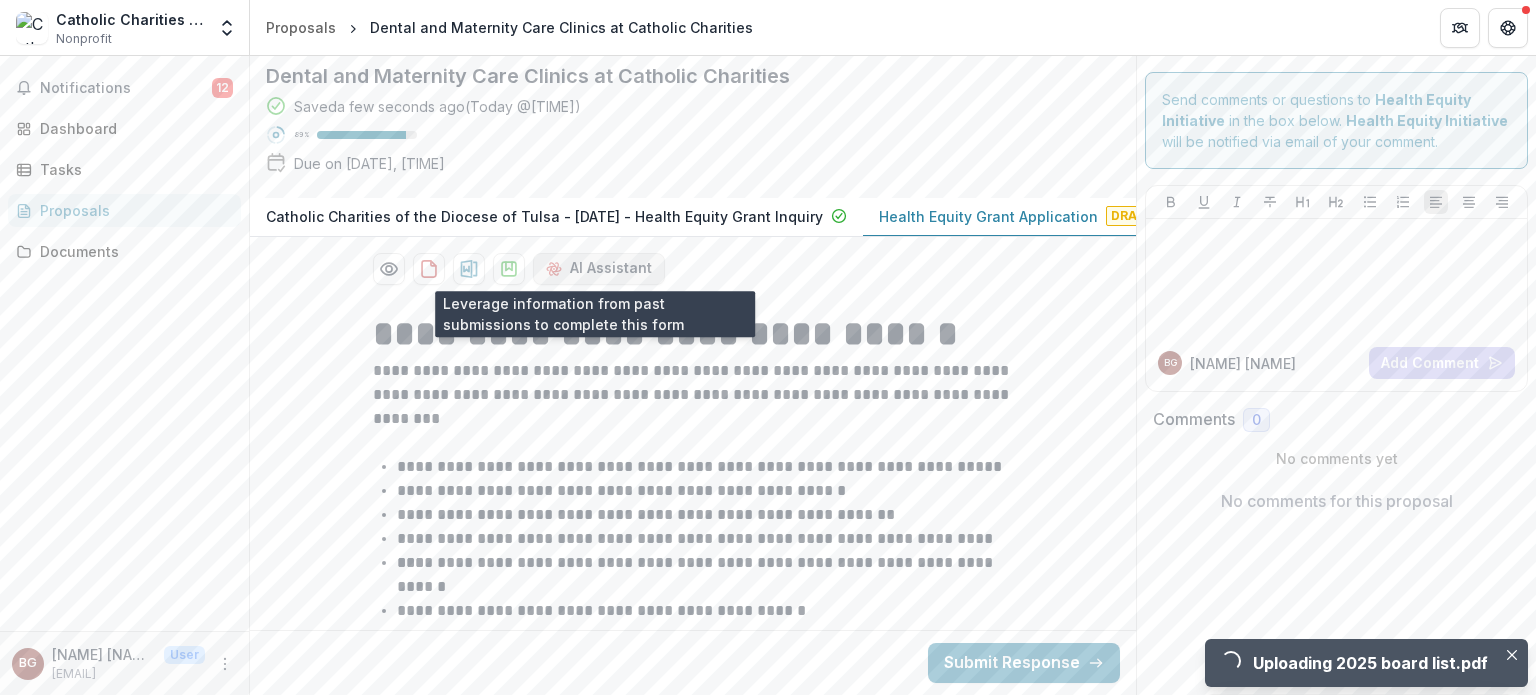 click on "AI Assistant" at bounding box center [599, 269] 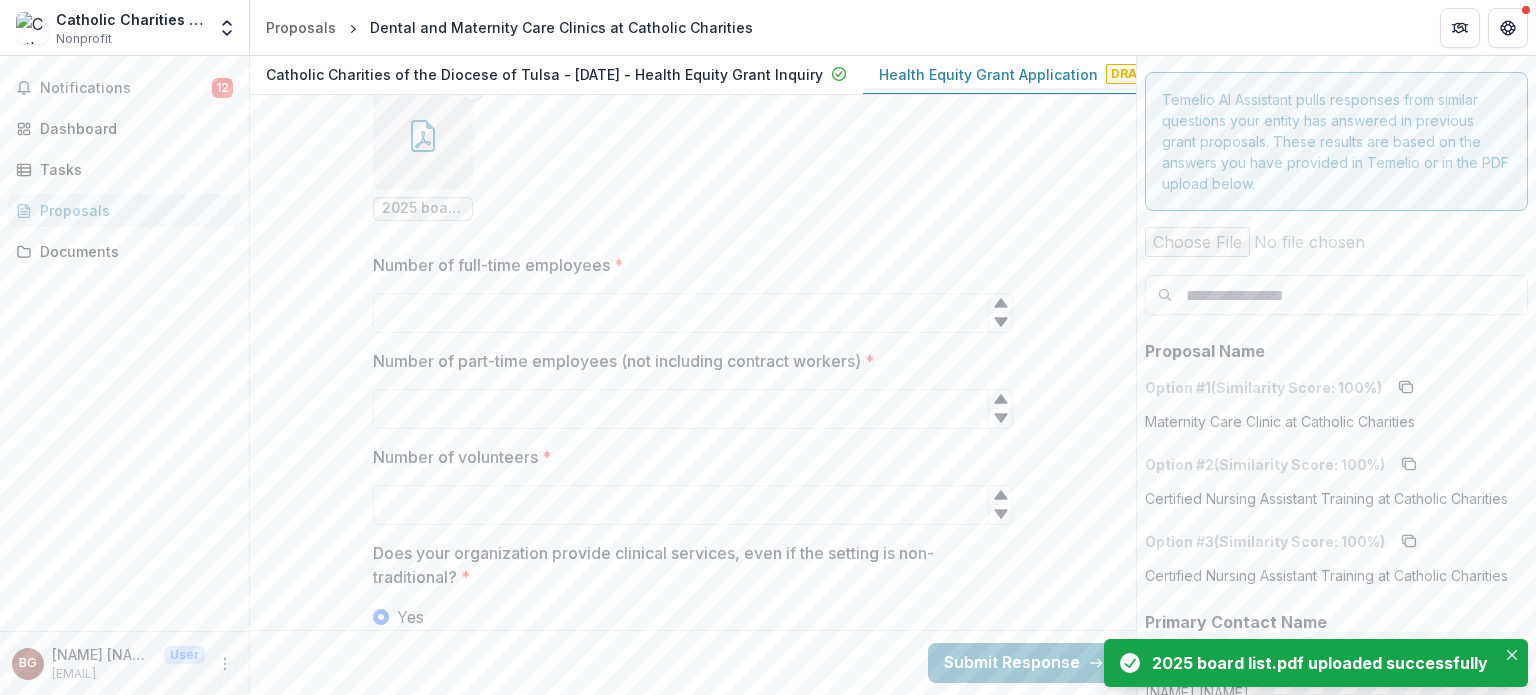 scroll, scrollTop: 4064, scrollLeft: 0, axis: vertical 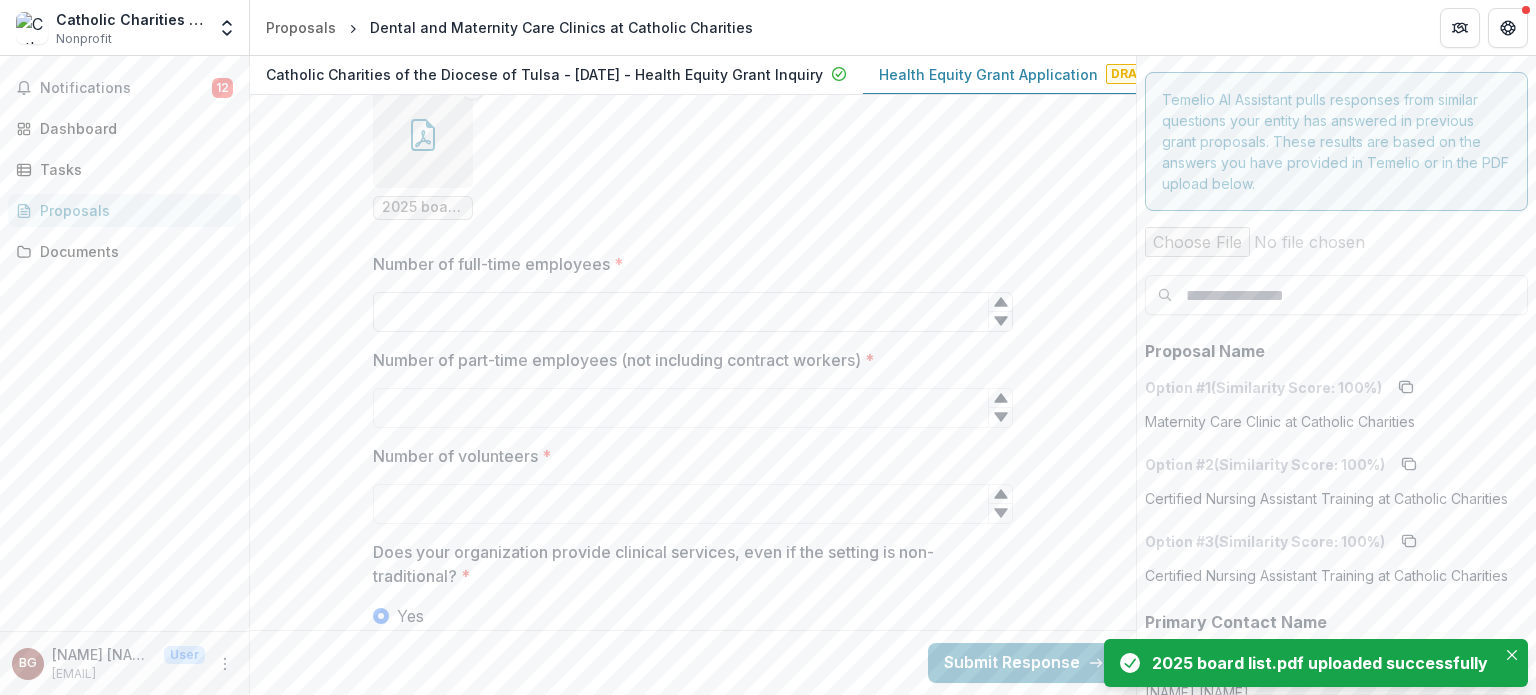 click on "Number of full-time employees *" at bounding box center (693, 312) 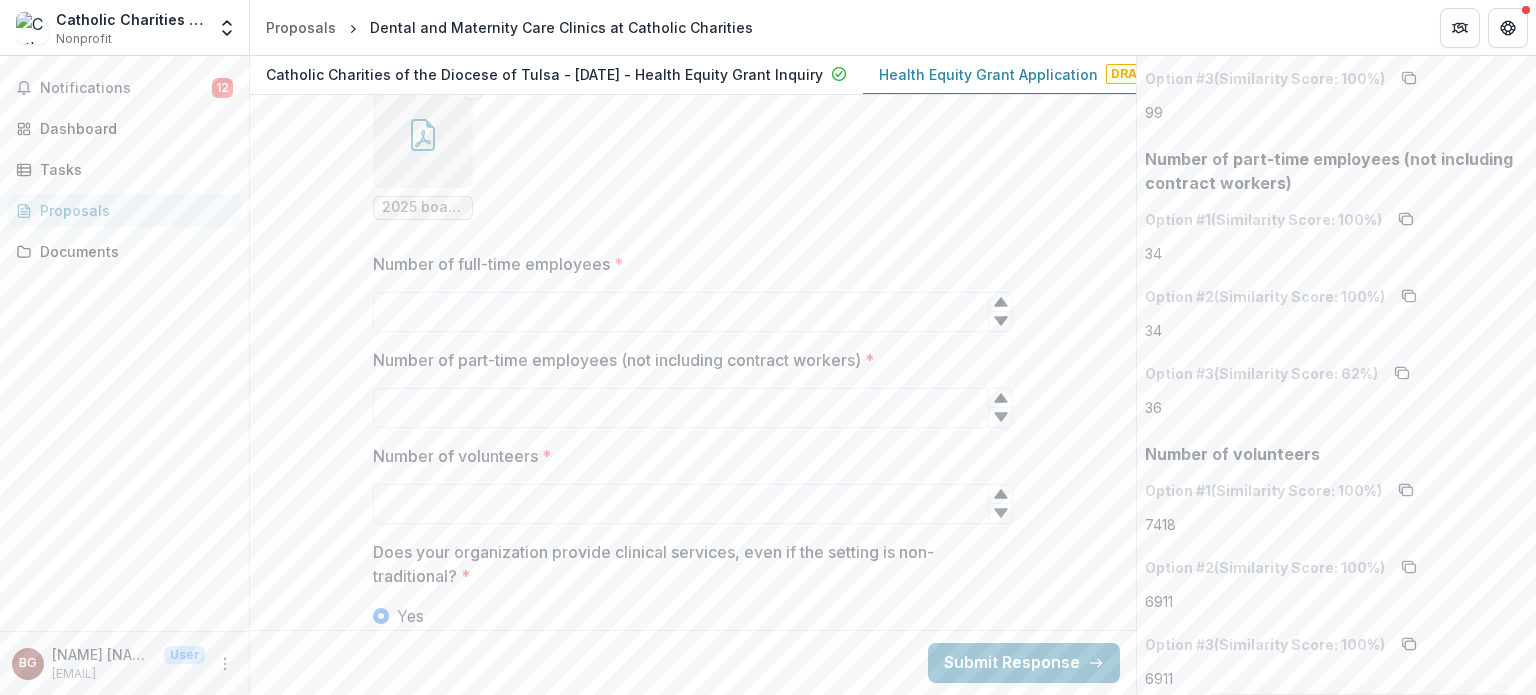 scroll, scrollTop: 7476, scrollLeft: 0, axis: vertical 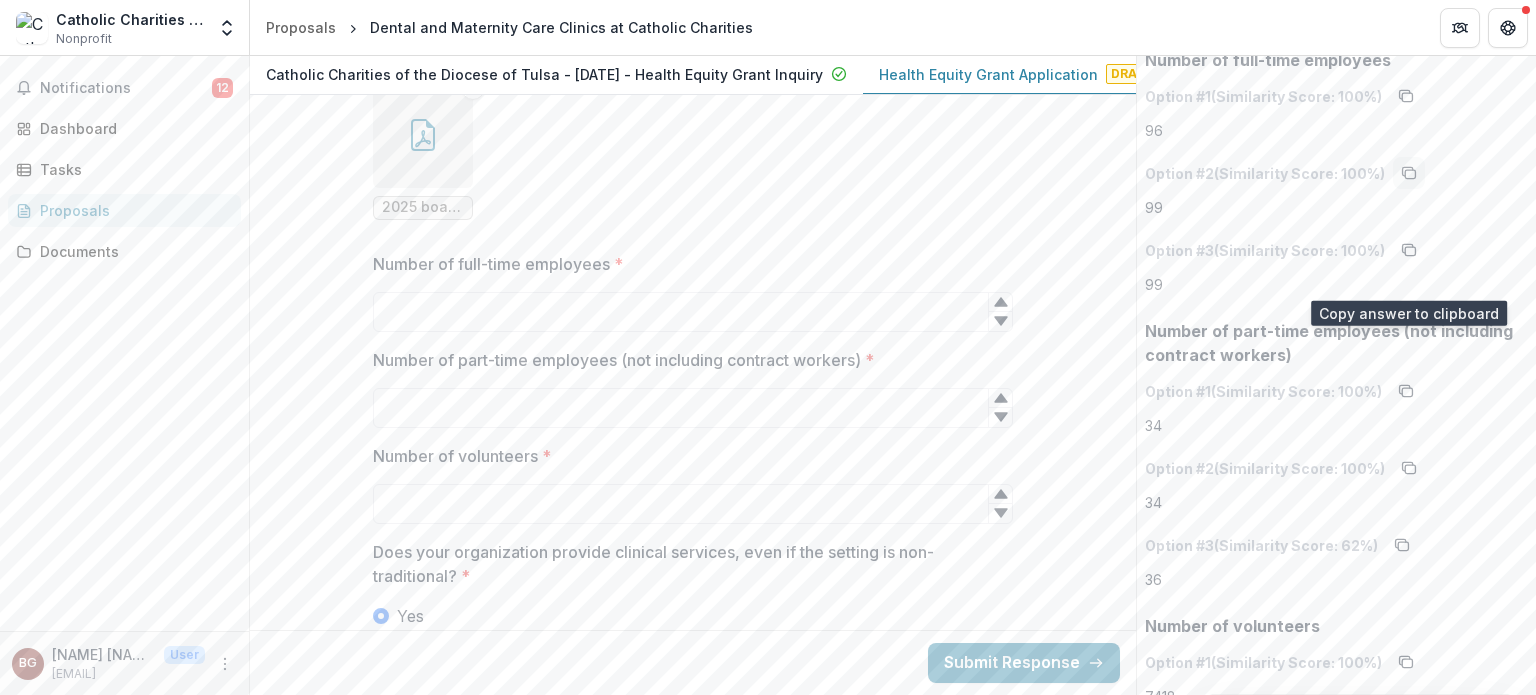 click 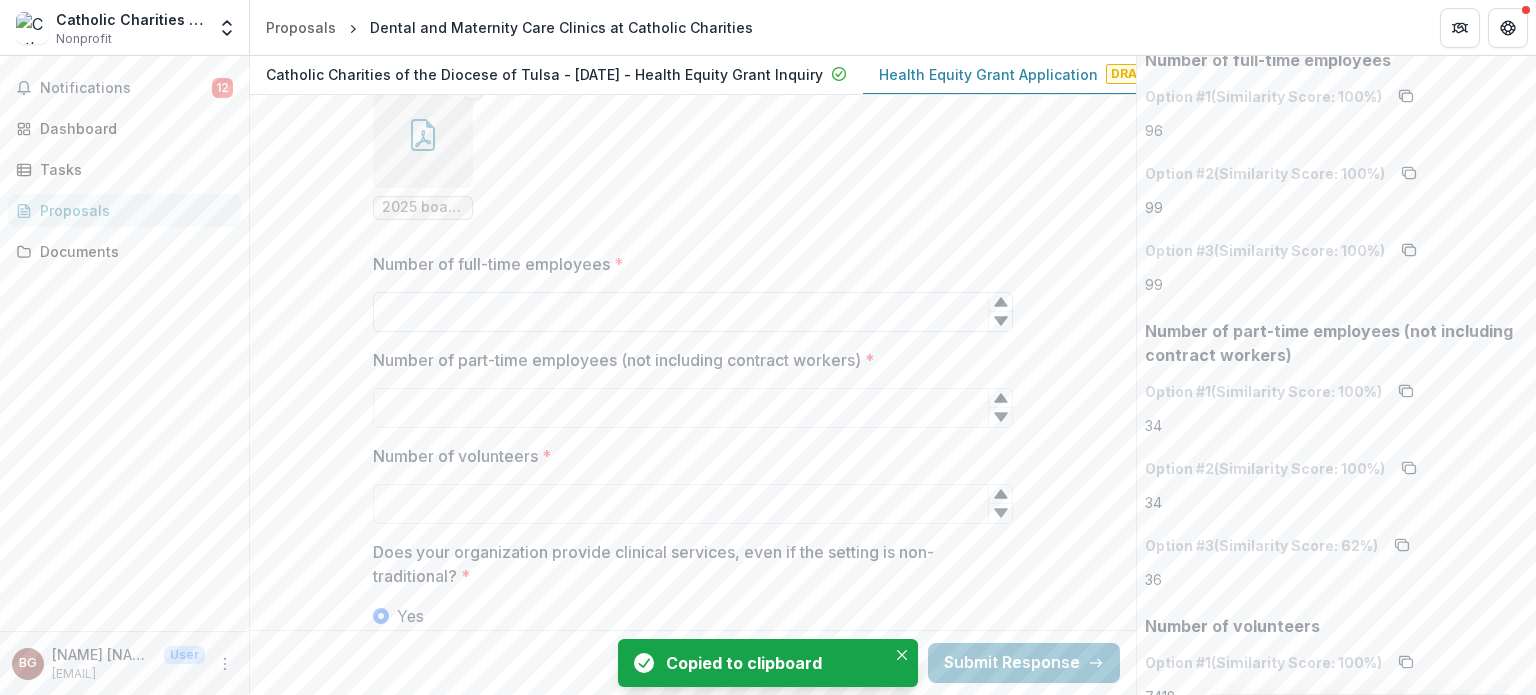 click on "Number of full-time employees *" at bounding box center (693, 312) 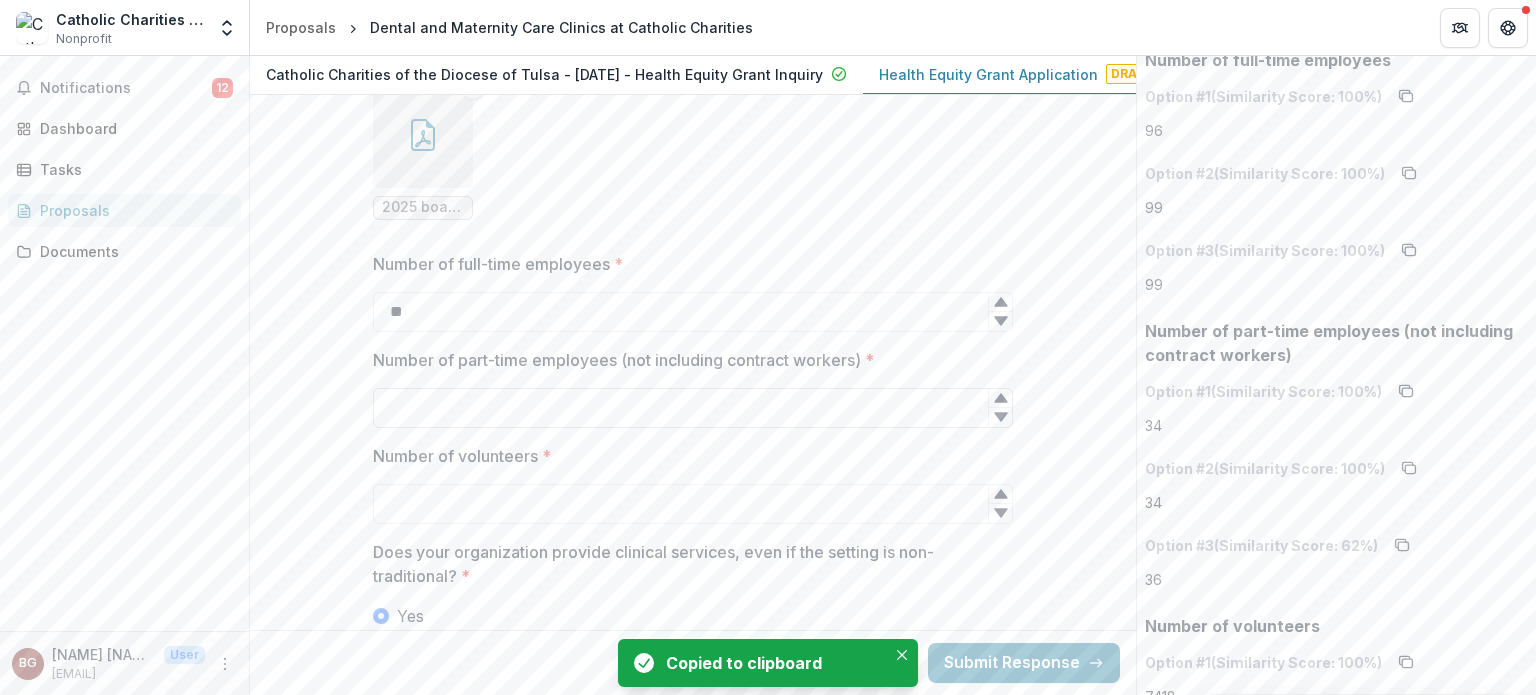 type on "**" 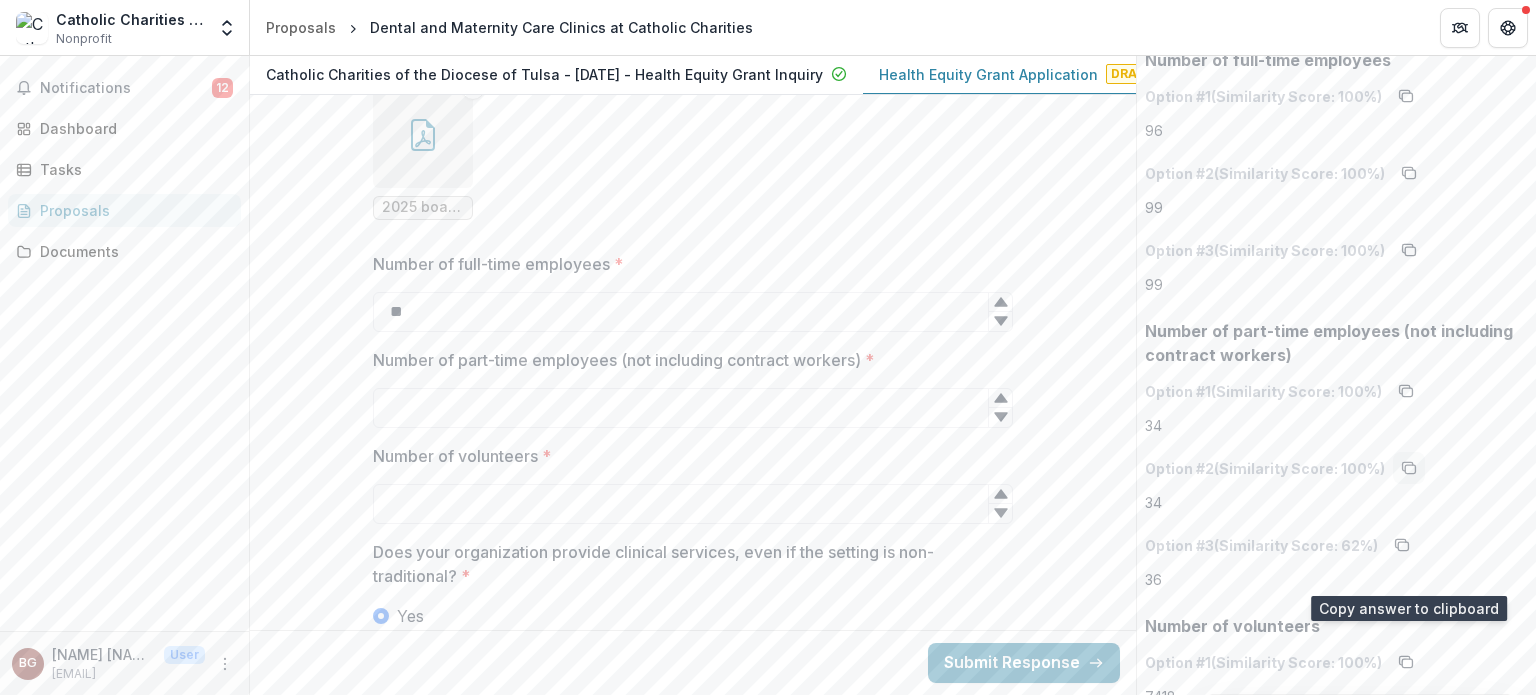 click 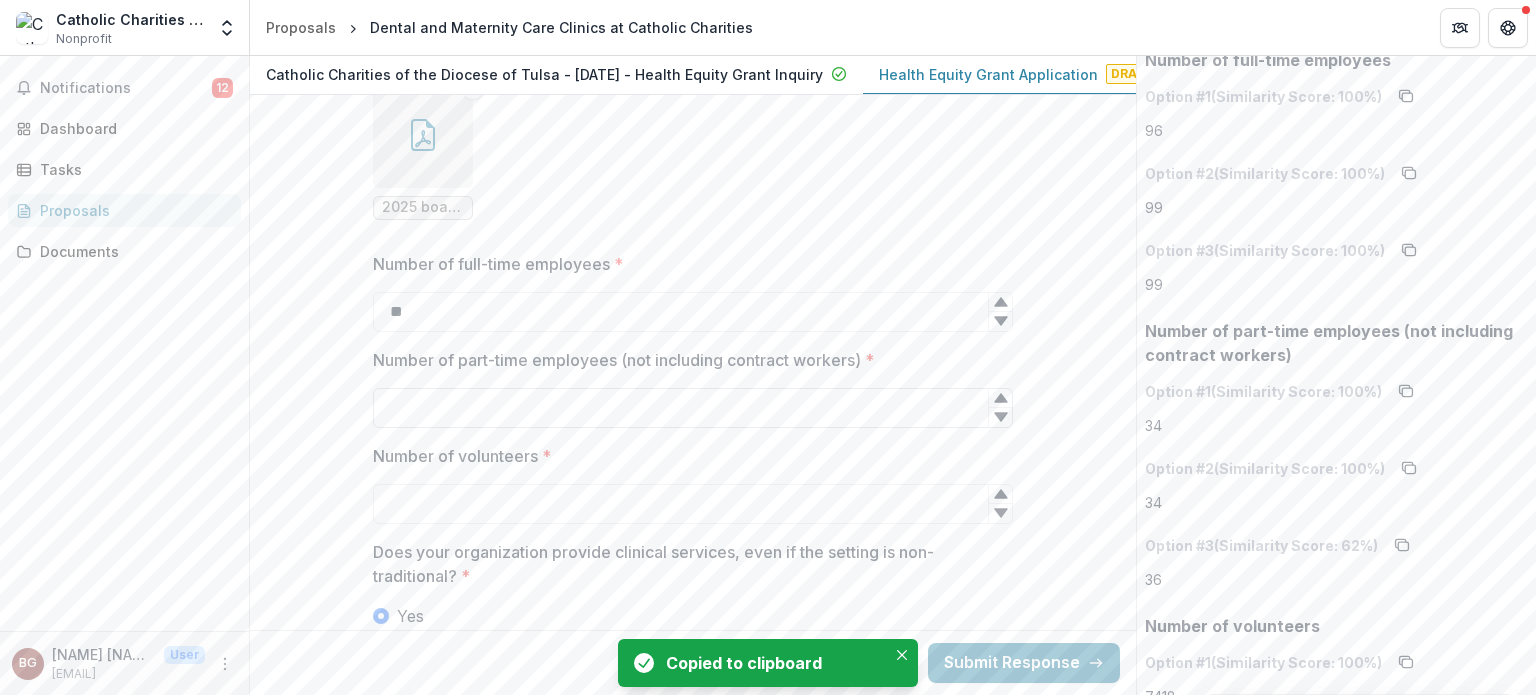 click on "Number of part-time employees (not including contract workers) *" at bounding box center (693, 408) 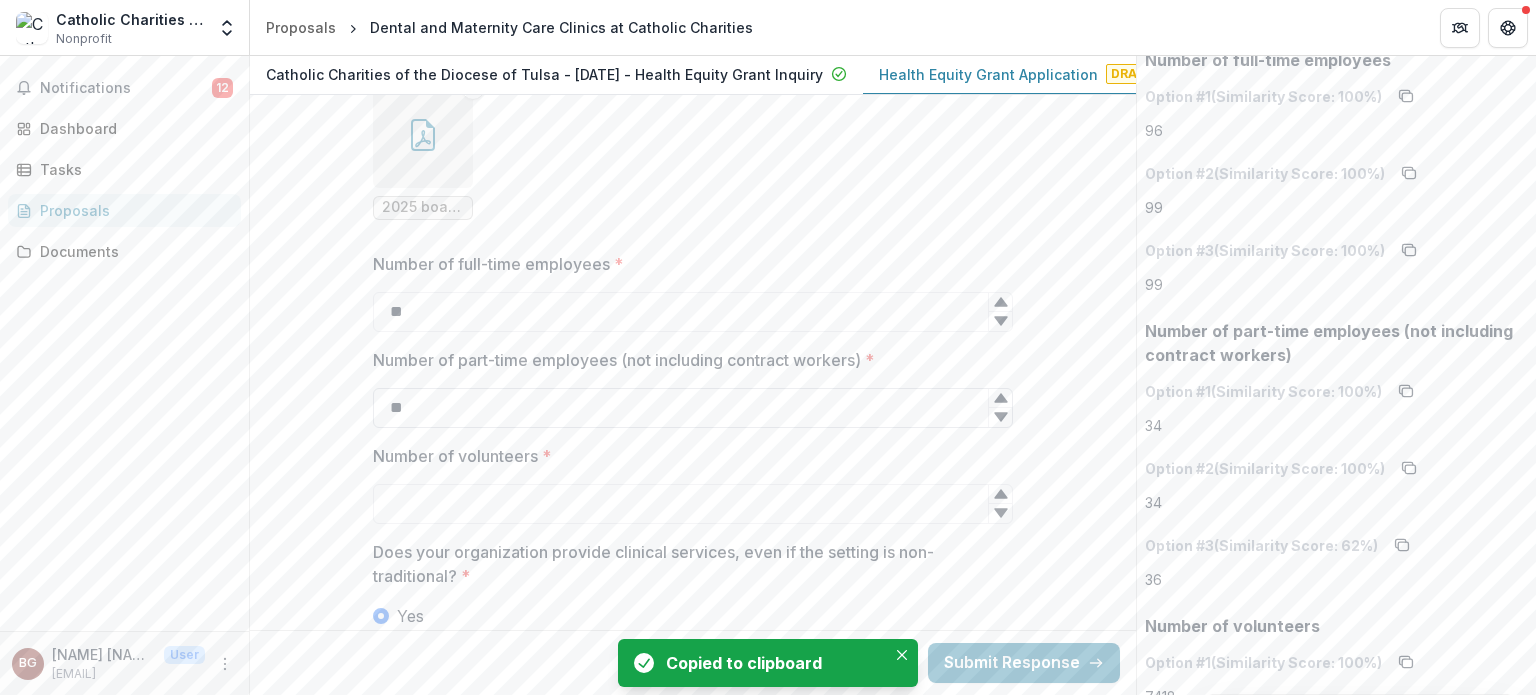 scroll, scrollTop: 4203, scrollLeft: 0, axis: vertical 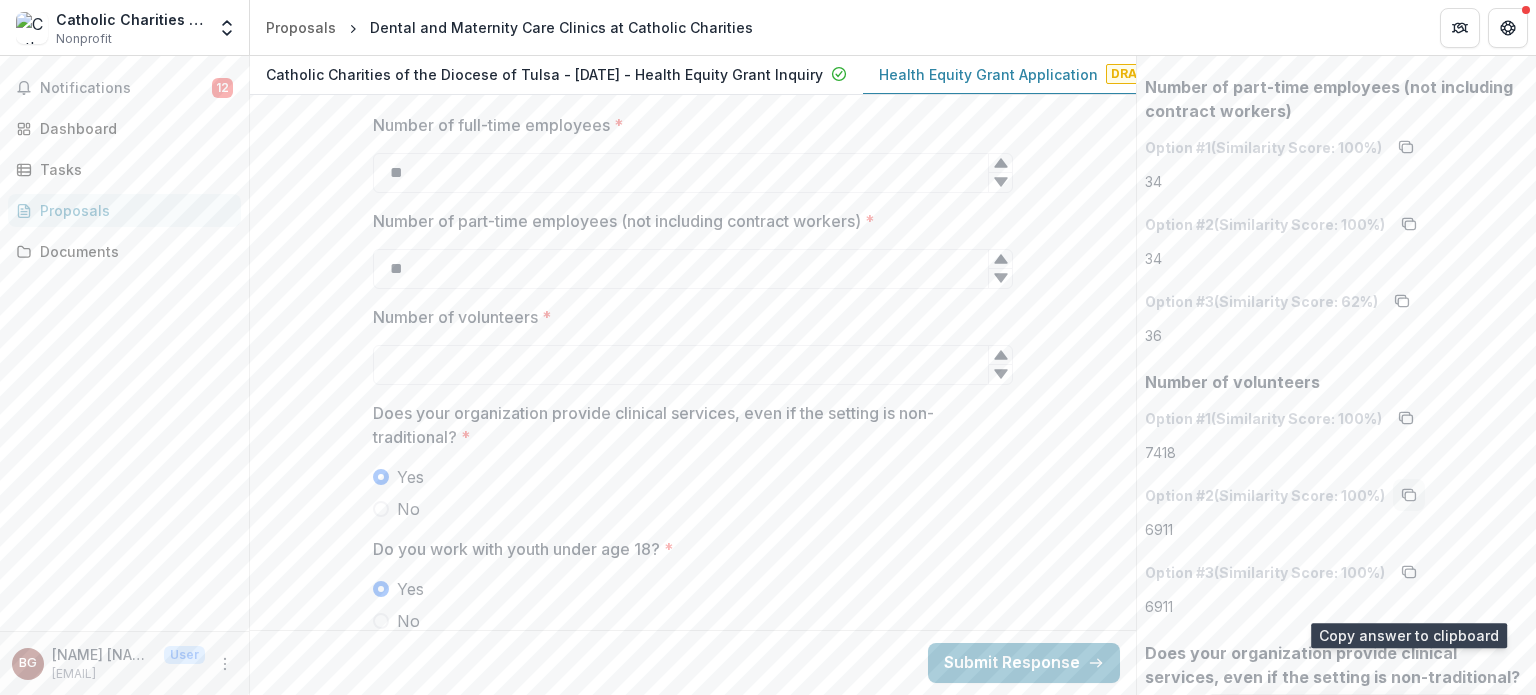 type on "**" 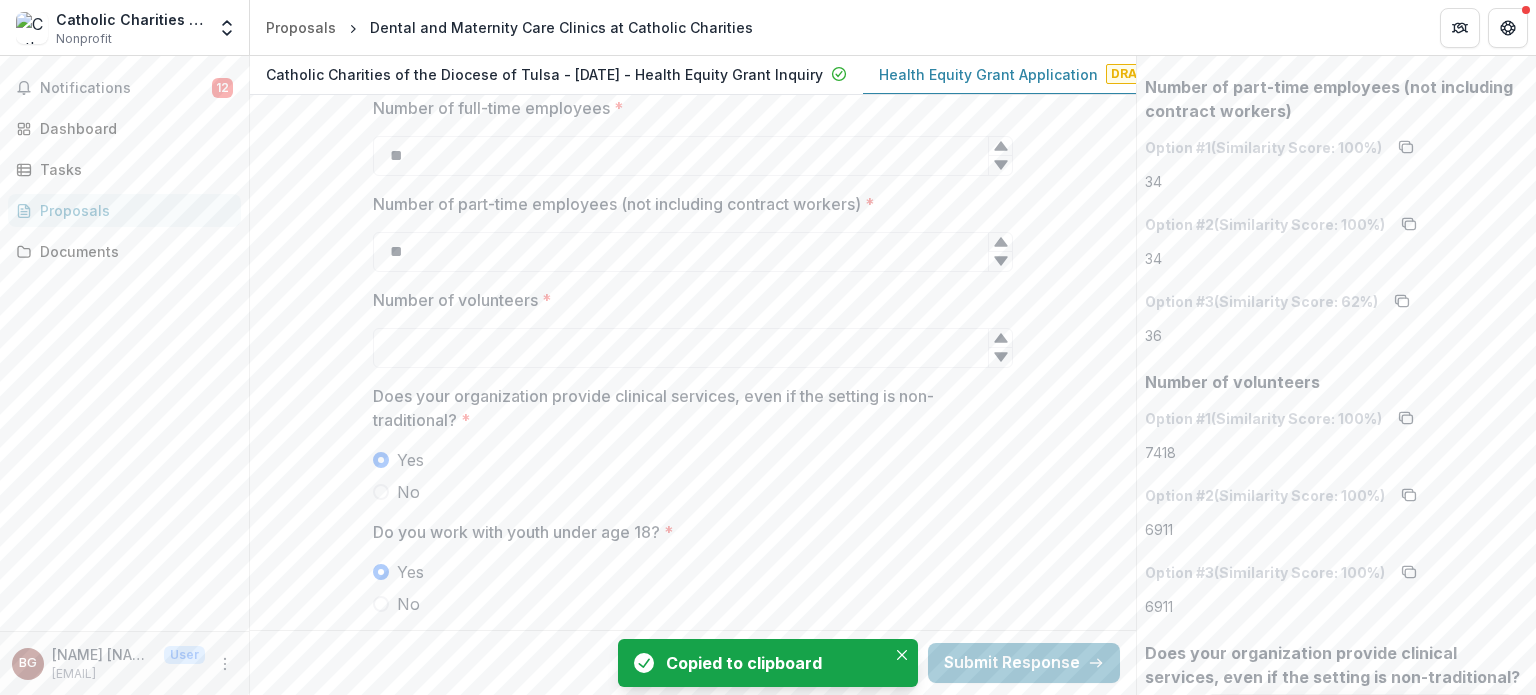 scroll, scrollTop: 4224, scrollLeft: 0, axis: vertical 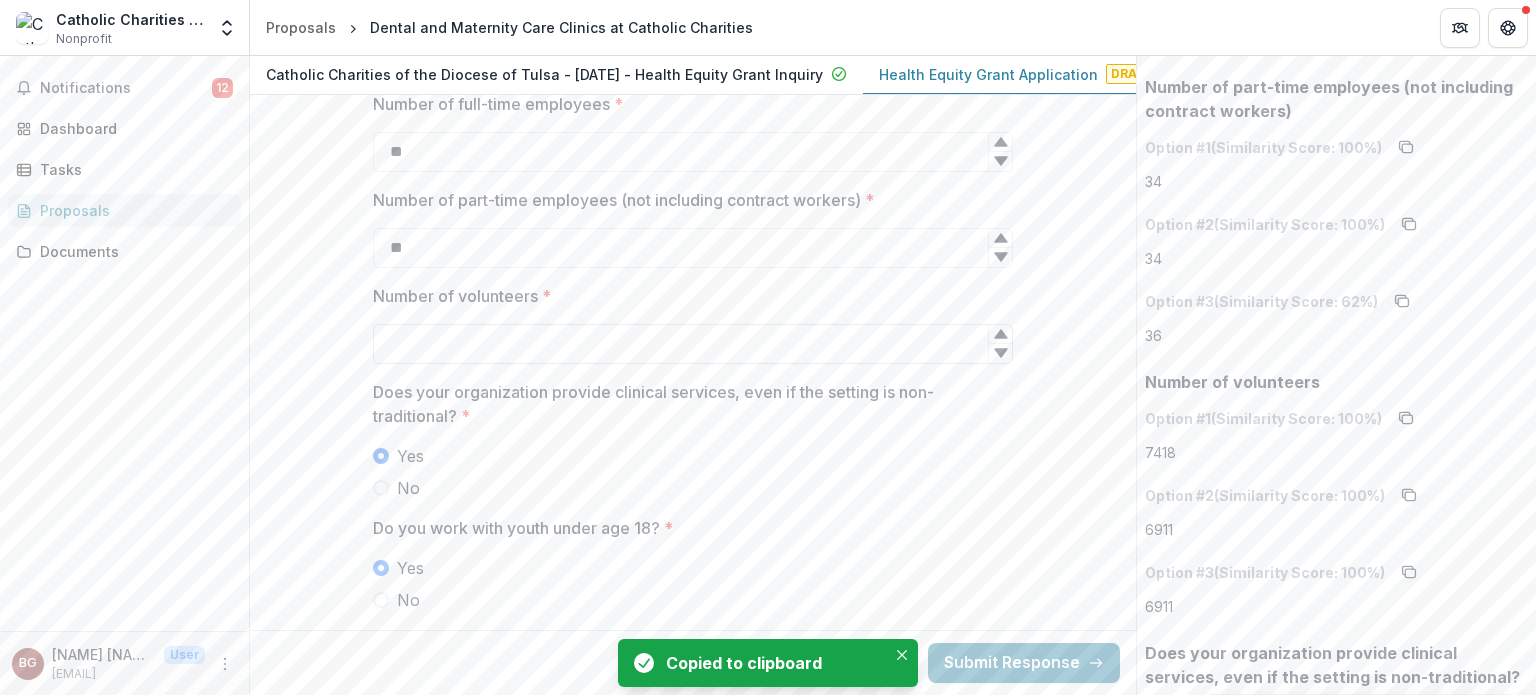 click on "Number of volunteers *" at bounding box center (693, 344) 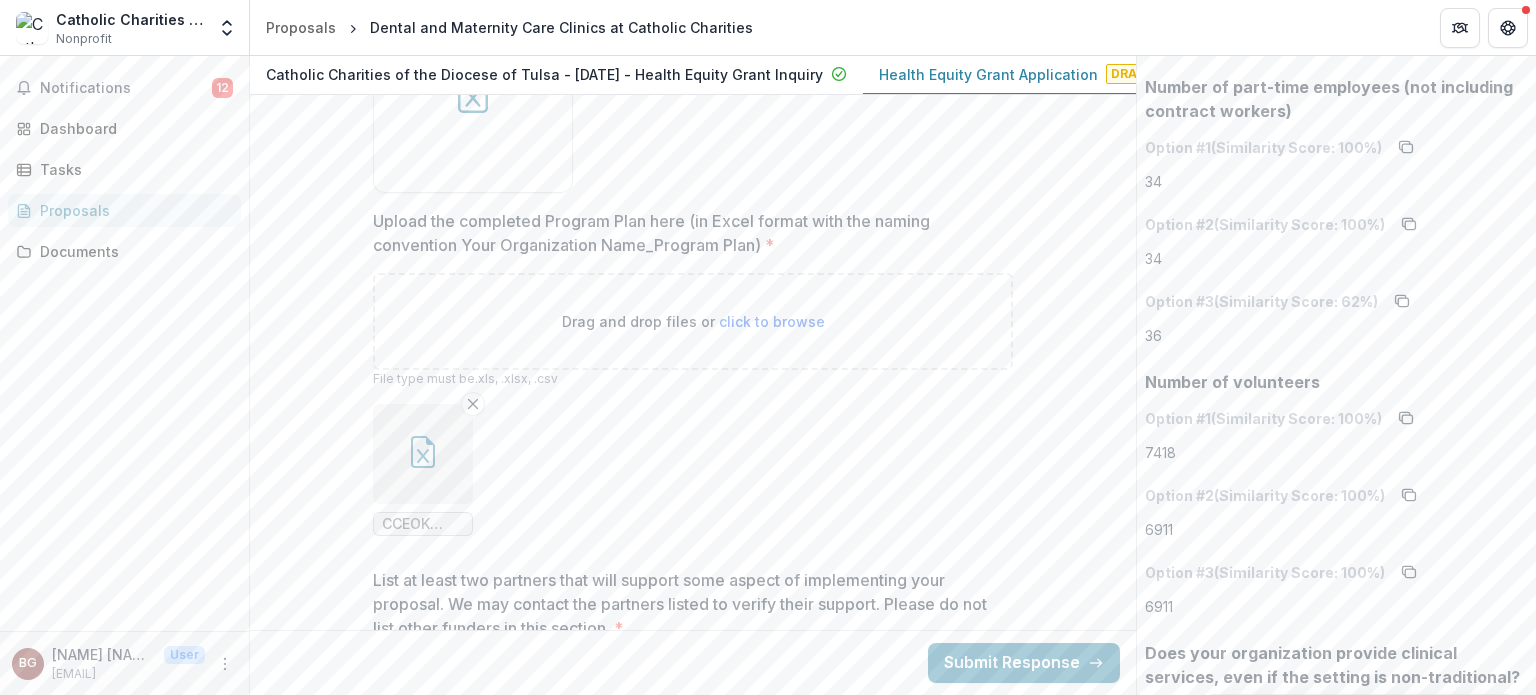 scroll, scrollTop: 7272, scrollLeft: 0, axis: vertical 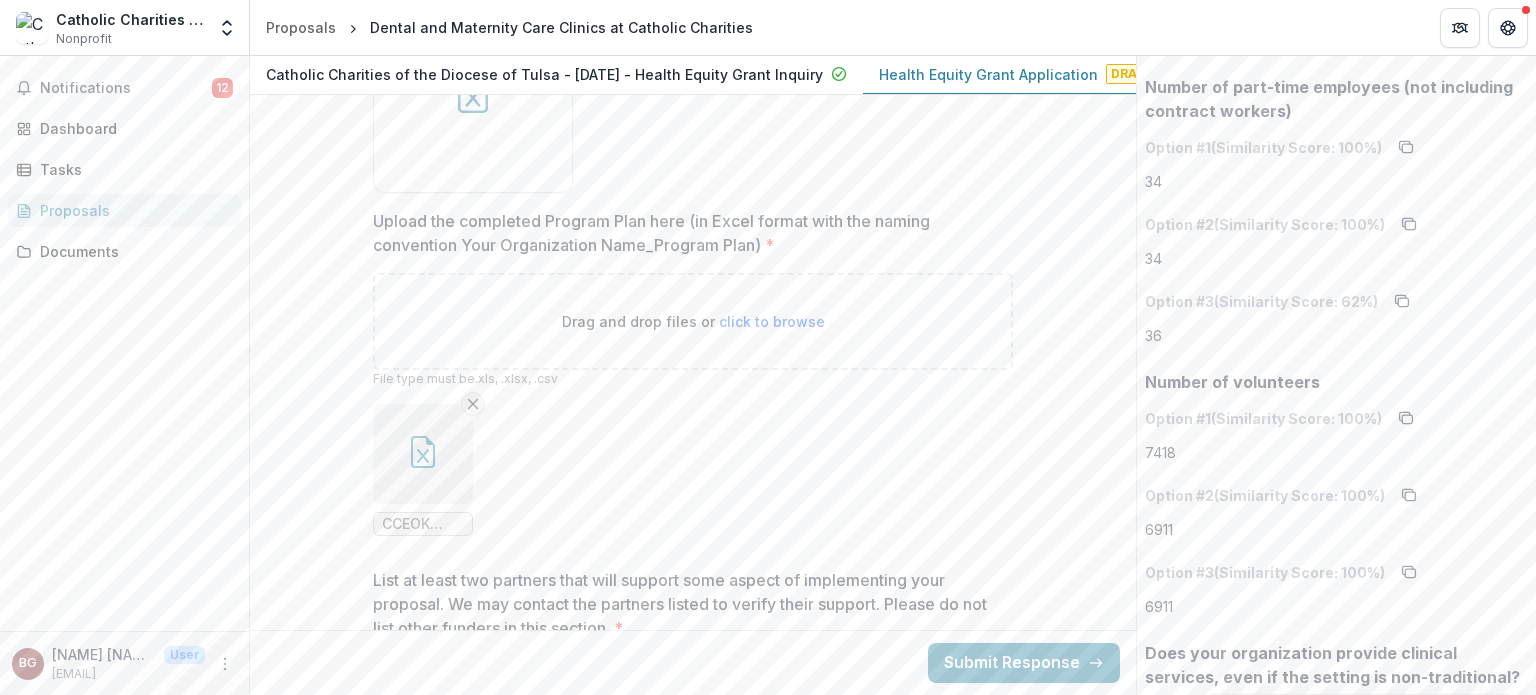 type on "****" 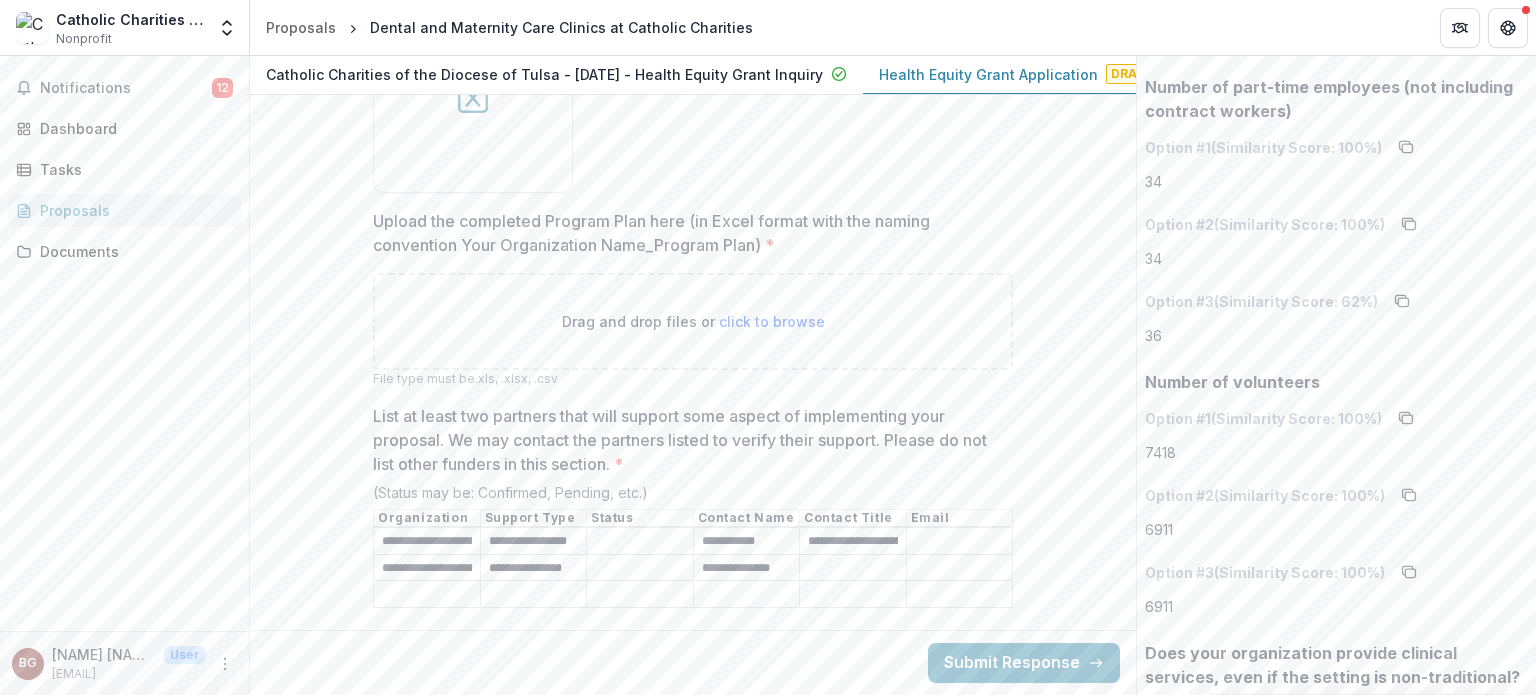 click on "Status" at bounding box center [640, 519] 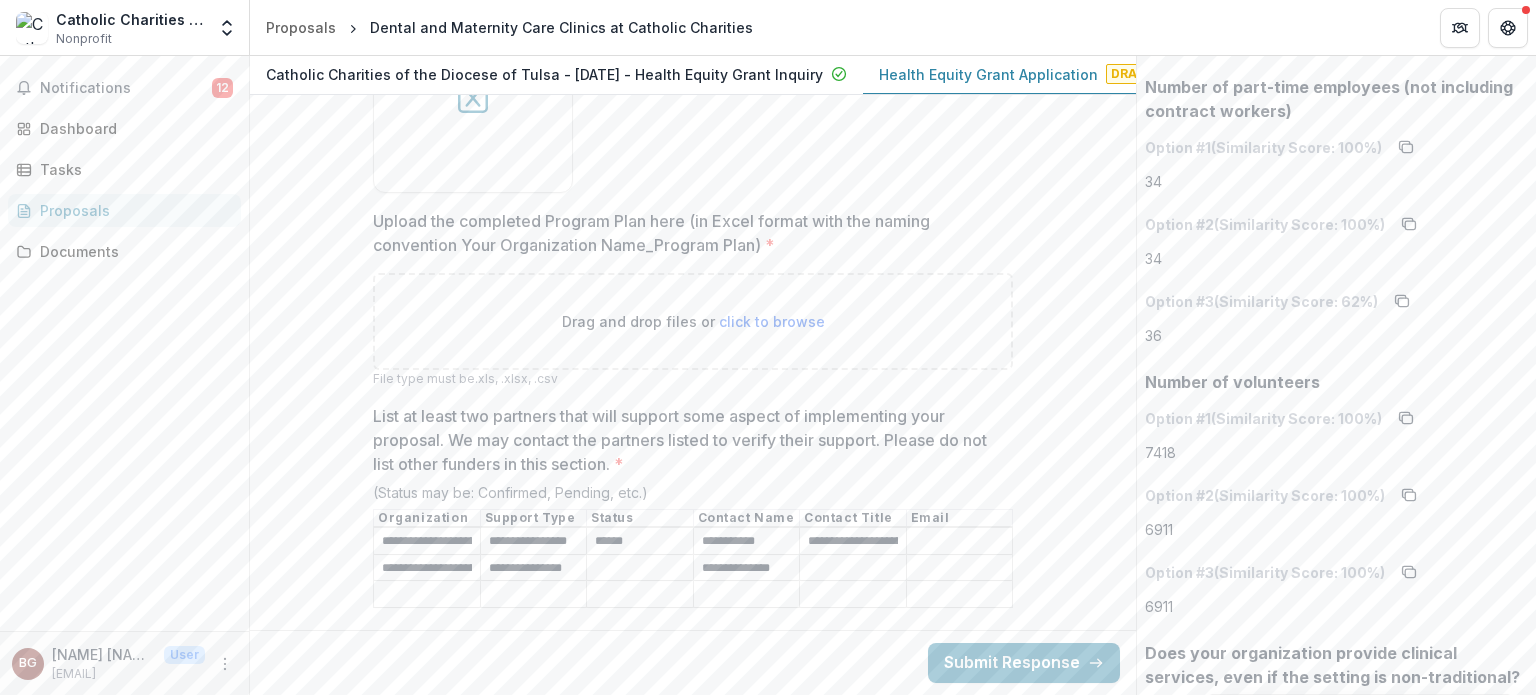 click on "**********" at bounding box center [534, 568] 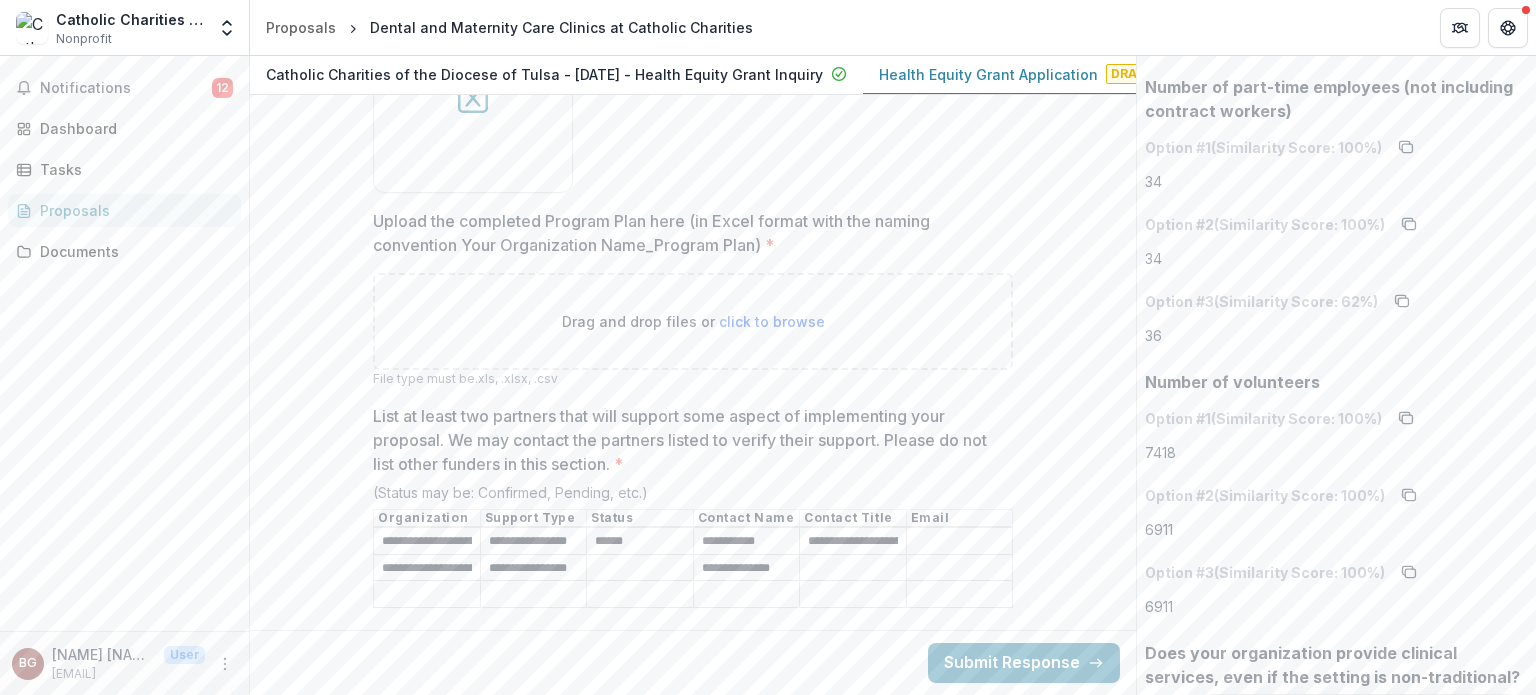 type on "**********" 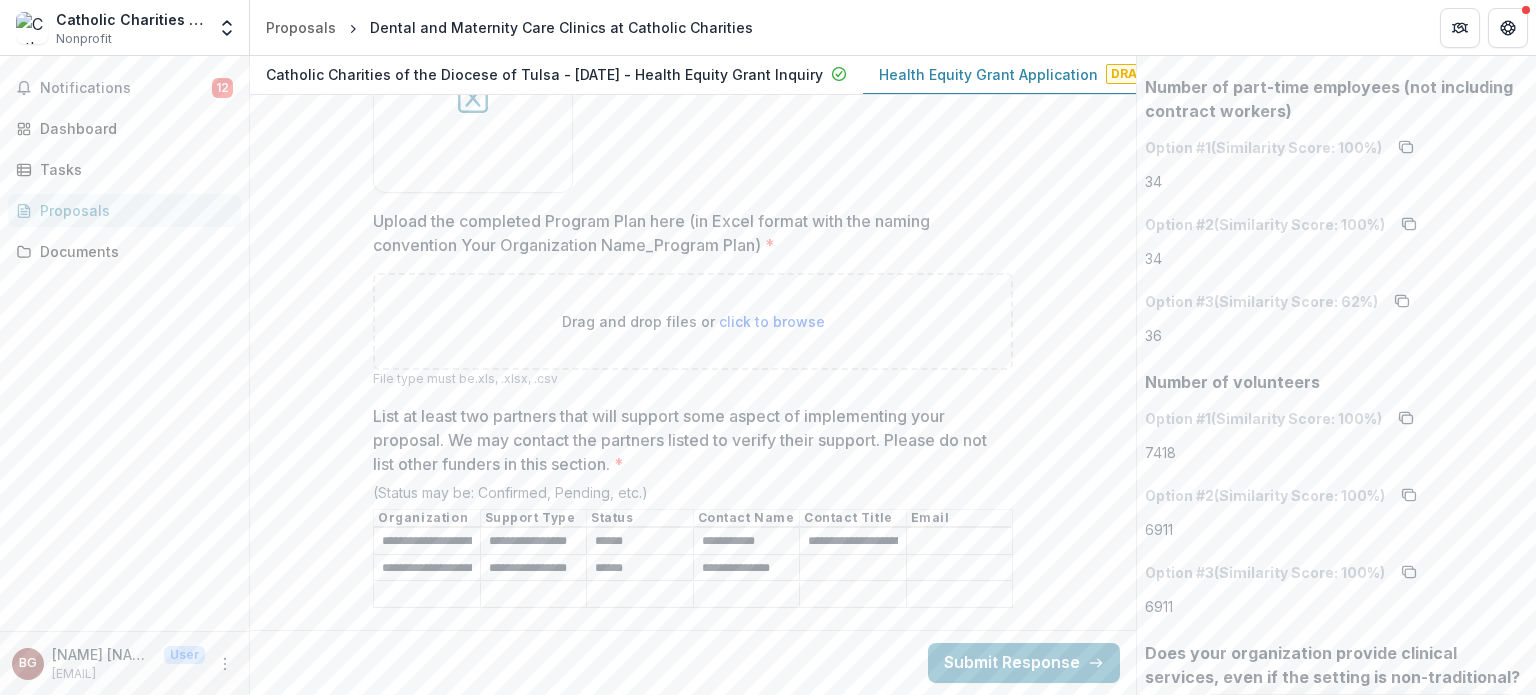 click on "List at least two partners that will support some aspect of implementing your proposal. We may contact the partners listed to verify their support. Please do not list other funders in this section. *" at bounding box center [853, 568] 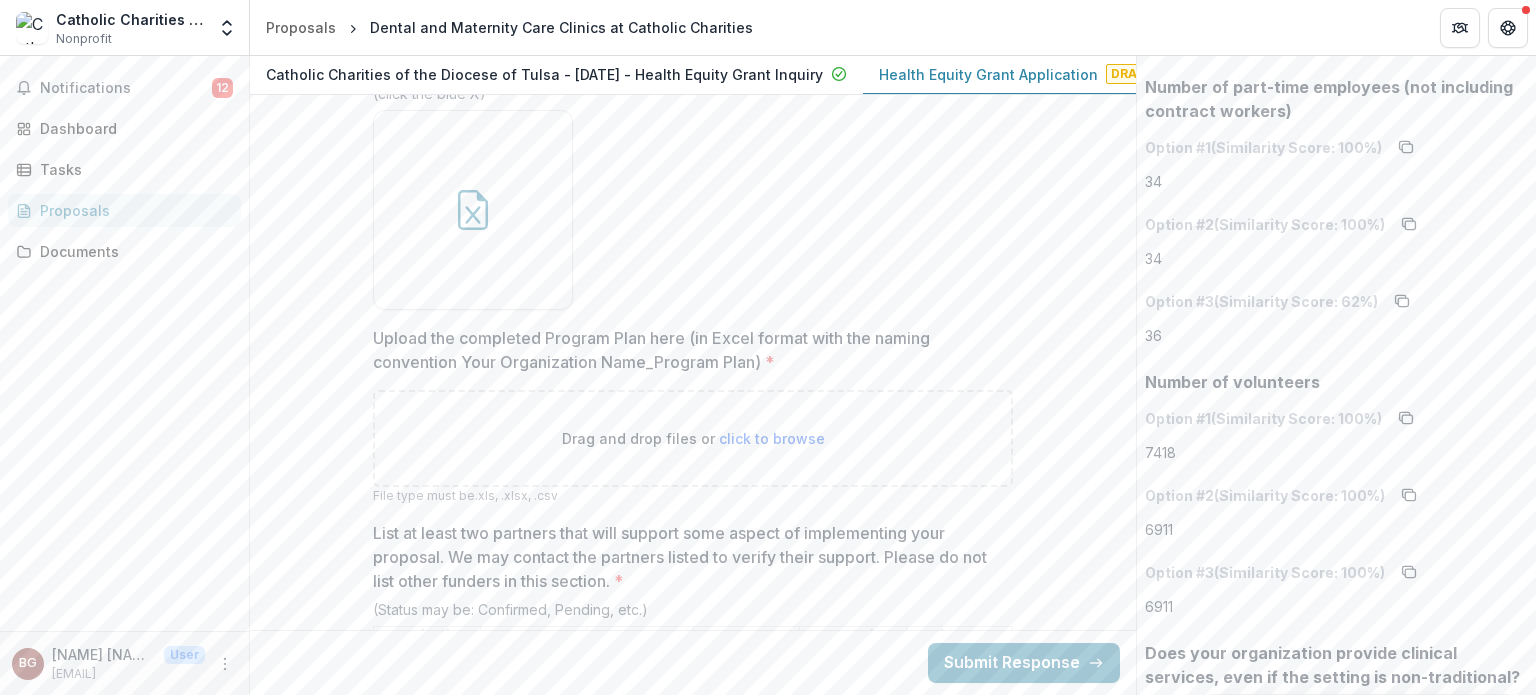 scroll, scrollTop: 7154, scrollLeft: 0, axis: vertical 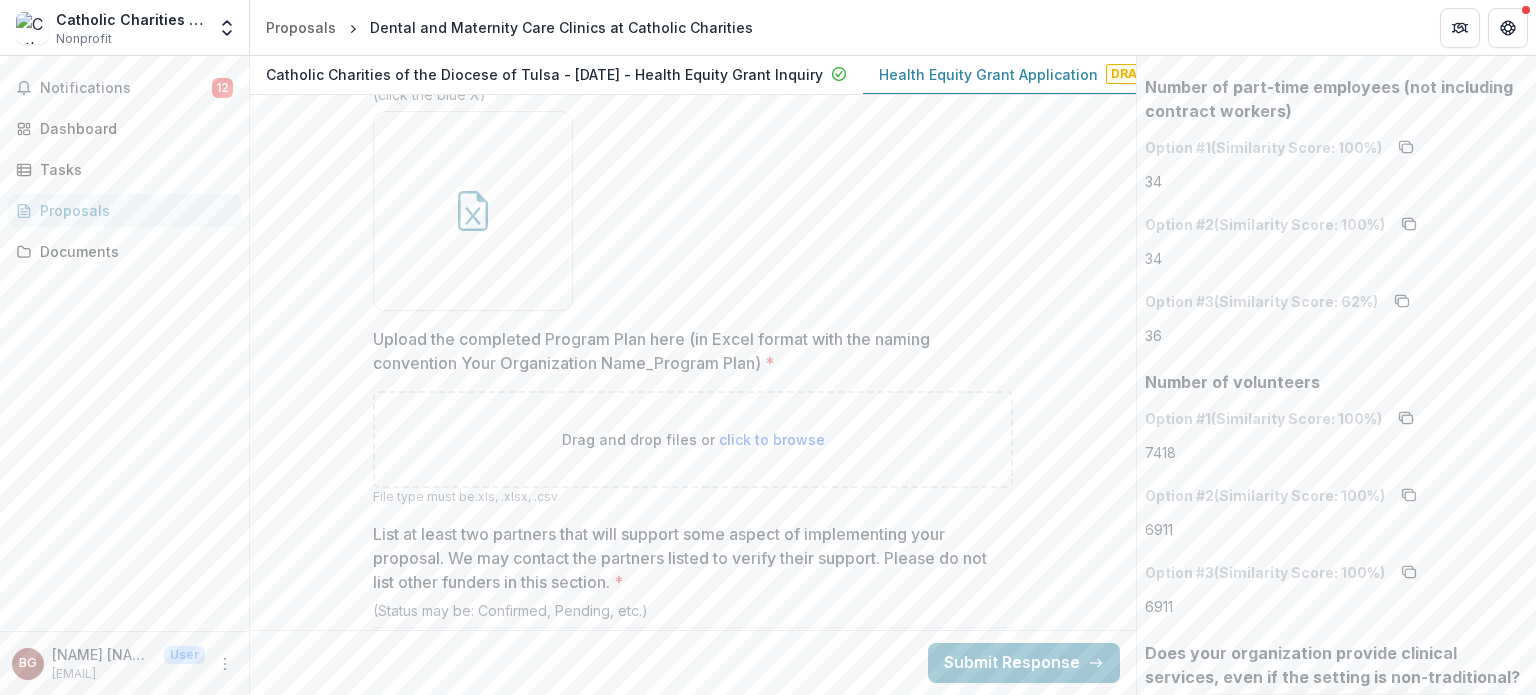 click on "Drag and drop files or   click to browse" at bounding box center (693, 439) 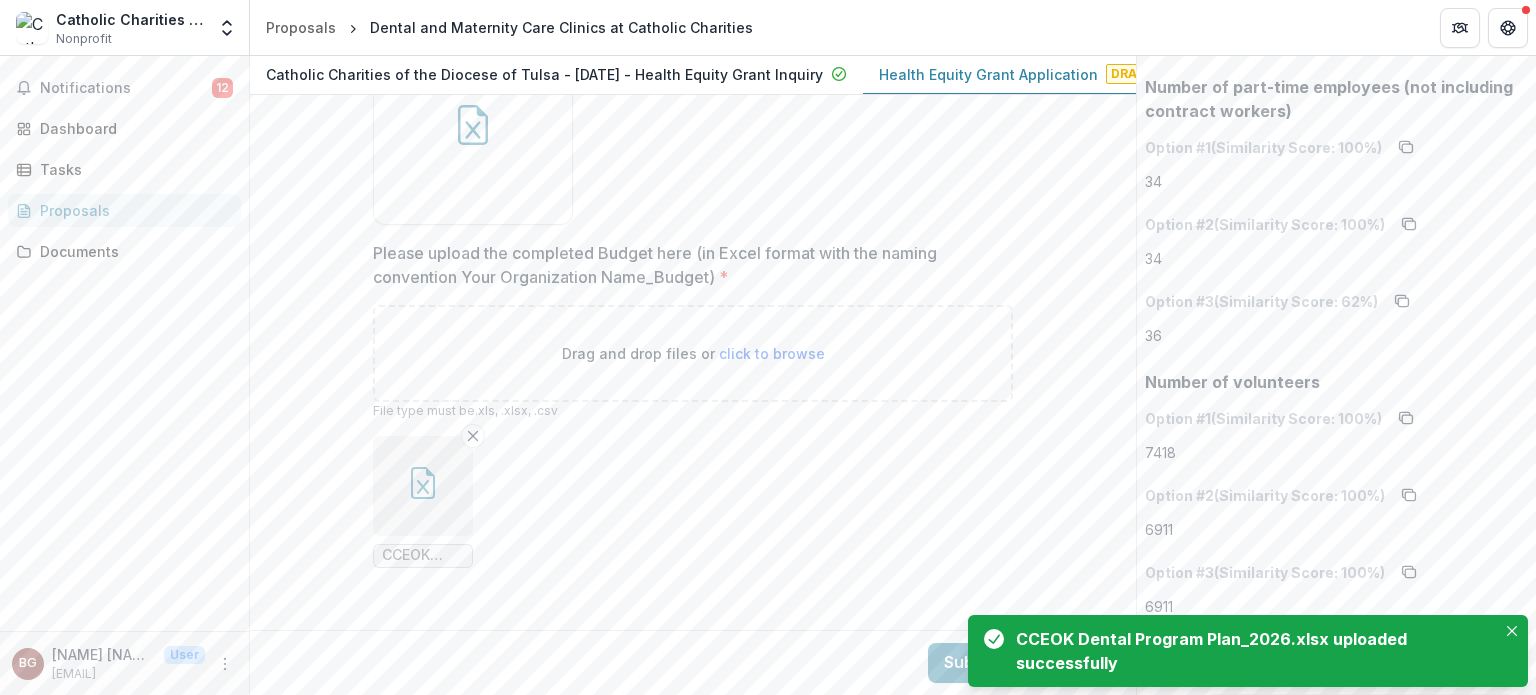 scroll, scrollTop: 9878, scrollLeft: 0, axis: vertical 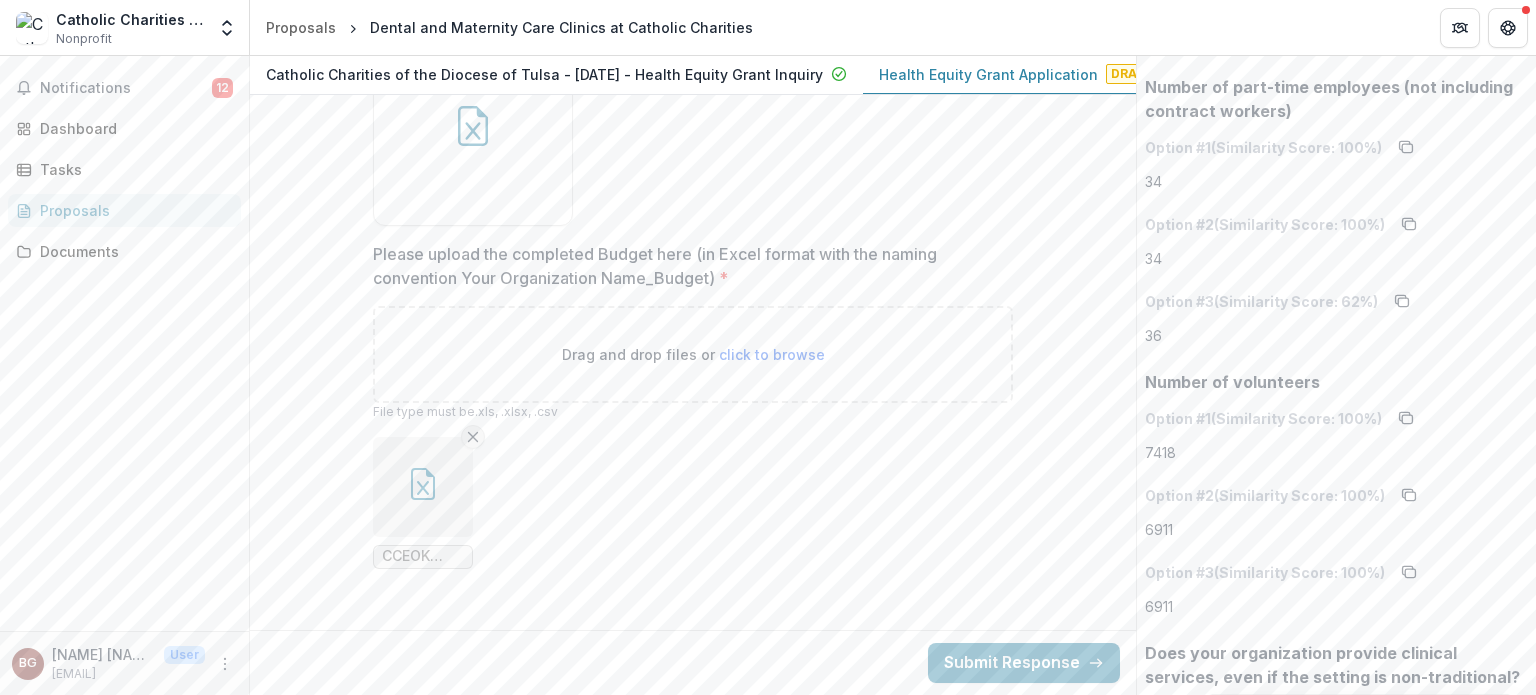 click 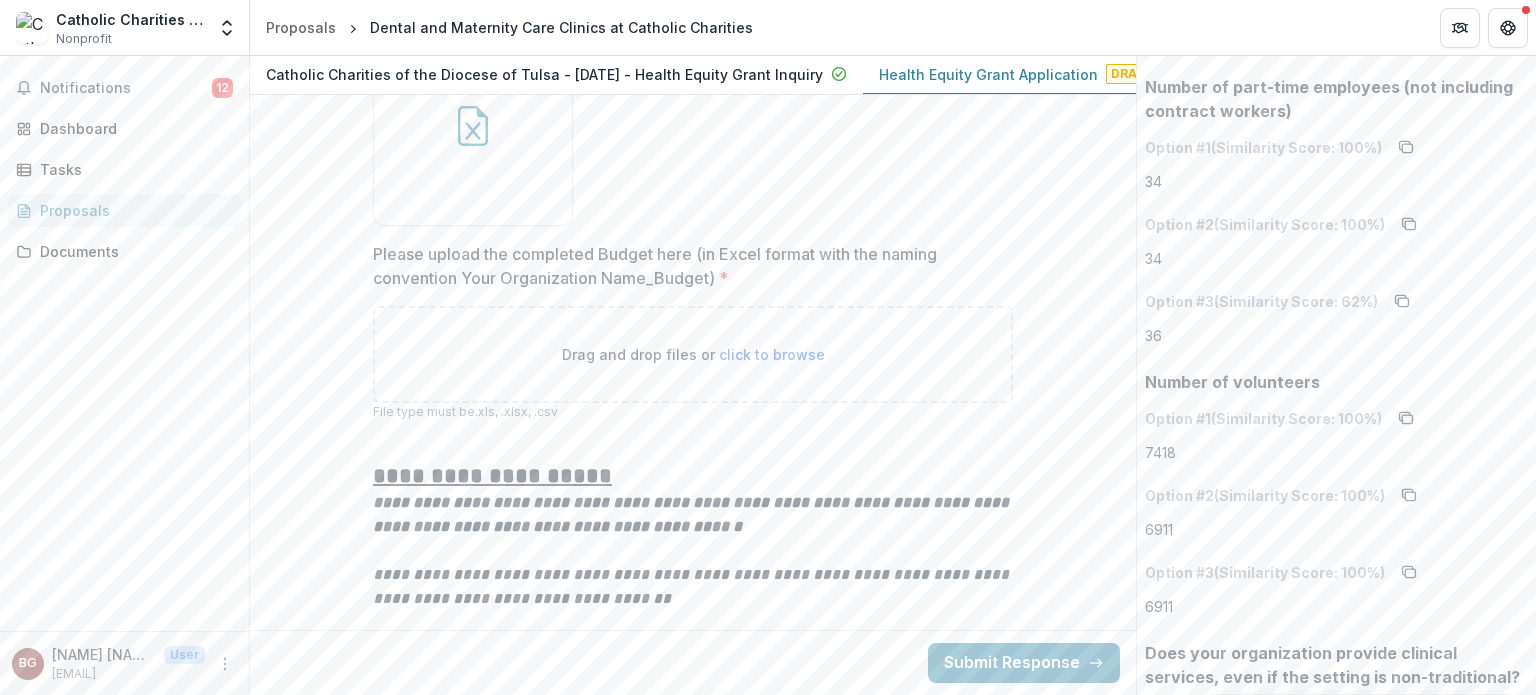 click on "Drag and drop files or   click to browse" at bounding box center [693, 354] 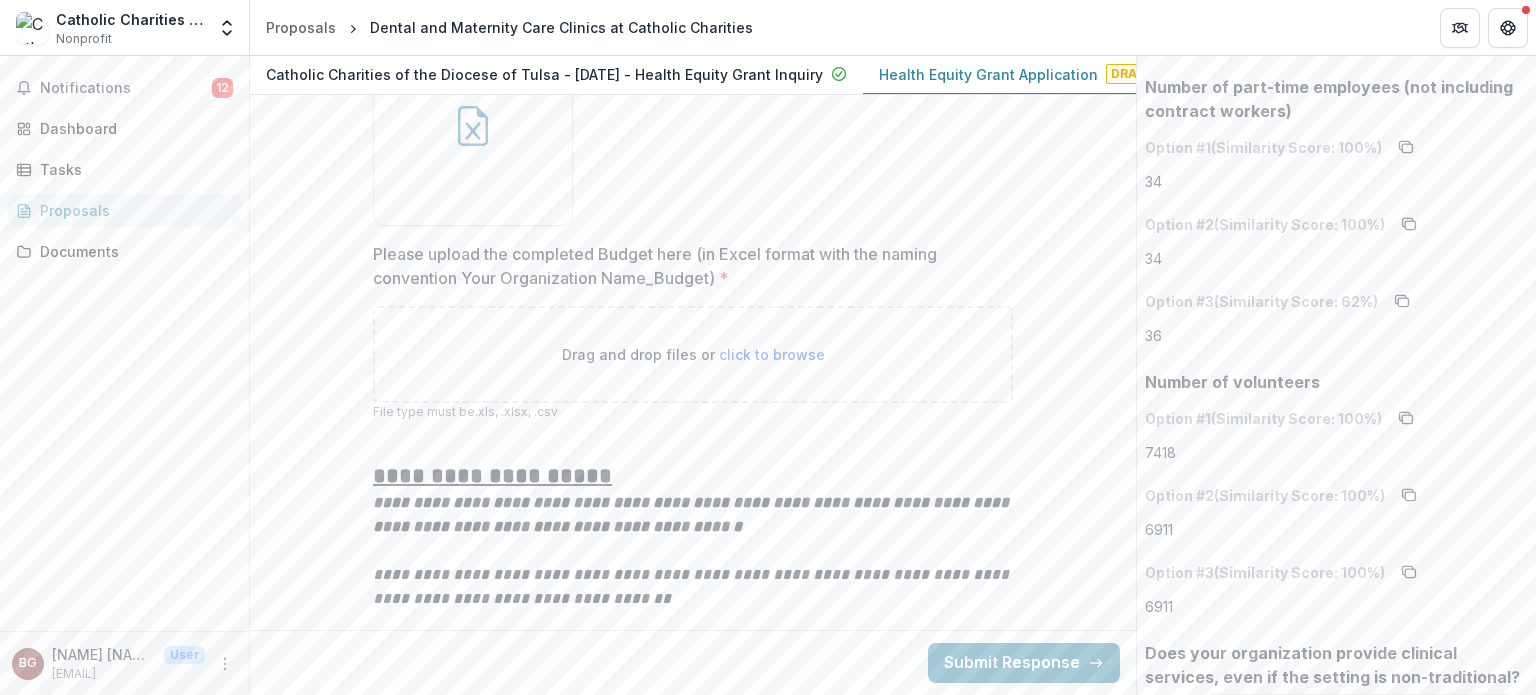 type on "**********" 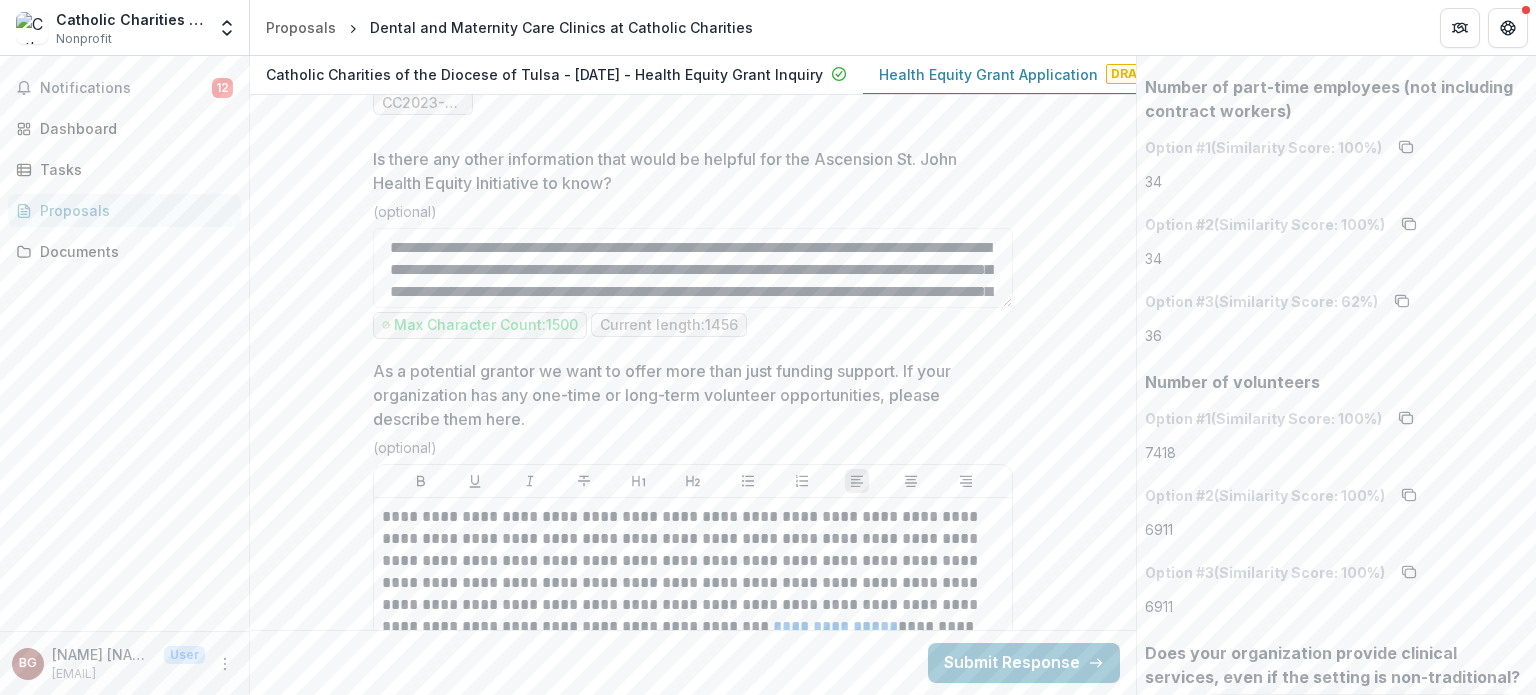 scroll, scrollTop: 15683, scrollLeft: 0, axis: vertical 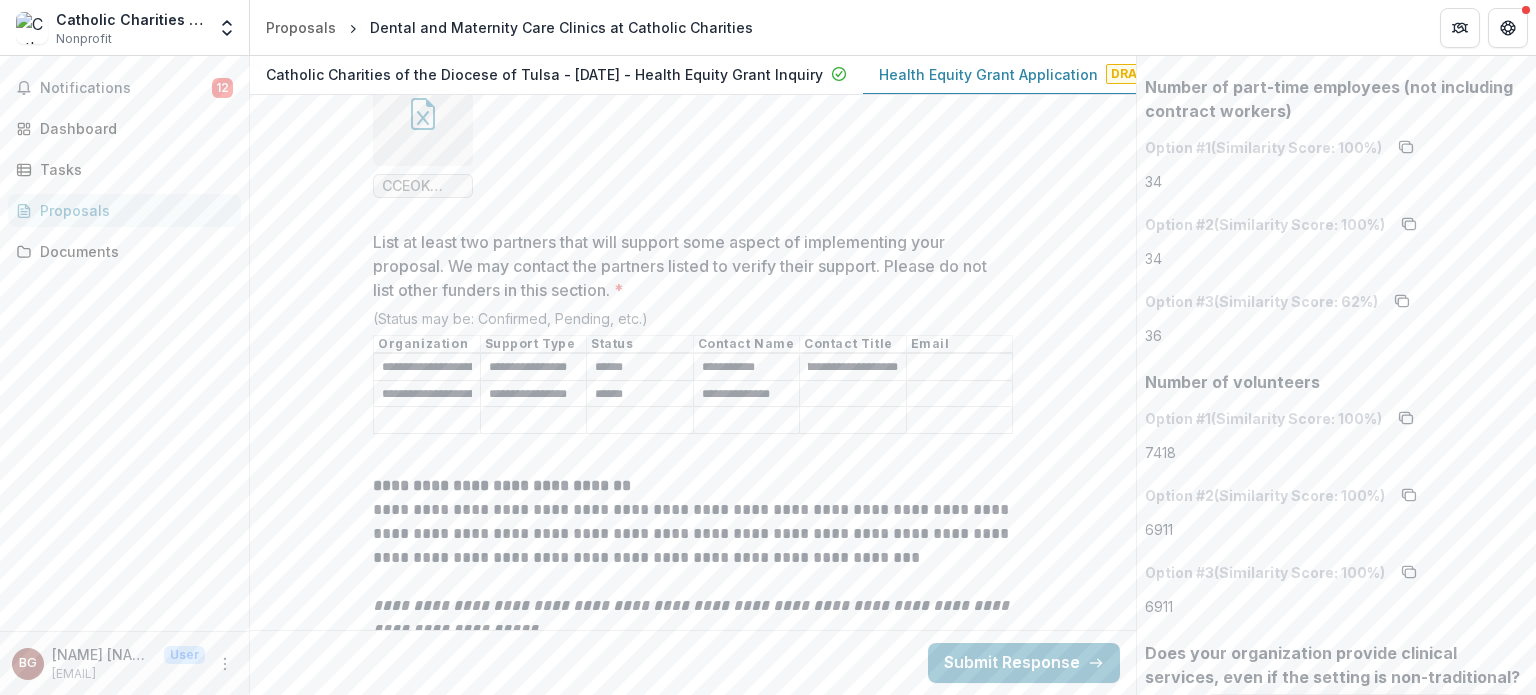 drag, startPoint x: 852, startPoint y: 332, endPoint x: 928, endPoint y: 327, distance: 76.1643 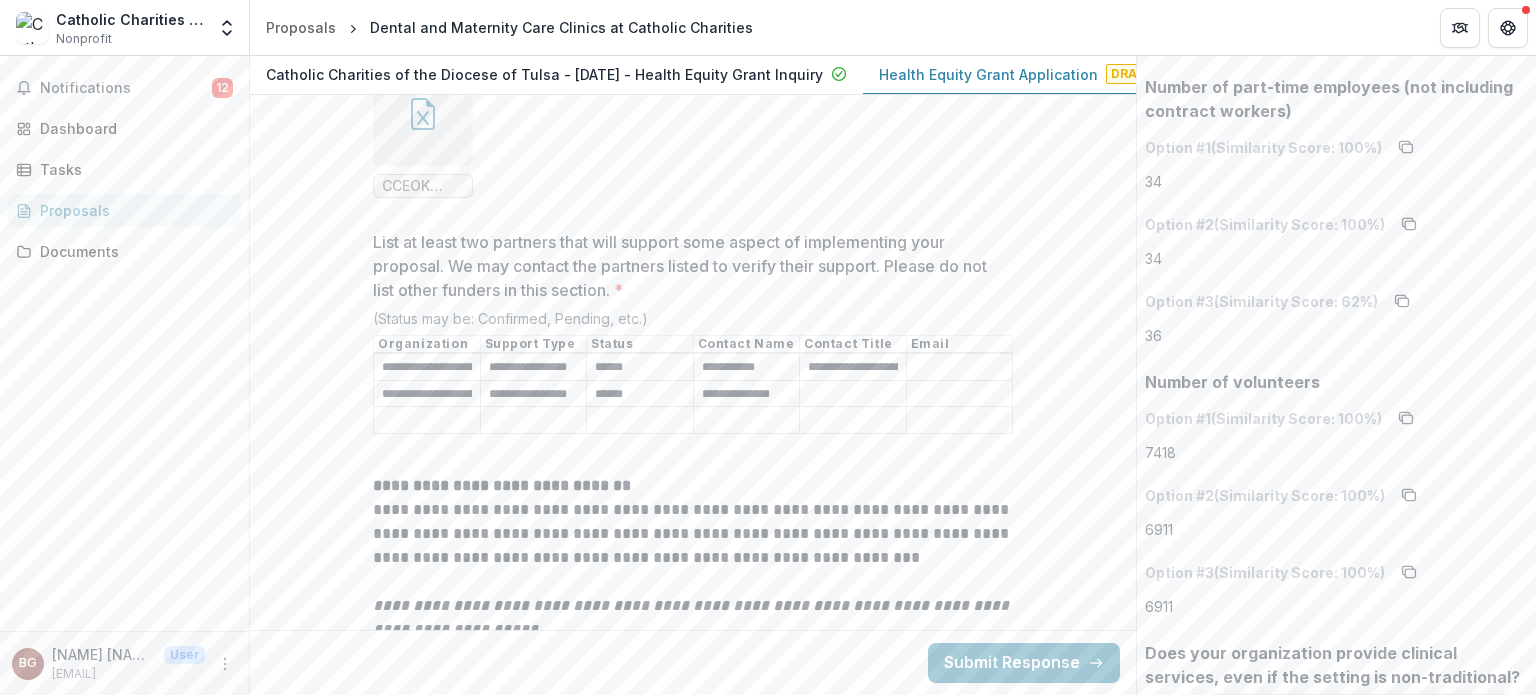 click on "List at least two partners that will support some aspect of implementing your proposal. We may contact the partners listed to verify their support. Please do not list other funders in this section. *" at bounding box center (960, 368) 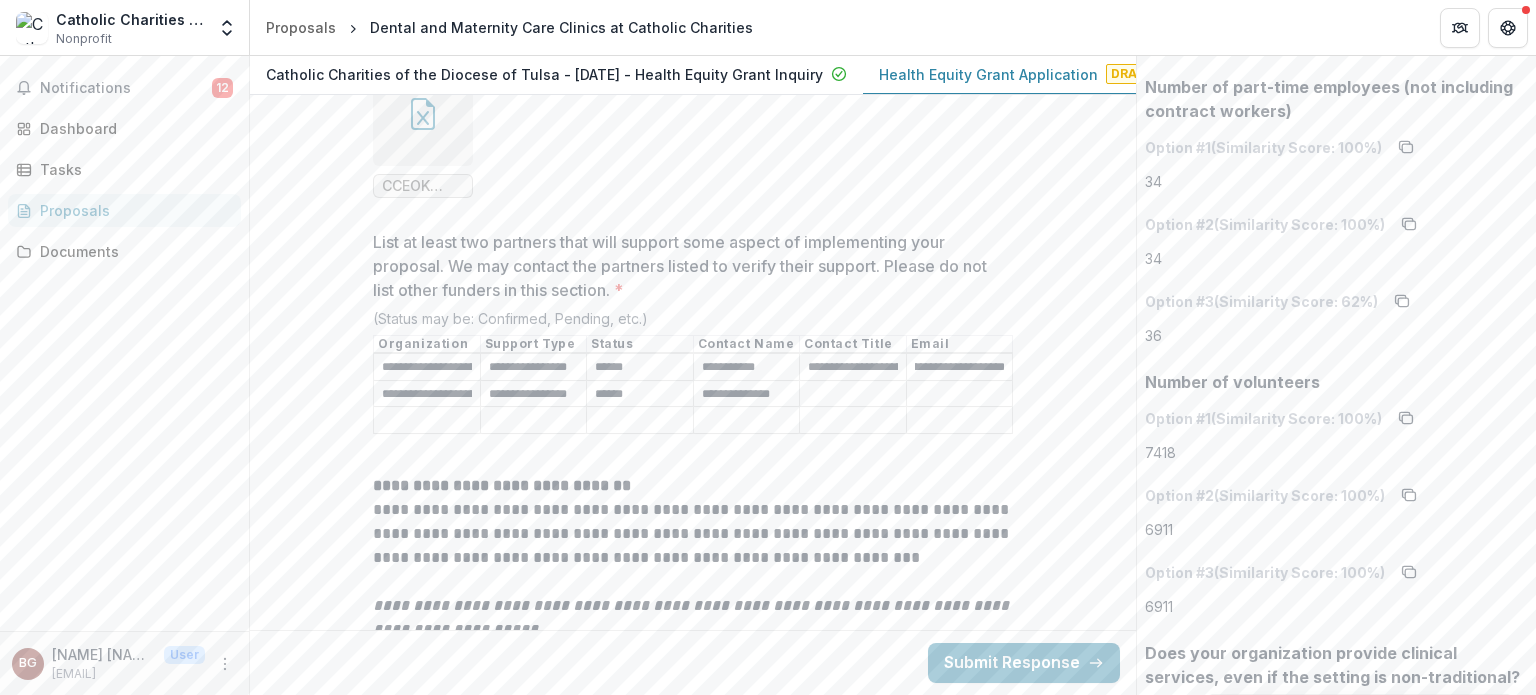 scroll, scrollTop: 0, scrollLeft: 55, axis: horizontal 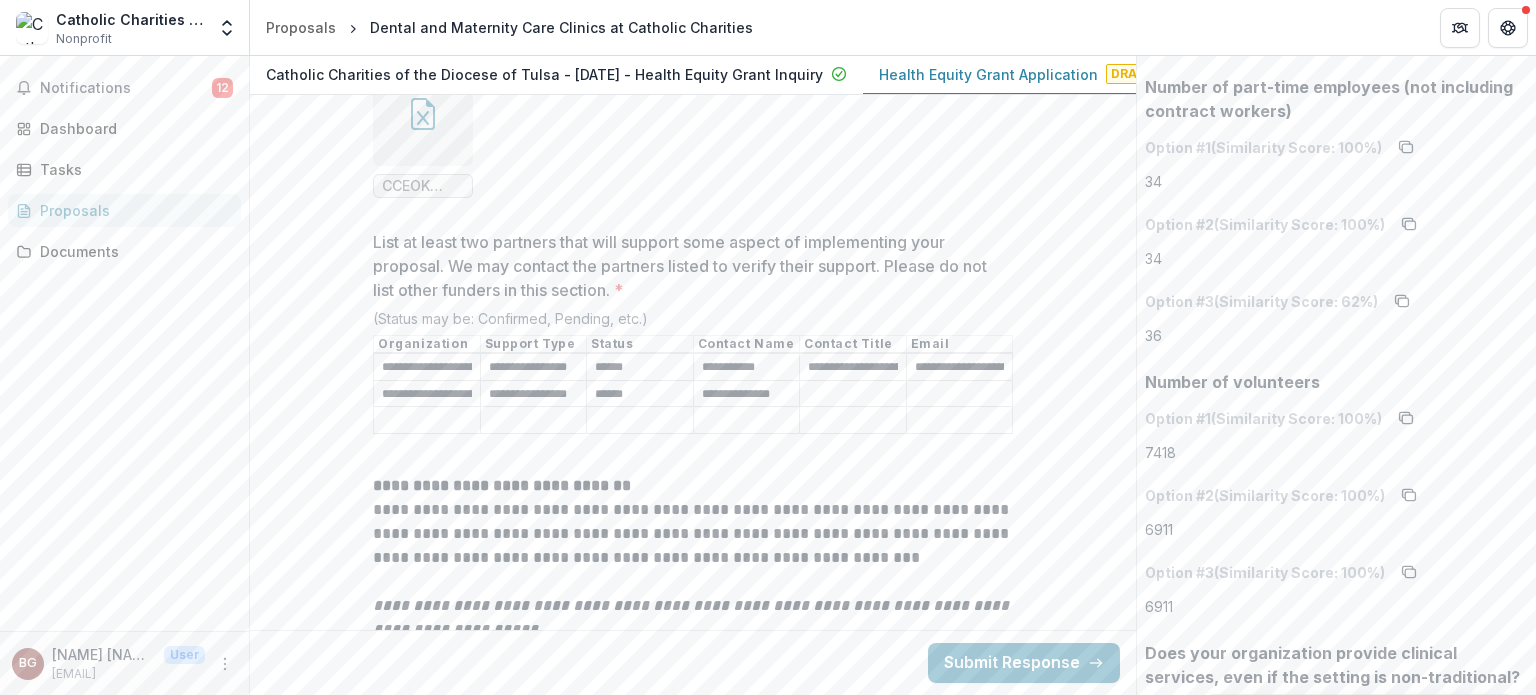 drag, startPoint x: 948, startPoint y: 335, endPoint x: 728, endPoint y: 353, distance: 220.73514 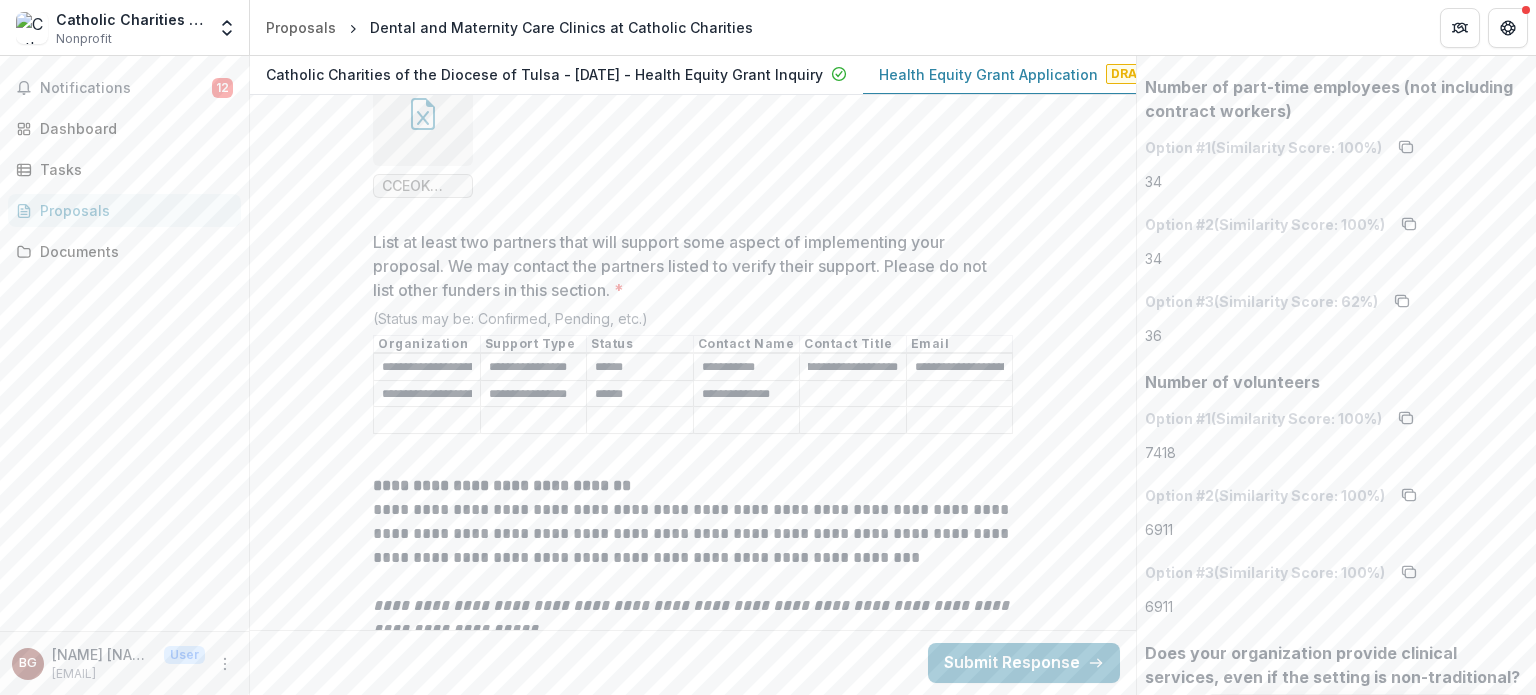 drag, startPoint x: 805, startPoint y: 330, endPoint x: 1055, endPoint y: 319, distance: 250.24188 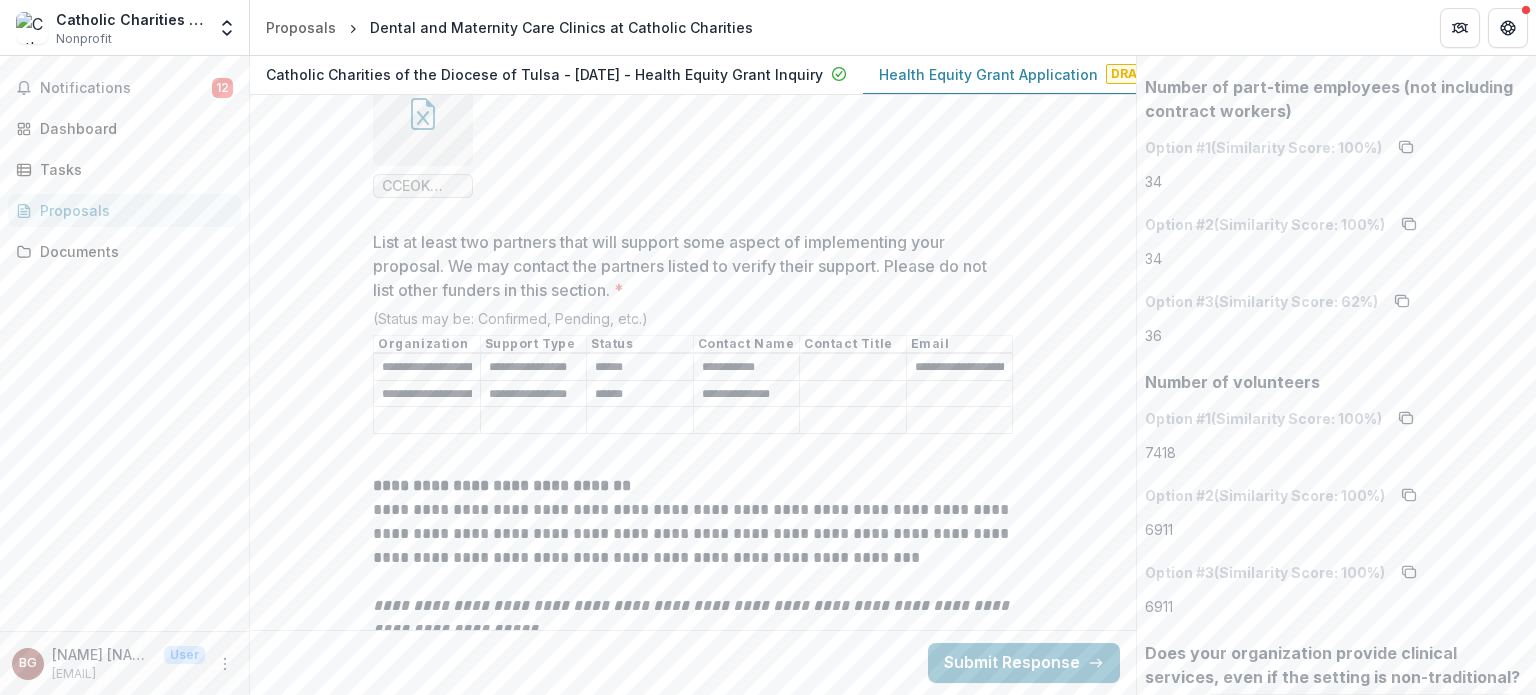 scroll, scrollTop: 0, scrollLeft: 0, axis: both 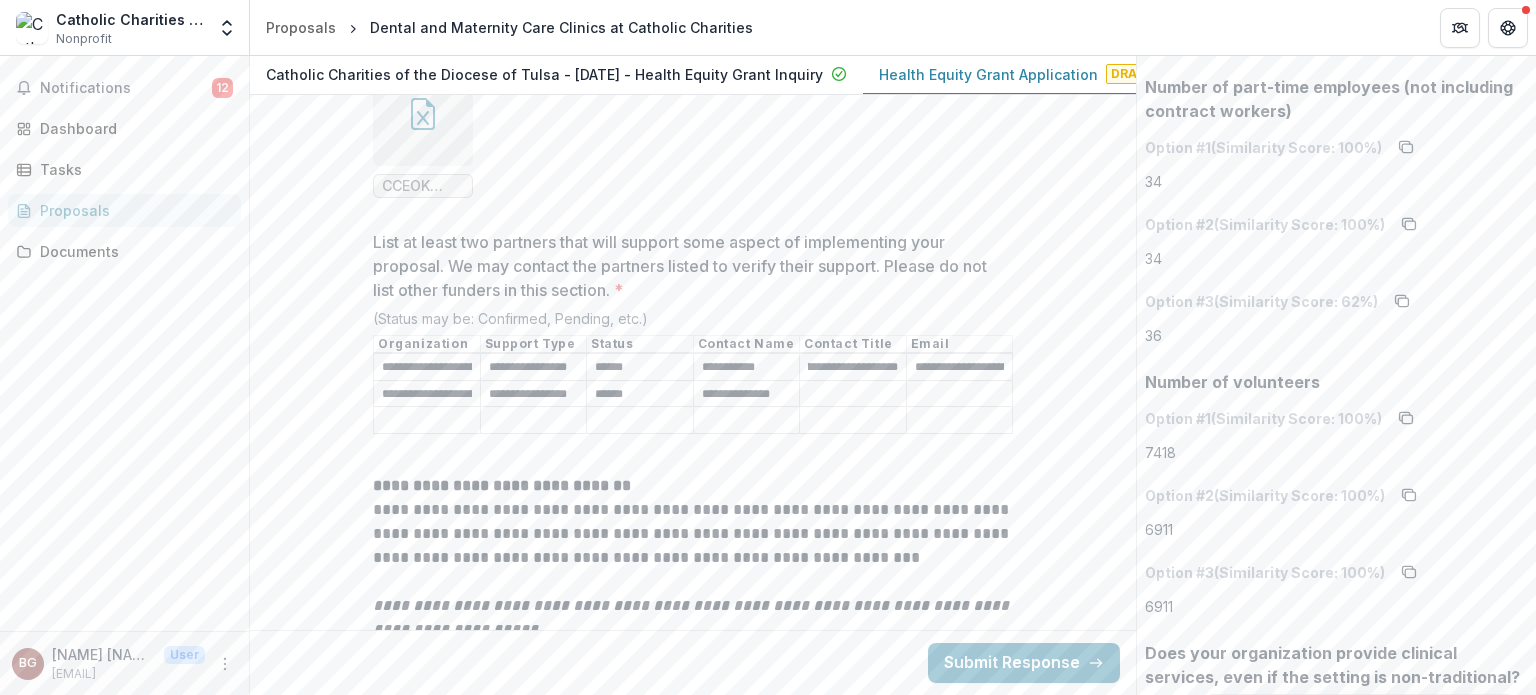 click on "**********" at bounding box center [853, 368] 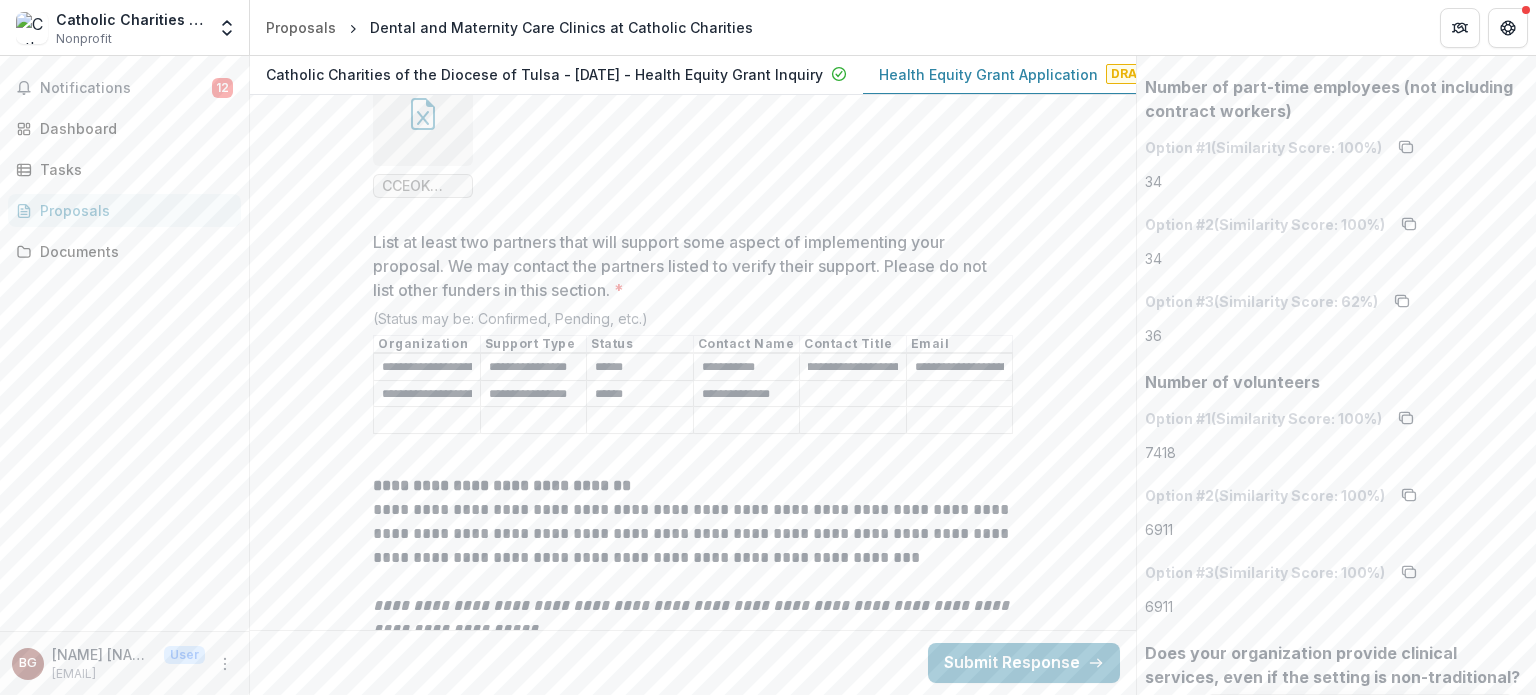 scroll, scrollTop: 0, scrollLeft: 0, axis: both 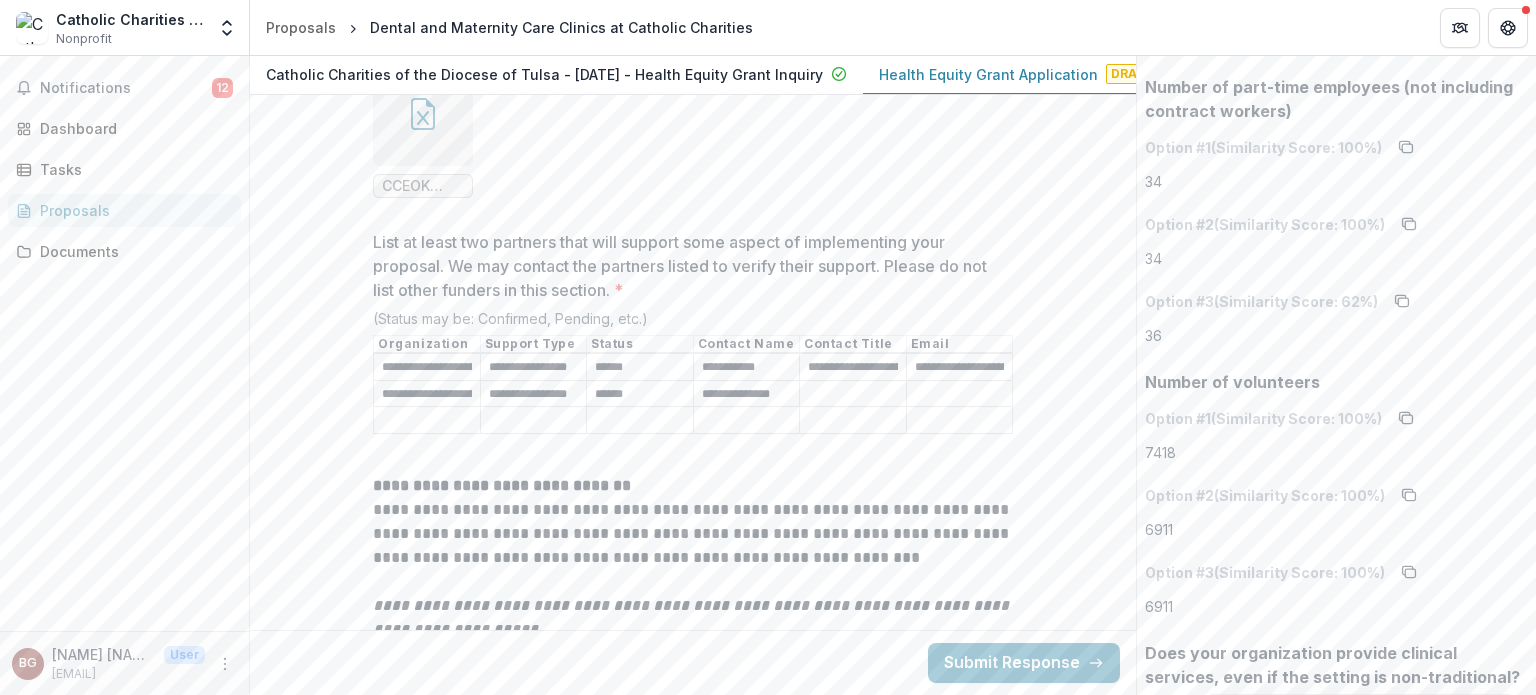 drag, startPoint x: 820, startPoint y: 331, endPoint x: 800, endPoint y: 334, distance: 20.22375 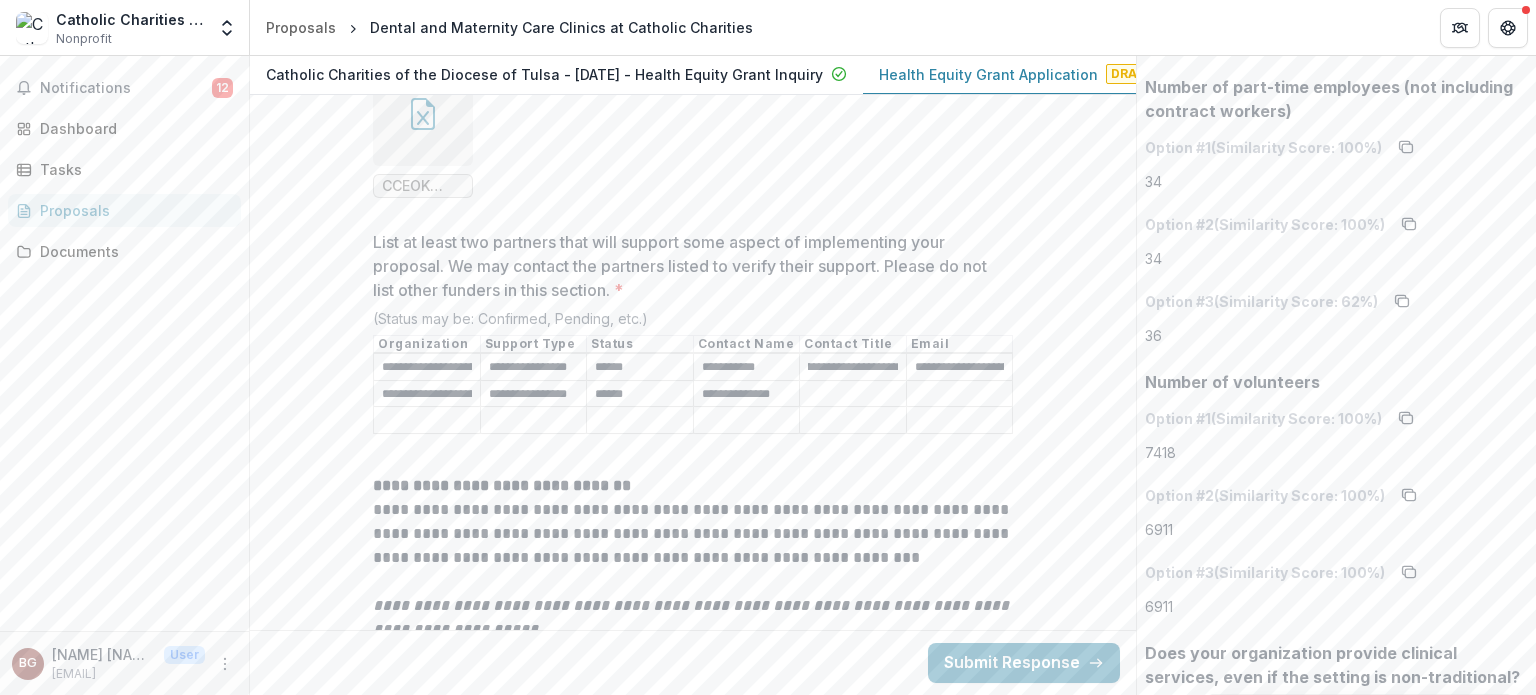 scroll, scrollTop: 0, scrollLeft: 0, axis: both 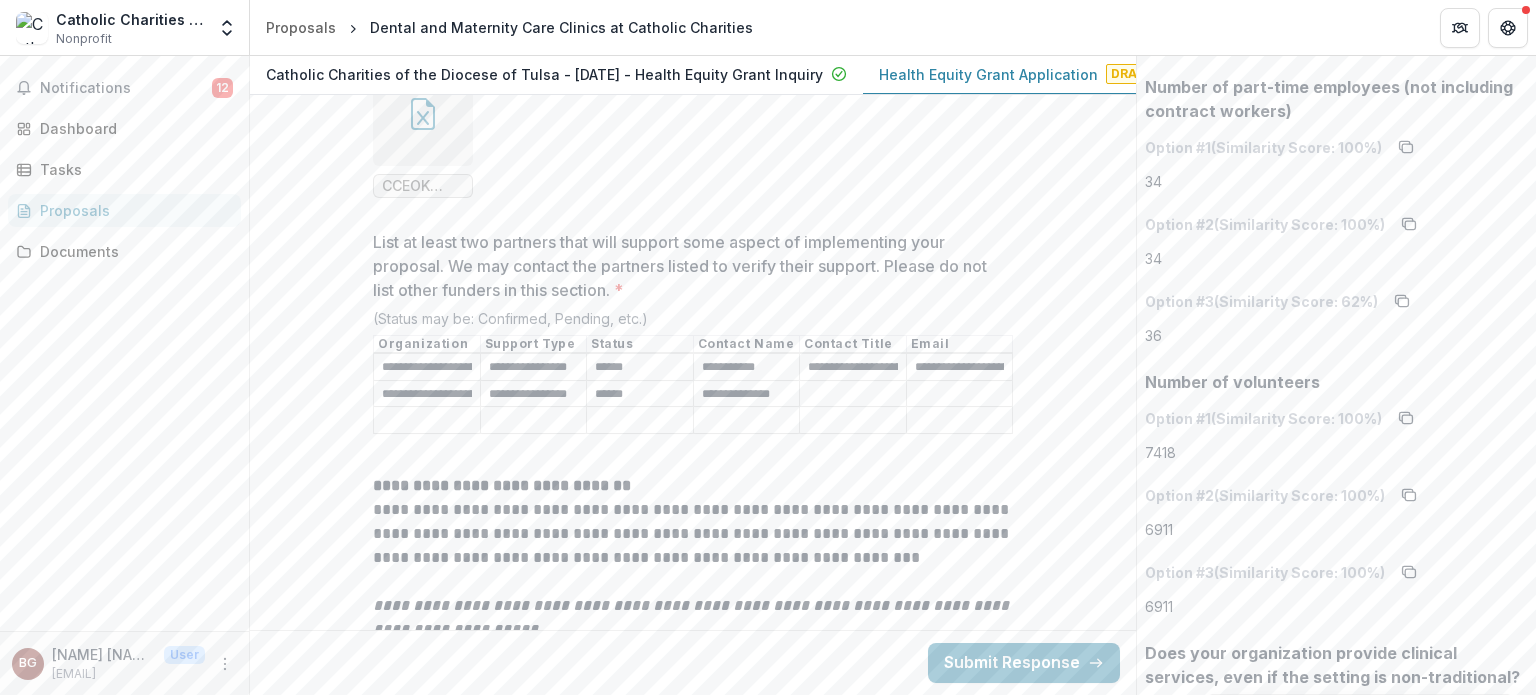 drag, startPoint x: 808, startPoint y: 334, endPoint x: 868, endPoint y: 335, distance: 60.00833 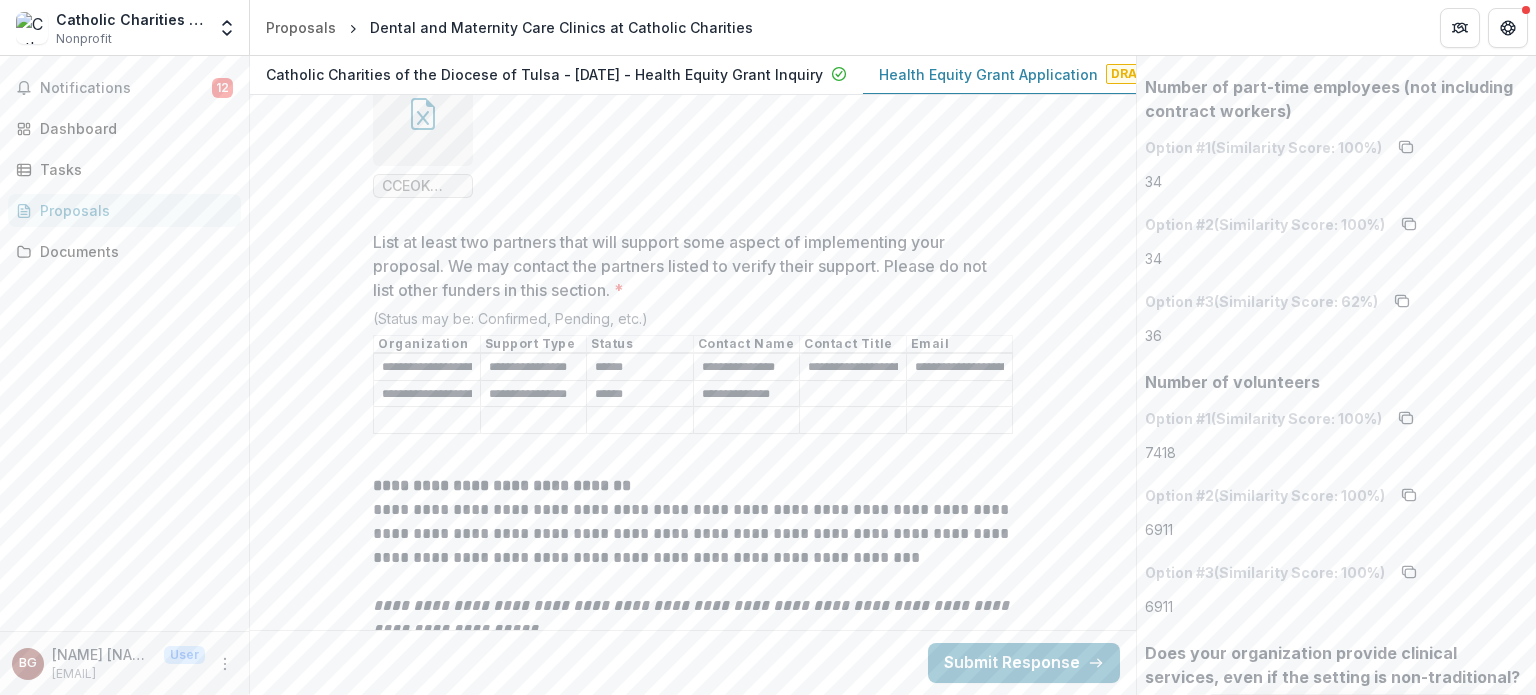 type on "**********" 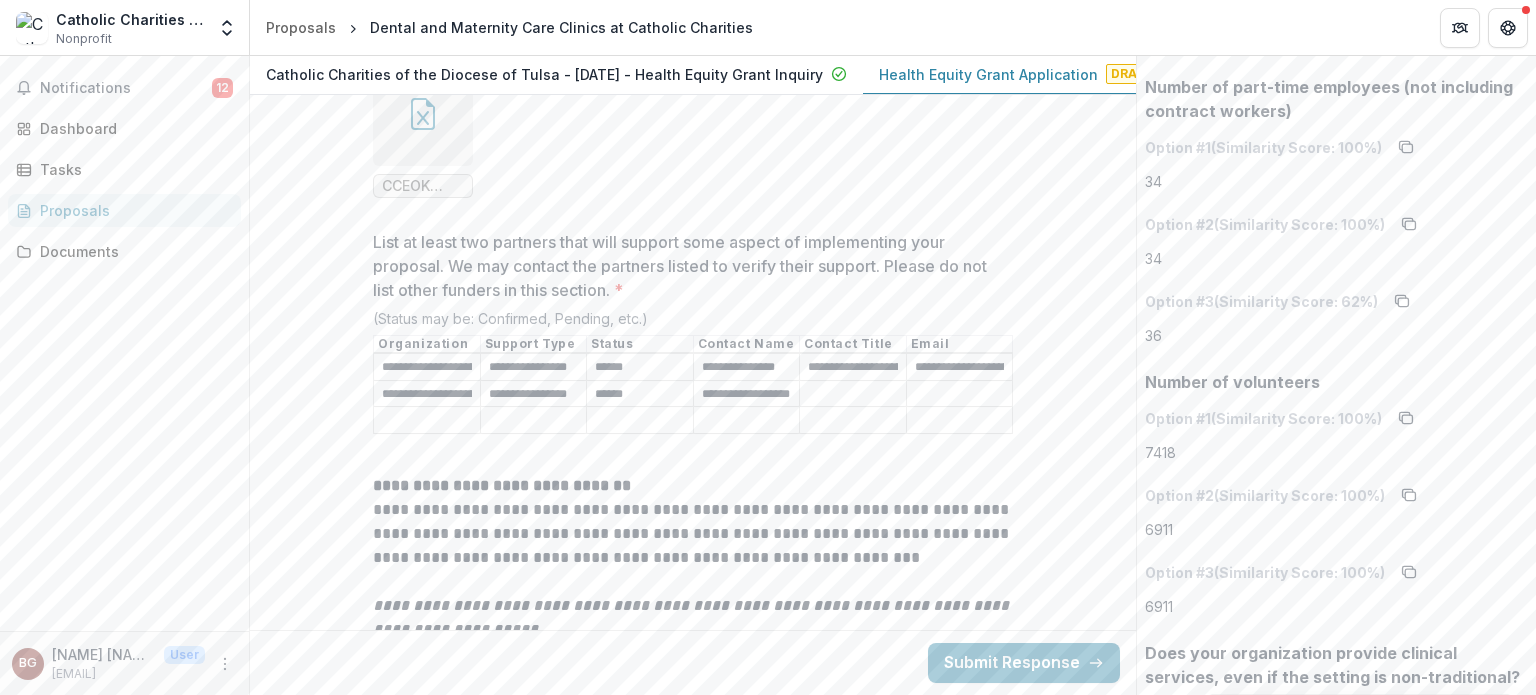 type on "**********" 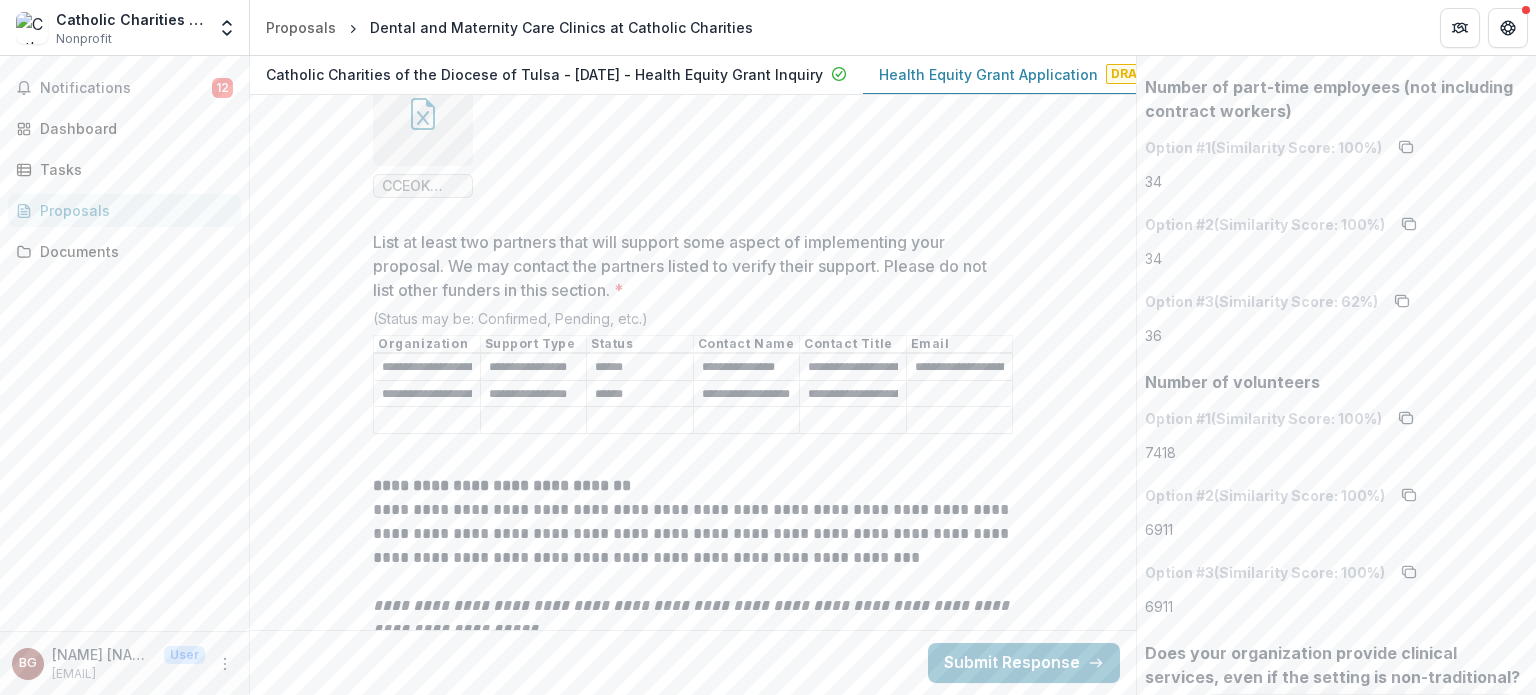 scroll, scrollTop: 0, scrollLeft: 64, axis: horizontal 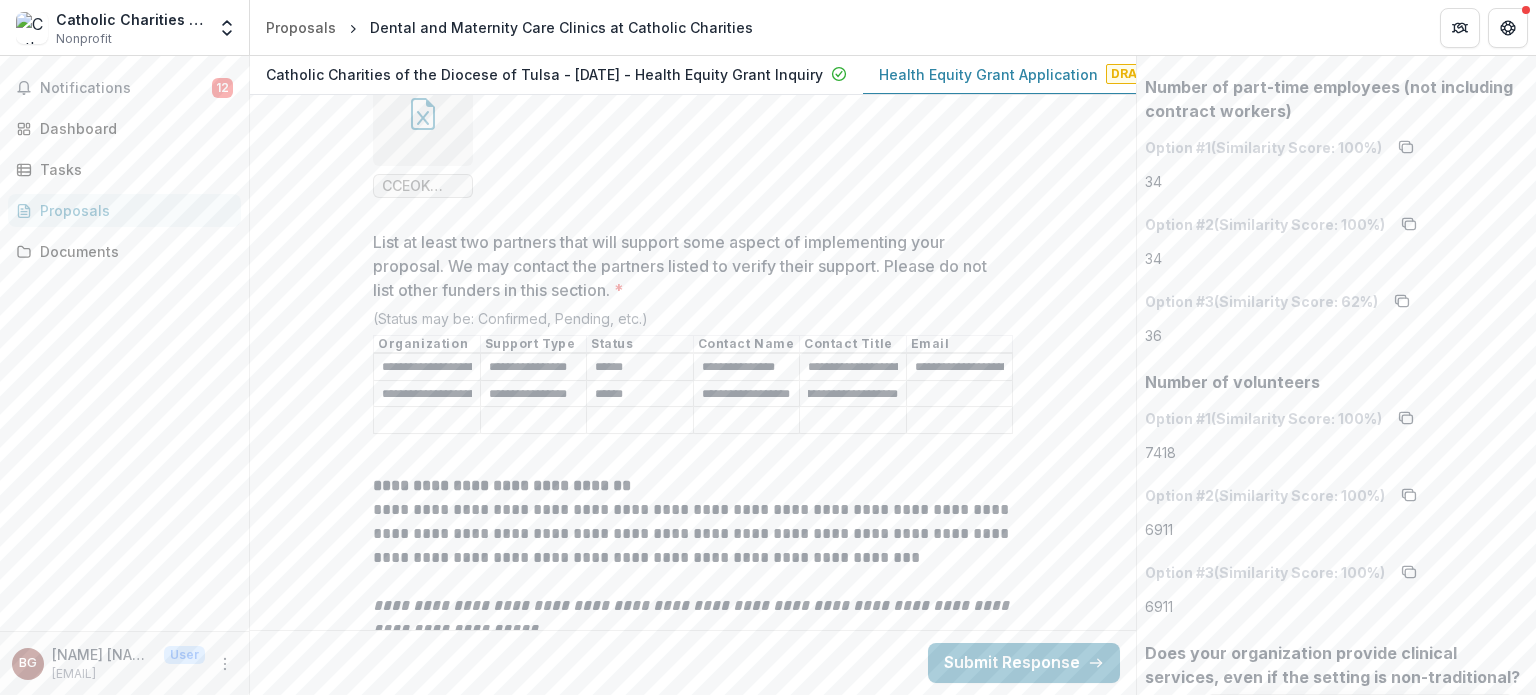 type on "**********" 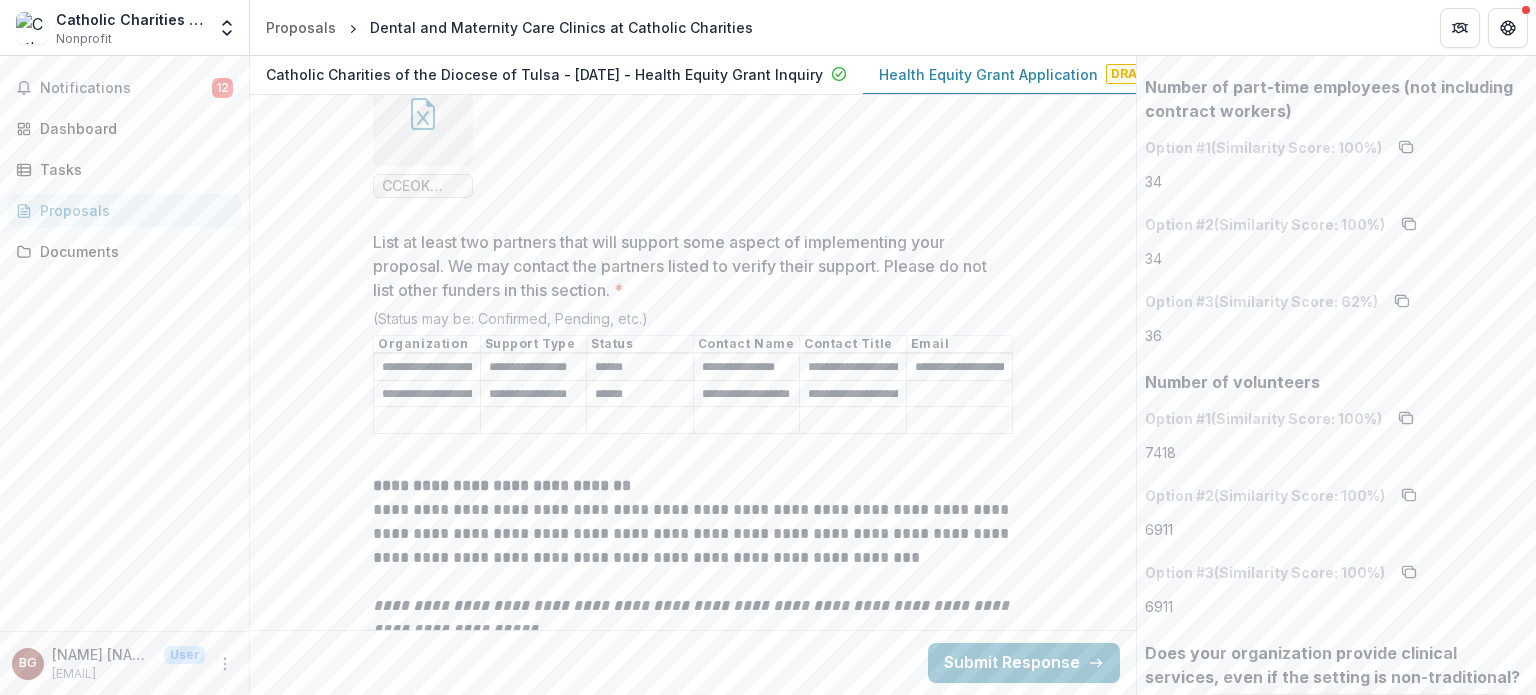 paste on "**********" 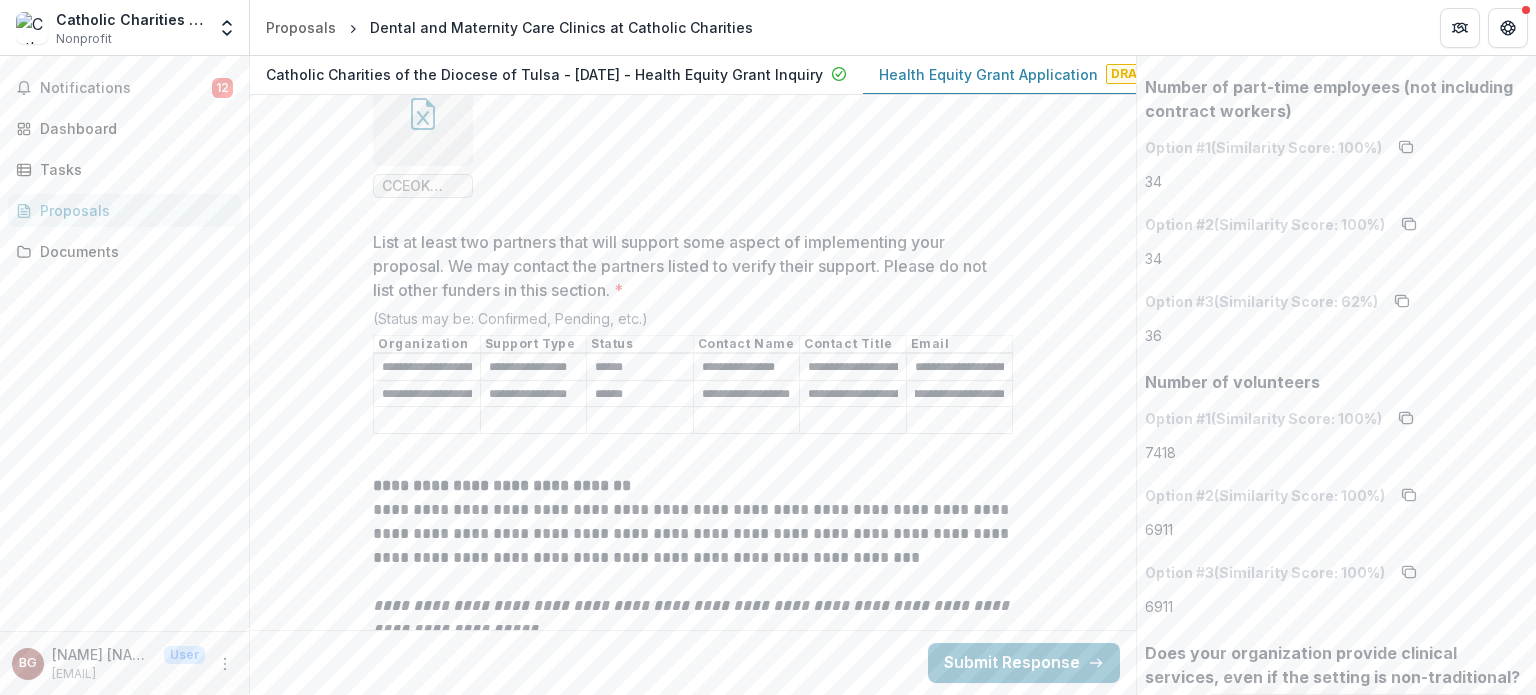 scroll, scrollTop: 0, scrollLeft: 86, axis: horizontal 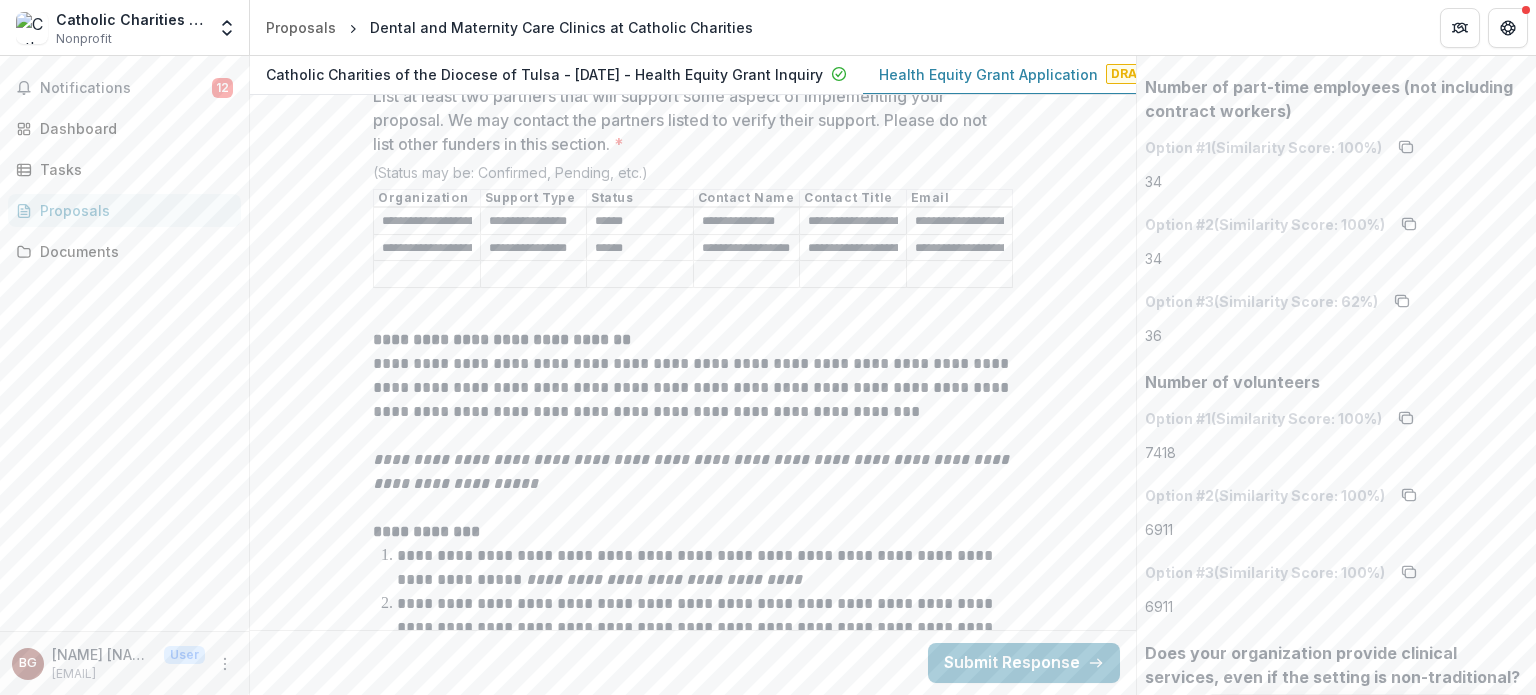 drag, startPoint x: 912, startPoint y: 211, endPoint x: 888, endPoint y: 209, distance: 24.083189 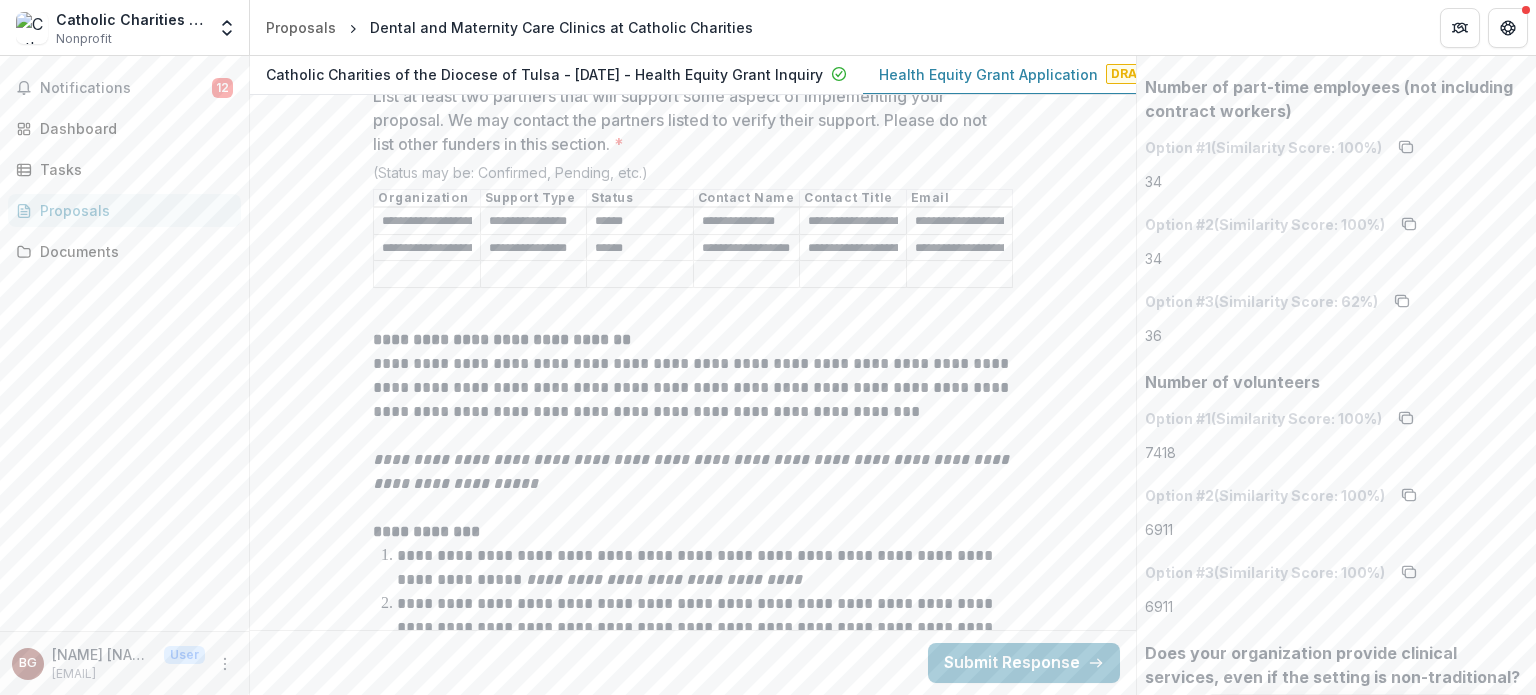 click on "**********" at bounding box center [960, 248] 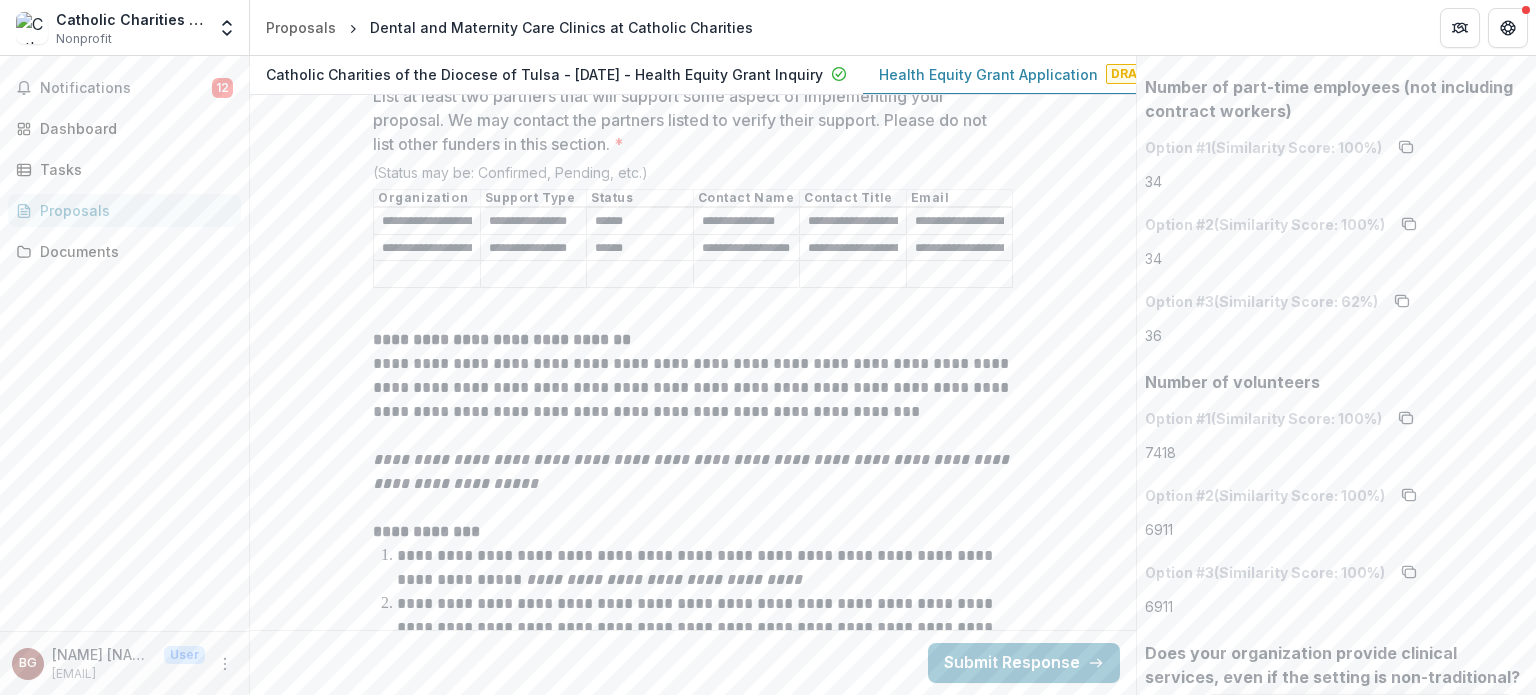 click on "**********" at bounding box center (960, 248) 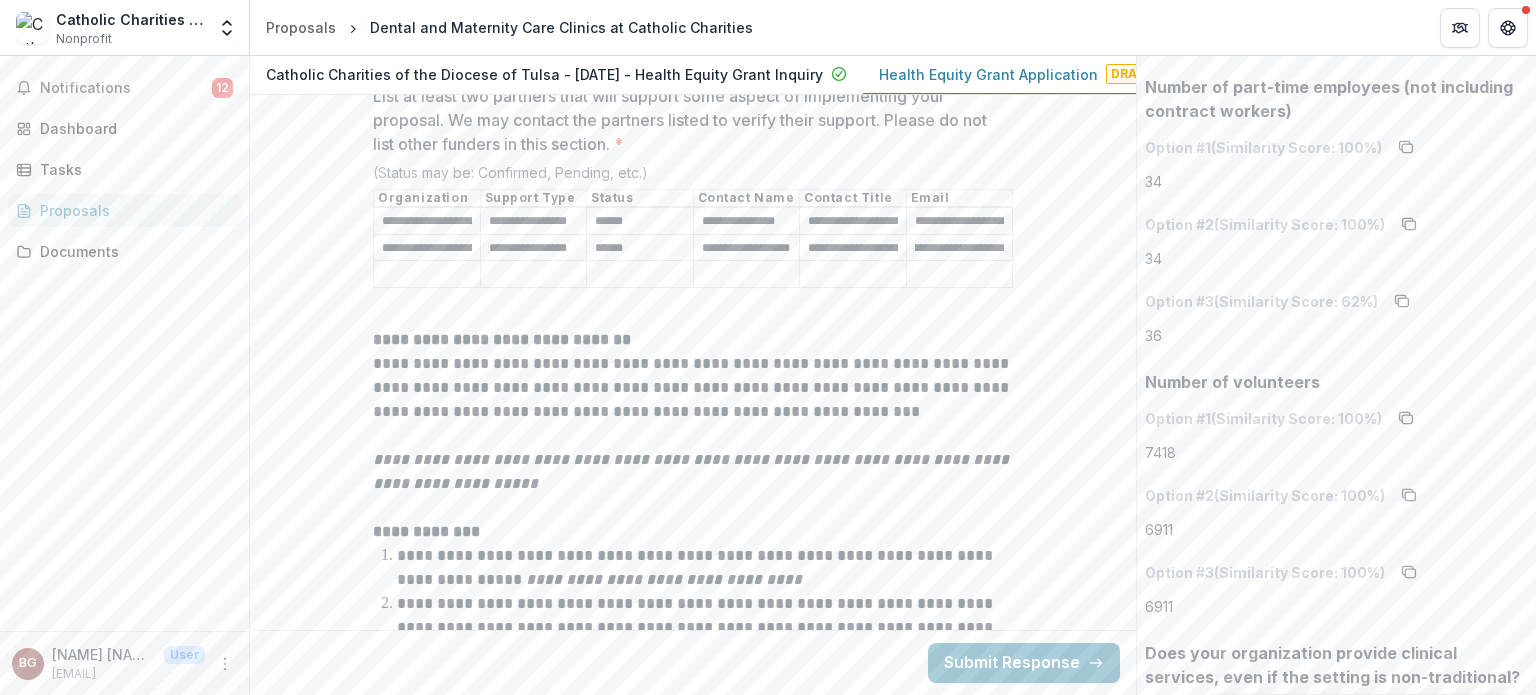 scroll, scrollTop: 0, scrollLeft: 80, axis: horizontal 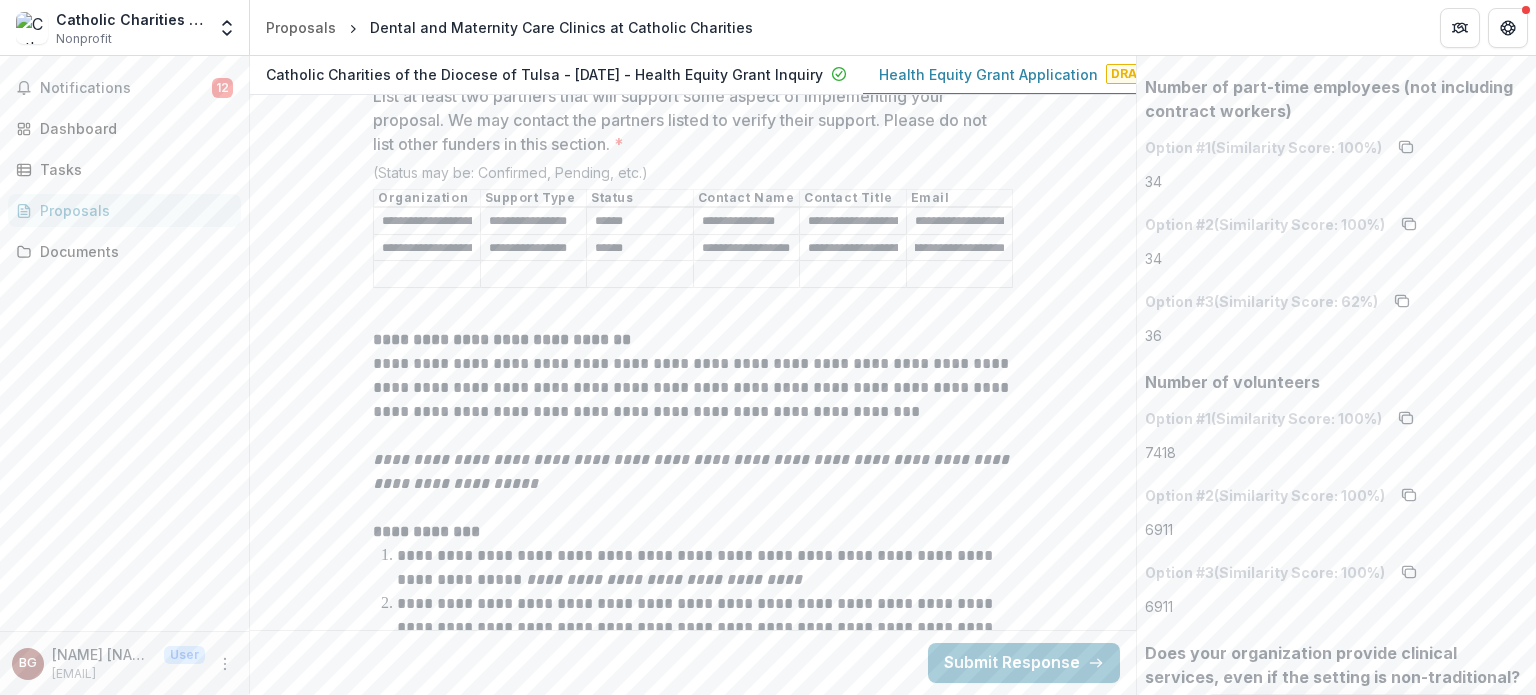 click on "**********" at bounding box center (960, 248) 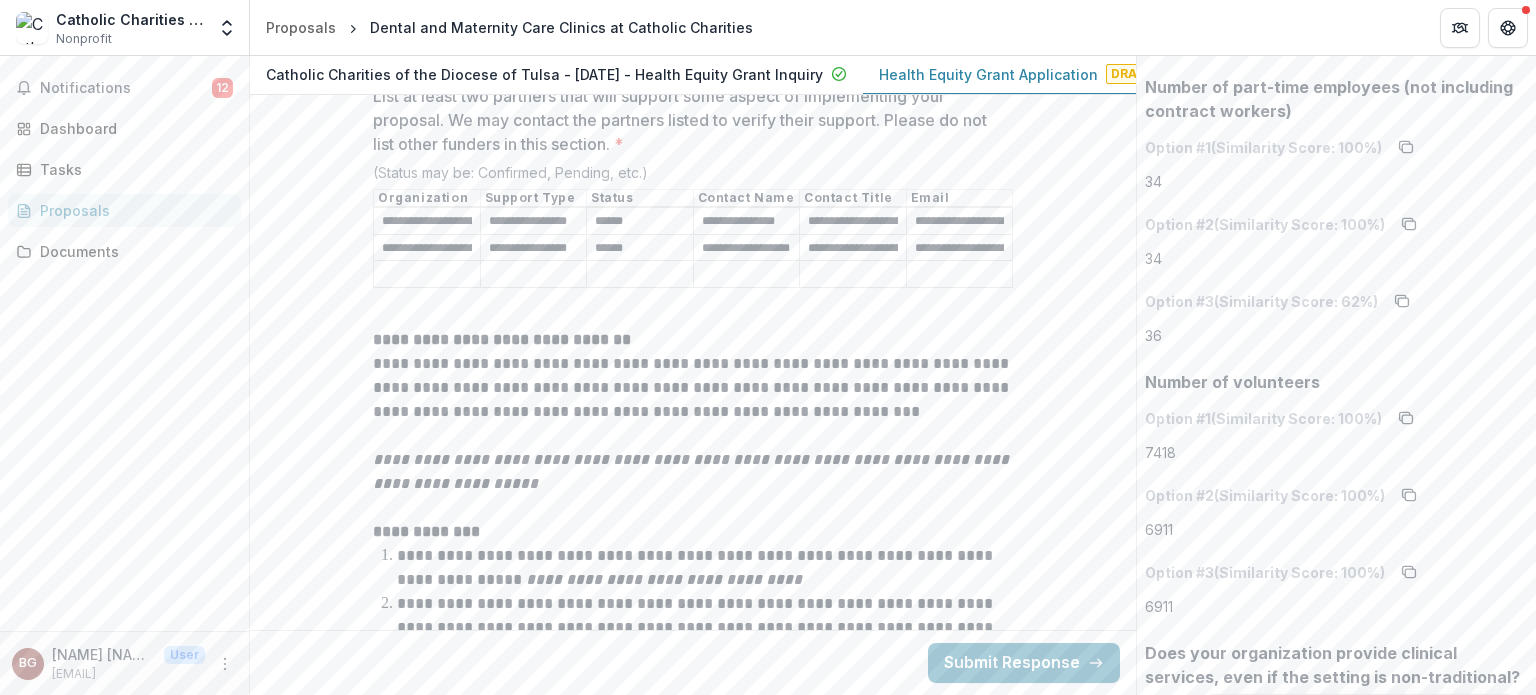 drag, startPoint x: 928, startPoint y: 211, endPoint x: 764, endPoint y: 228, distance: 164.87874 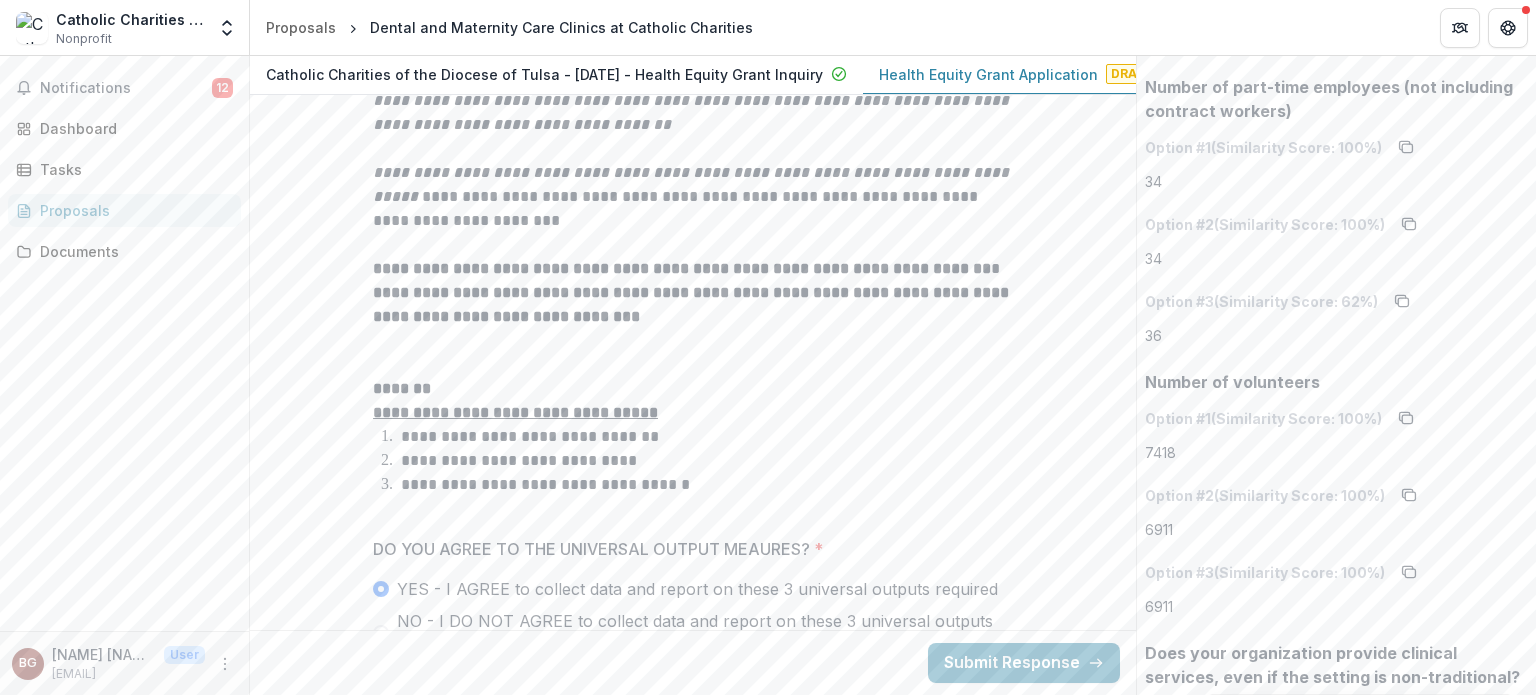 scroll, scrollTop: 10518, scrollLeft: 0, axis: vertical 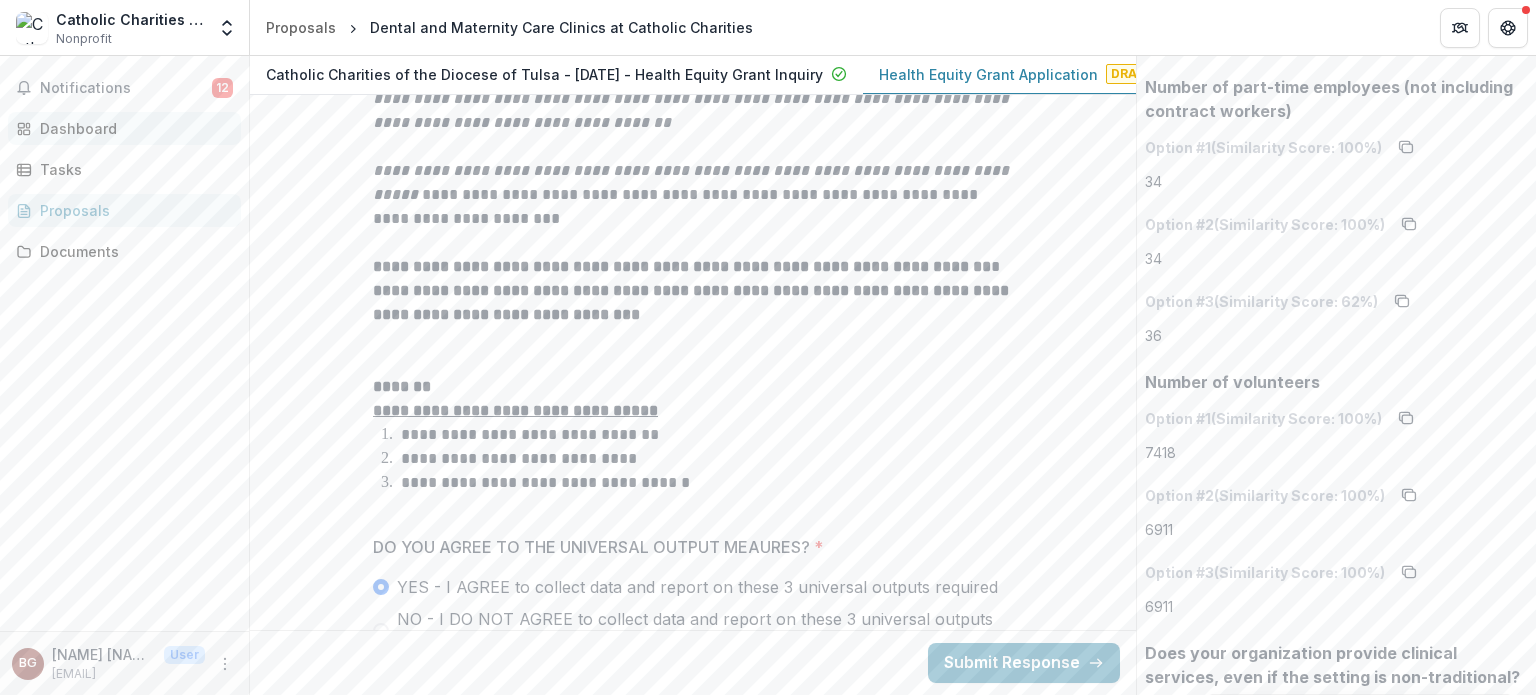 click on "Dashboard" at bounding box center (124, 128) 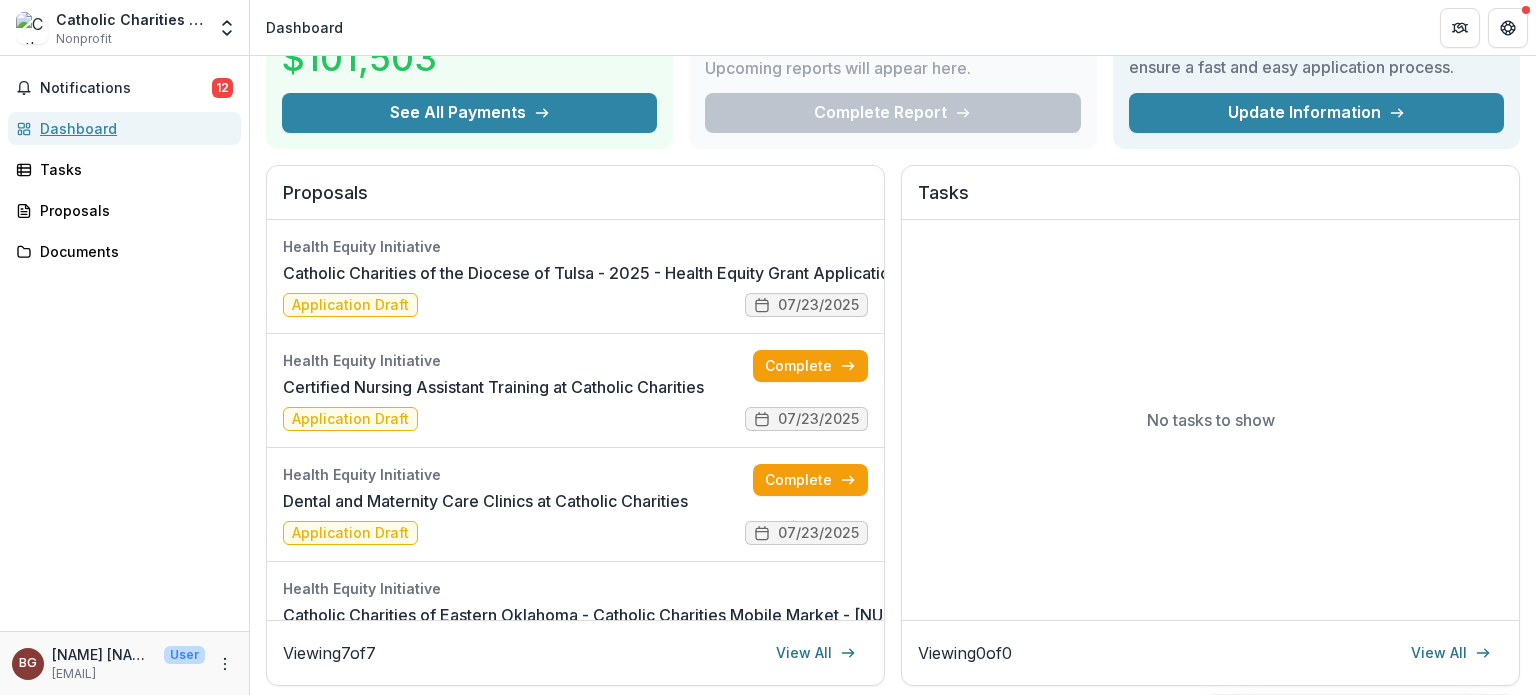 scroll, scrollTop: 138, scrollLeft: 0, axis: vertical 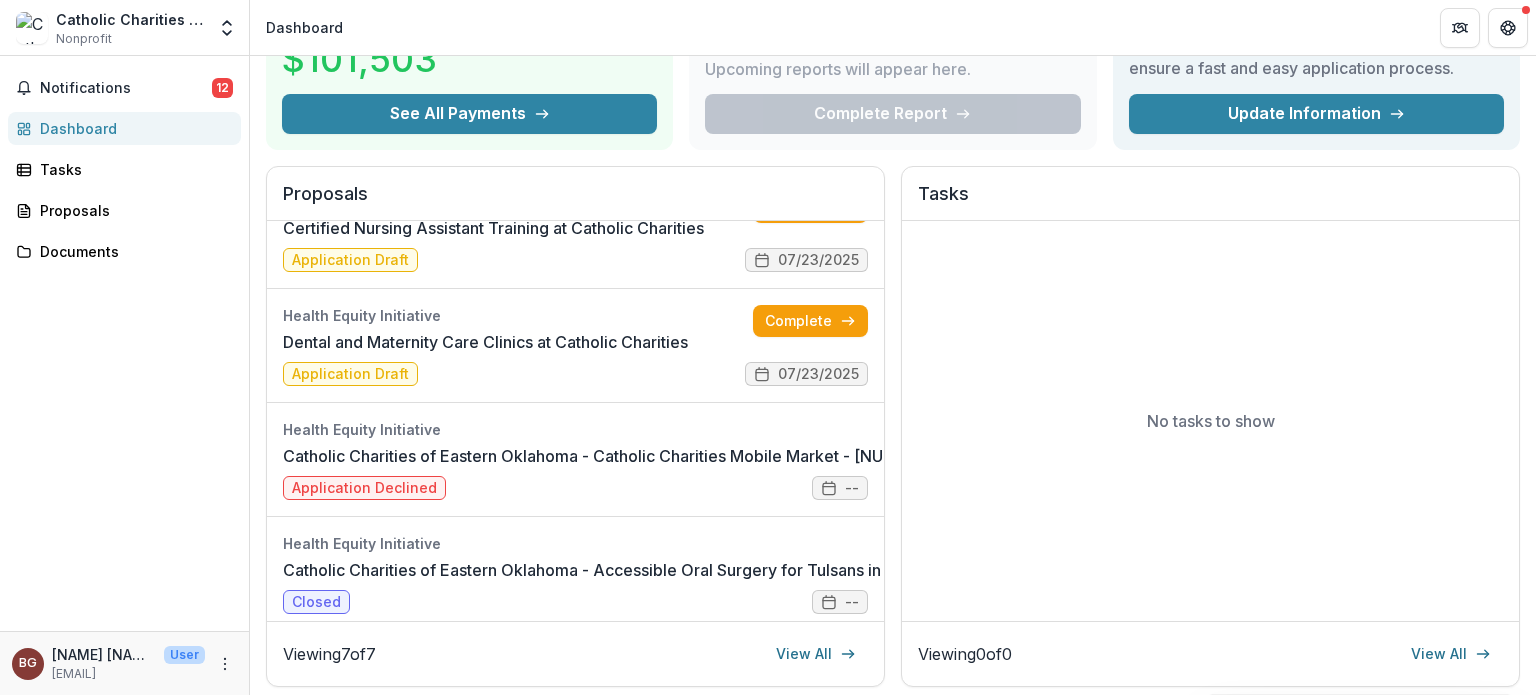 click on "Dashboard" at bounding box center [132, 128] 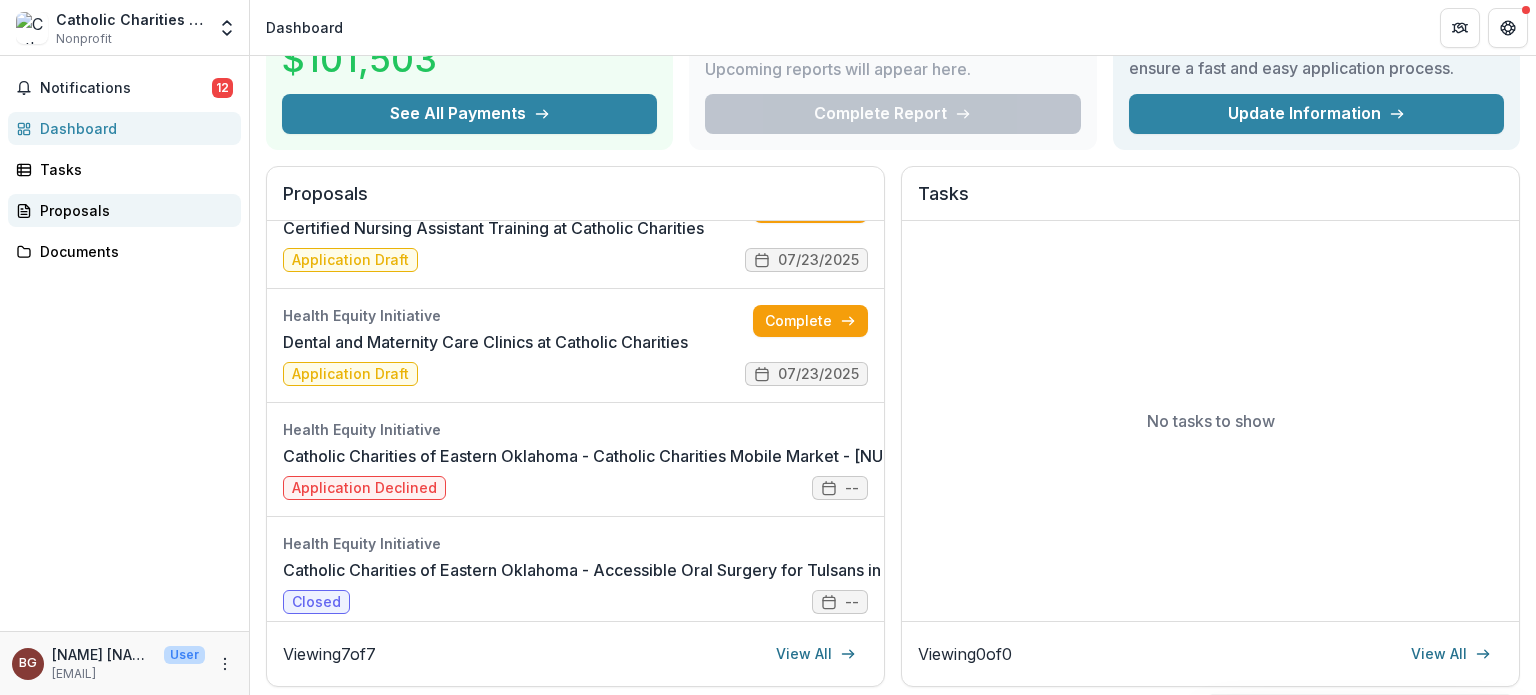 click on "Proposals" at bounding box center [132, 210] 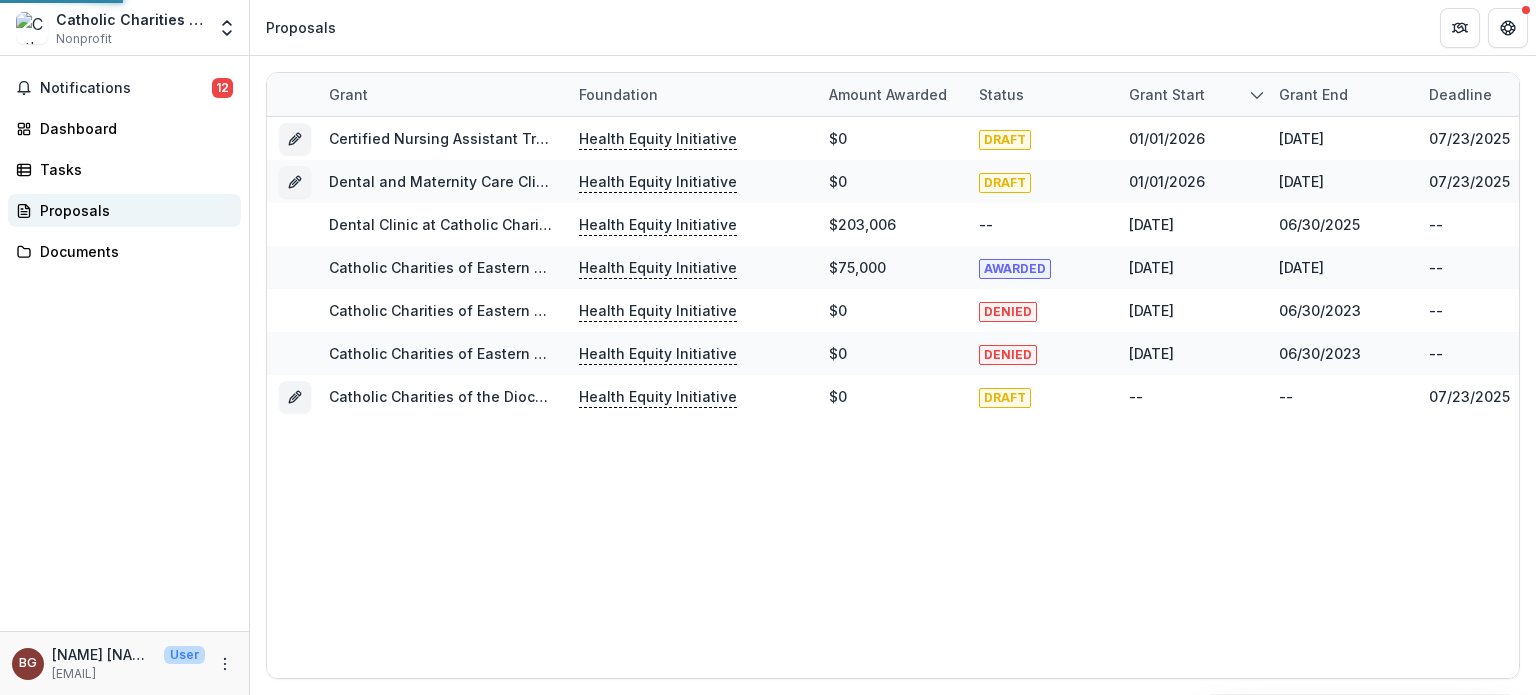 scroll, scrollTop: 0, scrollLeft: 0, axis: both 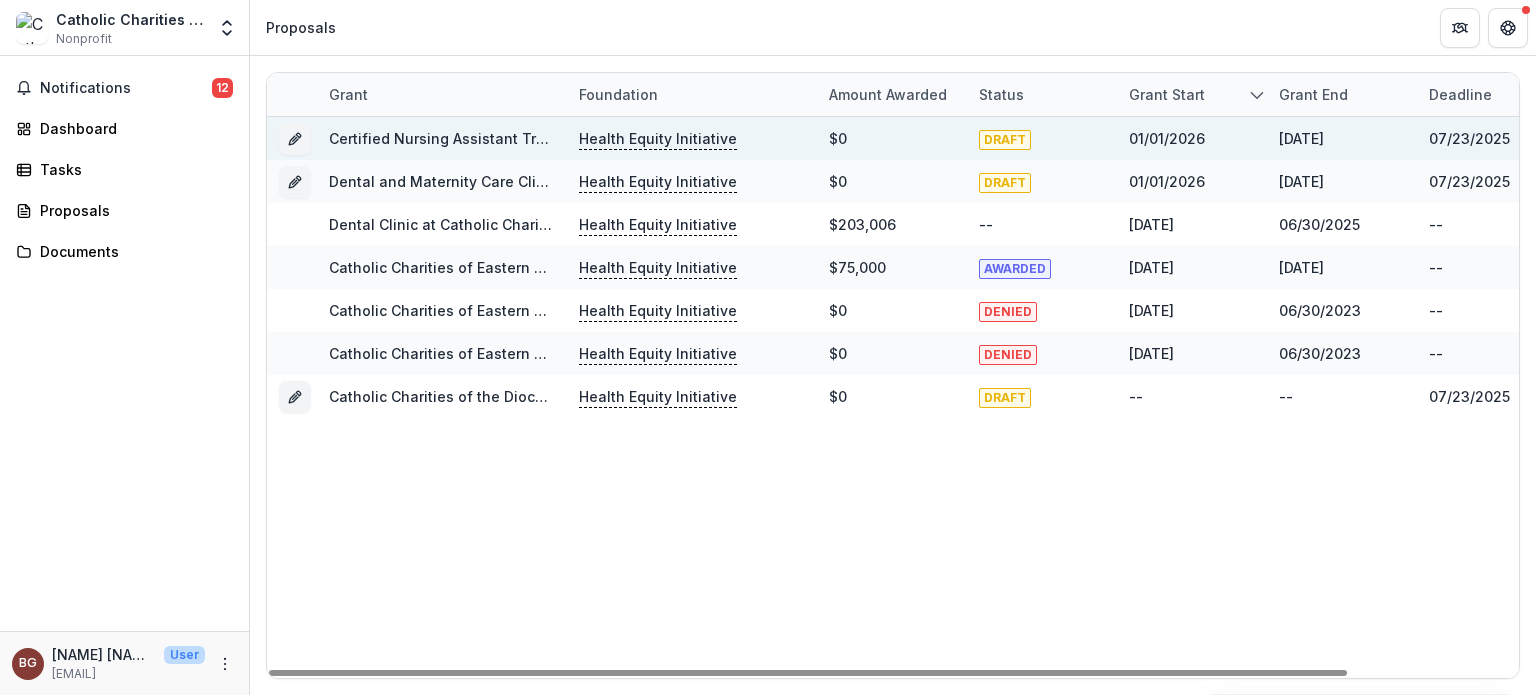 click on "Certified Nursing Assistant Training at Catholic Charities" at bounding box center (528, 138) 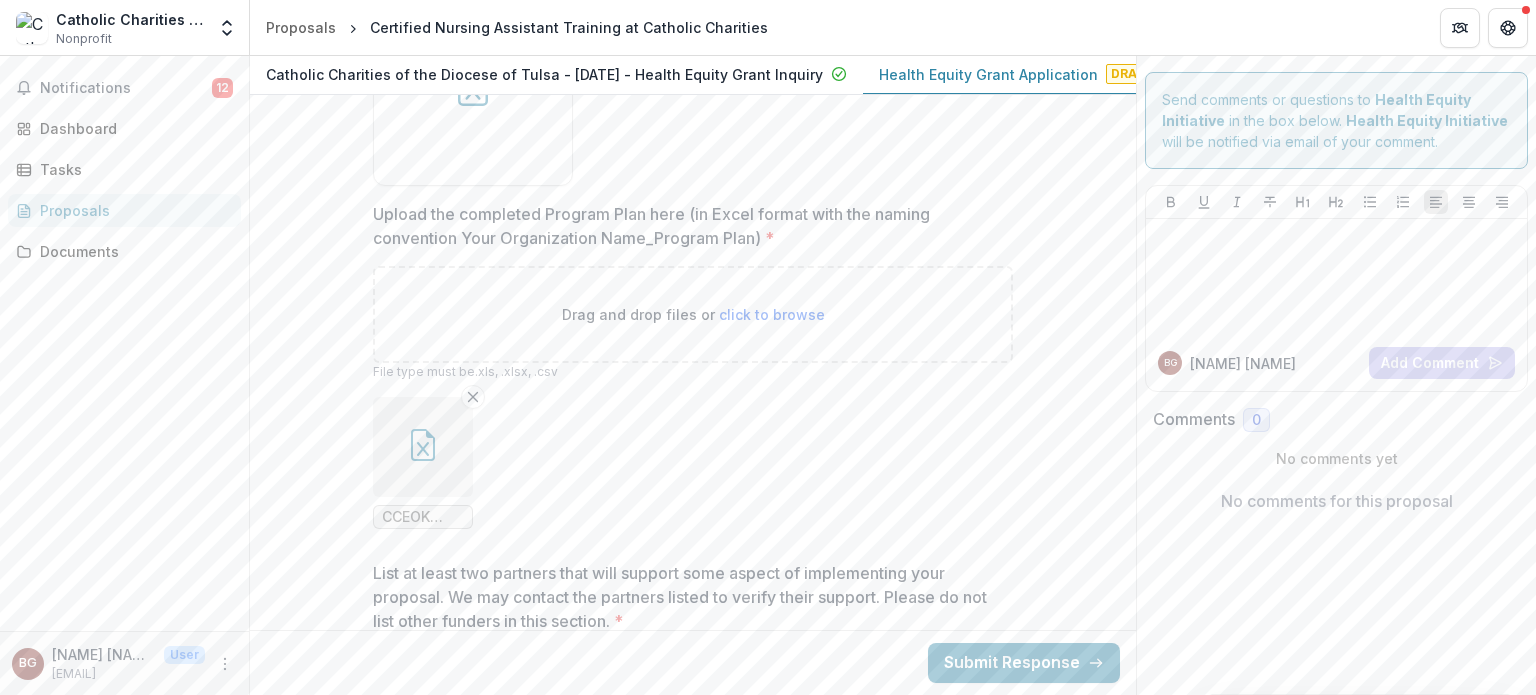 scroll, scrollTop: 7746, scrollLeft: 0, axis: vertical 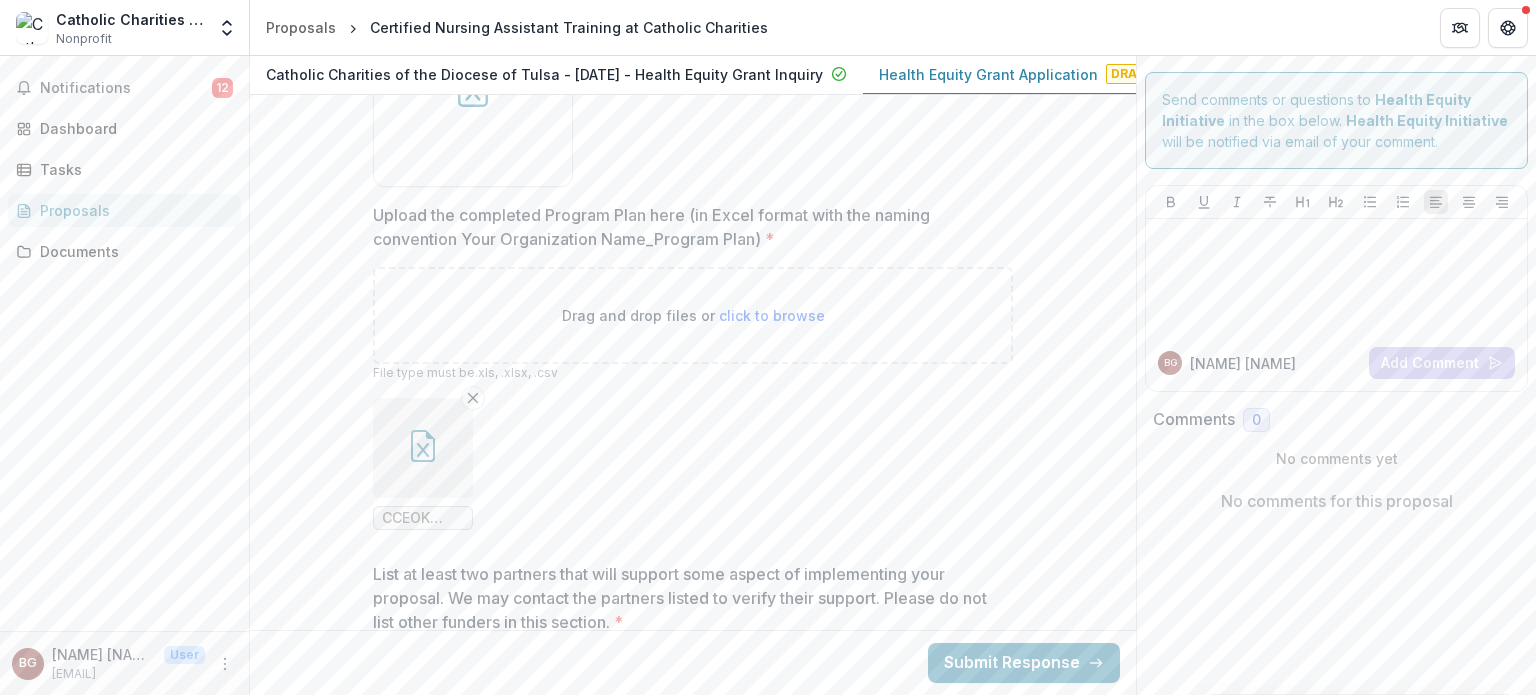 click 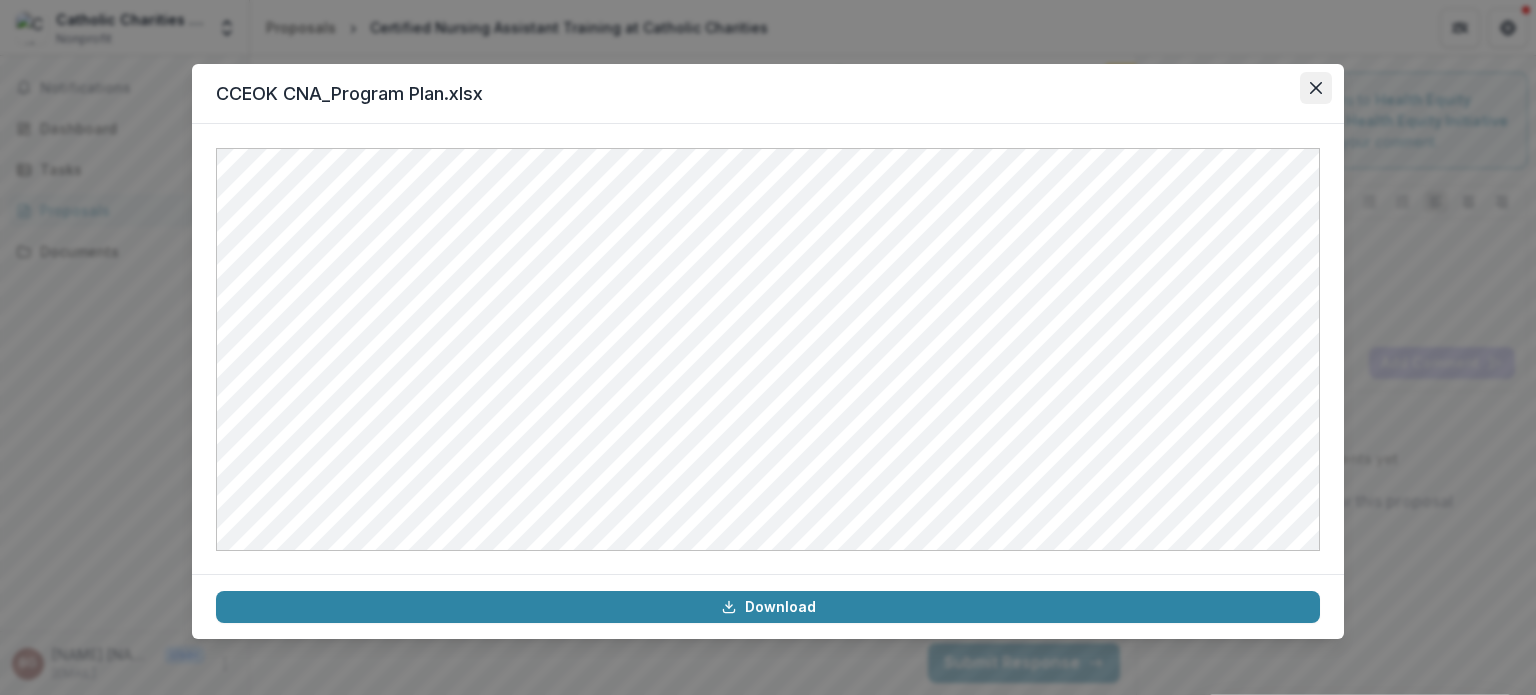click at bounding box center (1316, 88) 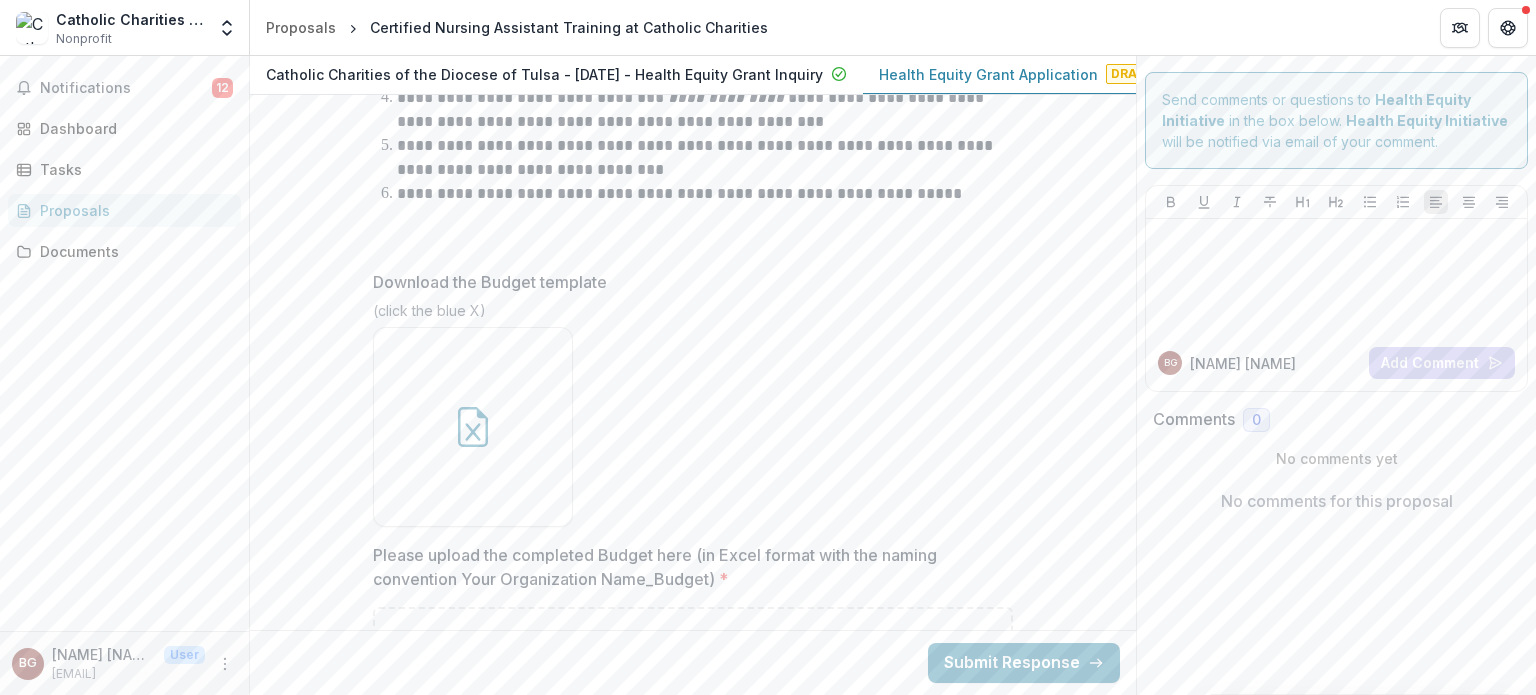 scroll, scrollTop: 10288, scrollLeft: 0, axis: vertical 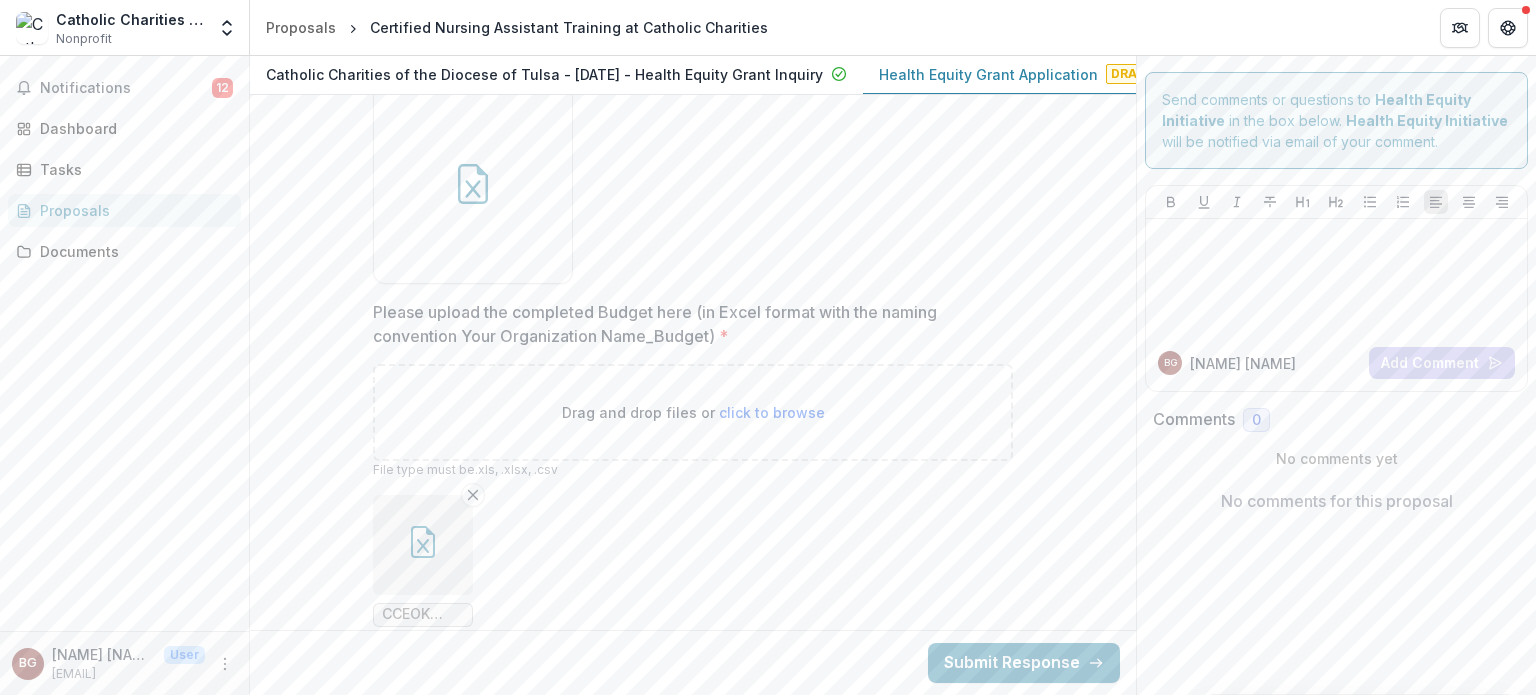 click 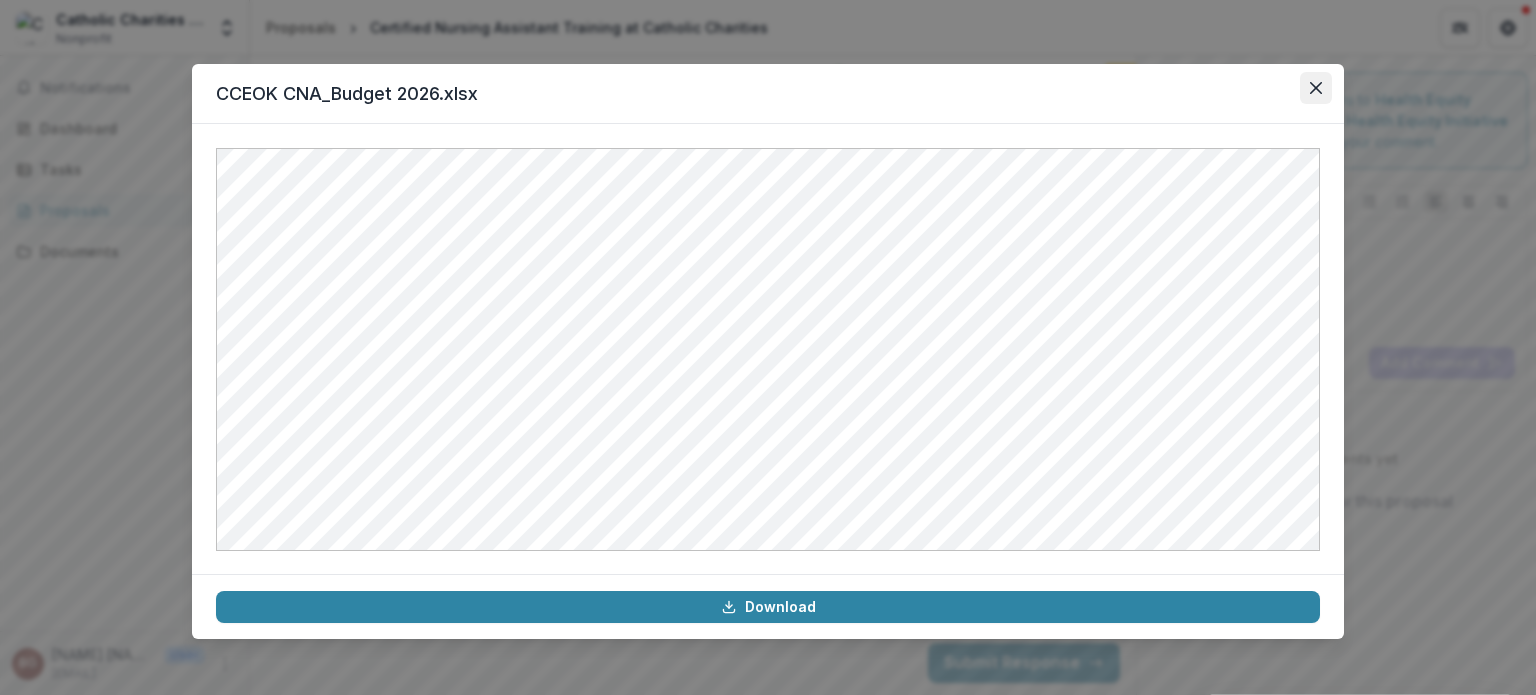 click 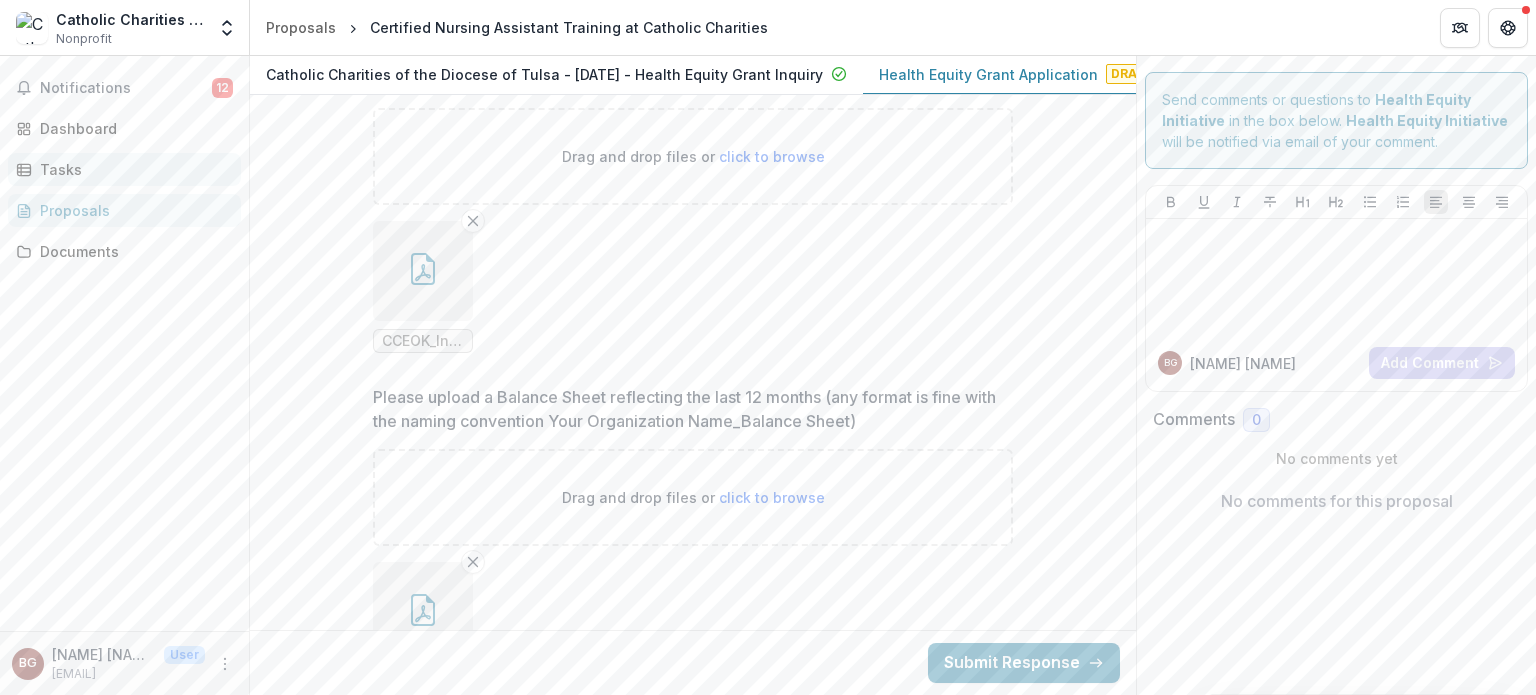 scroll, scrollTop: 14126, scrollLeft: 0, axis: vertical 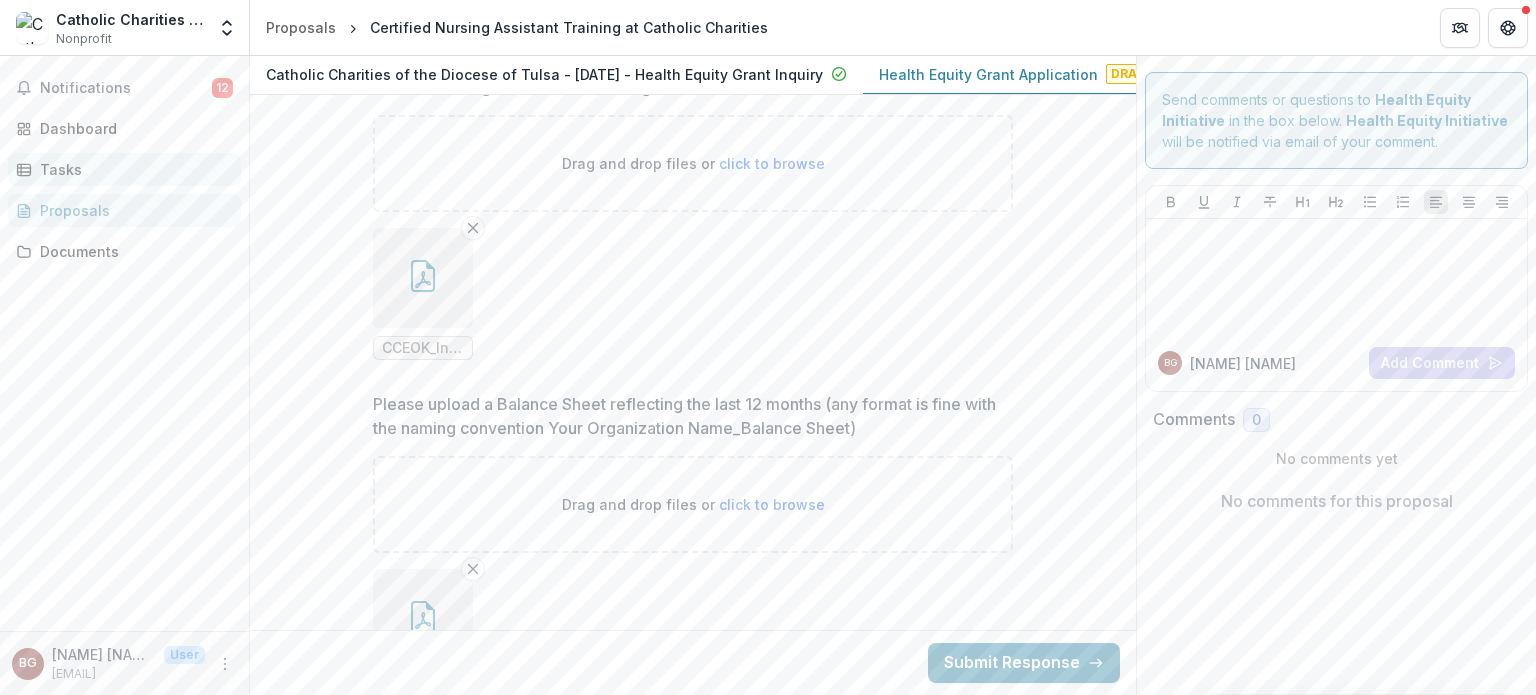 click on "Tasks" at bounding box center [132, 169] 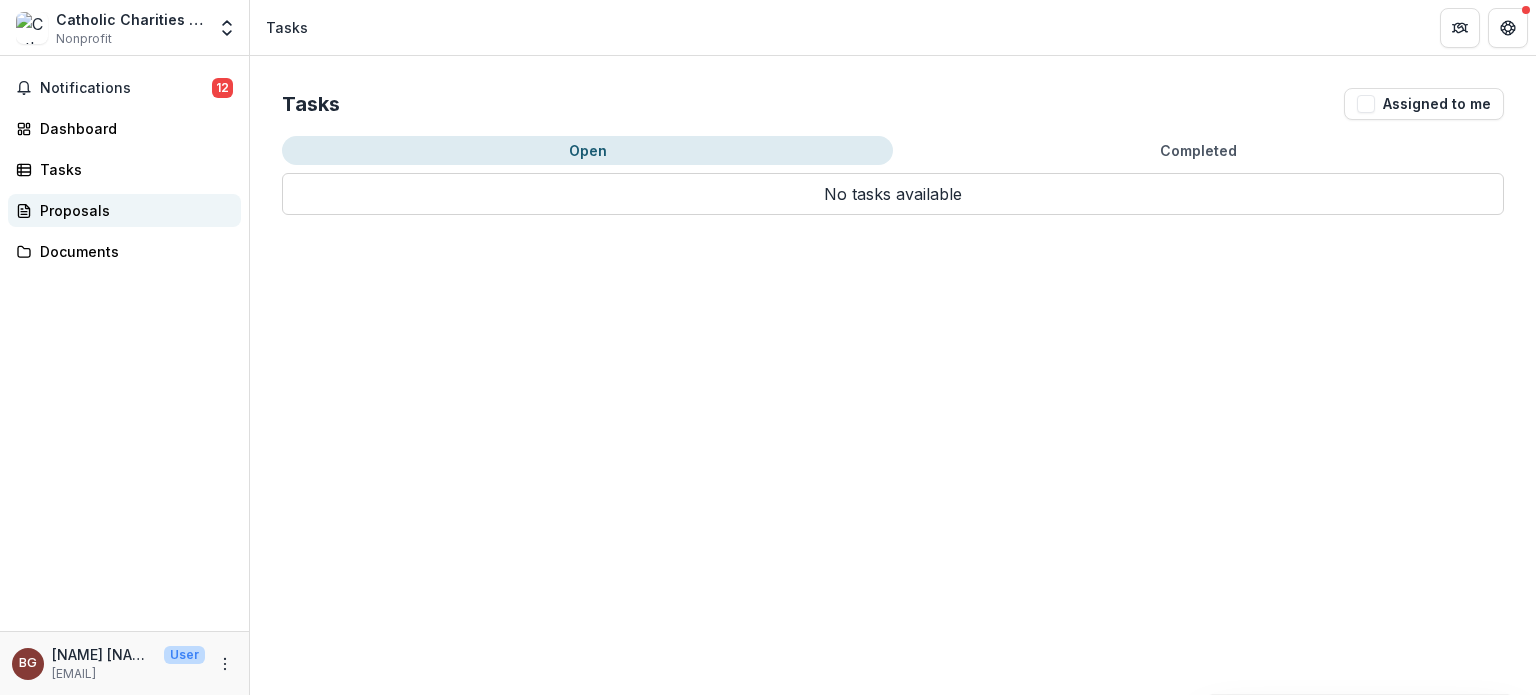 click on "Proposals" at bounding box center (132, 210) 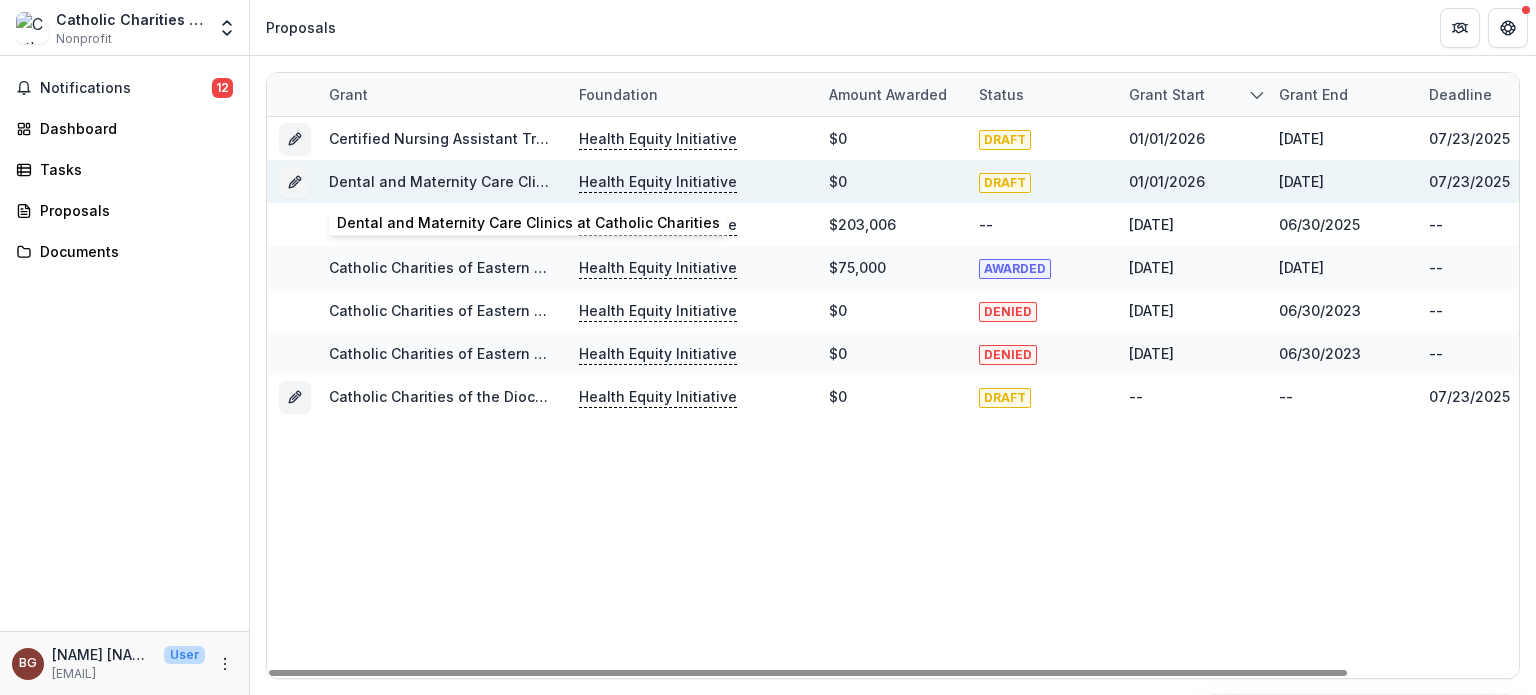 click on "Dental and Maternity Care Clinics at Catholic Charities" at bounding box center [520, 181] 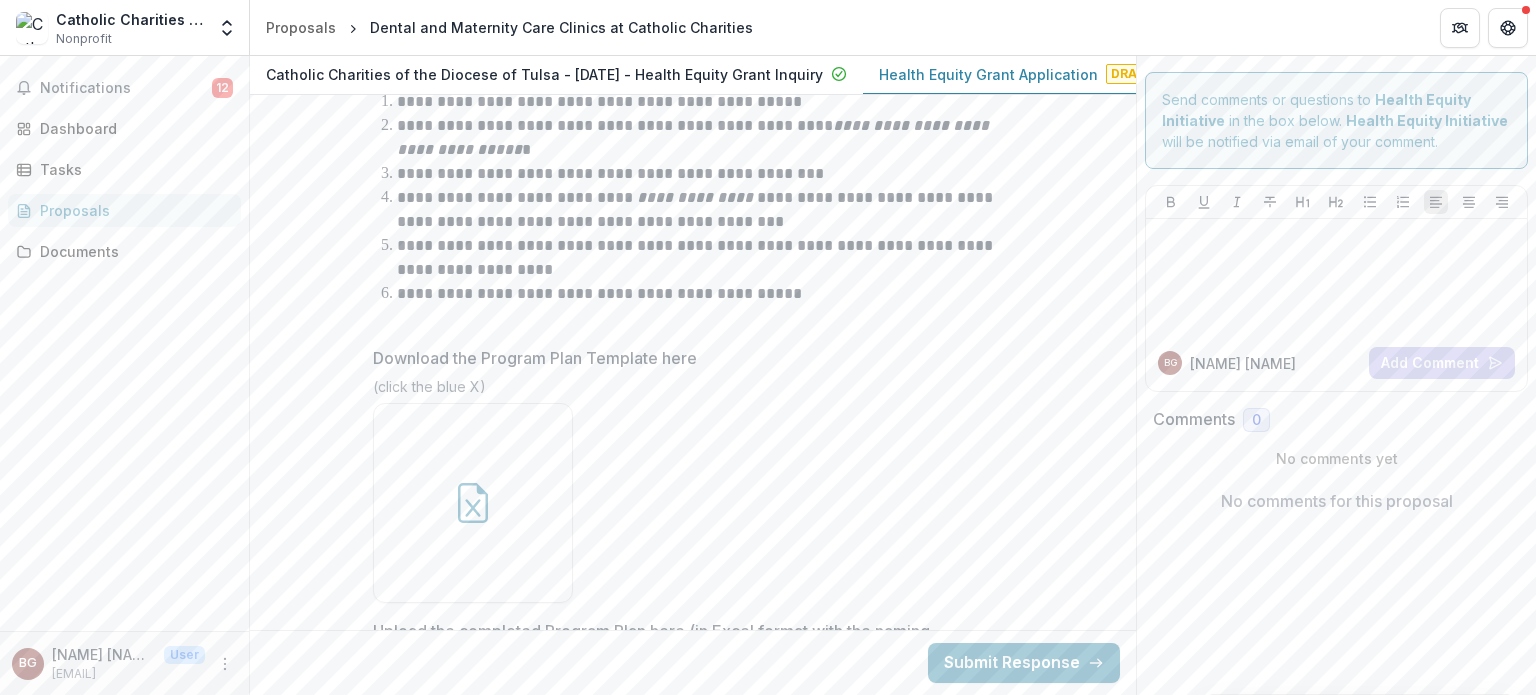 scroll, scrollTop: 7194, scrollLeft: 0, axis: vertical 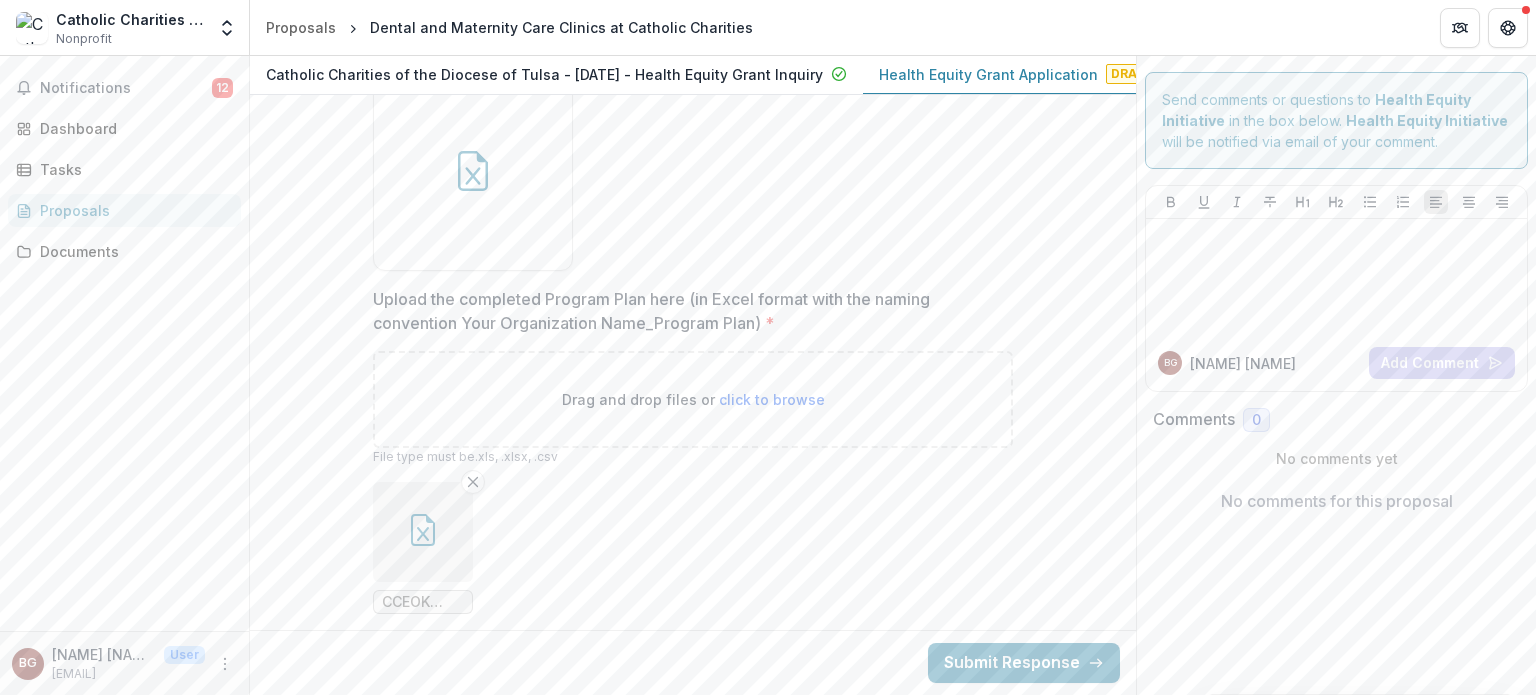 click 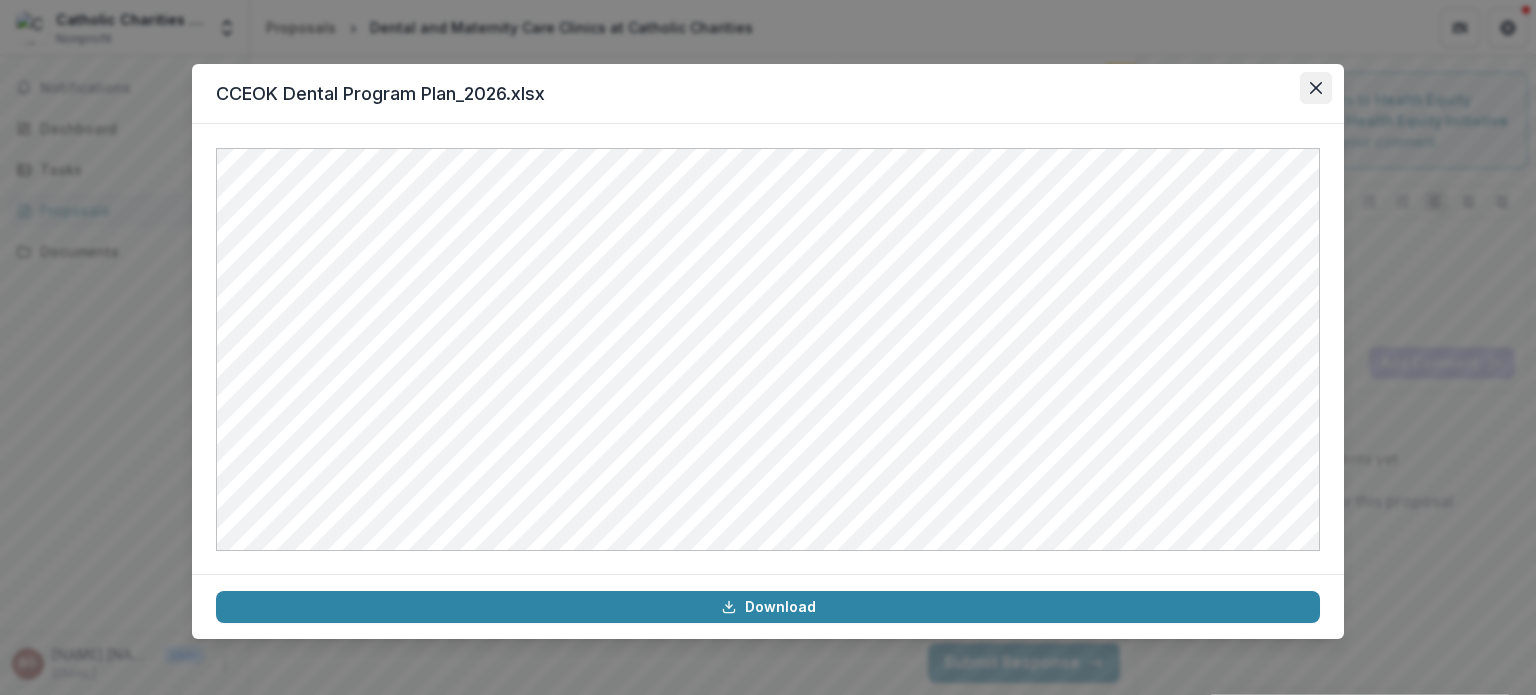 click at bounding box center (1316, 88) 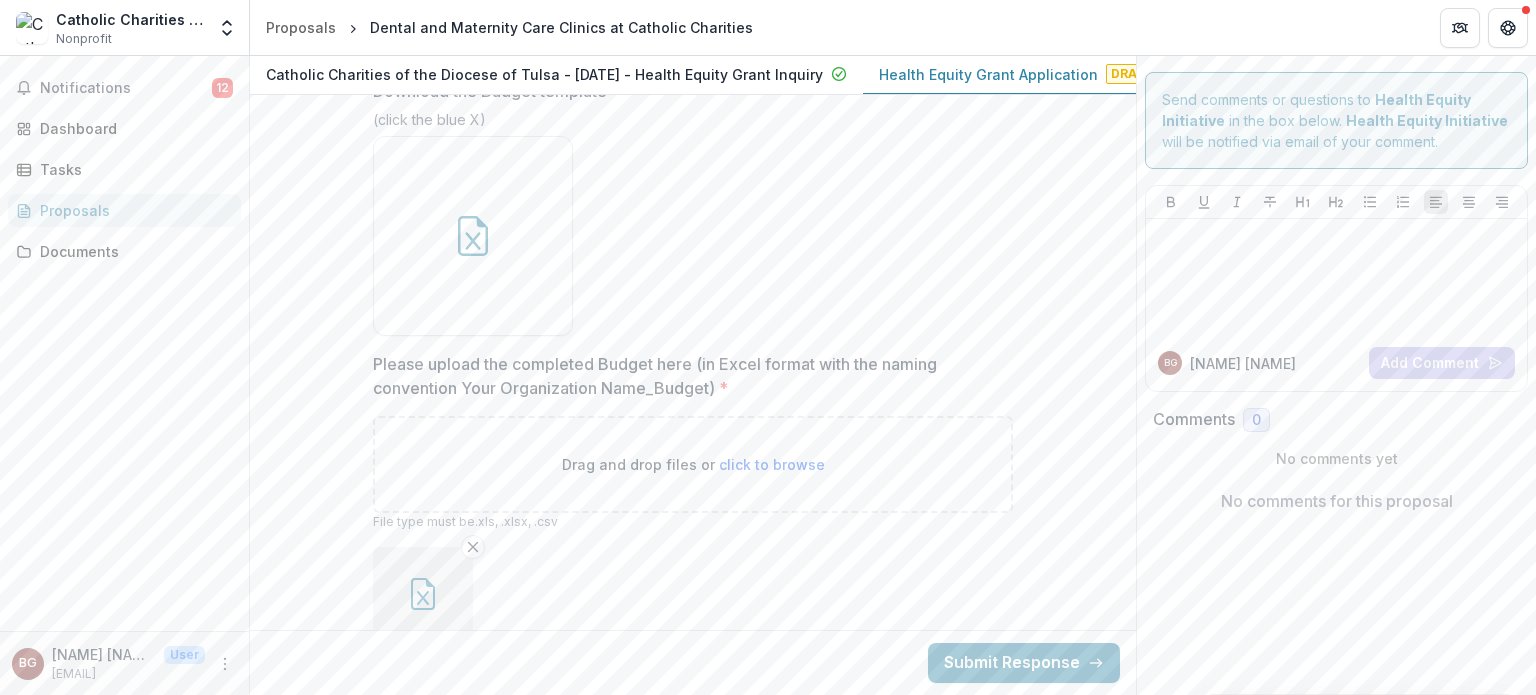 scroll, scrollTop: 9767, scrollLeft: 0, axis: vertical 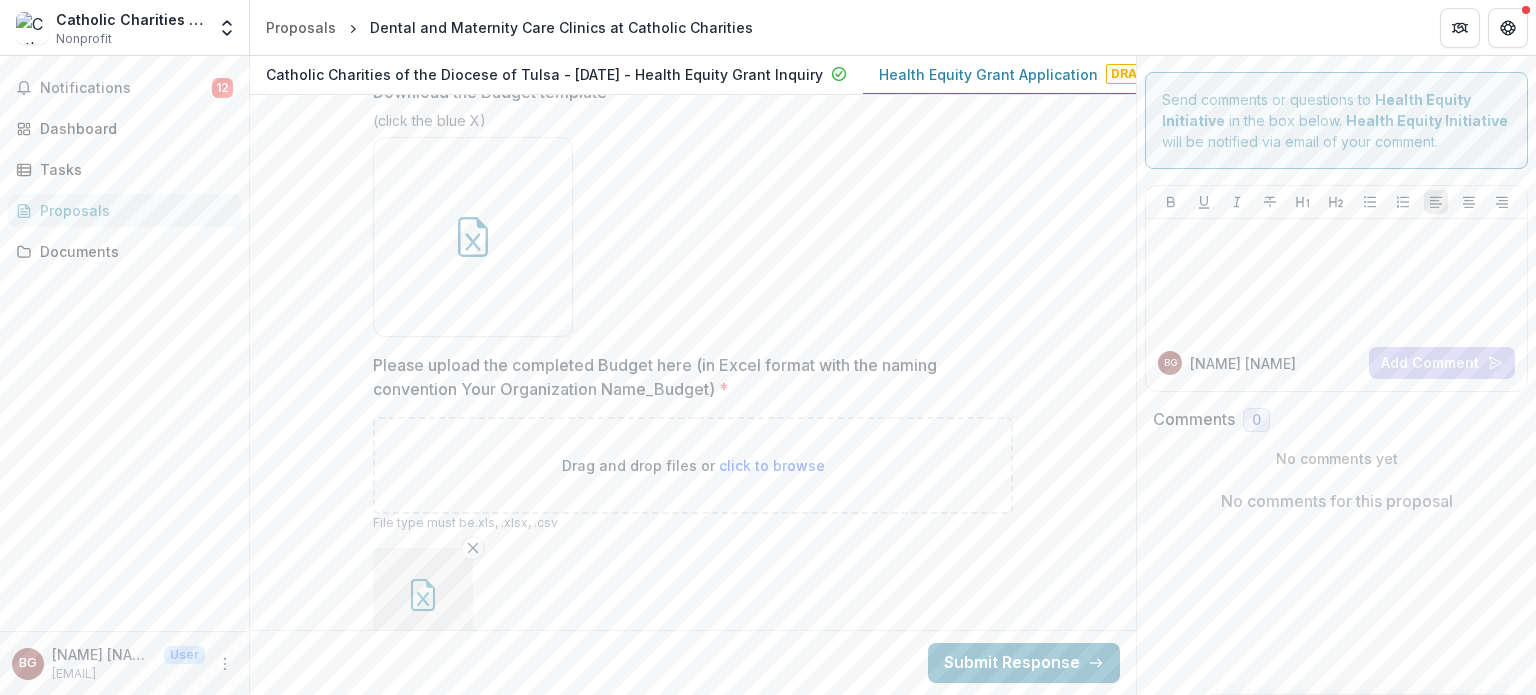 click 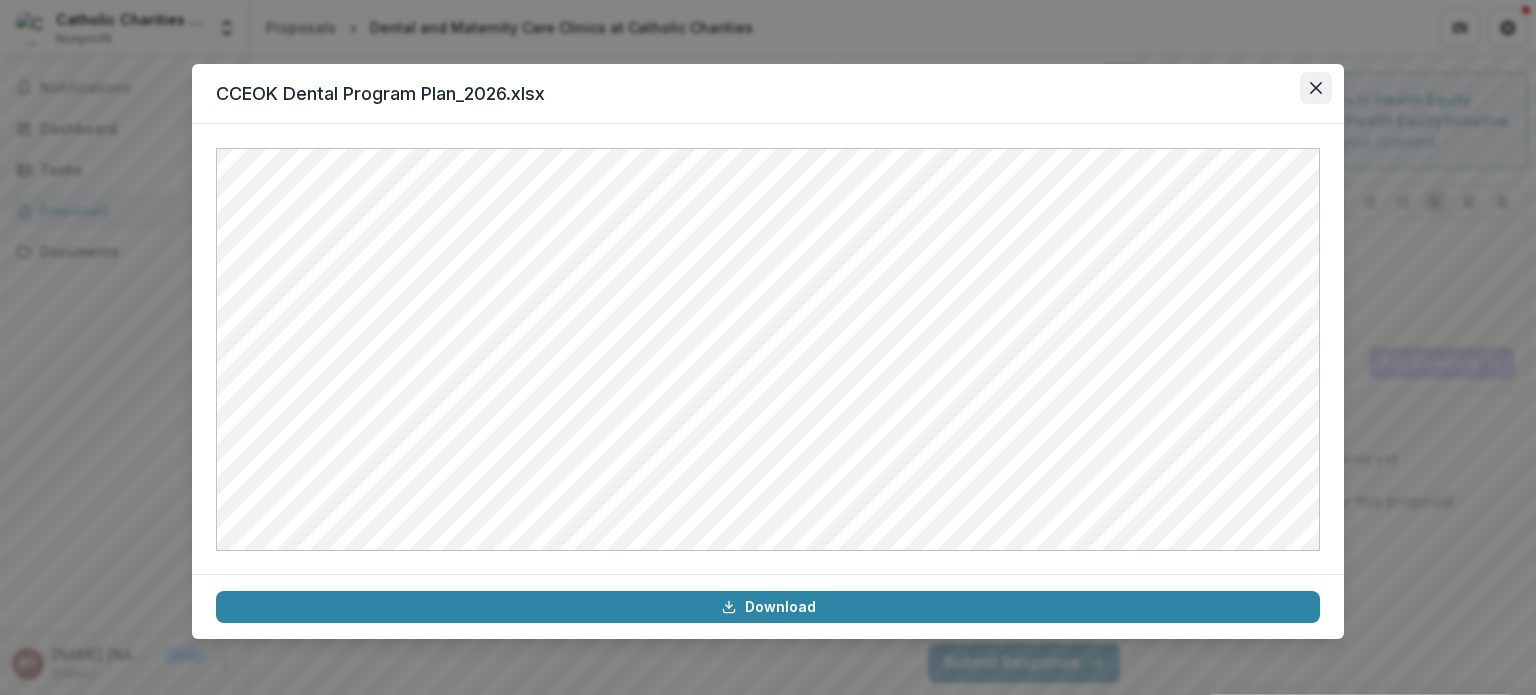 click at bounding box center (1316, 88) 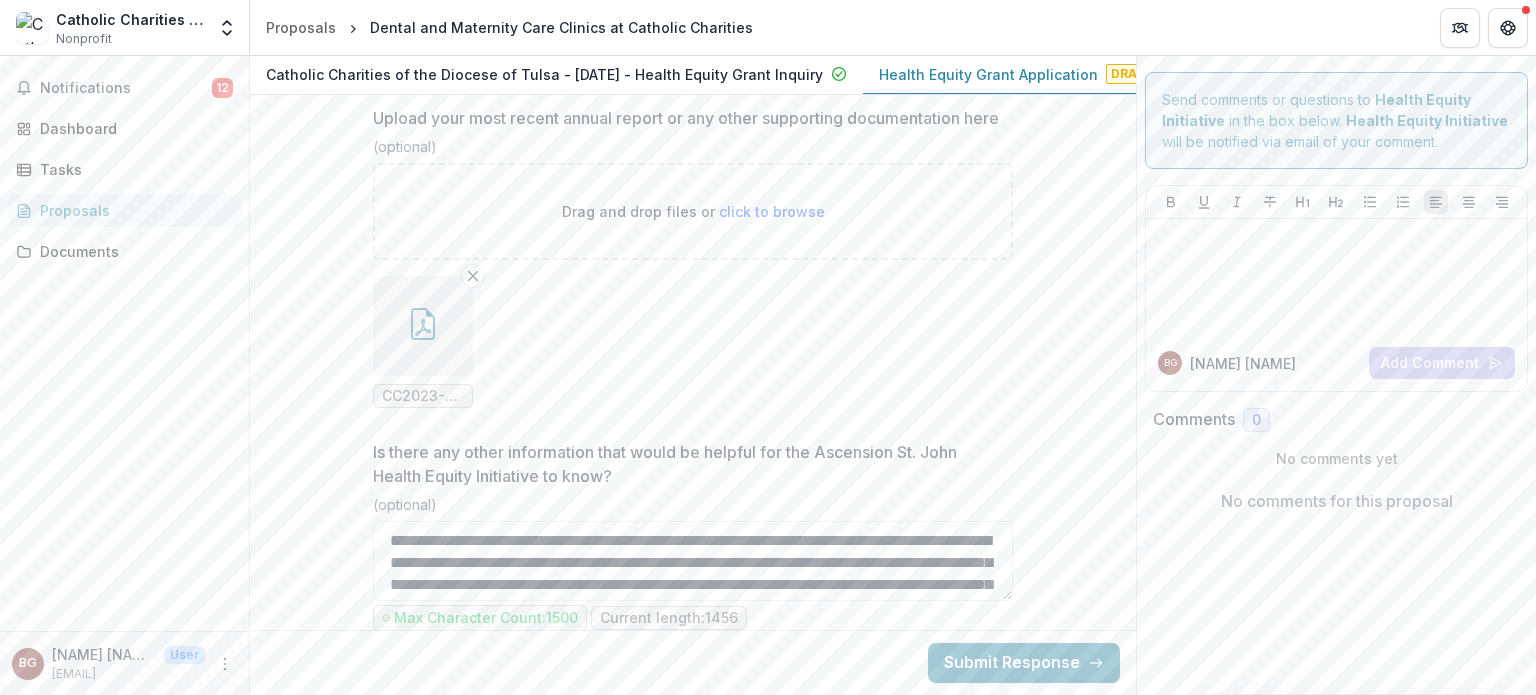 scroll, scrollTop: 15396, scrollLeft: 0, axis: vertical 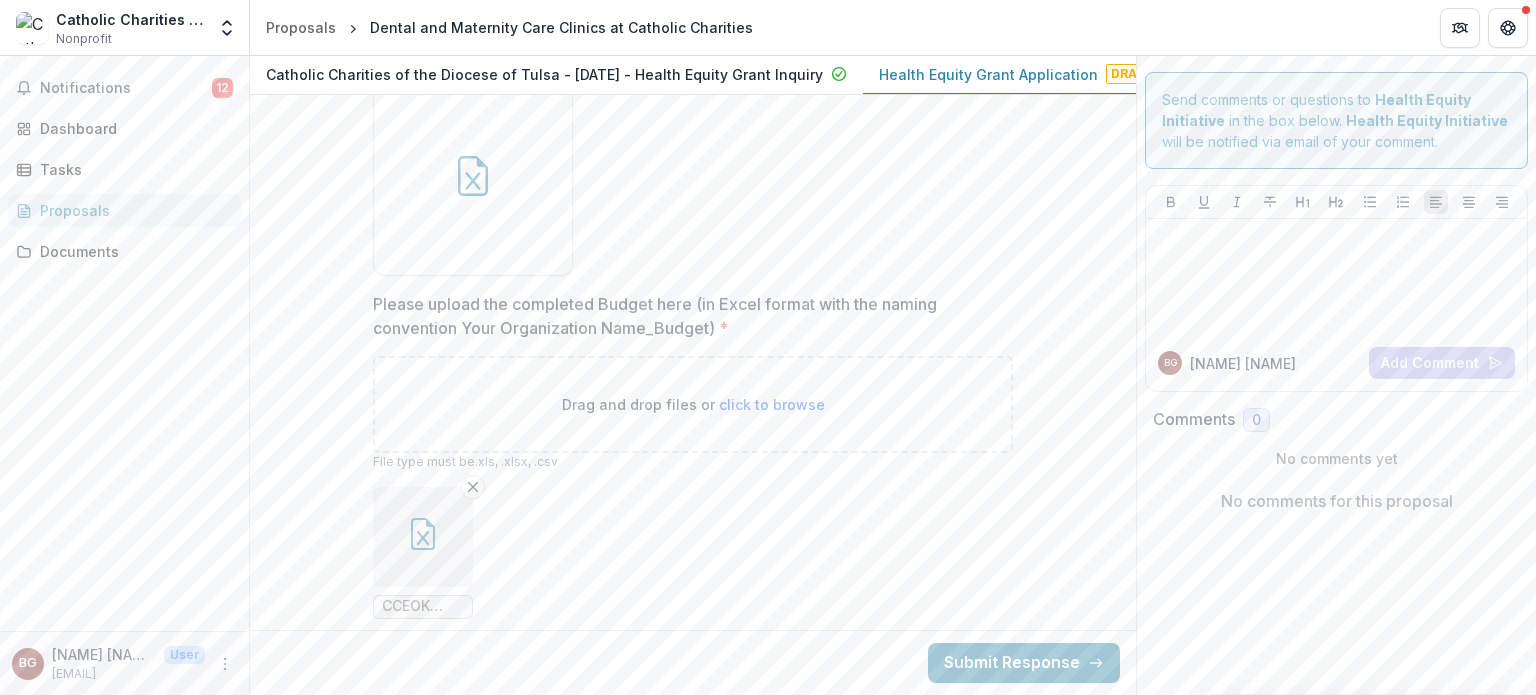 click at bounding box center (423, 537) 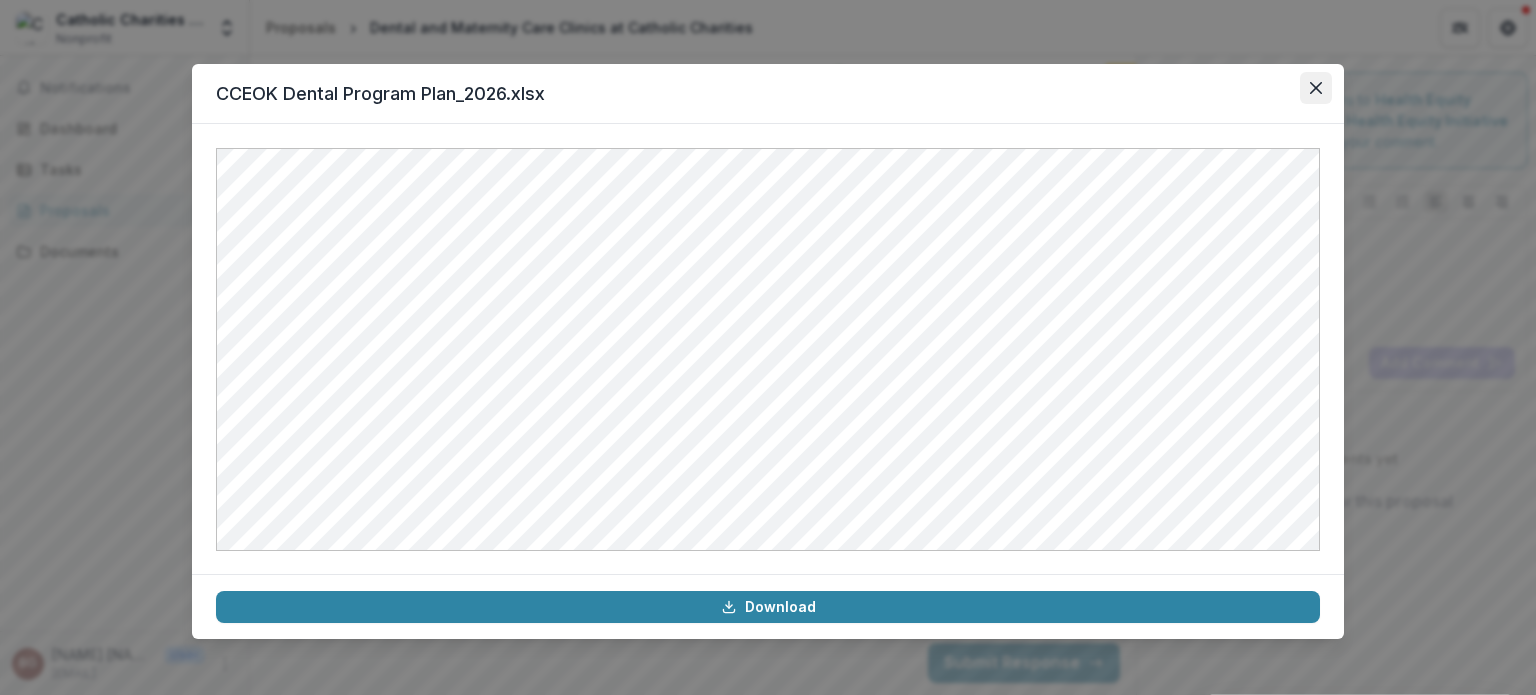 click at bounding box center [1316, 88] 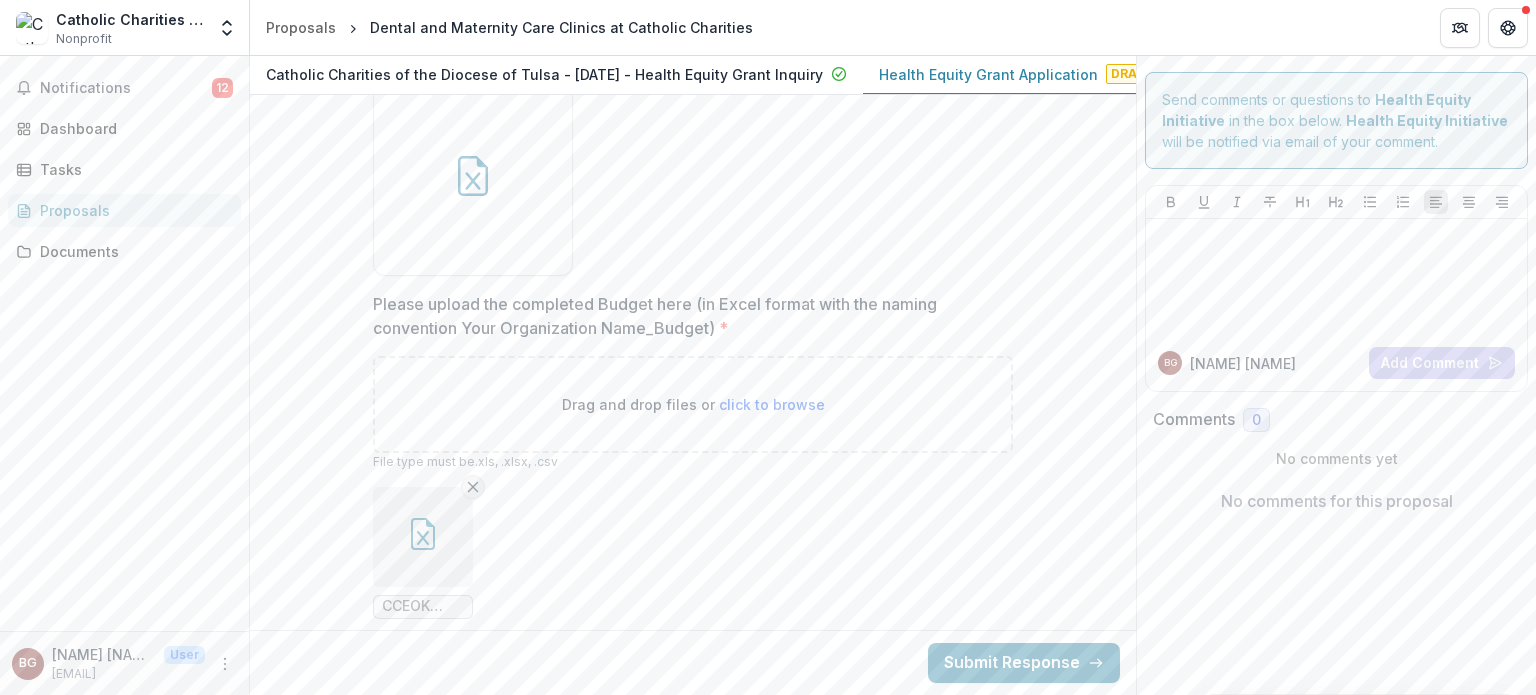 click 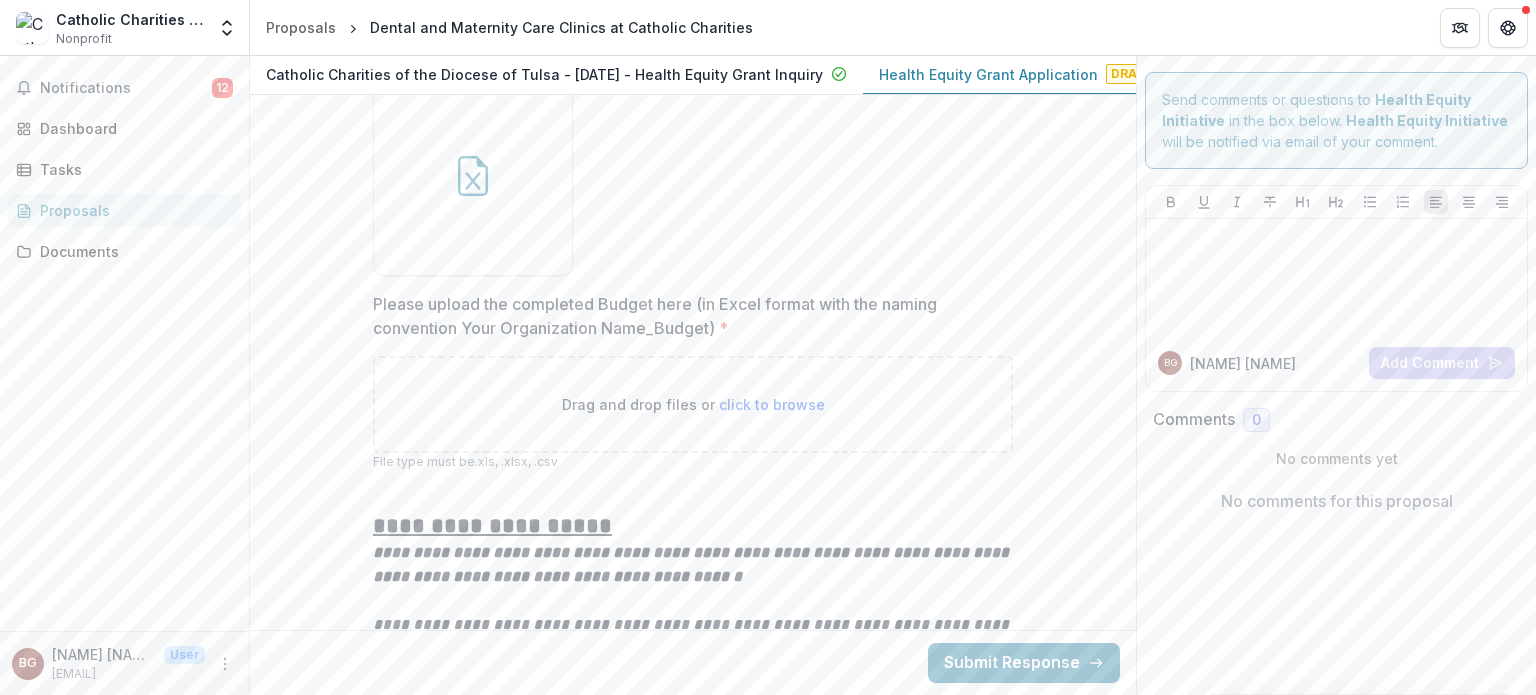 click on "Drag and drop files or   click to browse" at bounding box center [693, 404] 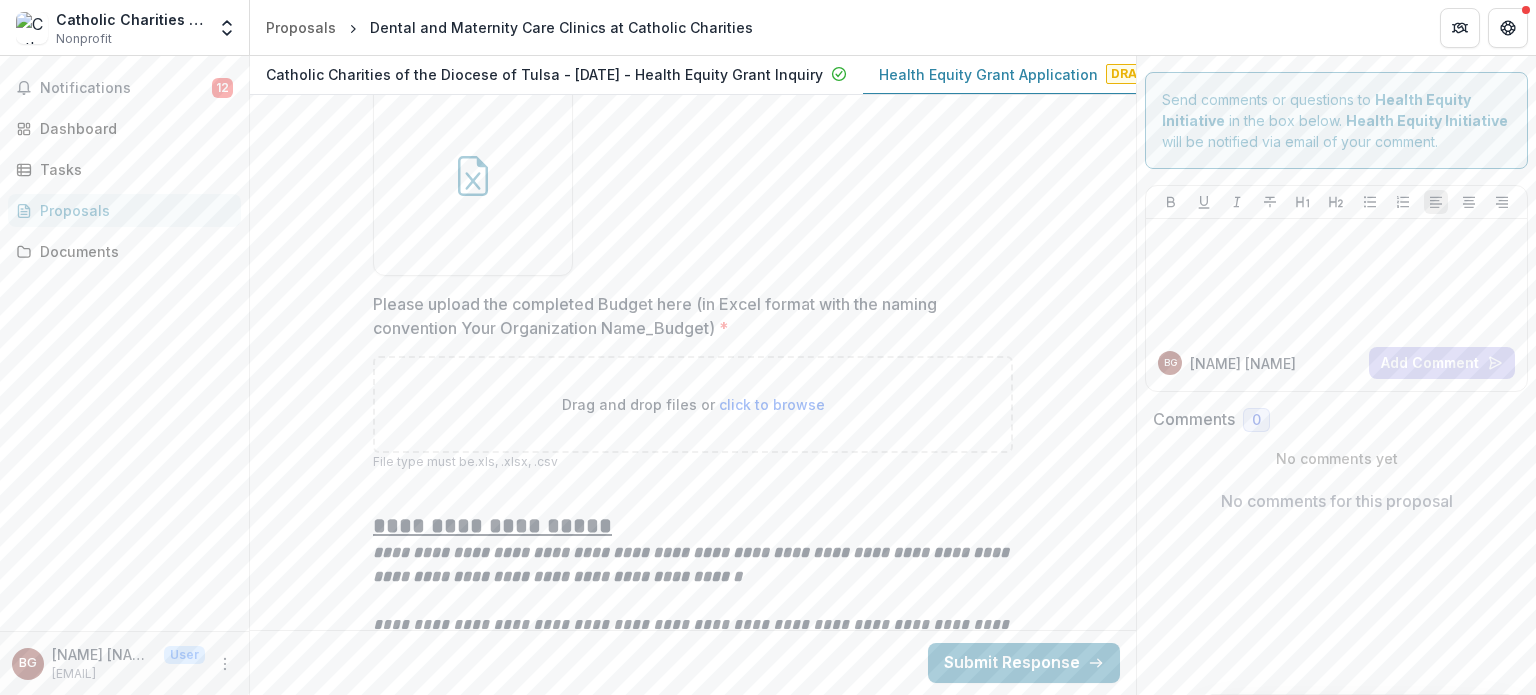 type on "**********" 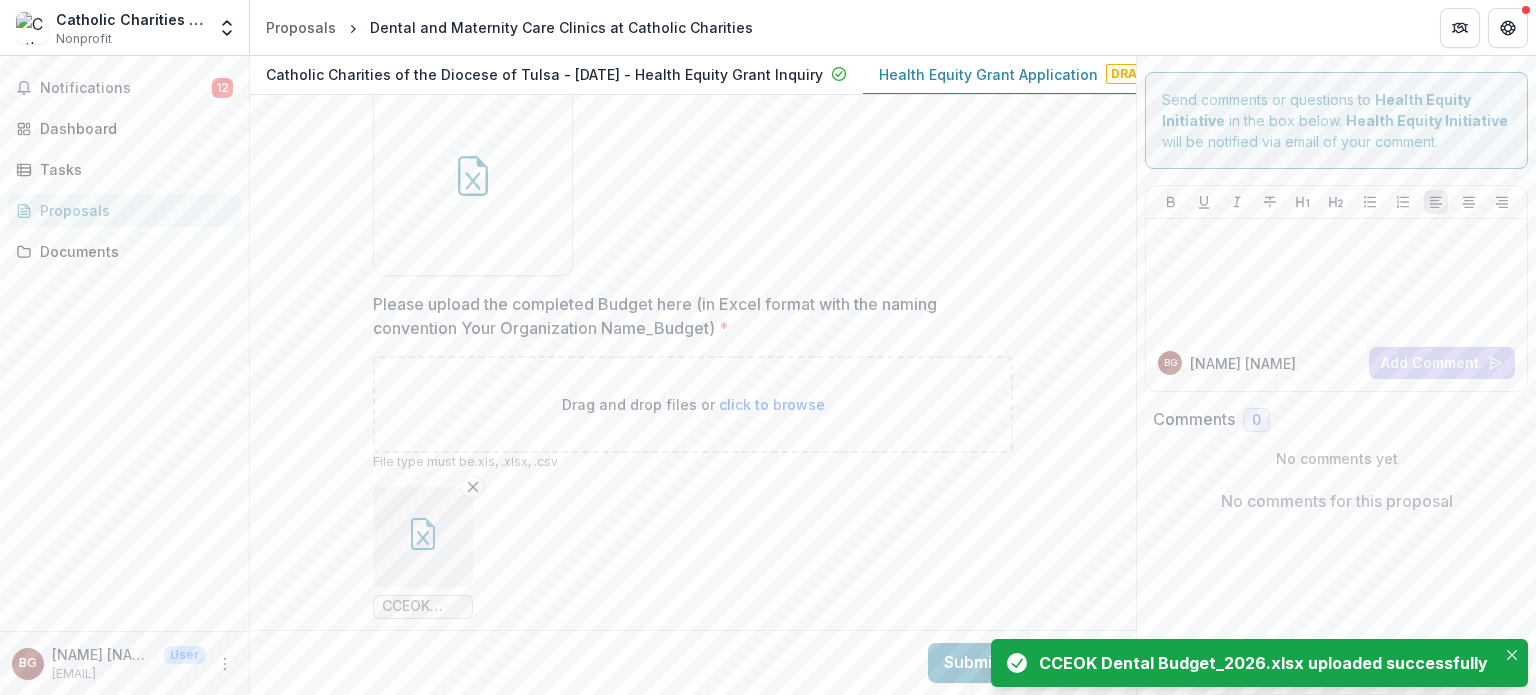 click 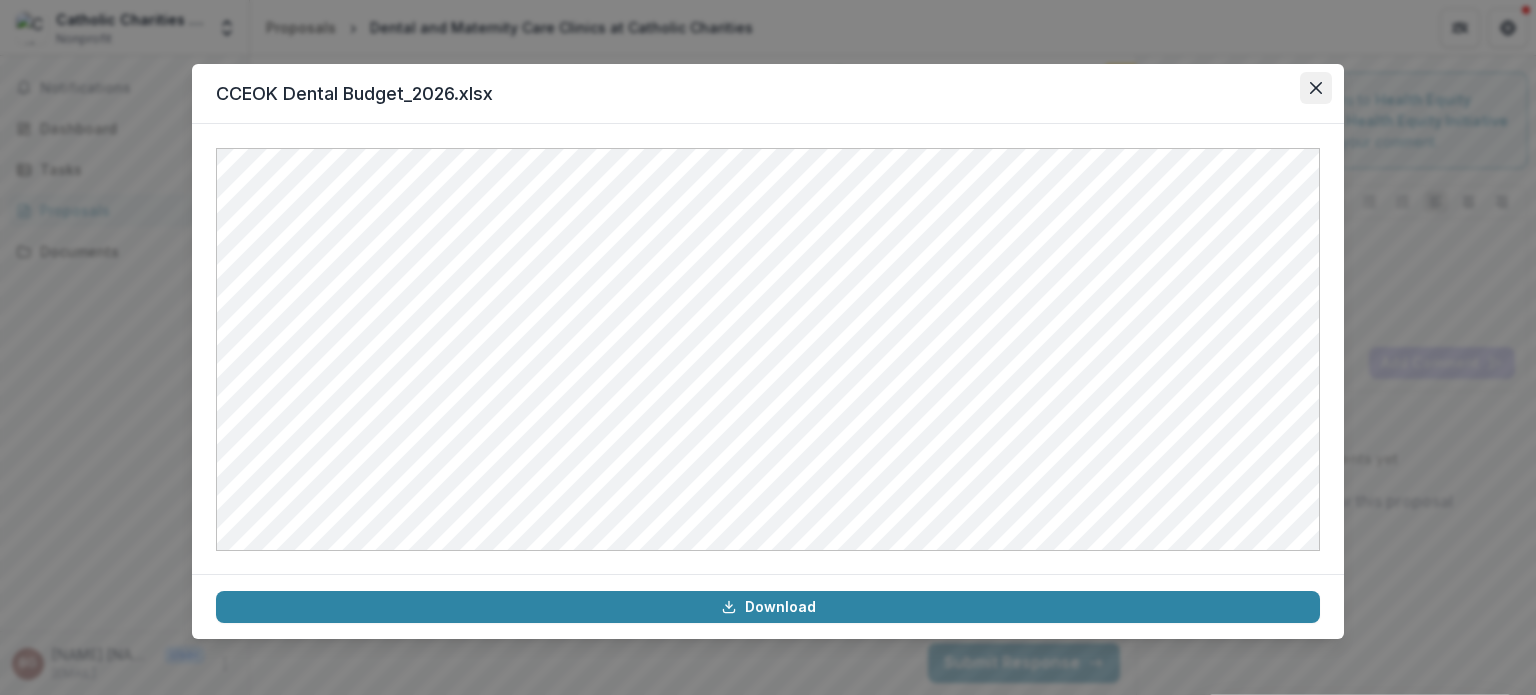 click 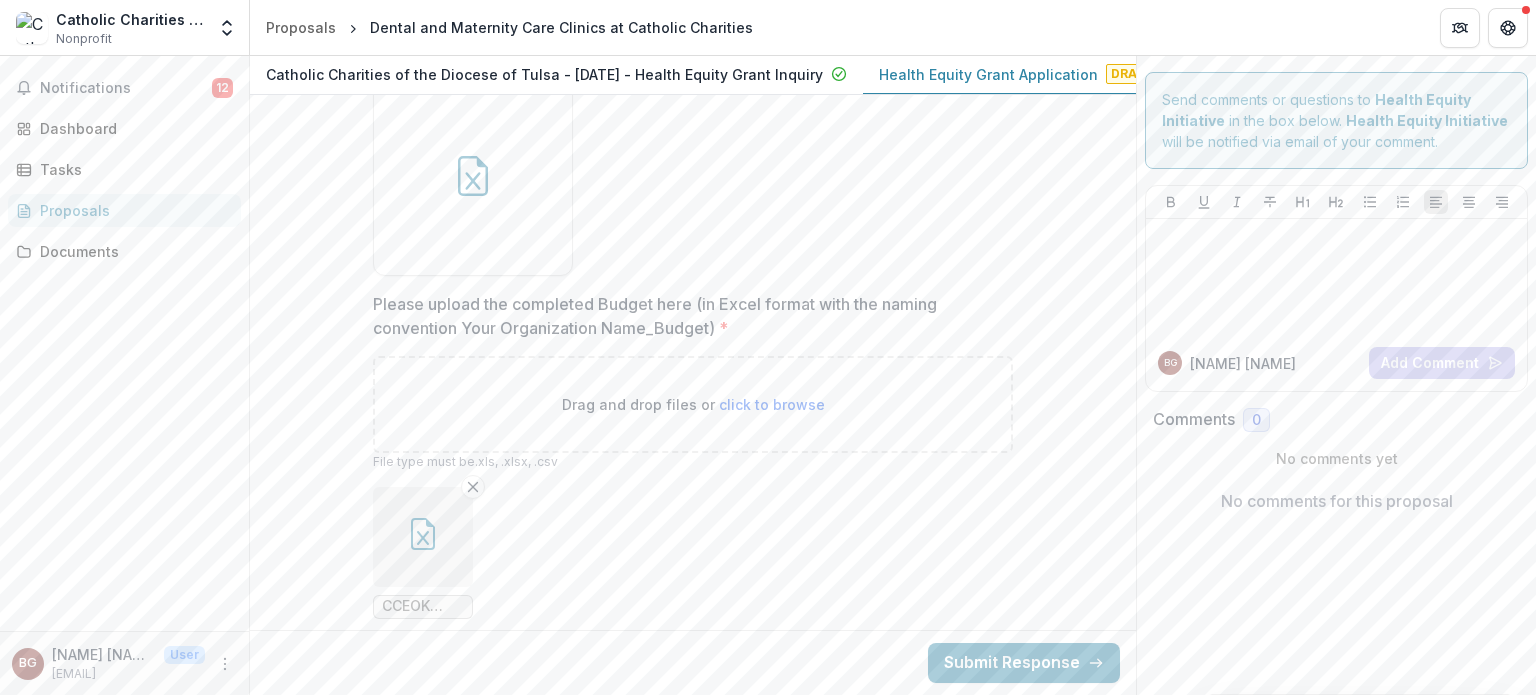 click on "Proposals" at bounding box center (132, 210) 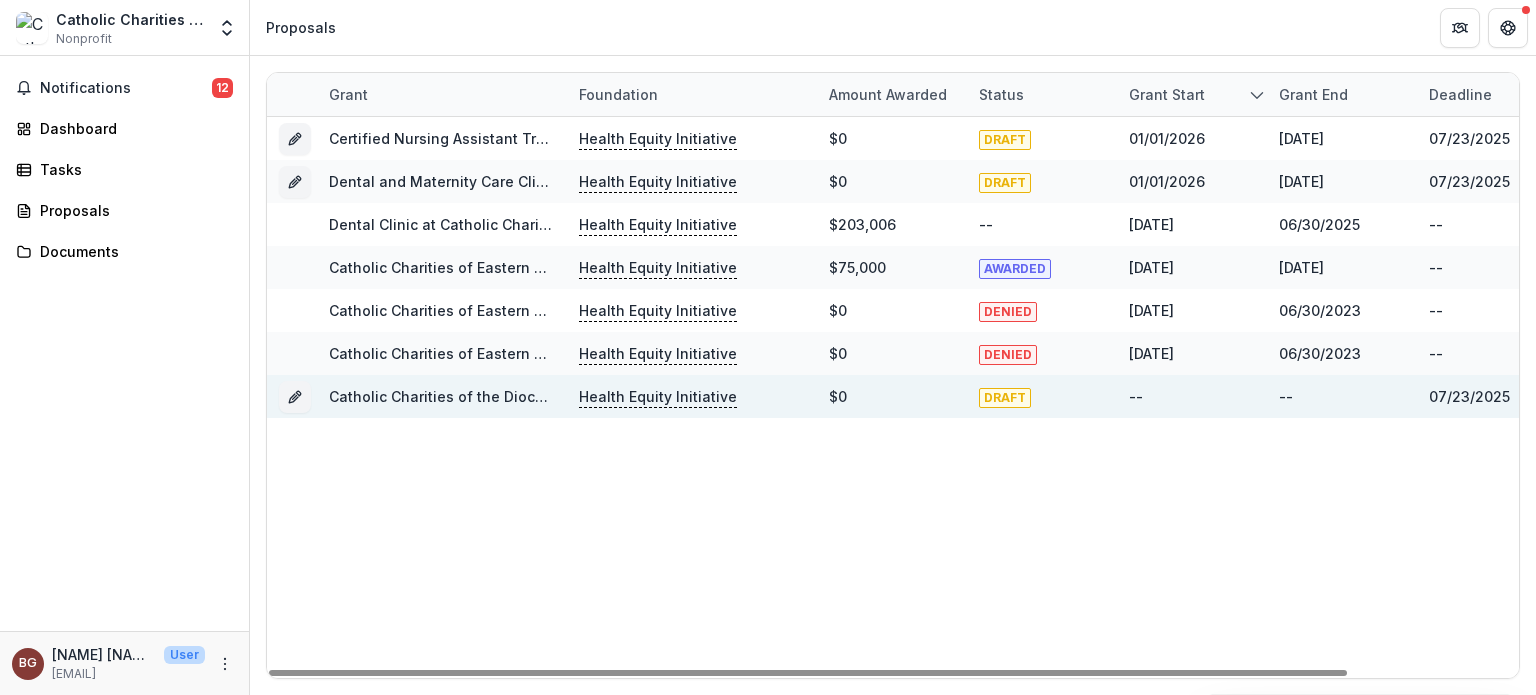 click on "Catholic Charities of the Diocese of Tulsa - 2025 - Health Equity Grant Application" at bounding box center (618, 396) 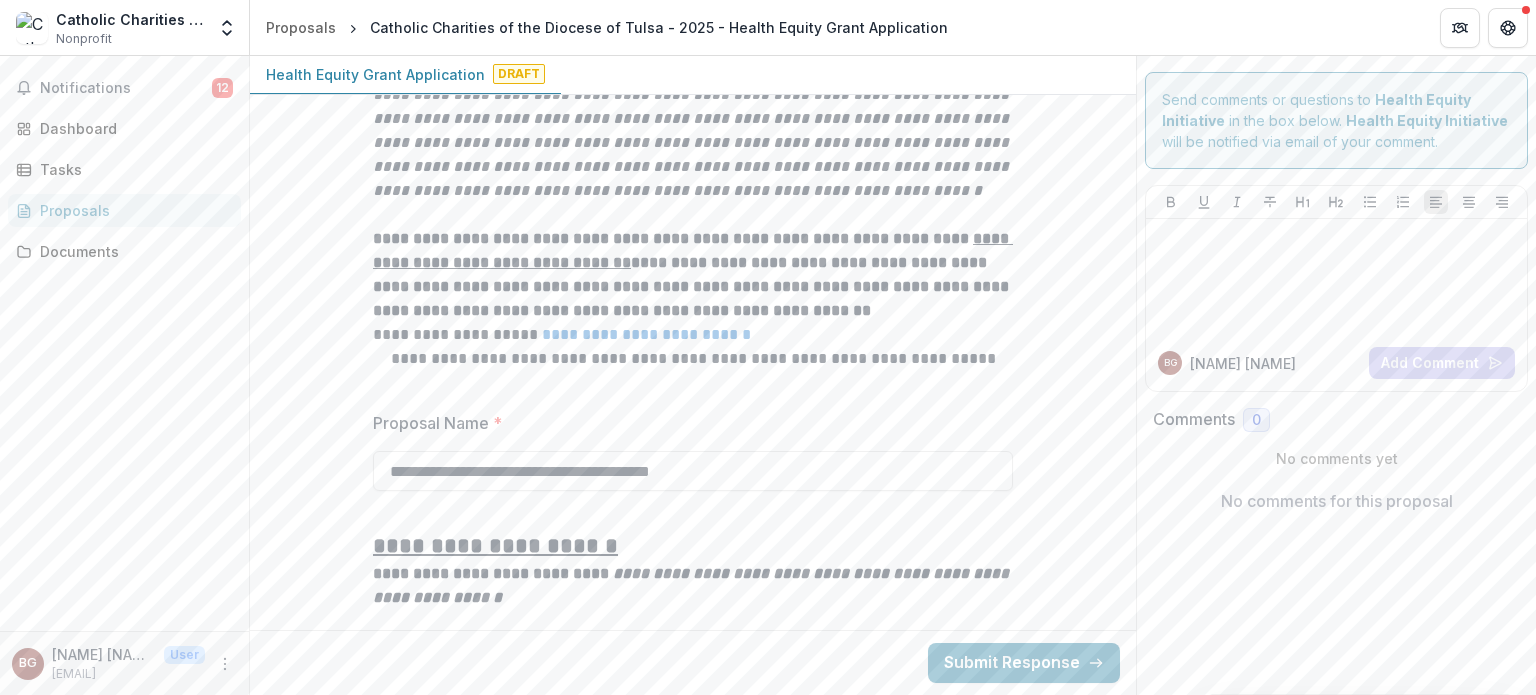 scroll, scrollTop: 1084, scrollLeft: 0, axis: vertical 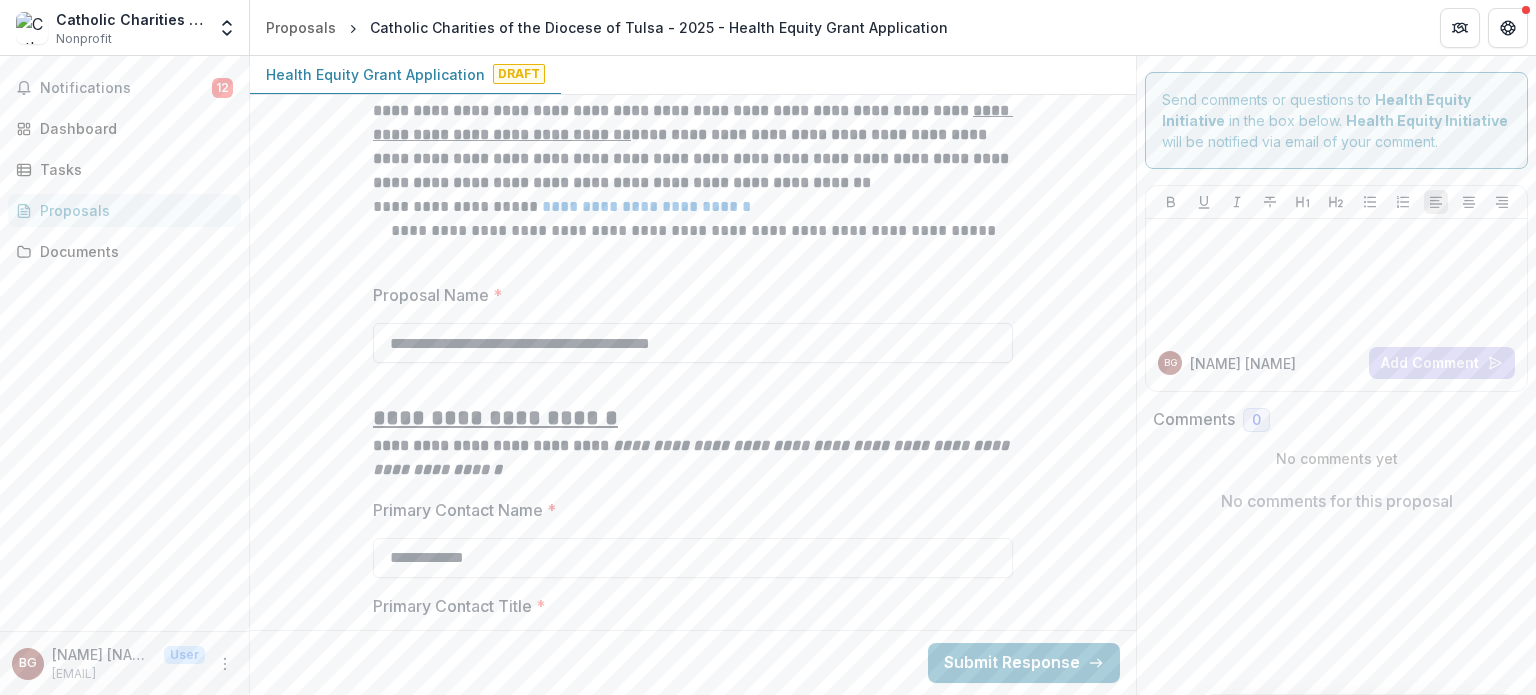 click on "**********" at bounding box center (693, 343) 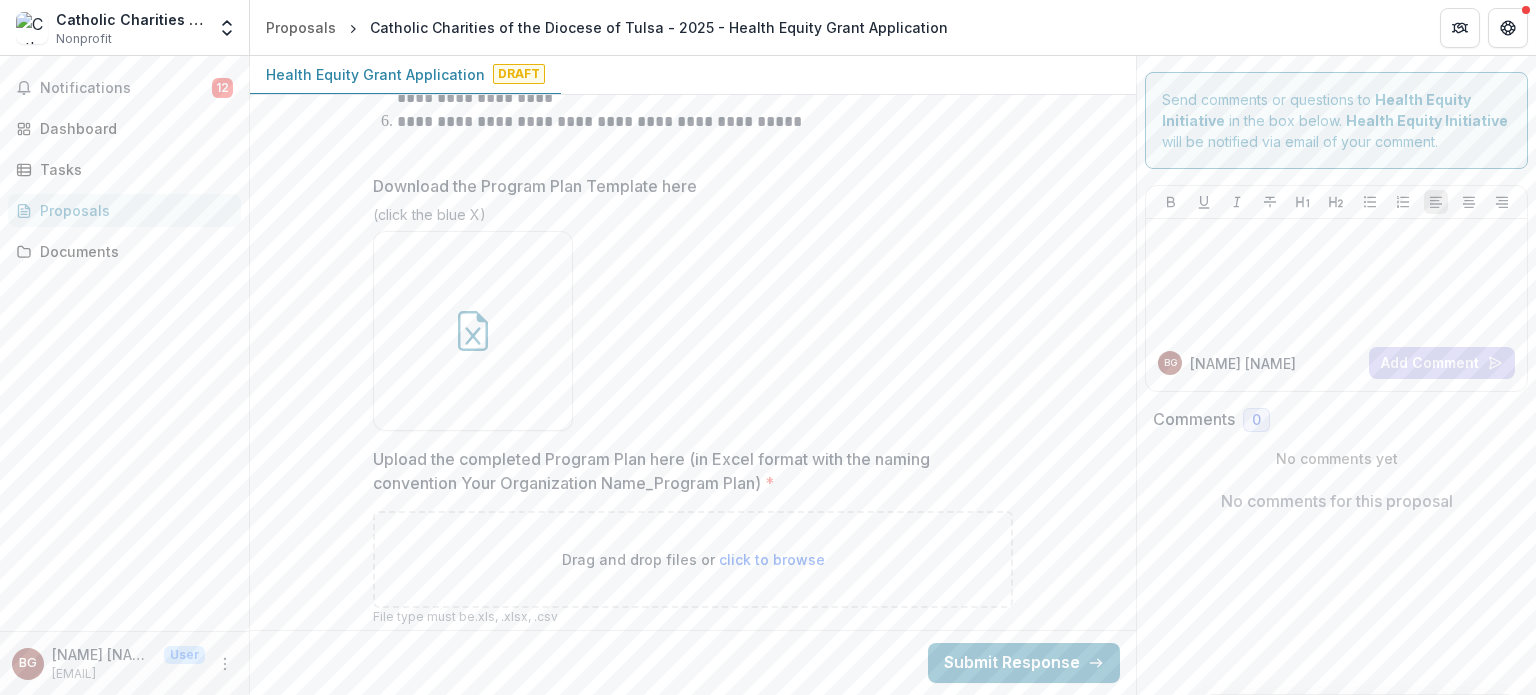 scroll, scrollTop: 7430, scrollLeft: 0, axis: vertical 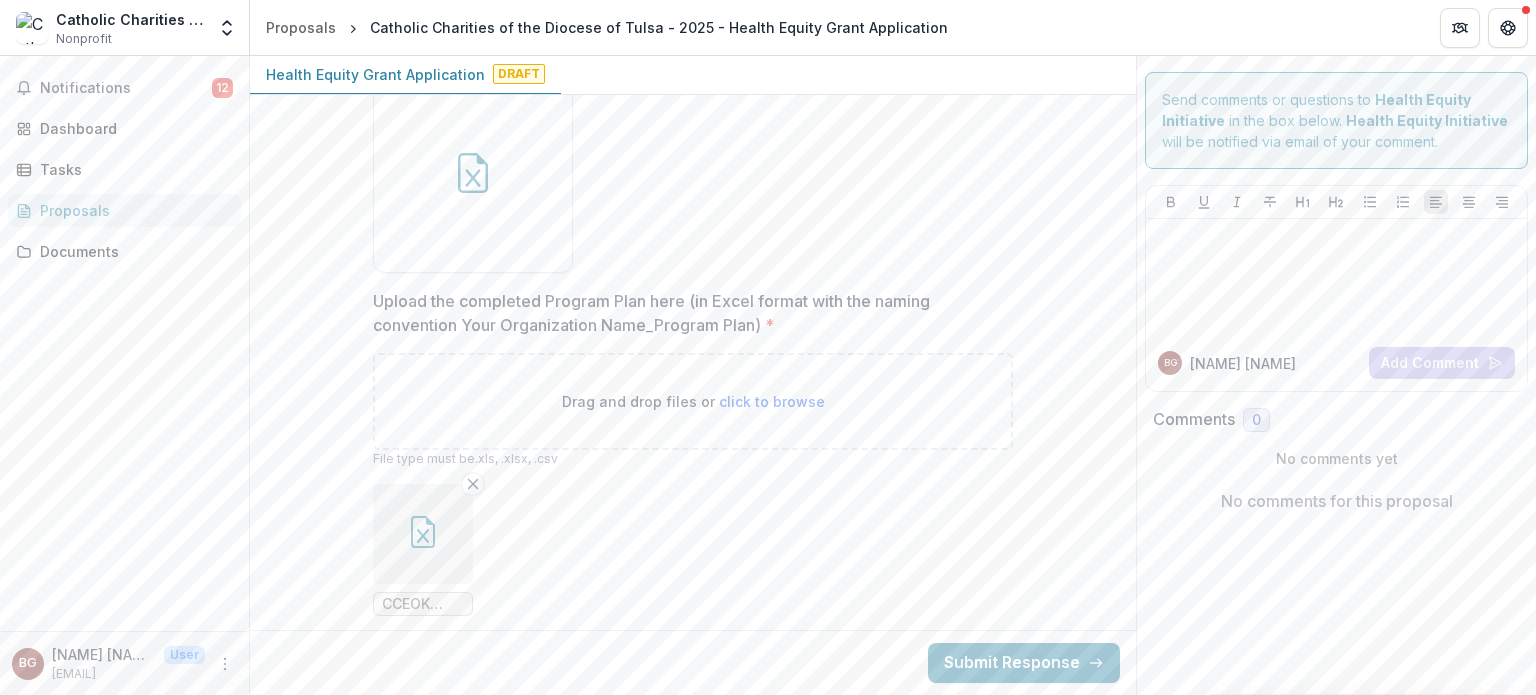 type on "**********" 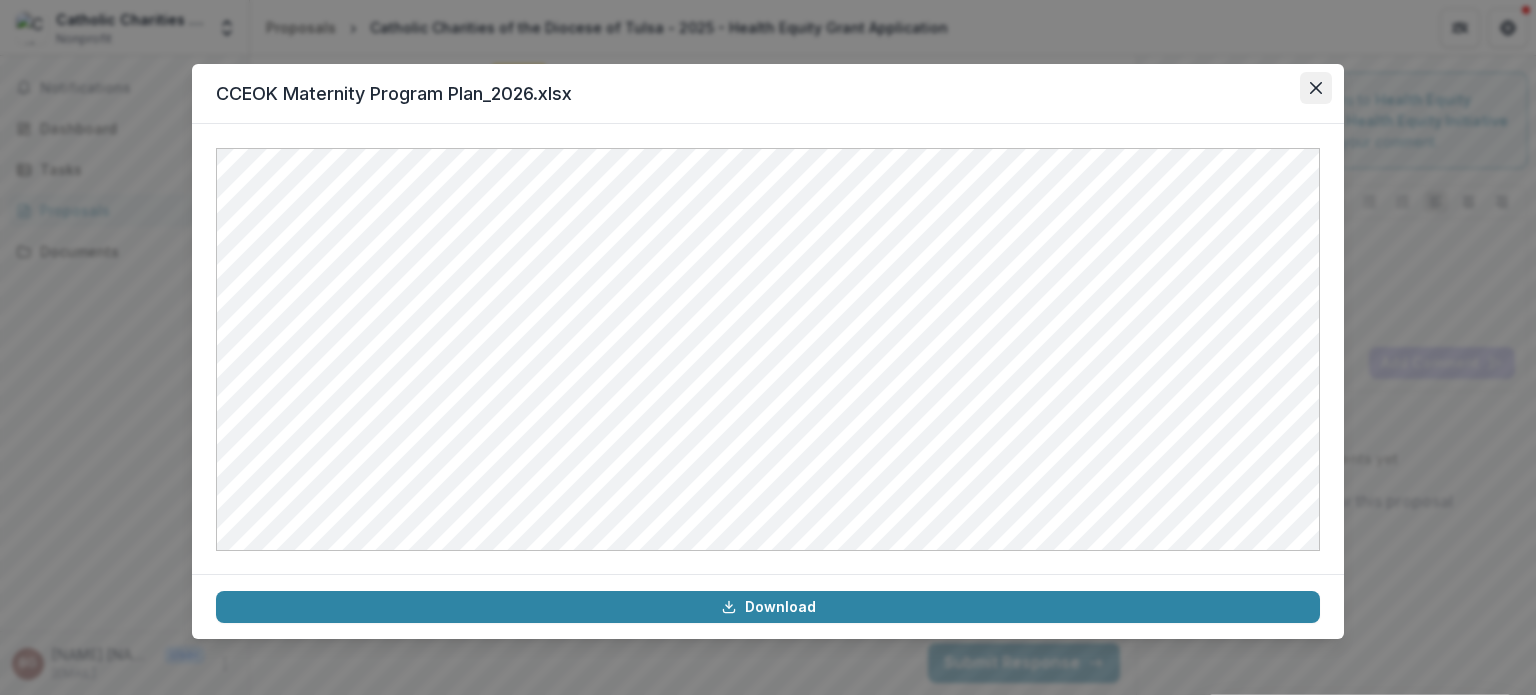 click at bounding box center (1316, 88) 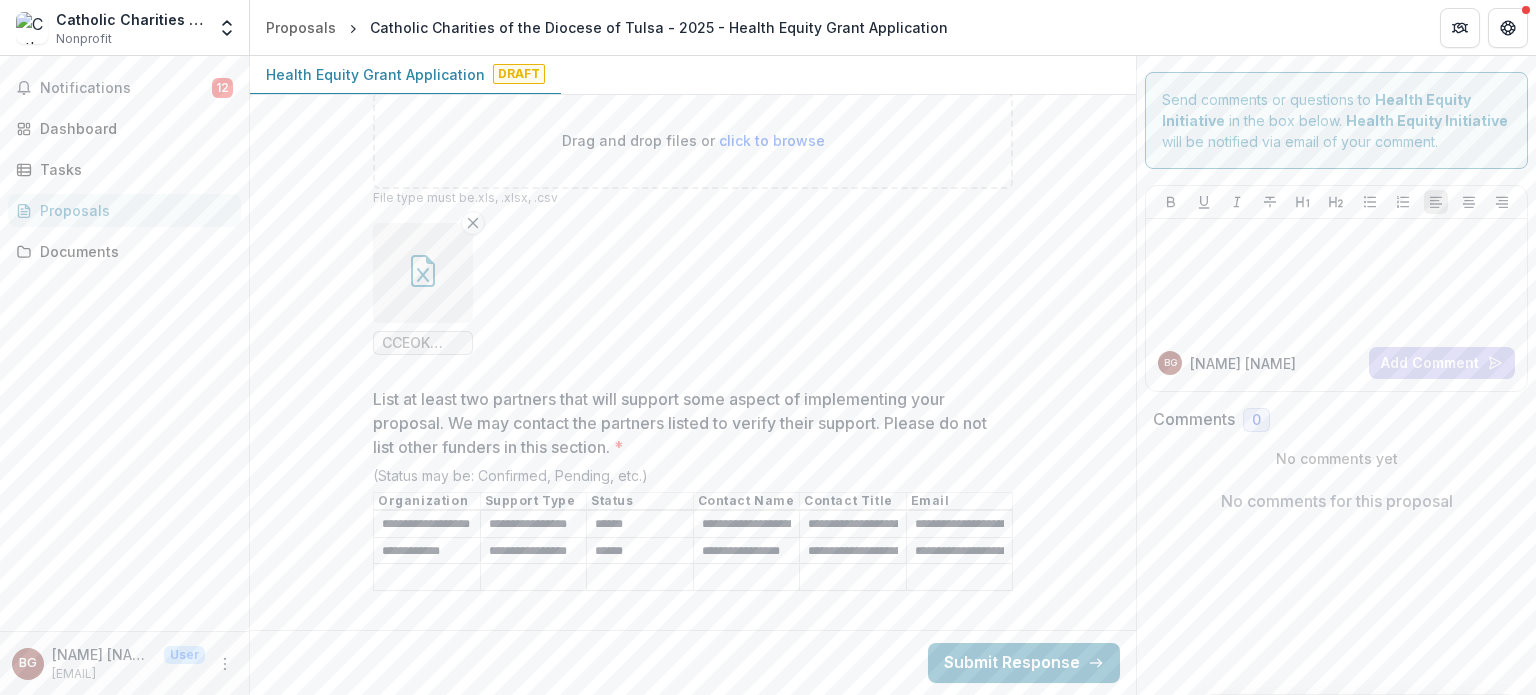 scroll, scrollTop: 7689, scrollLeft: 0, axis: vertical 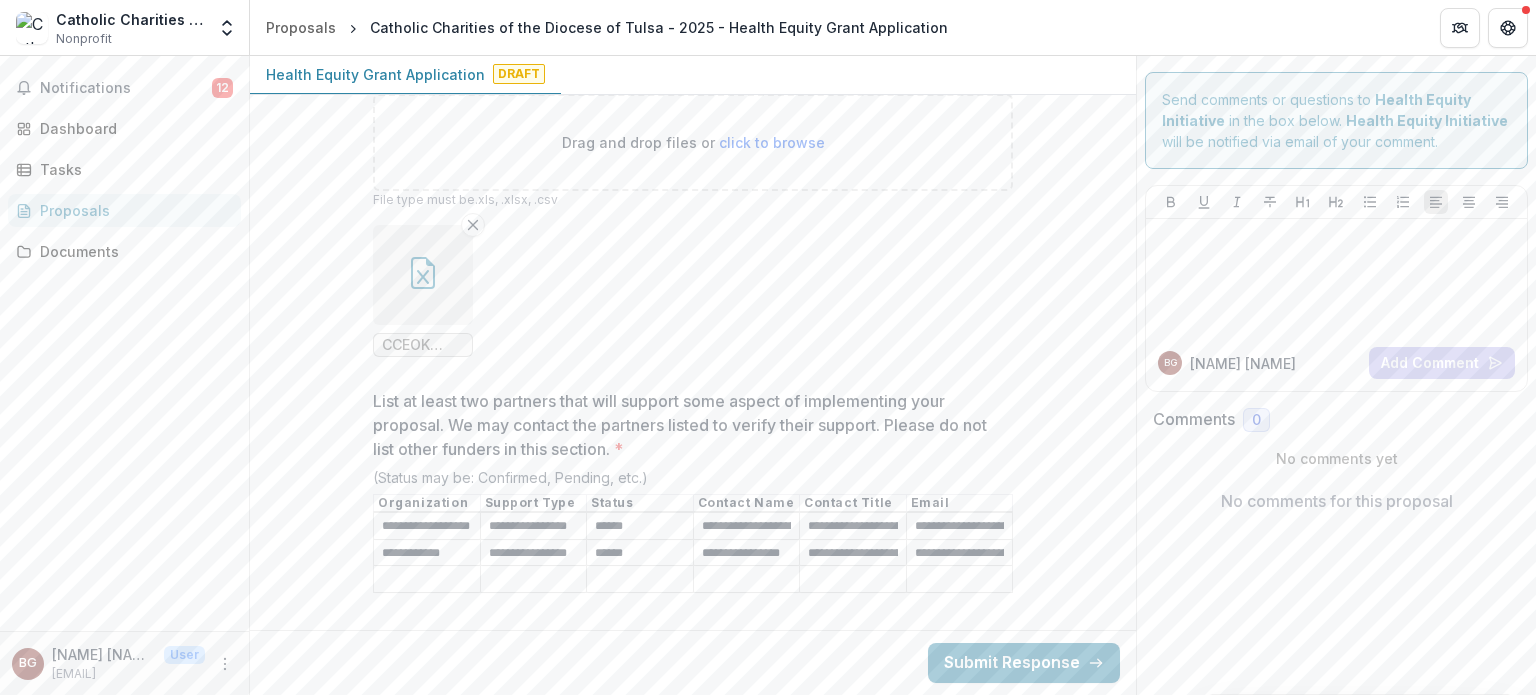 click 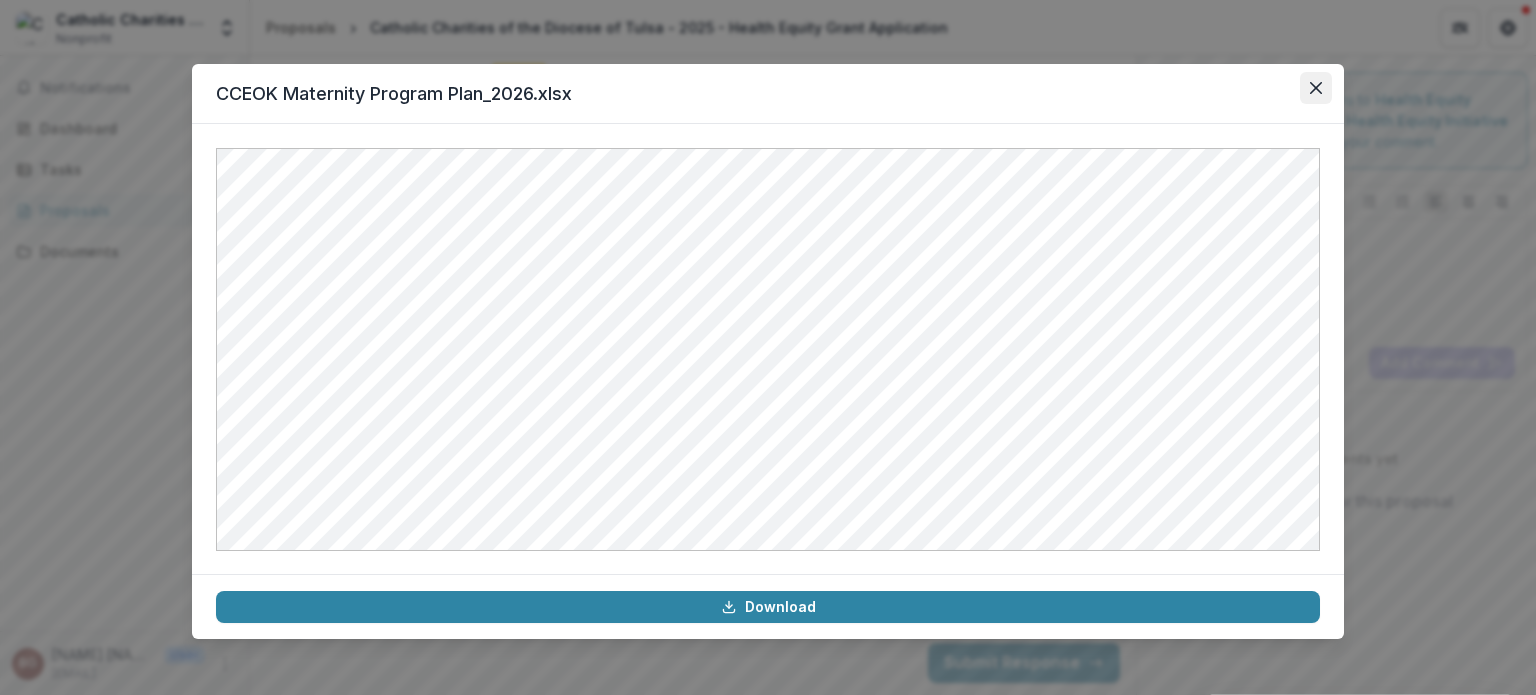 click 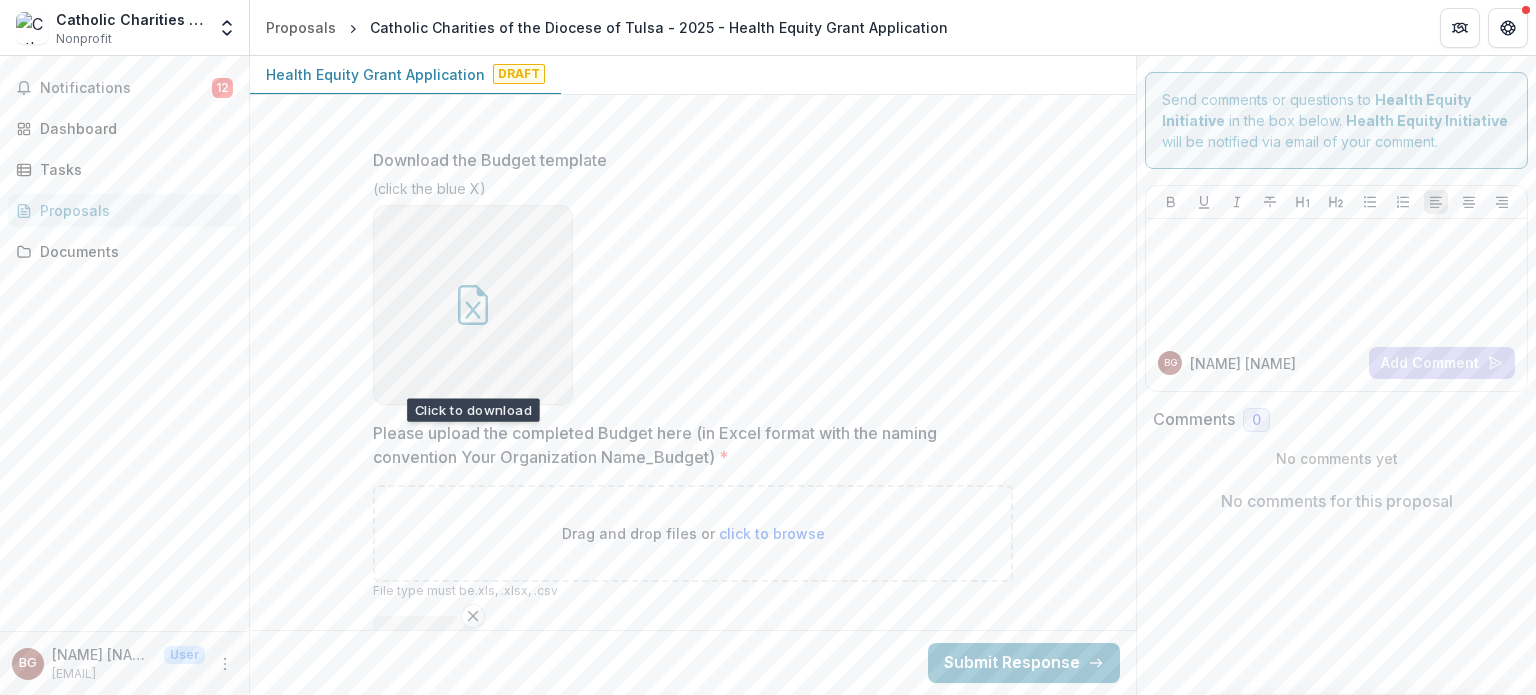 scroll, scrollTop: 10030, scrollLeft: 0, axis: vertical 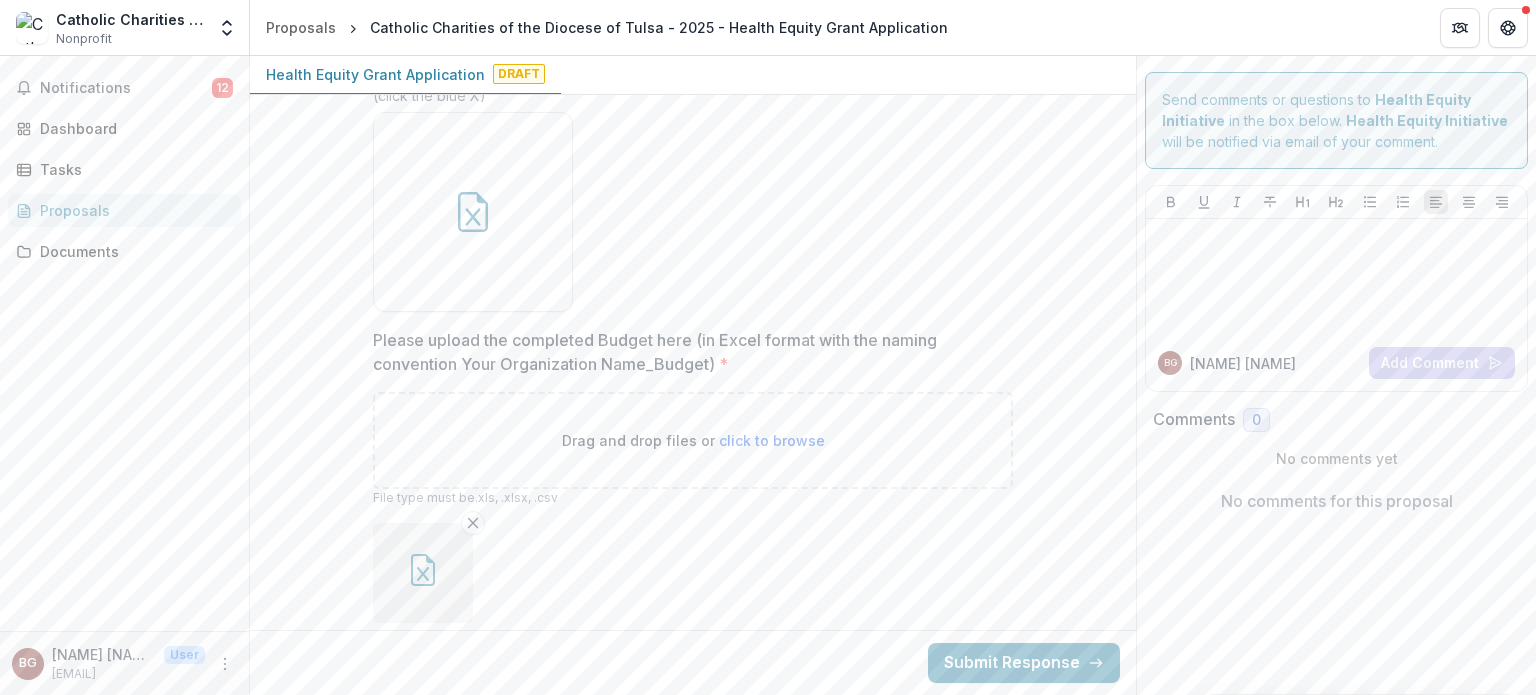 click 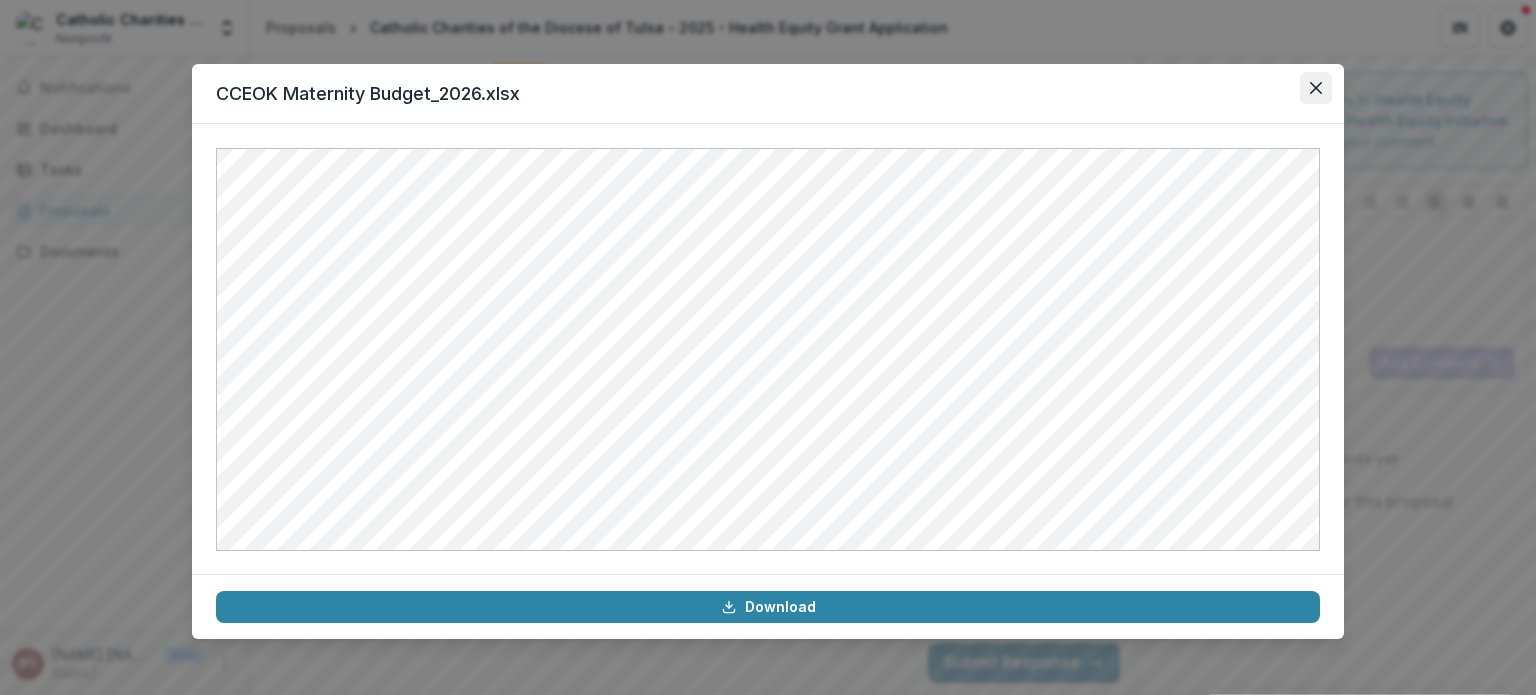 click 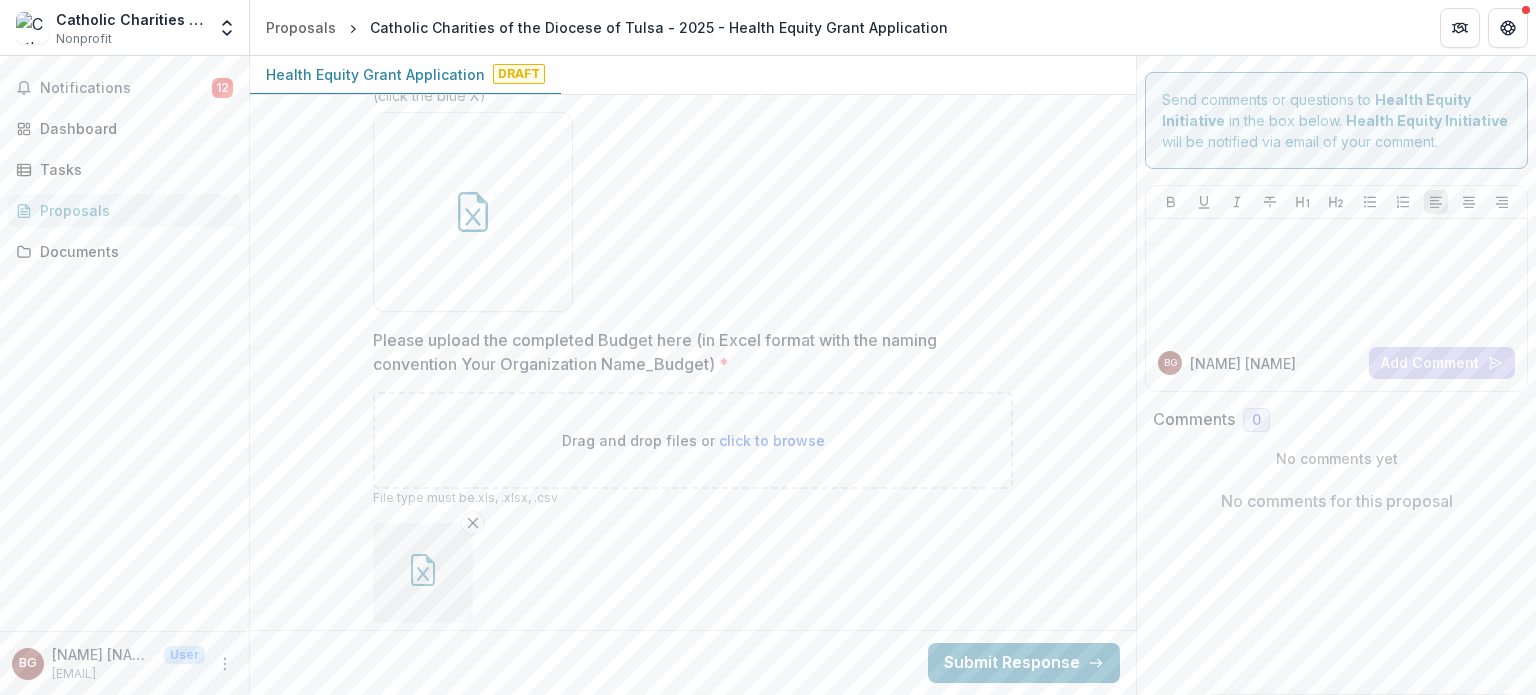 scroll, scrollTop: 10128, scrollLeft: 0, axis: vertical 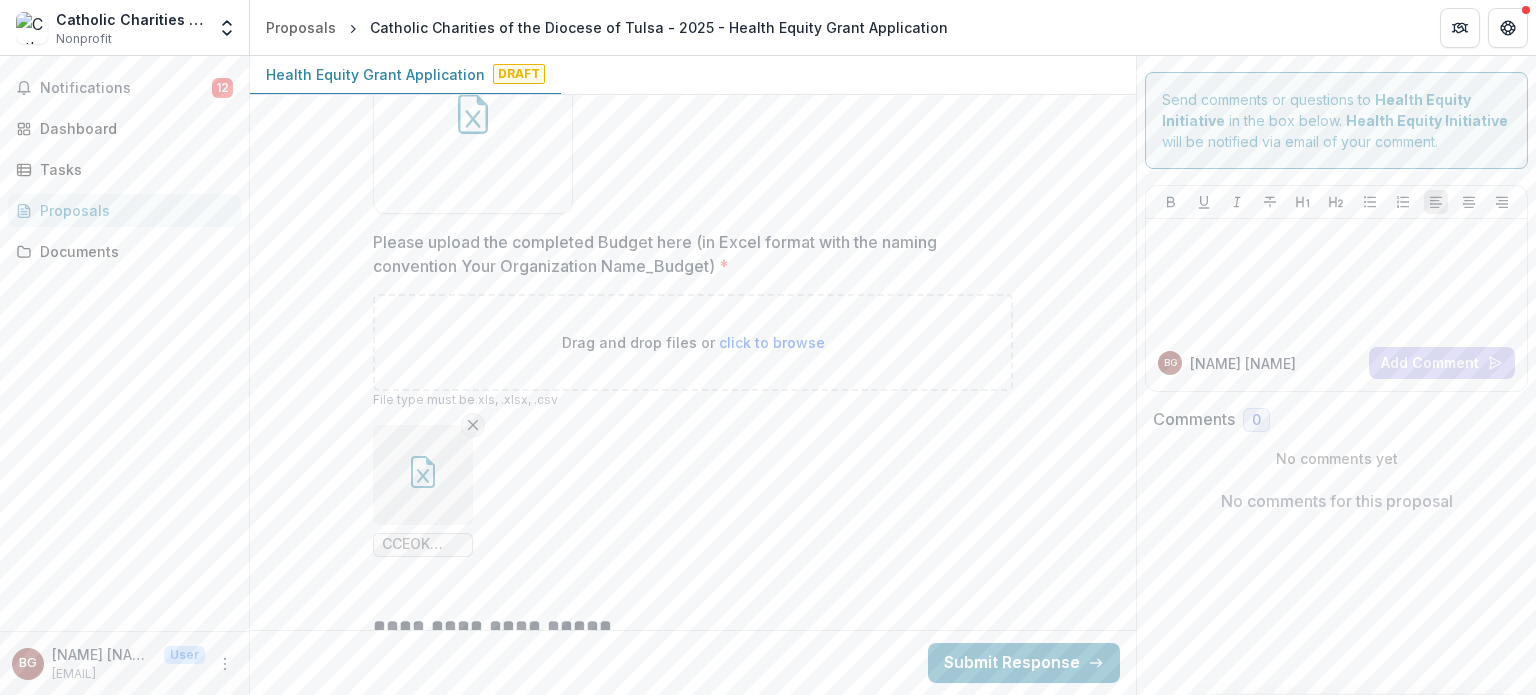 click 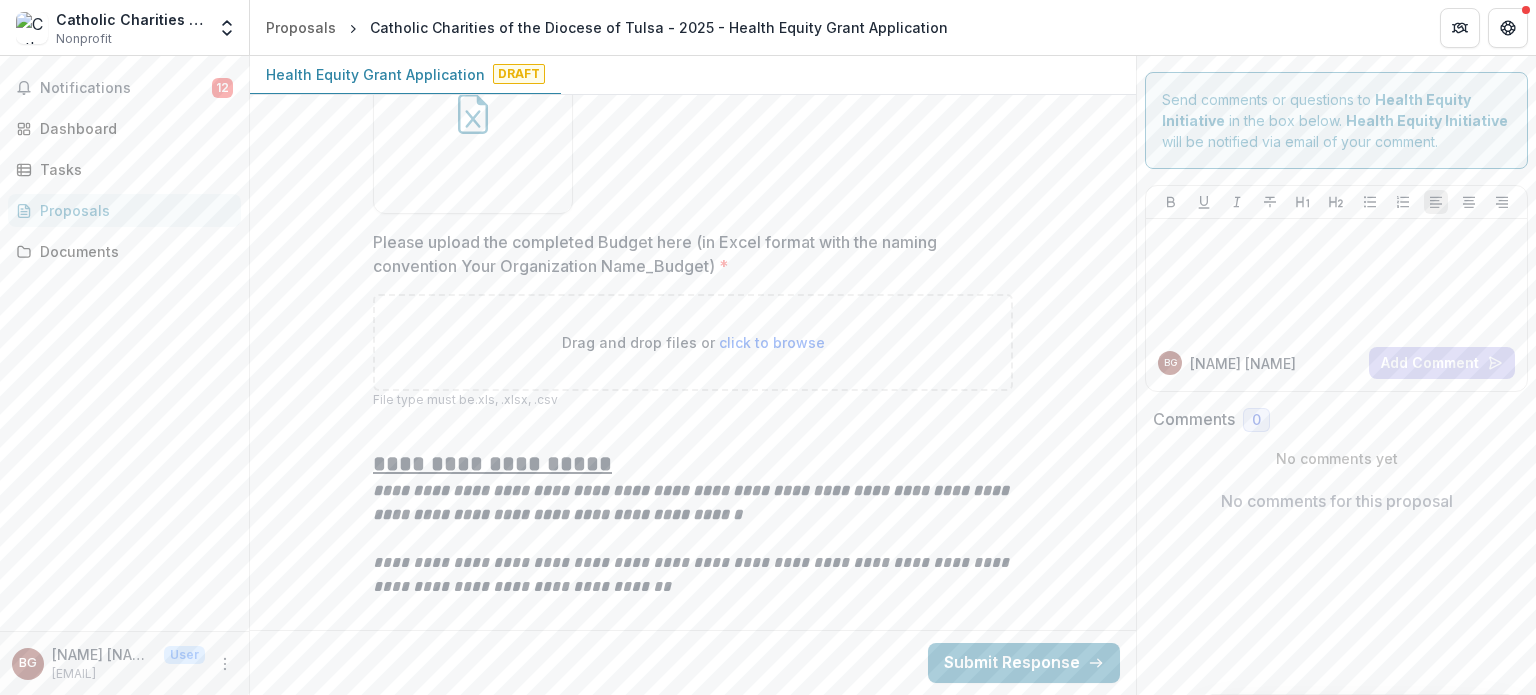 click on "Drag and drop files or   click to browse" at bounding box center (693, 342) 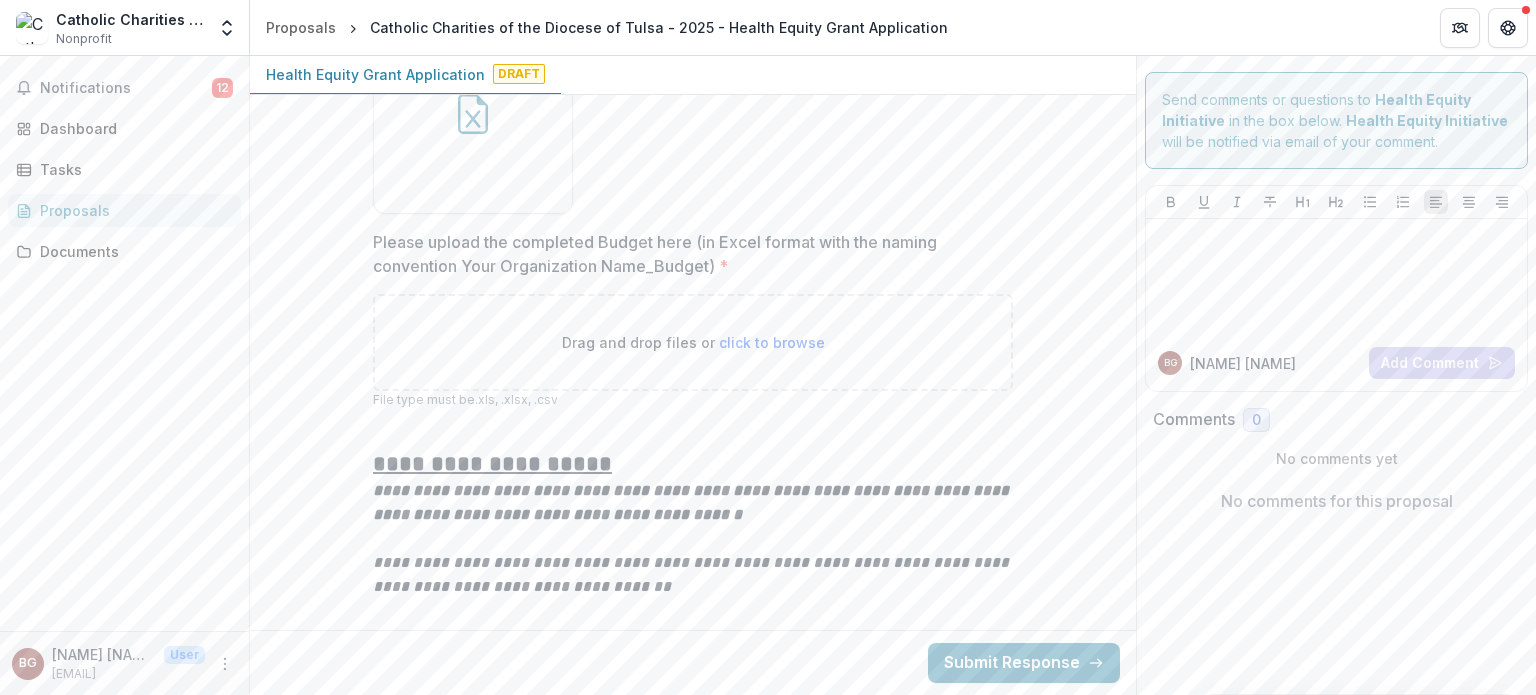 type on "**********" 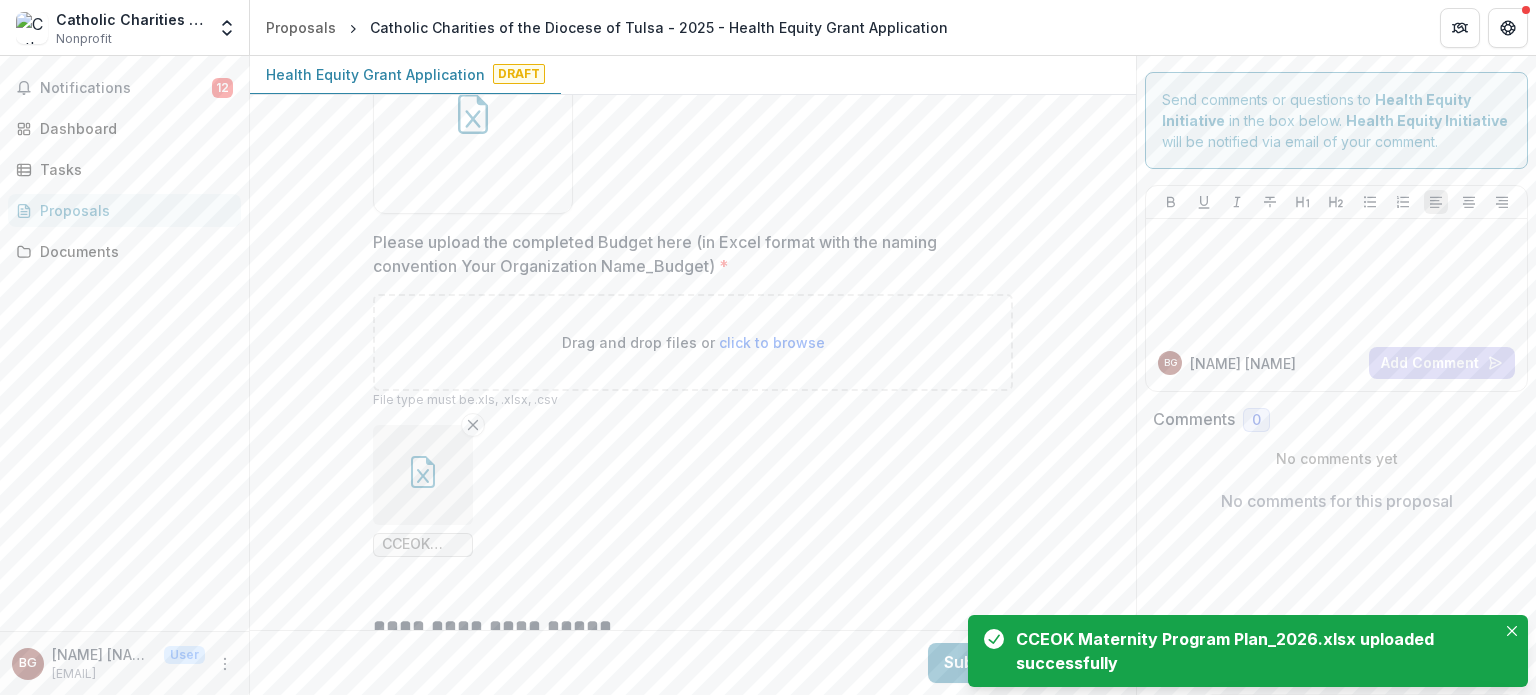 click at bounding box center [423, 475] 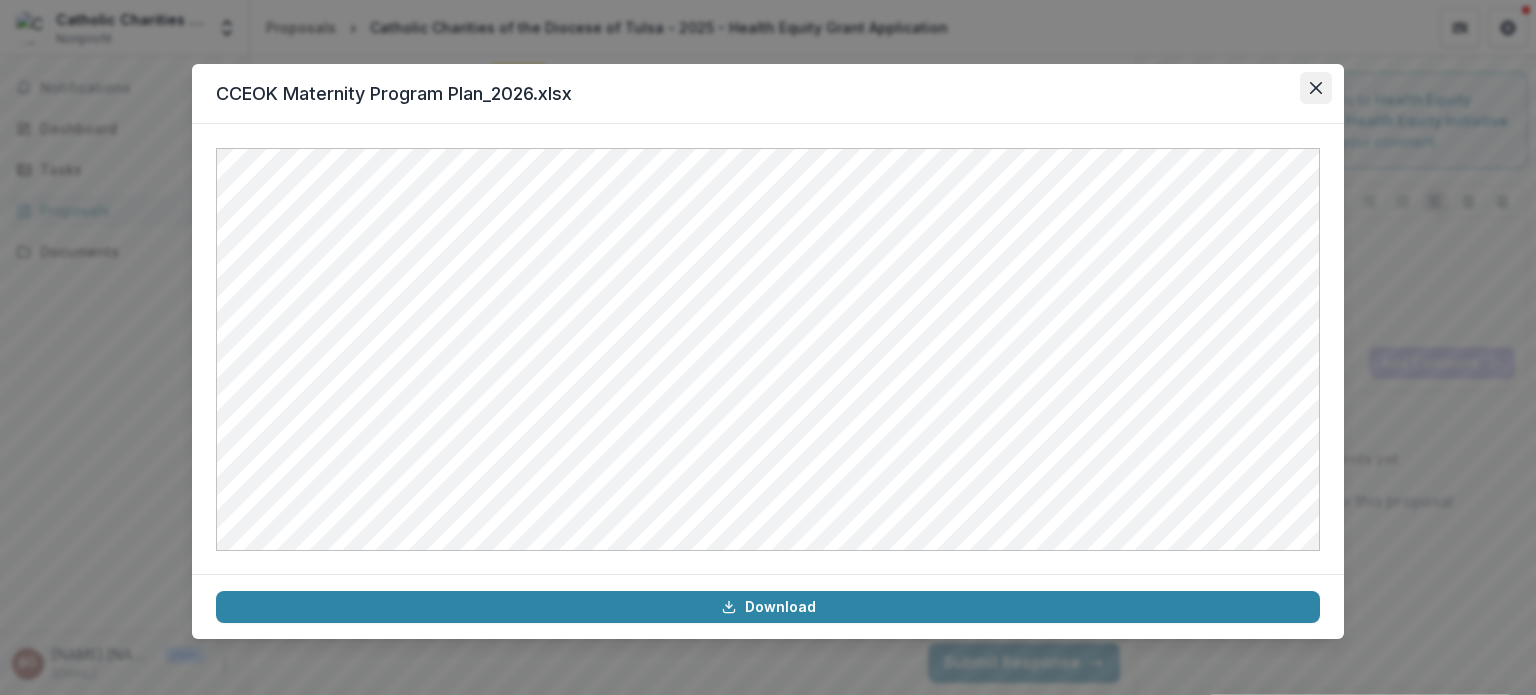 click at bounding box center (1316, 88) 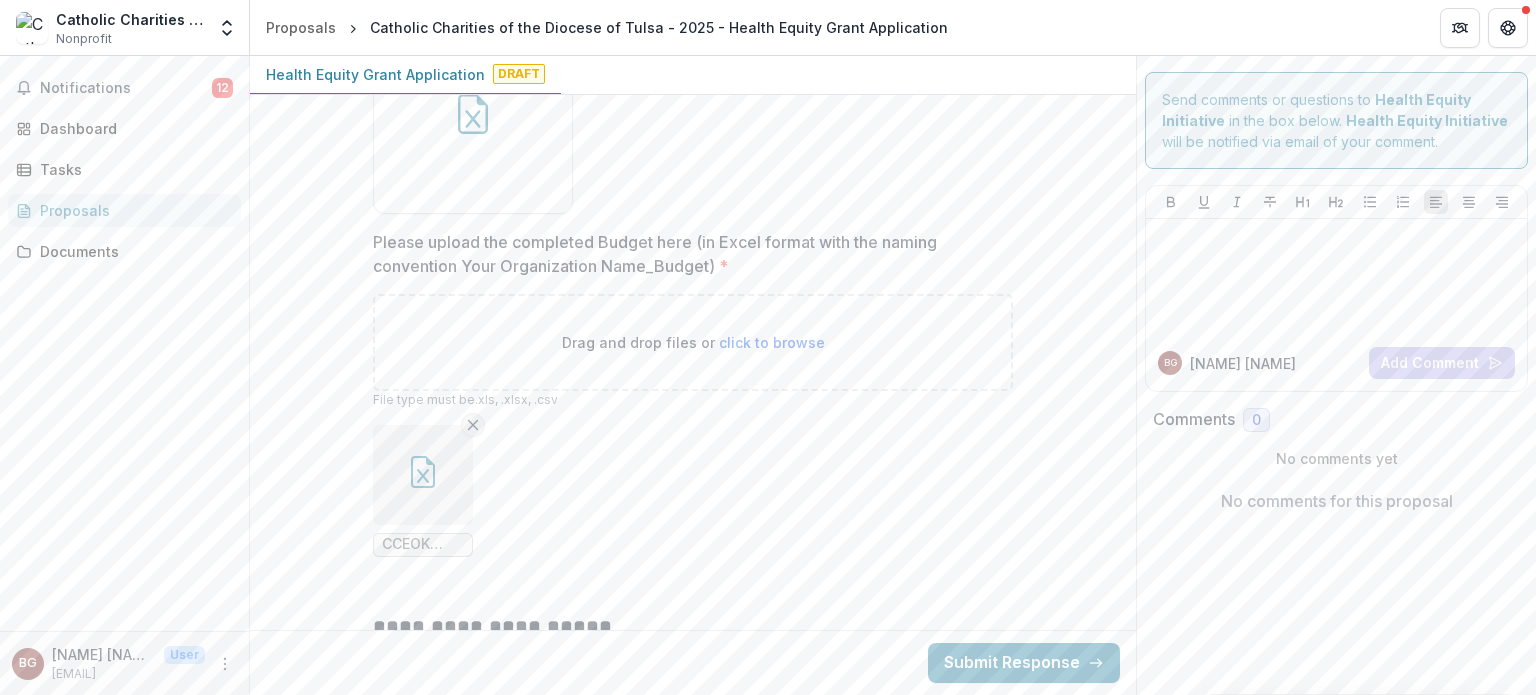 click 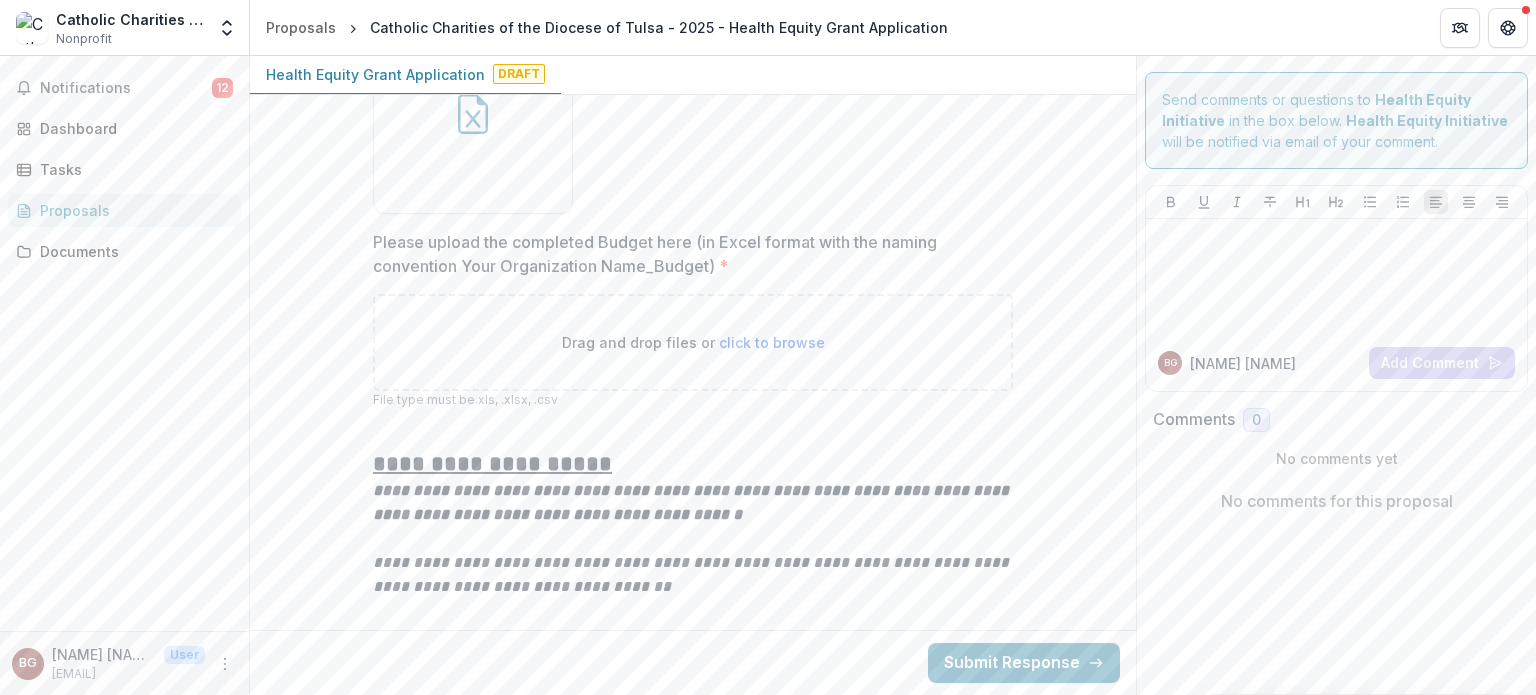 click on "Drag and drop files or   click to browse" at bounding box center (693, 342) 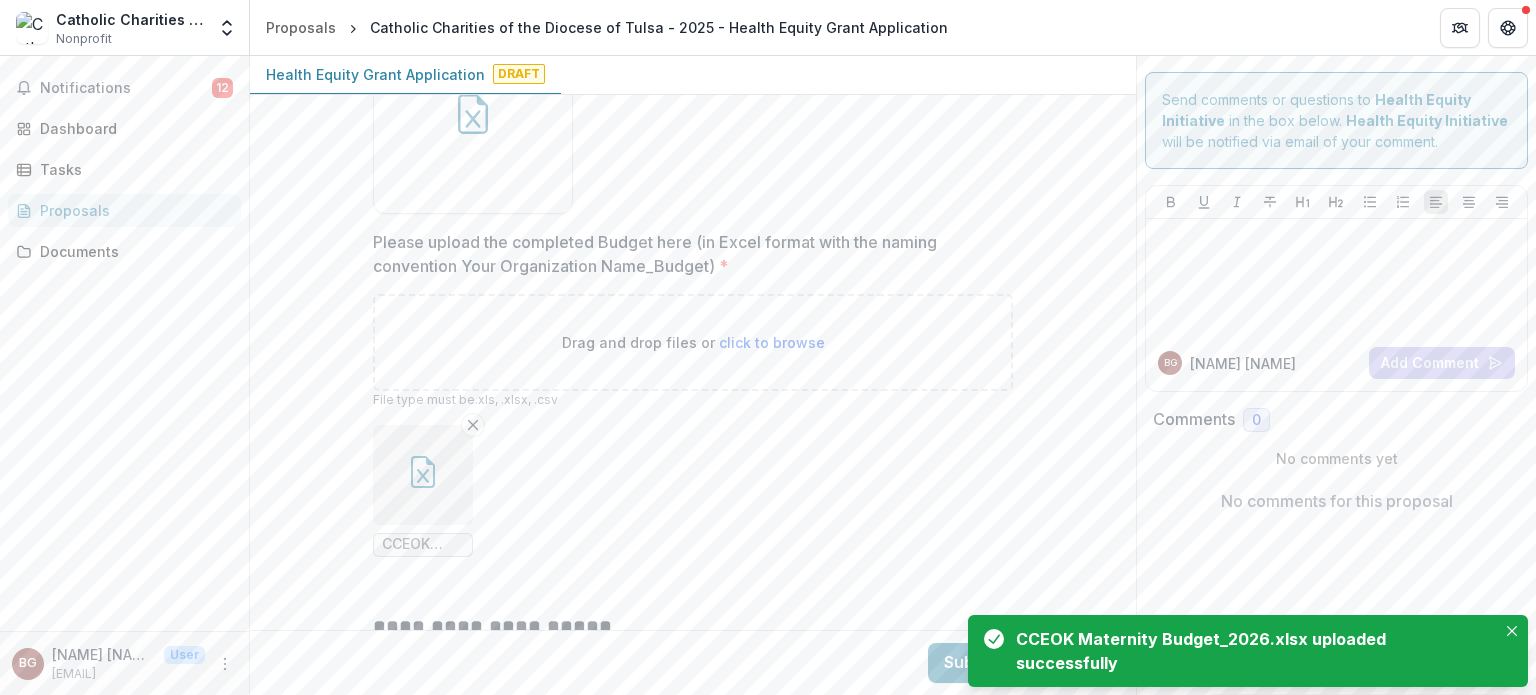 click 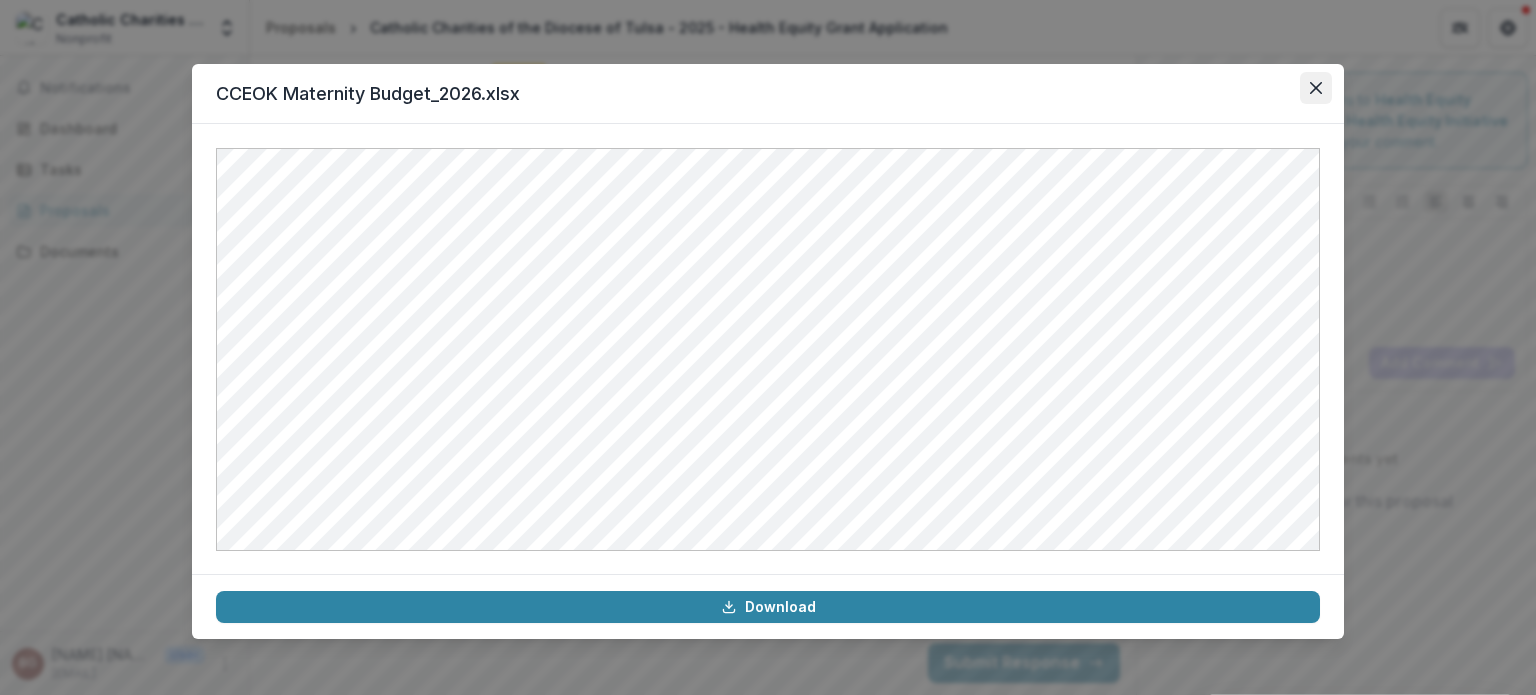 click at bounding box center (1316, 88) 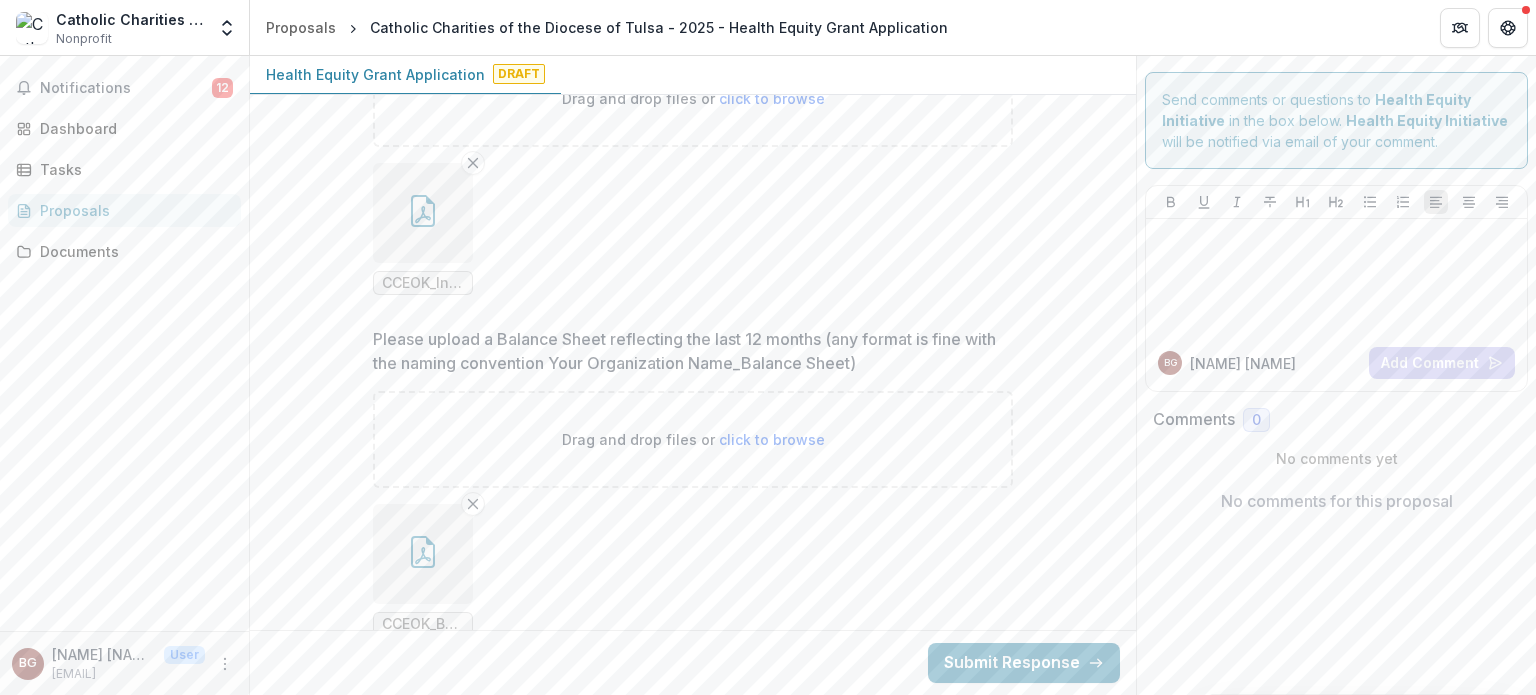 scroll, scrollTop: 13534, scrollLeft: 0, axis: vertical 